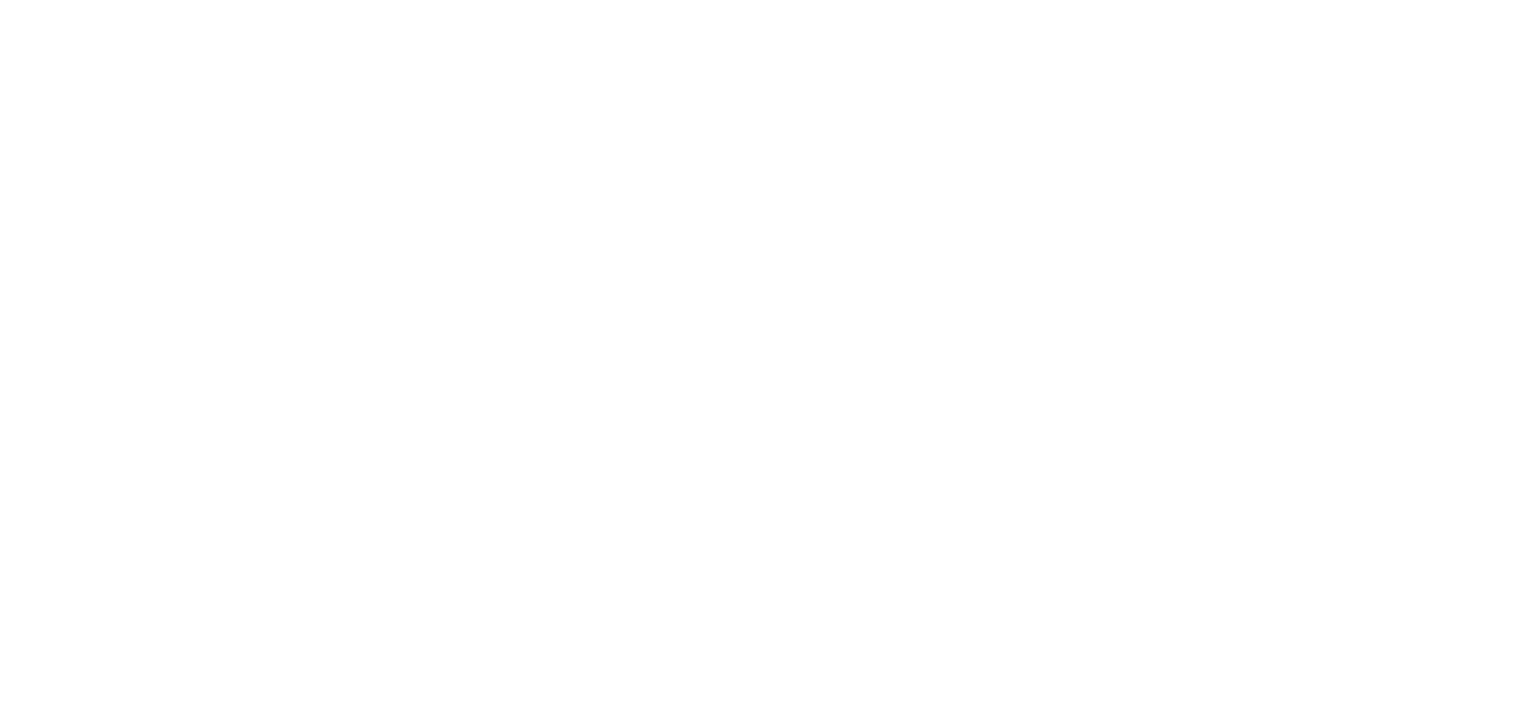 scroll, scrollTop: 0, scrollLeft: 0, axis: both 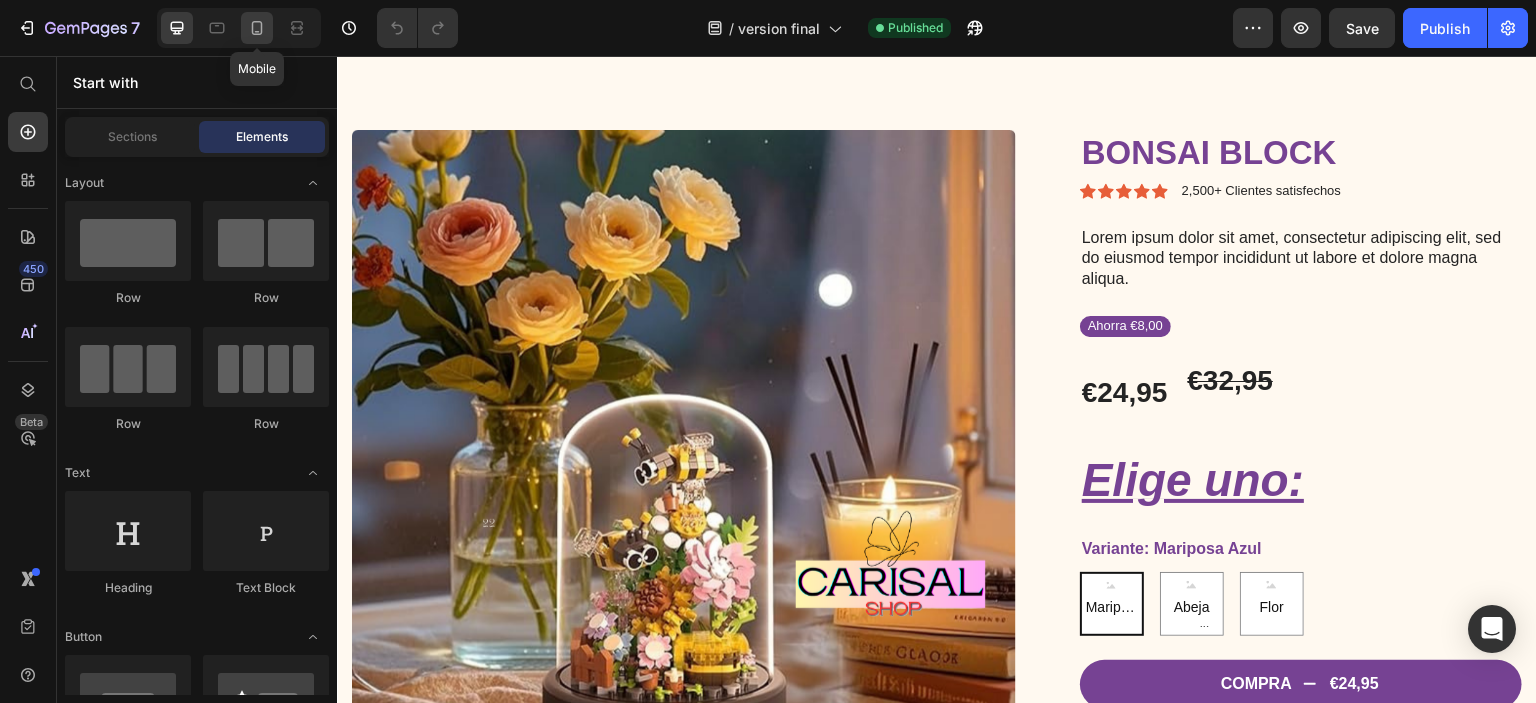 click 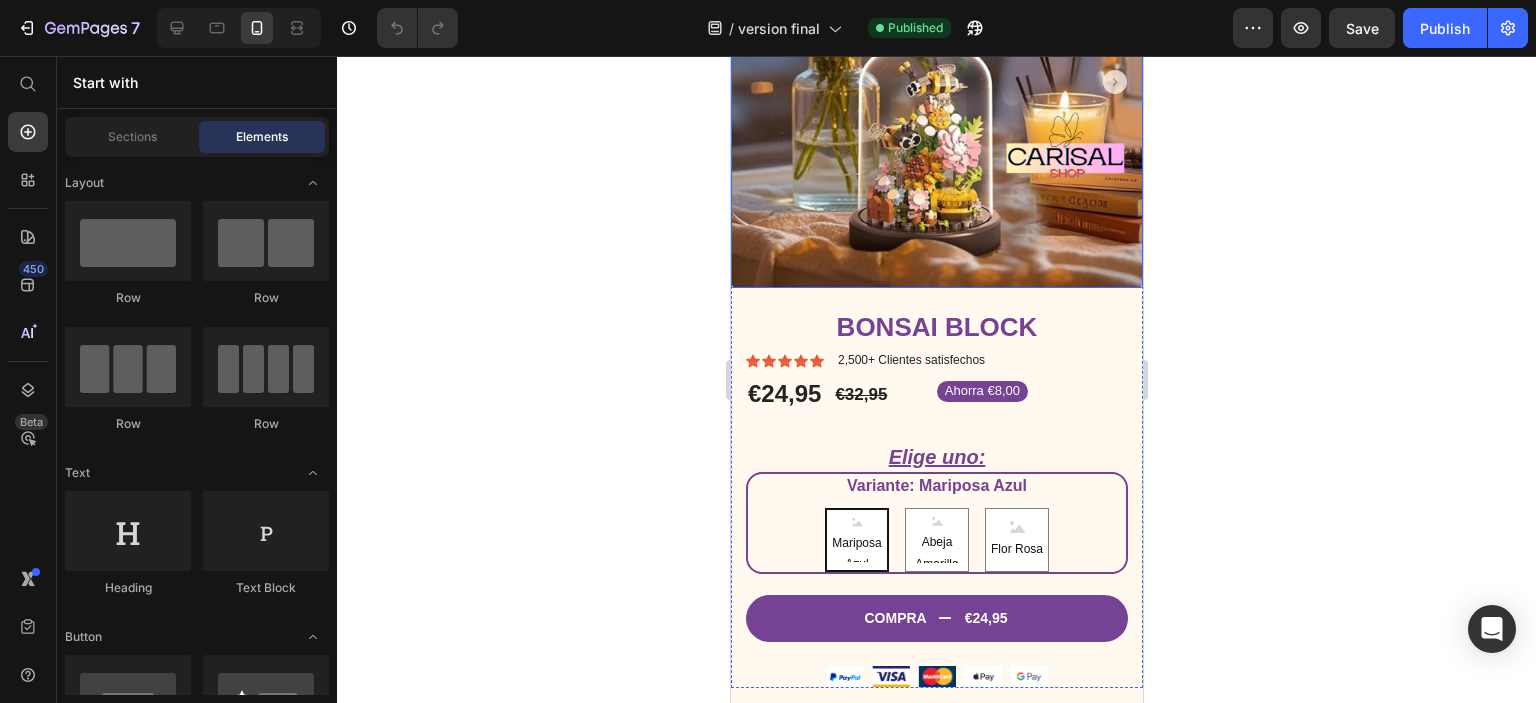 scroll, scrollTop: 400, scrollLeft: 0, axis: vertical 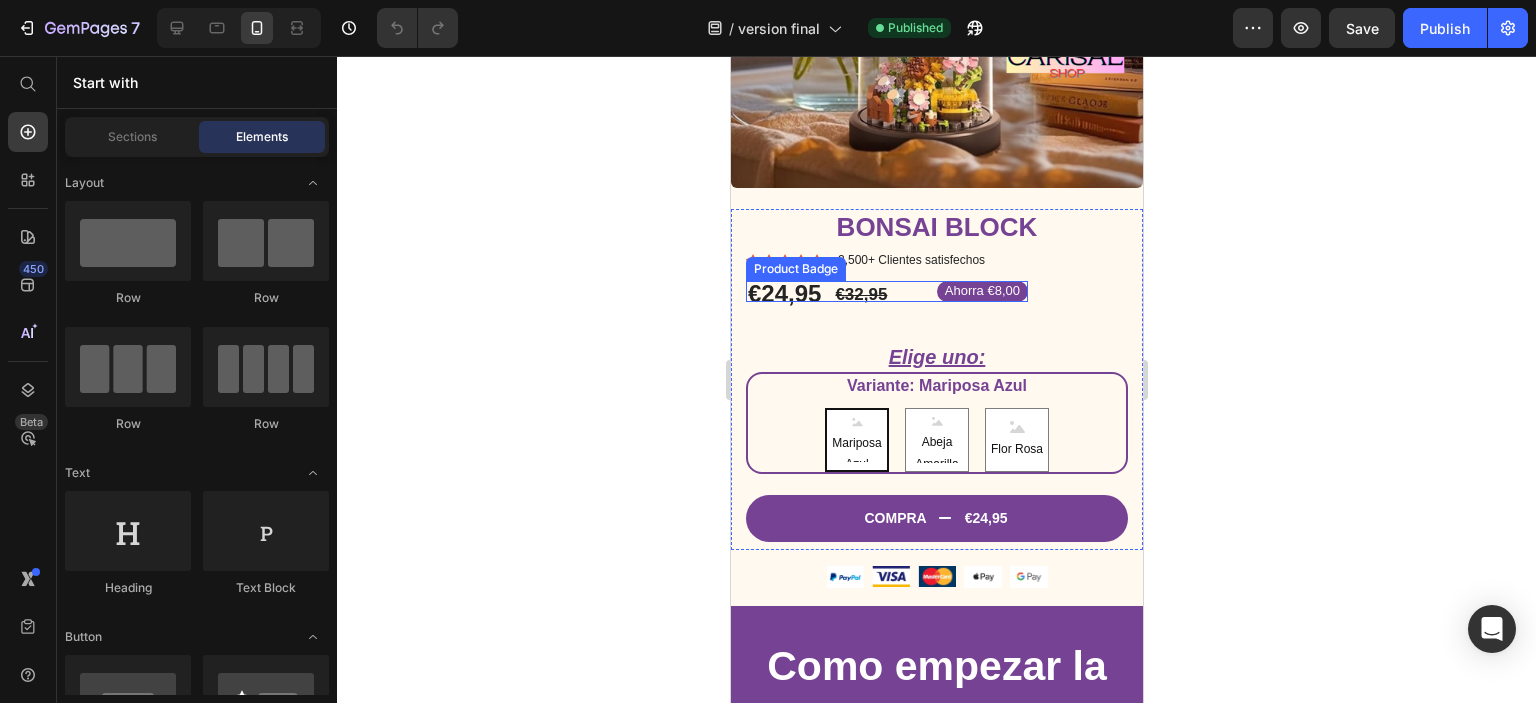 click on "Ahorra €8,00" at bounding box center [886, 291] 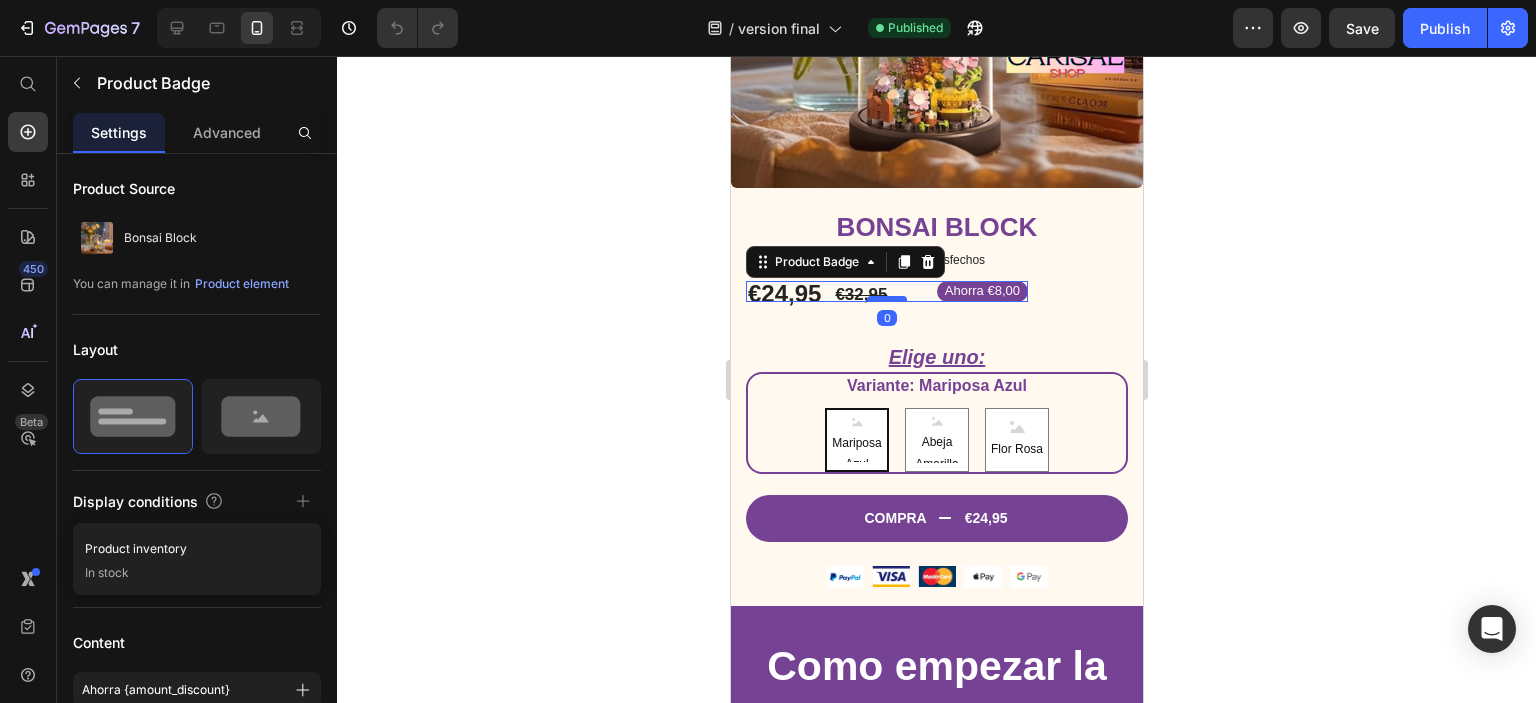 click at bounding box center [886, 299] 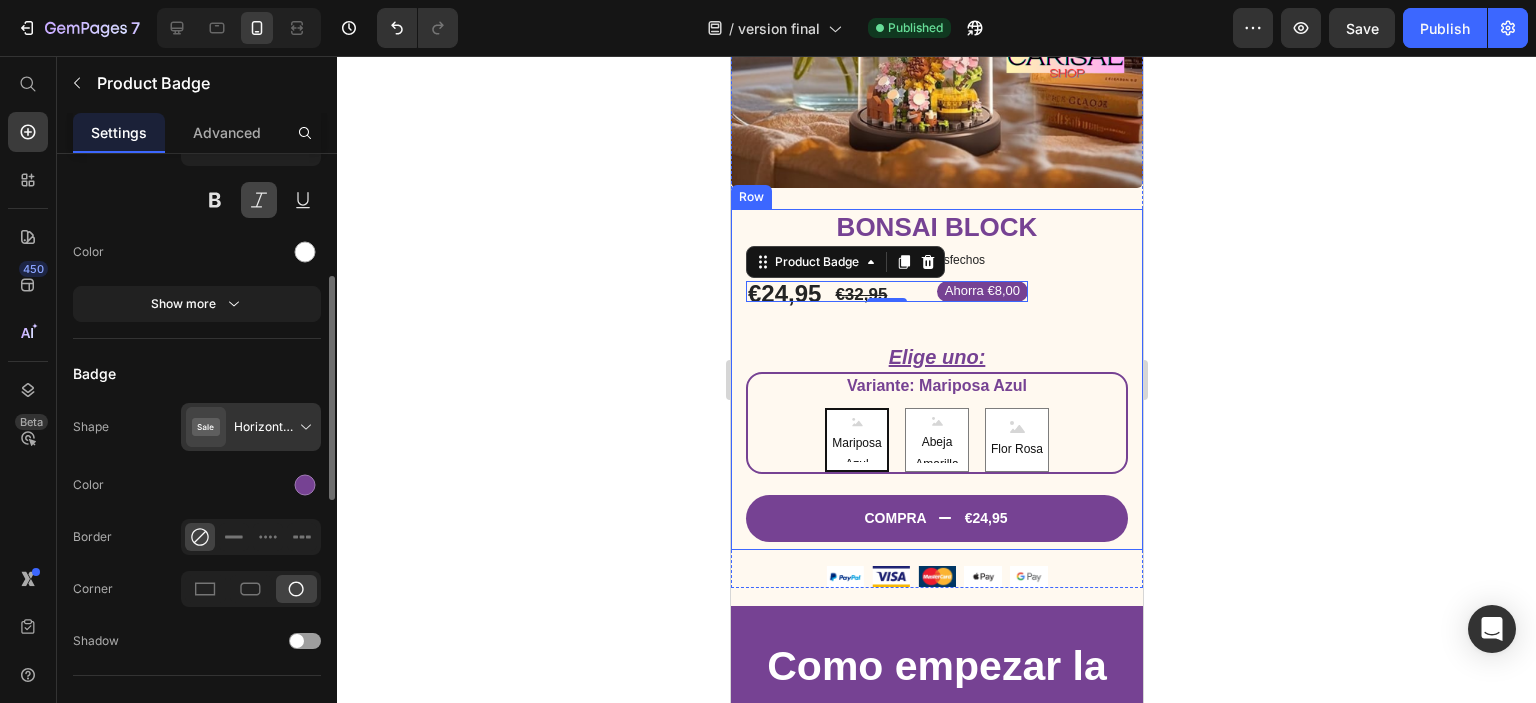scroll, scrollTop: 500, scrollLeft: 0, axis: vertical 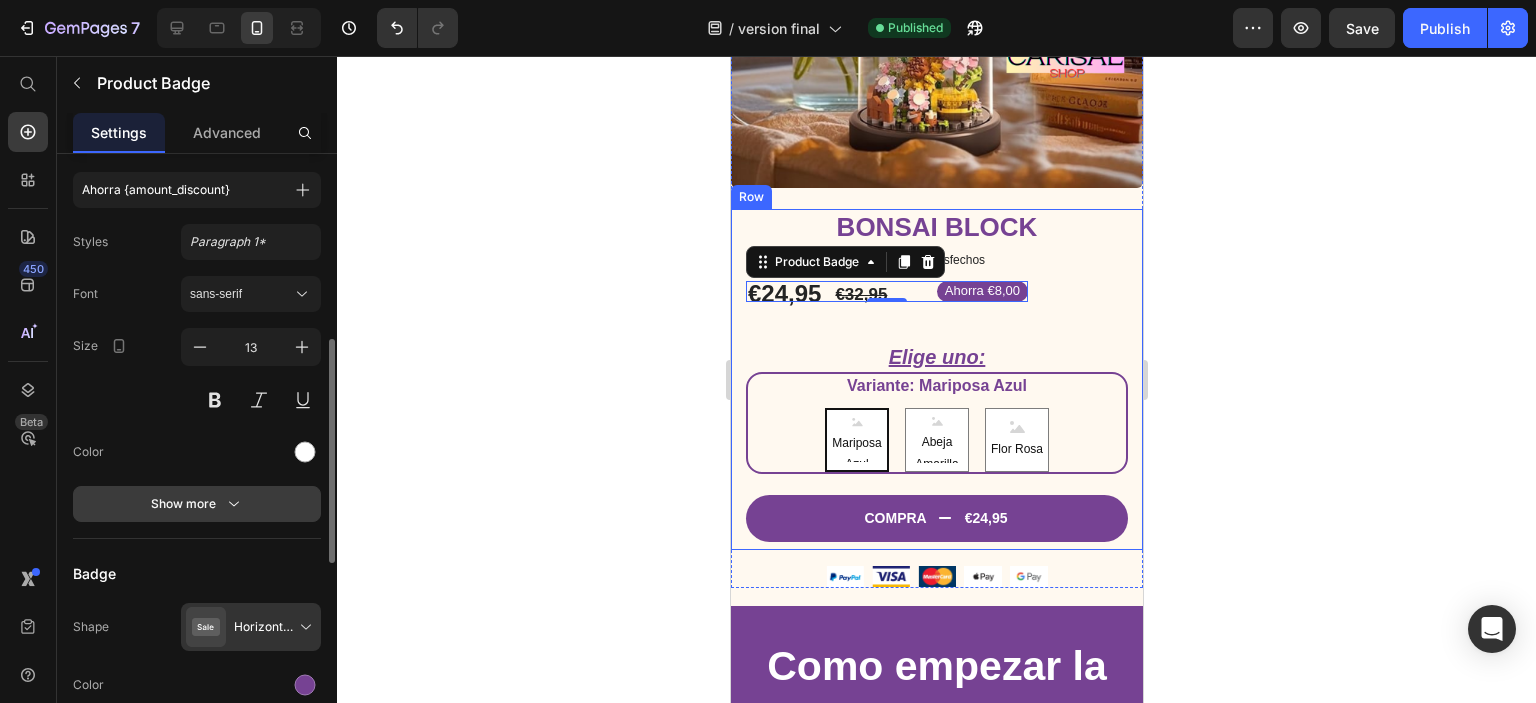 click 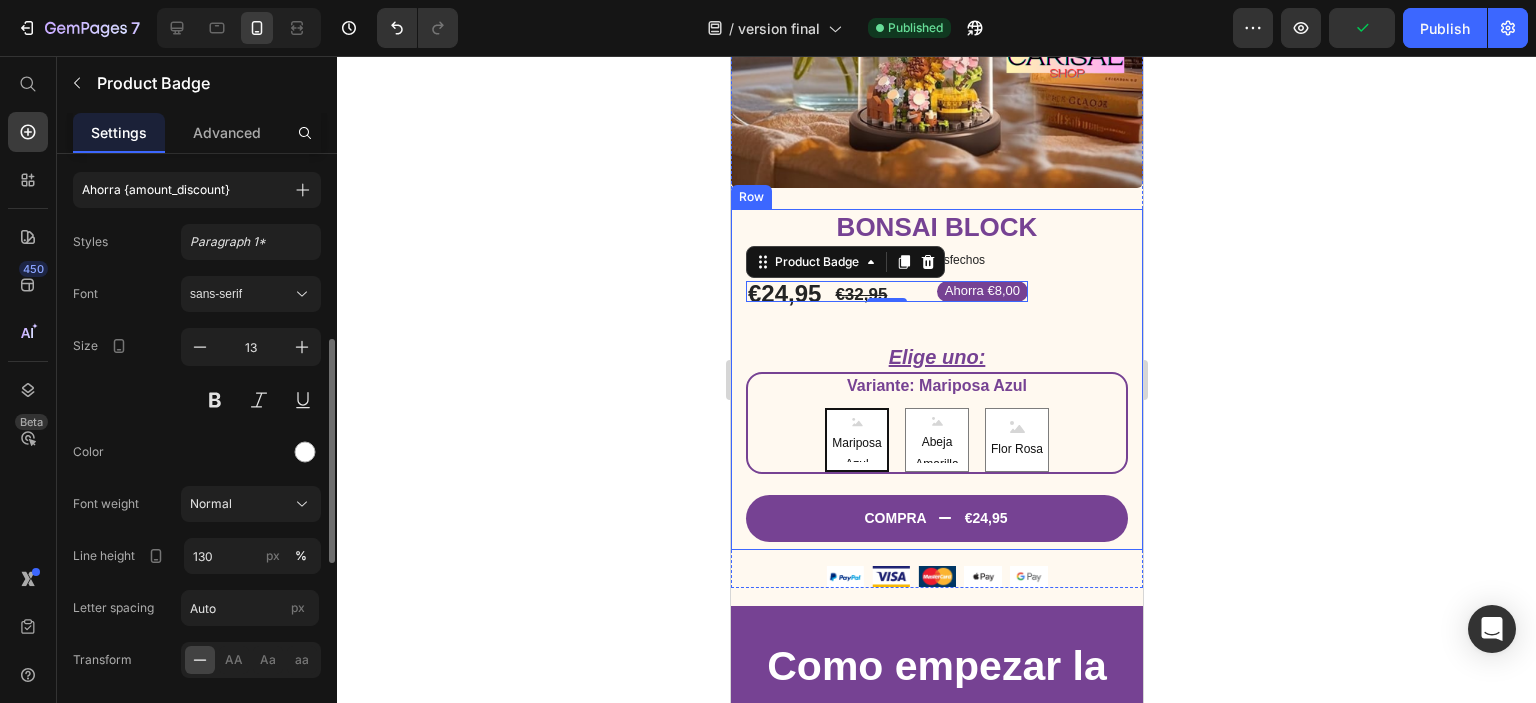 scroll, scrollTop: 700, scrollLeft: 0, axis: vertical 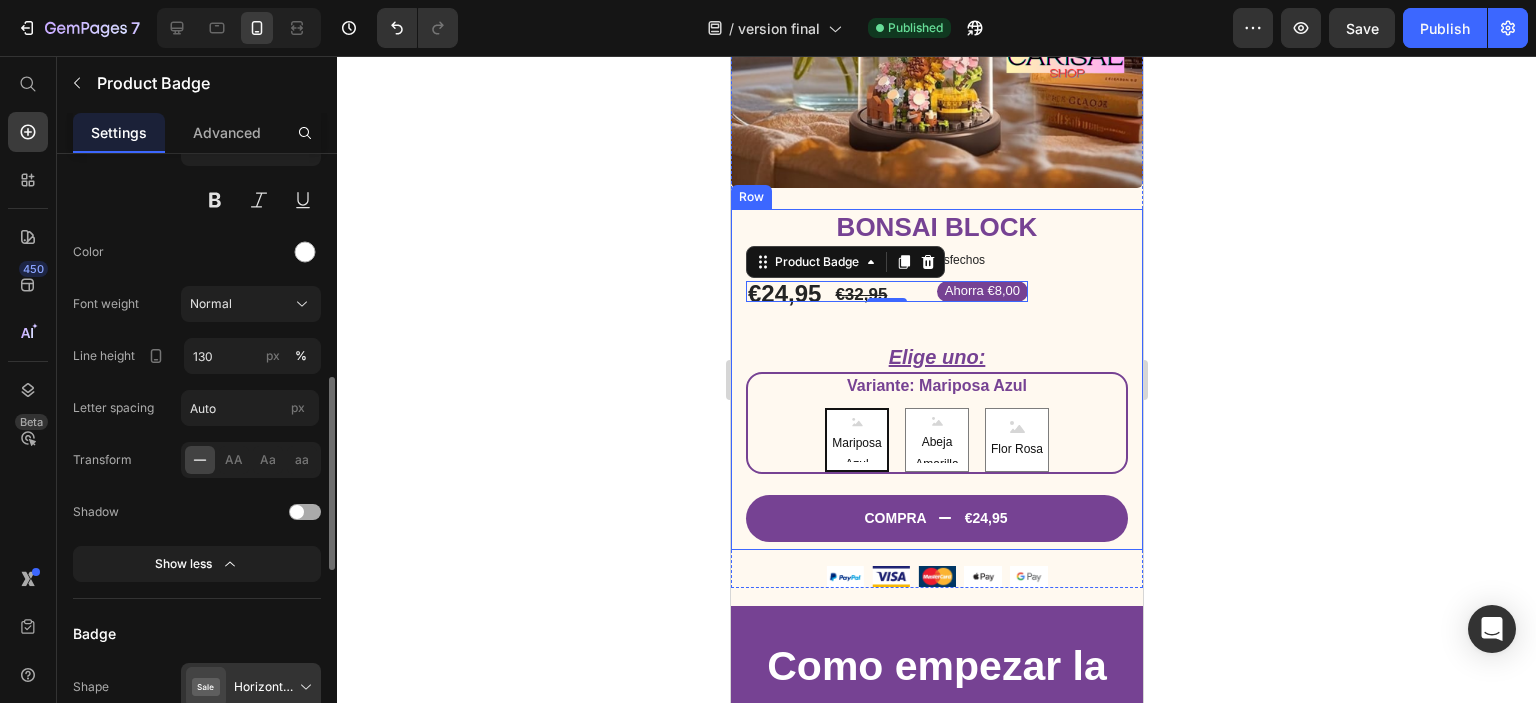 click at bounding box center [297, 512] 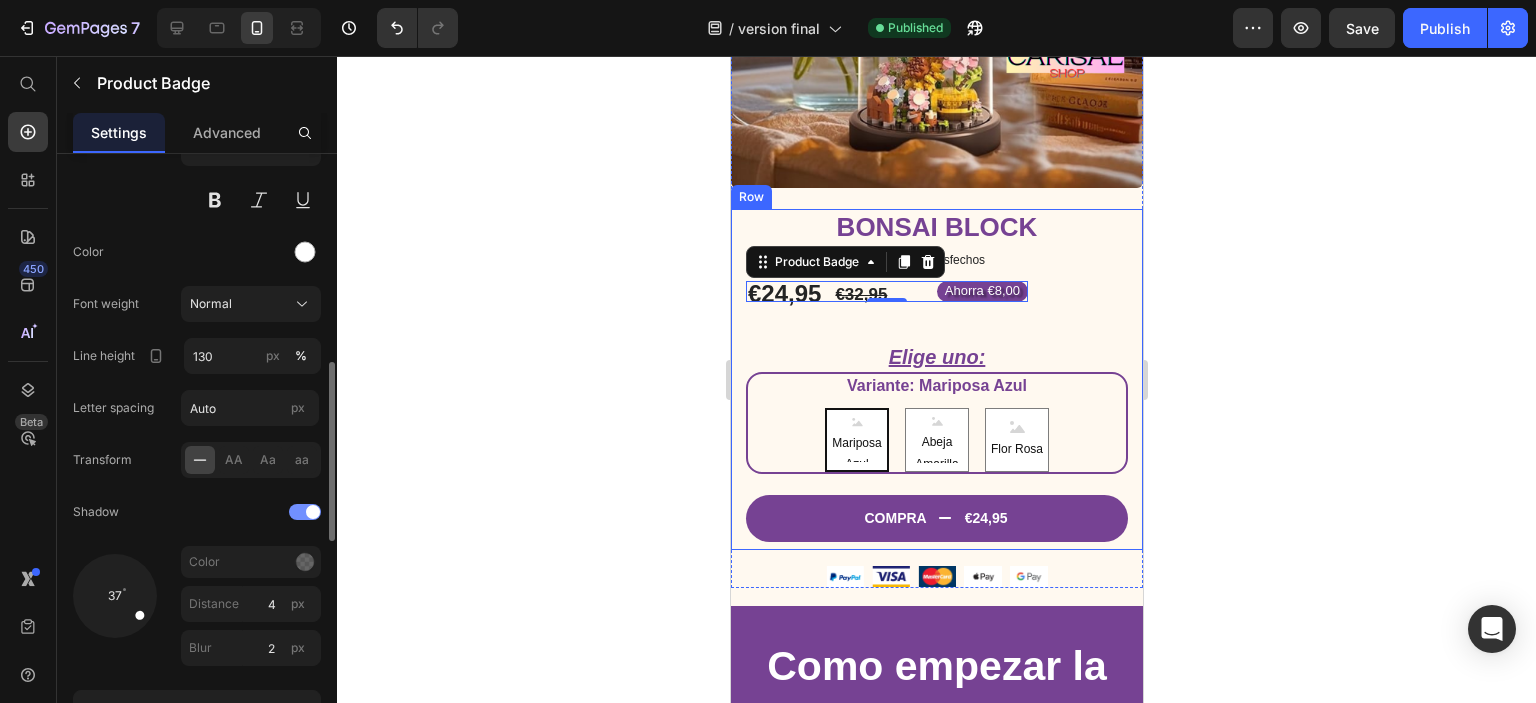 click at bounding box center [305, 512] 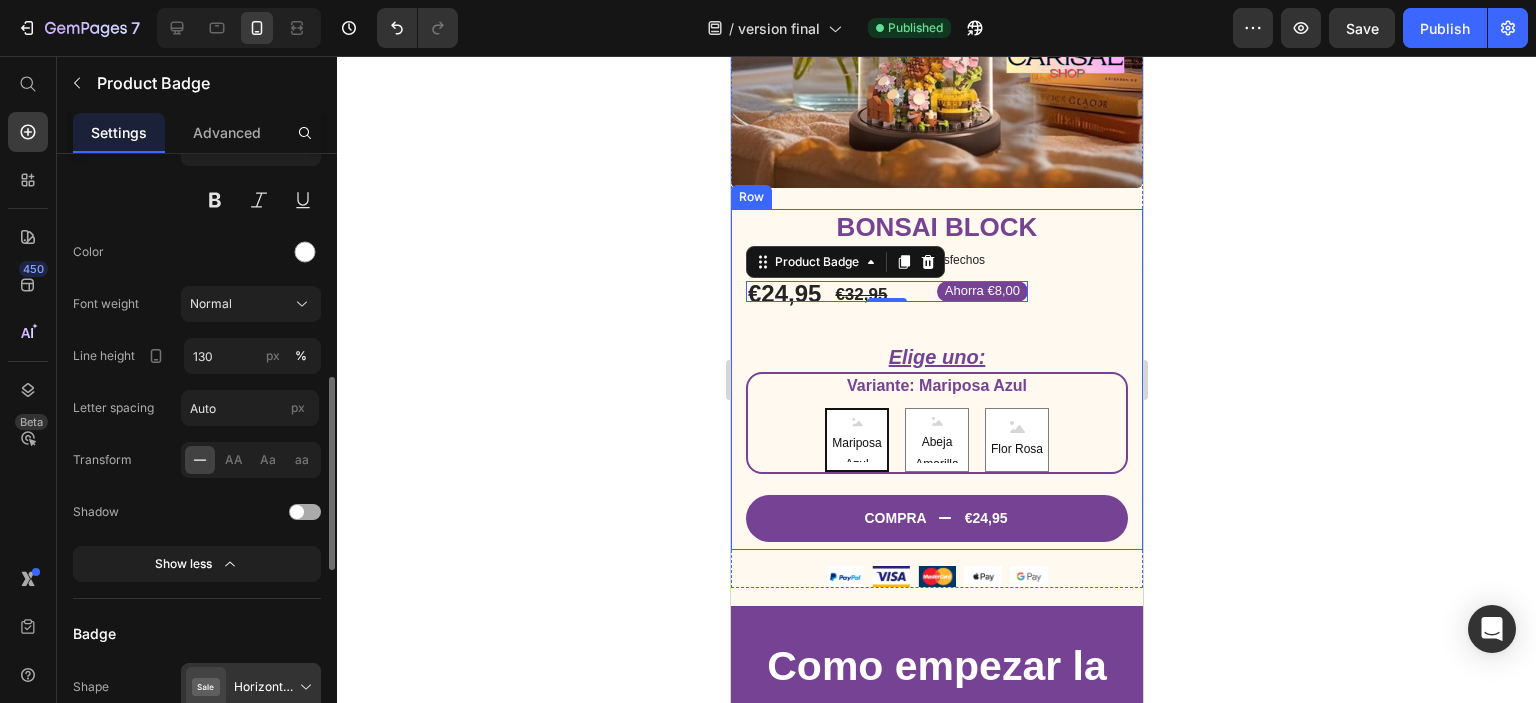 scroll, scrollTop: 500, scrollLeft: 0, axis: vertical 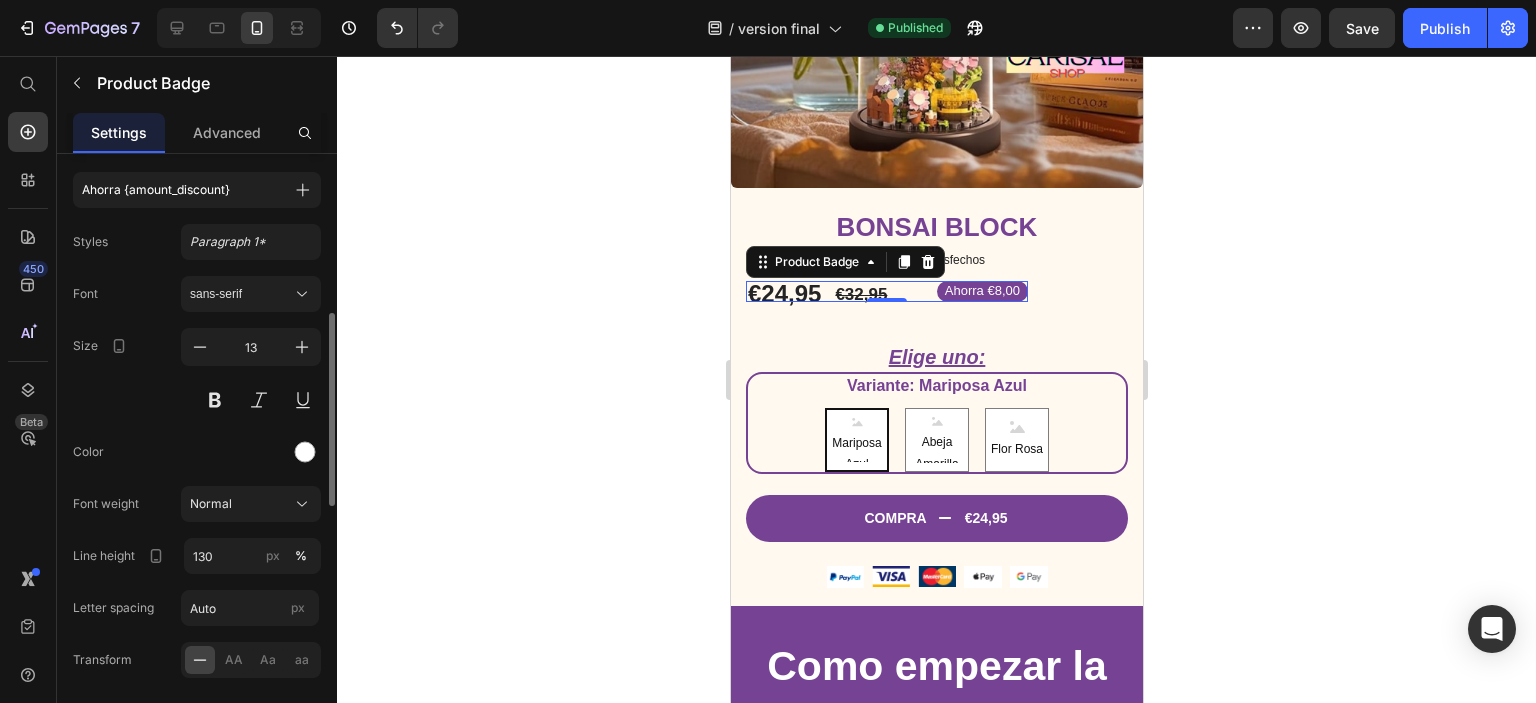 click on "Ahorra €8,00" at bounding box center (886, 291) 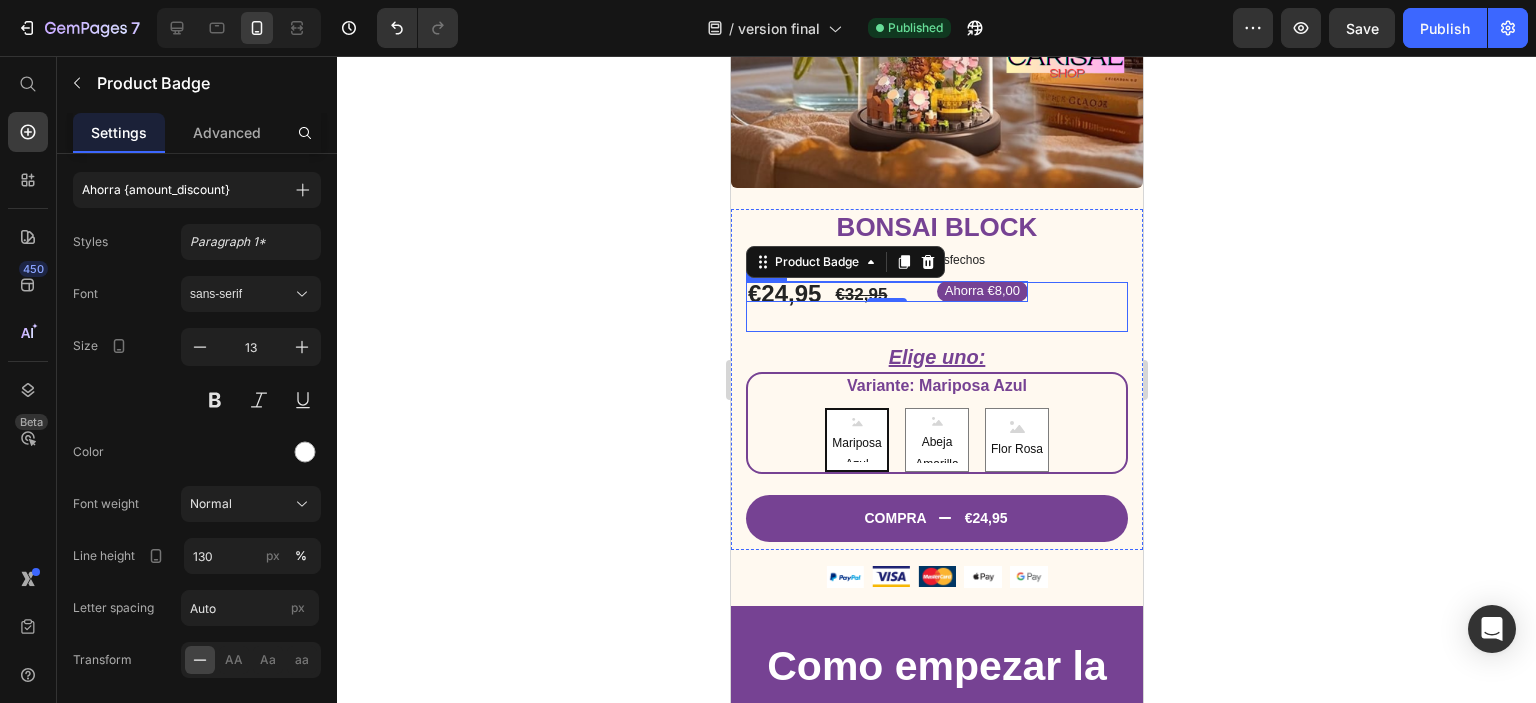 click on "€32,95 Product Price" at bounding box center [860, 307] 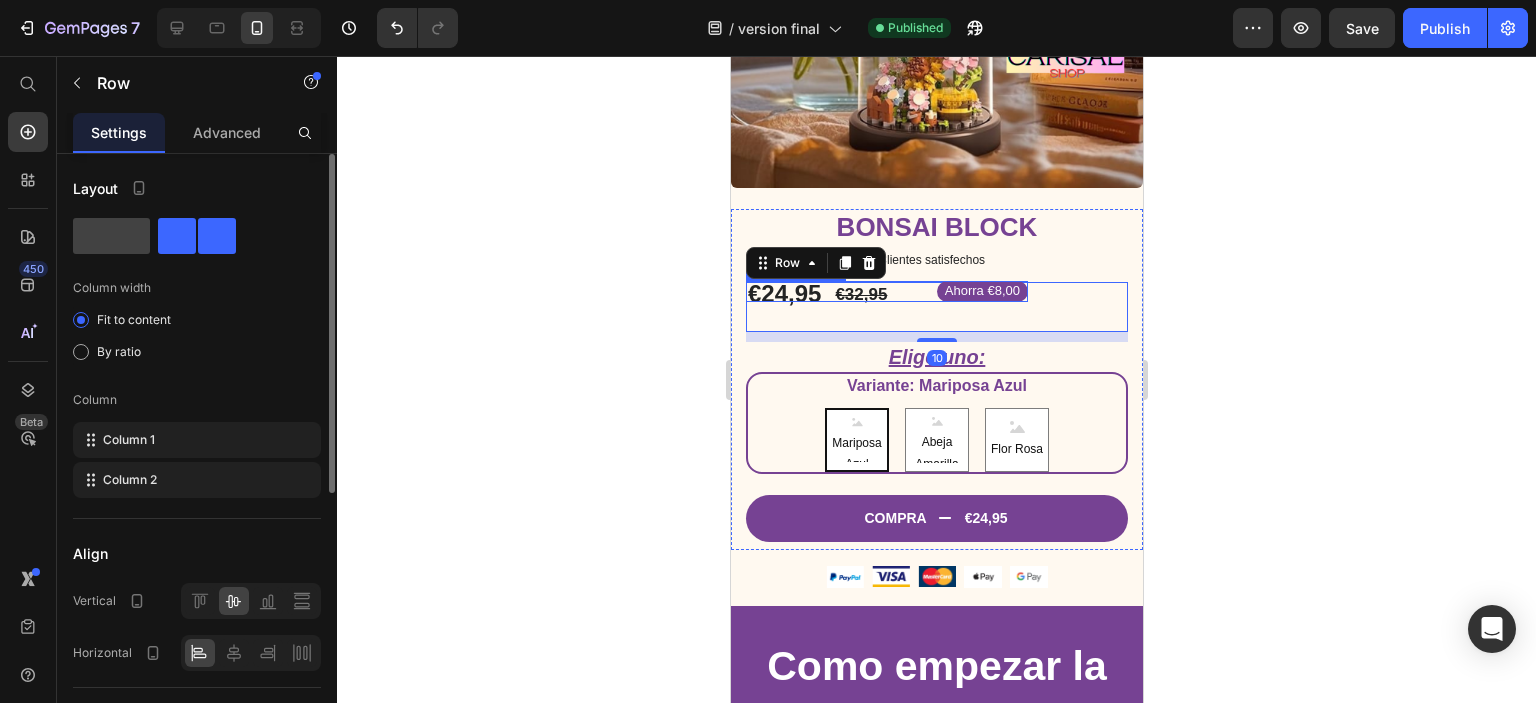 click on "Ahorra €8,00" at bounding box center [886, 291] 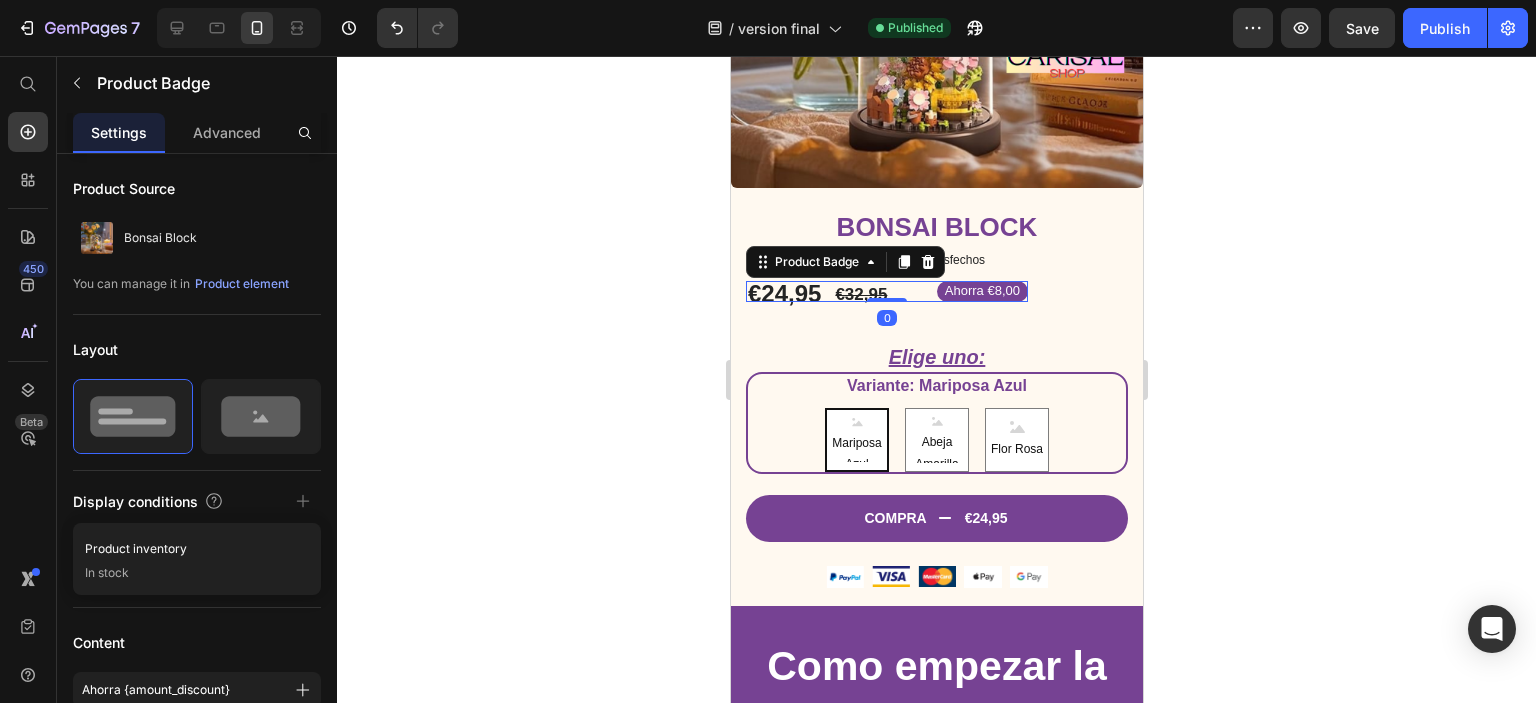 click on "Ahorra €8,00" at bounding box center [886, 291] 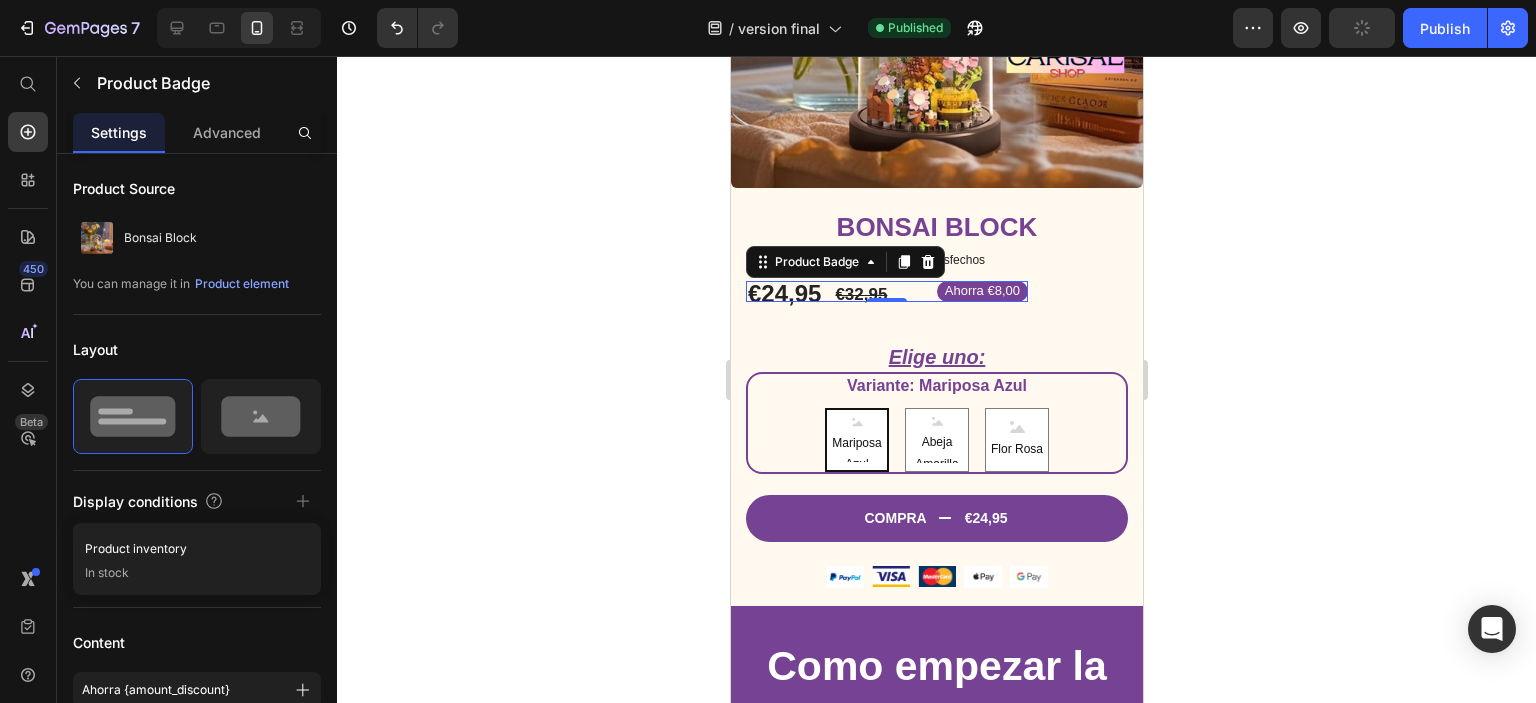 click on "Ahorra €8,00" at bounding box center [886, 291] 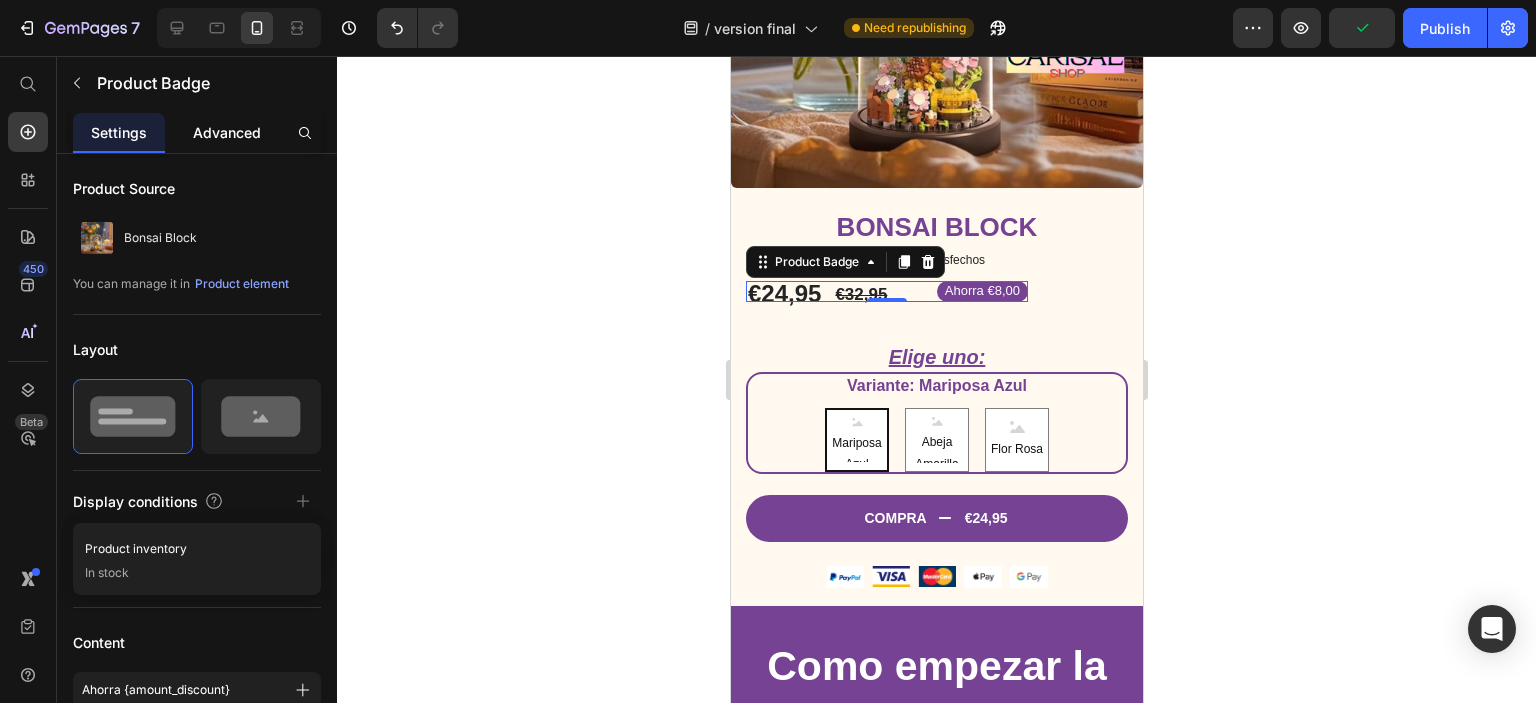 click on "Advanced" at bounding box center [227, 132] 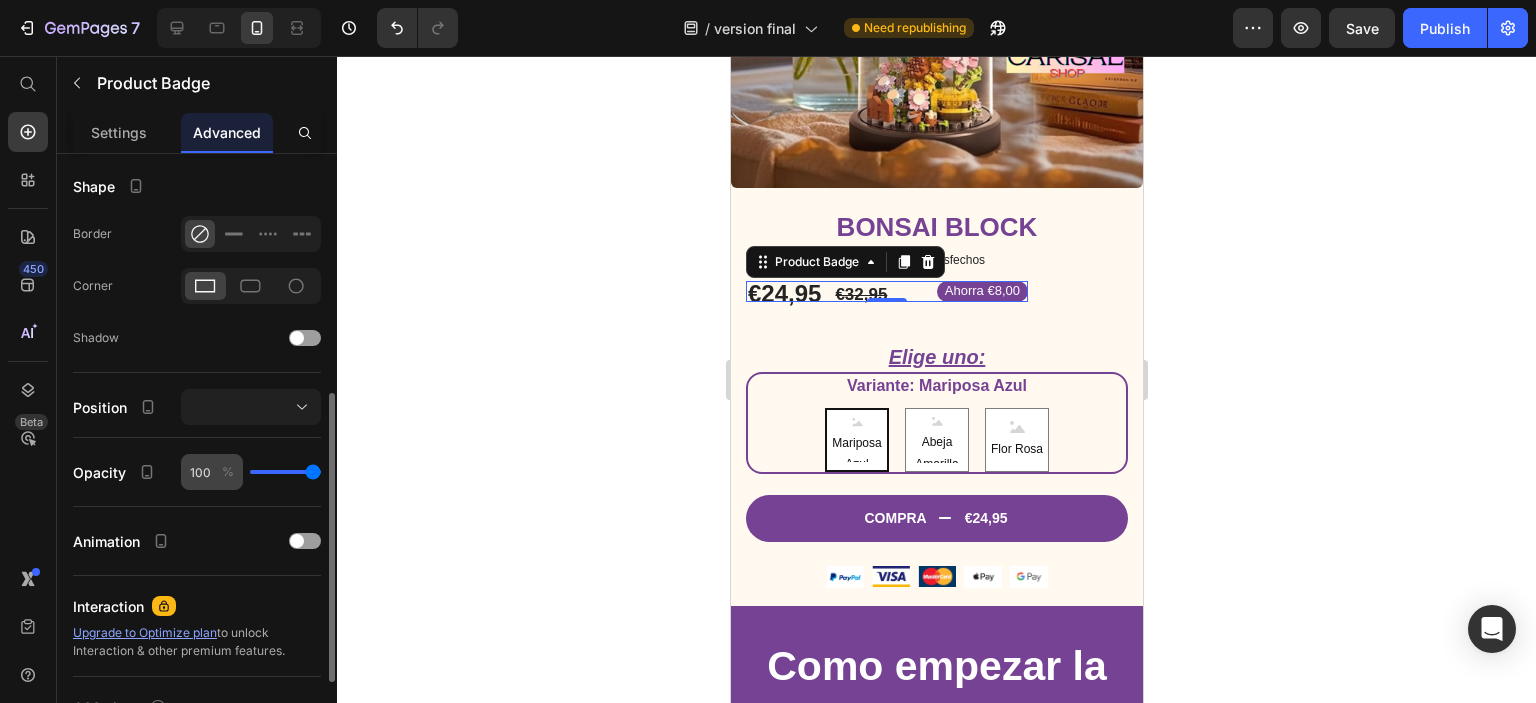 scroll, scrollTop: 600, scrollLeft: 0, axis: vertical 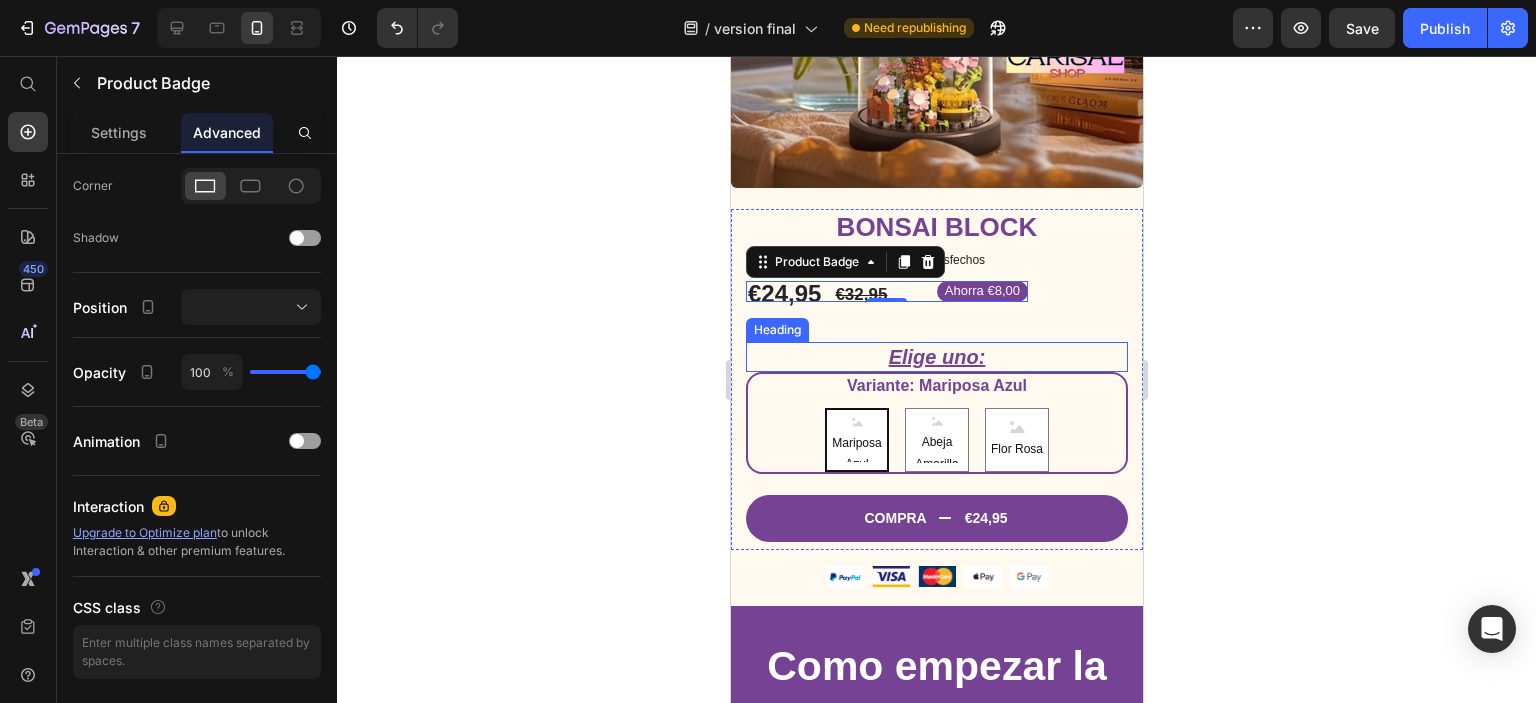 click on "Heading" at bounding box center (776, 330) 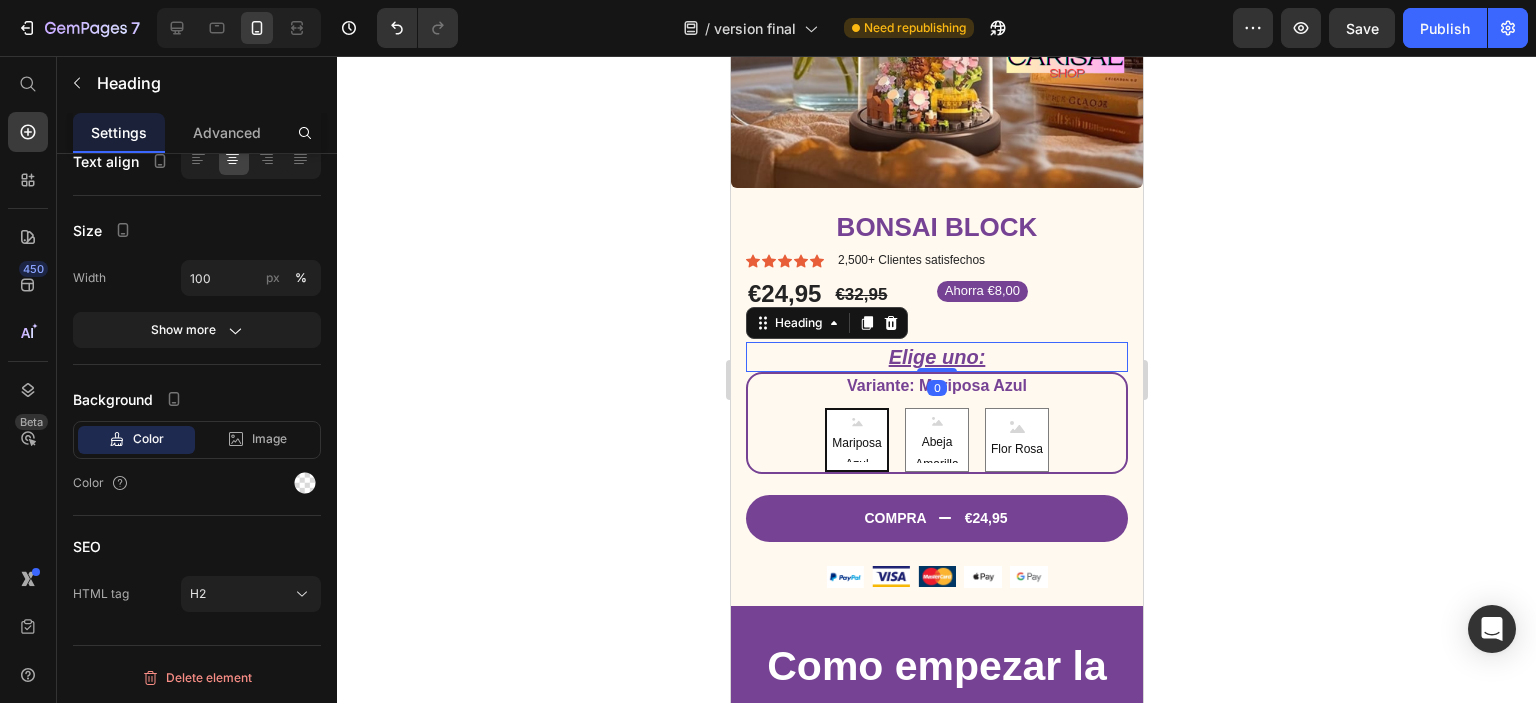 scroll, scrollTop: 0, scrollLeft: 0, axis: both 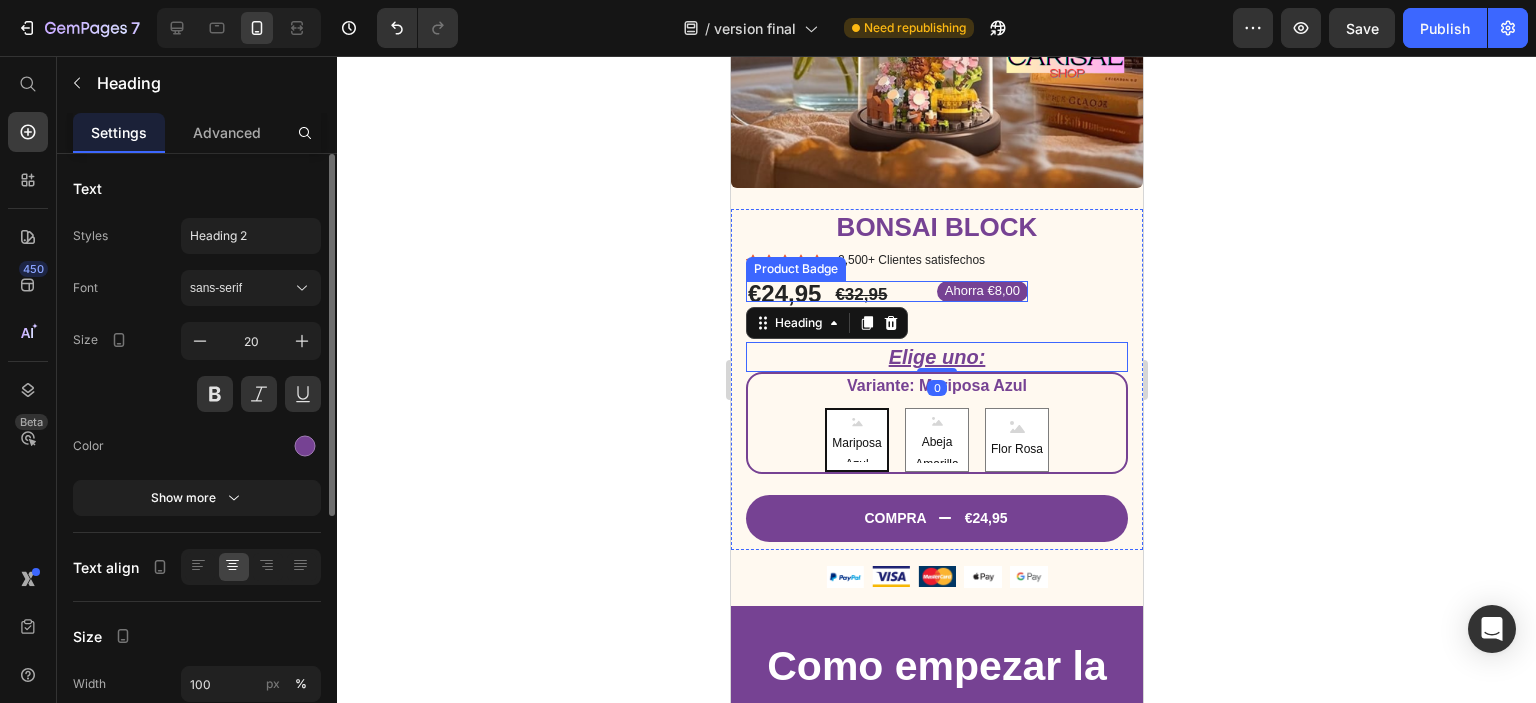click on "Ahorra €8,00" at bounding box center (886, 291) 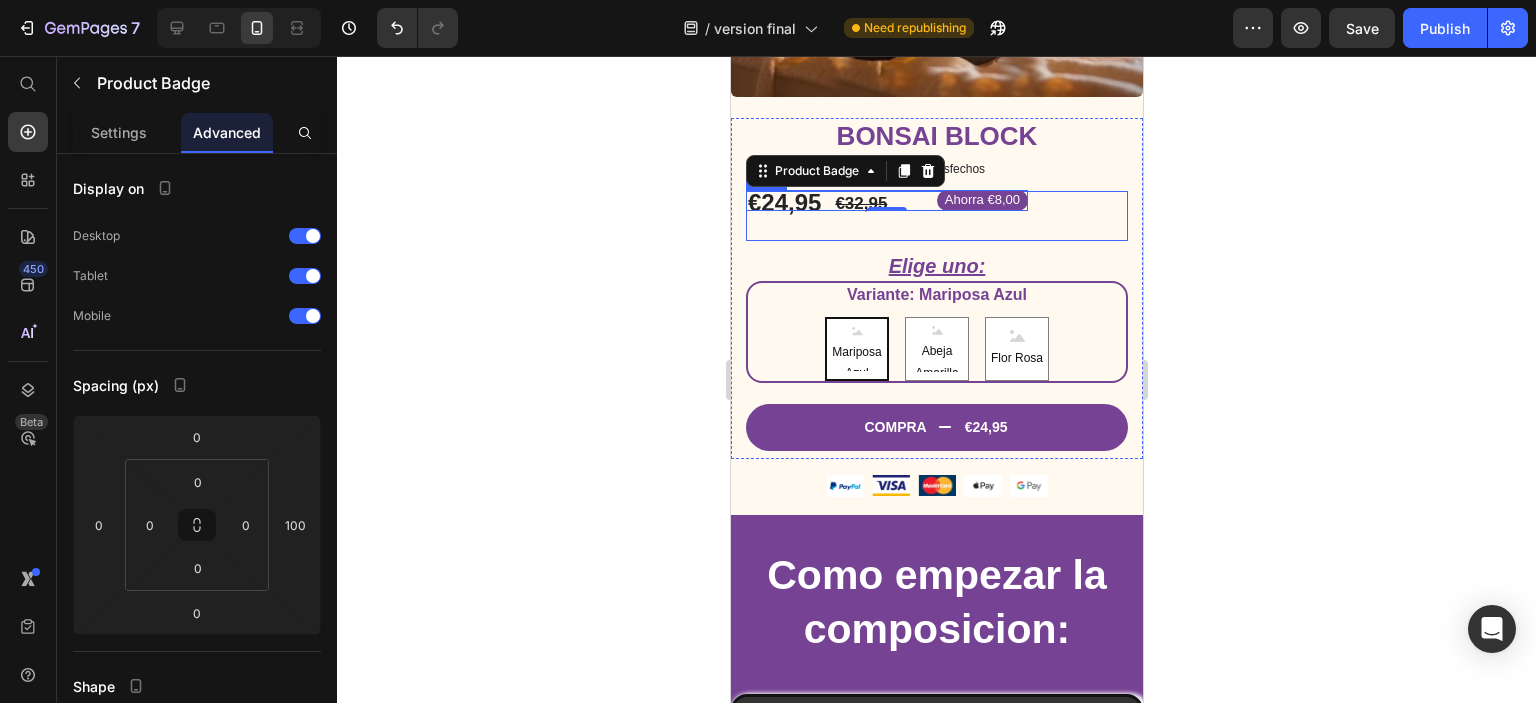 scroll, scrollTop: 600, scrollLeft: 0, axis: vertical 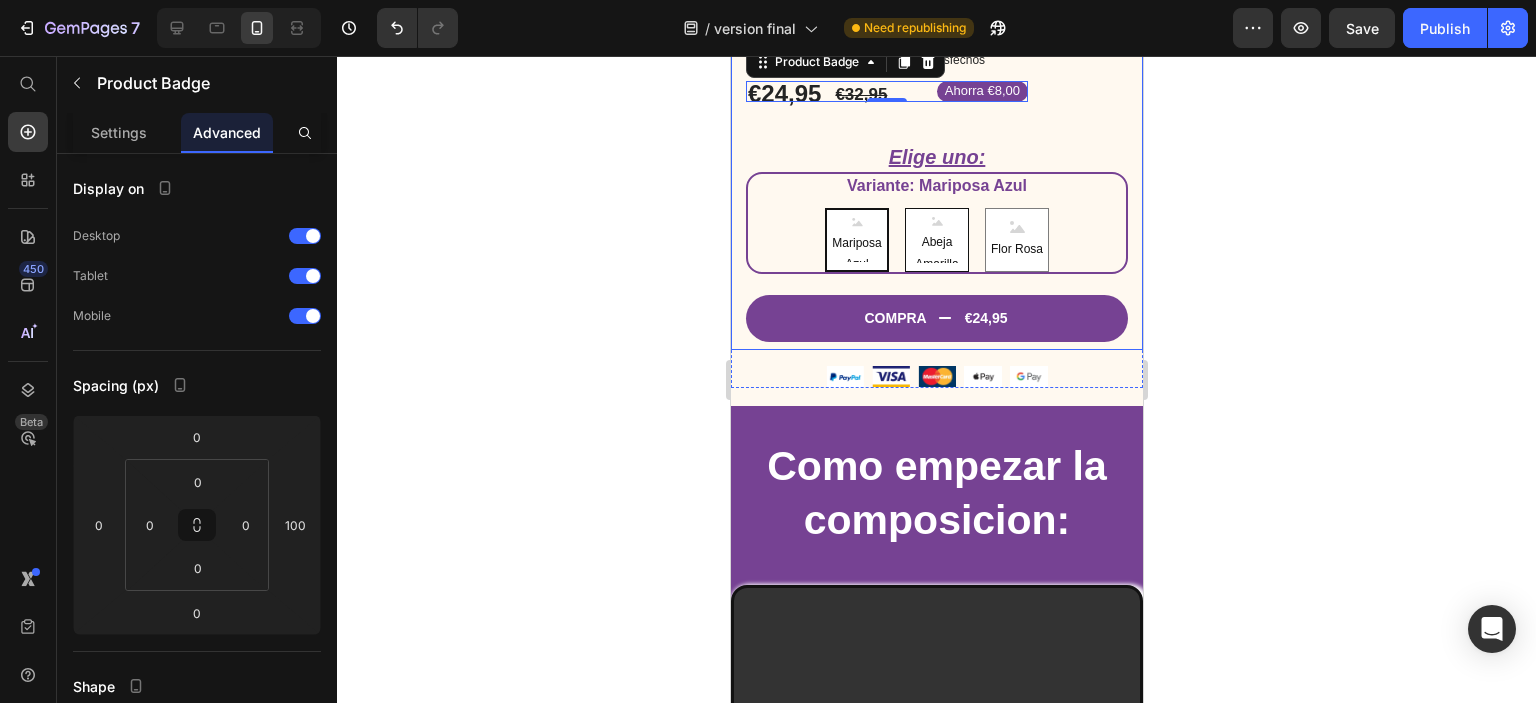 click on "Abeja Amarilla" at bounding box center (936, 247) 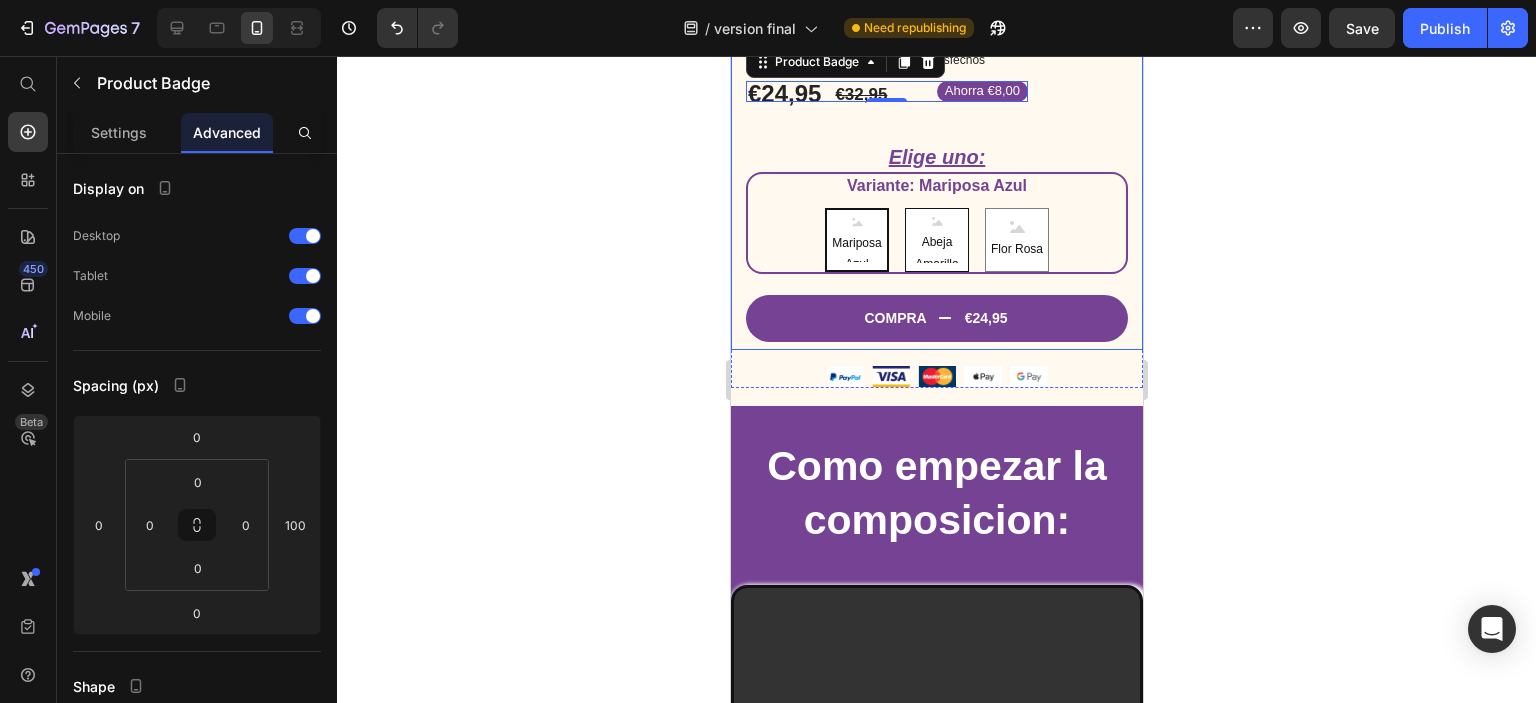 click on "Abeja Amarilla Abeja Amarilla Abeja Amarilla" at bounding box center (935, 207) 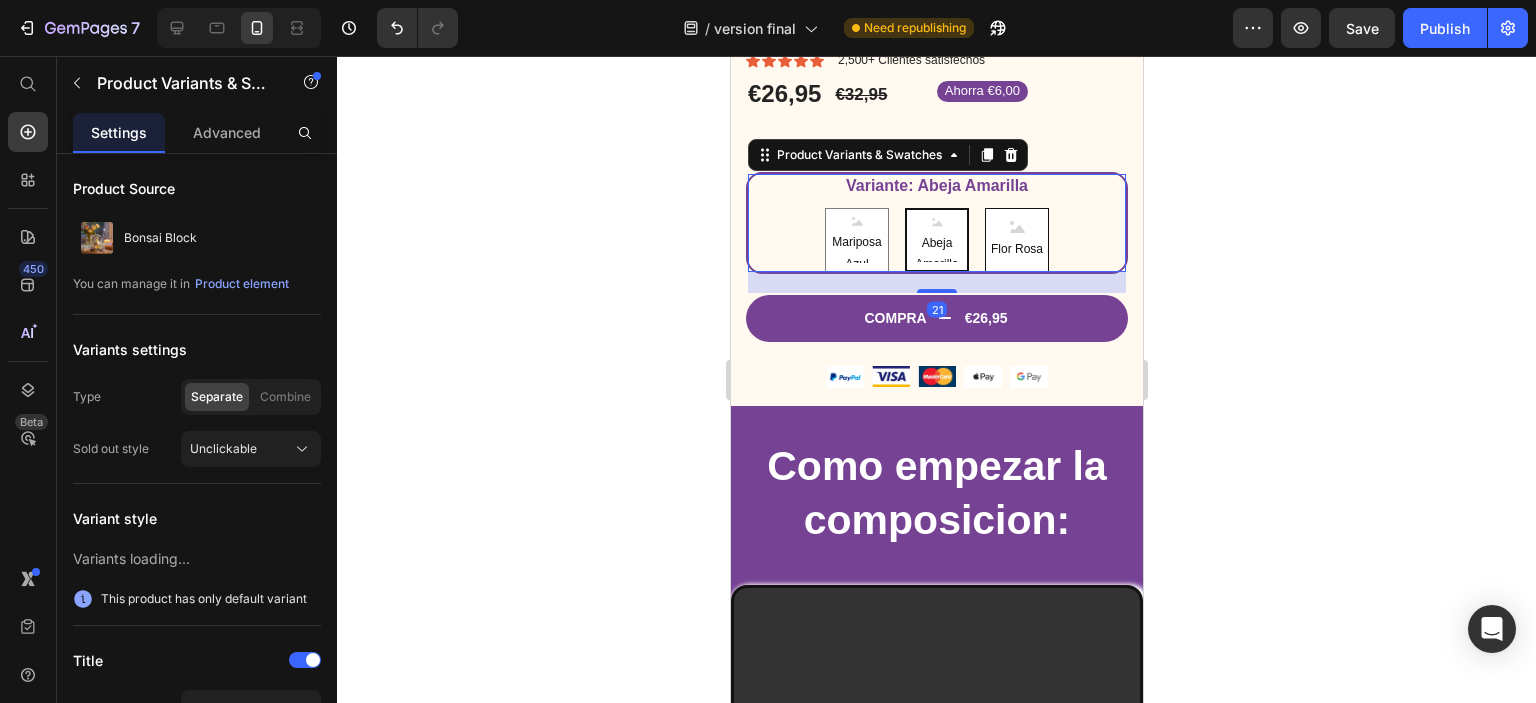 click on "Flor Rosa" at bounding box center (1016, 240) 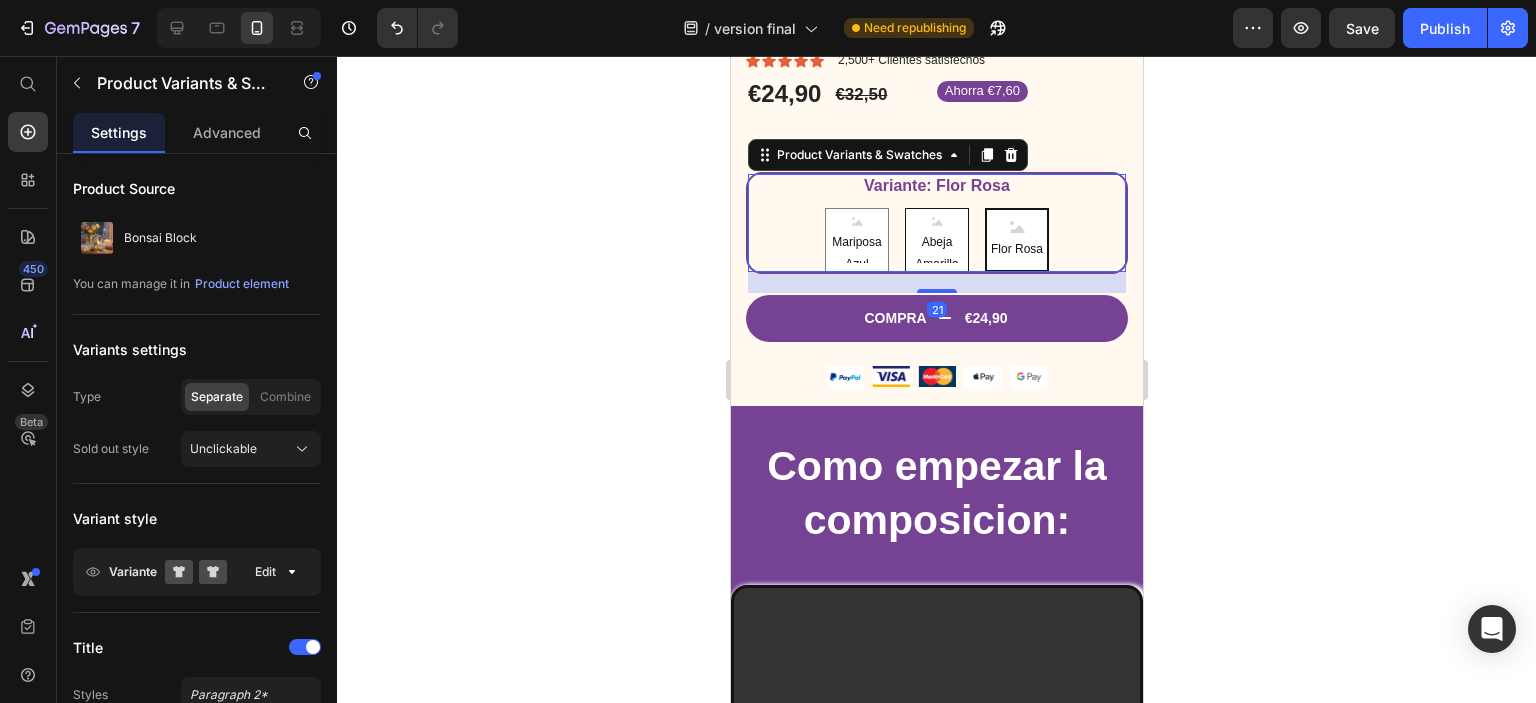 click on "Abeja Amarilla" at bounding box center (936, 247) 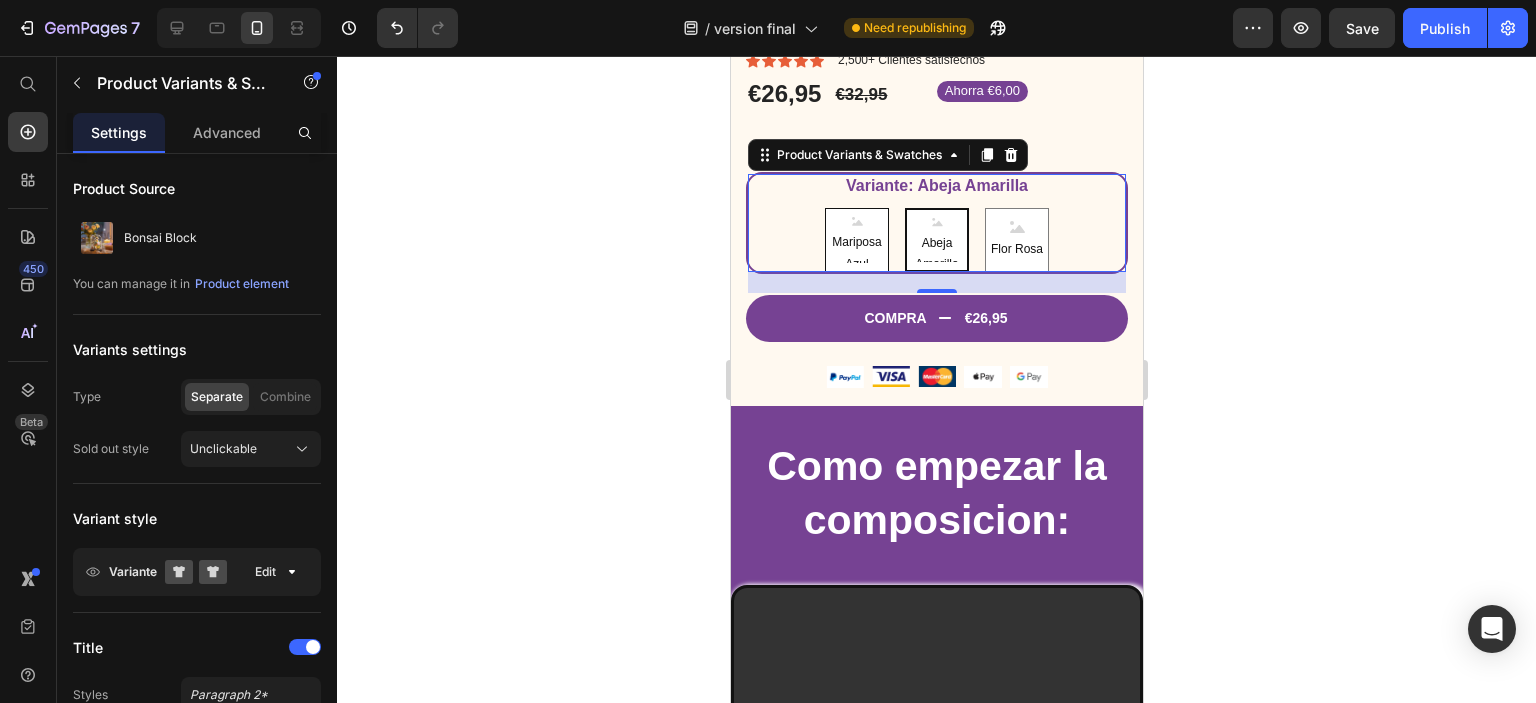 click on "Mariposa Azul" at bounding box center [856, 247] 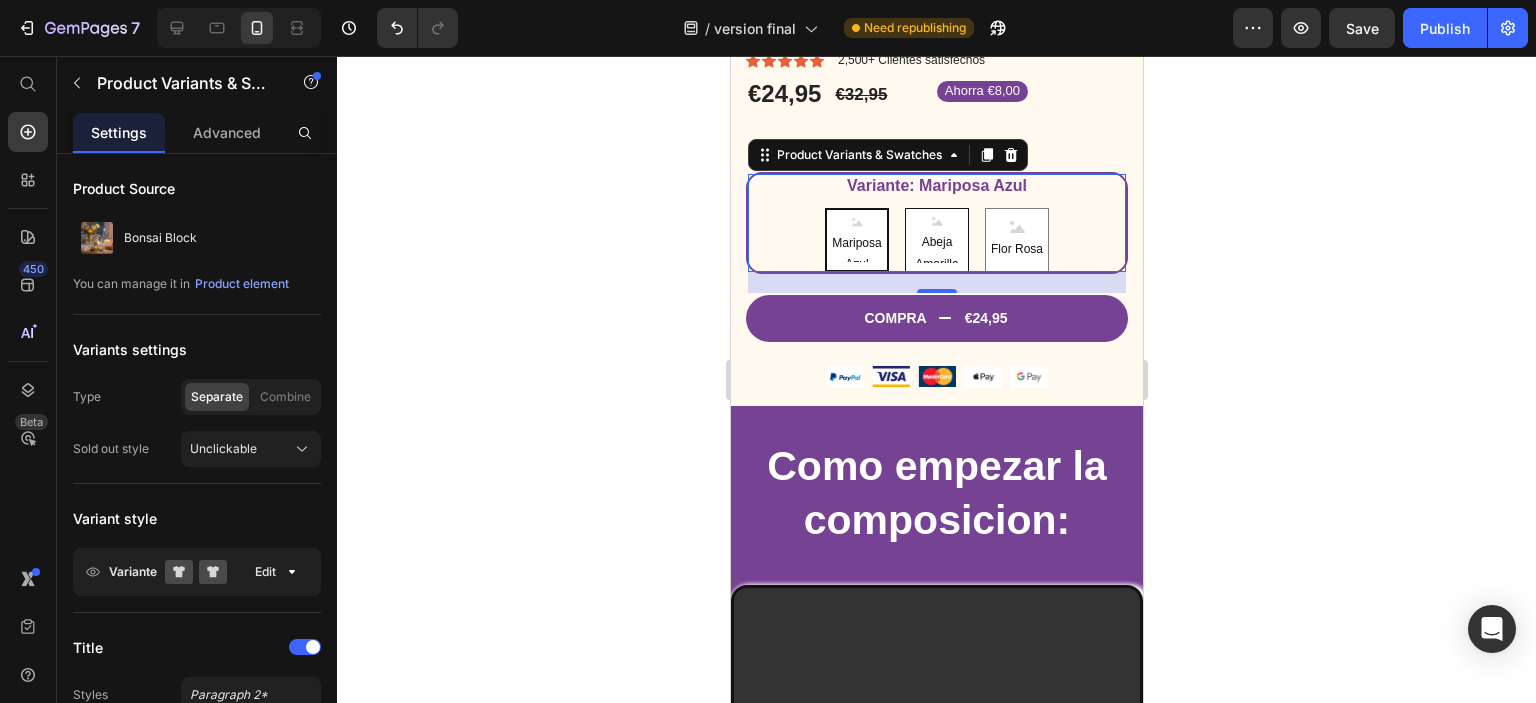 click on "Abeja Amarilla" at bounding box center [936, 247] 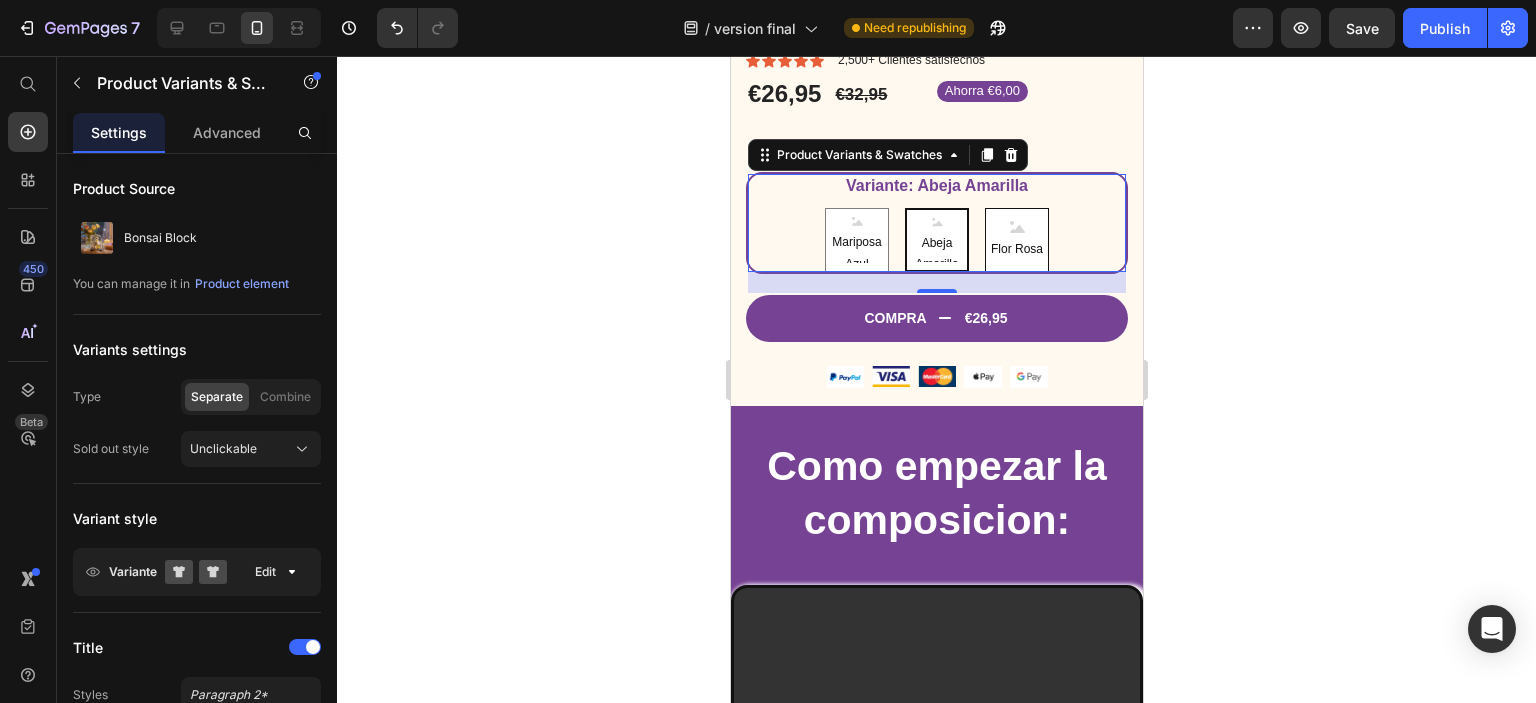 click on "Flor Rosa" at bounding box center (1016, 250) 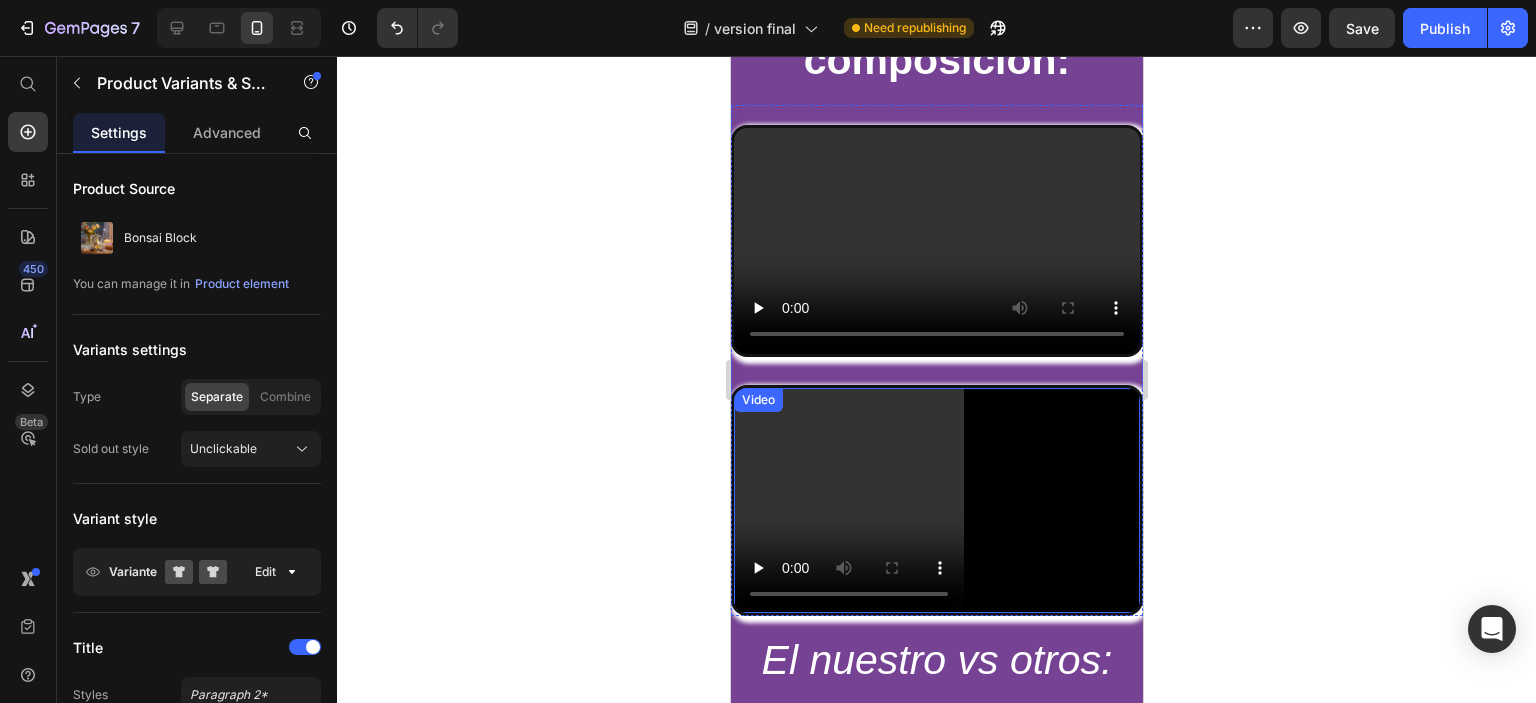 scroll, scrollTop: 900, scrollLeft: 0, axis: vertical 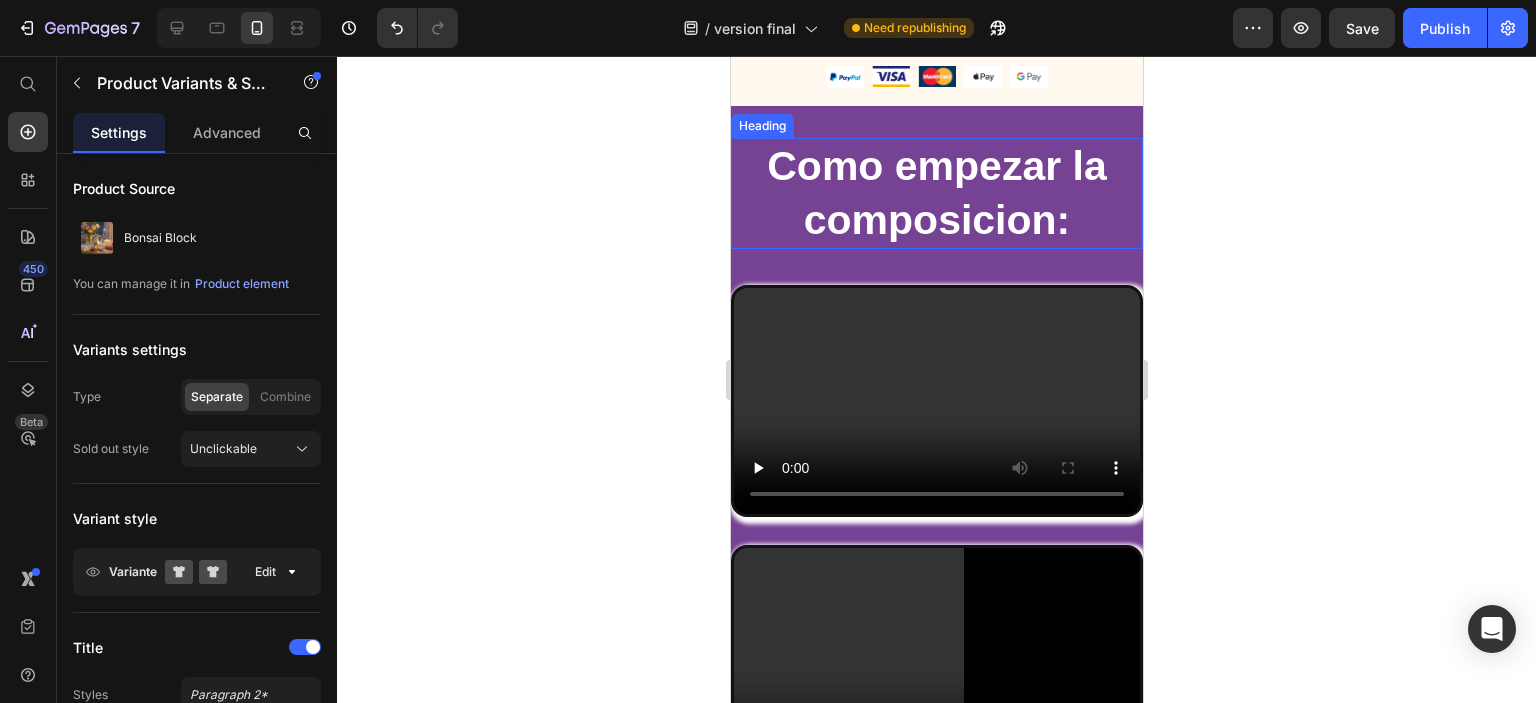 click on "Como empezar la composicion:" at bounding box center [936, 193] 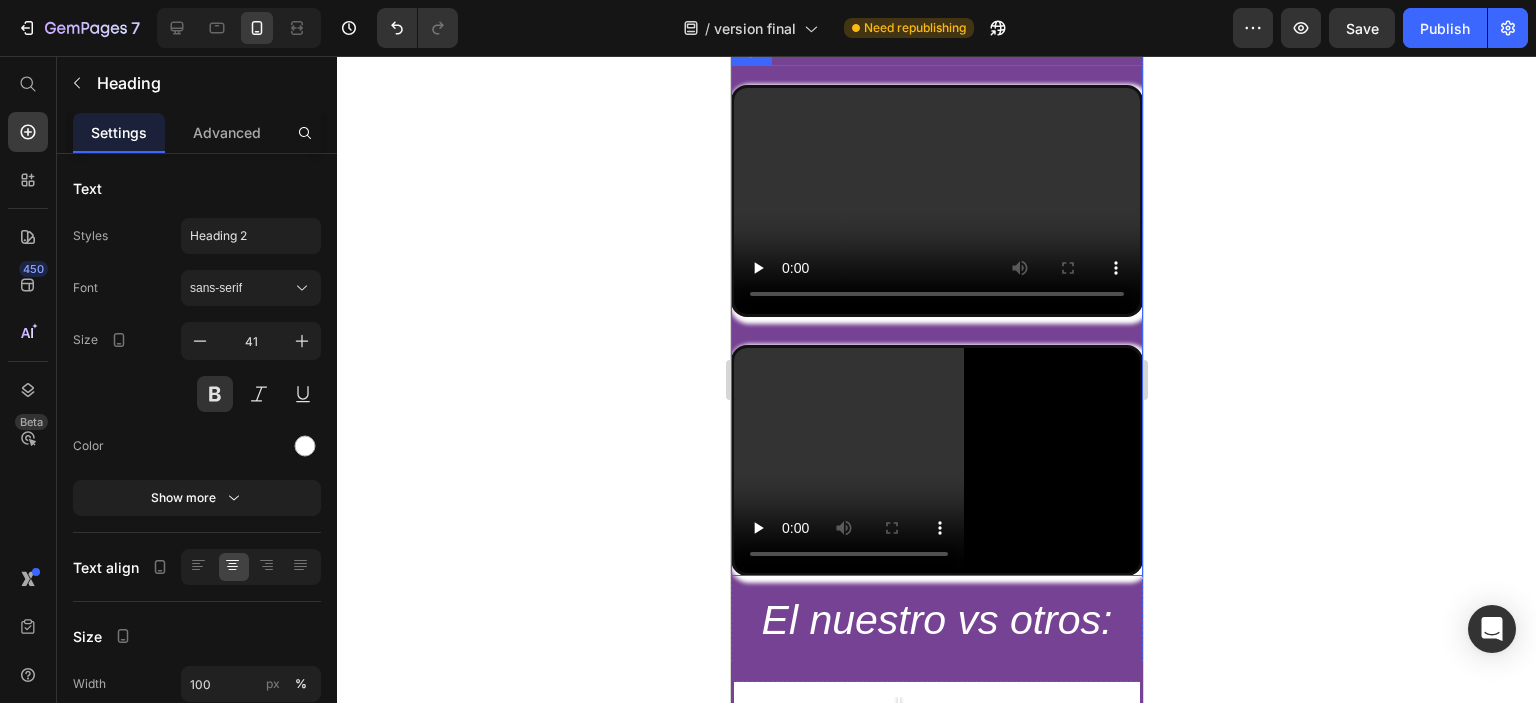 scroll, scrollTop: 1300, scrollLeft: 0, axis: vertical 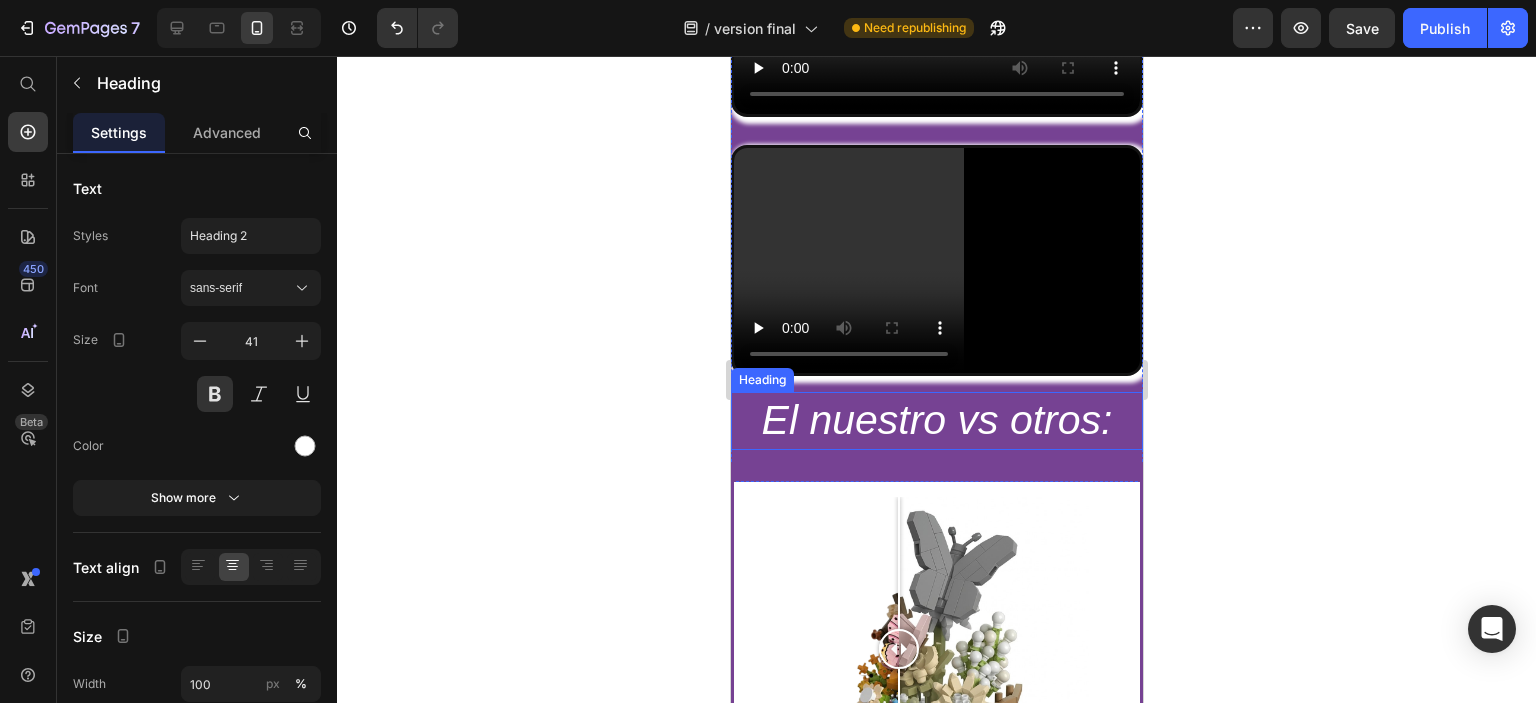 click on "El nuestro vs otros:" at bounding box center [936, 420] 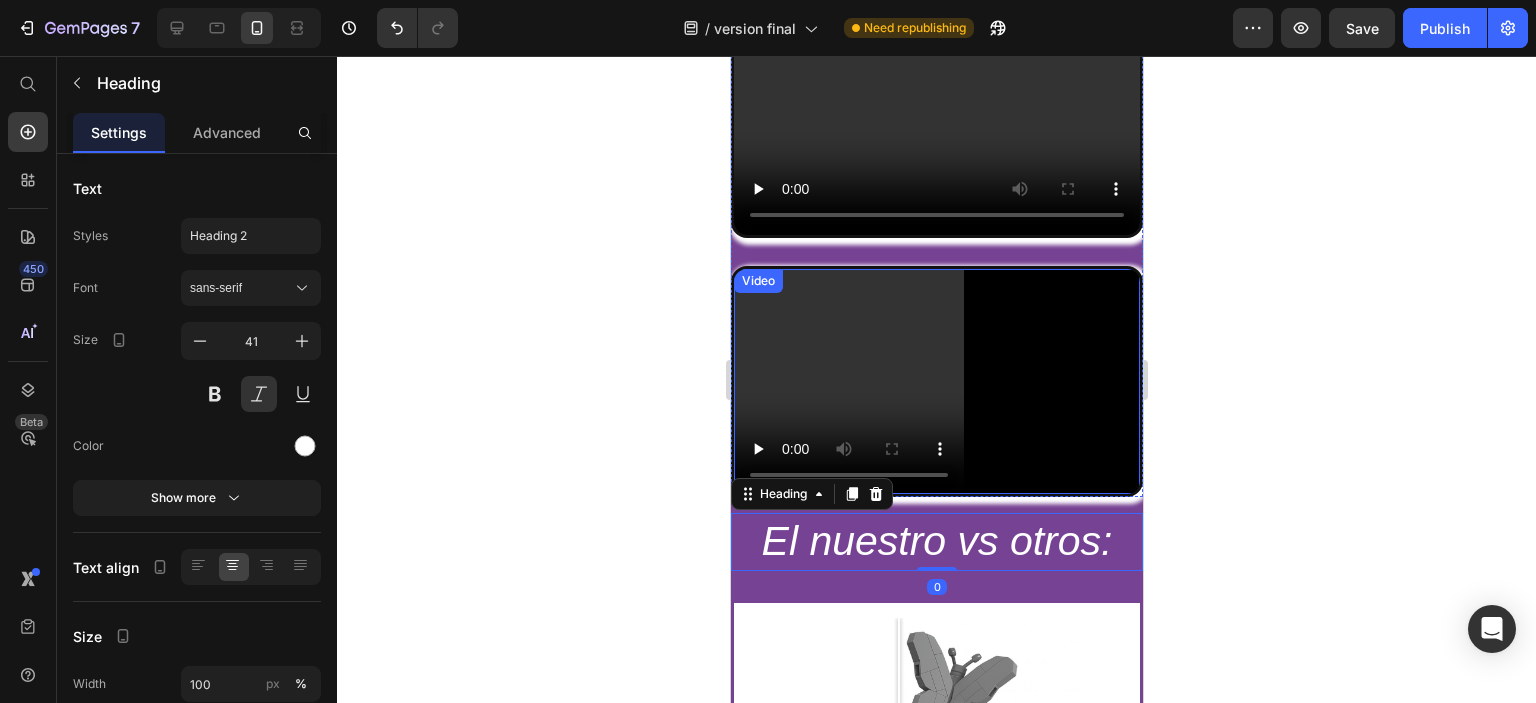 scroll, scrollTop: 1000, scrollLeft: 0, axis: vertical 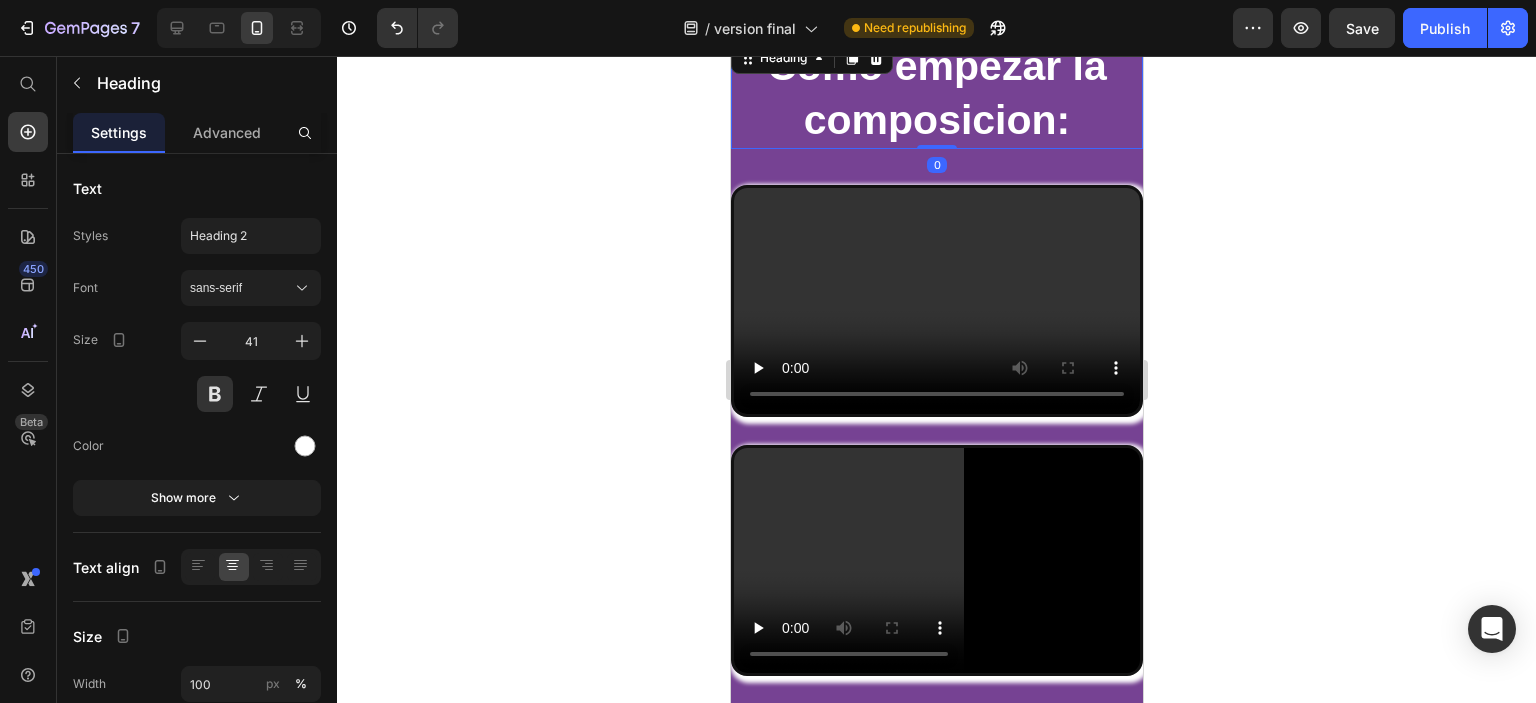click on "Como empezar la composicion:" at bounding box center [936, 93] 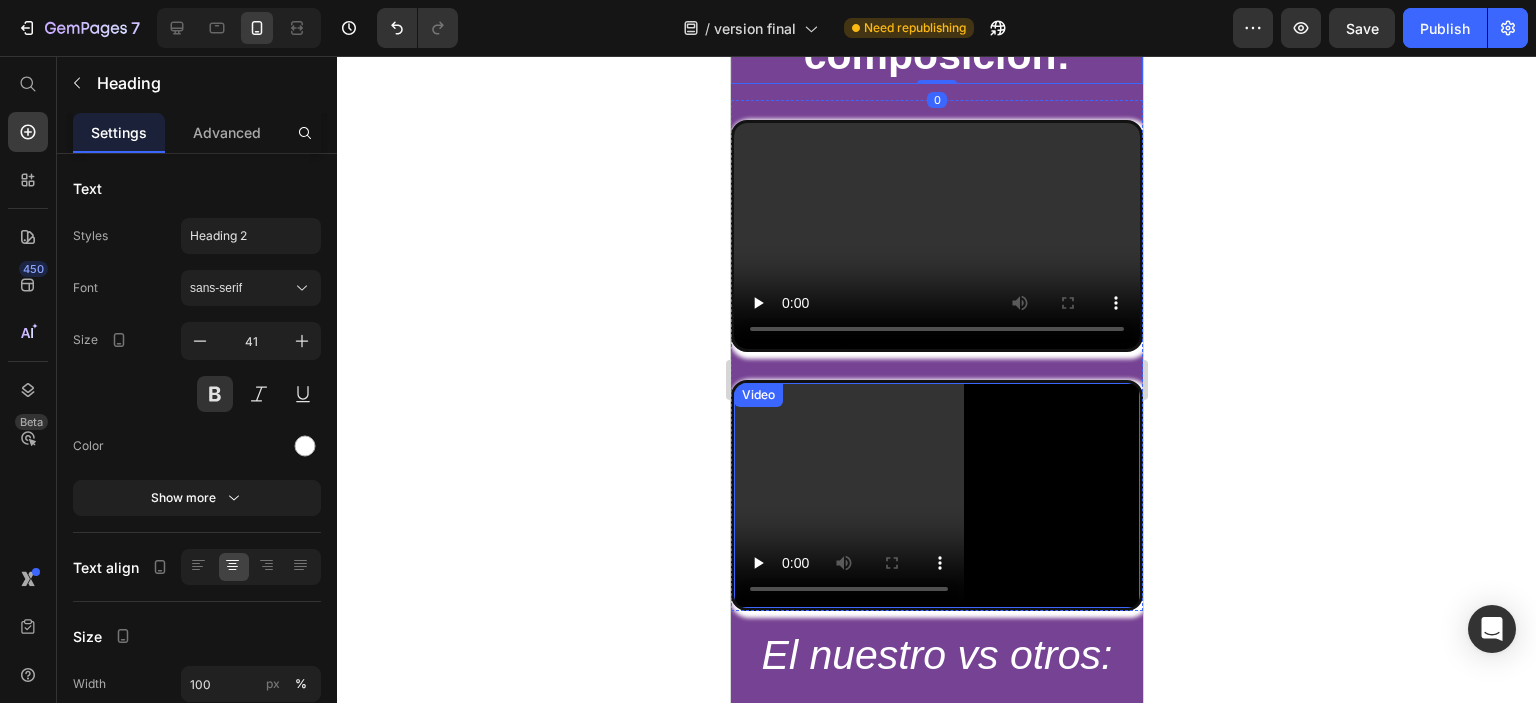 scroll, scrollTop: 1100, scrollLeft: 0, axis: vertical 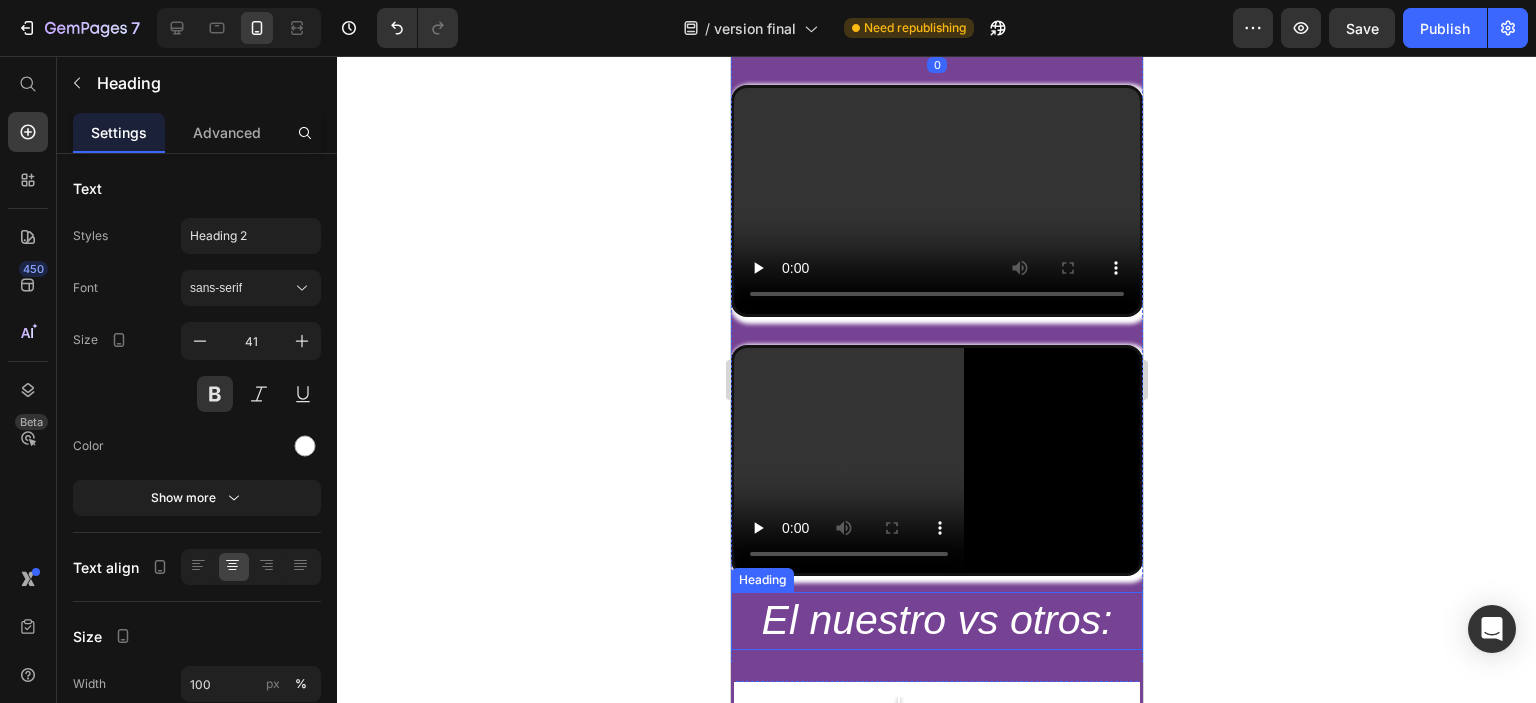 click on "El nuestro vs otros:" at bounding box center (936, 620) 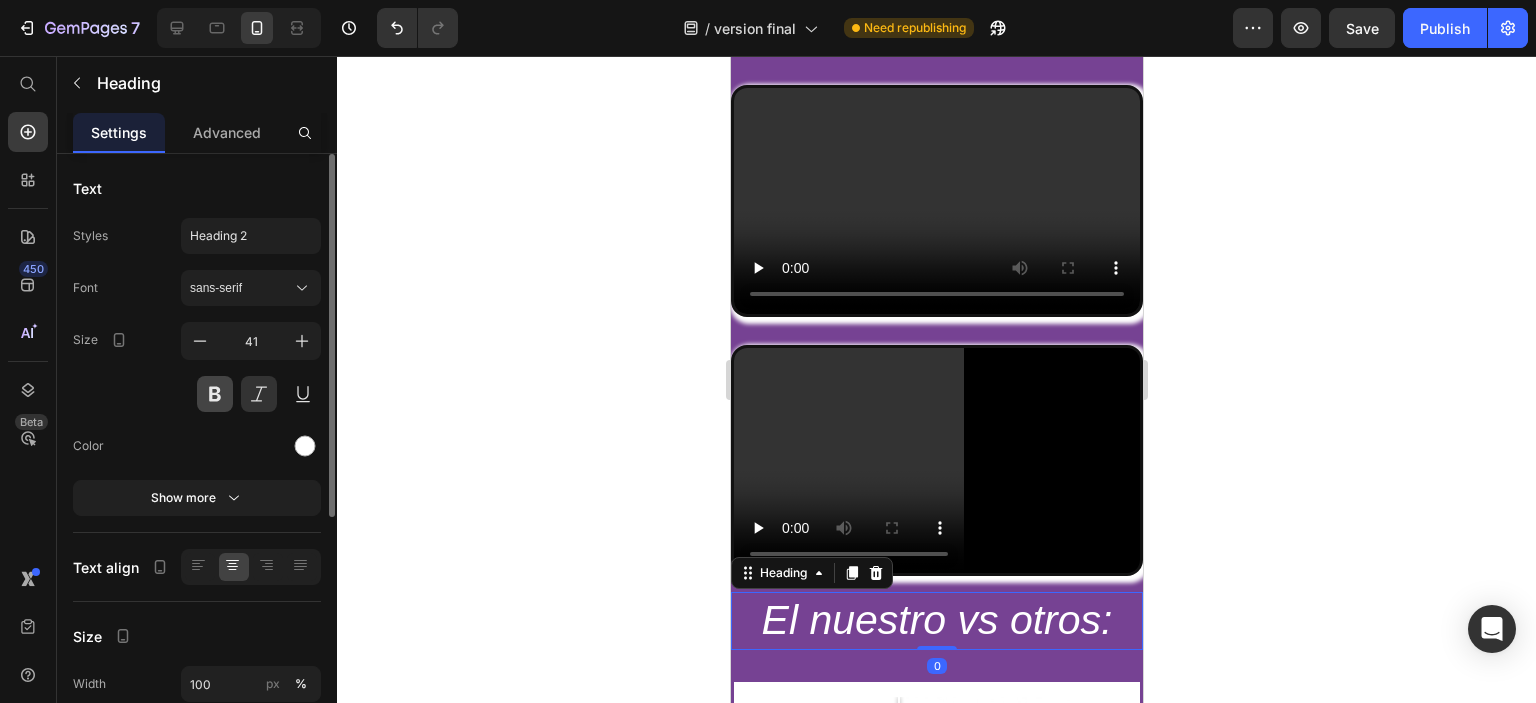 click at bounding box center (215, 394) 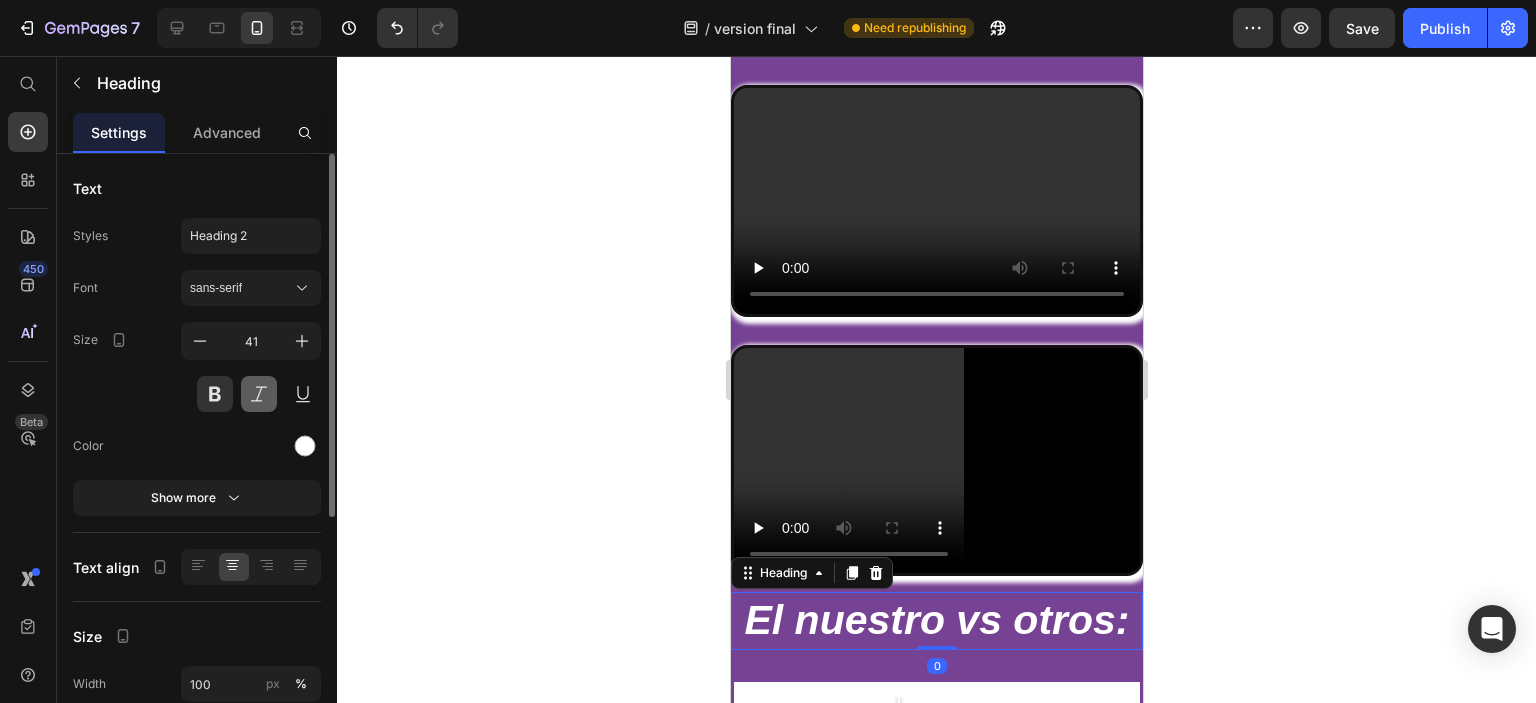 click at bounding box center [259, 394] 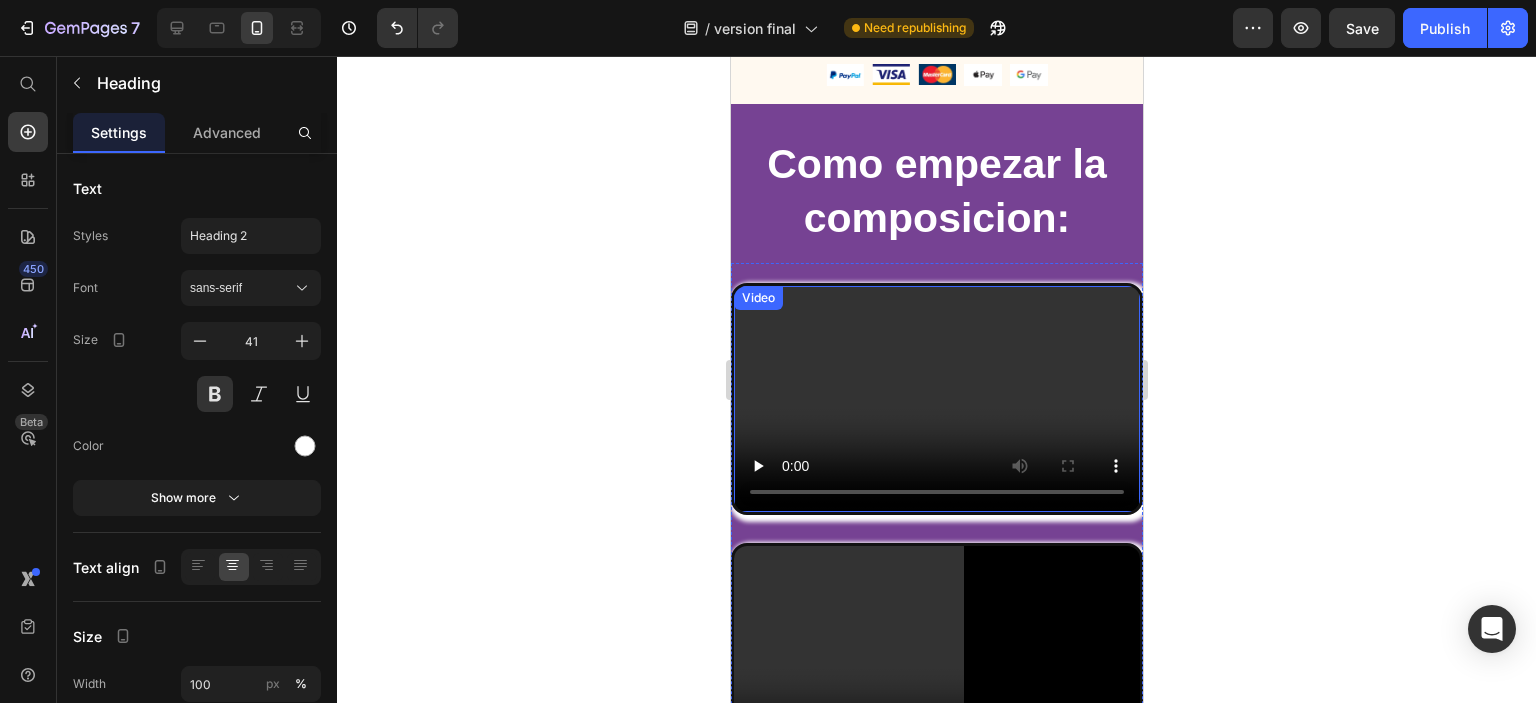scroll, scrollTop: 900, scrollLeft: 0, axis: vertical 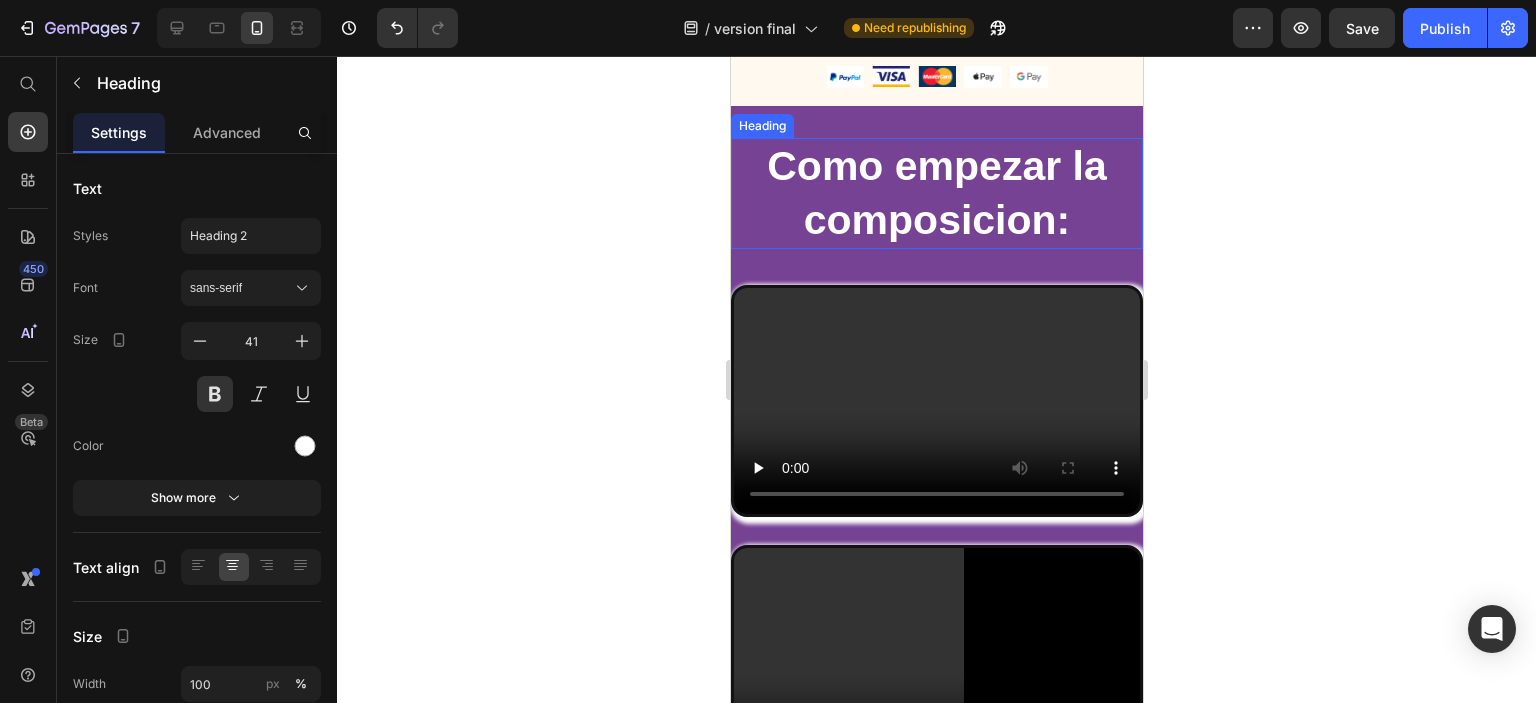 click on "Como empezar la composicion:" at bounding box center (936, 193) 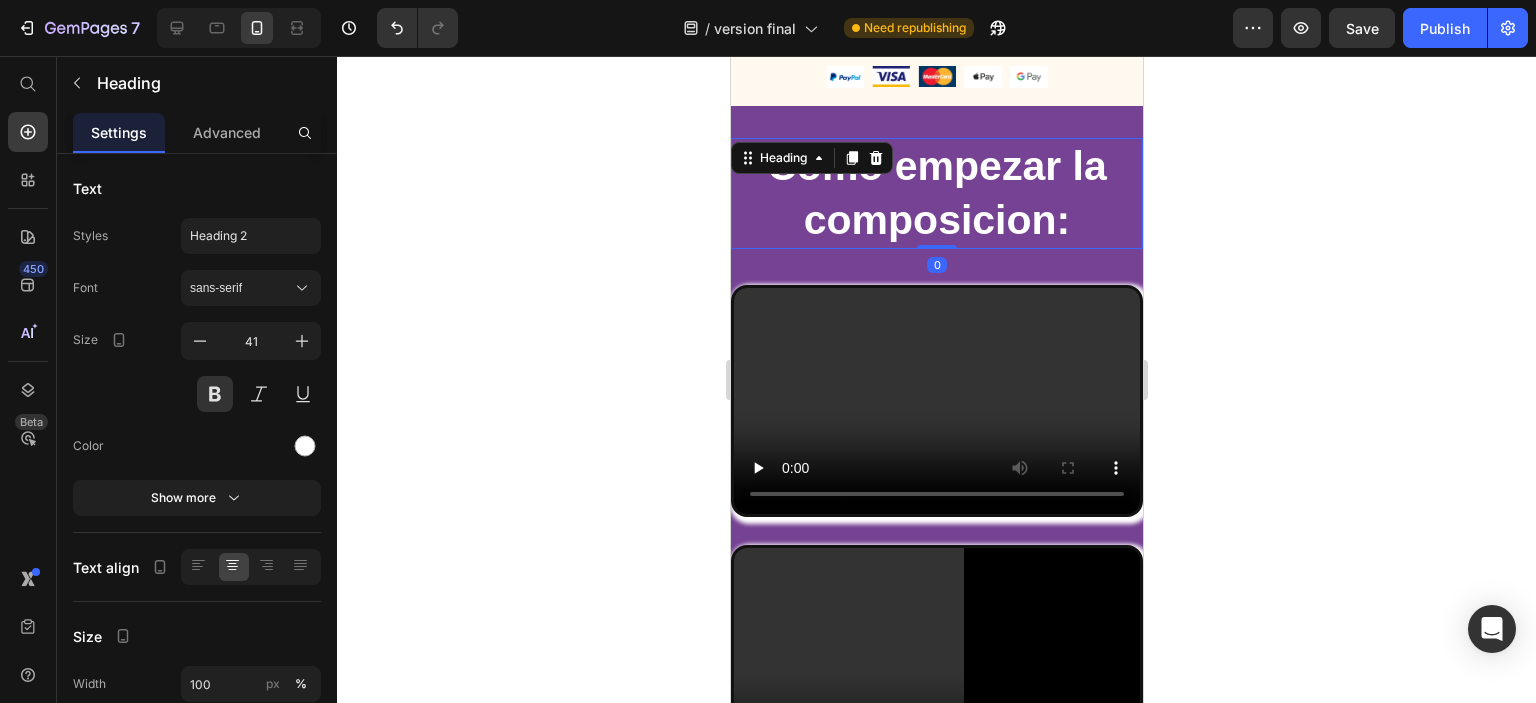 click on "Como empezar la composicion:" at bounding box center (936, 193) 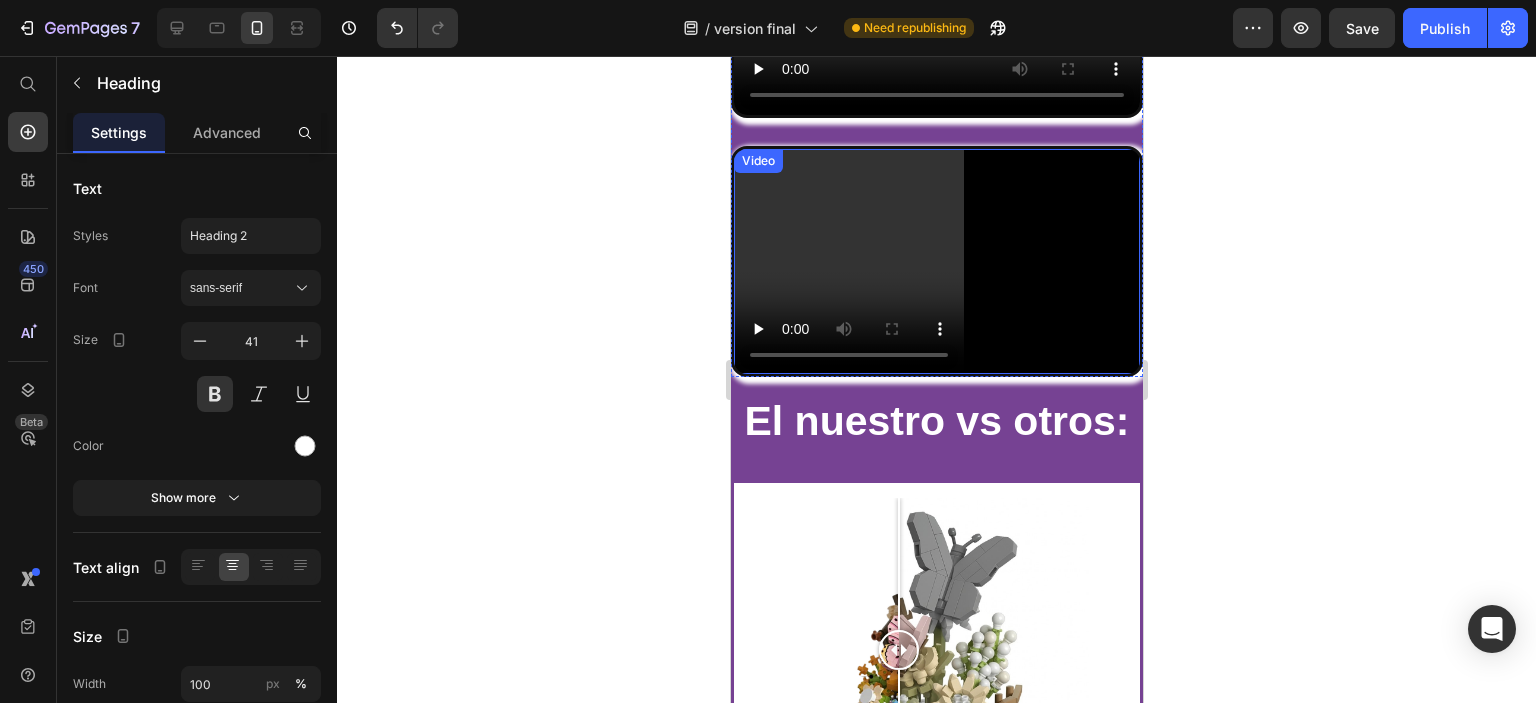 scroll, scrollTop: 1300, scrollLeft: 0, axis: vertical 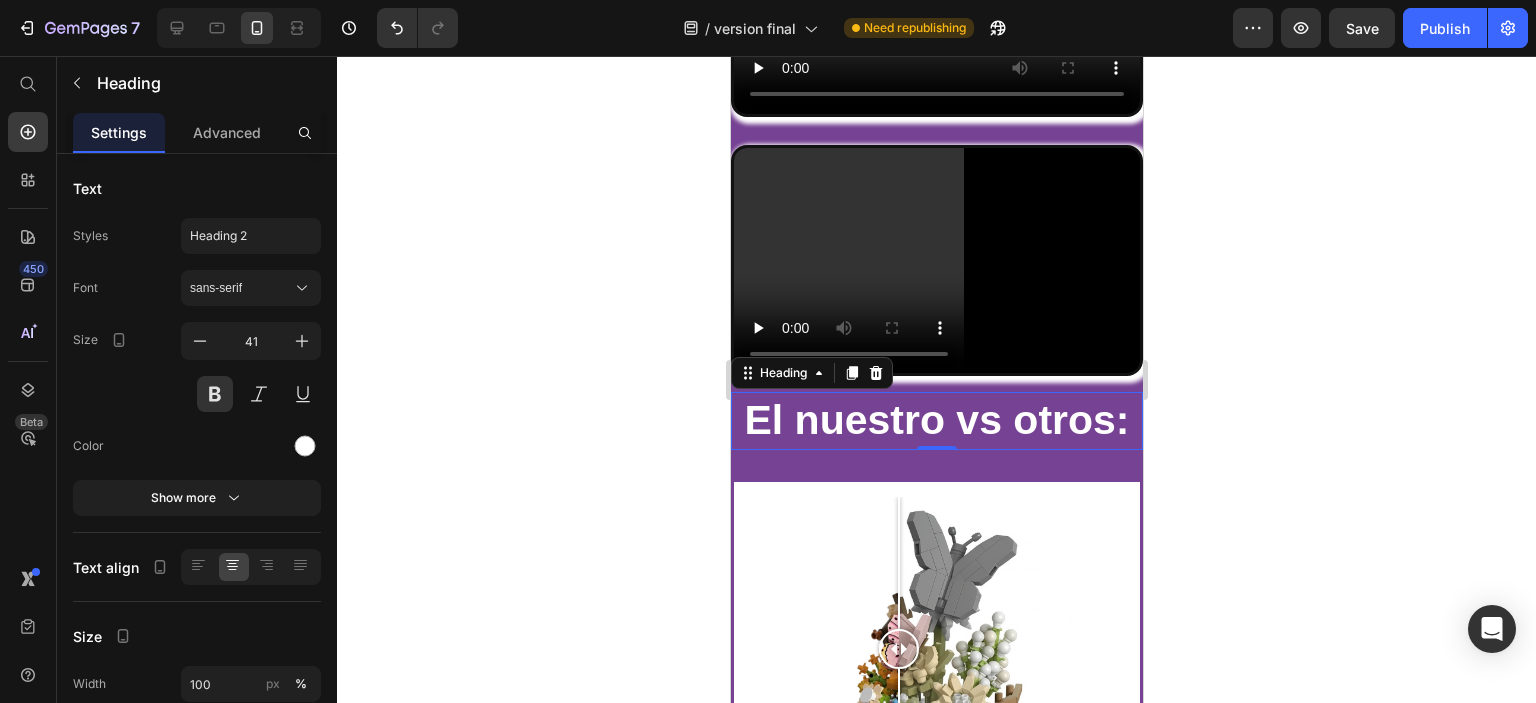 click on "El nuestro vs otros:" at bounding box center (936, 420) 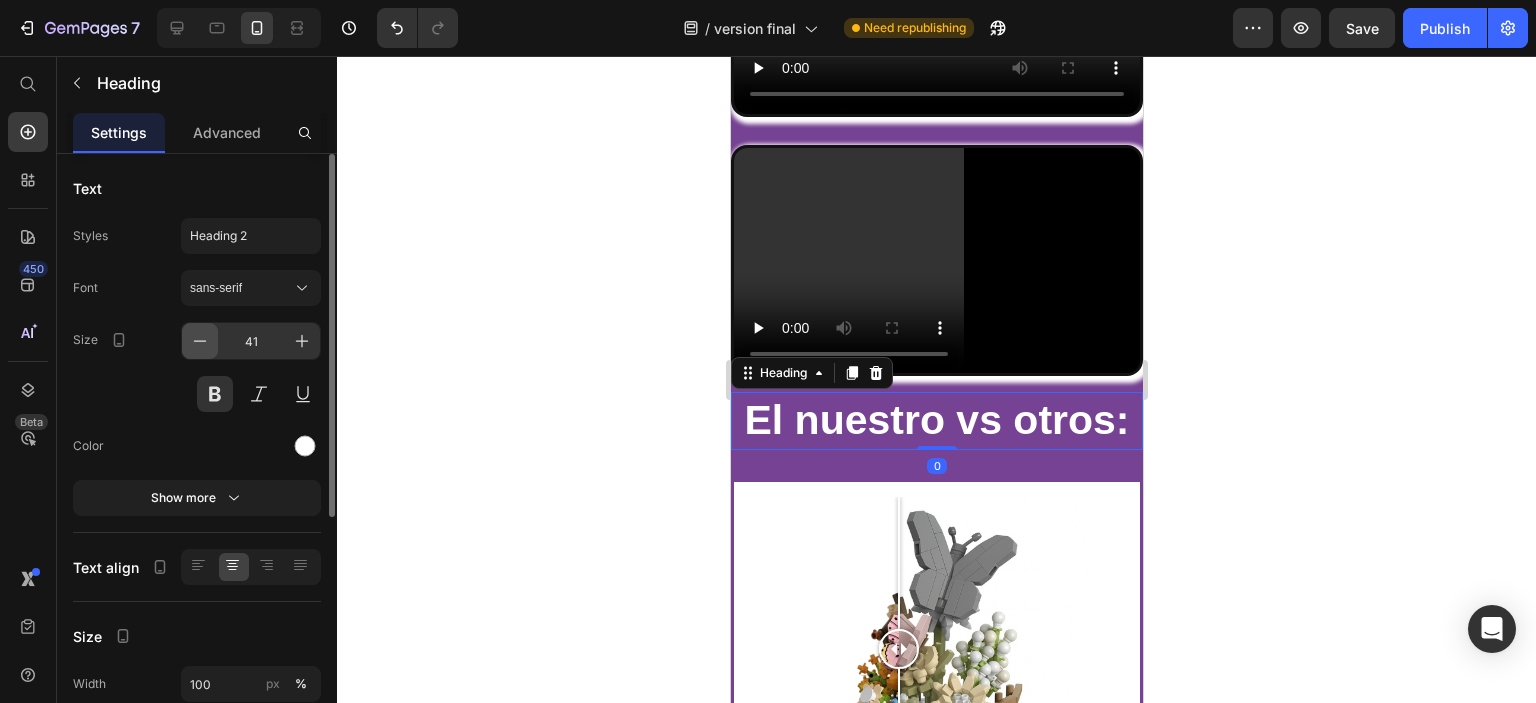 click 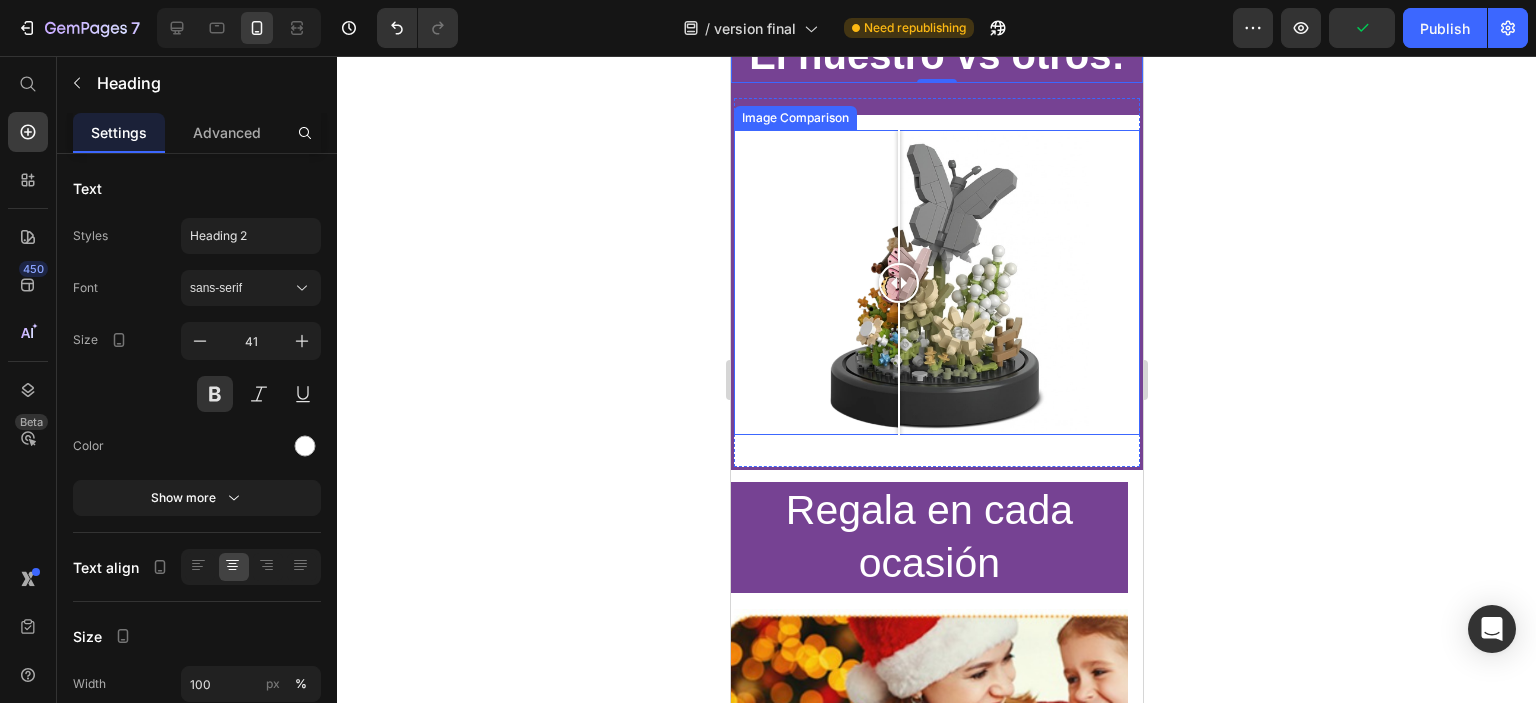 scroll, scrollTop: 1700, scrollLeft: 0, axis: vertical 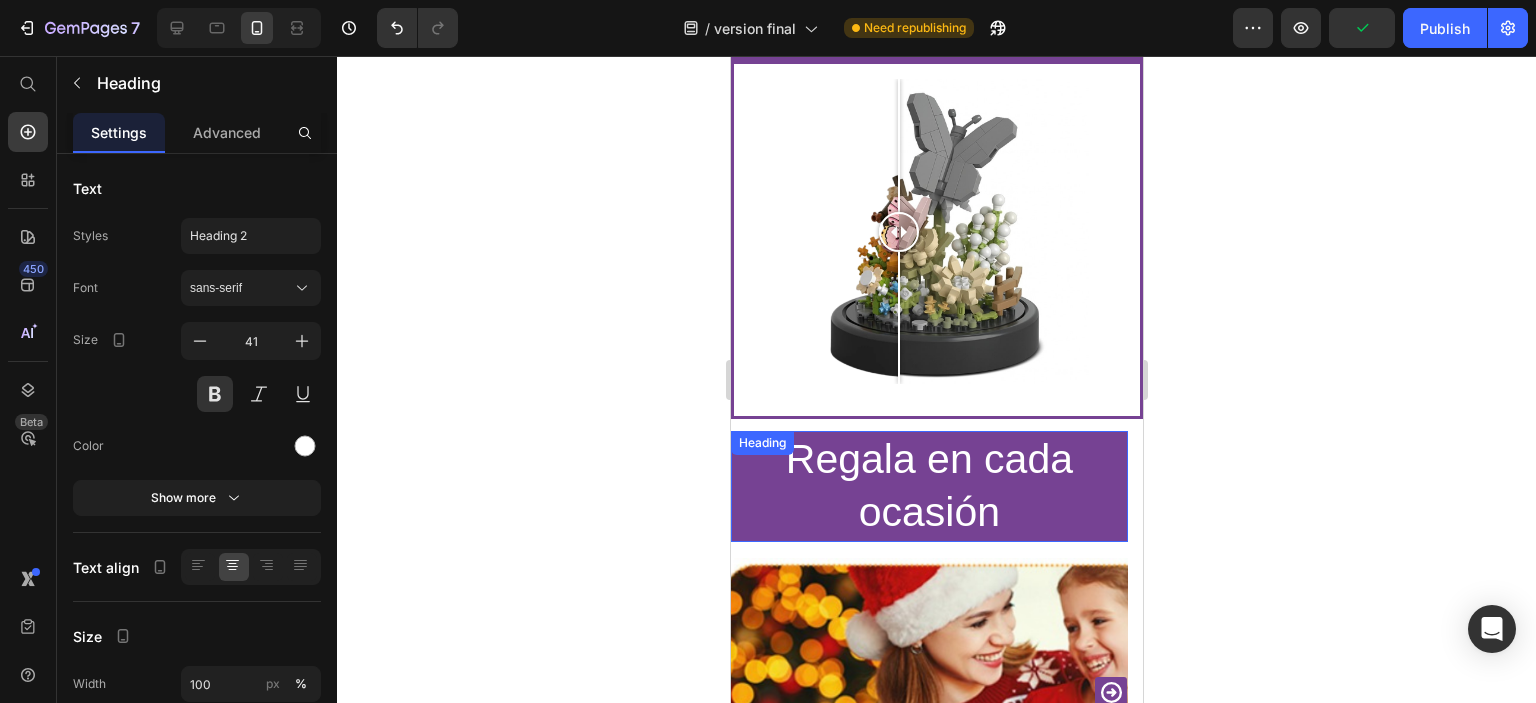 click on "Regala en cada ocasión" at bounding box center (928, 486) 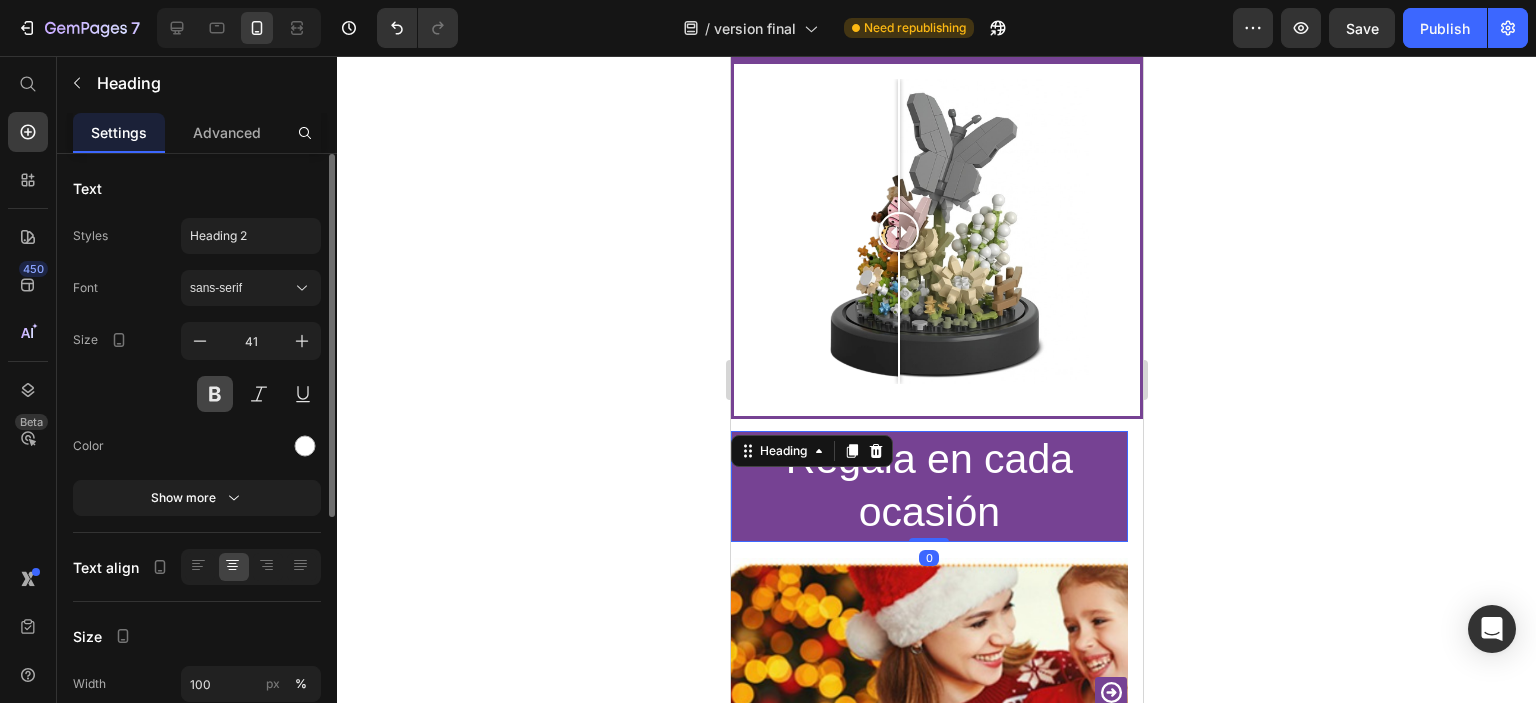 click at bounding box center (215, 394) 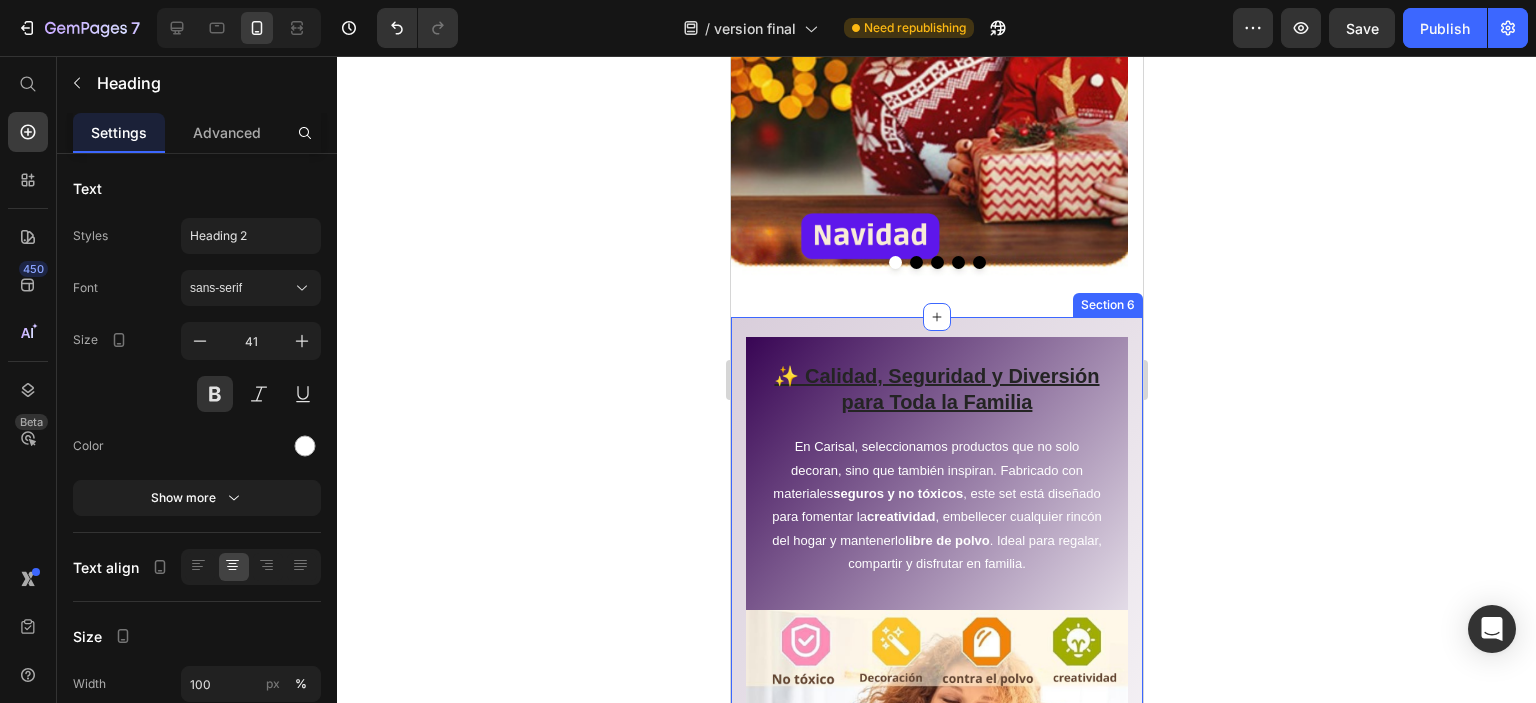 scroll, scrollTop: 2400, scrollLeft: 0, axis: vertical 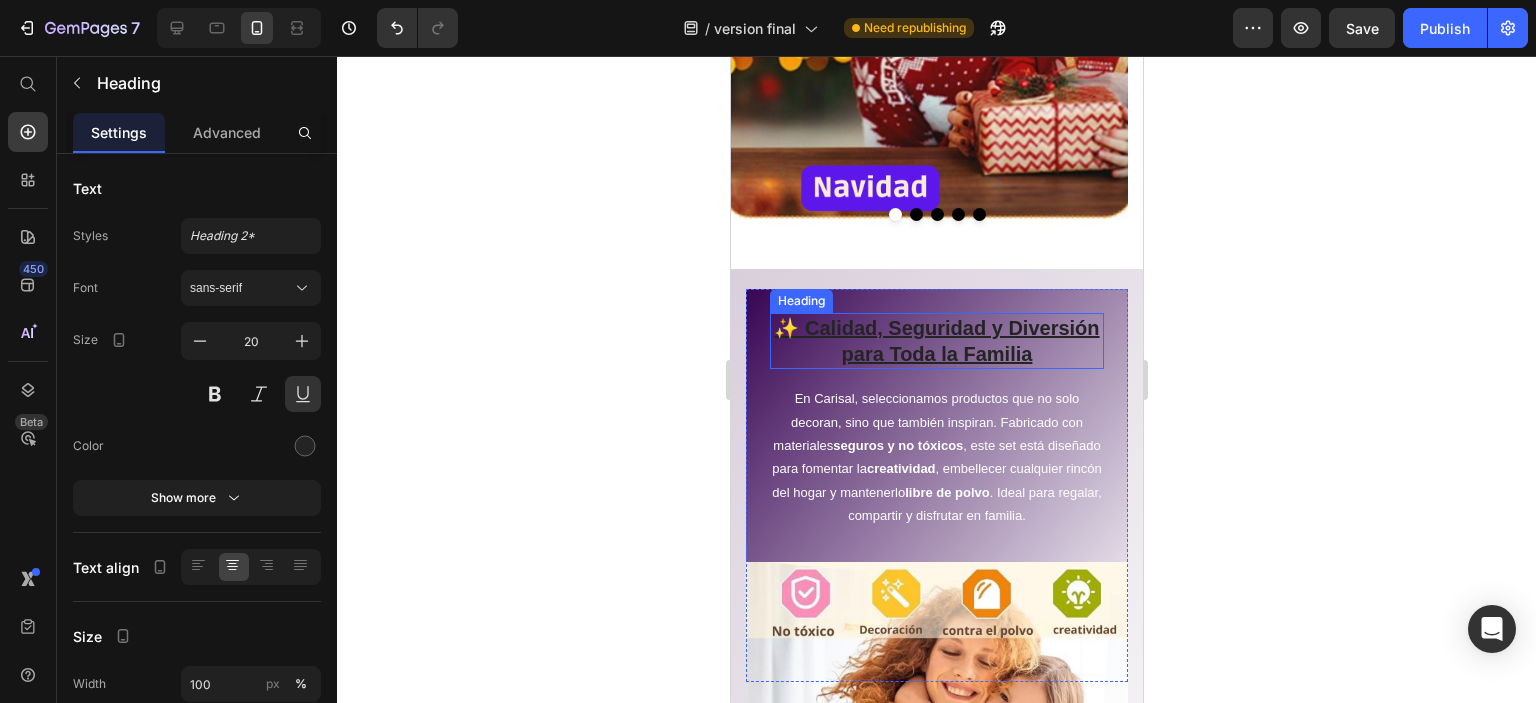 click on "✨ Calidad, Seguridad y Diversión para Toda la Familia" at bounding box center [936, 341] 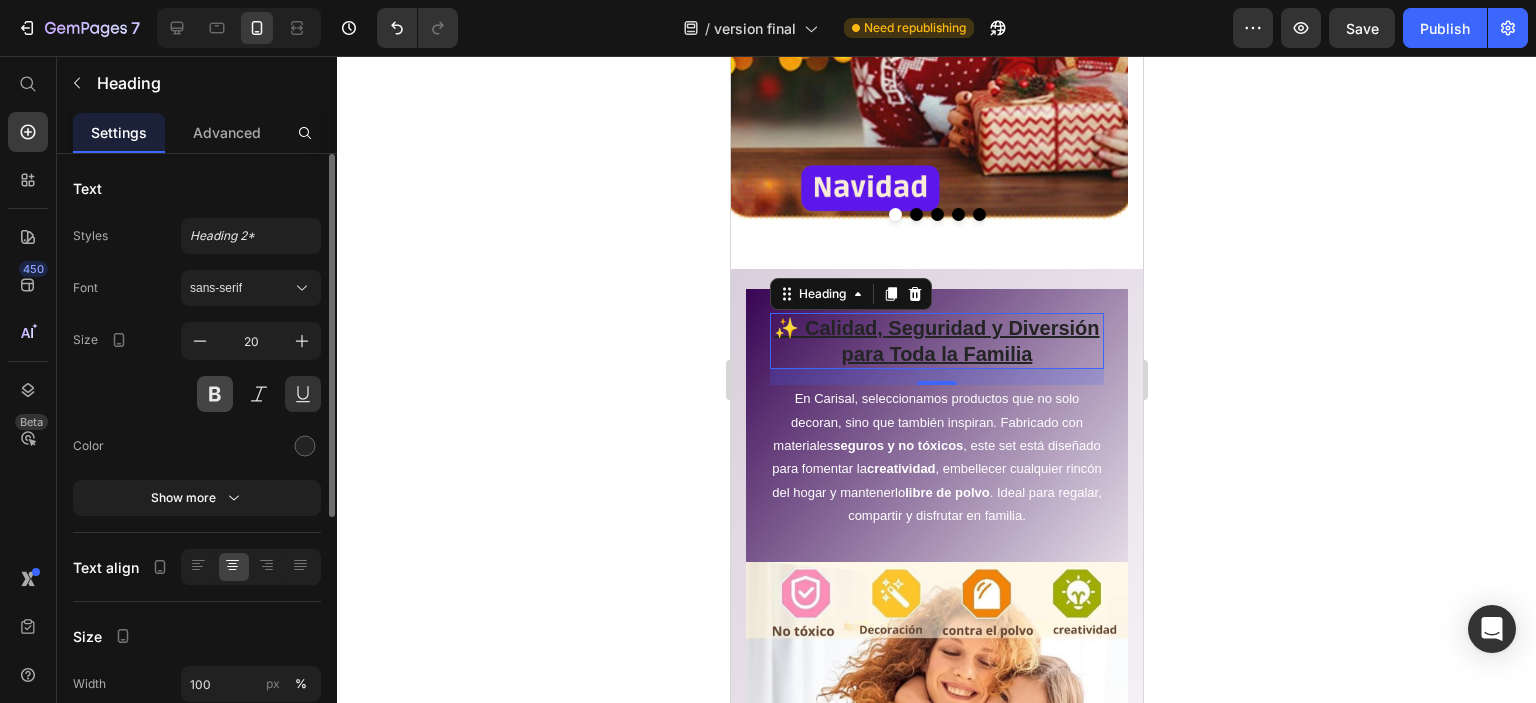 click at bounding box center [215, 394] 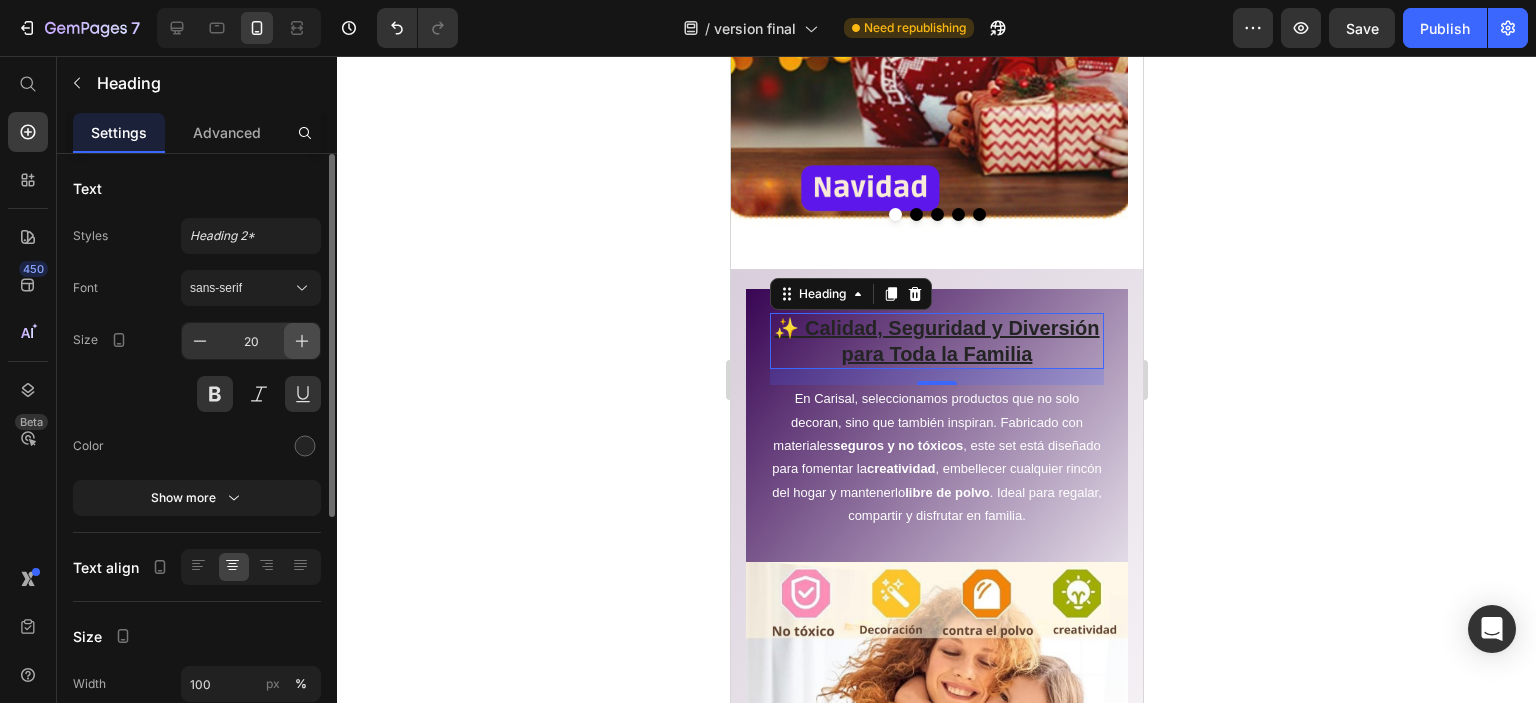 click 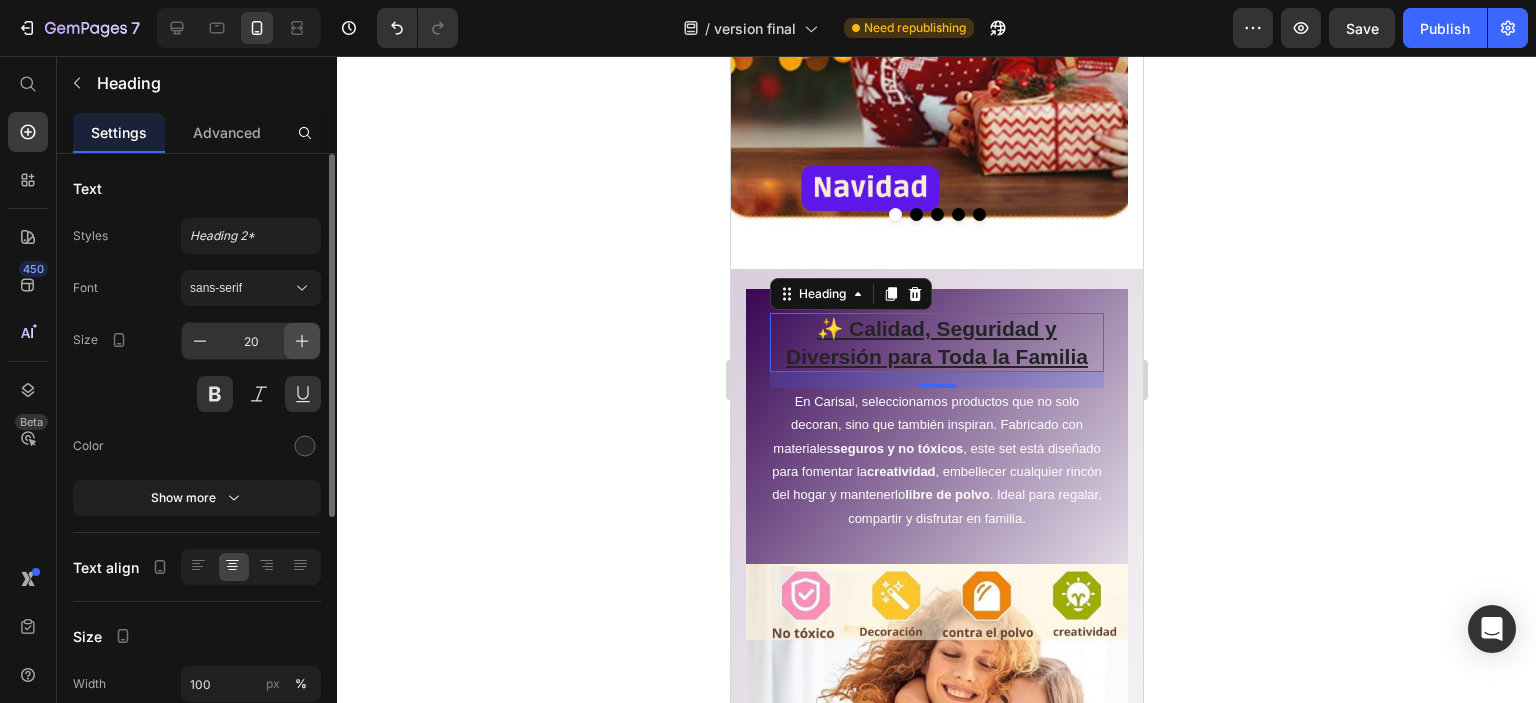 click 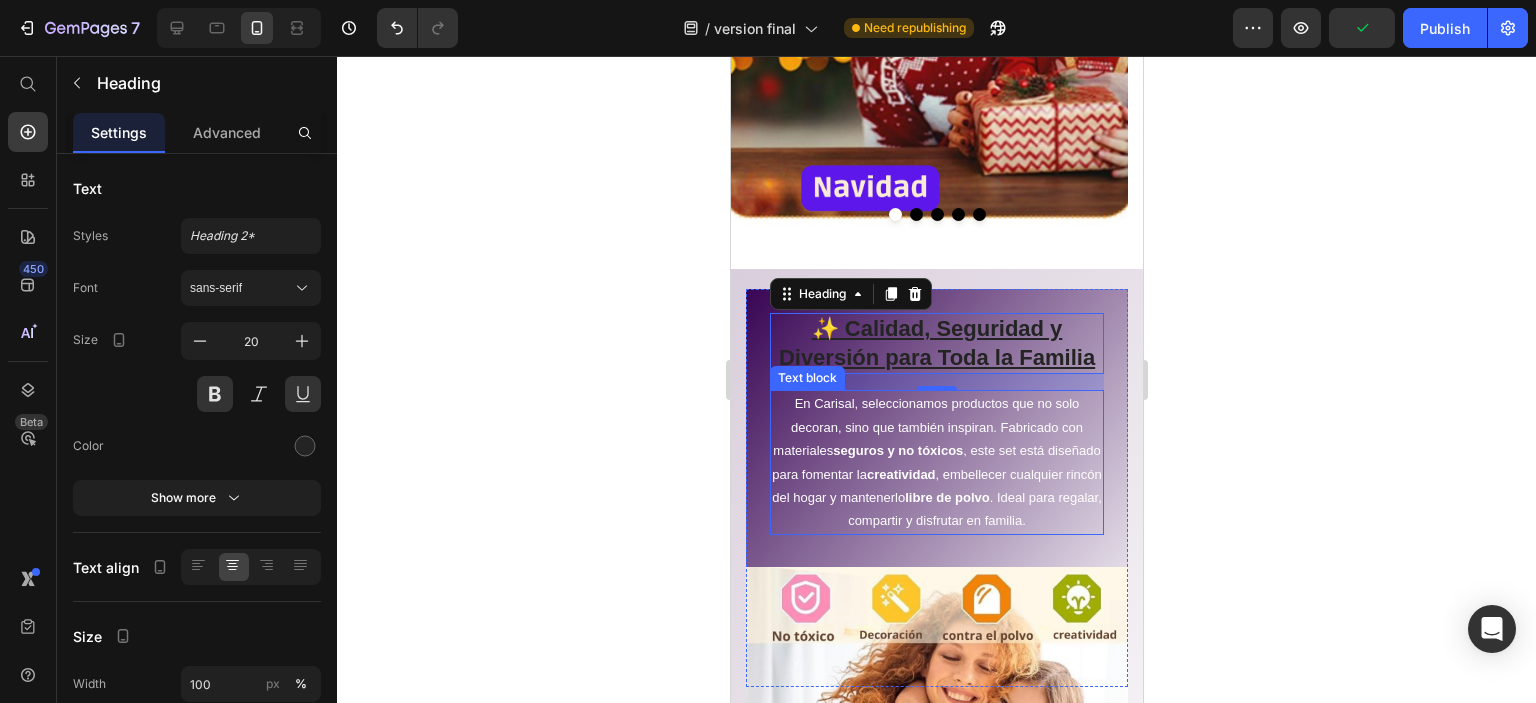 click on "En Carisal, seleccionamos productos que no solo decoran, sino que también inspiran. Fabricado con materiales  seguros y no tóxicos , este set está diseñado para fomentar la  creatividad , embellecer cualquier rincón del hogar y mantenerlo  libre de polvo . Ideal para regalar, compartir y disfrutar en familia." at bounding box center [936, 462] 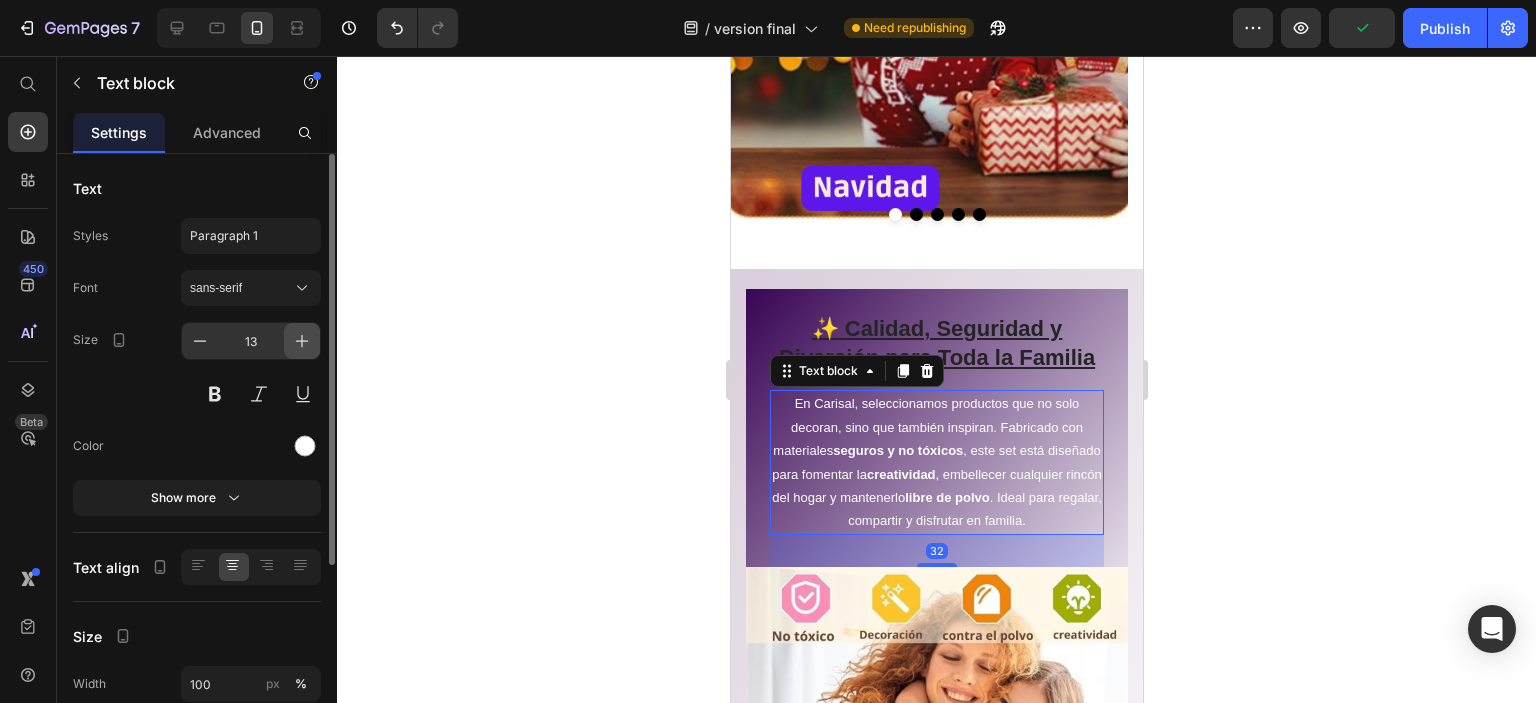 click 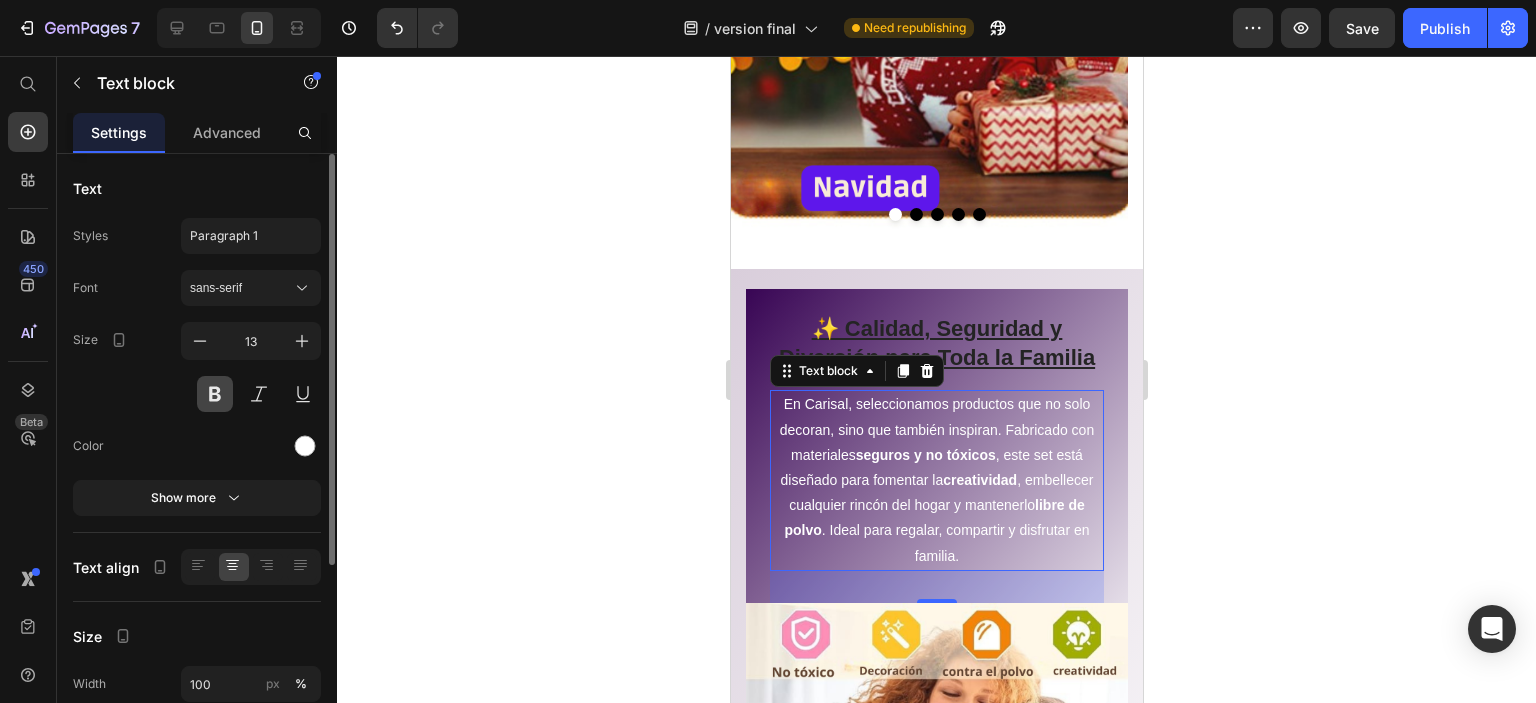 click at bounding box center [215, 394] 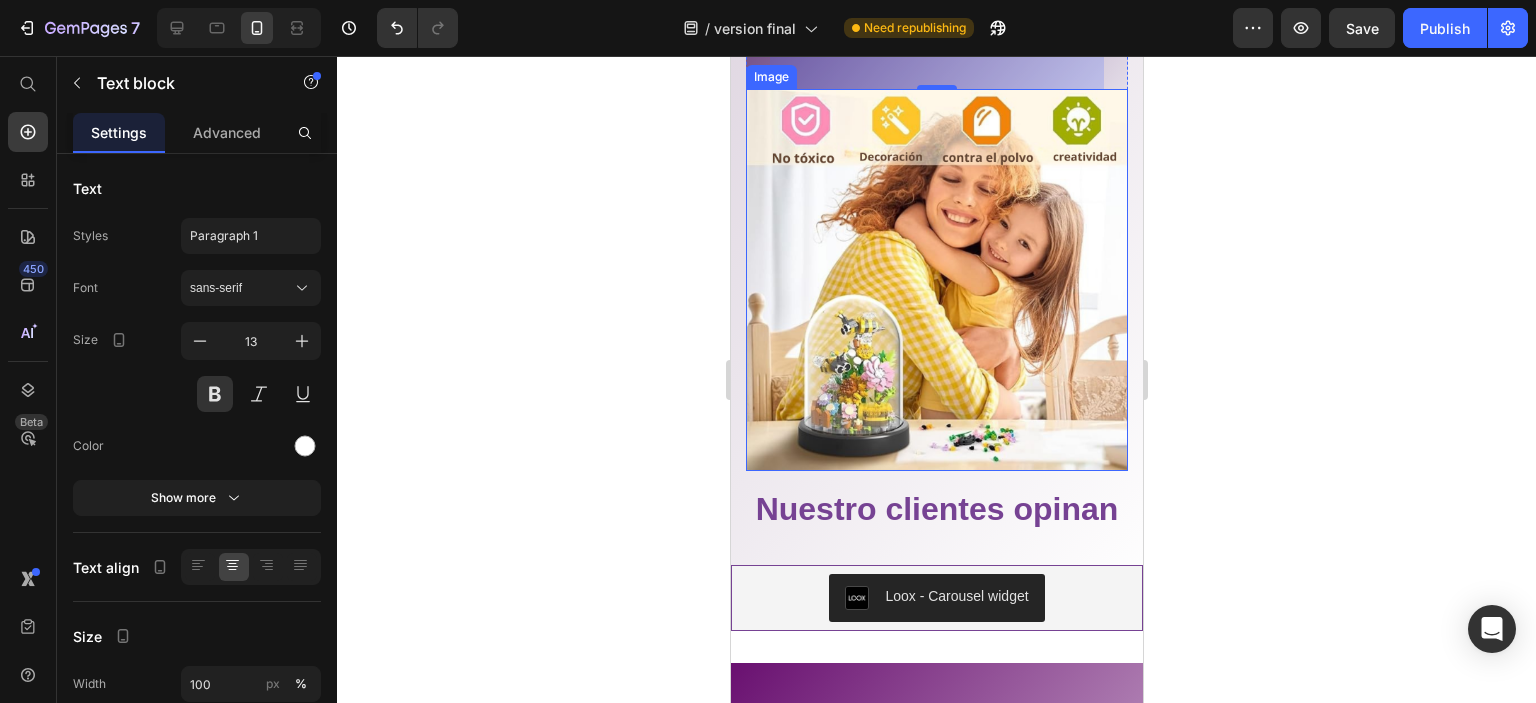 scroll, scrollTop: 3004, scrollLeft: 0, axis: vertical 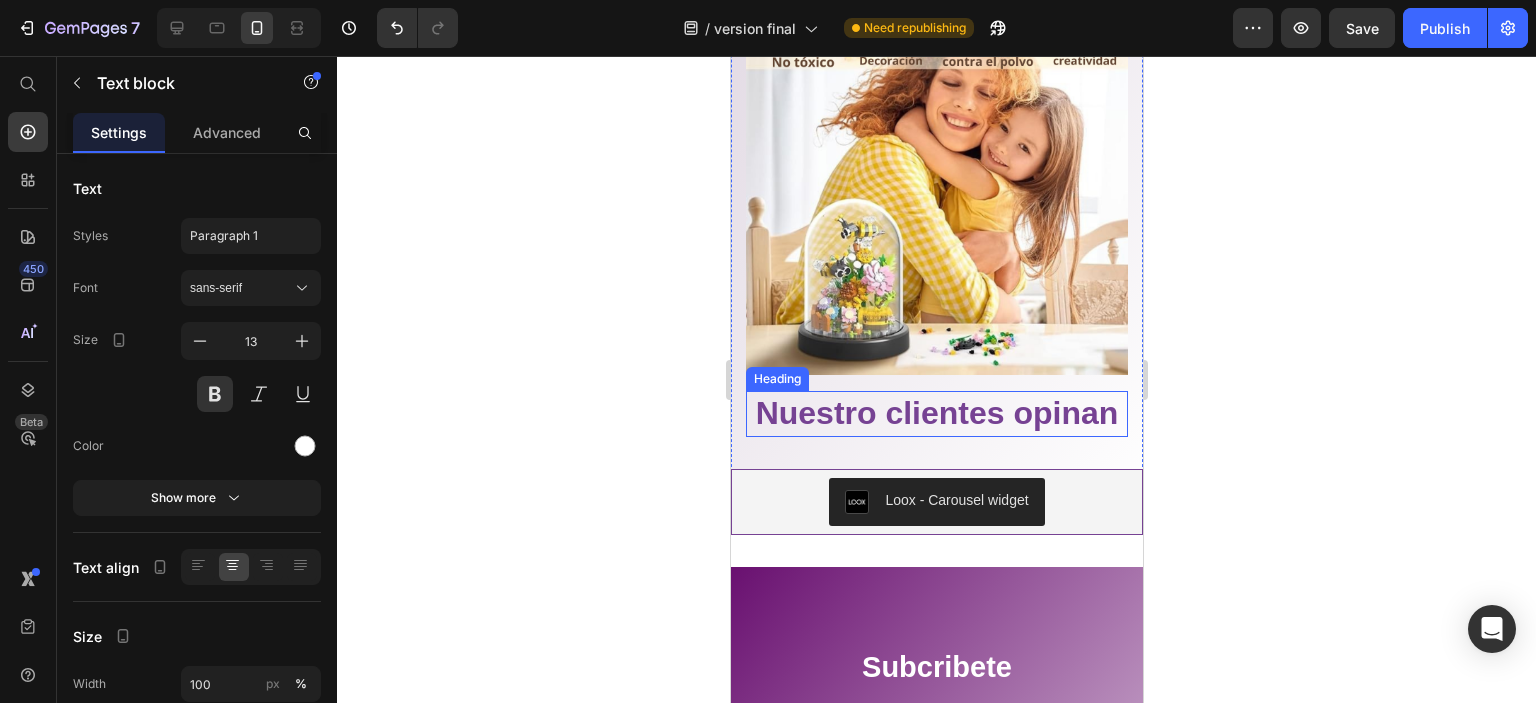 click on "Nuestro clientes opinan" at bounding box center (936, 414) 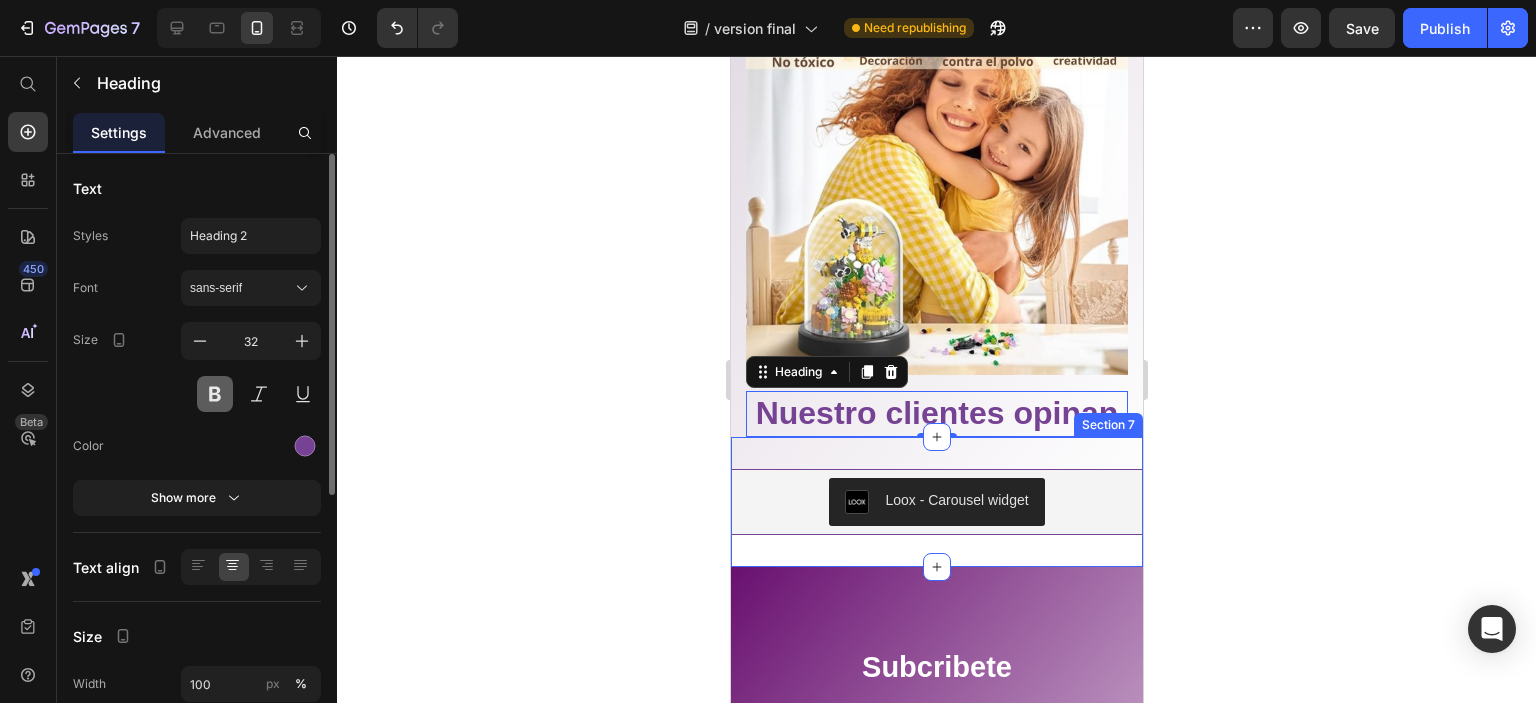 click at bounding box center [215, 394] 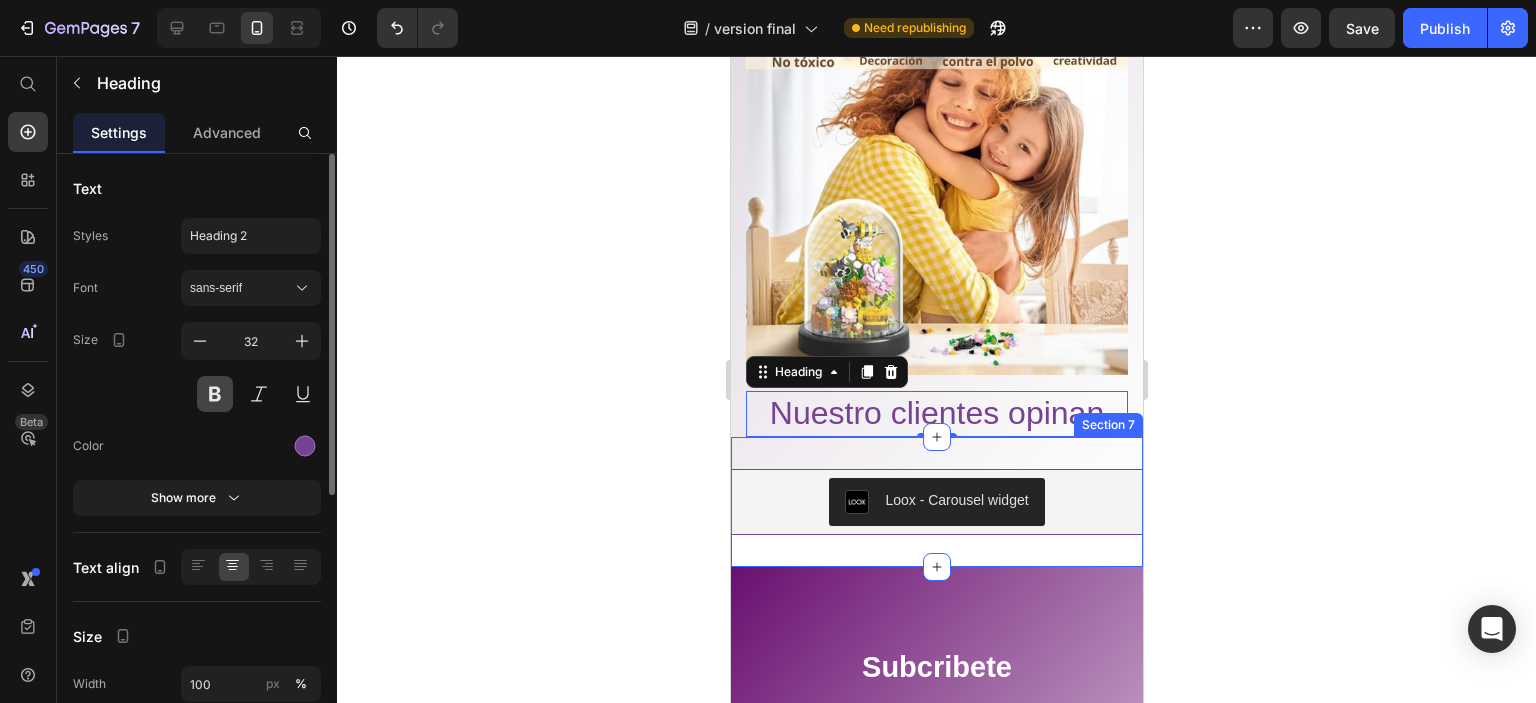 click at bounding box center [215, 394] 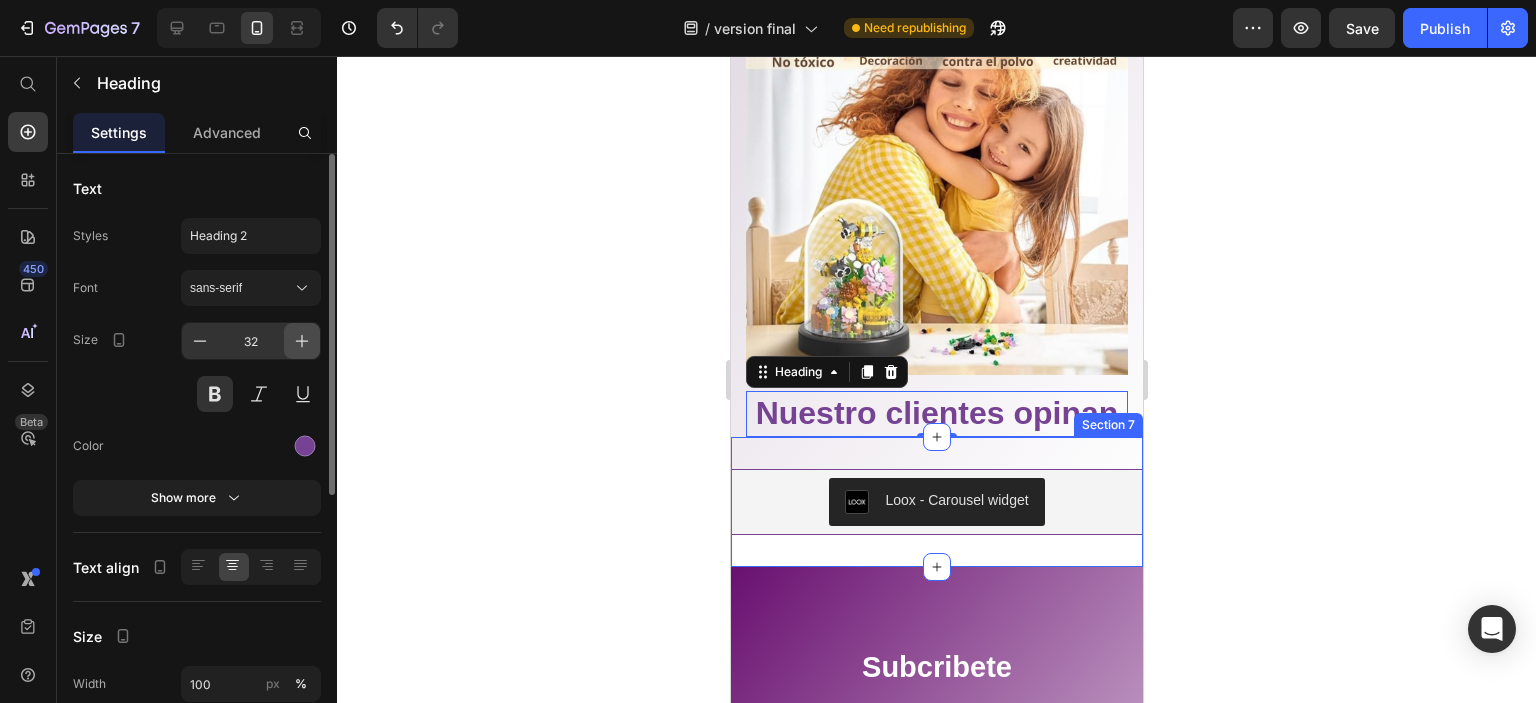 click 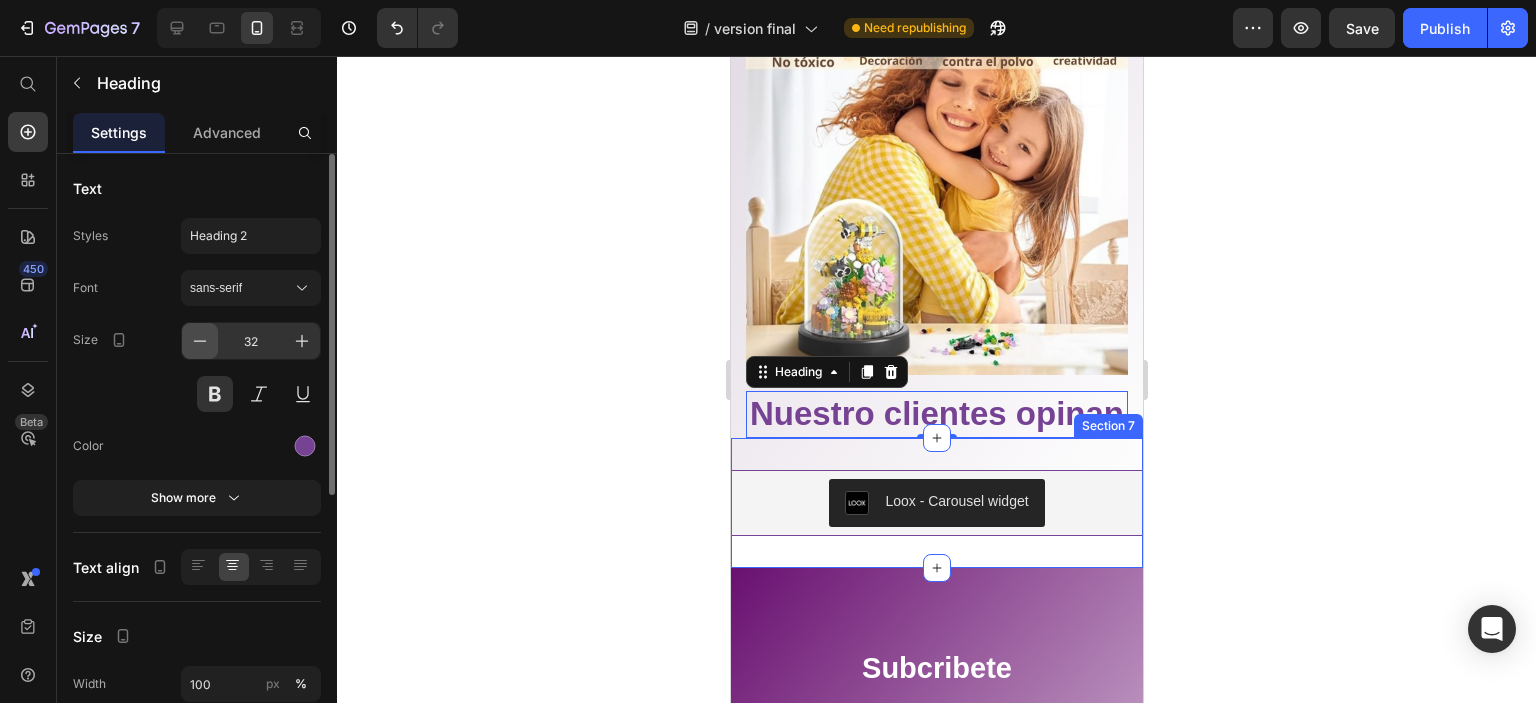 click 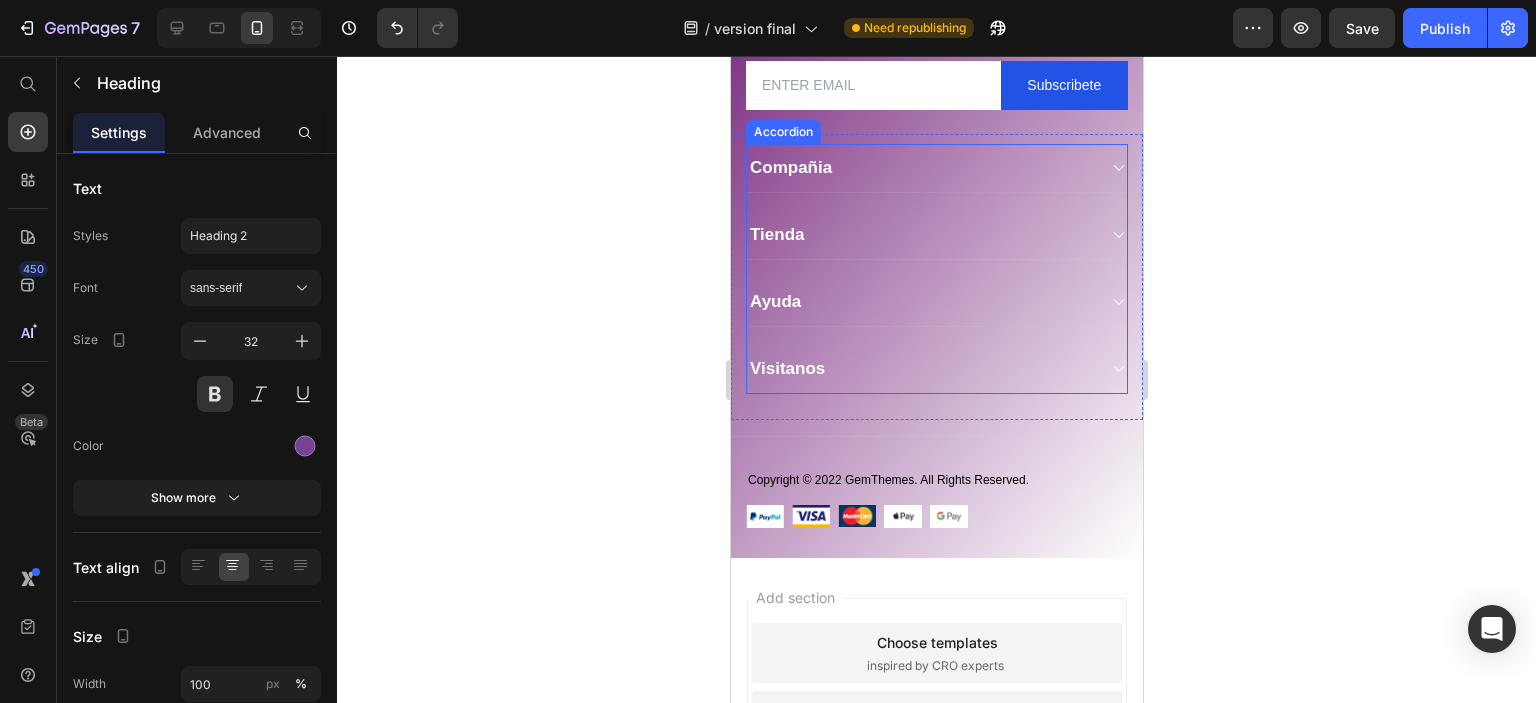 scroll, scrollTop: 3804, scrollLeft: 0, axis: vertical 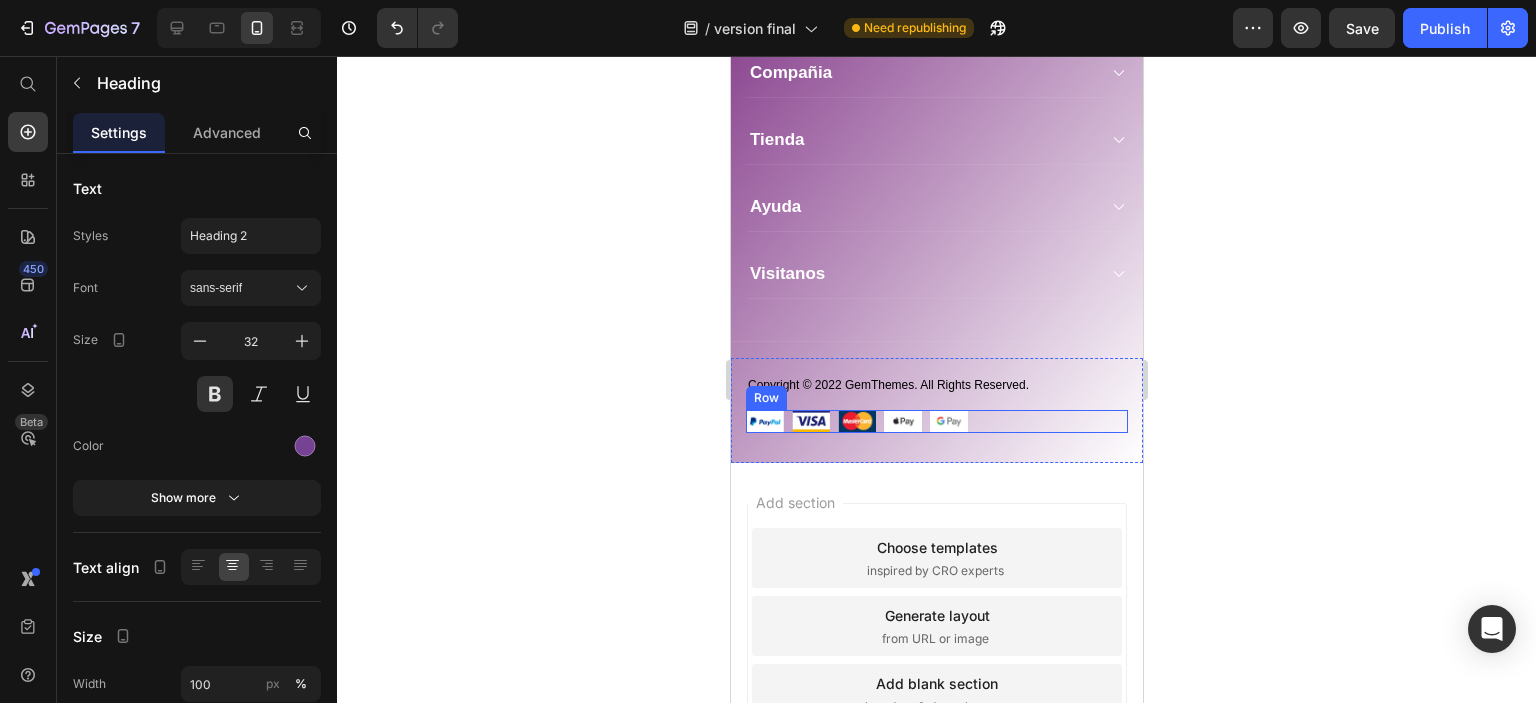 click on "Image Image Image Image Image Row" at bounding box center [936, 421] 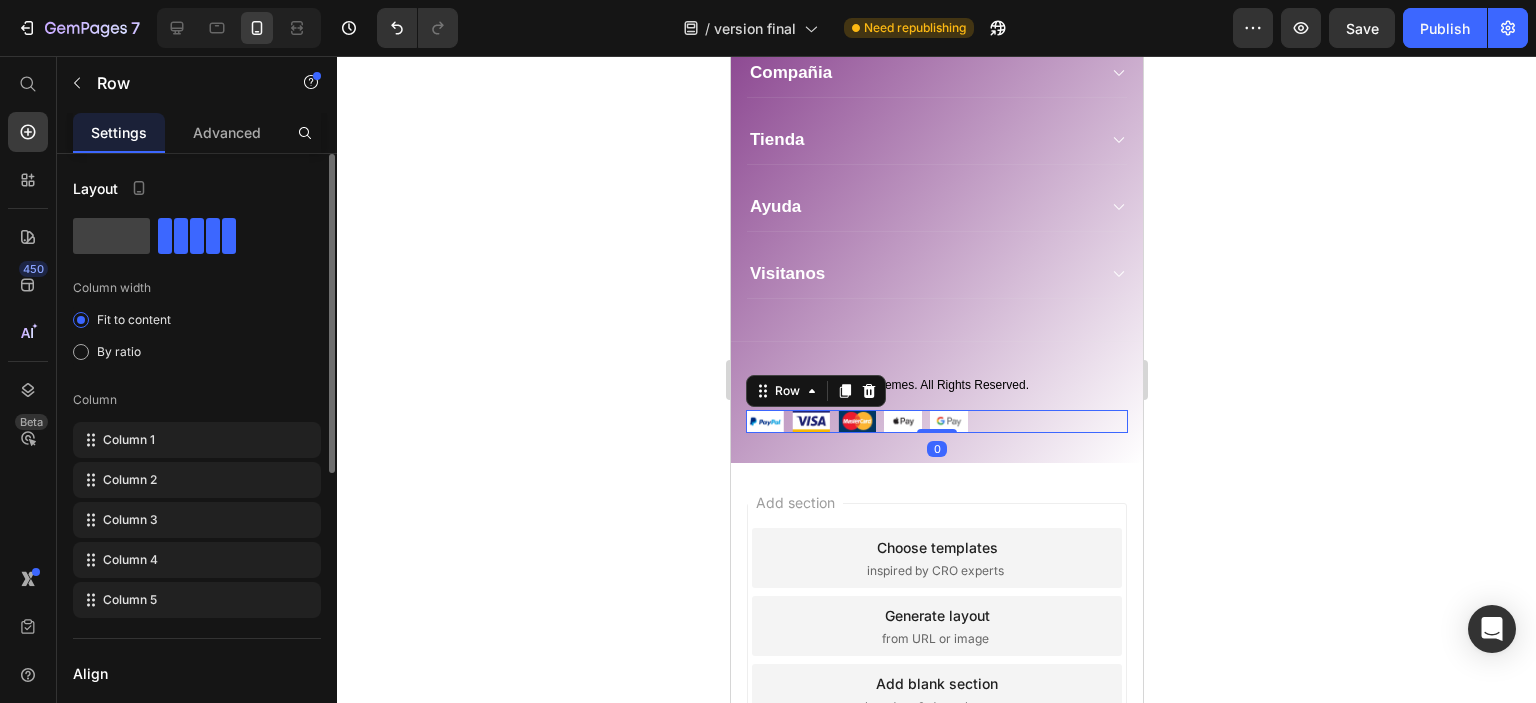 scroll, scrollTop: 300, scrollLeft: 0, axis: vertical 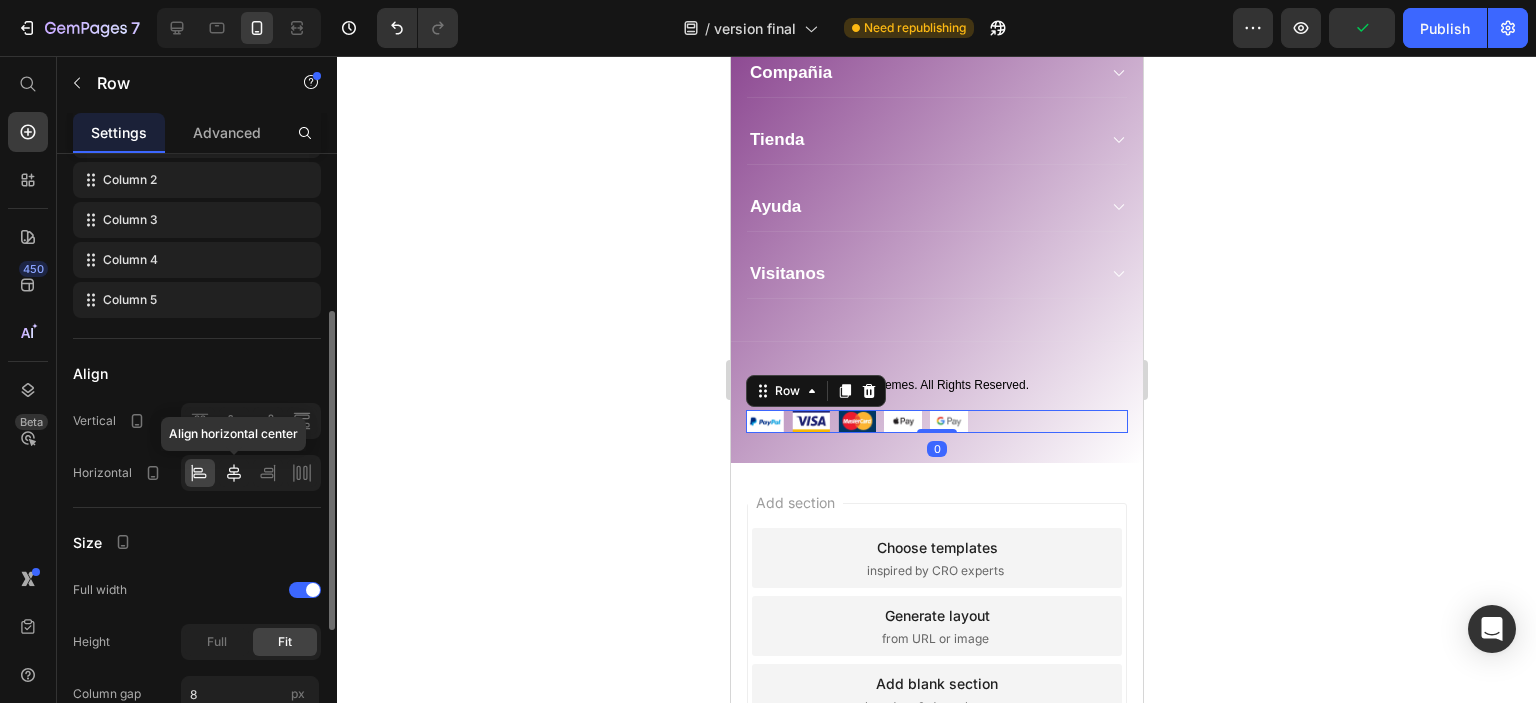 click 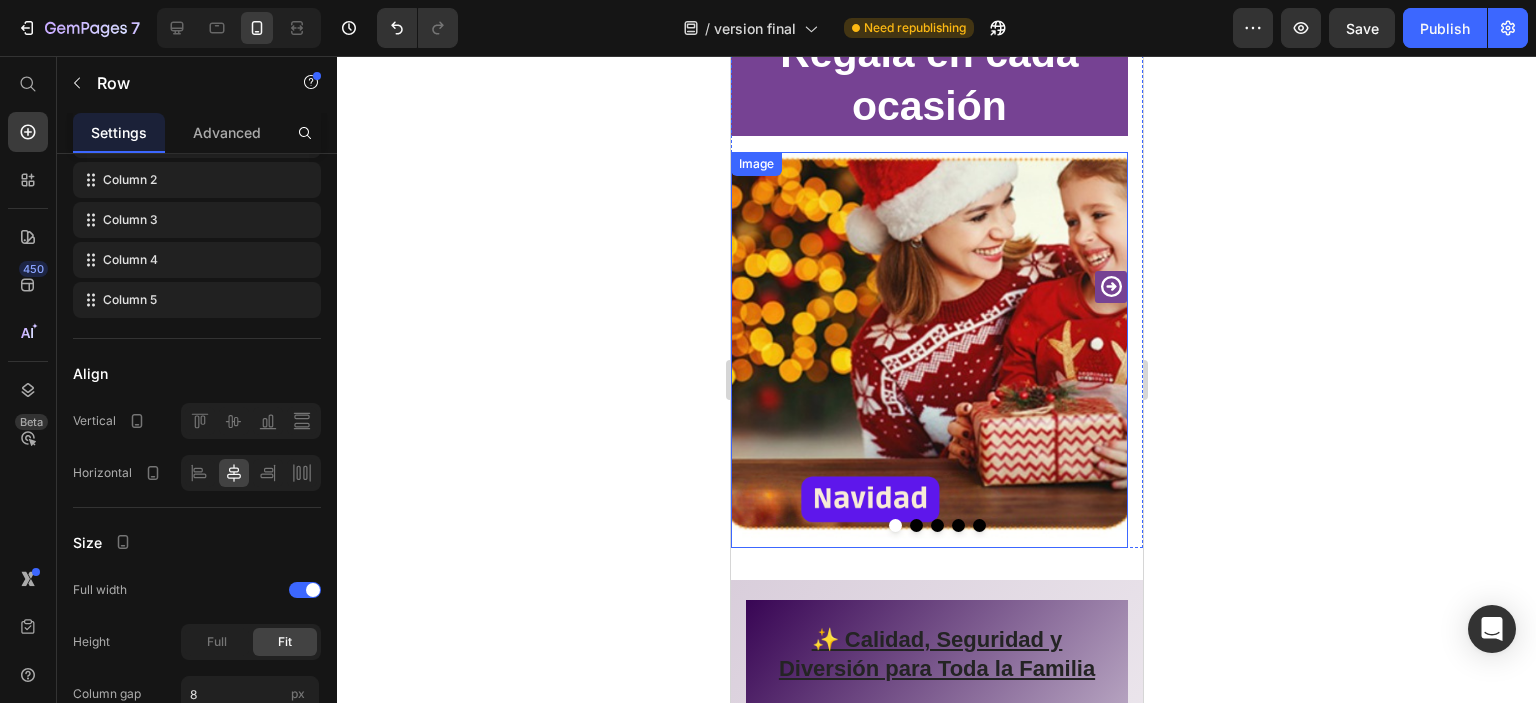 scroll, scrollTop: 2000, scrollLeft: 0, axis: vertical 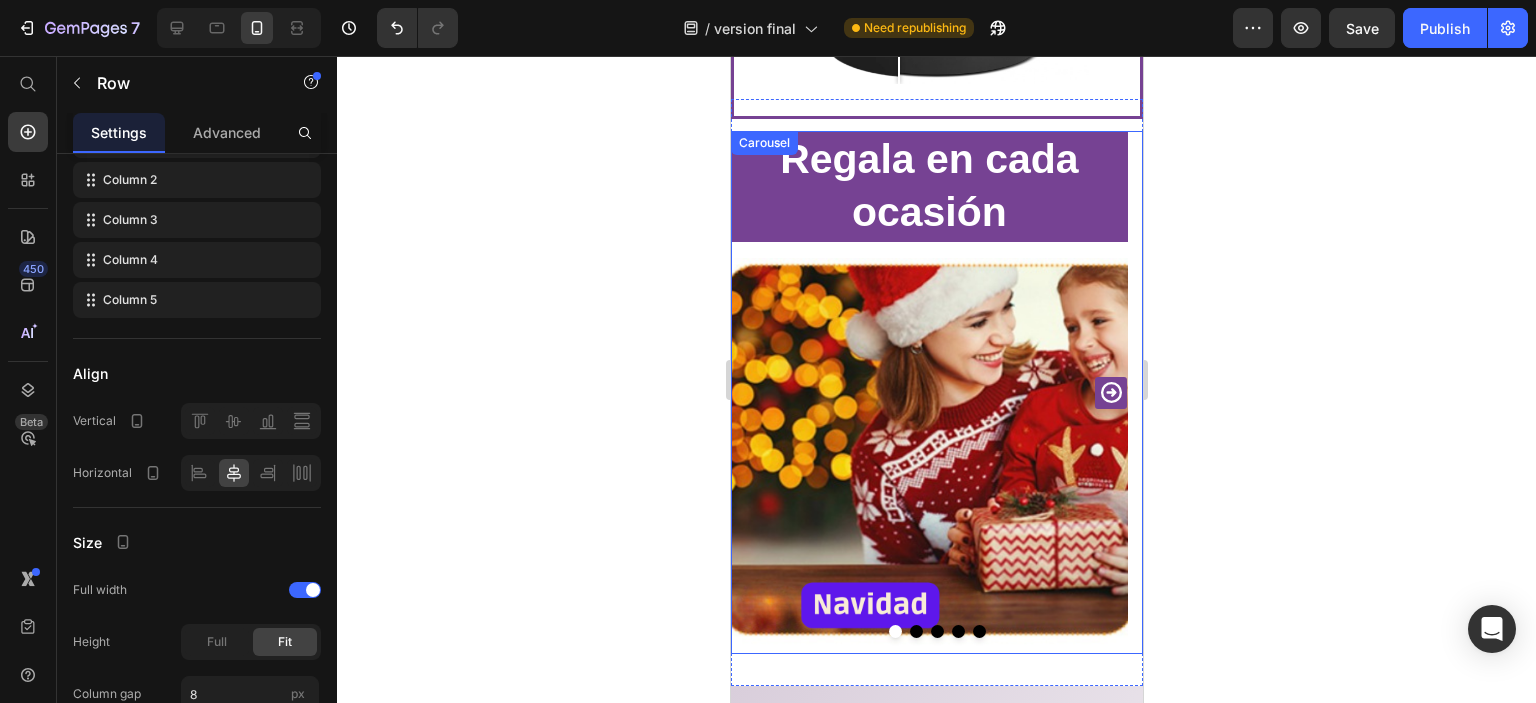 click 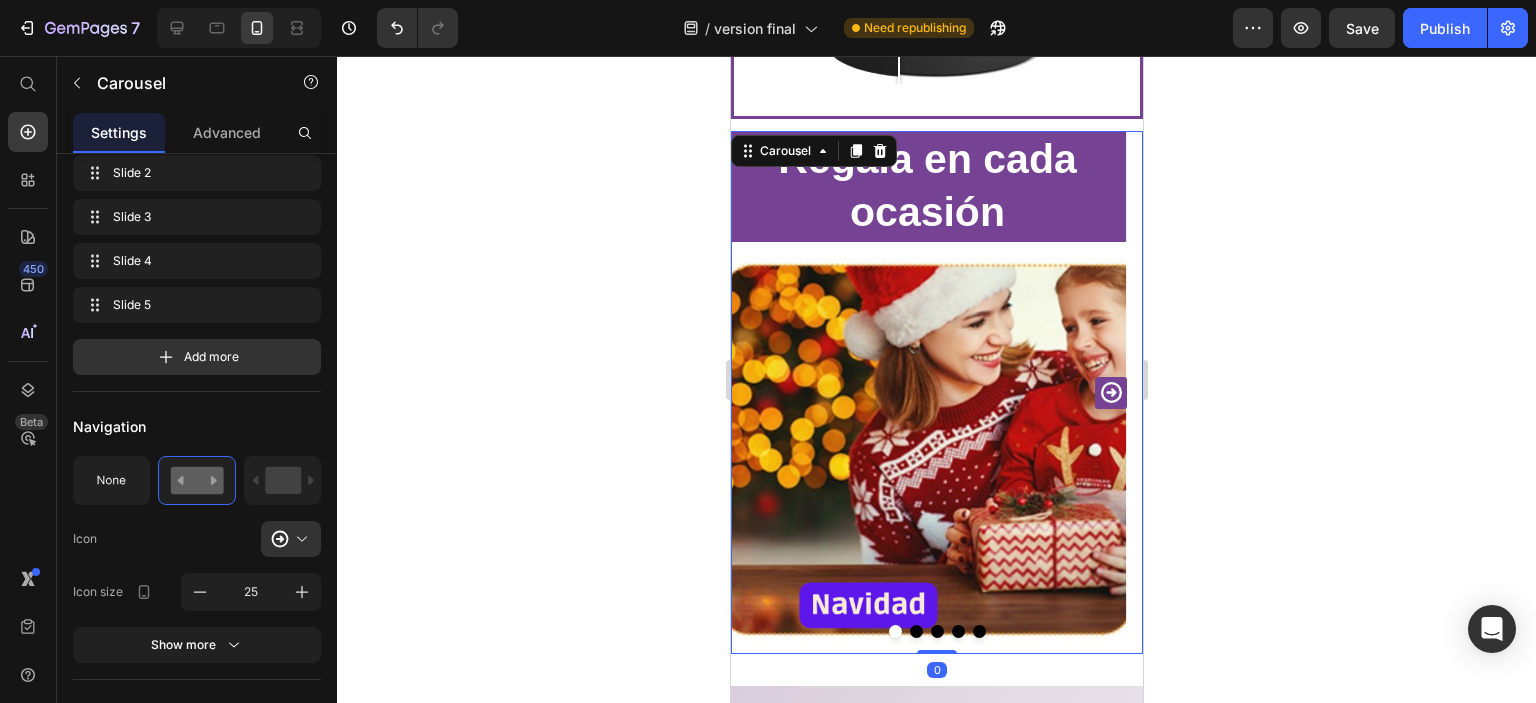 scroll, scrollTop: 0, scrollLeft: 0, axis: both 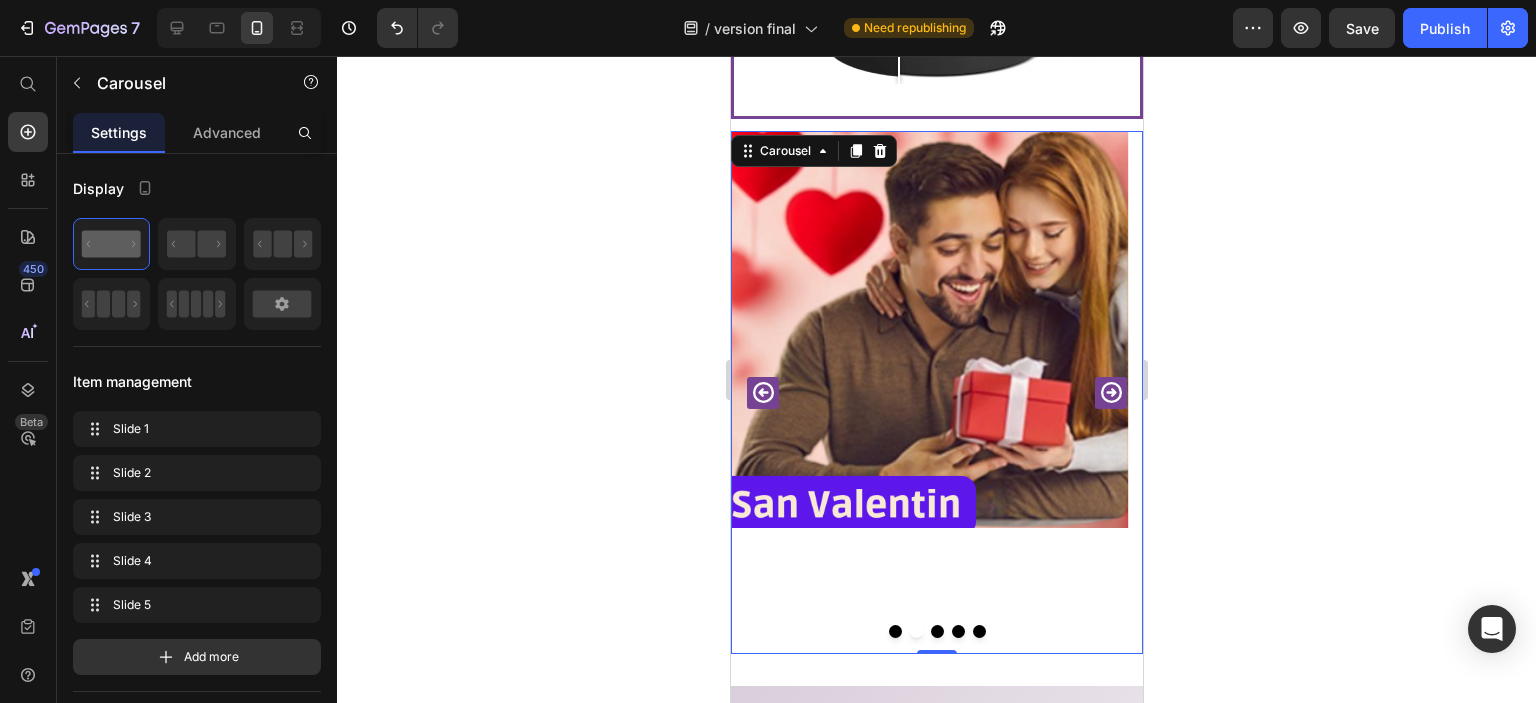 click 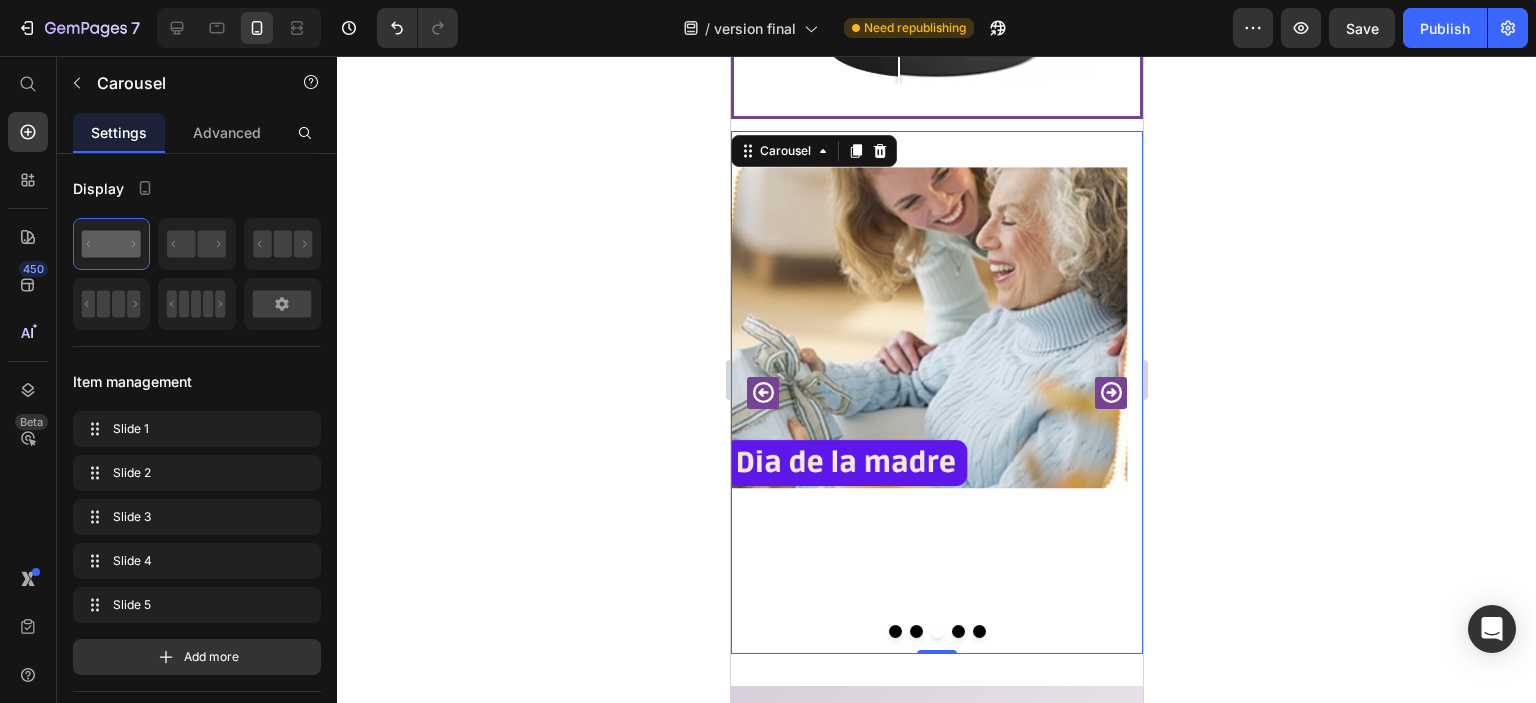 click 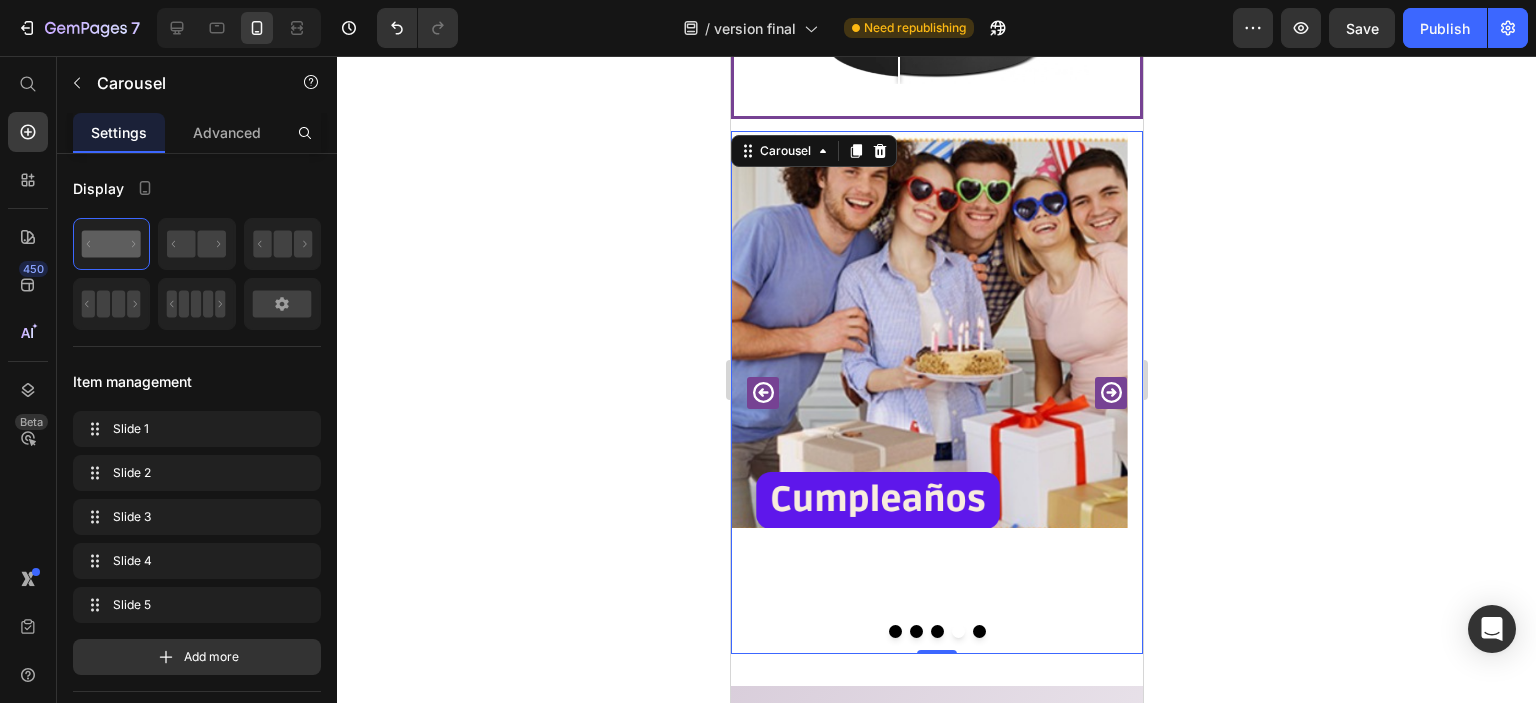 click 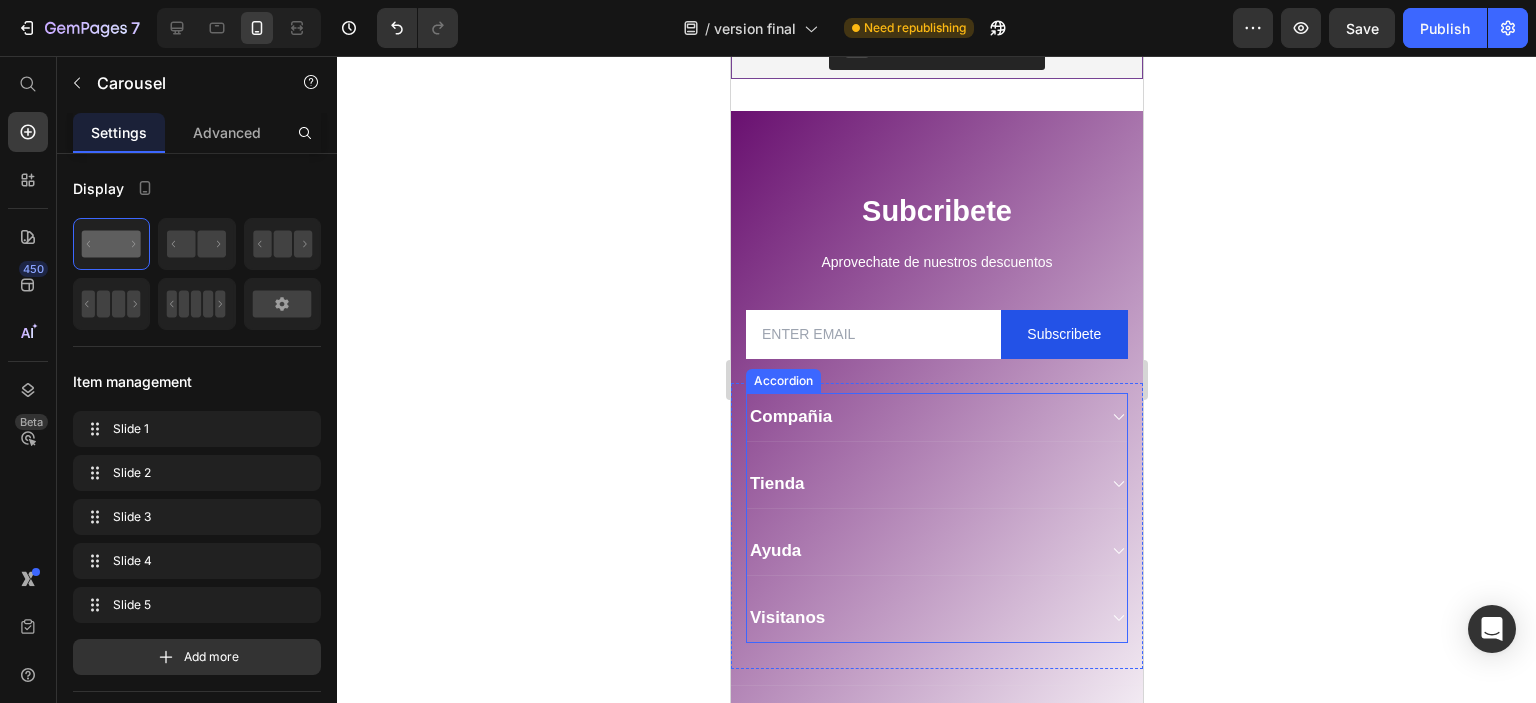 scroll, scrollTop: 3504, scrollLeft: 0, axis: vertical 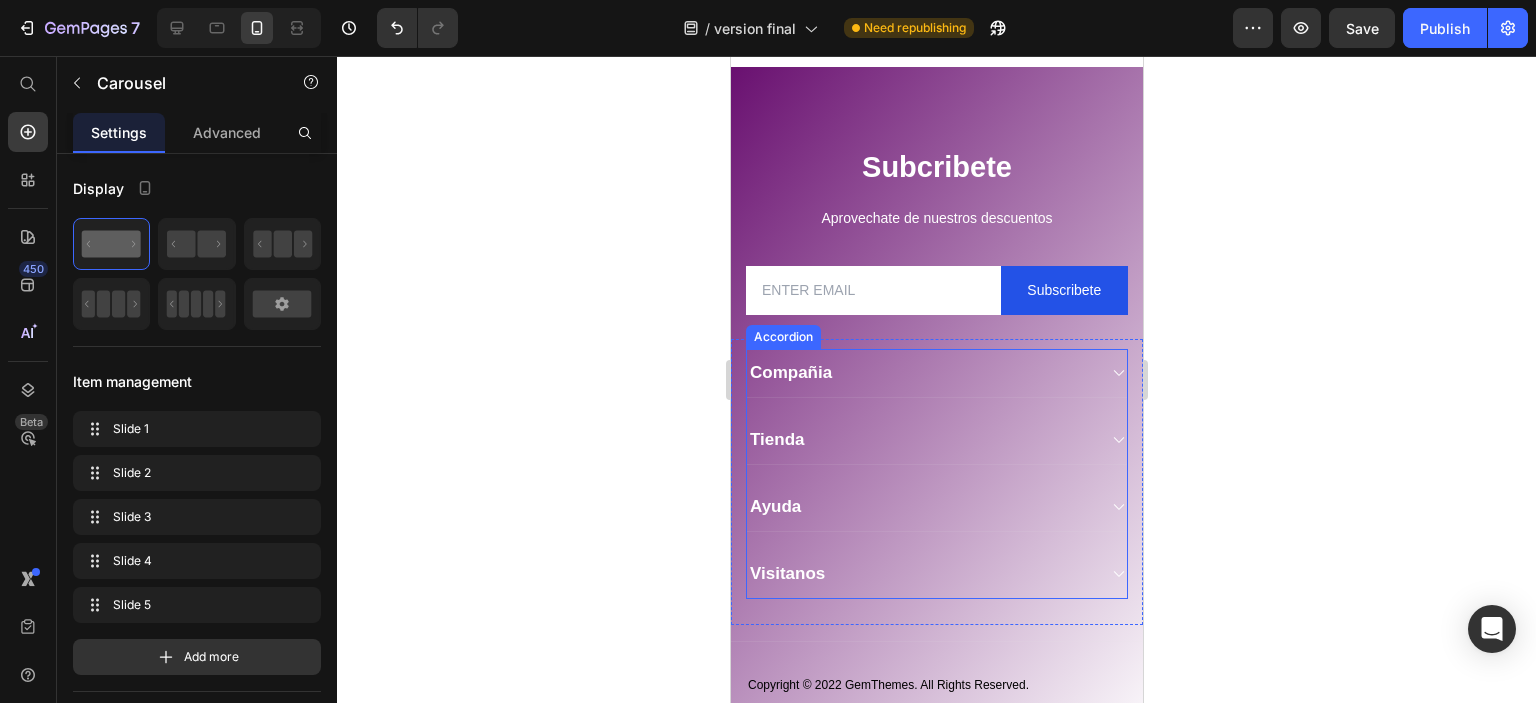 click on "Compañia" at bounding box center (790, 373) 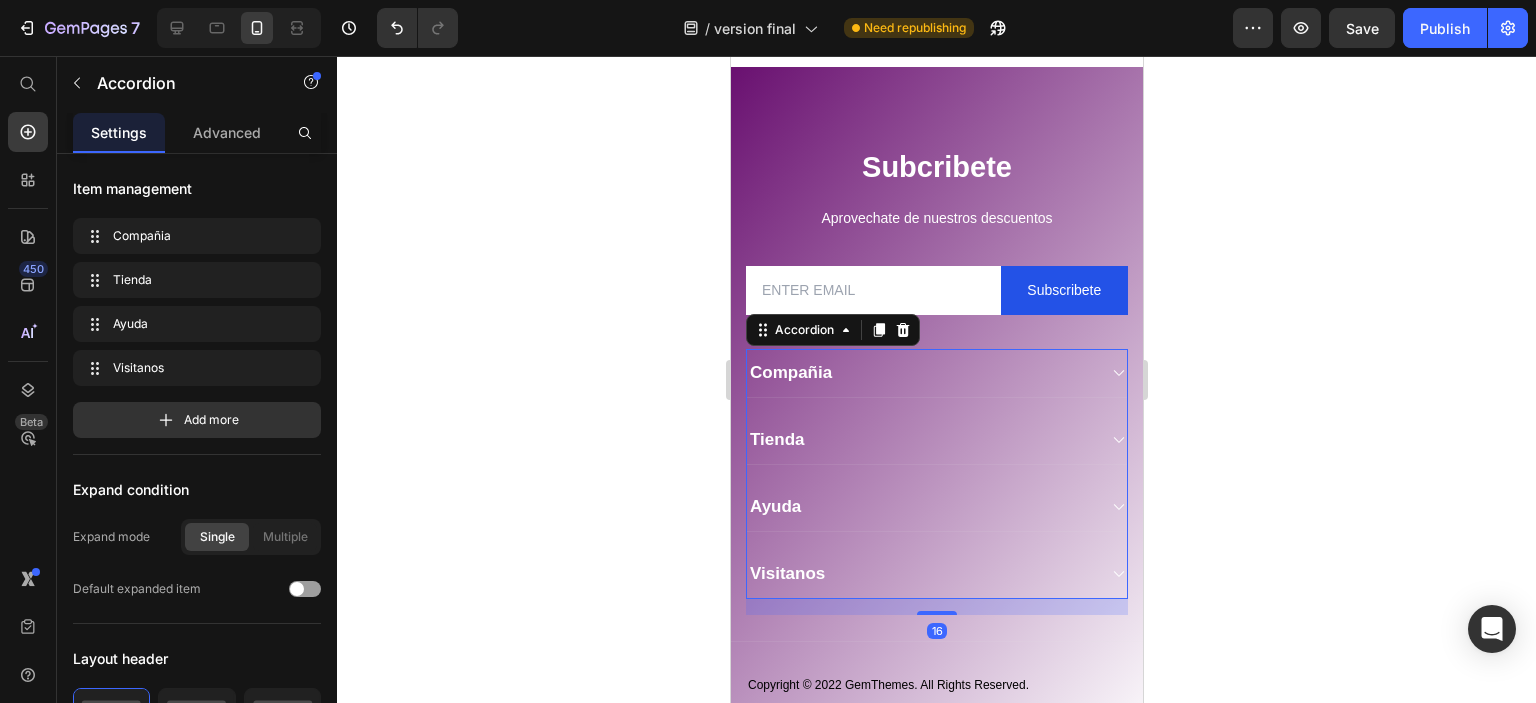 click on "Tienda" at bounding box center (776, 440) 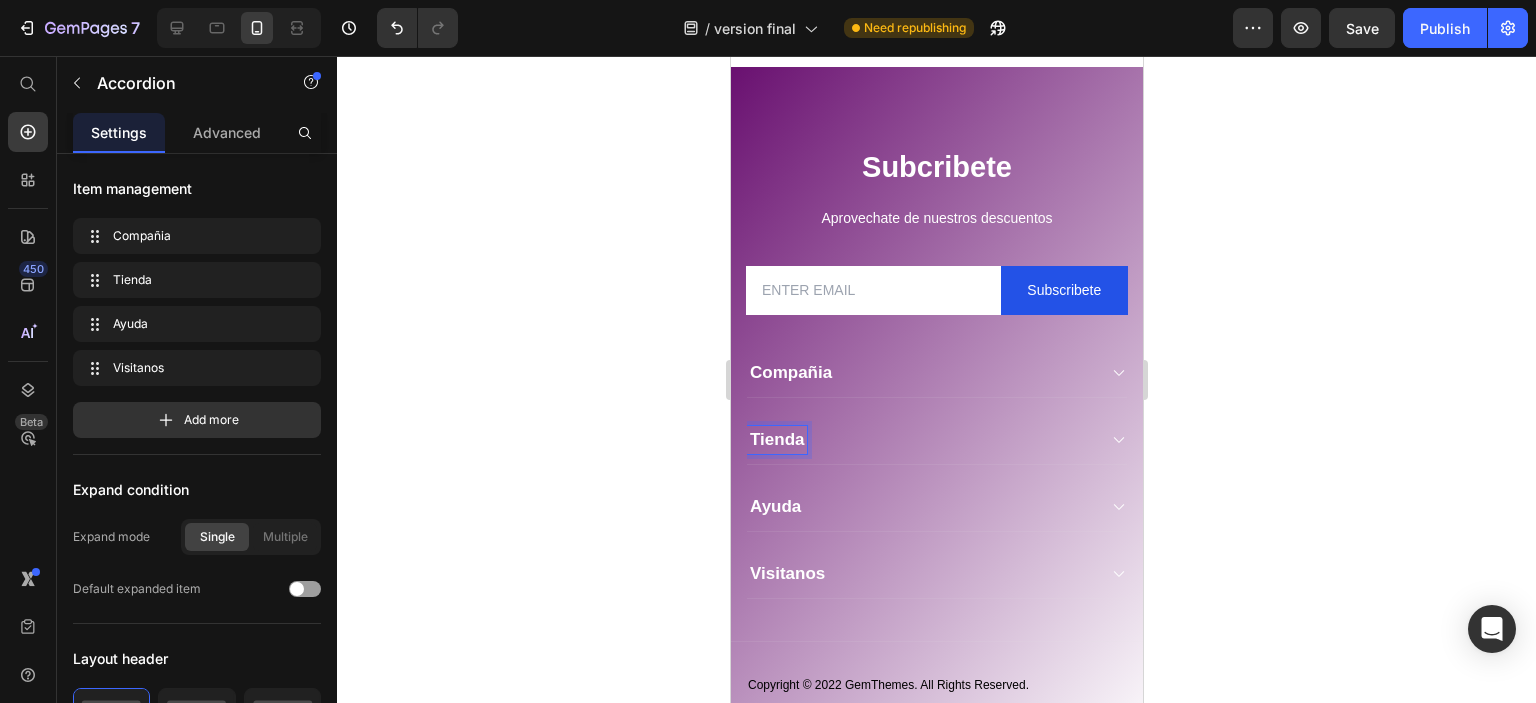 click on "Ayuda" at bounding box center (774, 507) 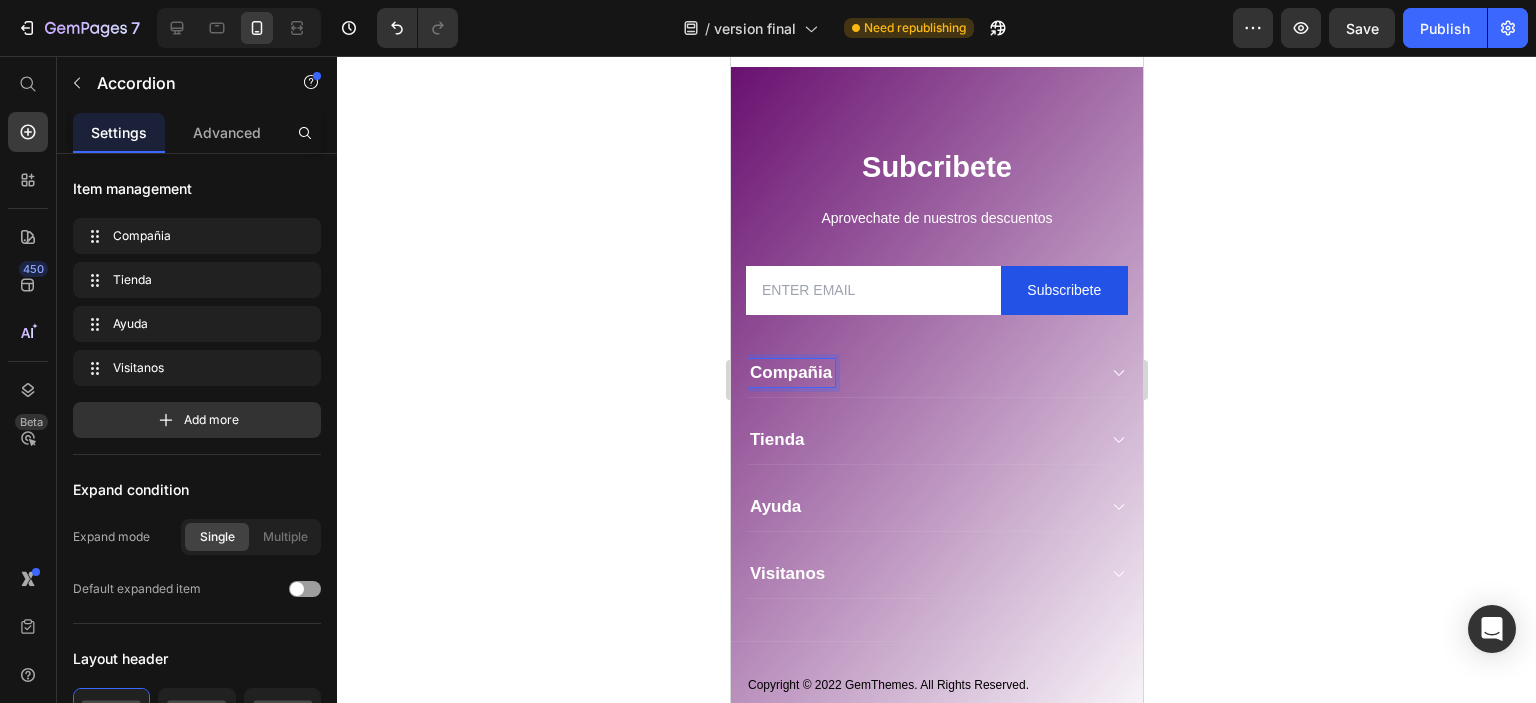 click on "Compañia" at bounding box center [790, 373] 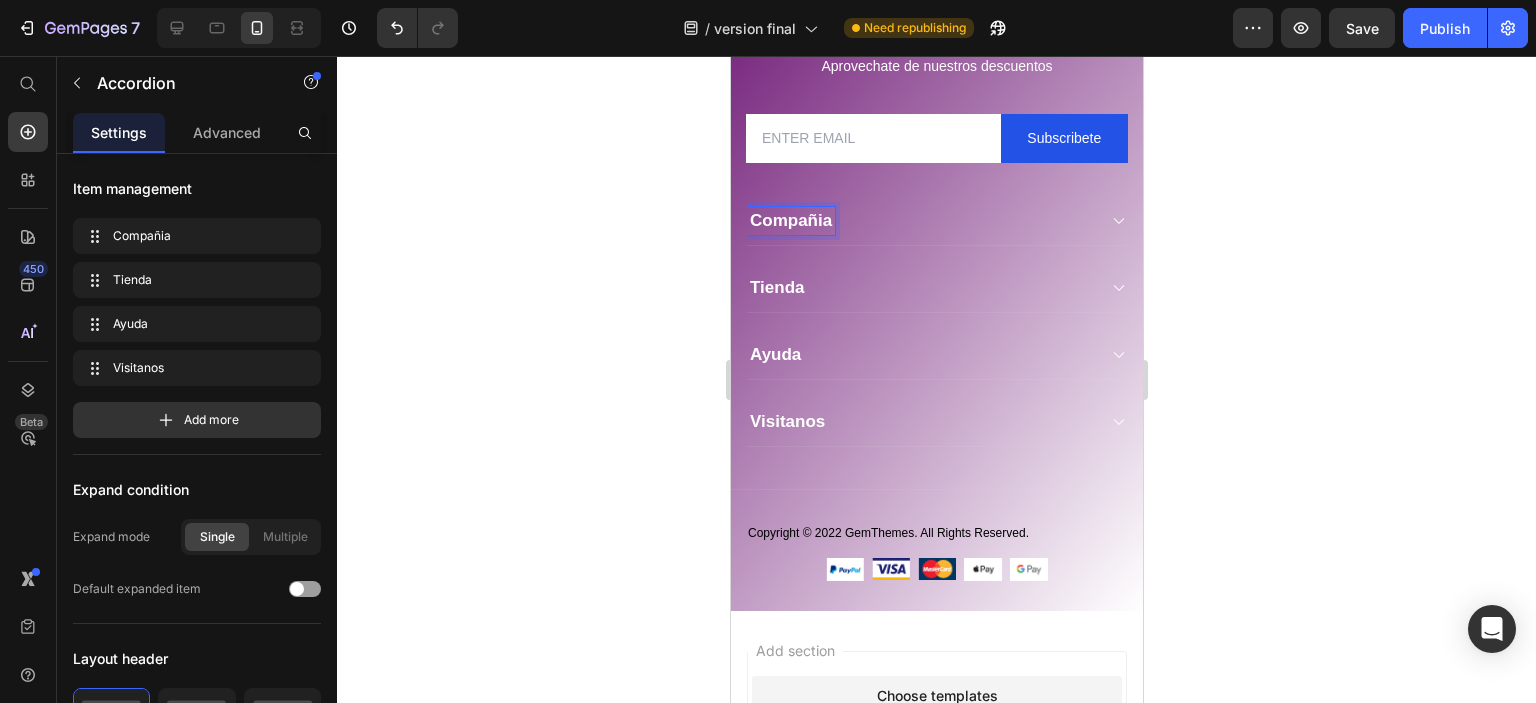 scroll, scrollTop: 3704, scrollLeft: 0, axis: vertical 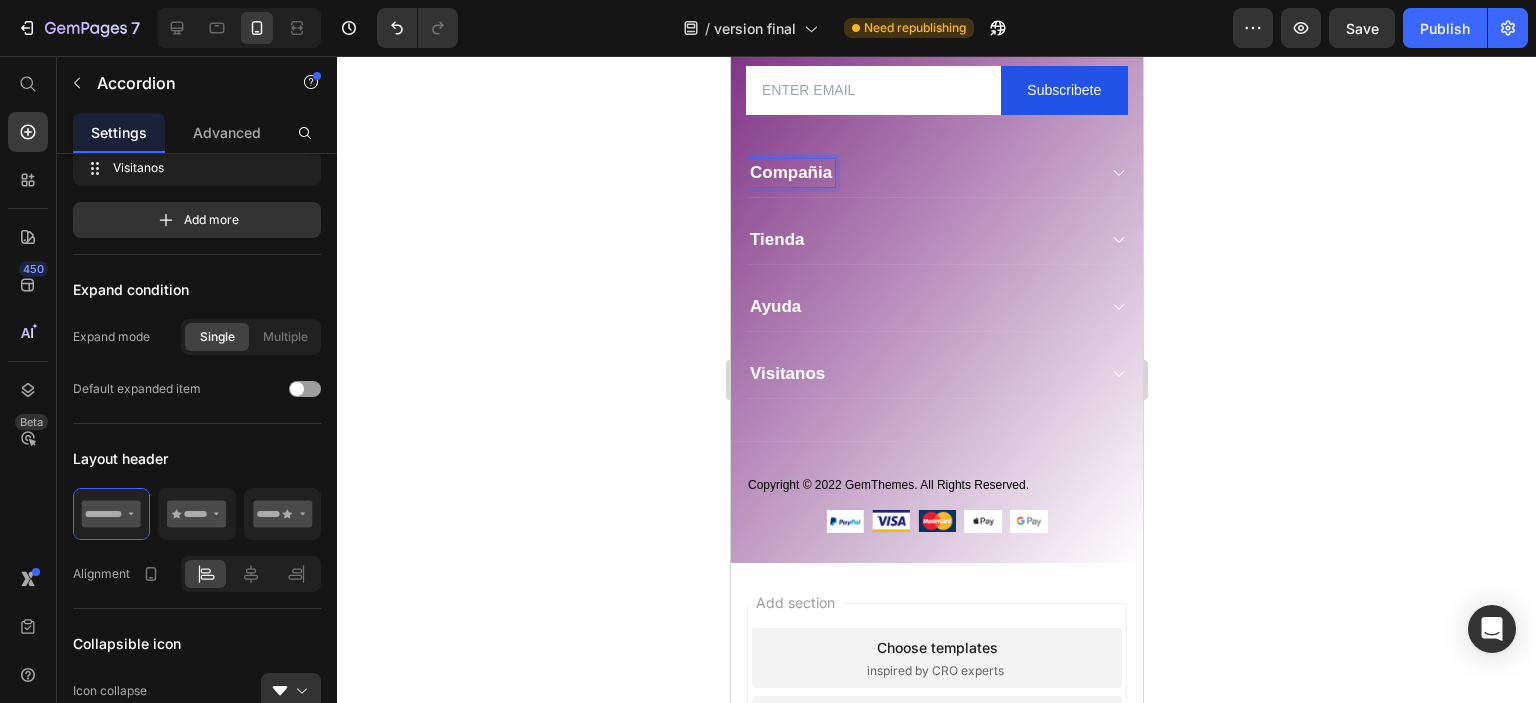 click 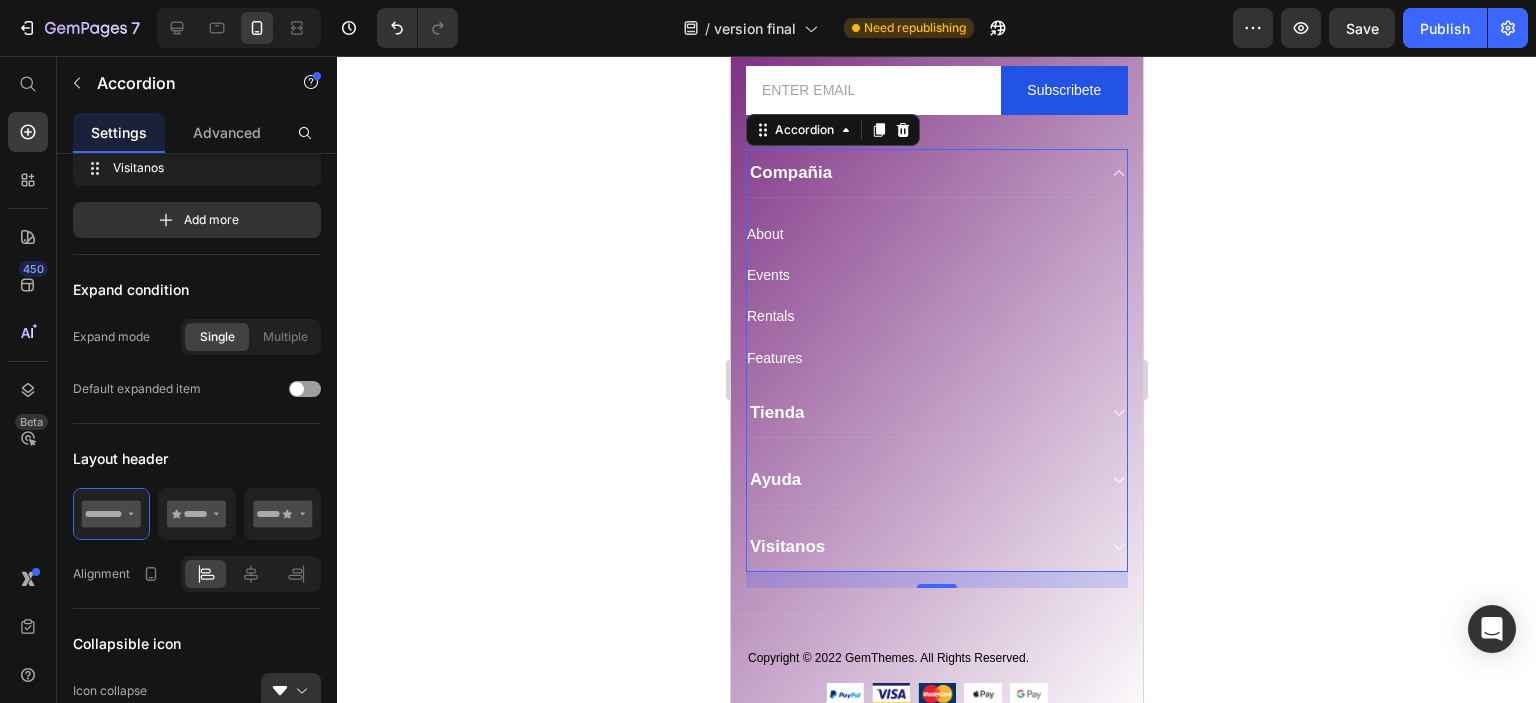 click 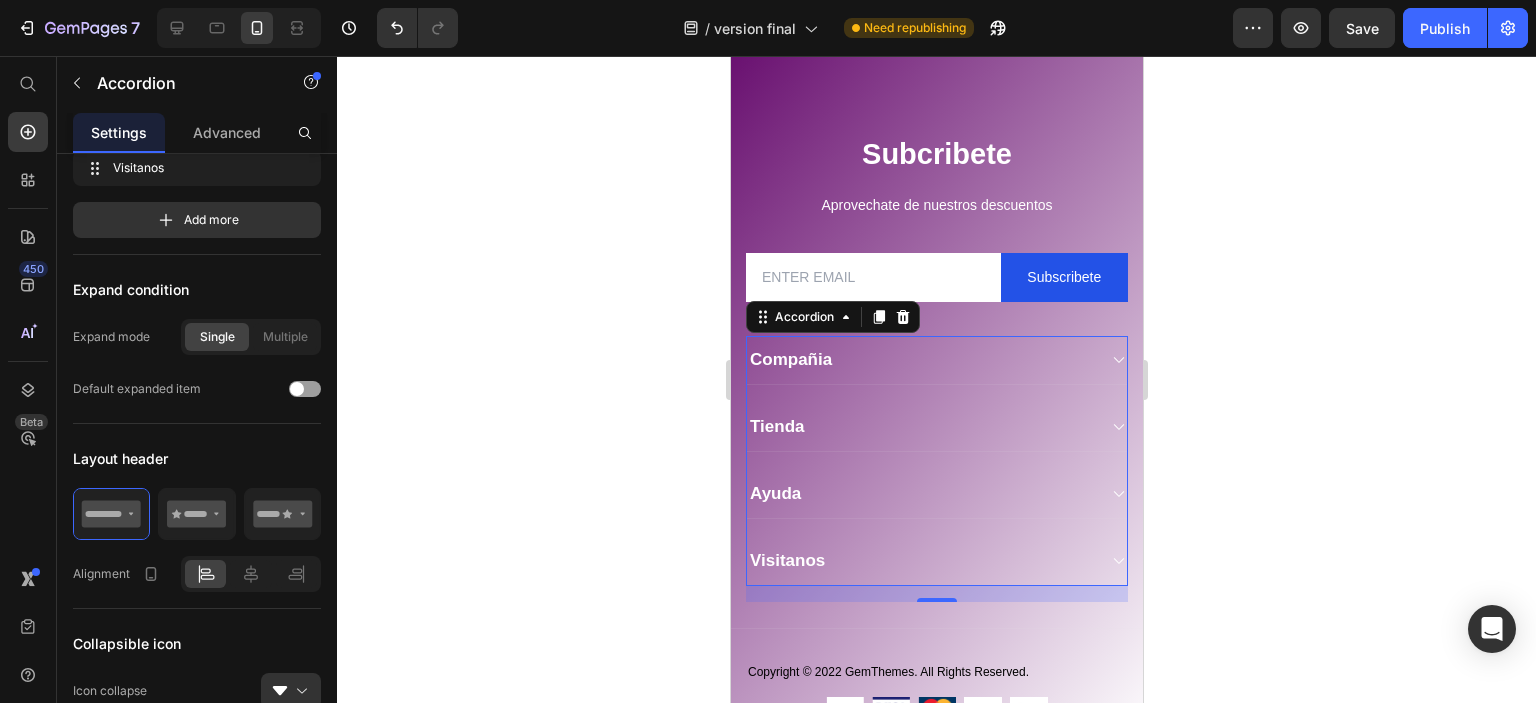 scroll, scrollTop: 3504, scrollLeft: 0, axis: vertical 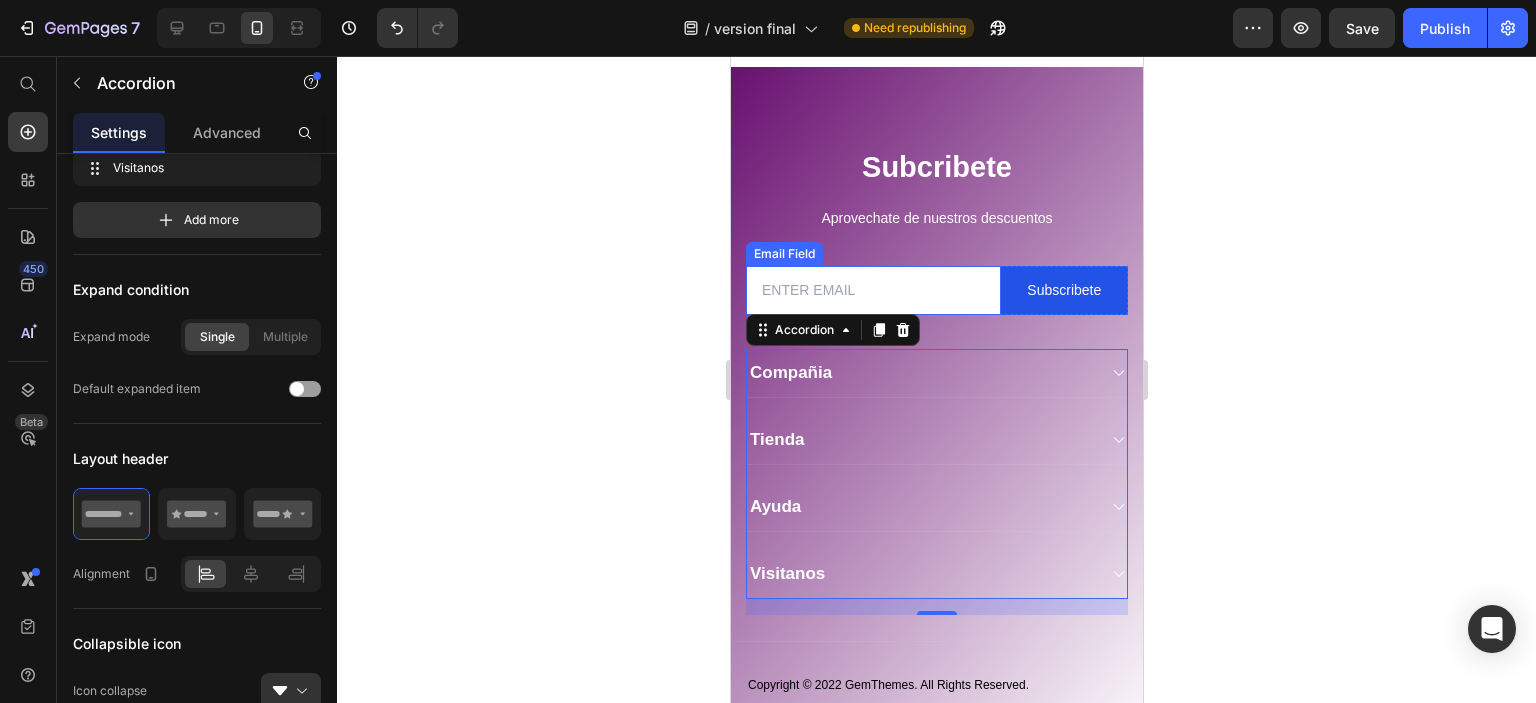 click at bounding box center (872, 290) 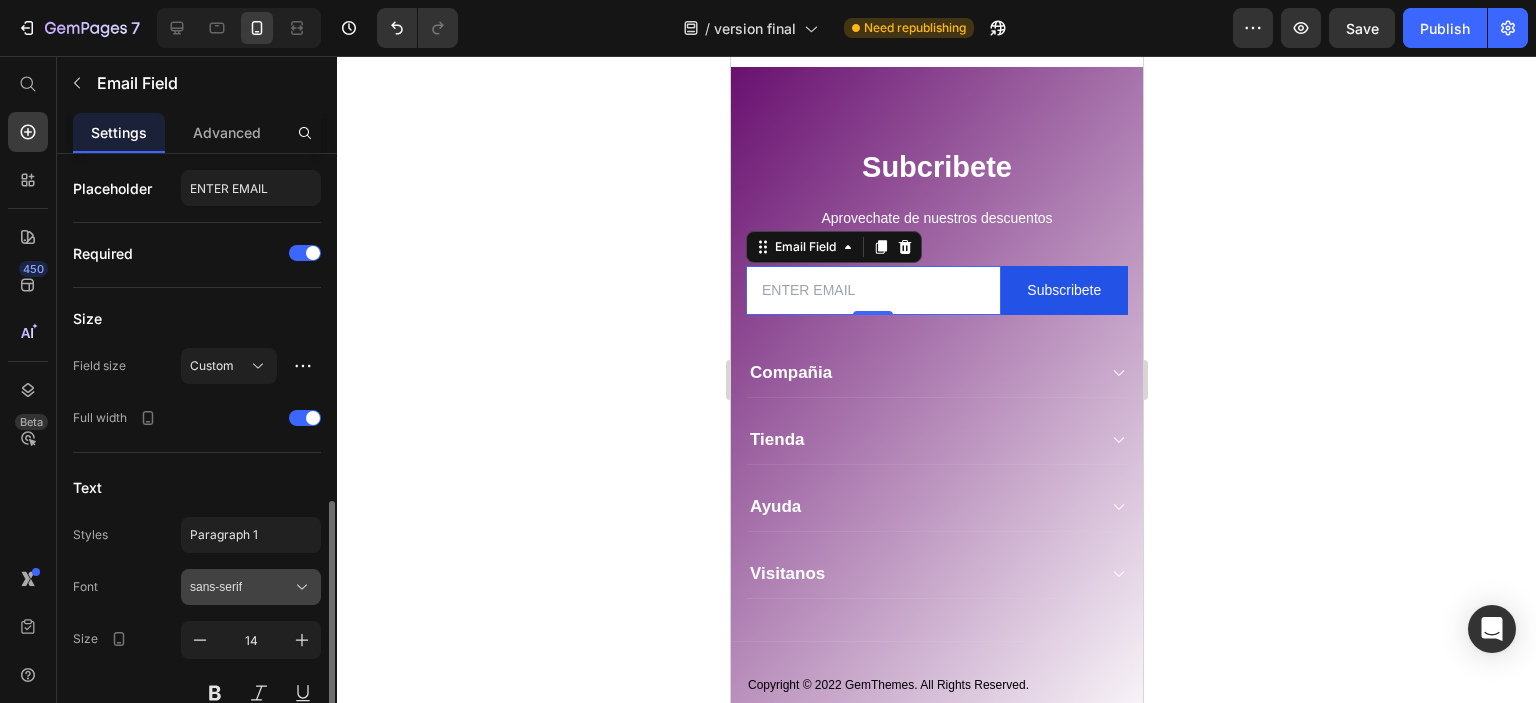 scroll, scrollTop: 200, scrollLeft: 0, axis: vertical 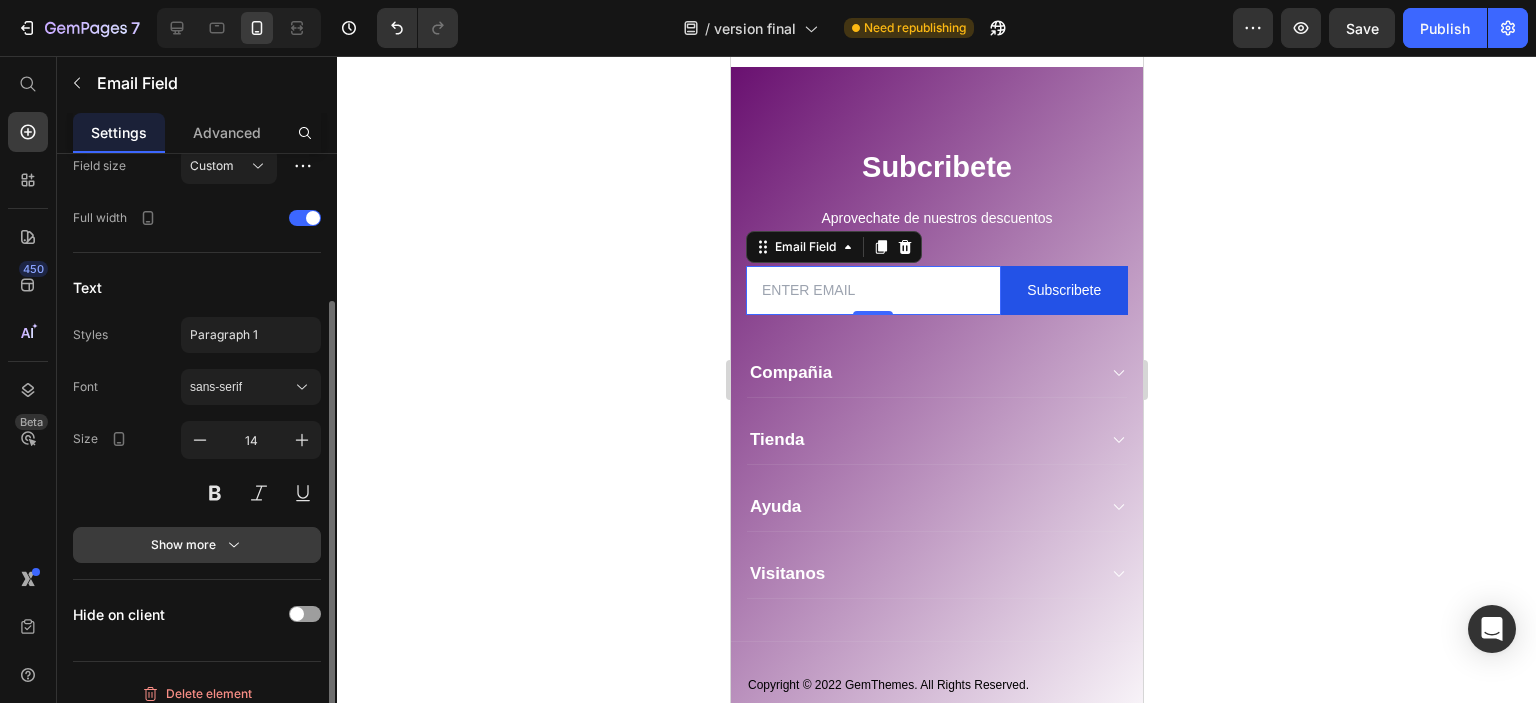 click on "Show more" at bounding box center [197, 545] 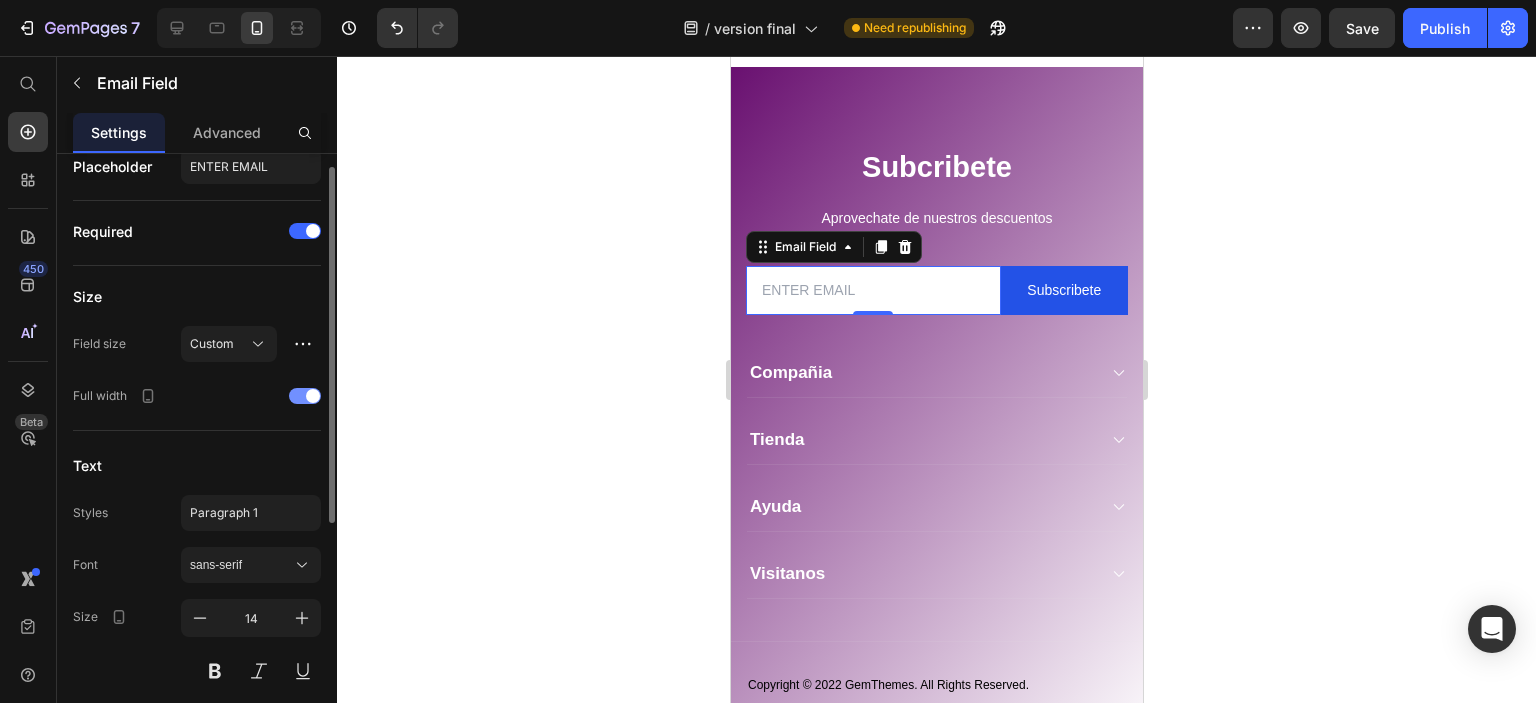 scroll, scrollTop: 0, scrollLeft: 0, axis: both 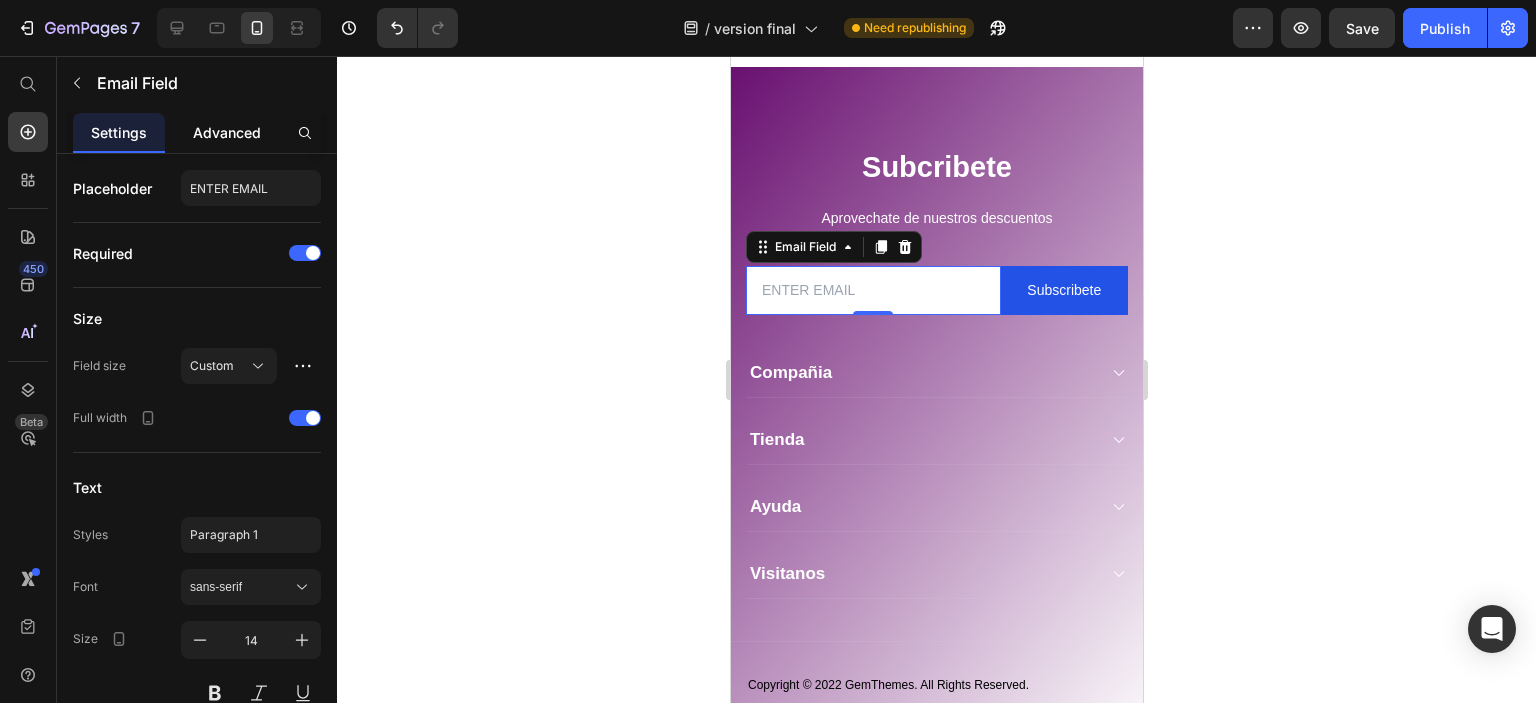 click on "Advanced" at bounding box center [227, 132] 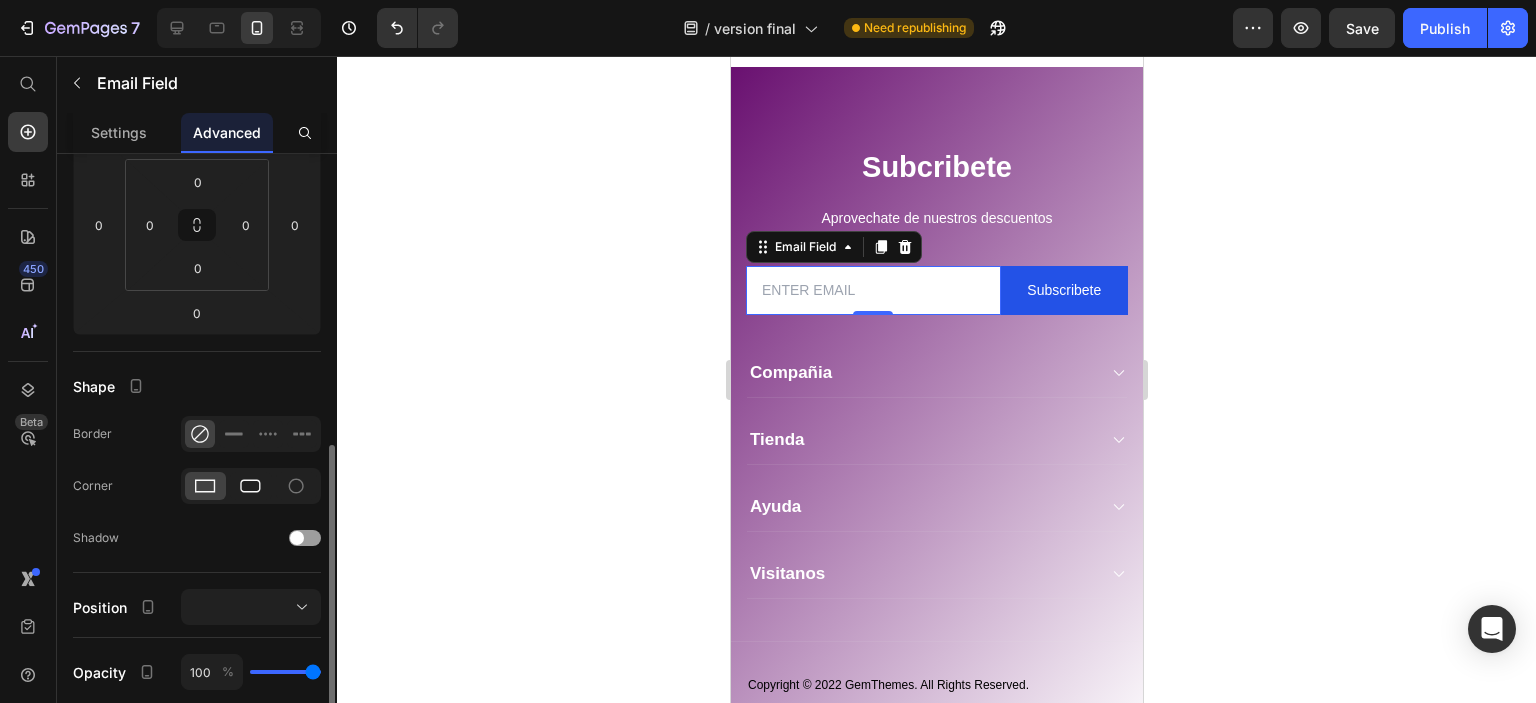 scroll, scrollTop: 500, scrollLeft: 0, axis: vertical 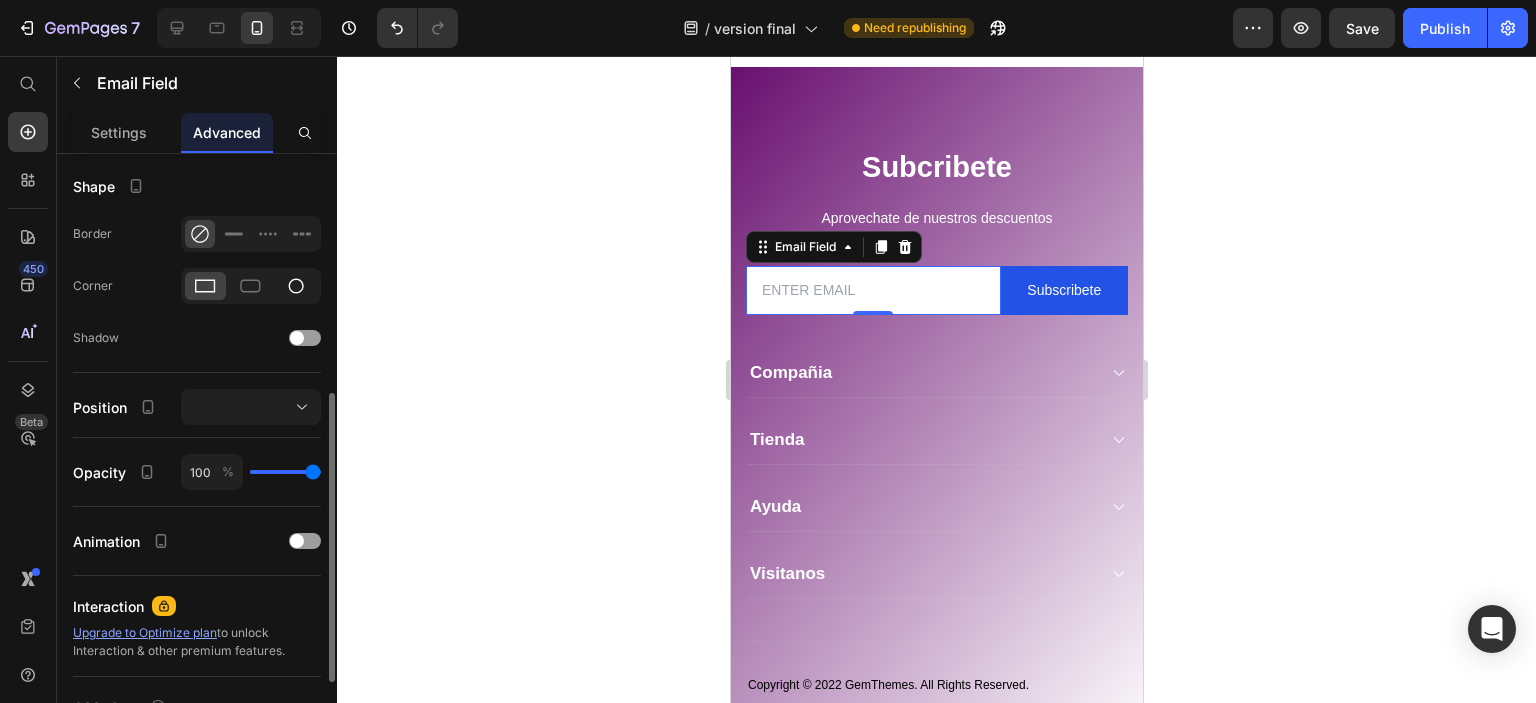 click 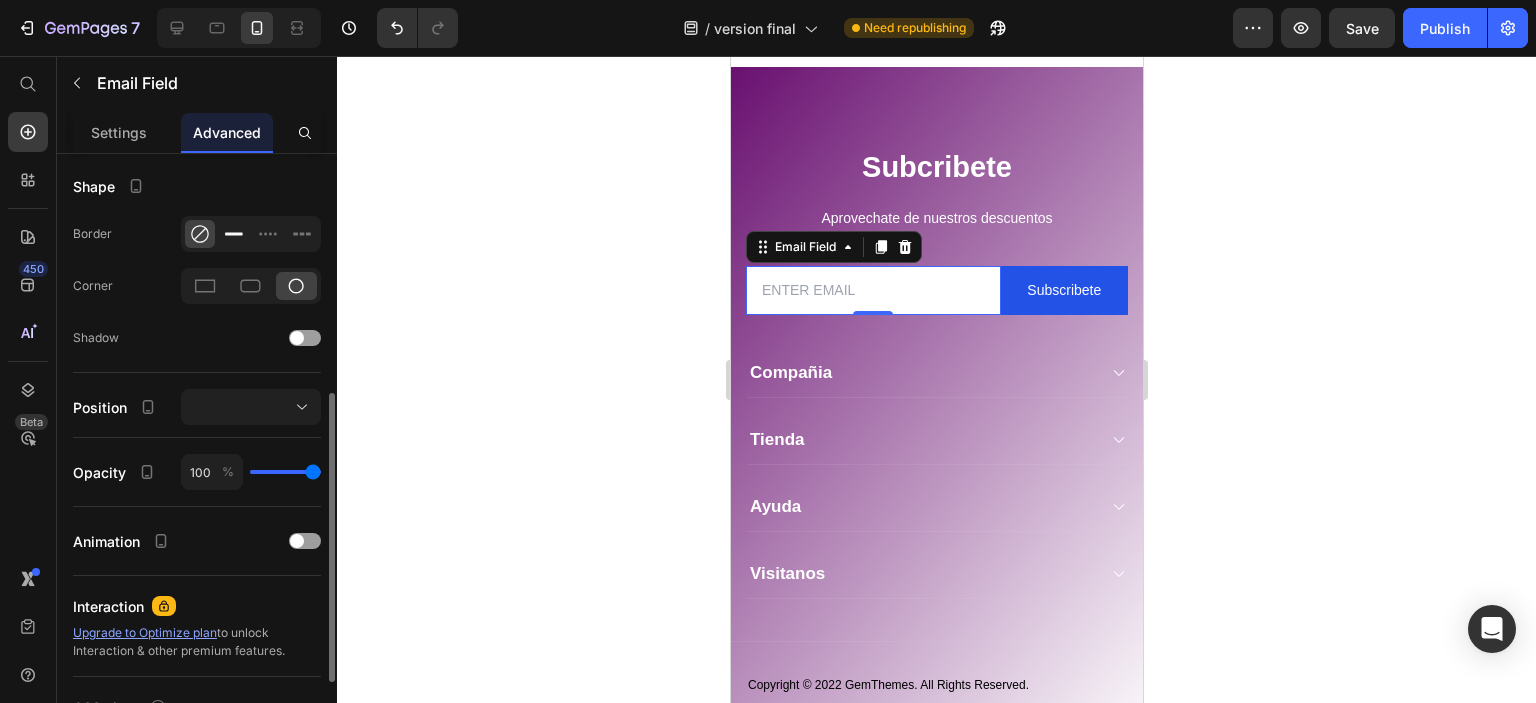 click 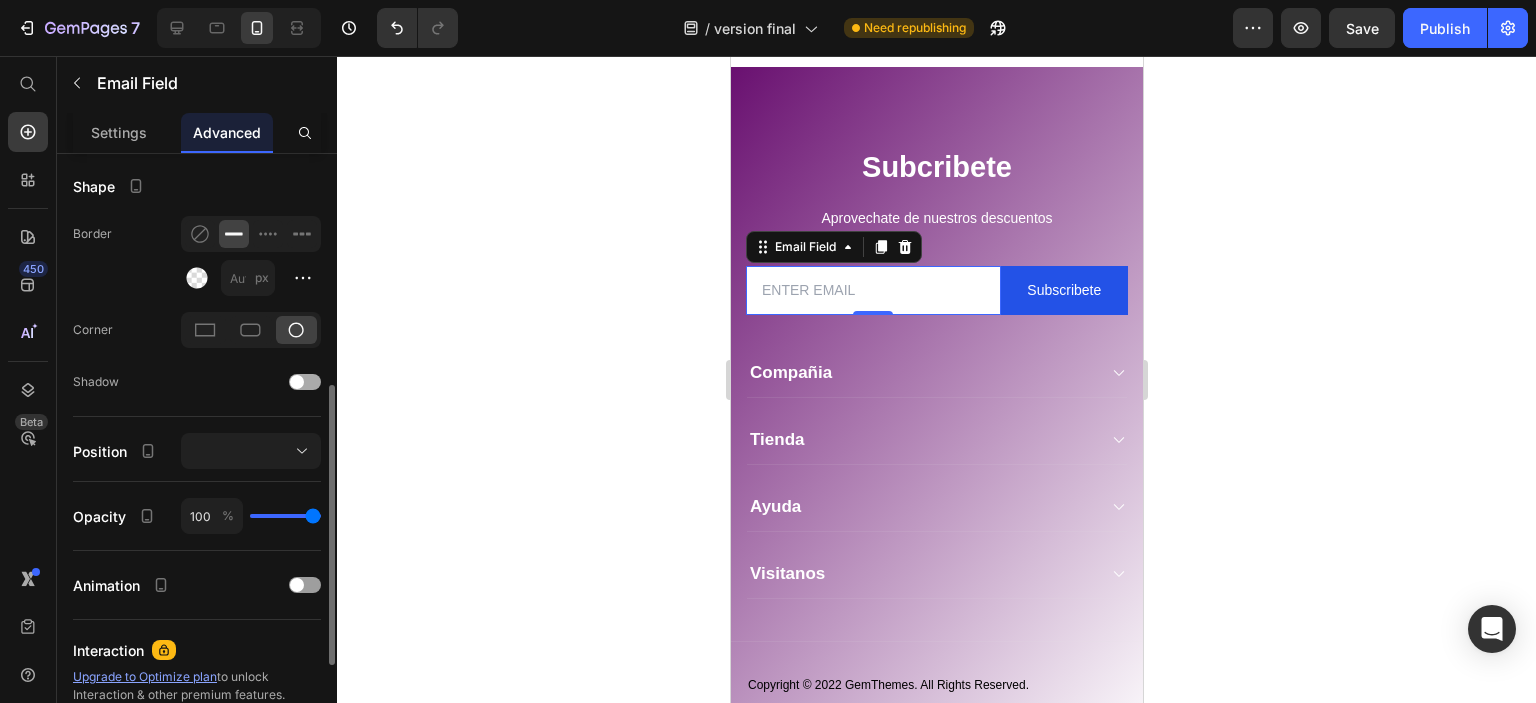 click at bounding box center (305, 382) 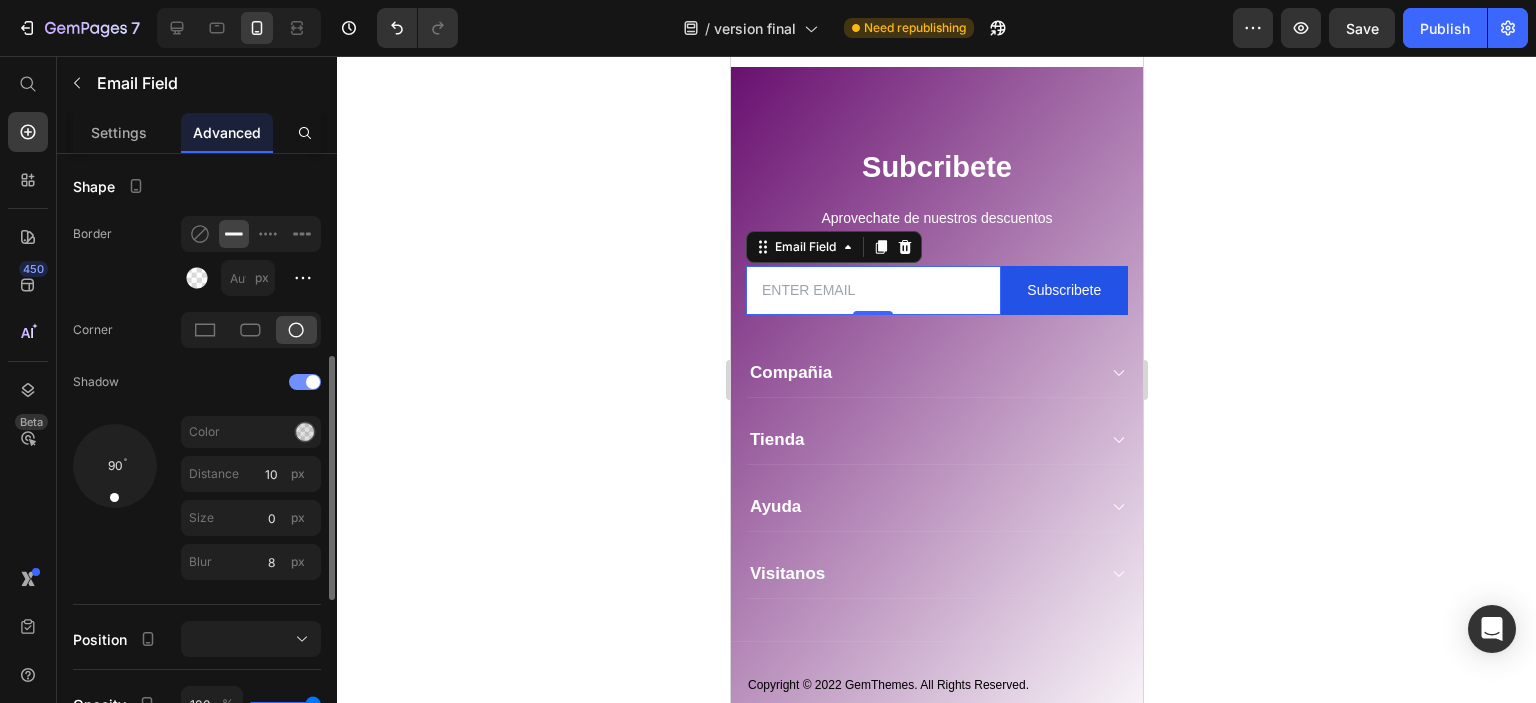 click at bounding box center [313, 382] 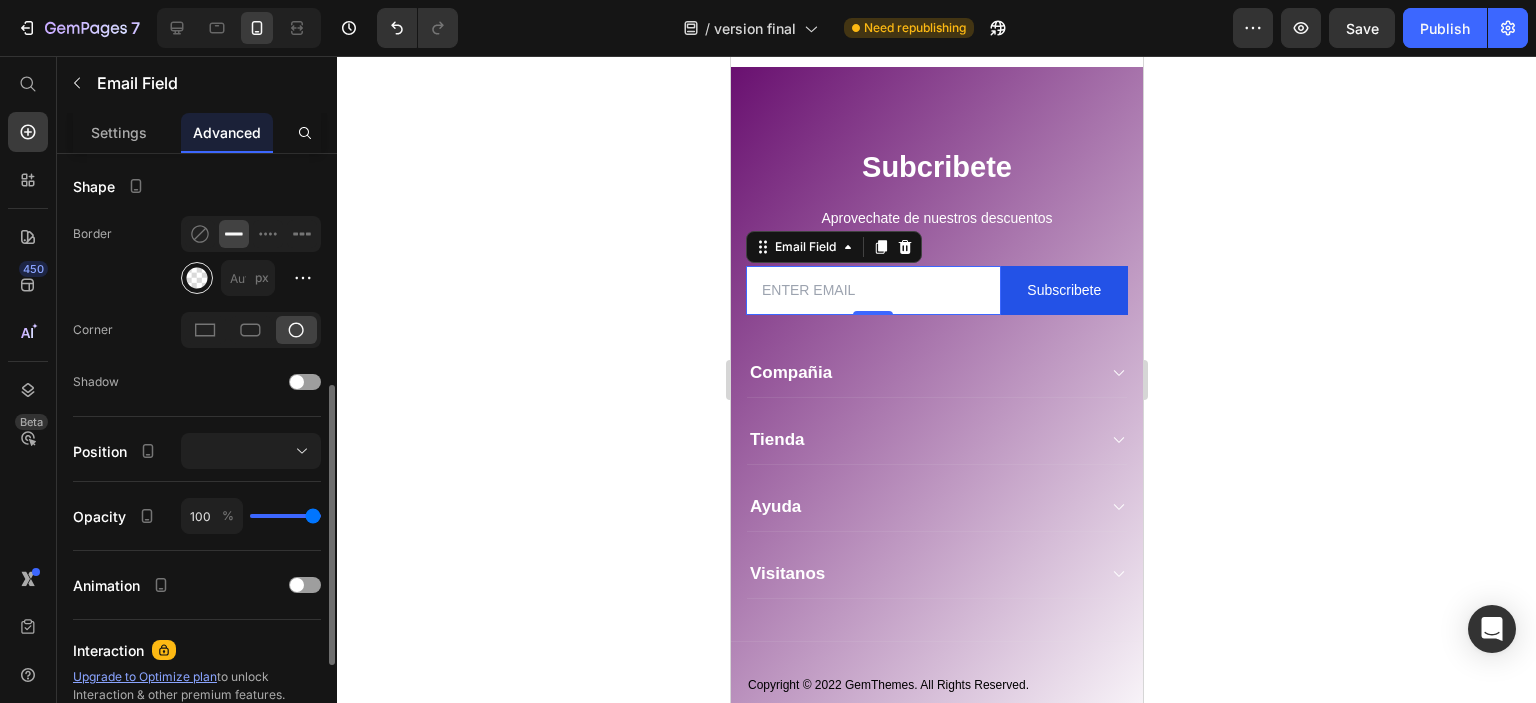 click at bounding box center [197, 278] 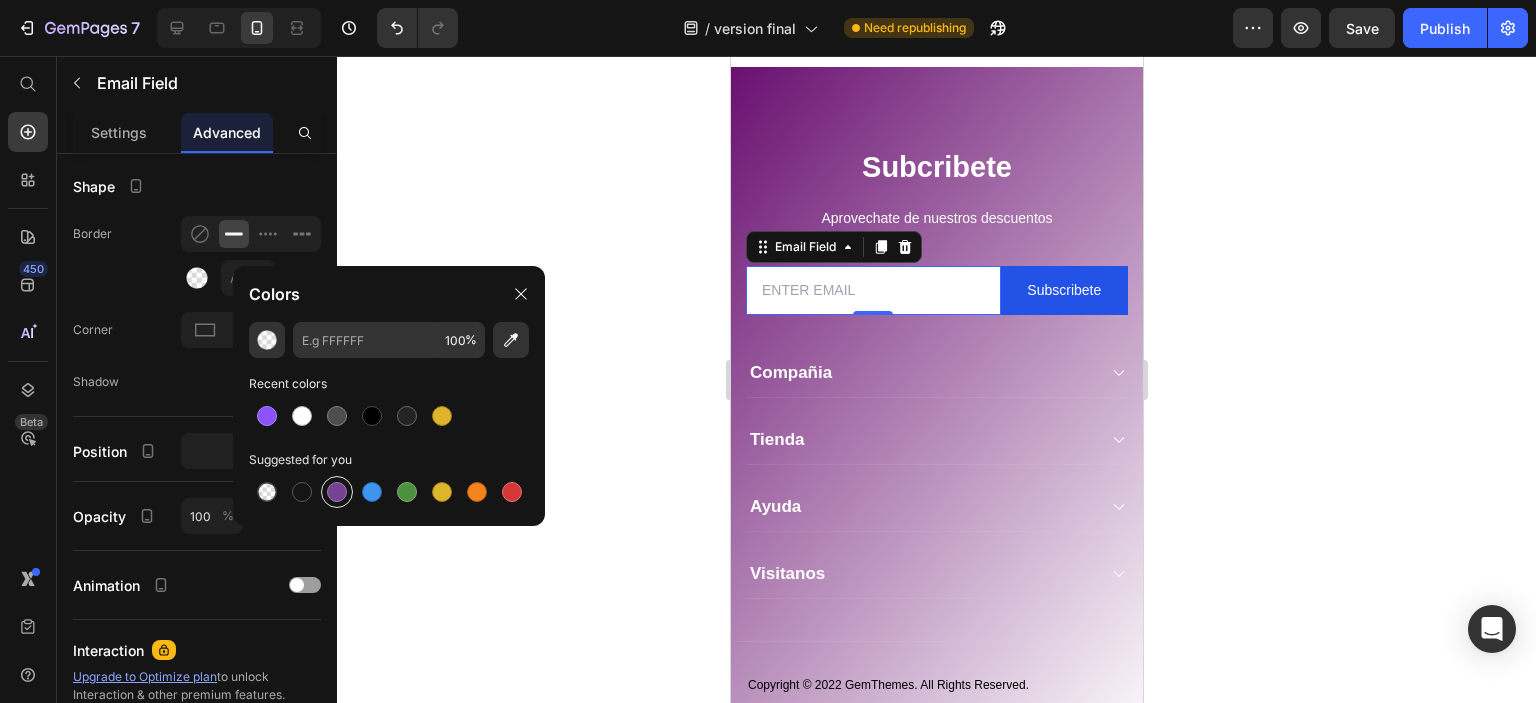 click at bounding box center [337, 492] 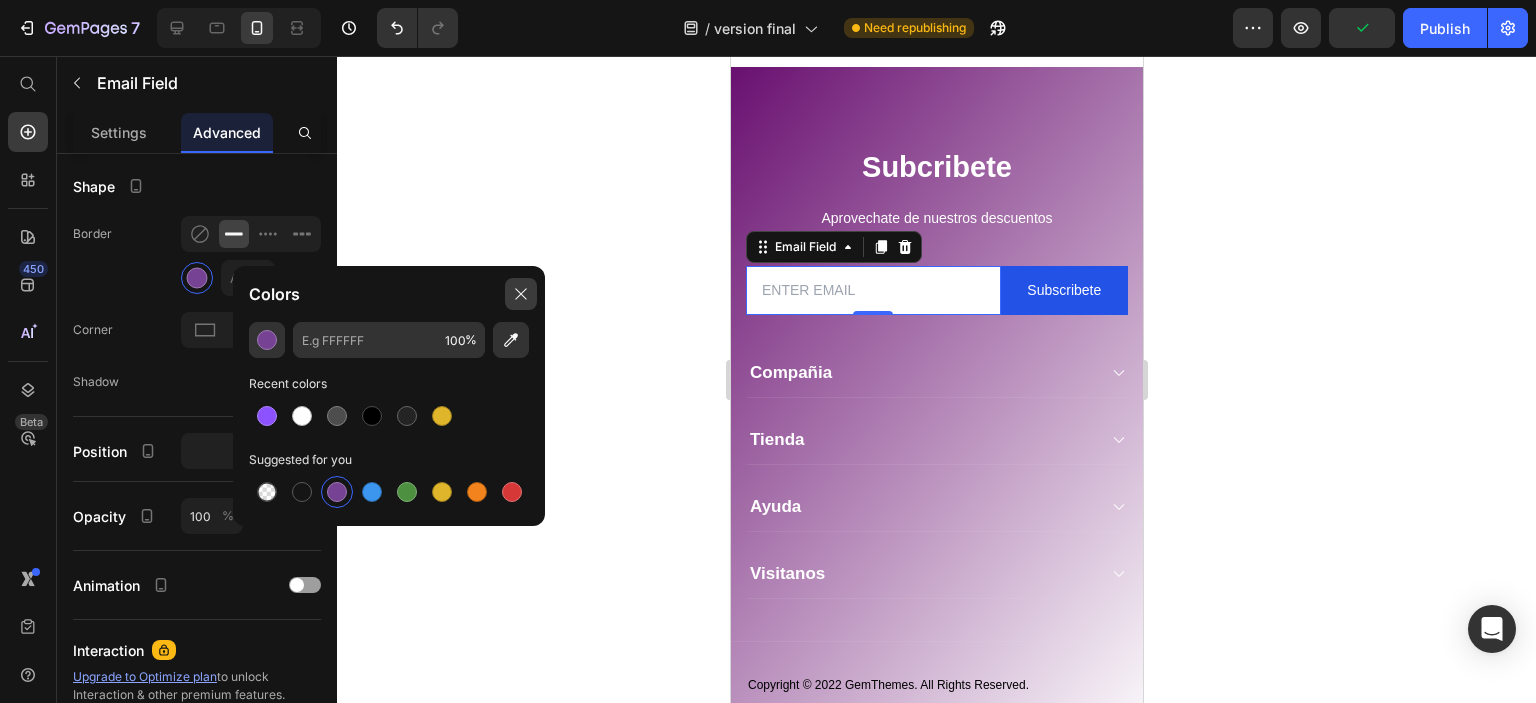 click 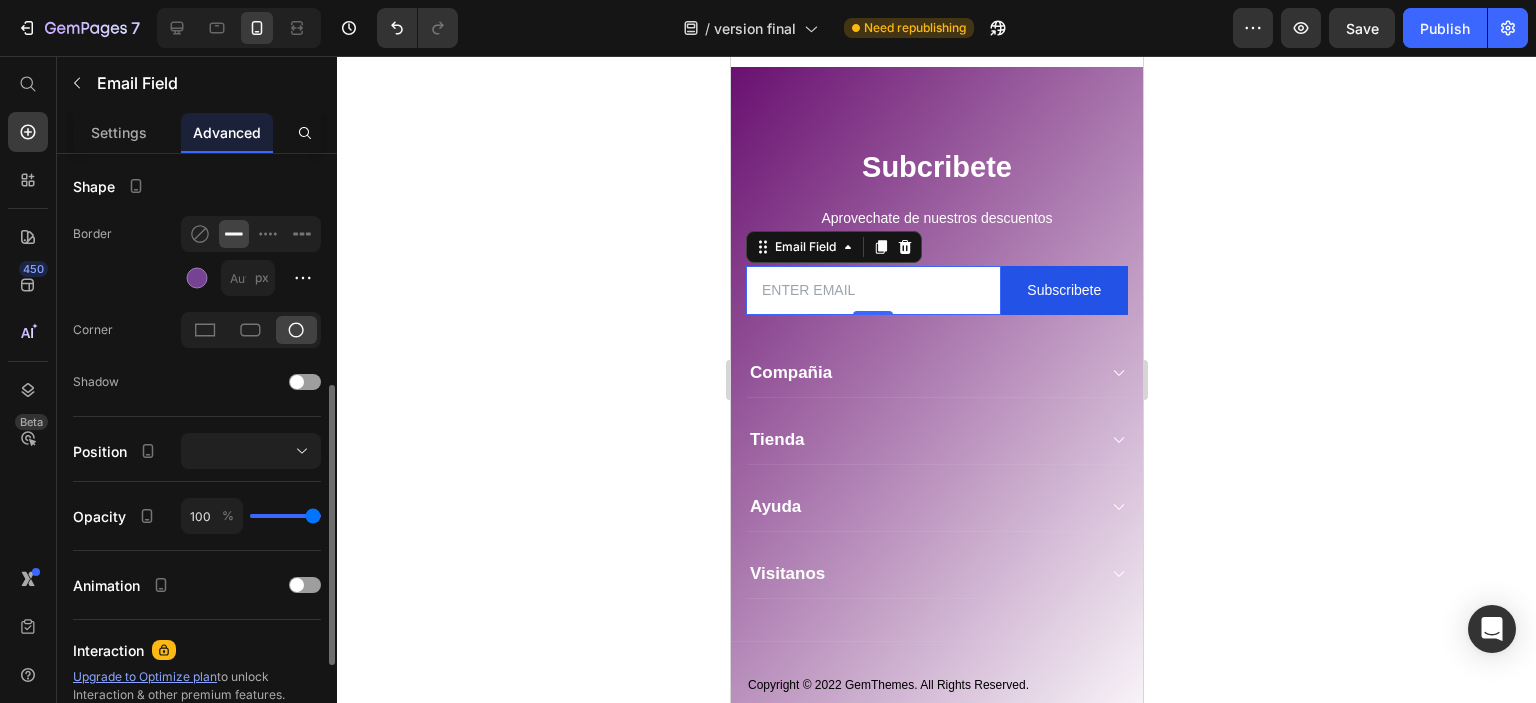 click 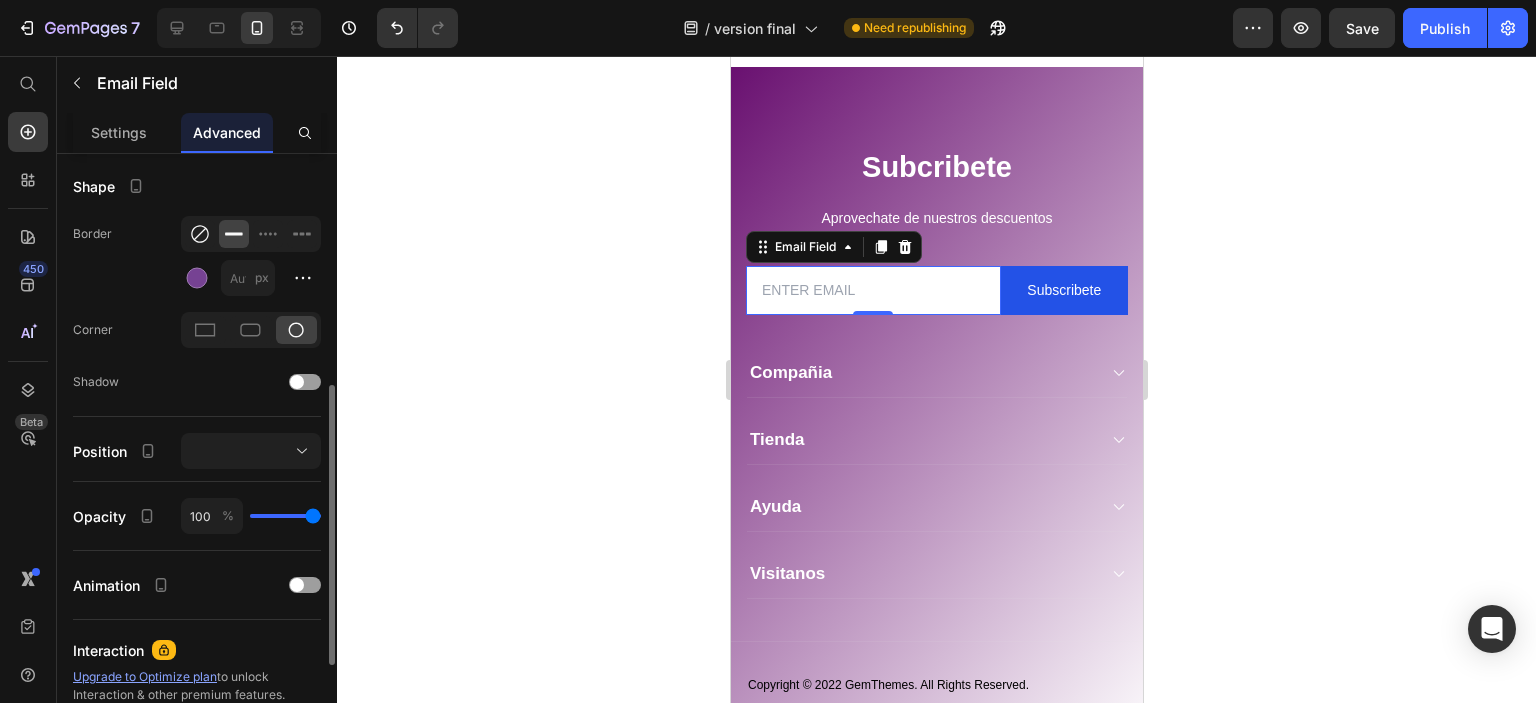click 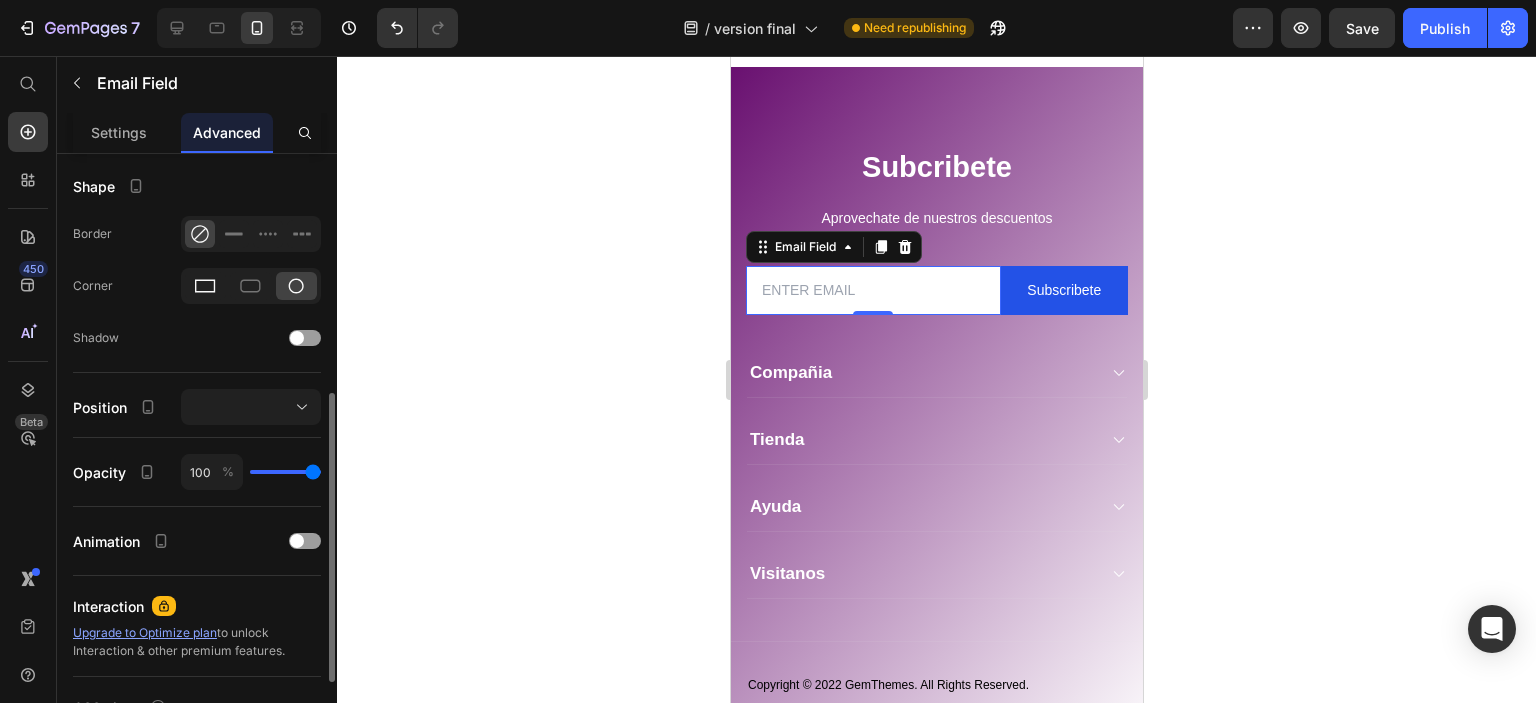 click 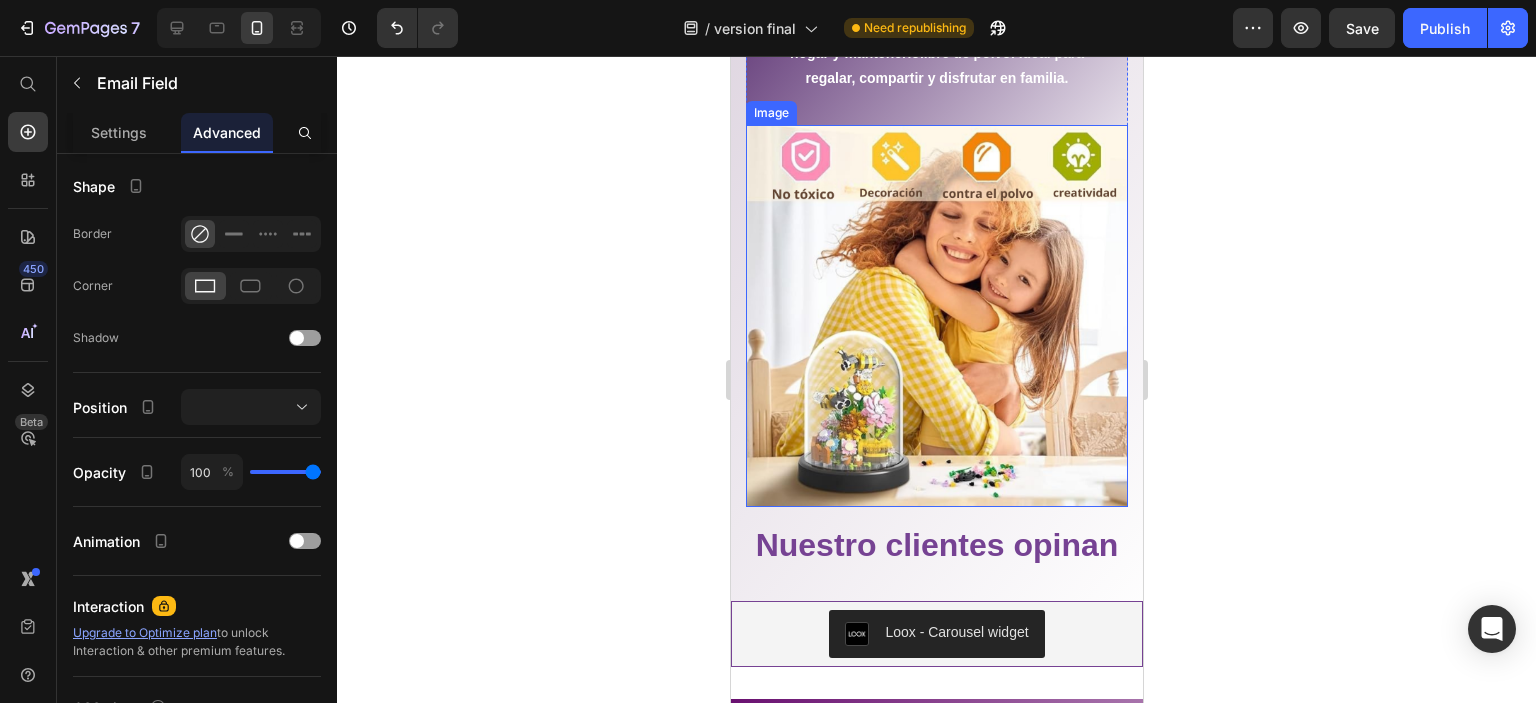 scroll, scrollTop: 3004, scrollLeft: 0, axis: vertical 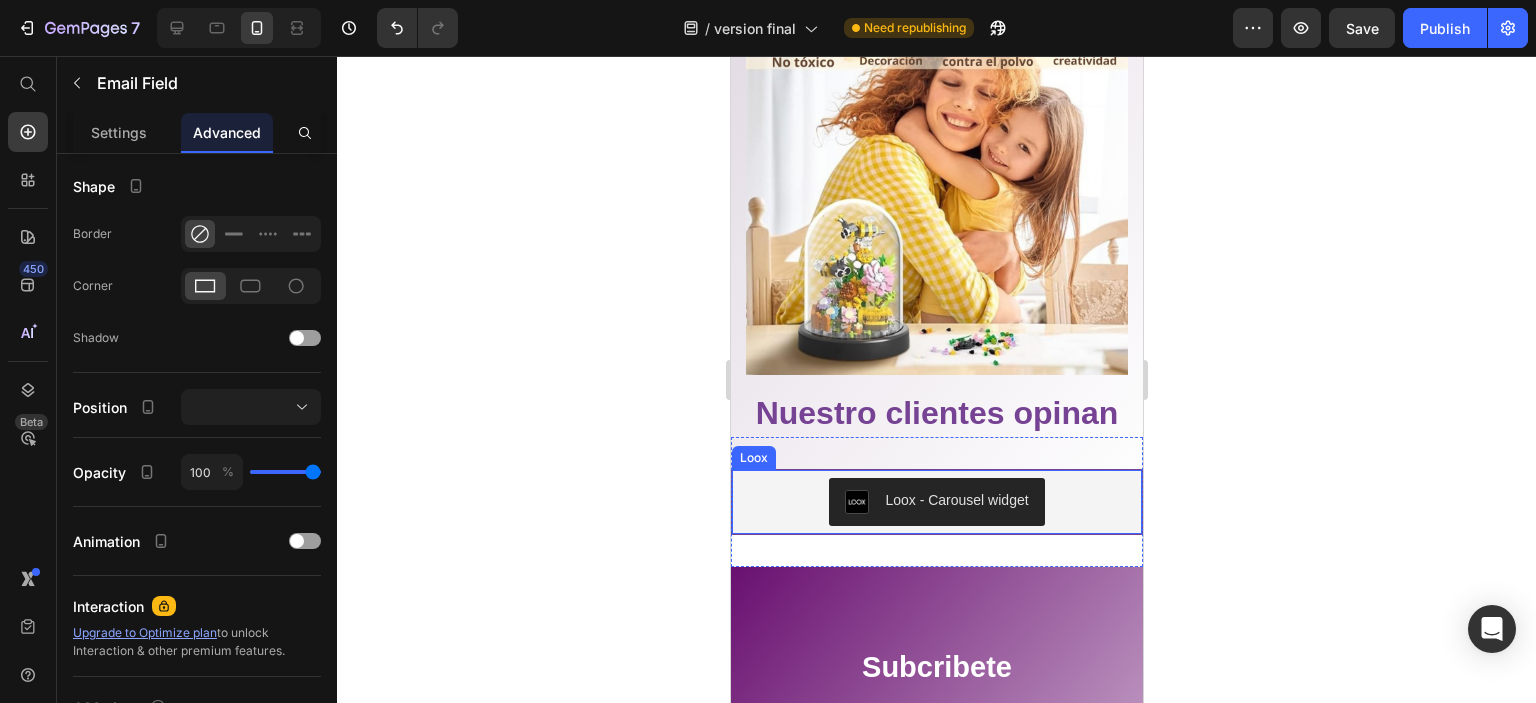 click on "Loox - Carousel widget" at bounding box center [935, 502] 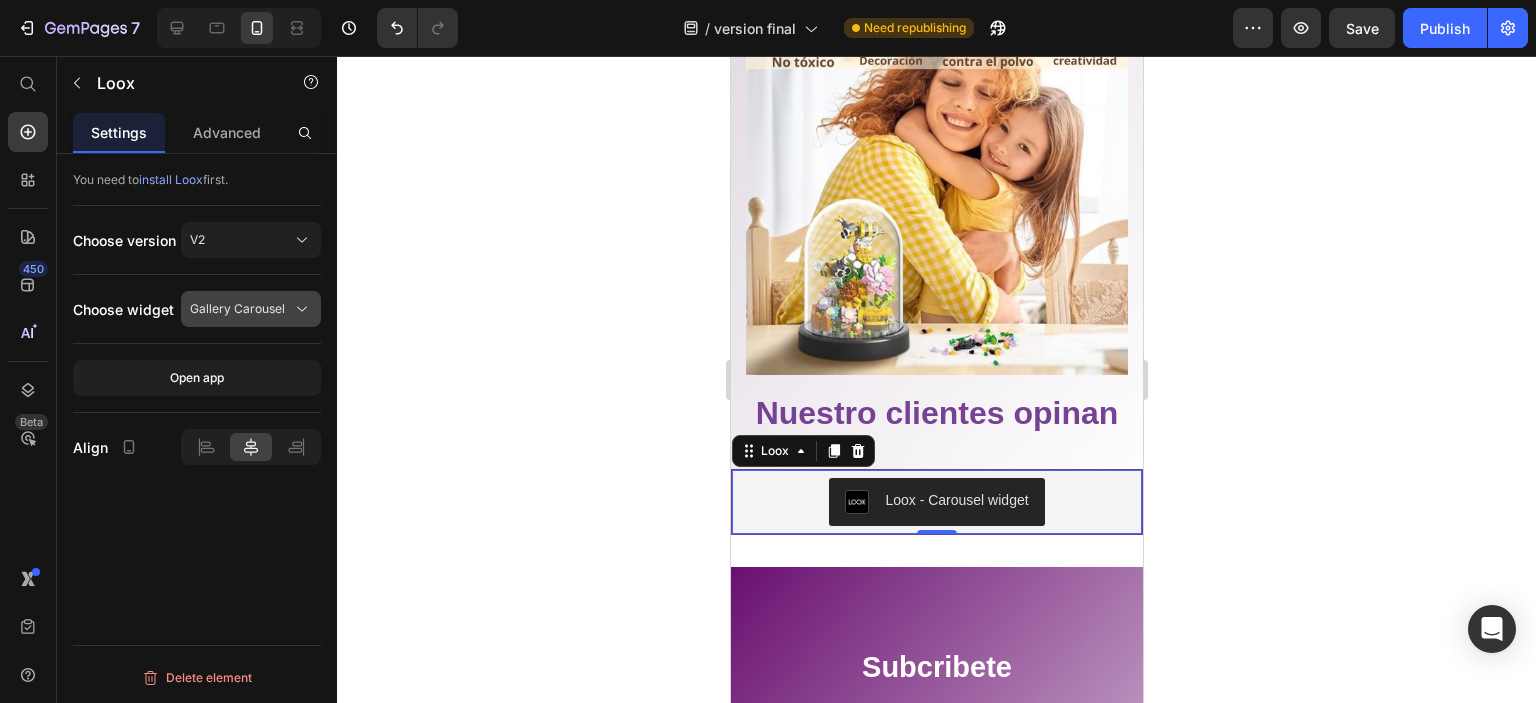 click on "Gallery Carousel" at bounding box center (237, 309) 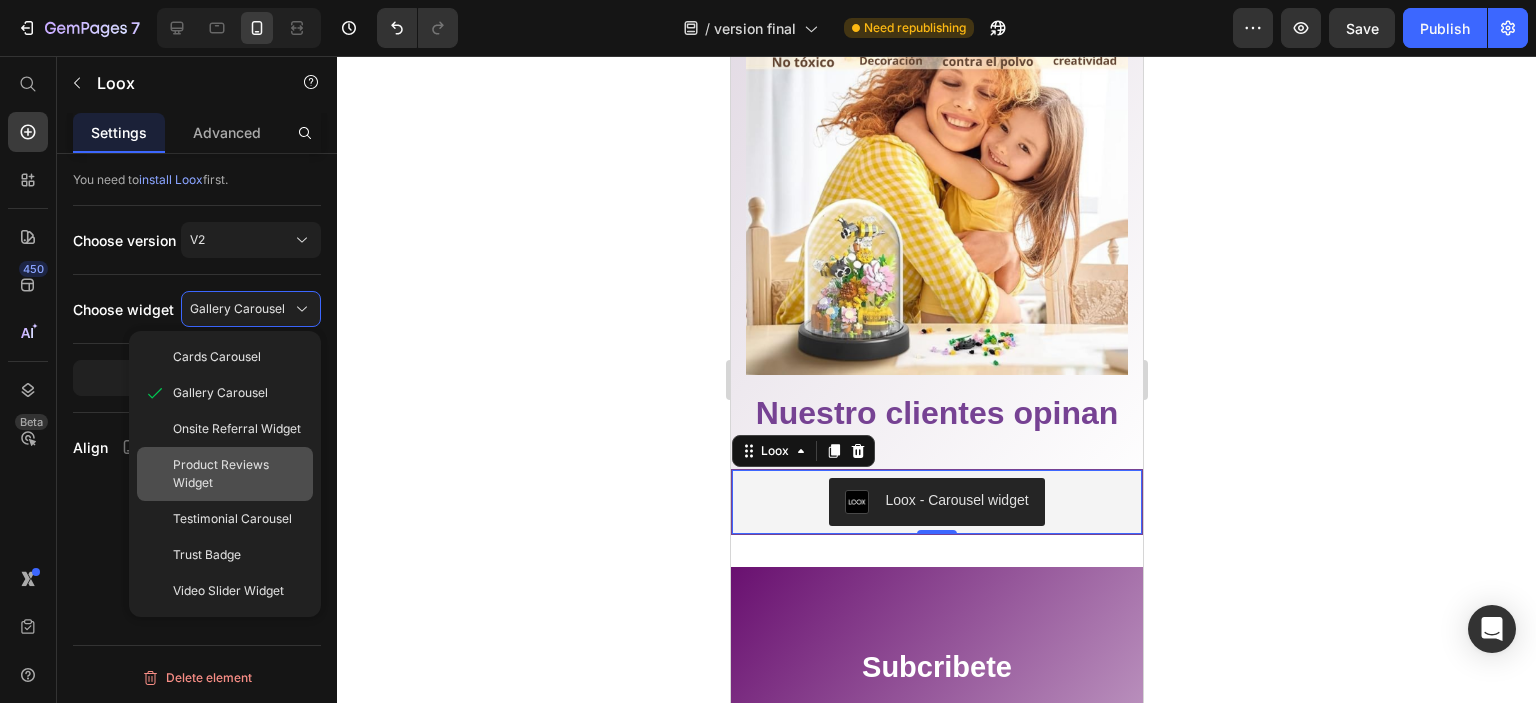 click on "Product Reviews Widget" at bounding box center (239, 474) 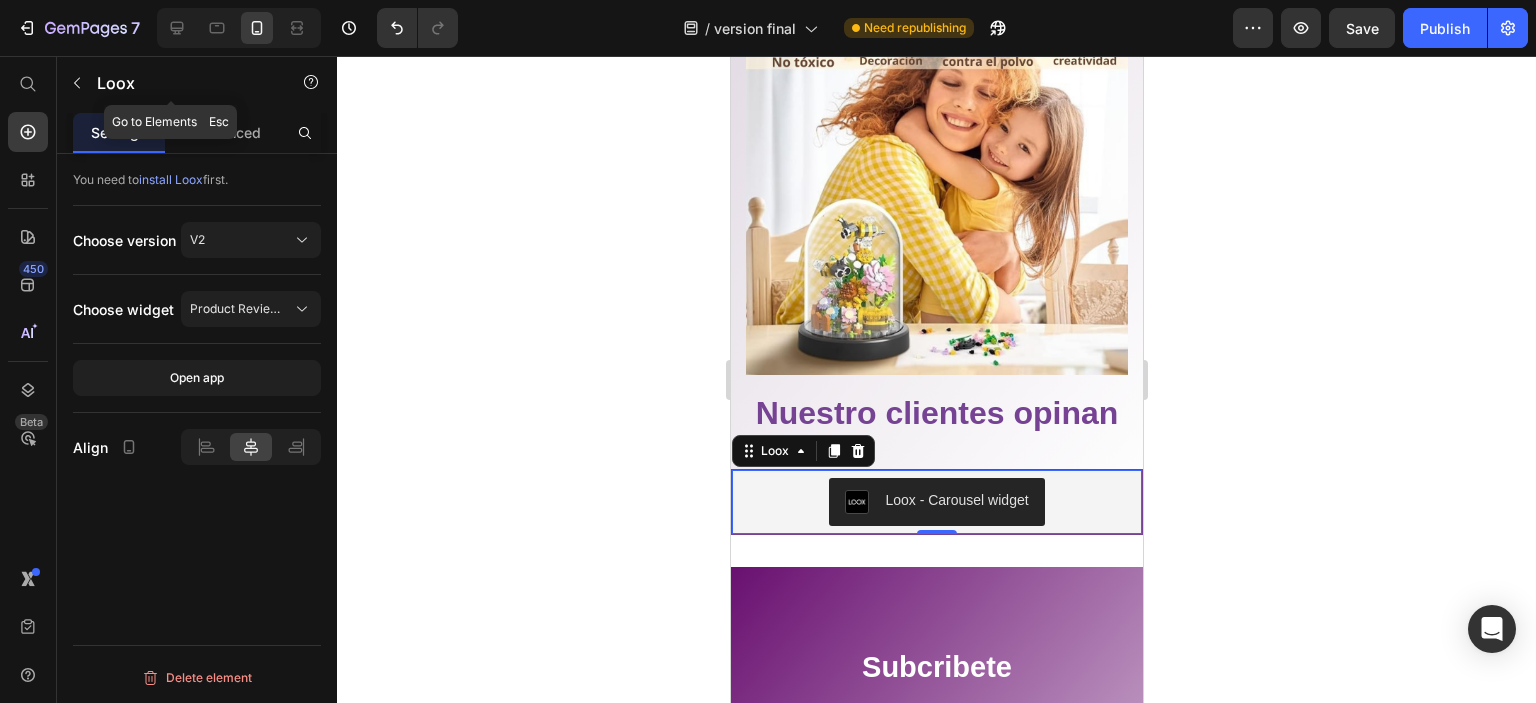 click on "Loox" 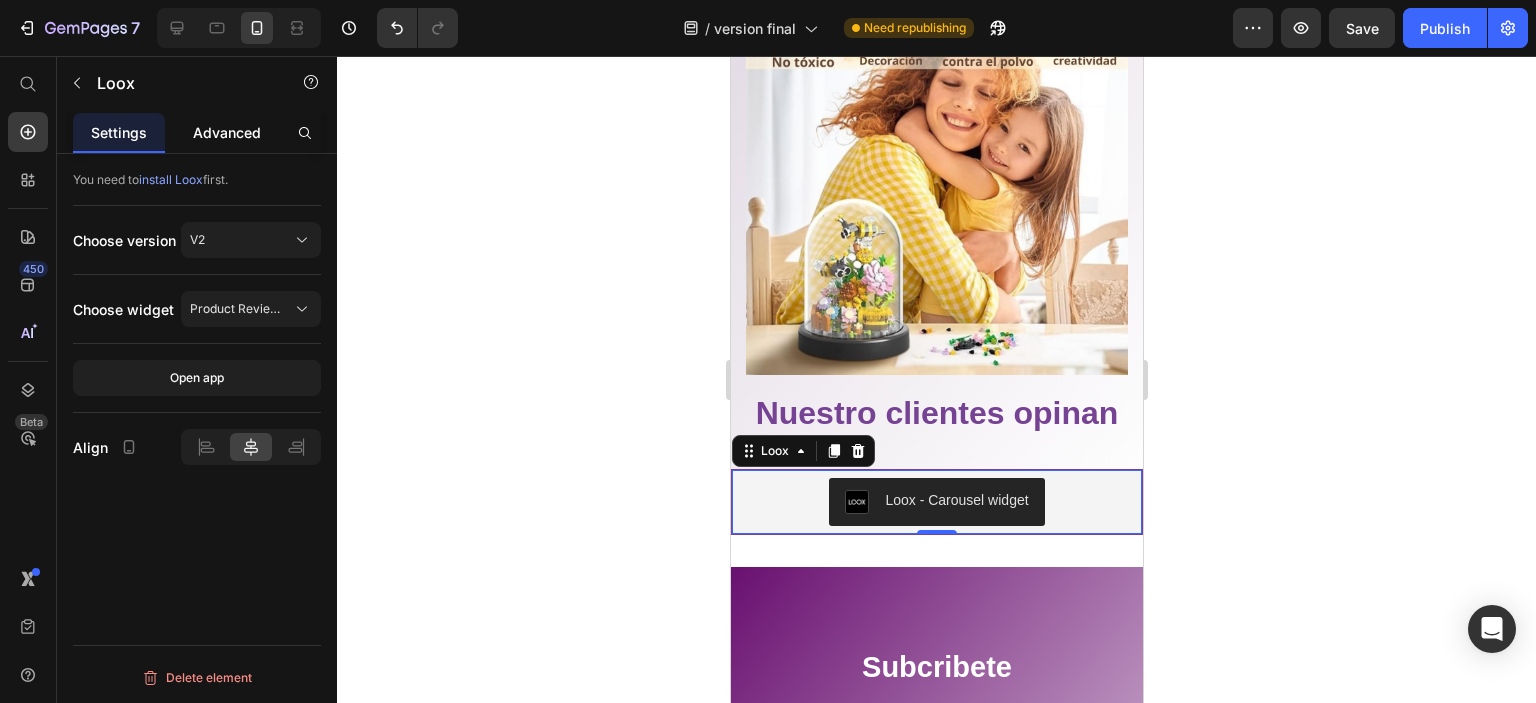 click on "Advanced" at bounding box center [227, 132] 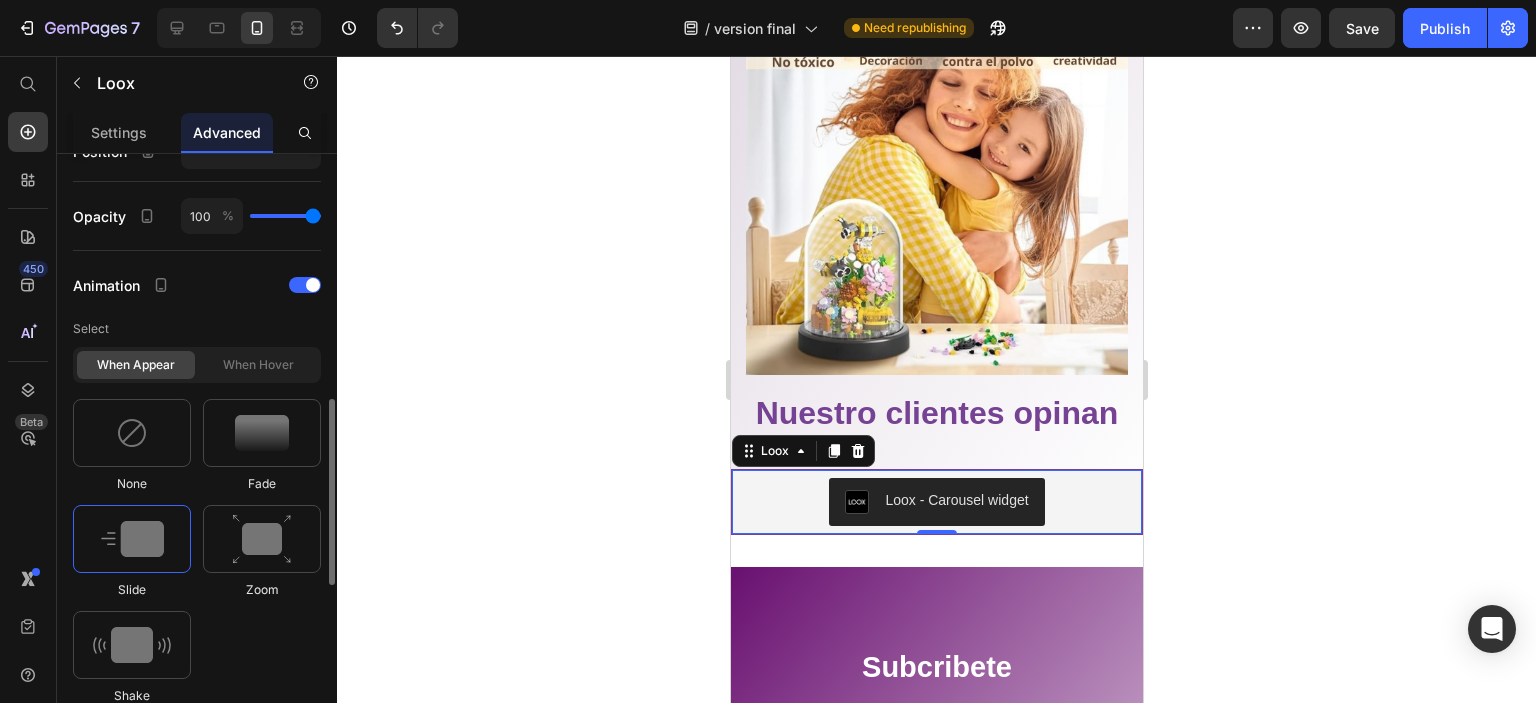 scroll, scrollTop: 900, scrollLeft: 0, axis: vertical 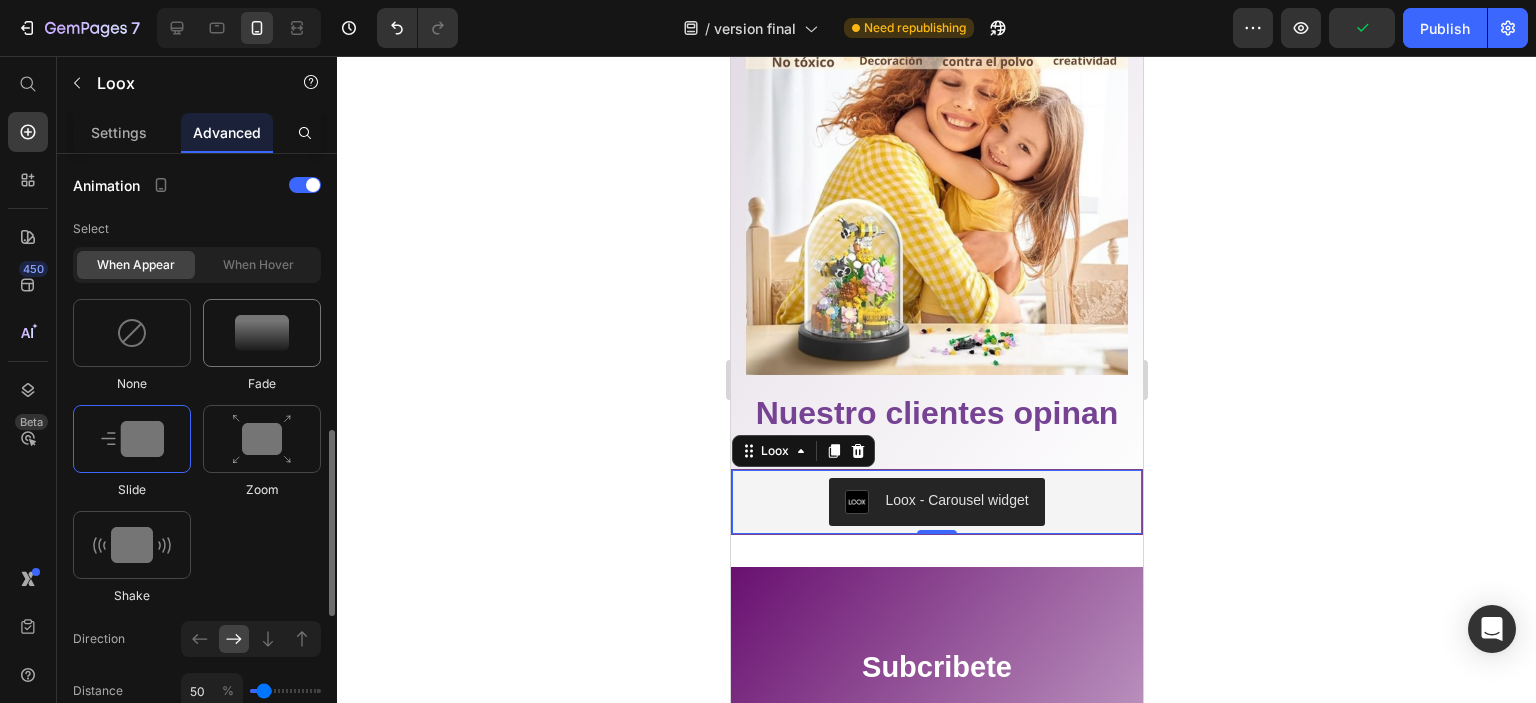 click at bounding box center (262, 333) 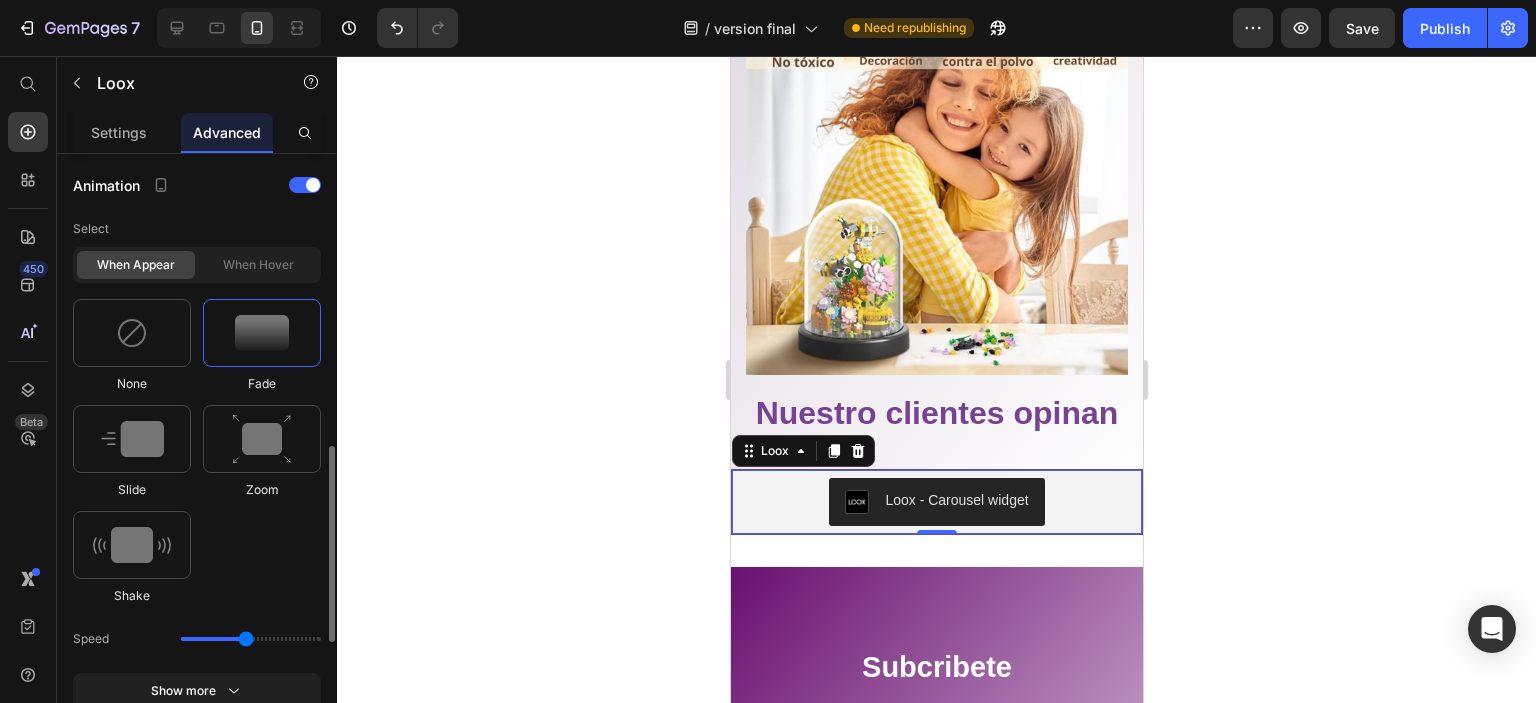 click on "When hover" 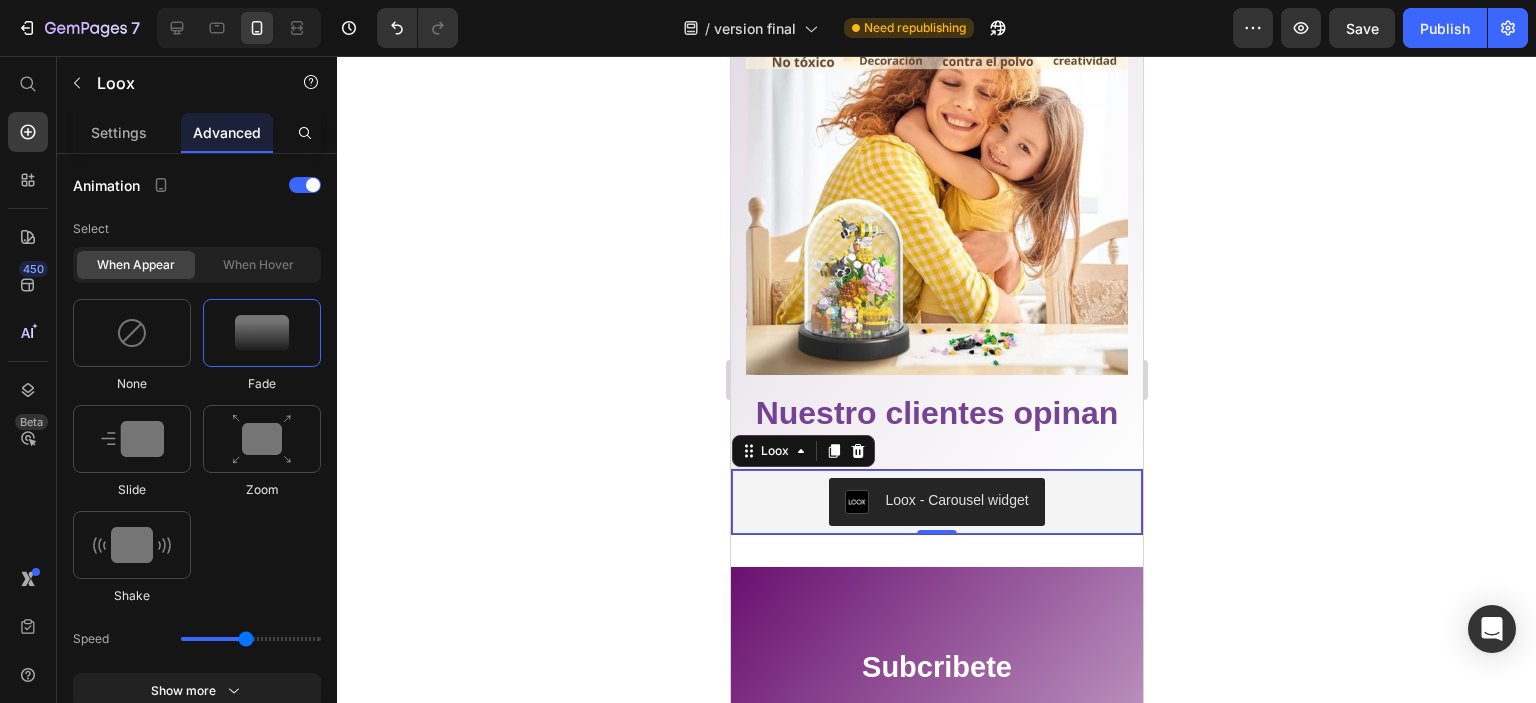 scroll, scrollTop: 1100, scrollLeft: 0, axis: vertical 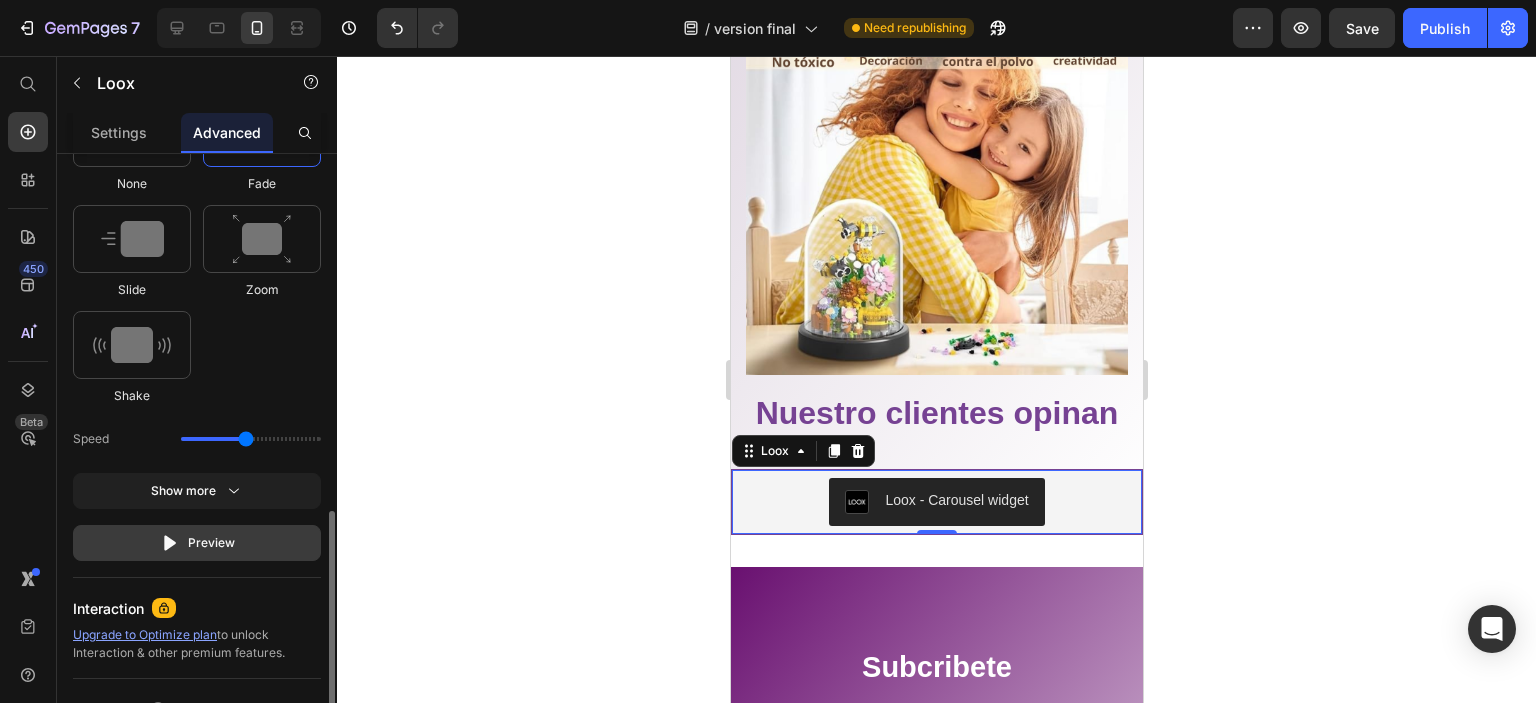 click 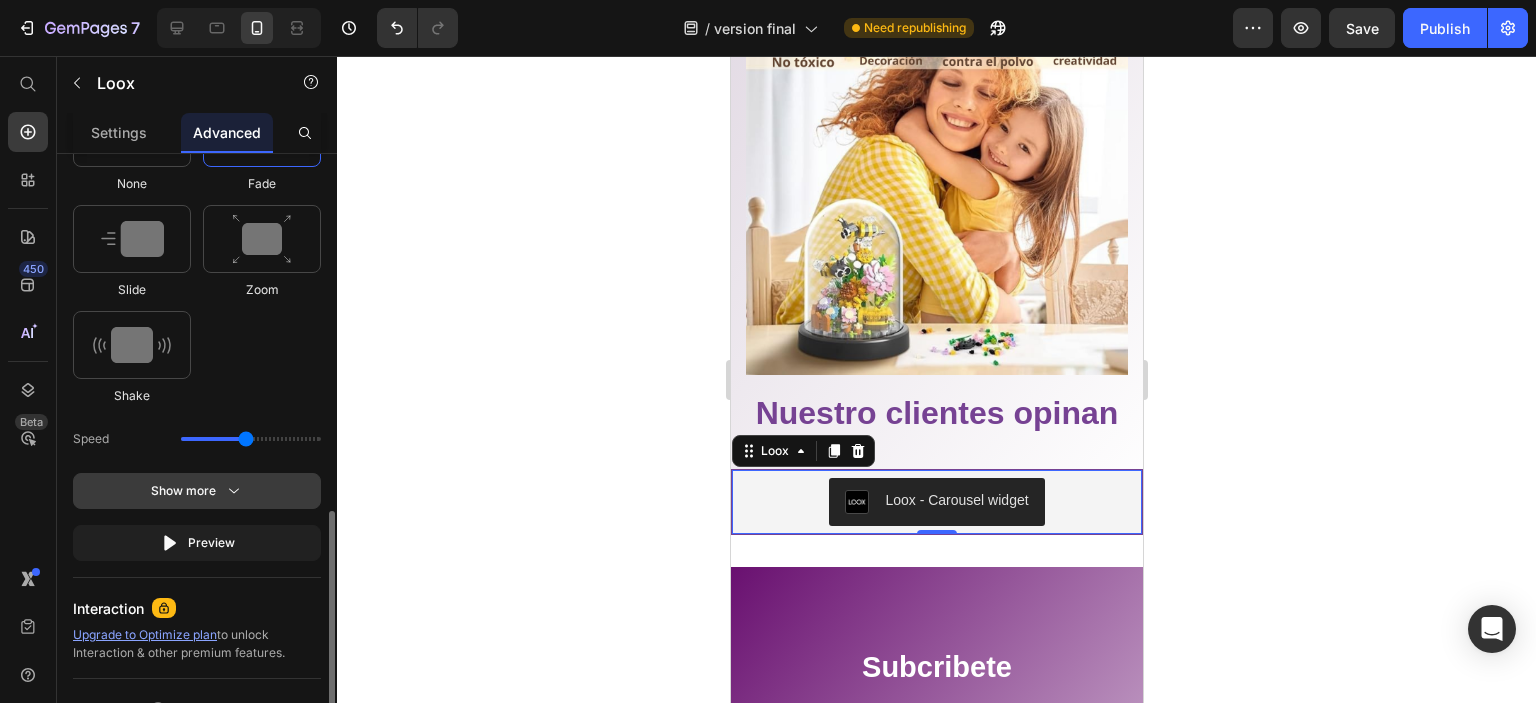 click on "Show more" at bounding box center [197, 491] 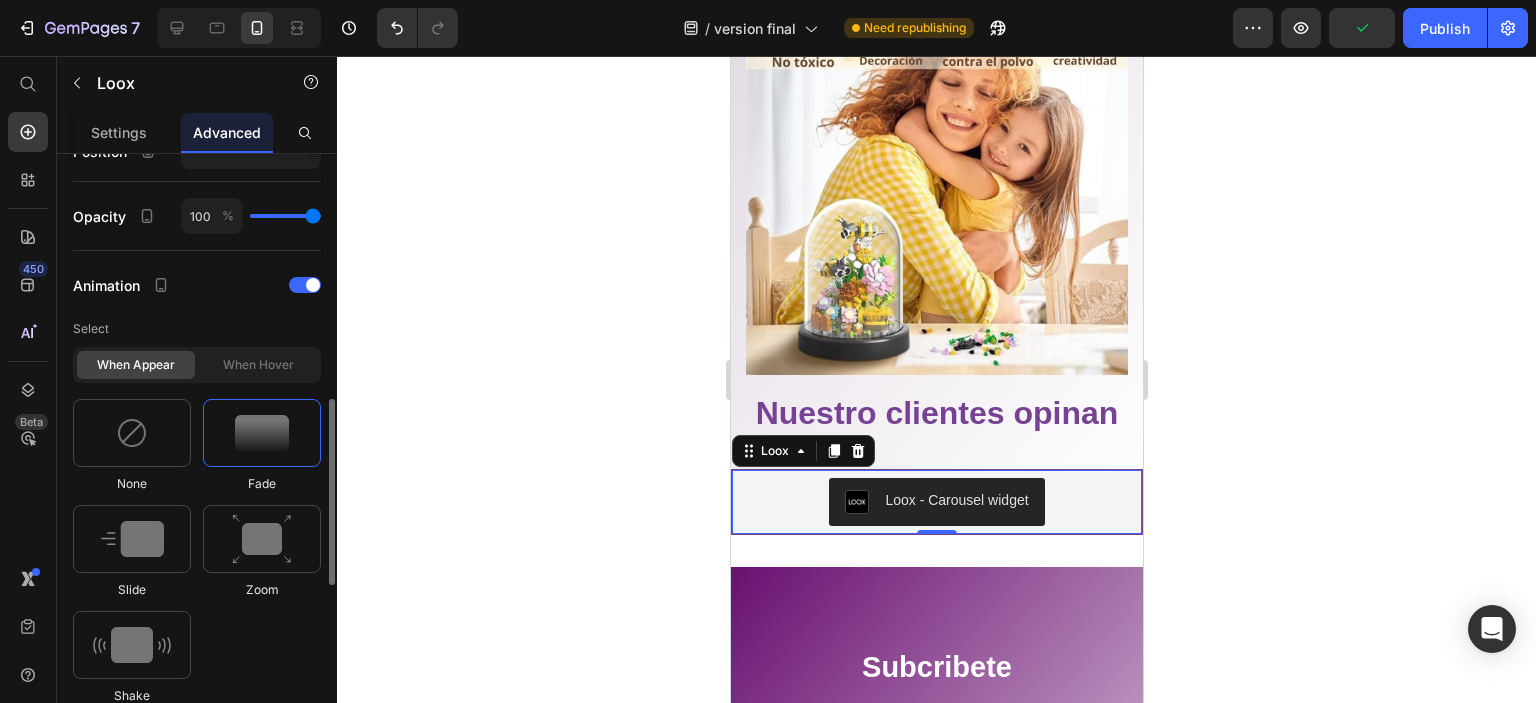 scroll, scrollTop: 600, scrollLeft: 0, axis: vertical 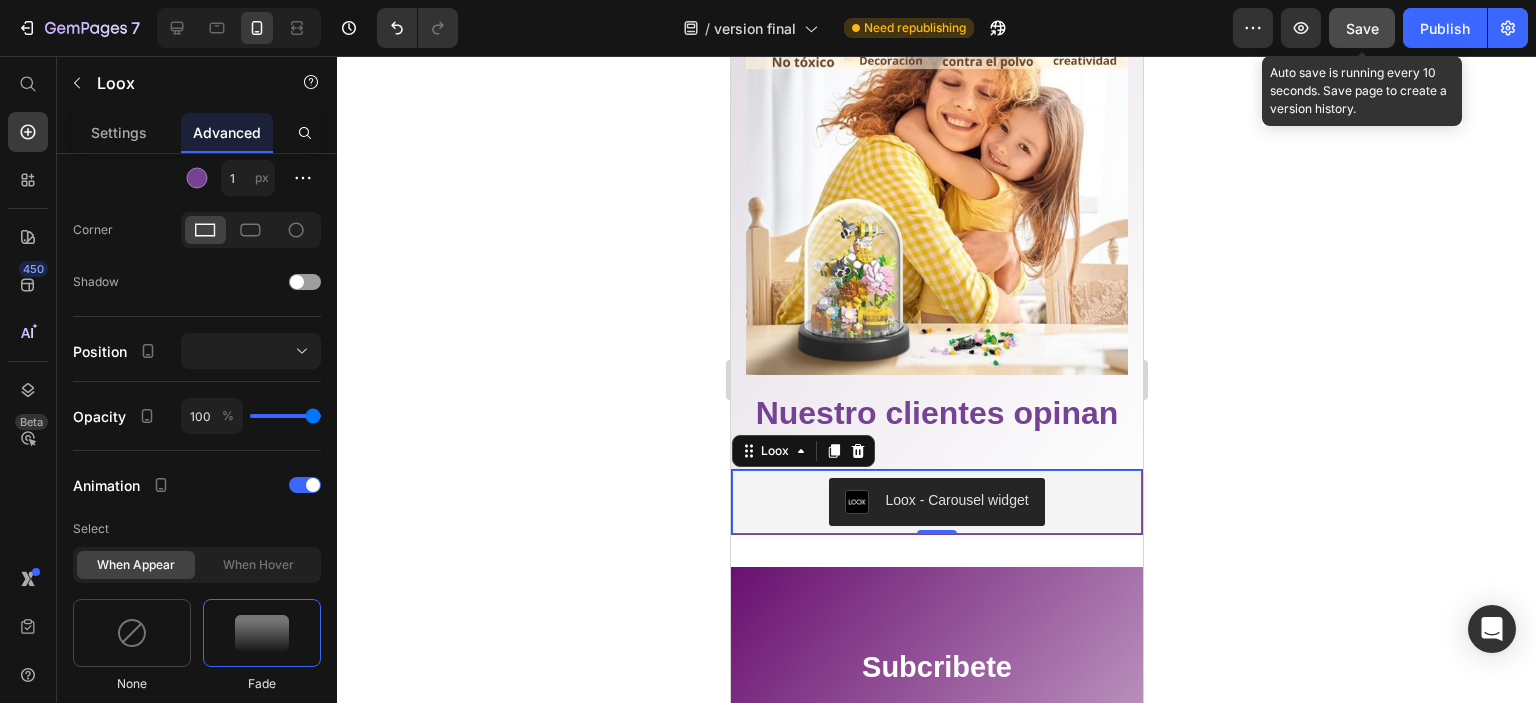 click on "Save" at bounding box center (1362, 28) 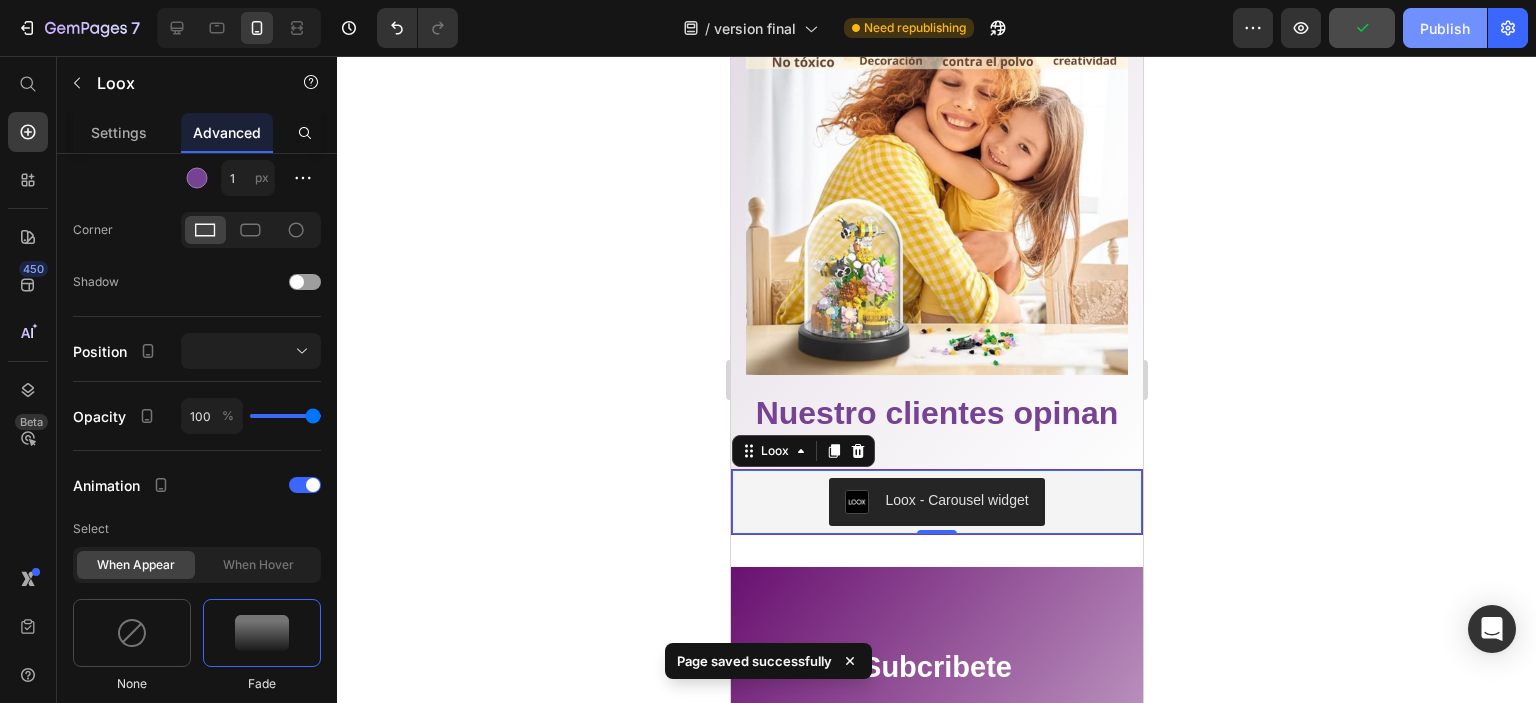 click on "Publish" at bounding box center [1445, 28] 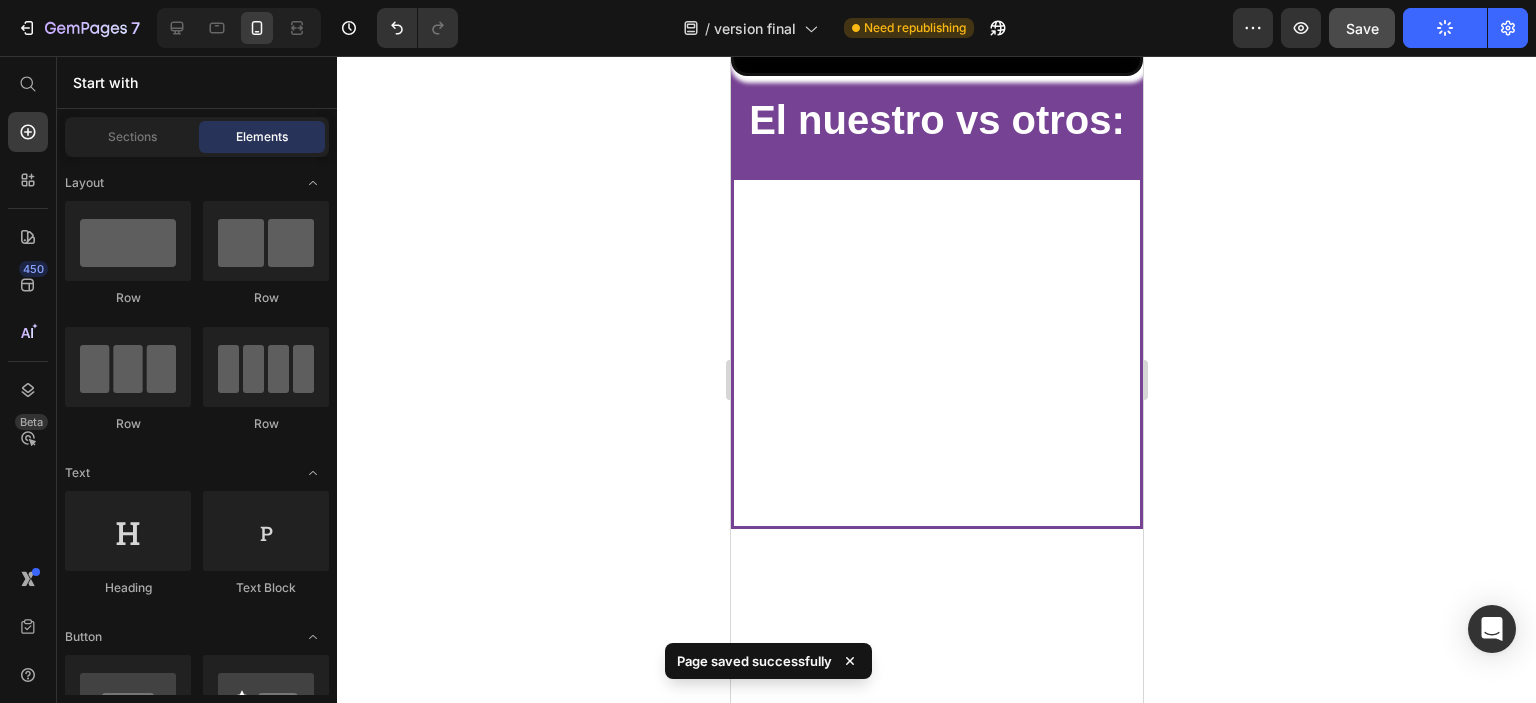 scroll, scrollTop: 0, scrollLeft: 0, axis: both 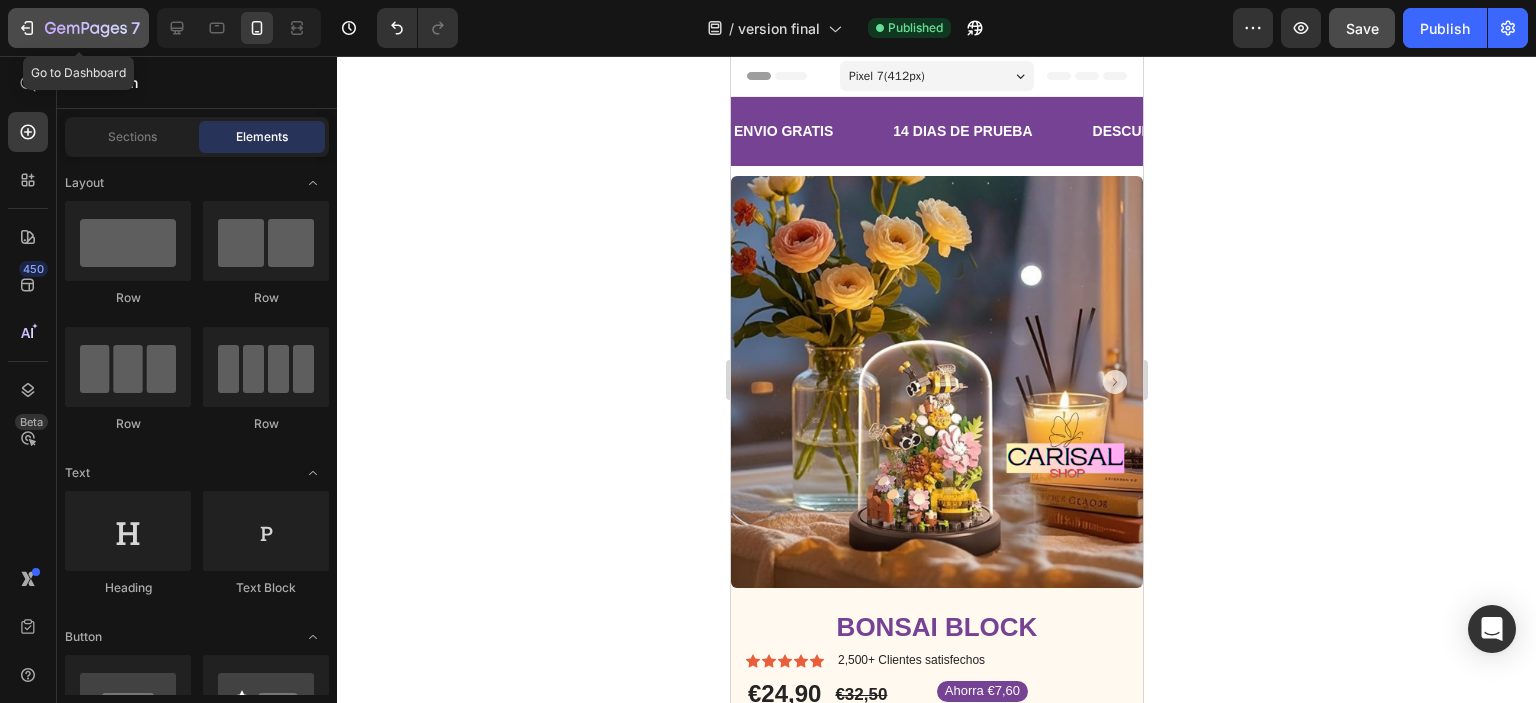 click 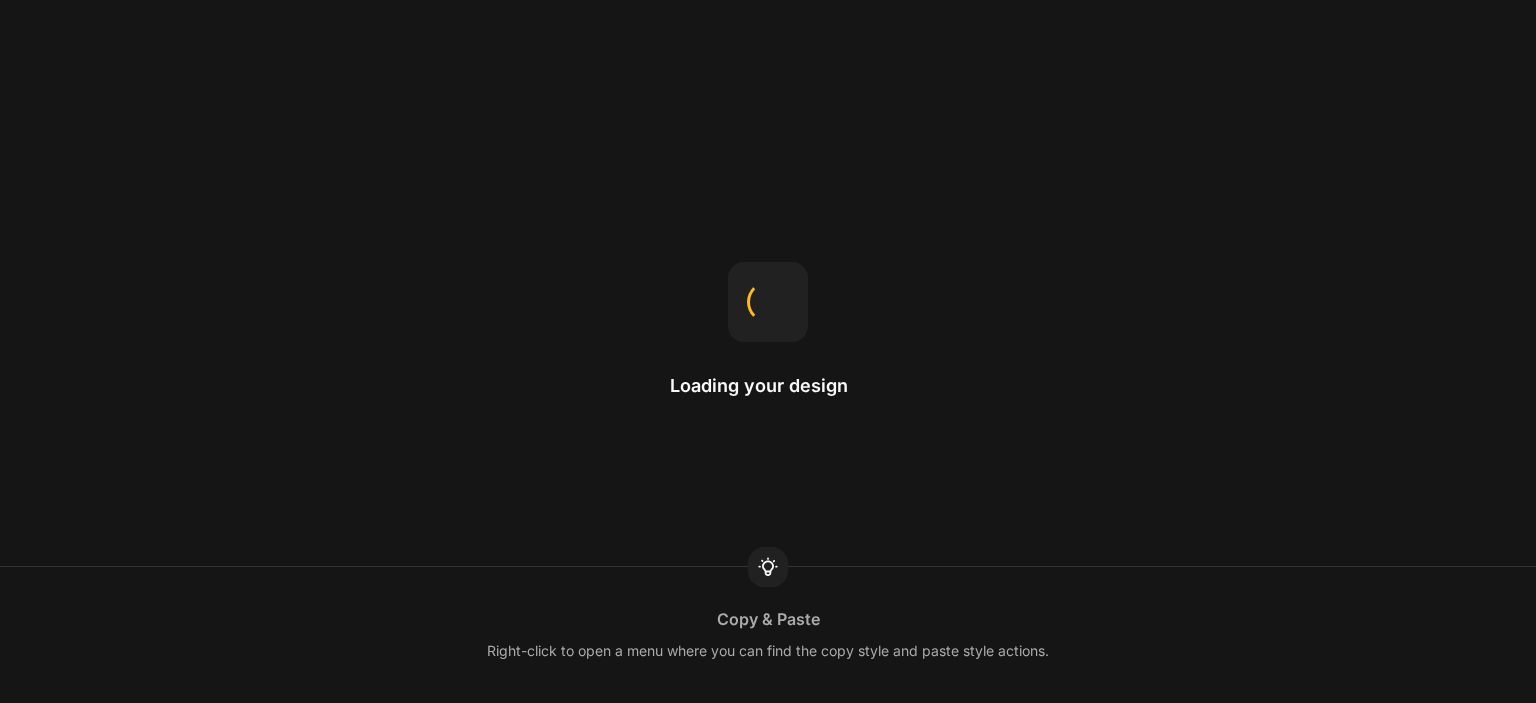 scroll, scrollTop: 0, scrollLeft: 0, axis: both 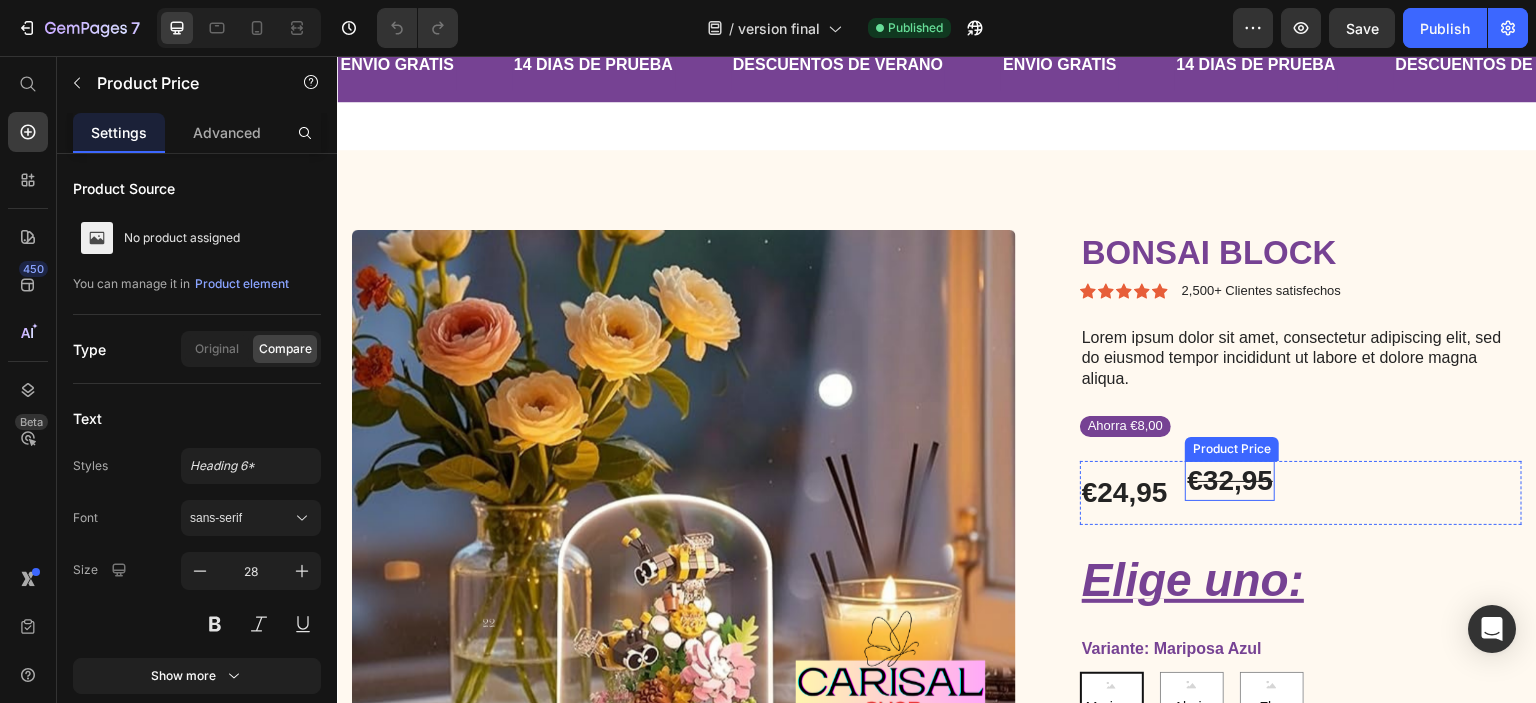 click on "€32,95" at bounding box center [1230, 481] 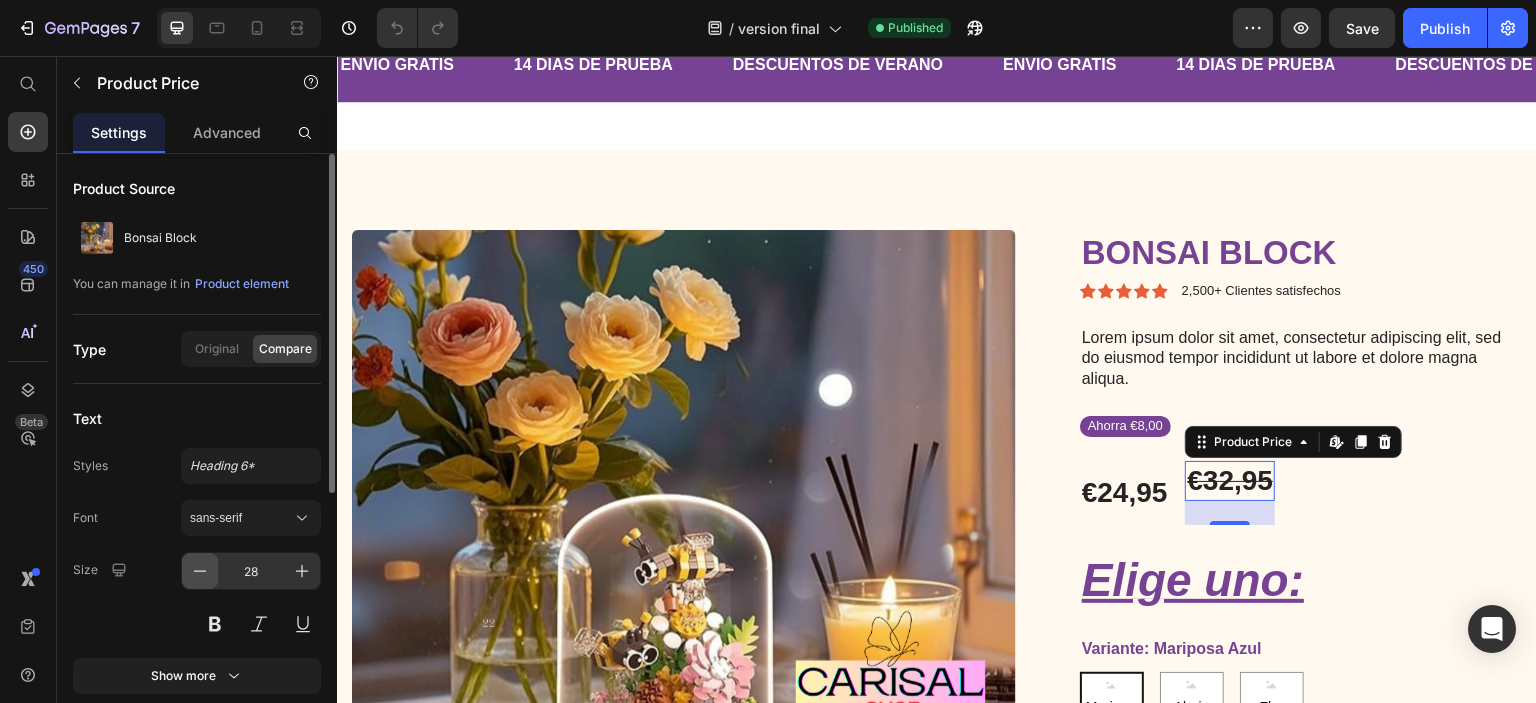 click 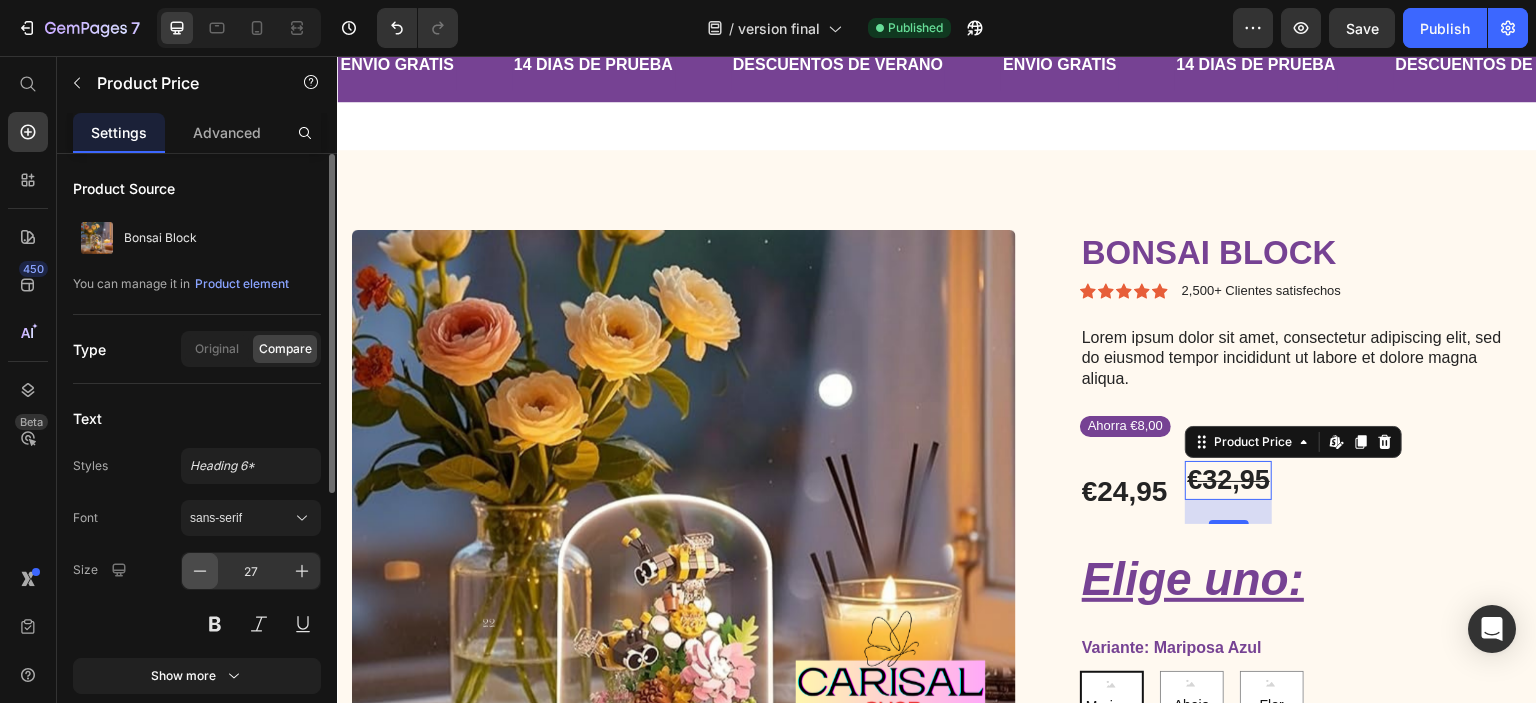 click 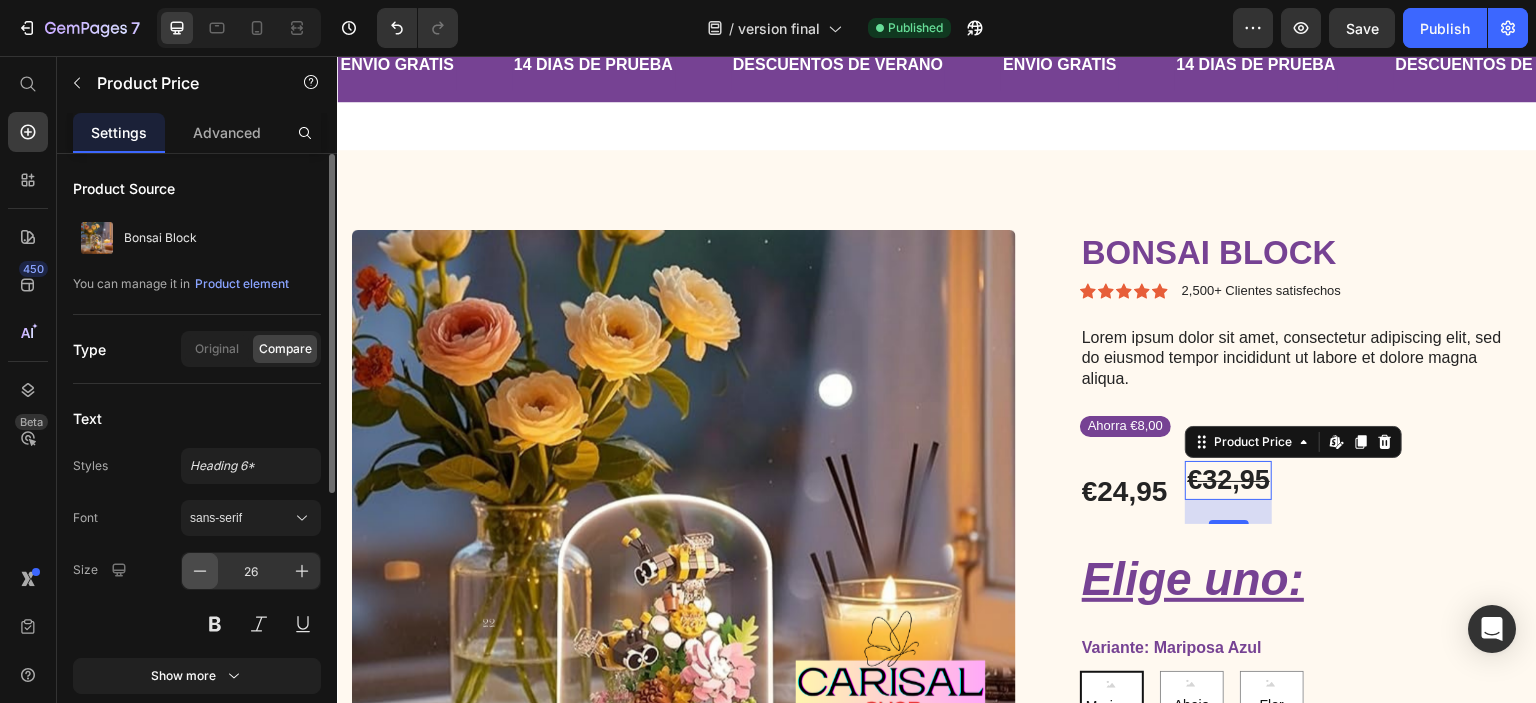 click 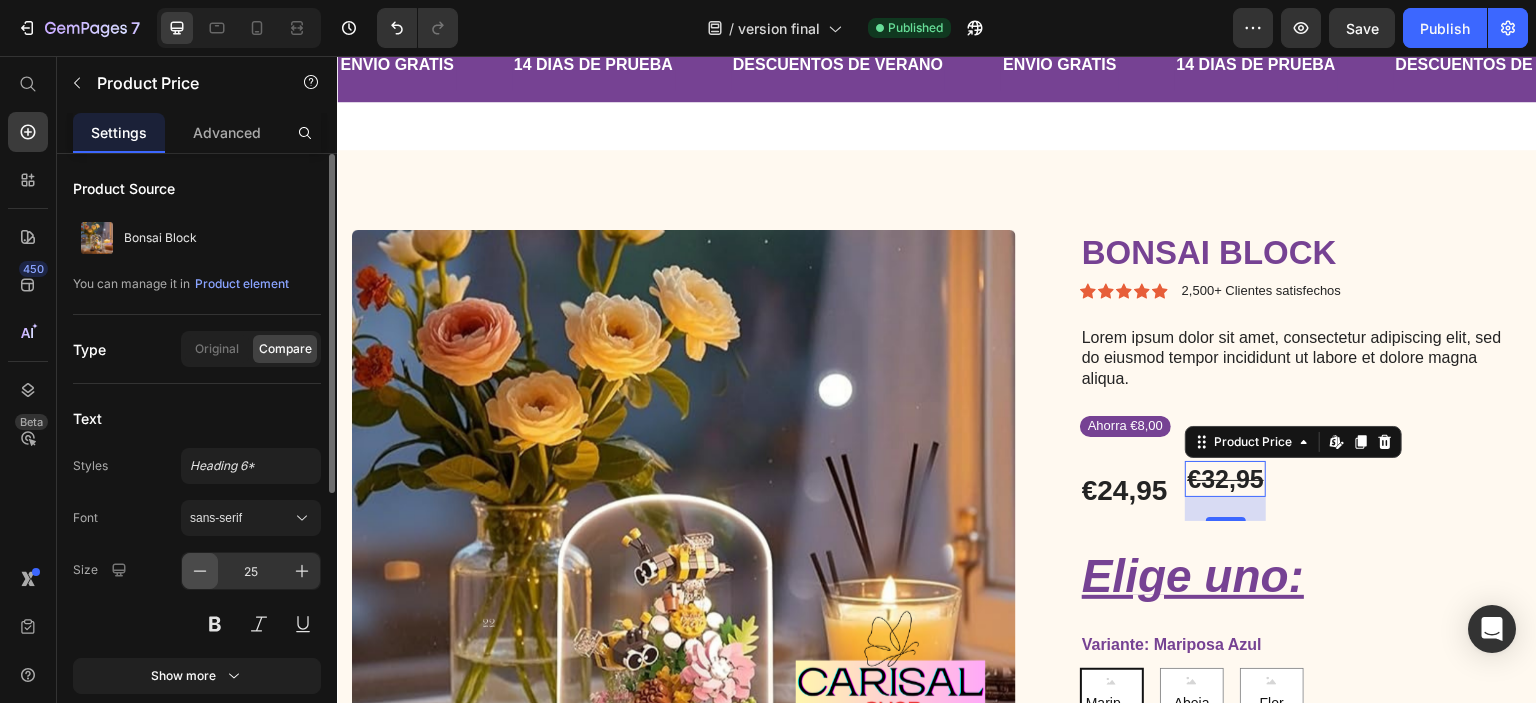 click 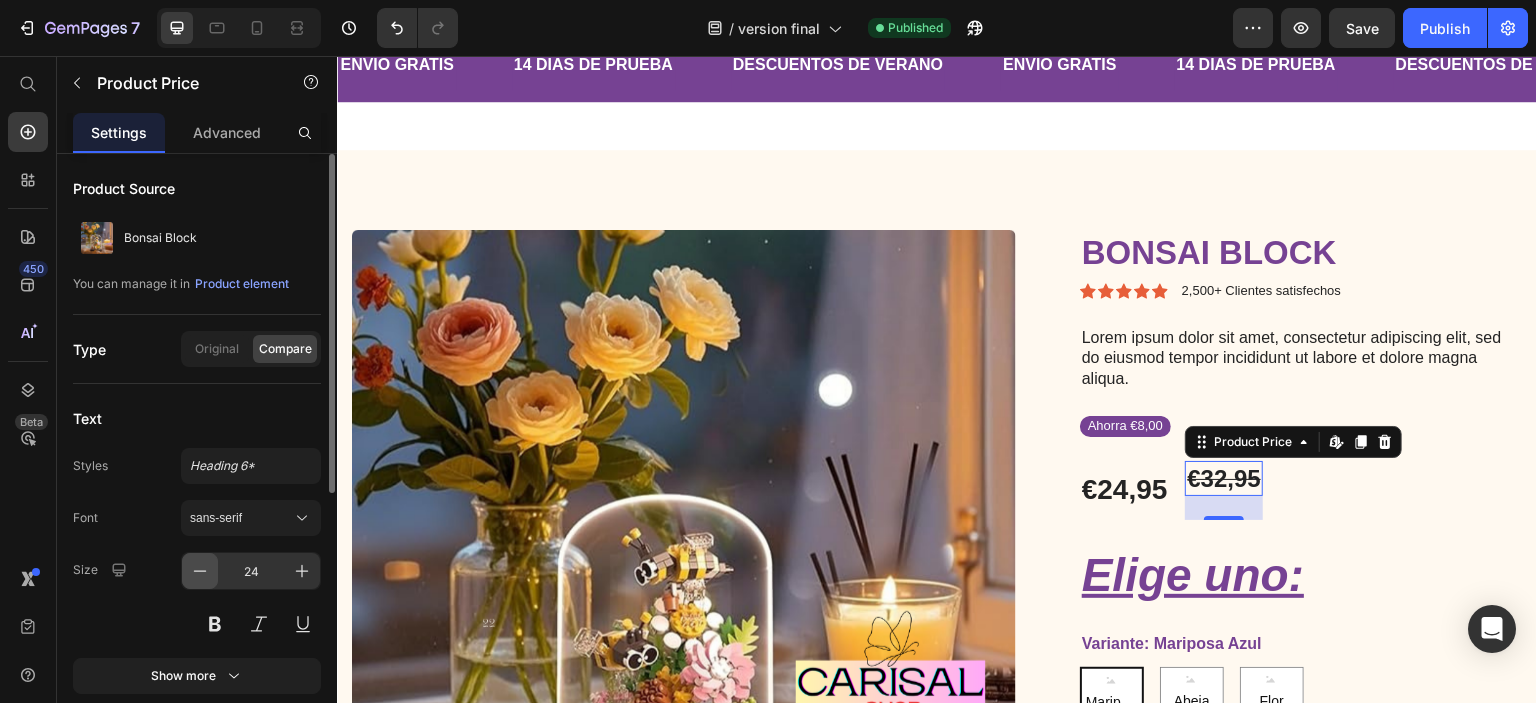 click 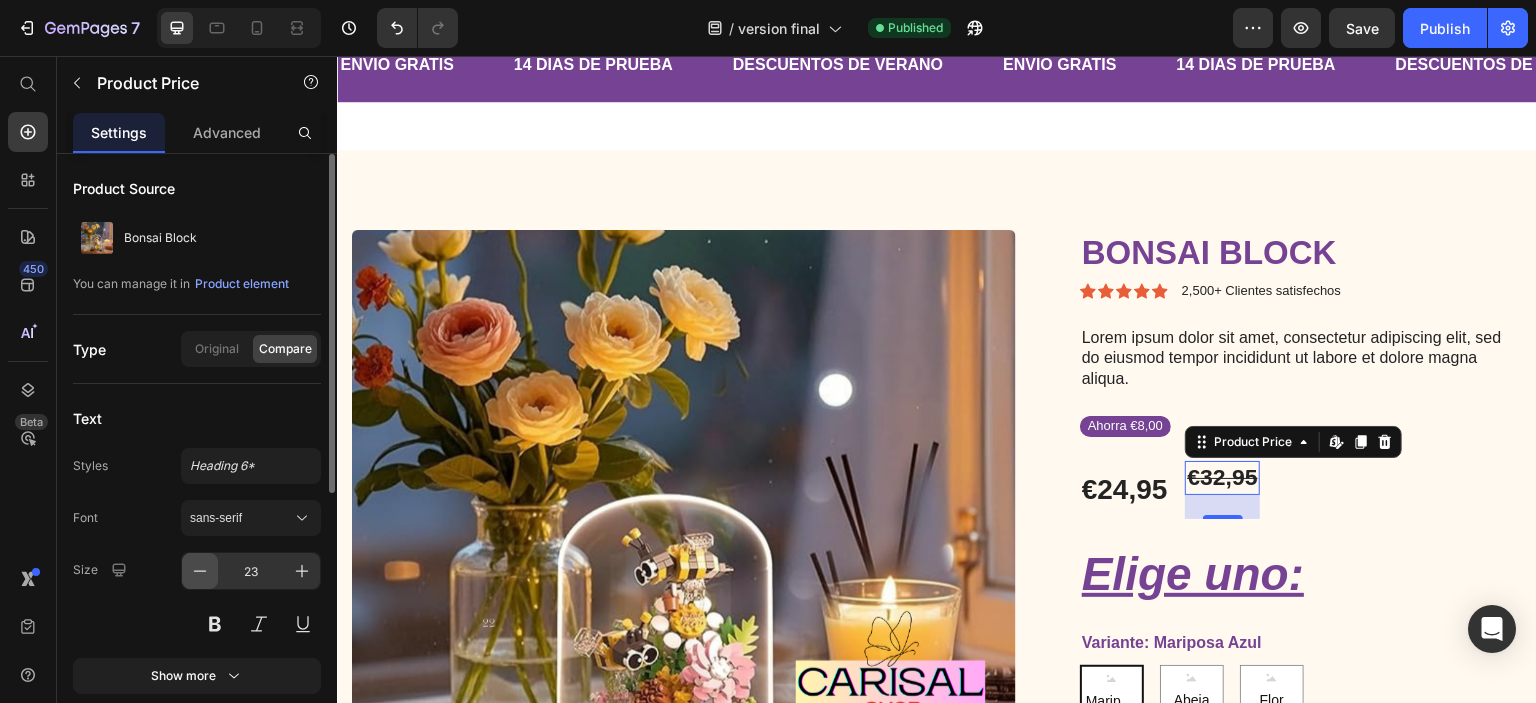 click 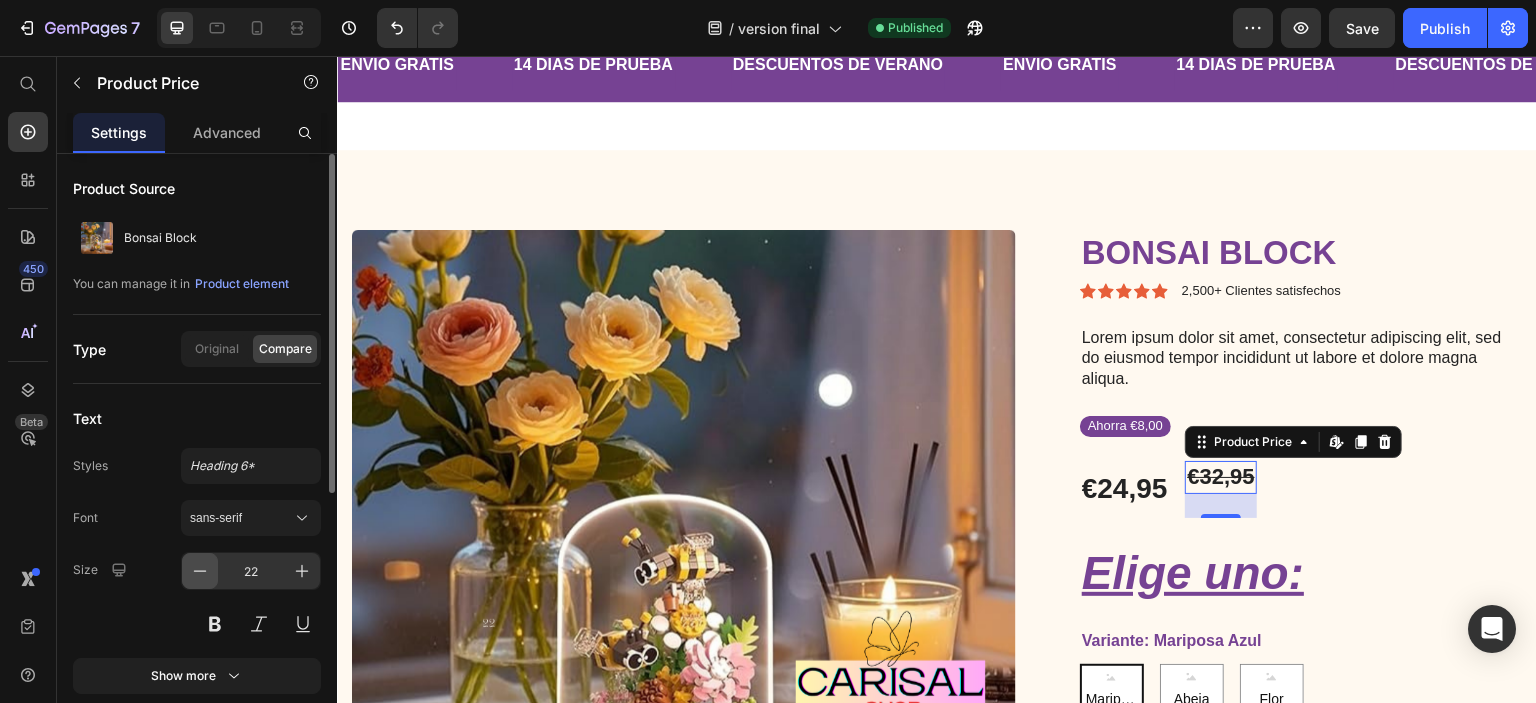 click 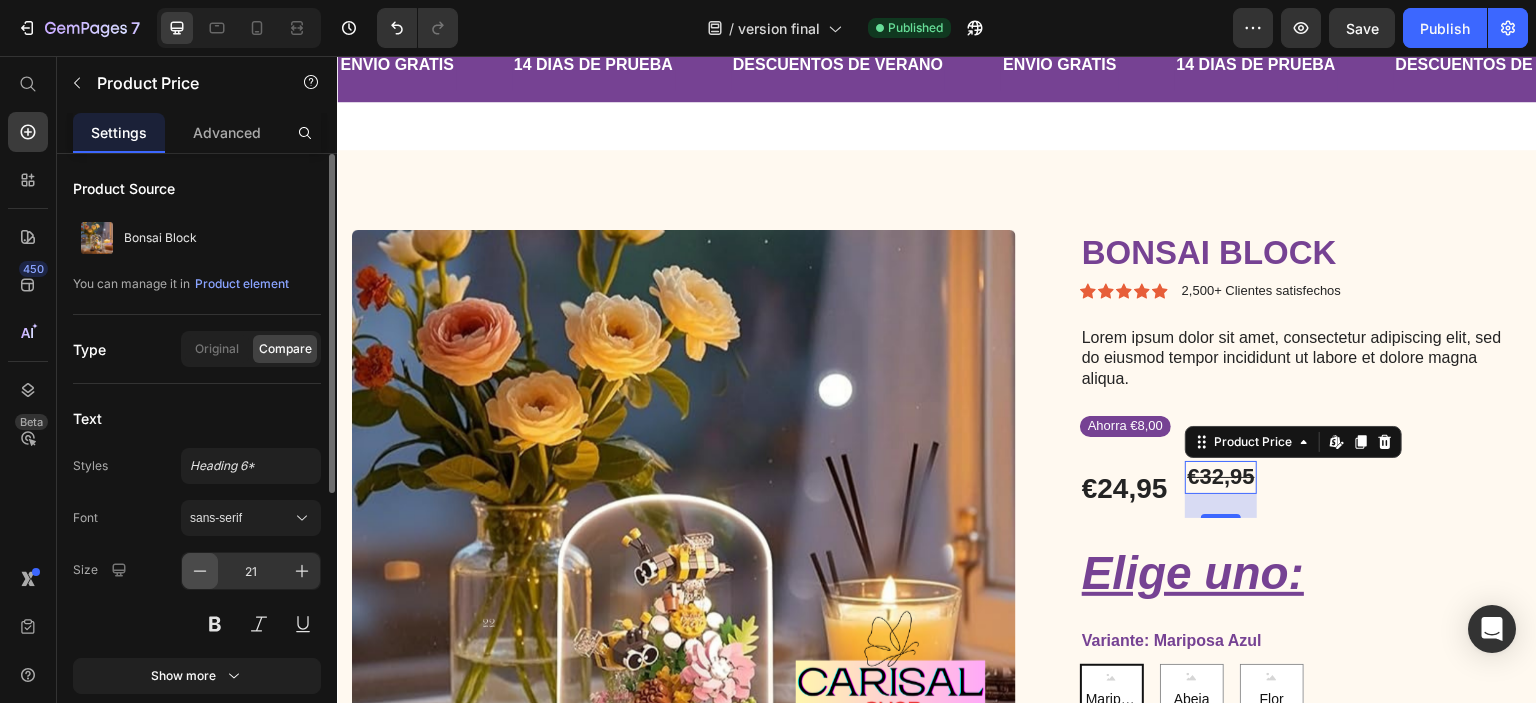 click 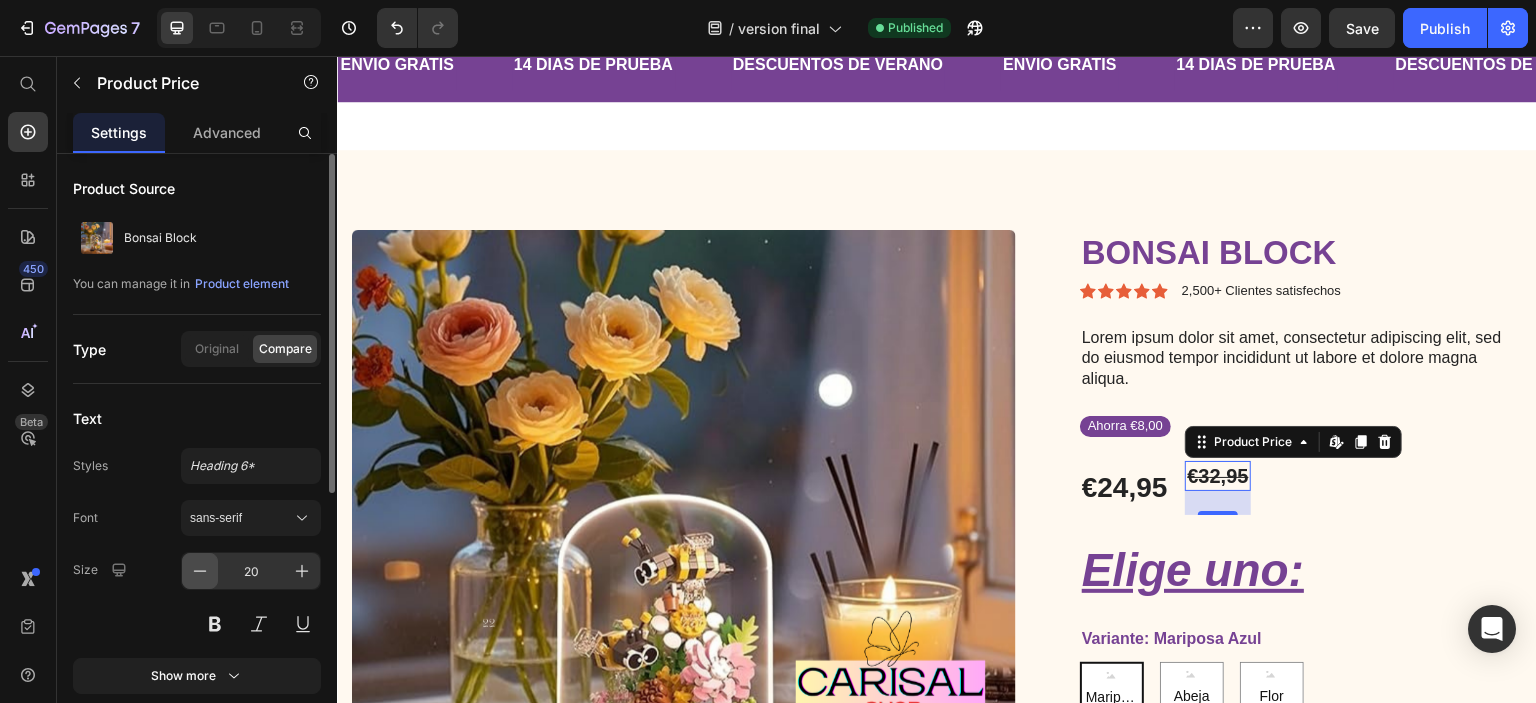 click 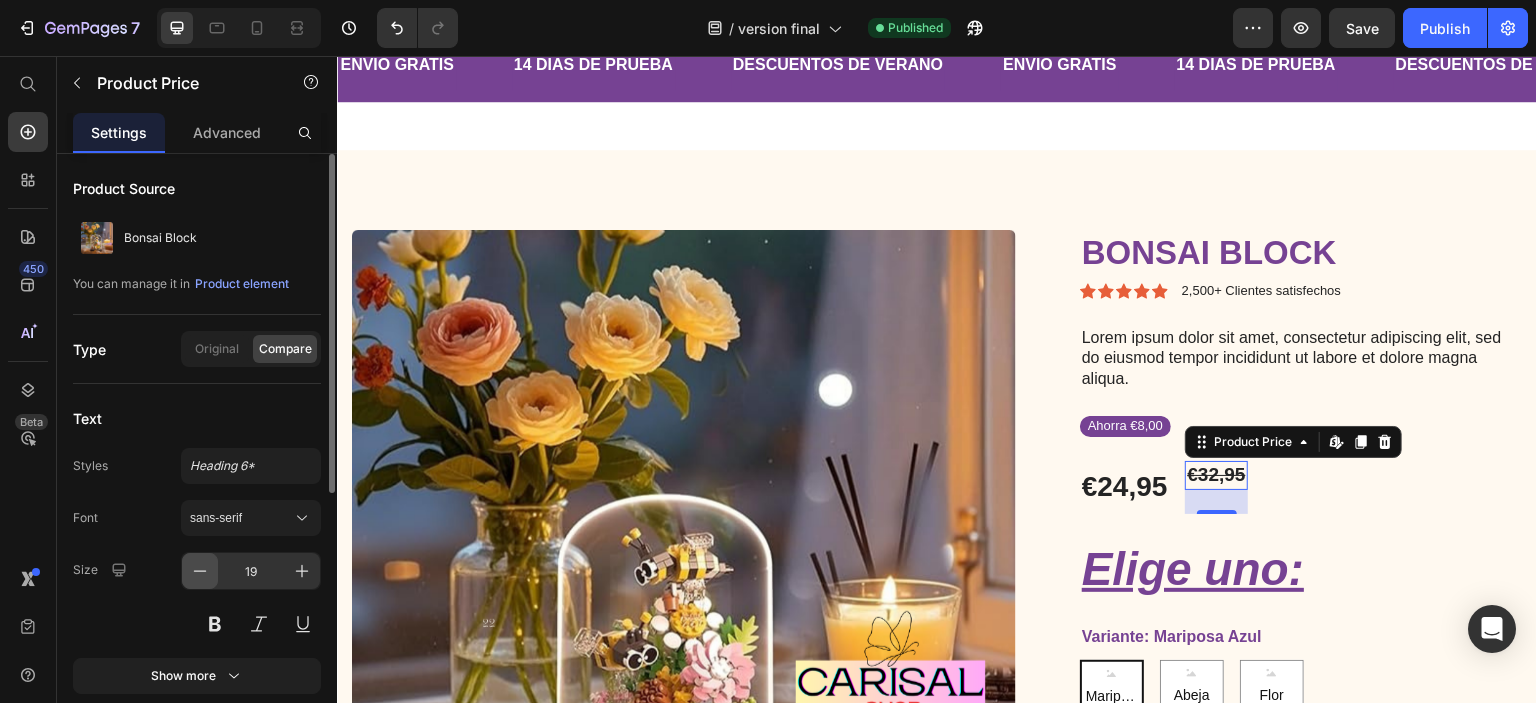 click 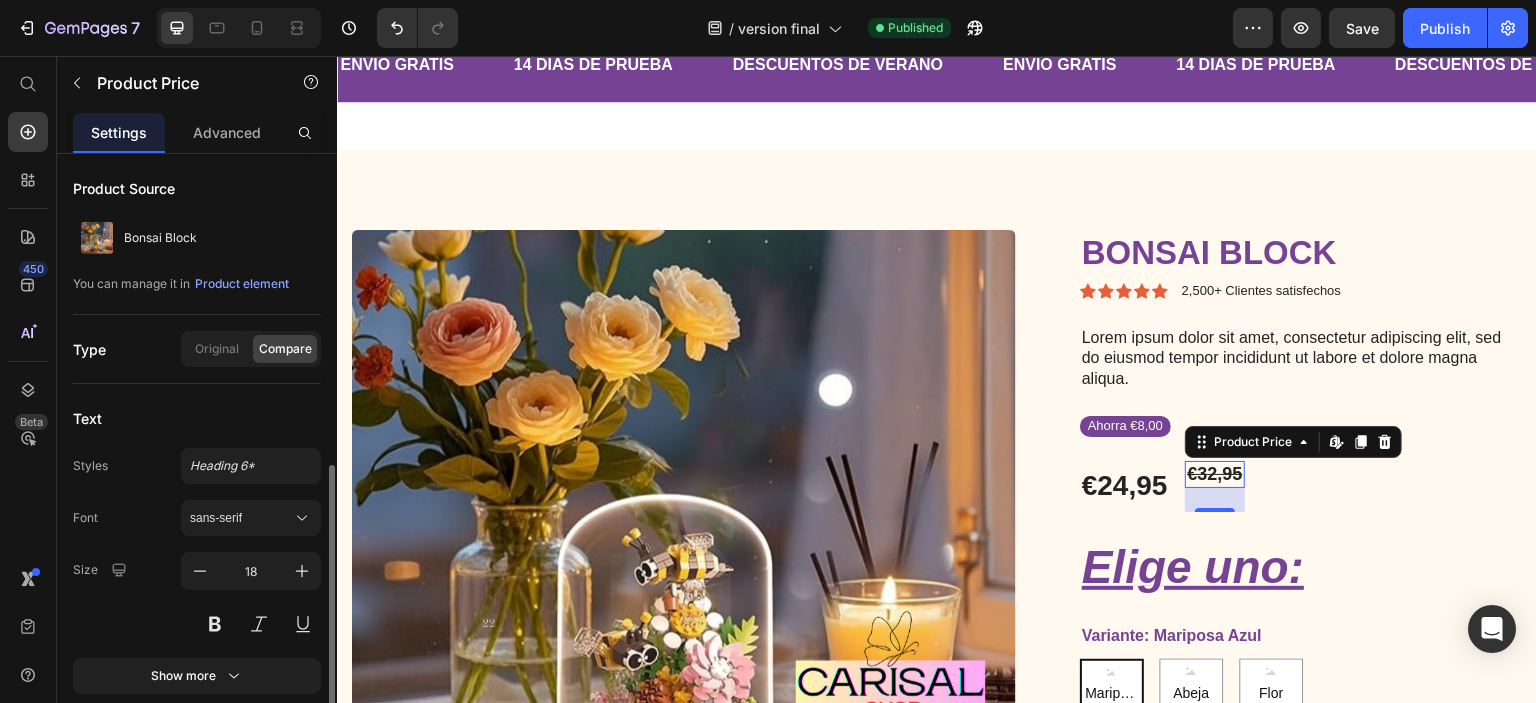 scroll, scrollTop: 200, scrollLeft: 0, axis: vertical 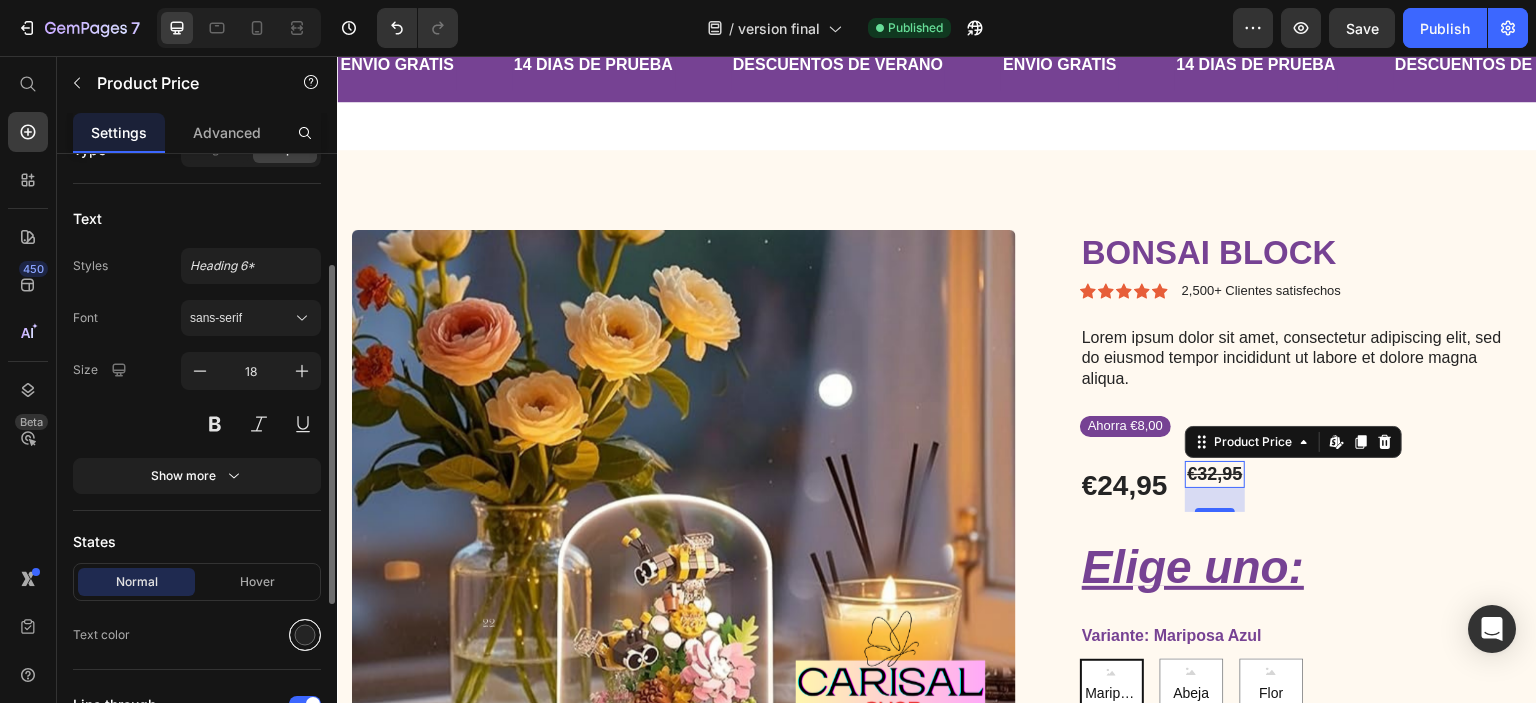 click at bounding box center (305, 635) 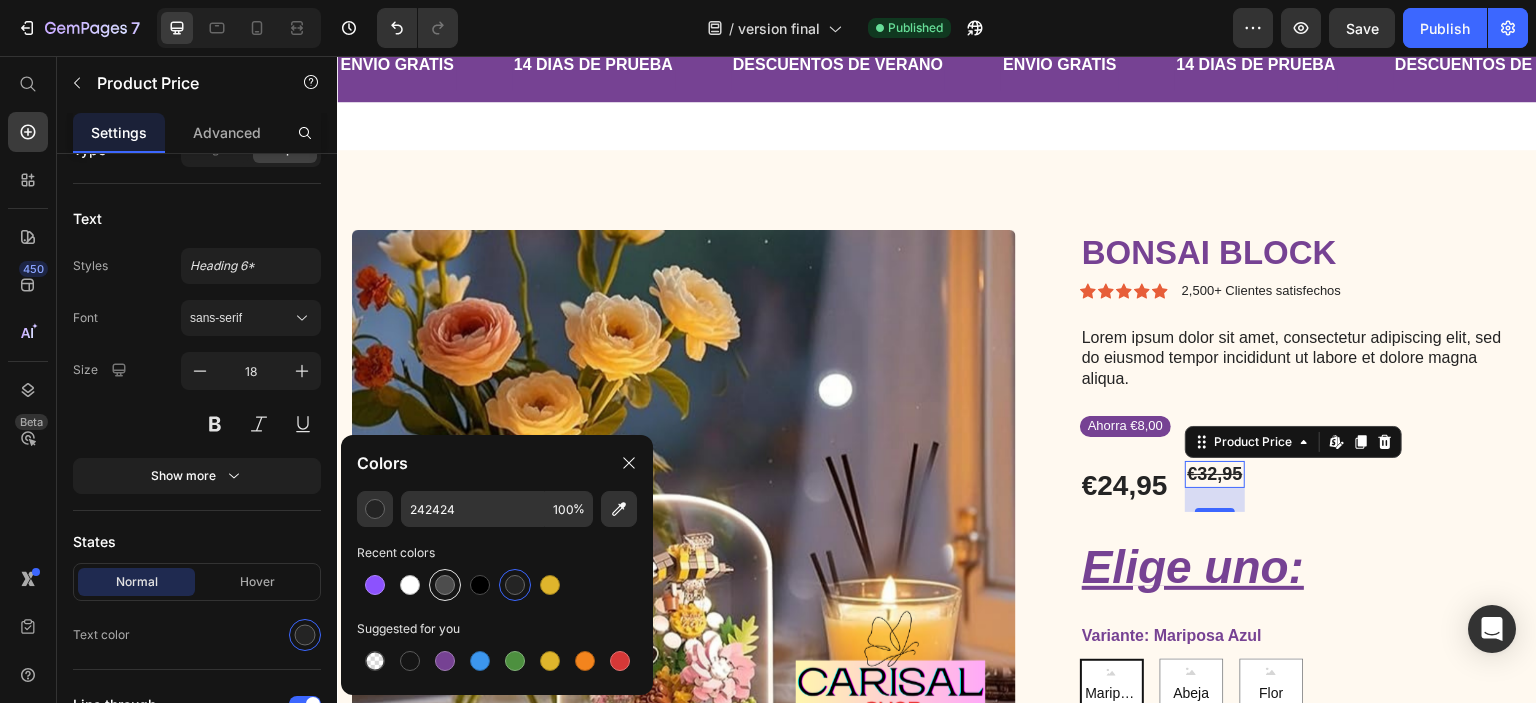 click at bounding box center (445, 585) 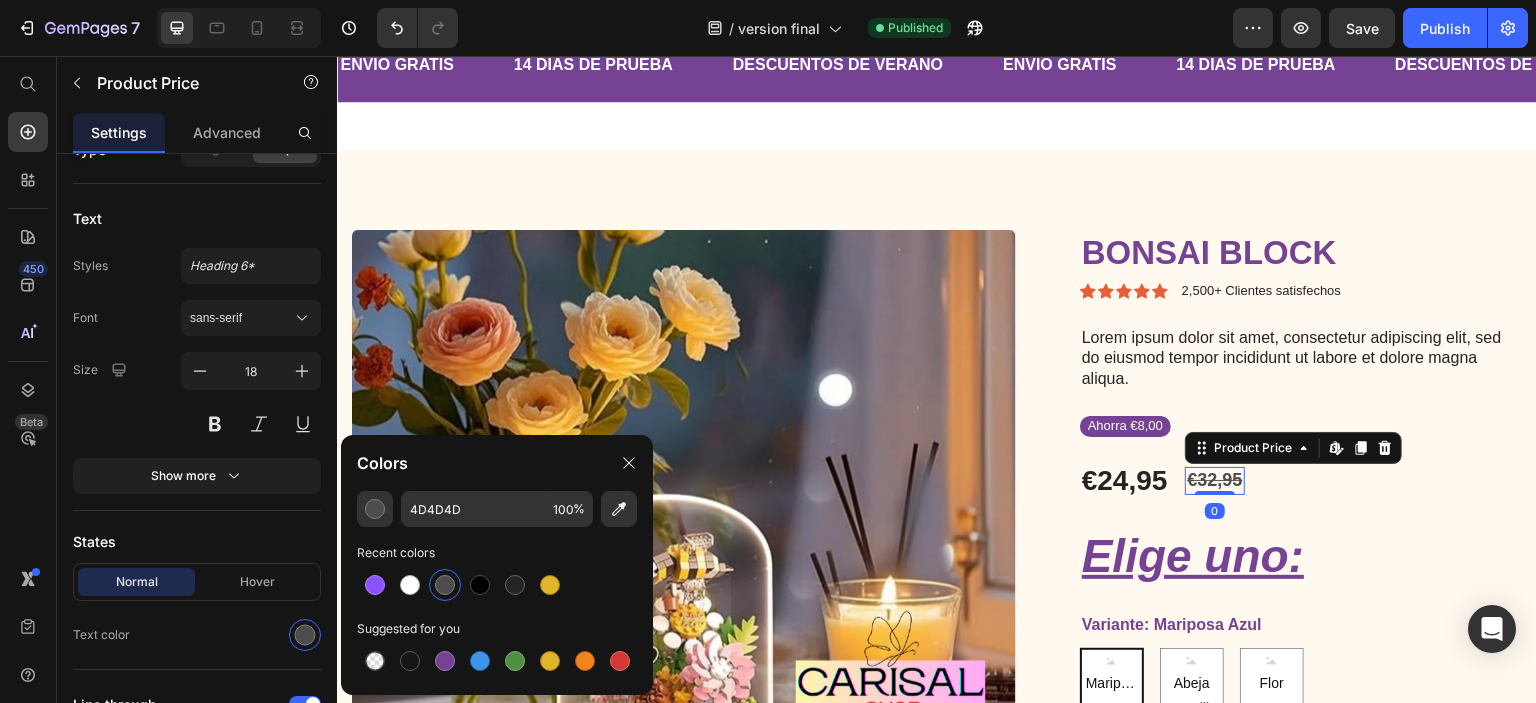 drag, startPoint x: 1210, startPoint y: 507, endPoint x: 1201, endPoint y: 481, distance: 27.513634 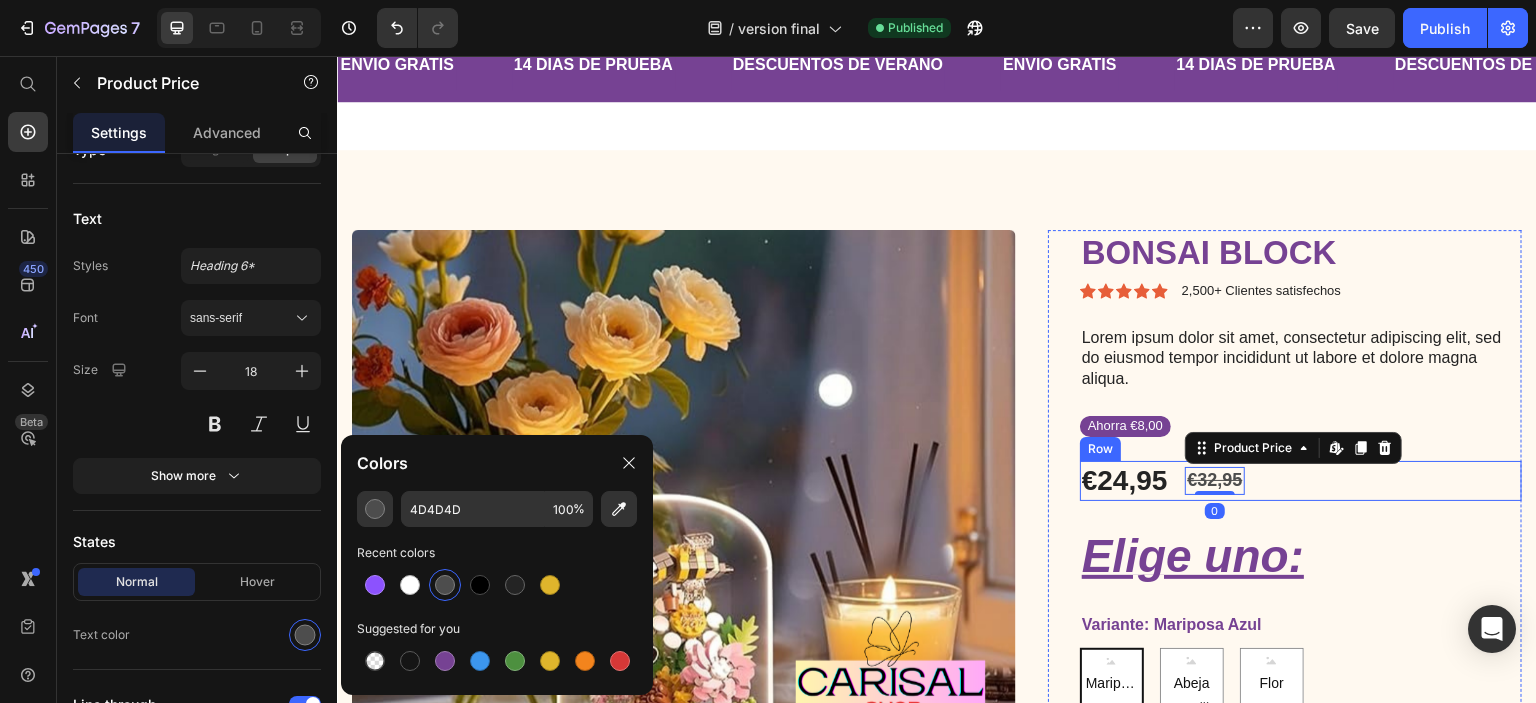 click on "€24,95 Product Price €32,95 Product Price   Edit content in Shopify 0 Row" at bounding box center (1301, 481) 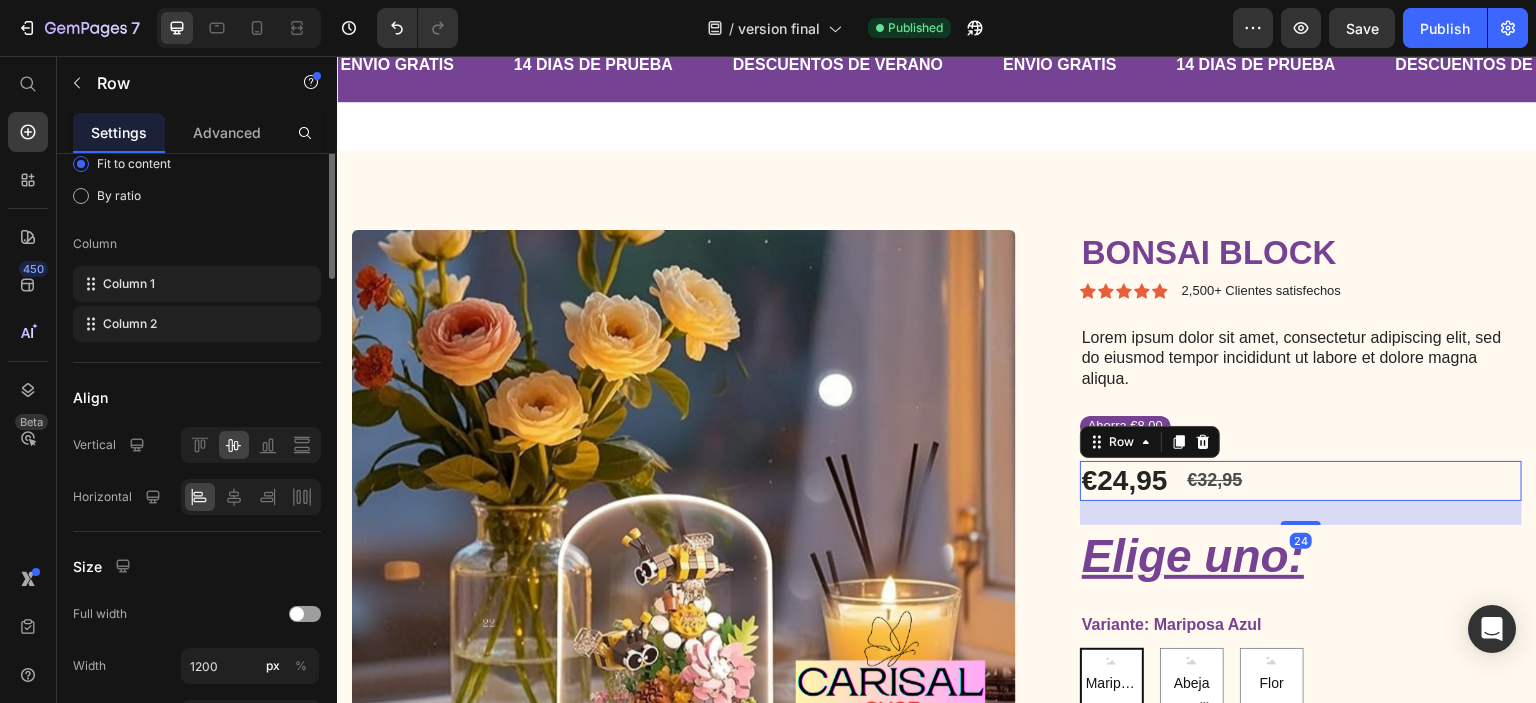 scroll, scrollTop: 0, scrollLeft: 0, axis: both 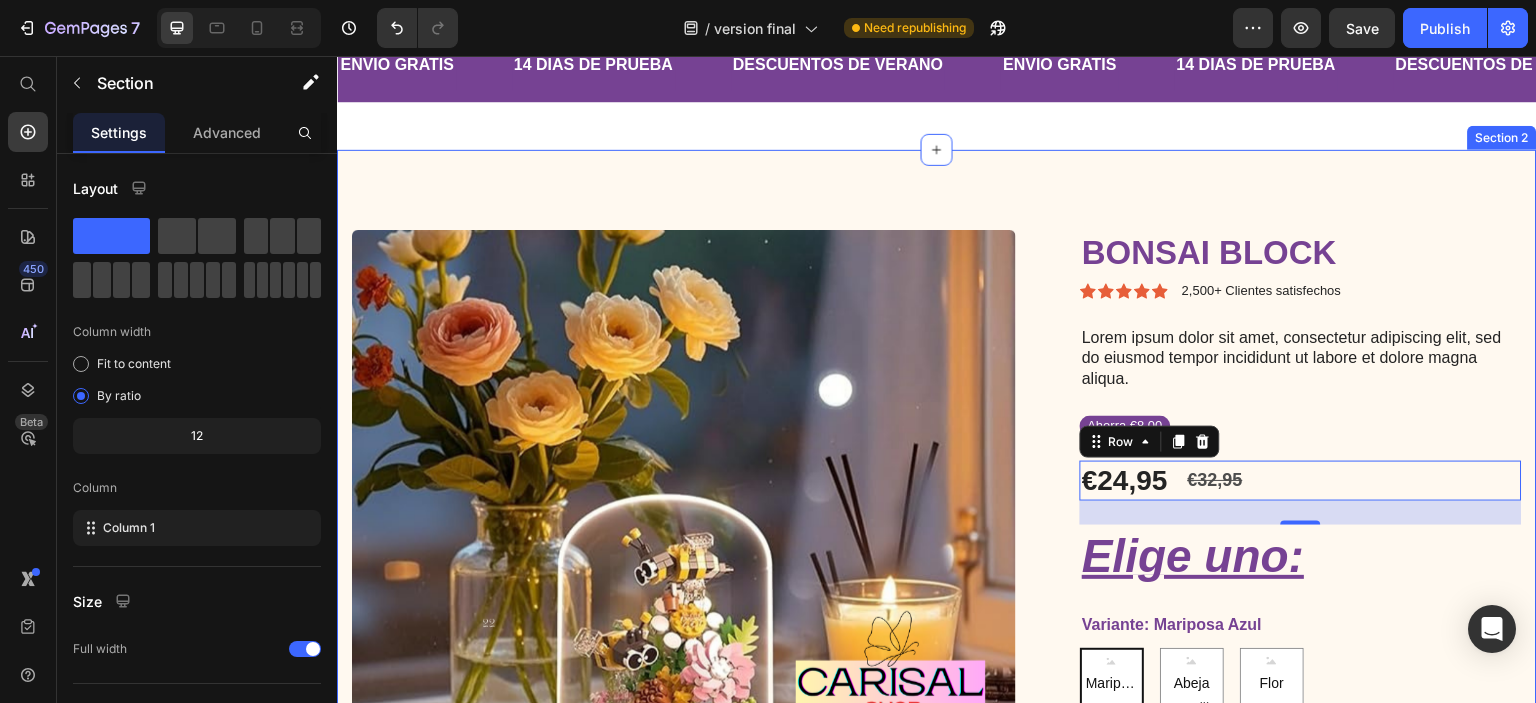 click on "Product Images Bonsai Block Product Title Icon Icon Icon Icon Icon Icon List 2,500+ Clientes satisfechos Text Block Row Lorem ipsum dolor sit amet, consectetur adipiscing elit, sed do eiusmod tempor incididunt ut labore et dolore magna aliqua. Text Block Ahorra €8,00 Product Badge €24,95 Product Price €32,95 Product Price Row   24 Elige uno: Heading Variante: Mariposa Azul Mariposa Azul Mariposa Azul Mariposa Azul Abeja Amarilla Abeja Amarilla Abeja Amarilla Flor Rosa Flor Rosa Flor Rosa Product Variants & Swatches COMPRA
€24,95 Add to Cart Row Image Image Image Image Image Row Product Section 2" at bounding box center [937, 634] 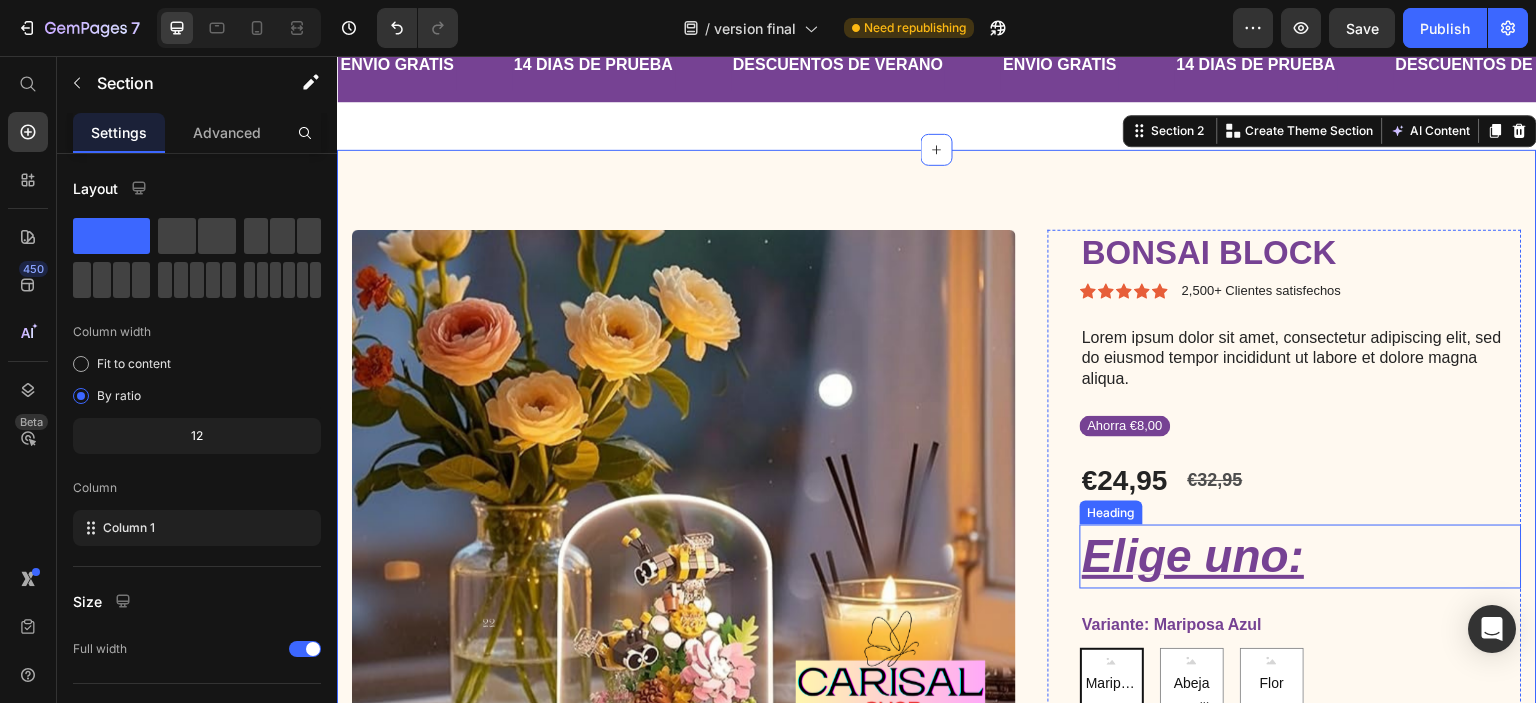 click on "Elige uno:" at bounding box center (1301, 557) 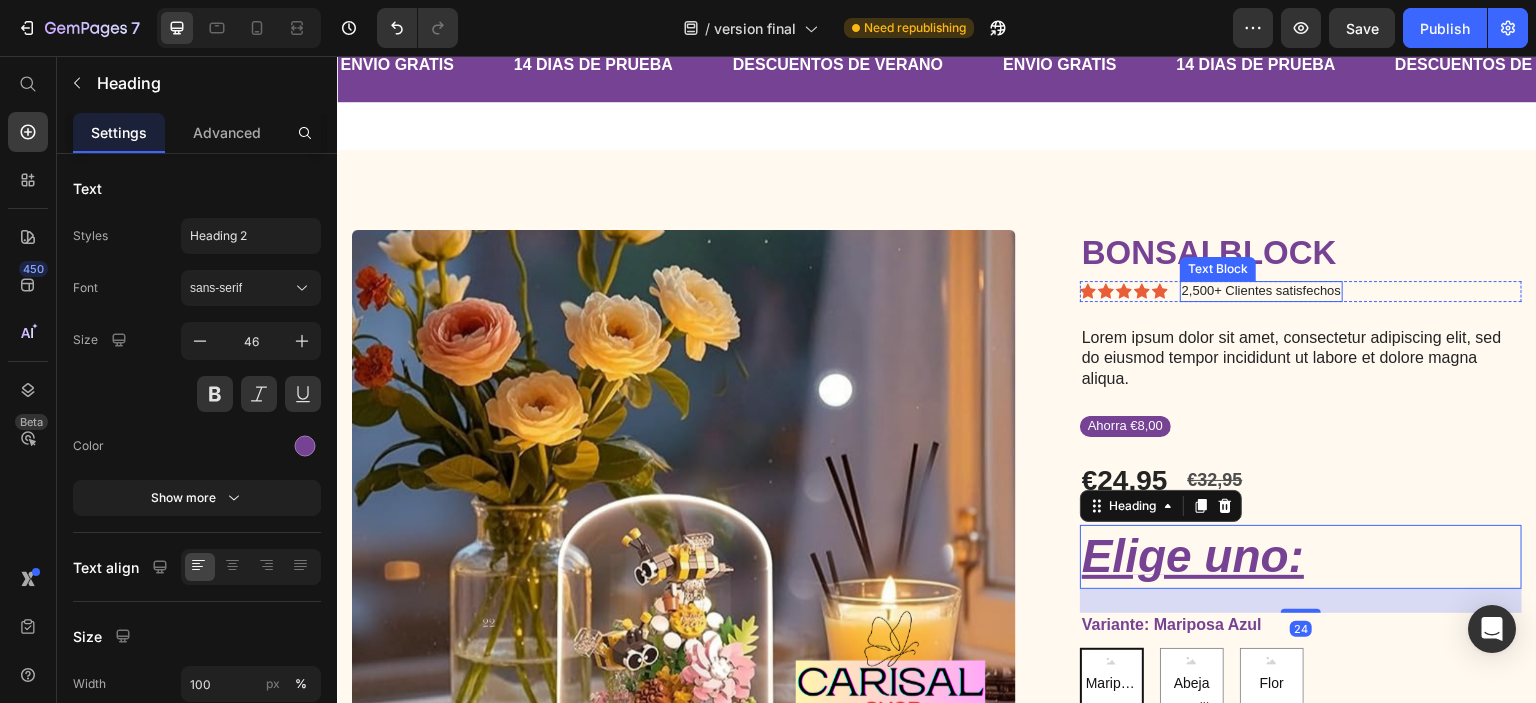 click on "Text Block" at bounding box center [1218, 269] 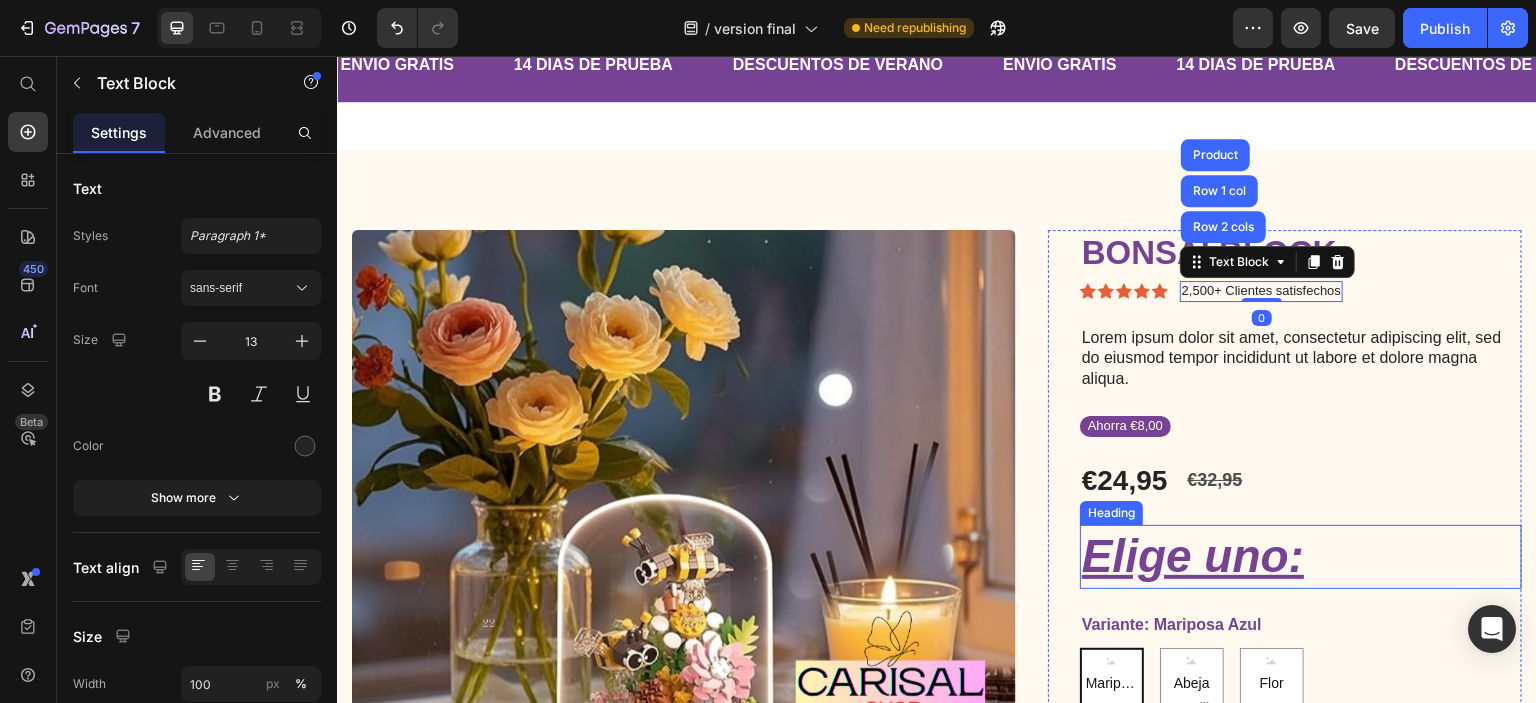 click on "Elige uno:" at bounding box center [1301, 557] 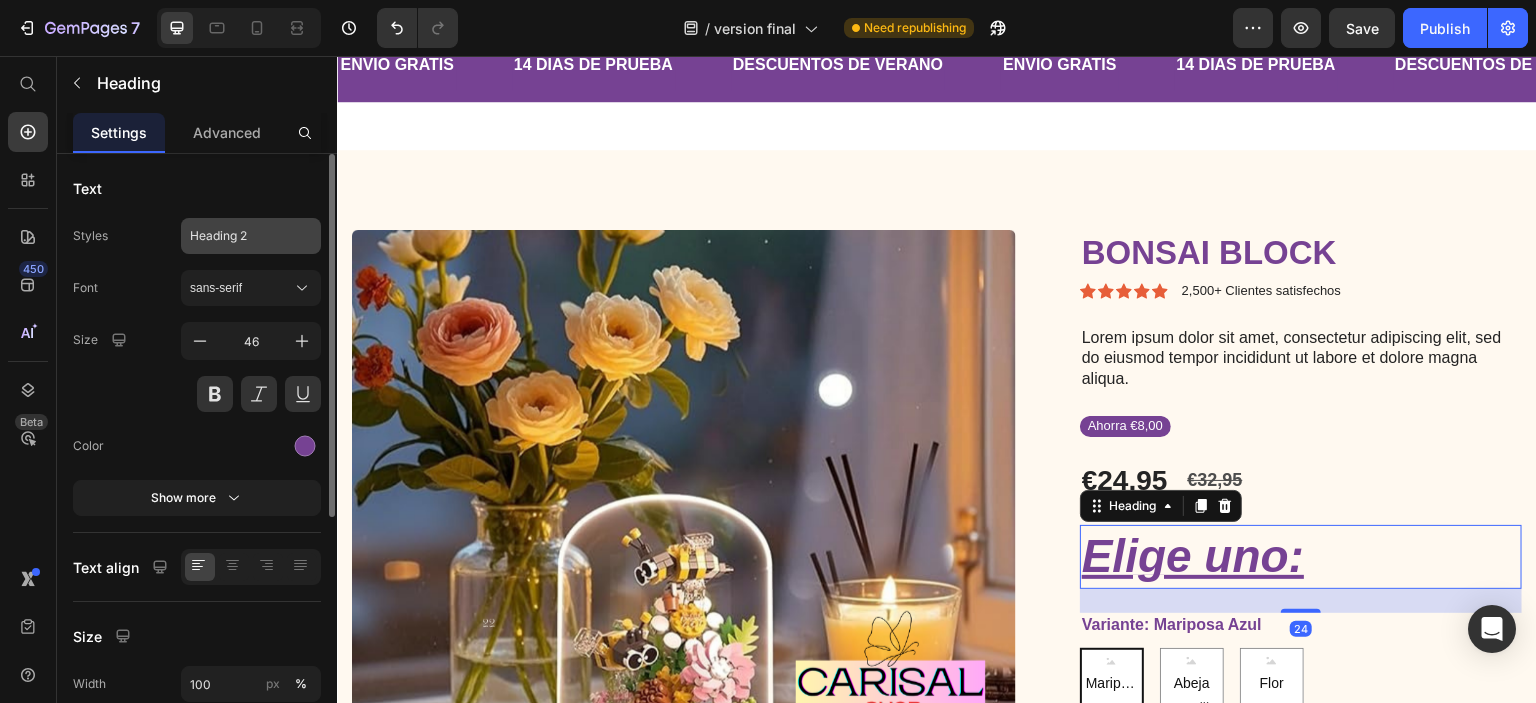 click on "Heading 2" at bounding box center [239, 236] 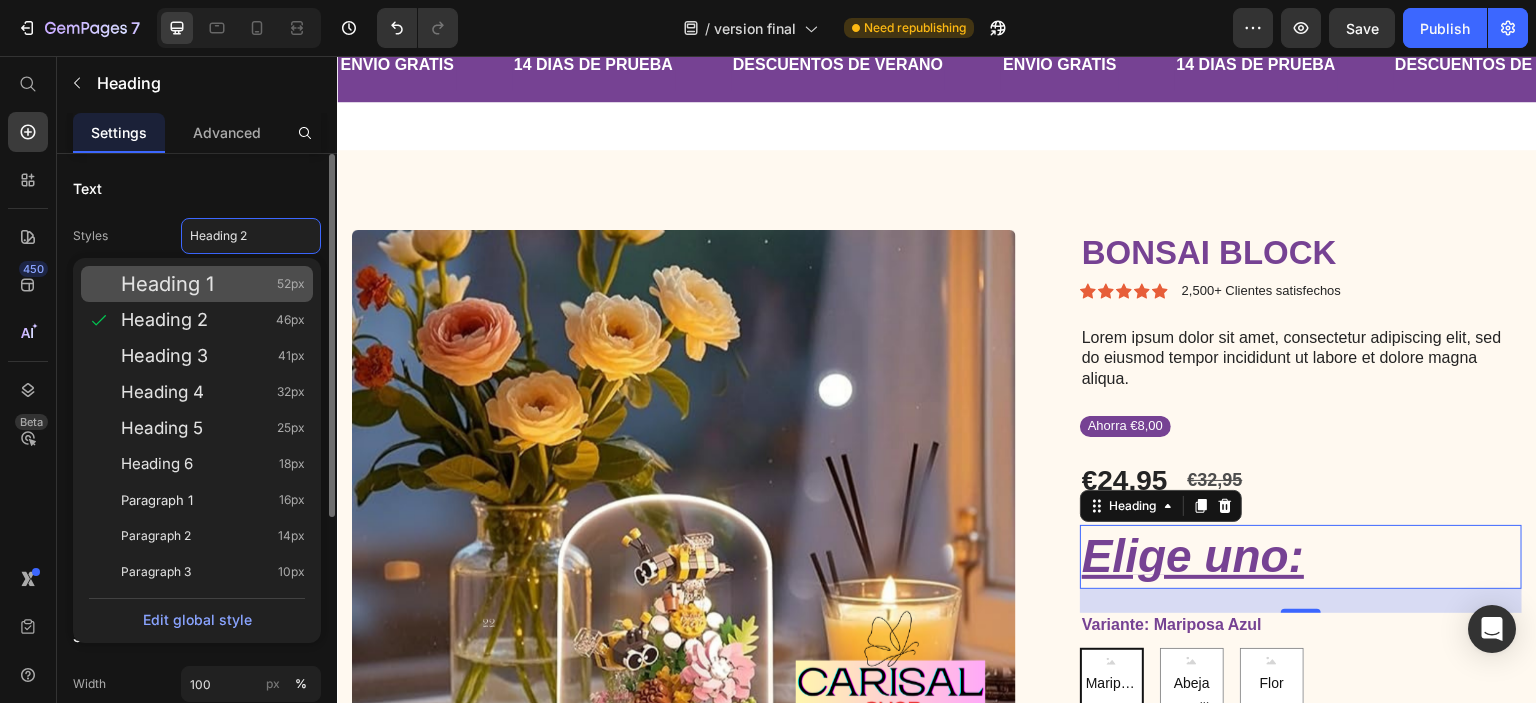 click on "Heading 1" at bounding box center [167, 284] 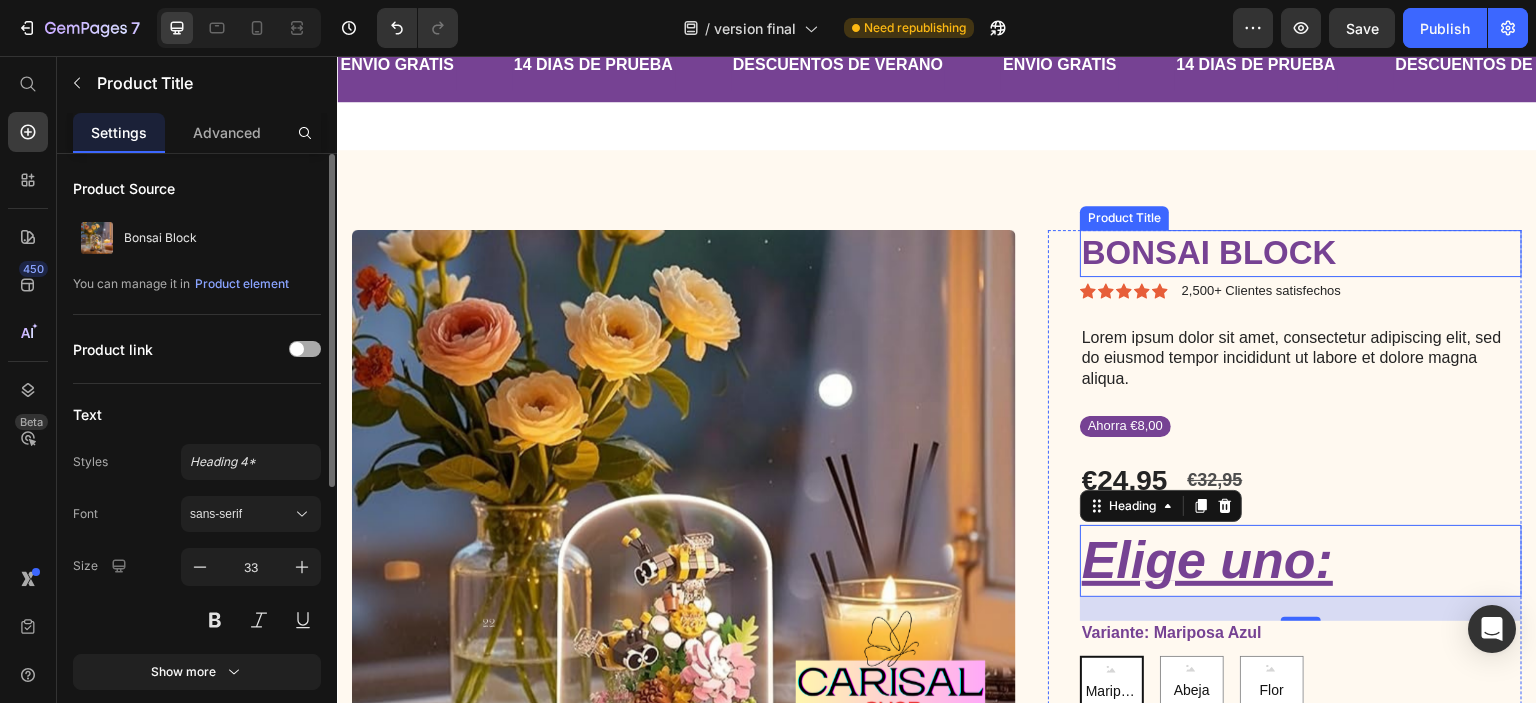 click on "Bonsai Block" at bounding box center [1301, 253] 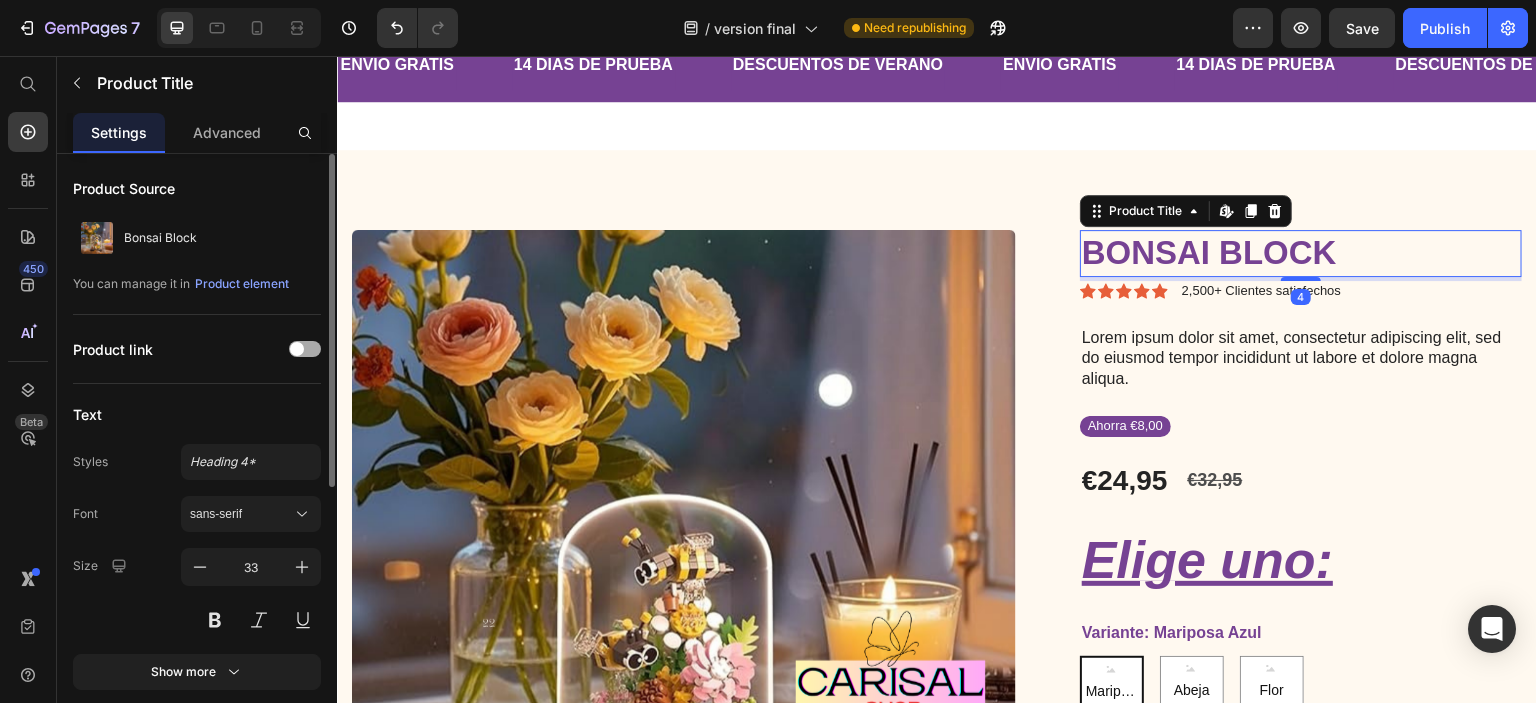 click on "Bonsai Block" at bounding box center [1301, 253] 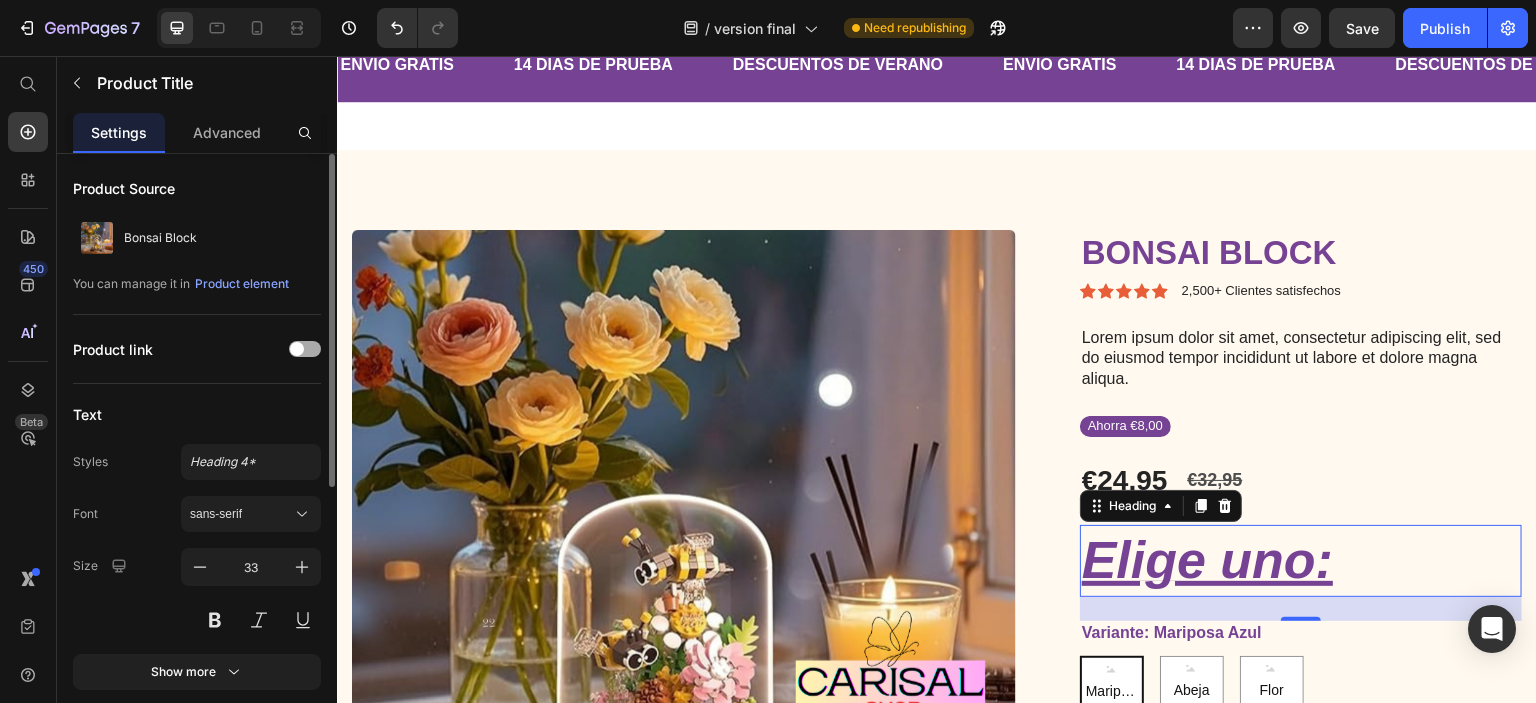 click on "Elige uno:" at bounding box center [1301, 561] 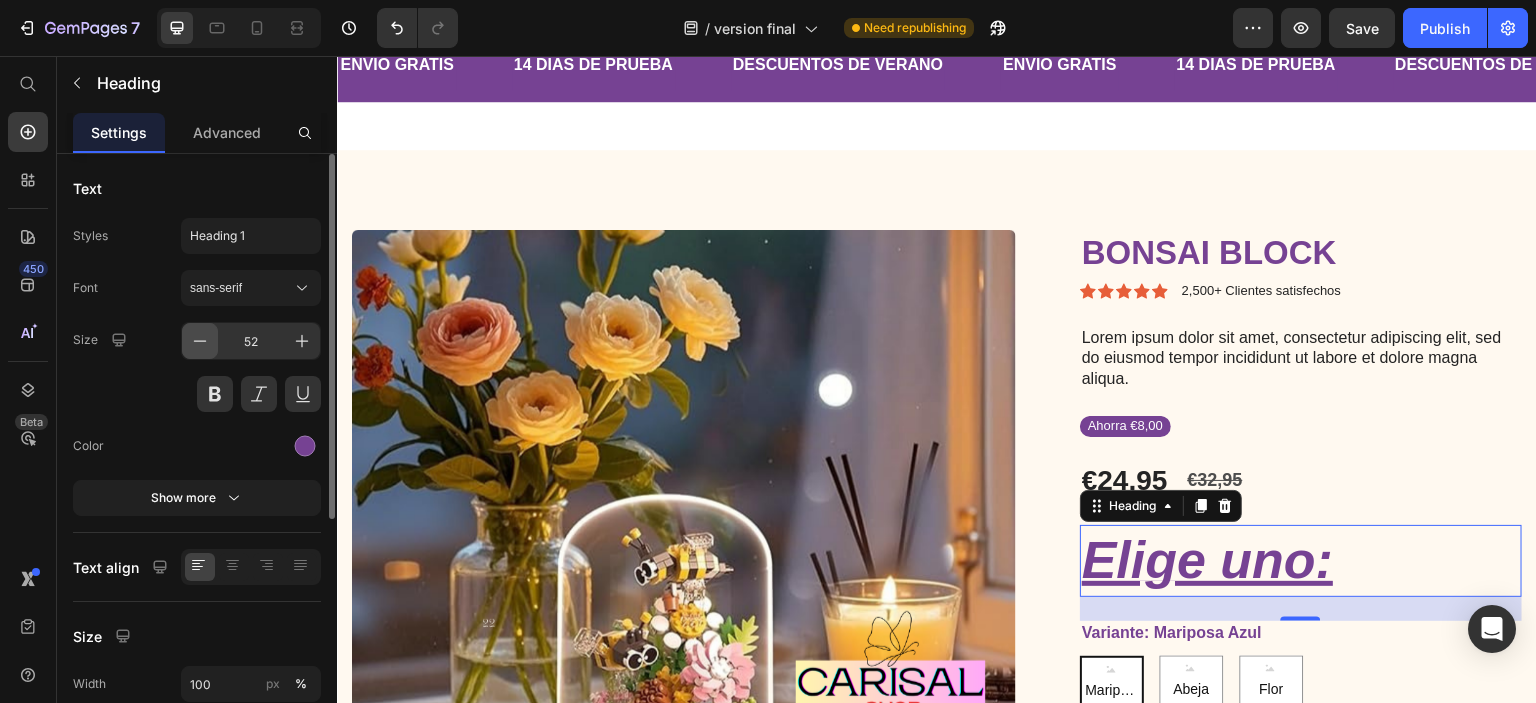 click 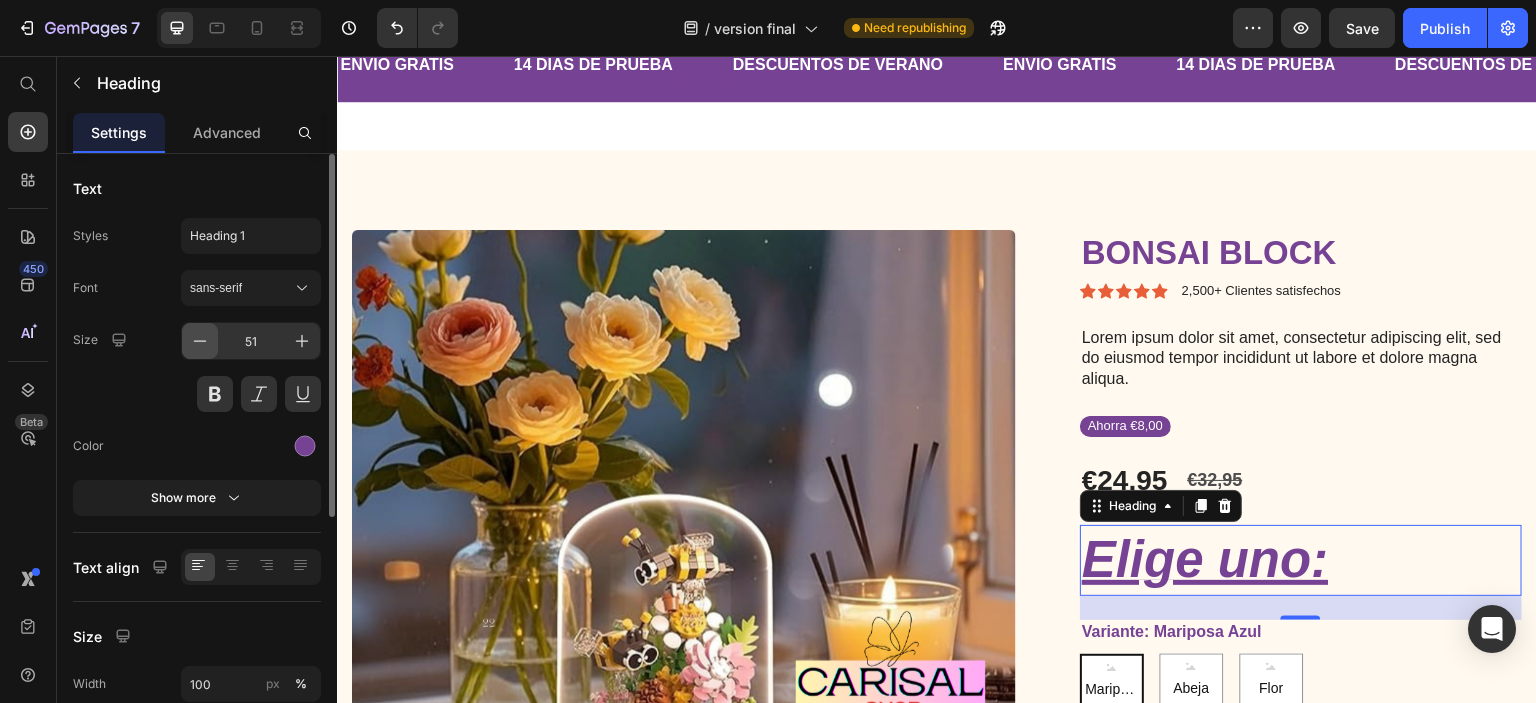 click 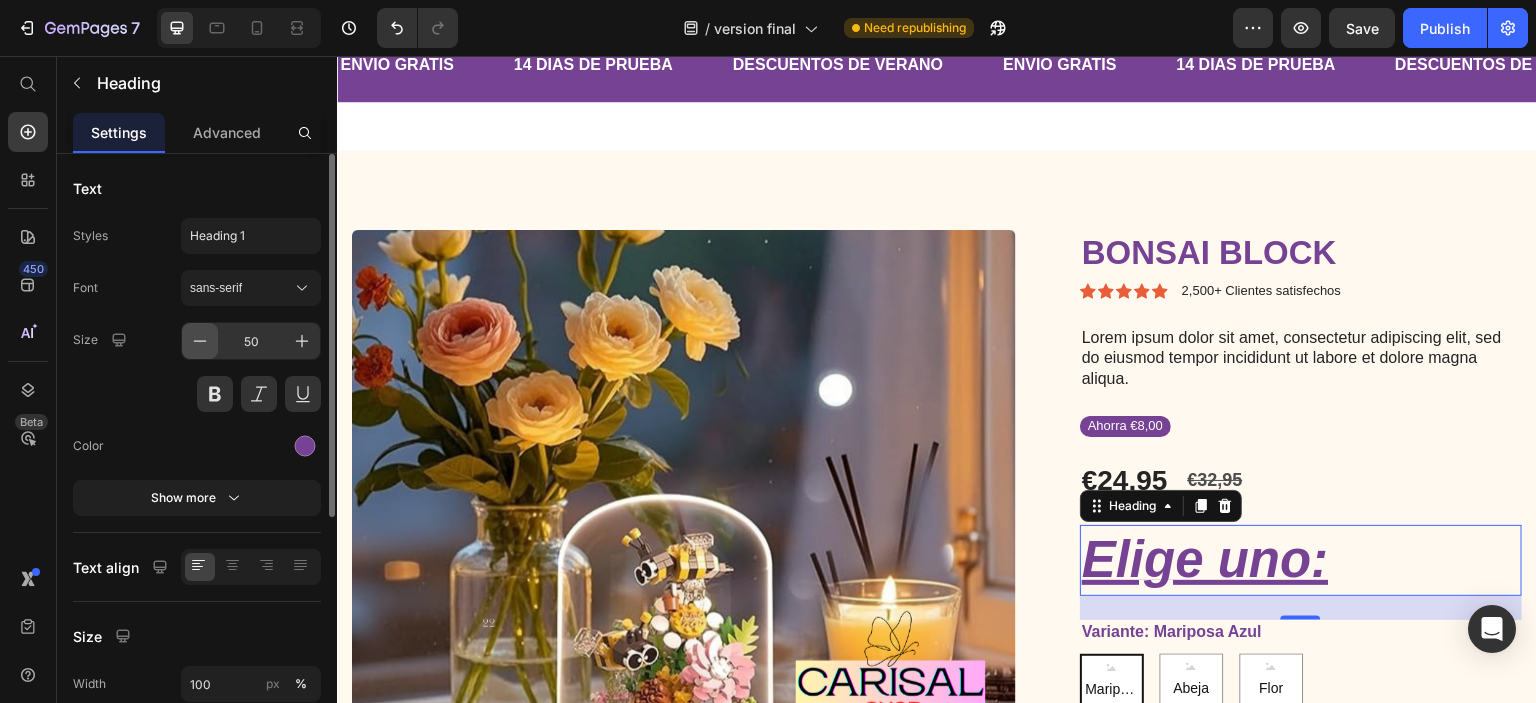 click 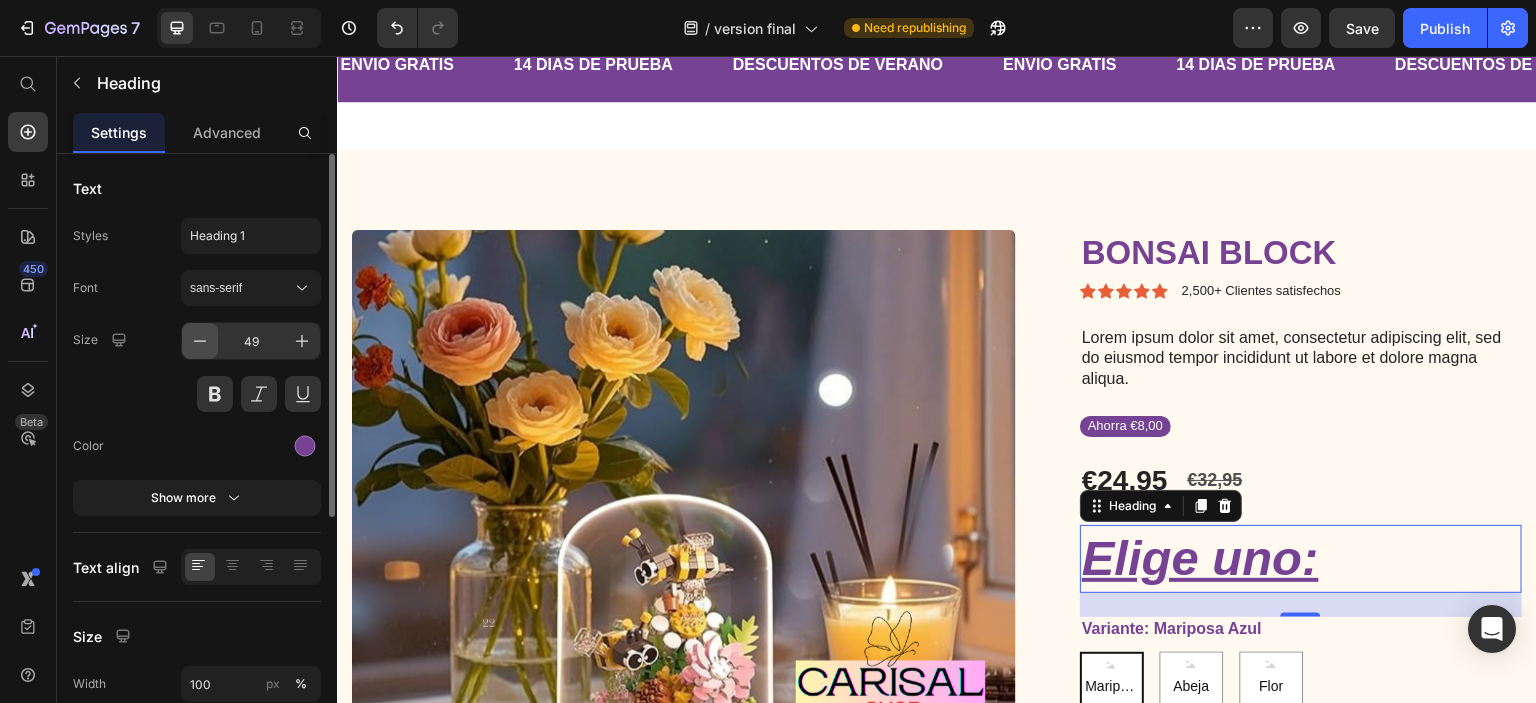 click 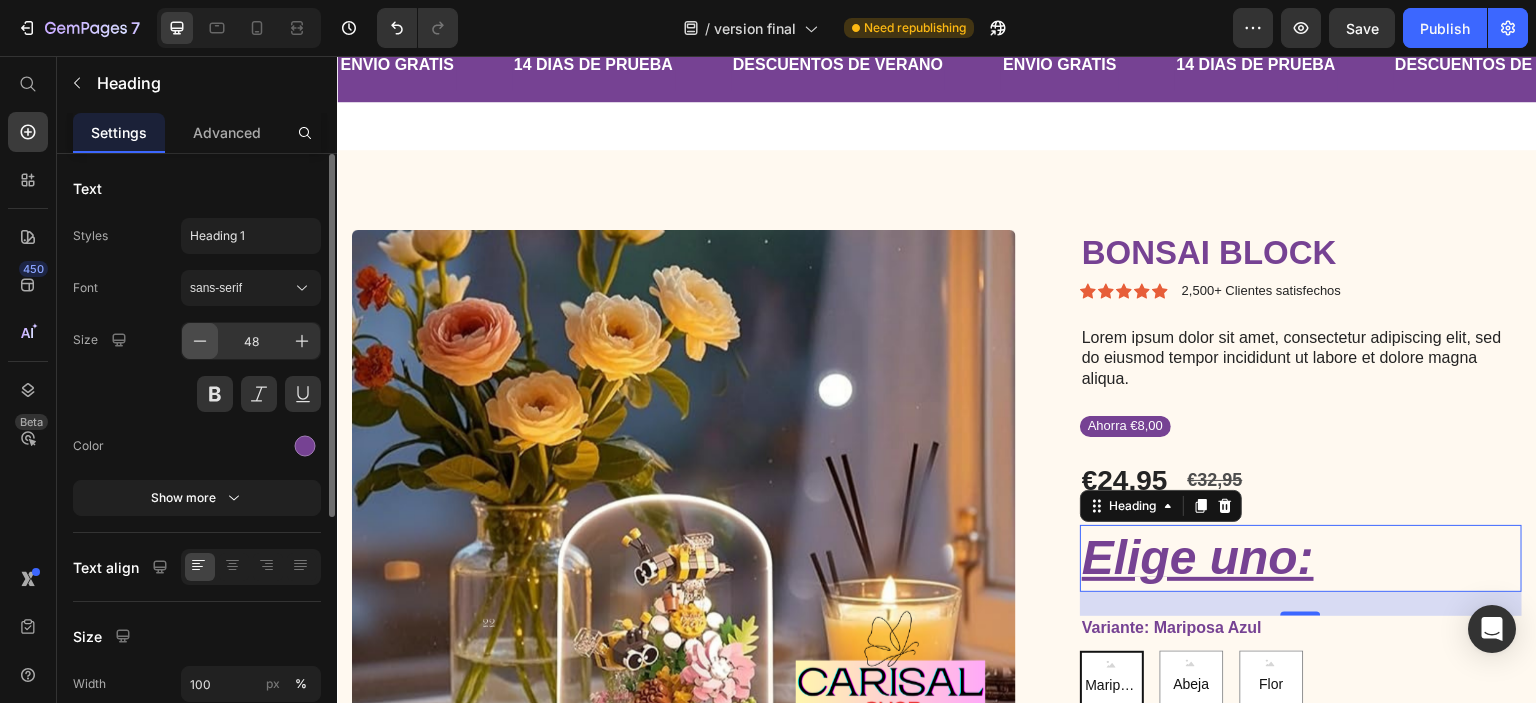 click 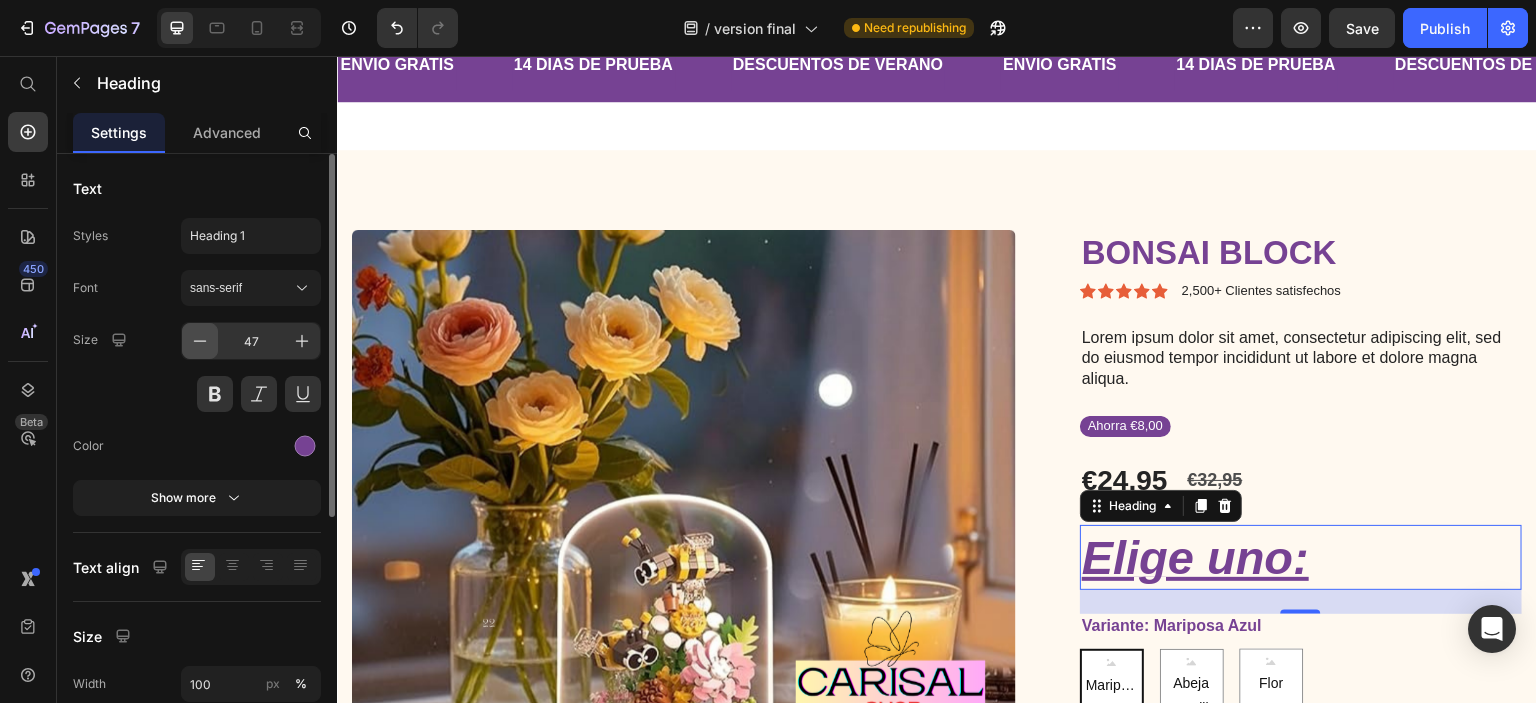 click 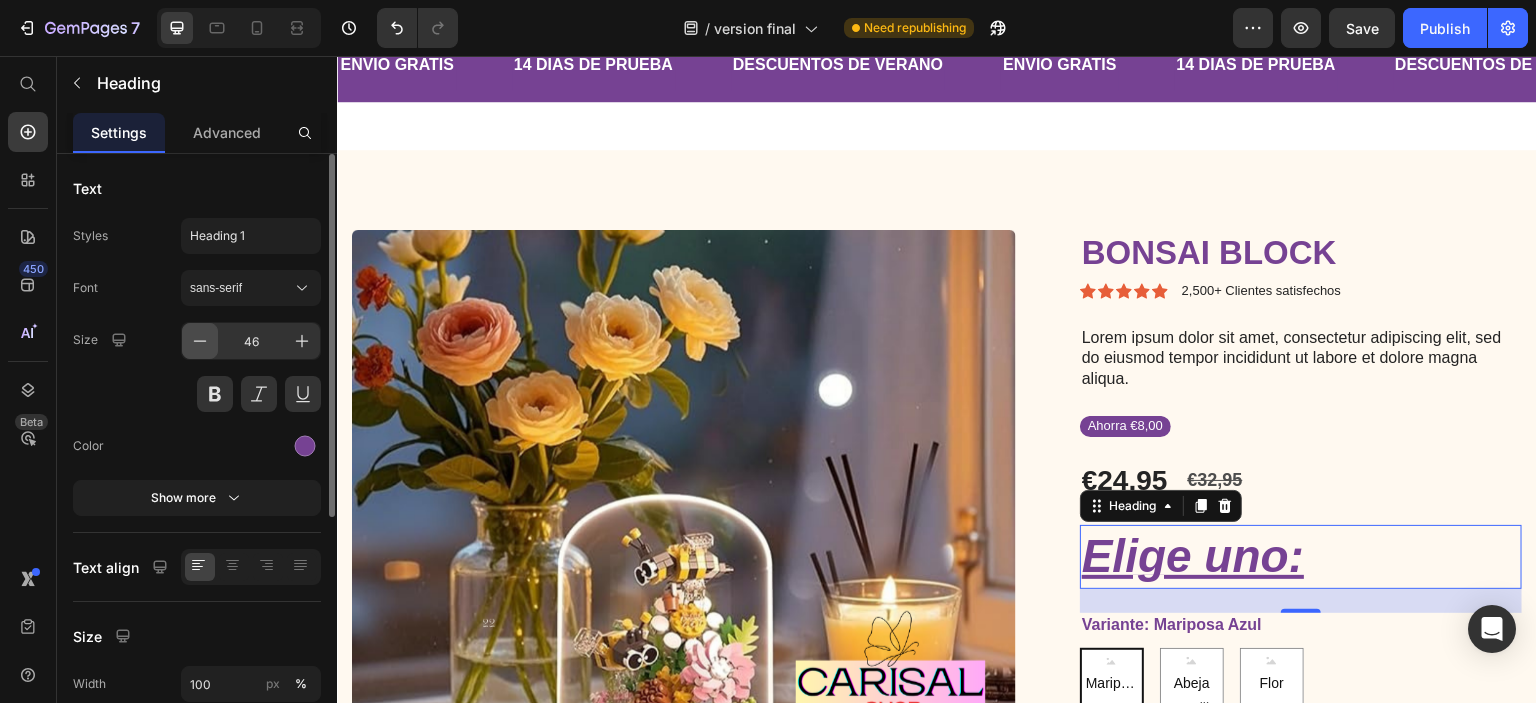 click 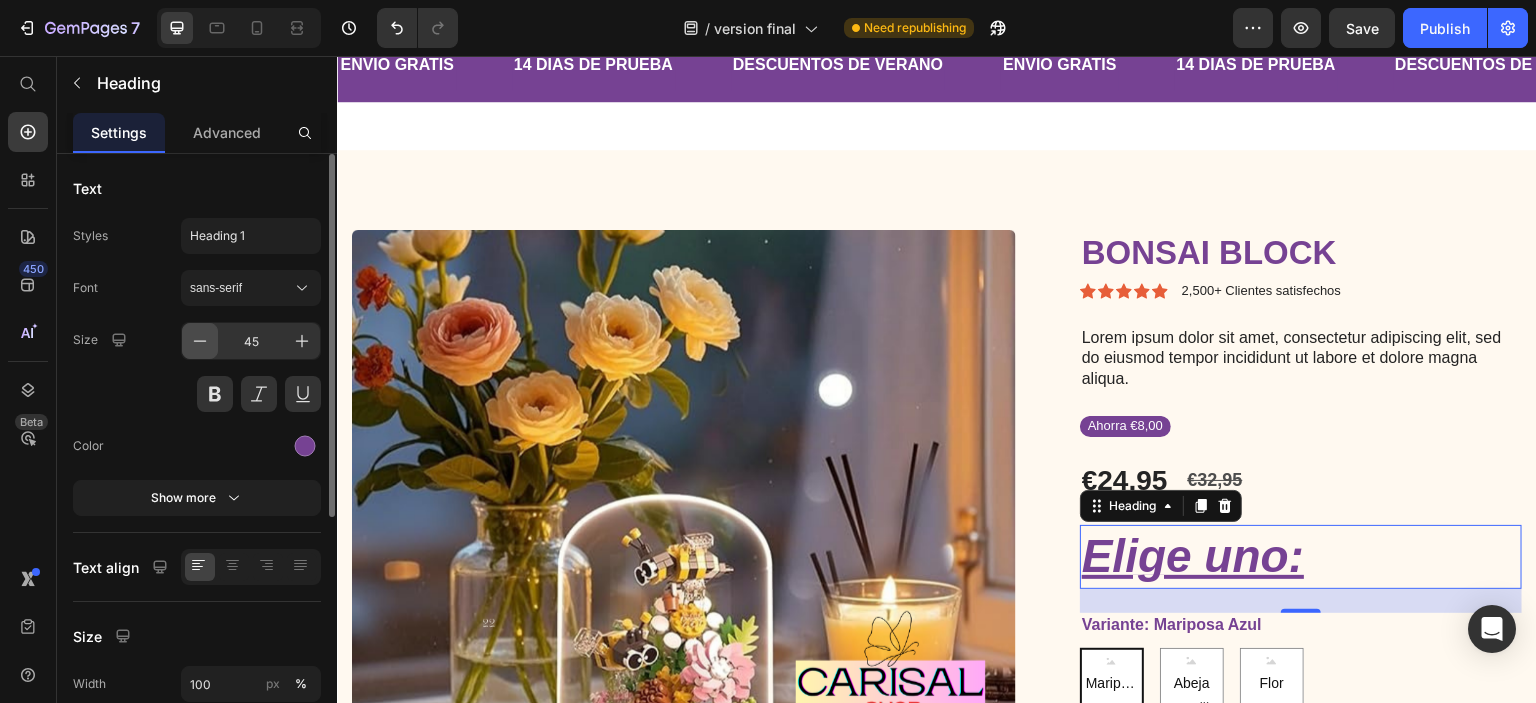 click 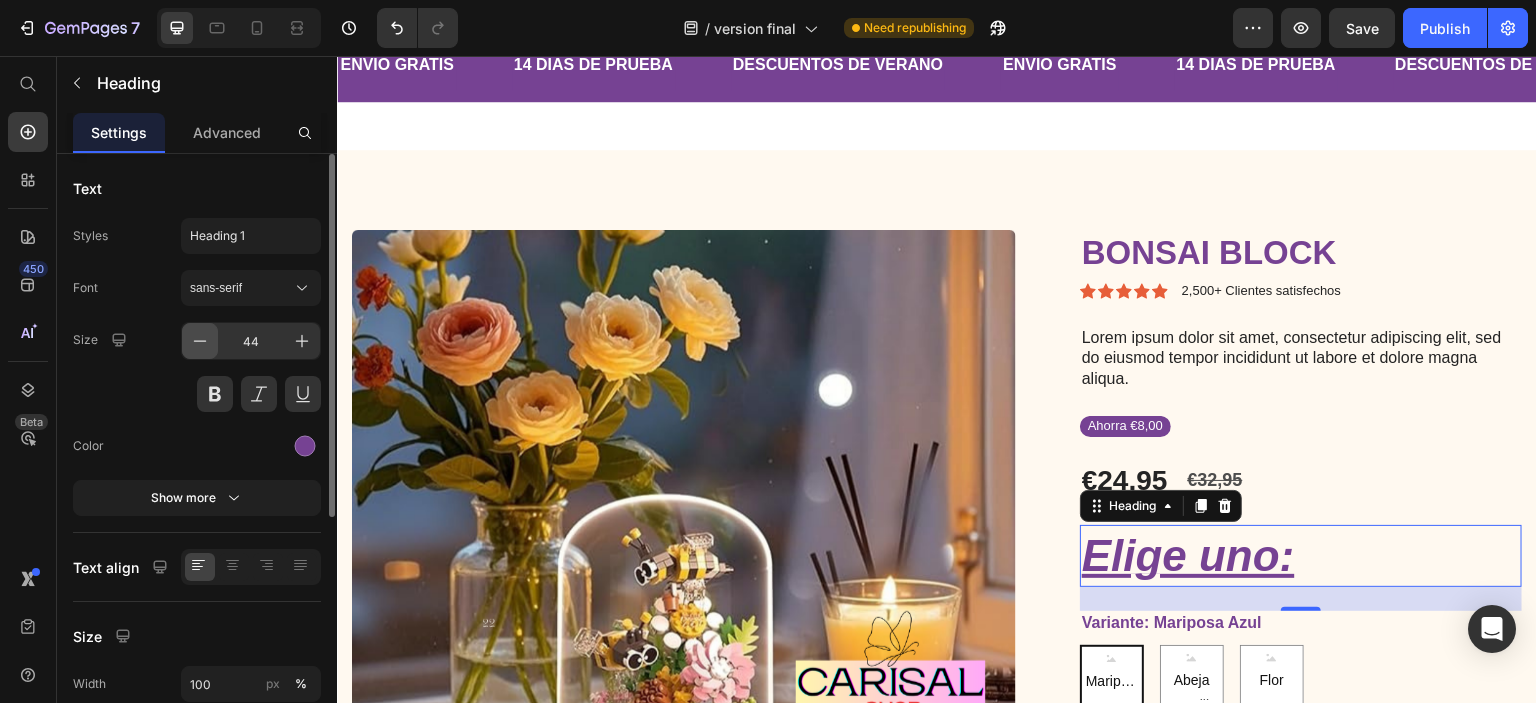 click 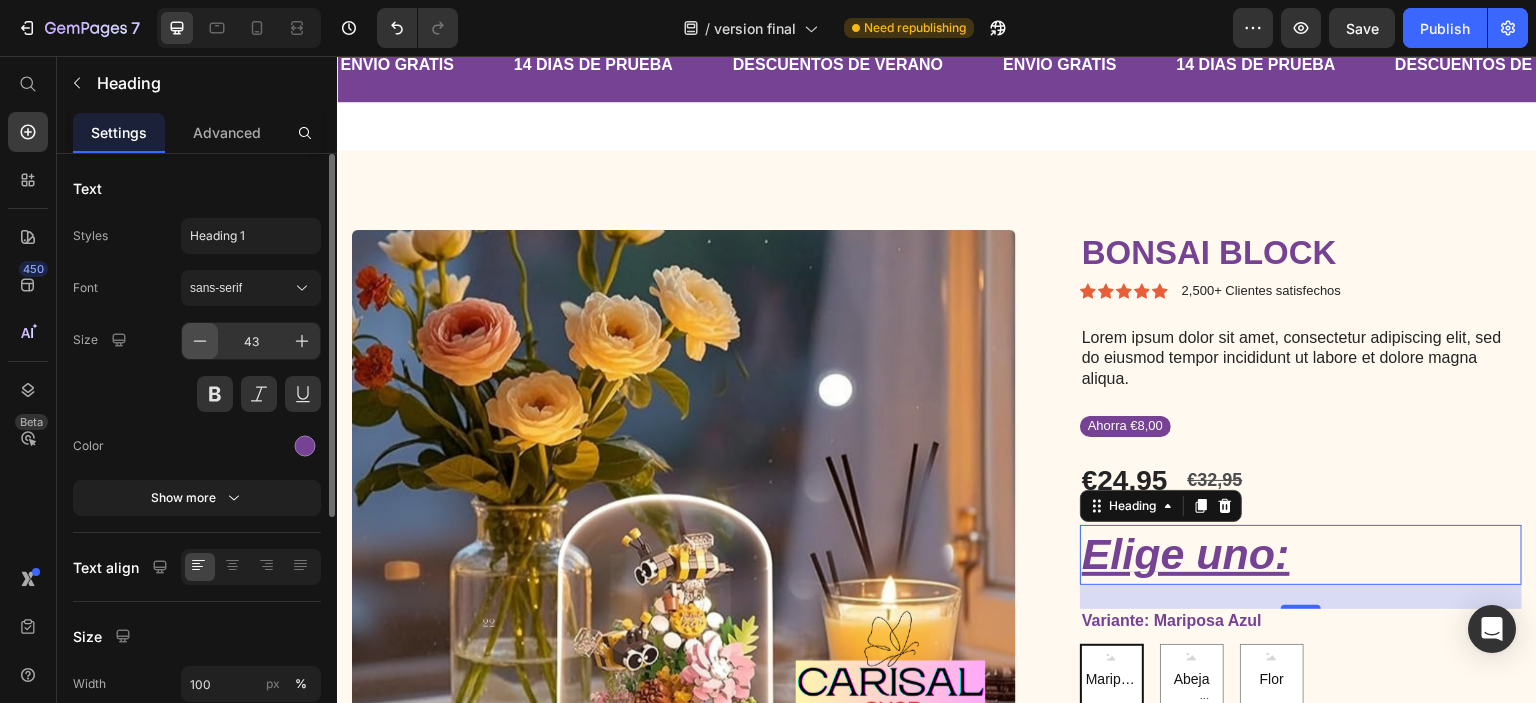 click 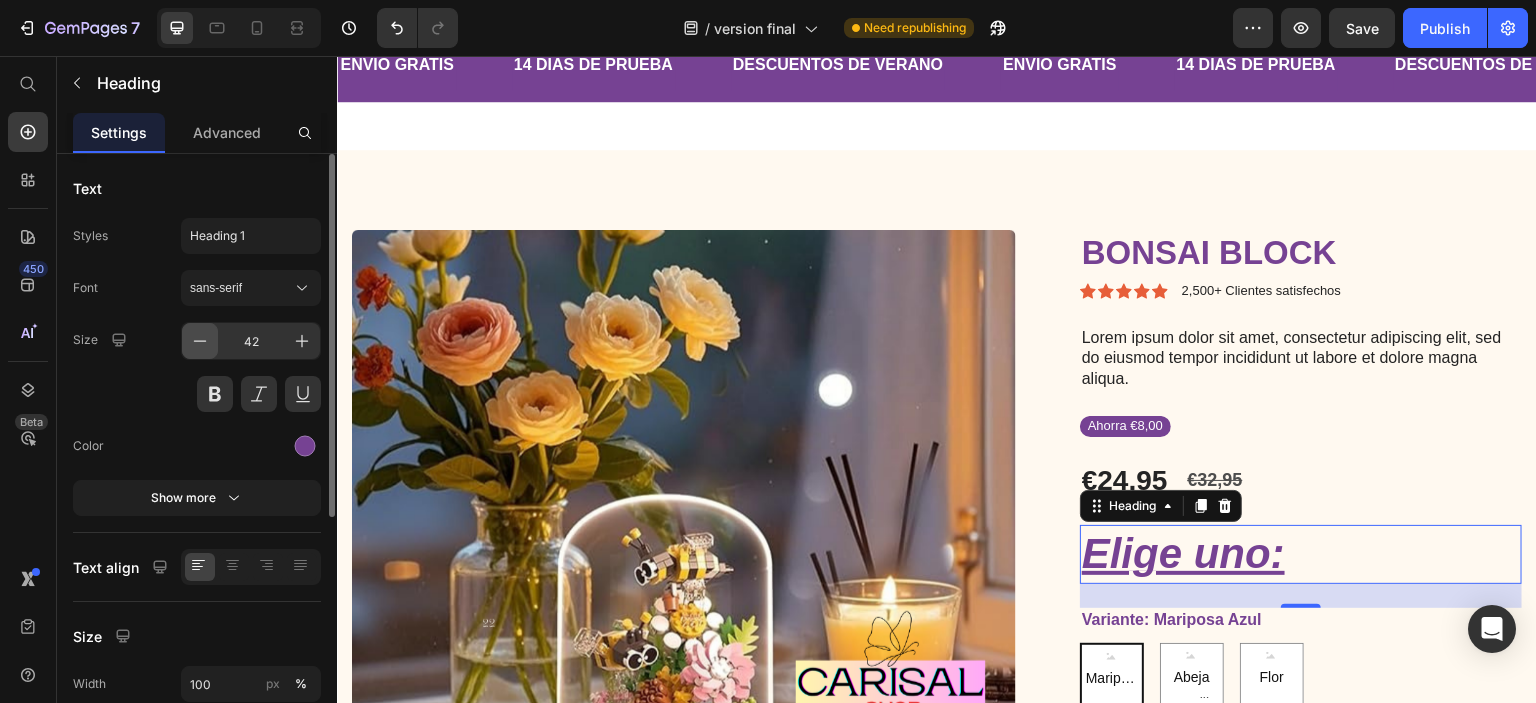 click 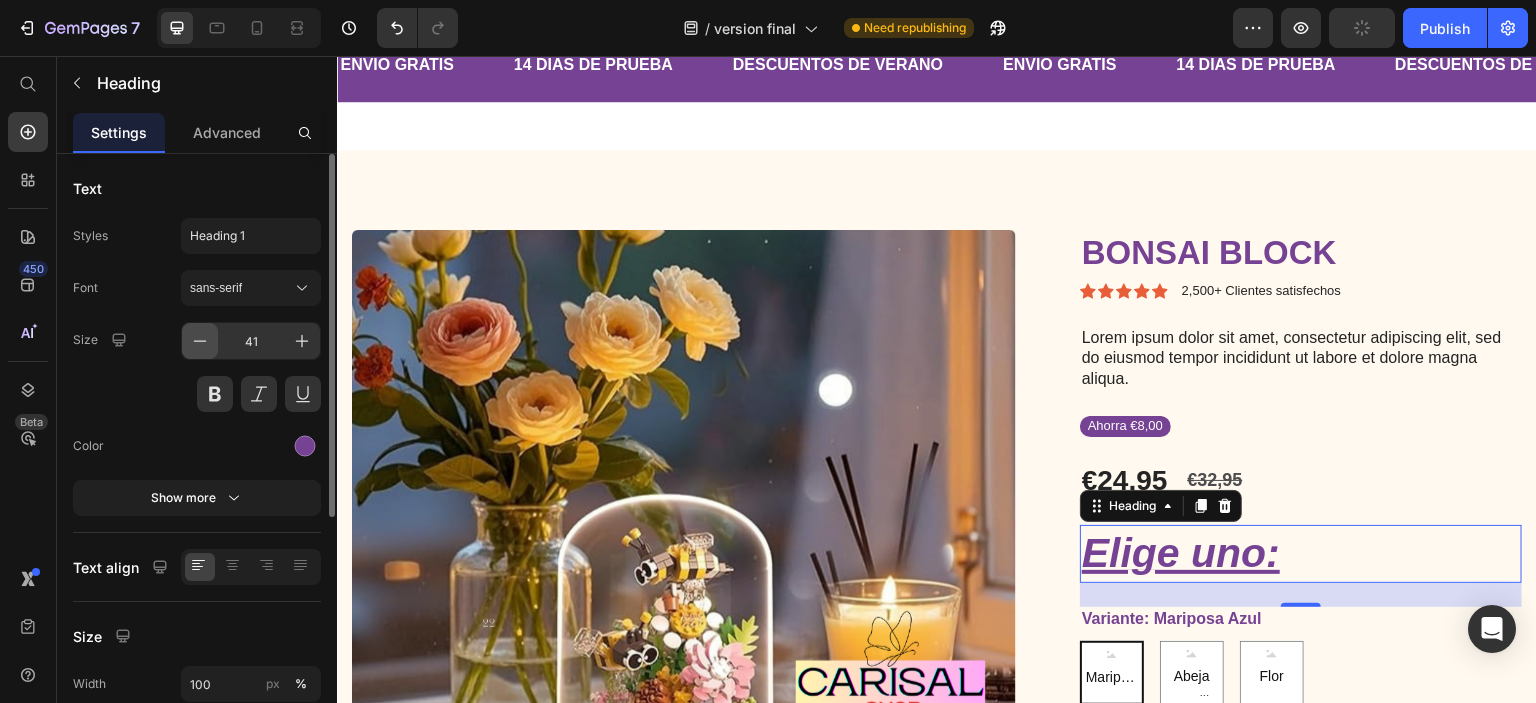 click 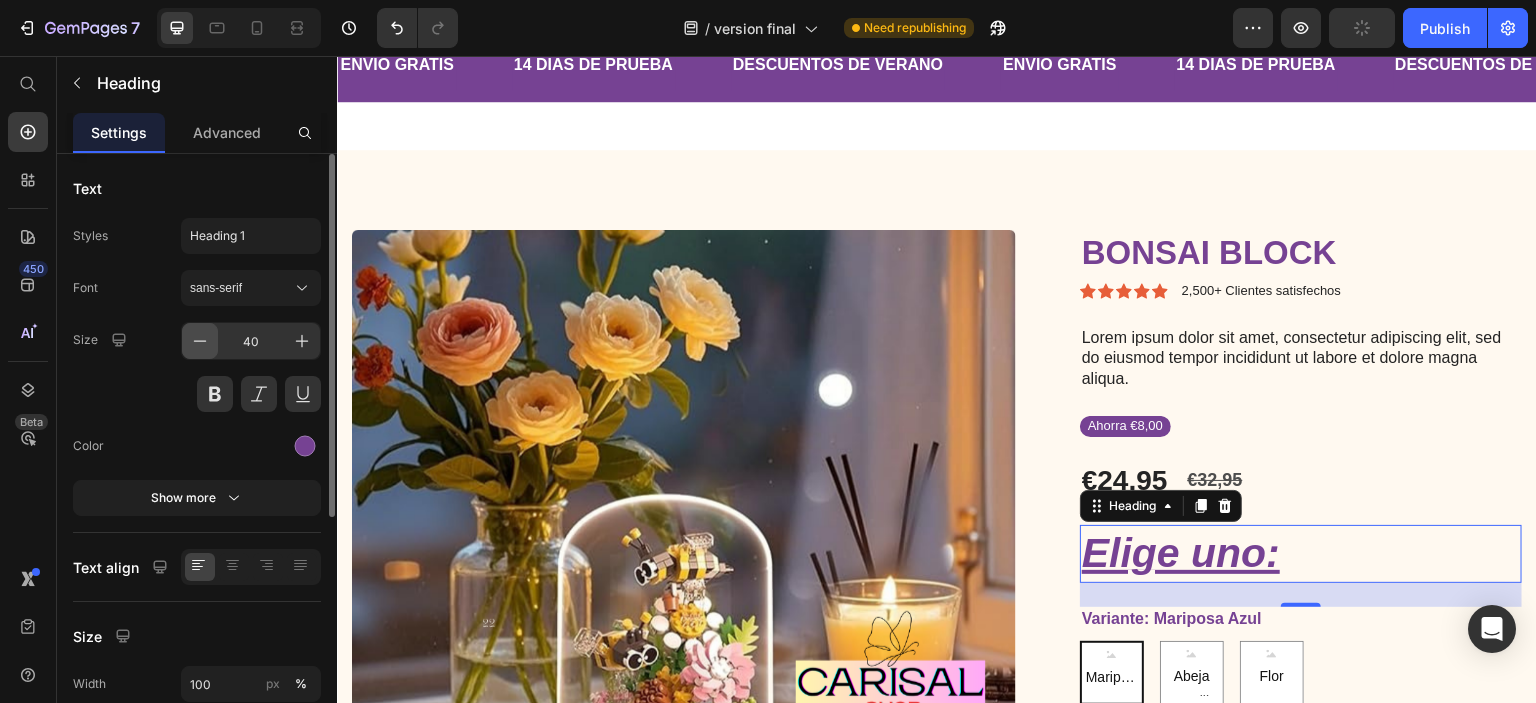 click 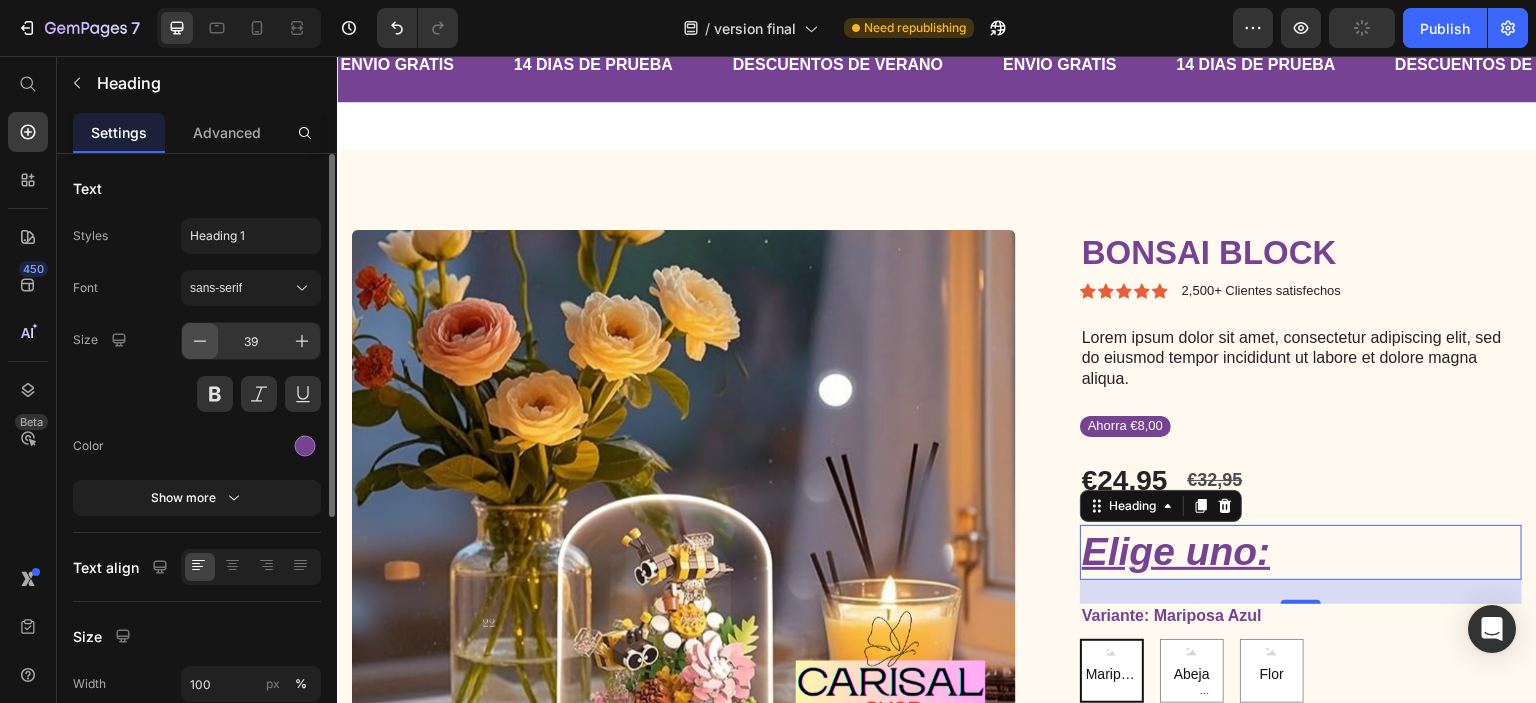 click 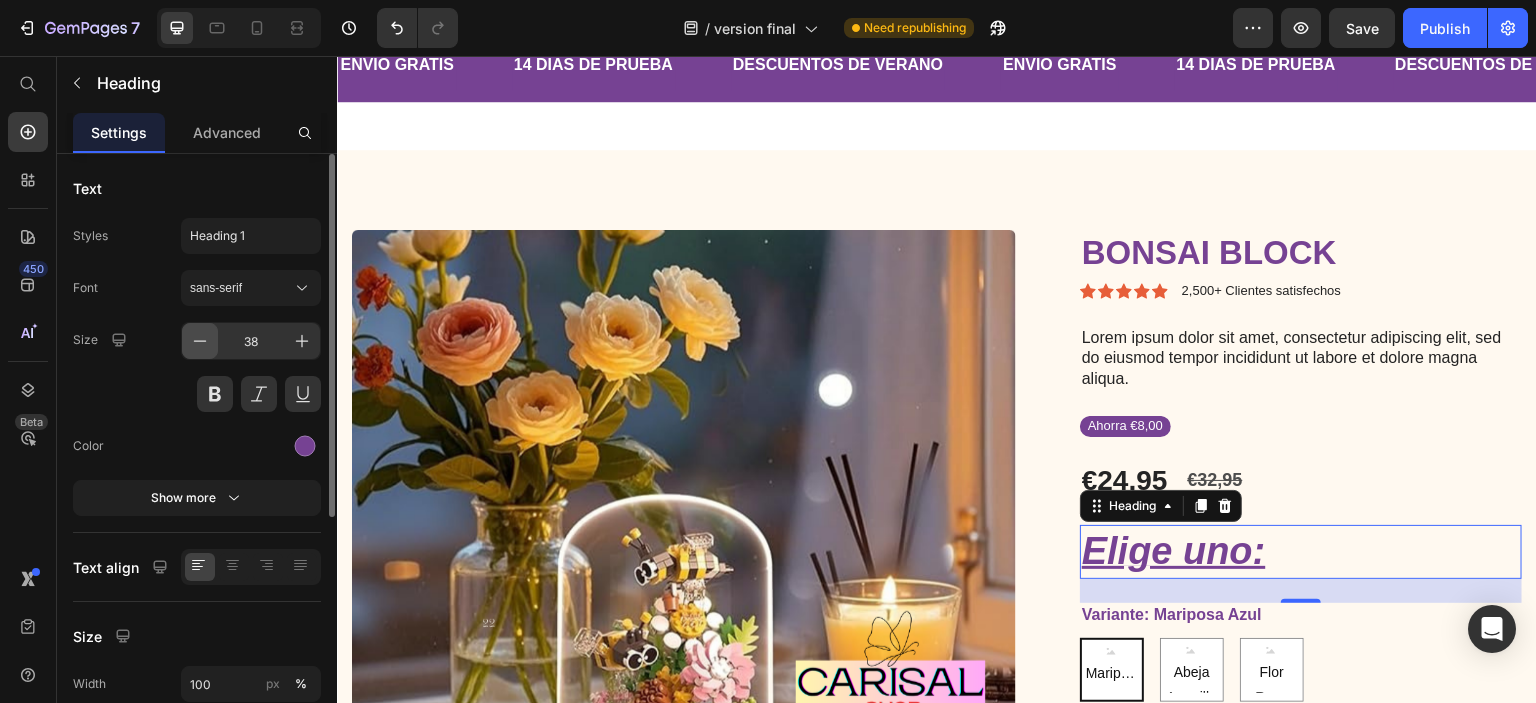 click 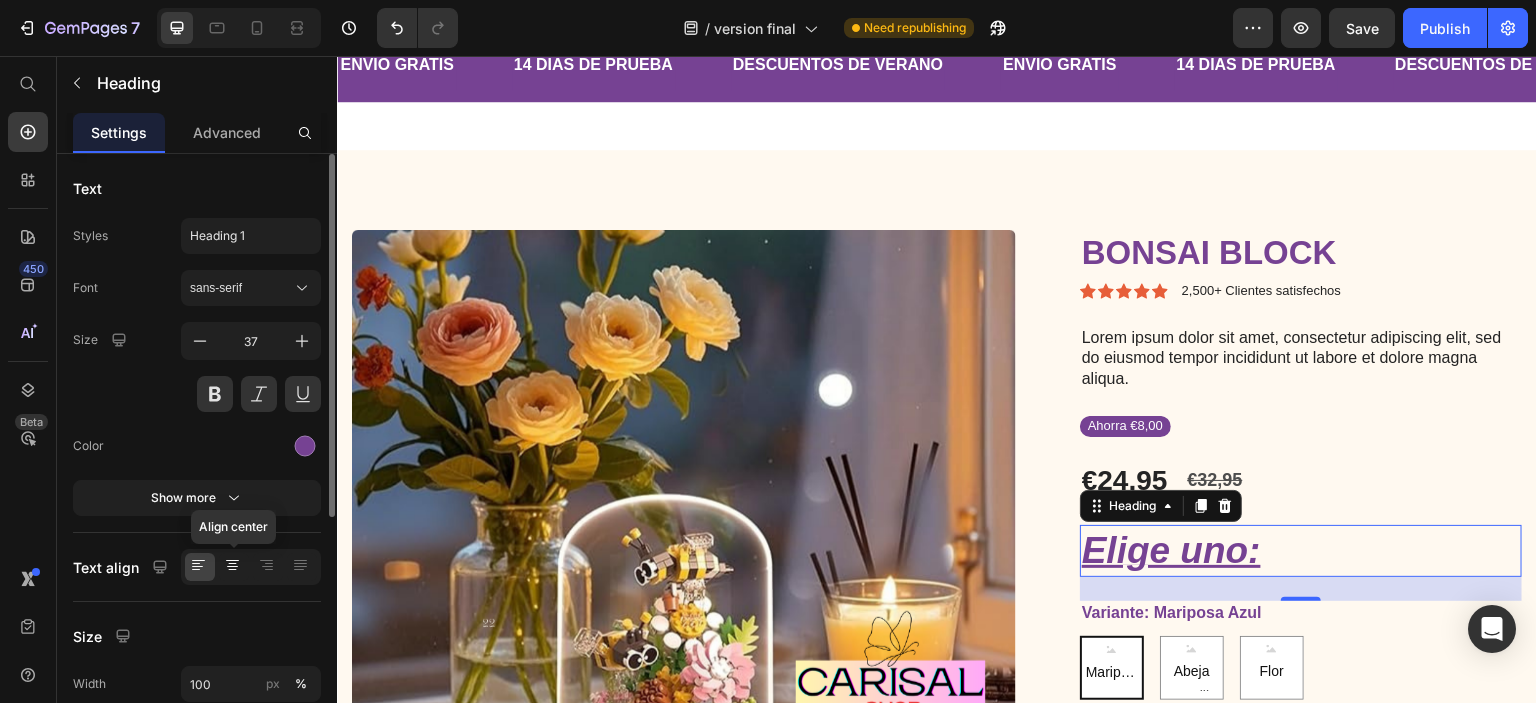 click 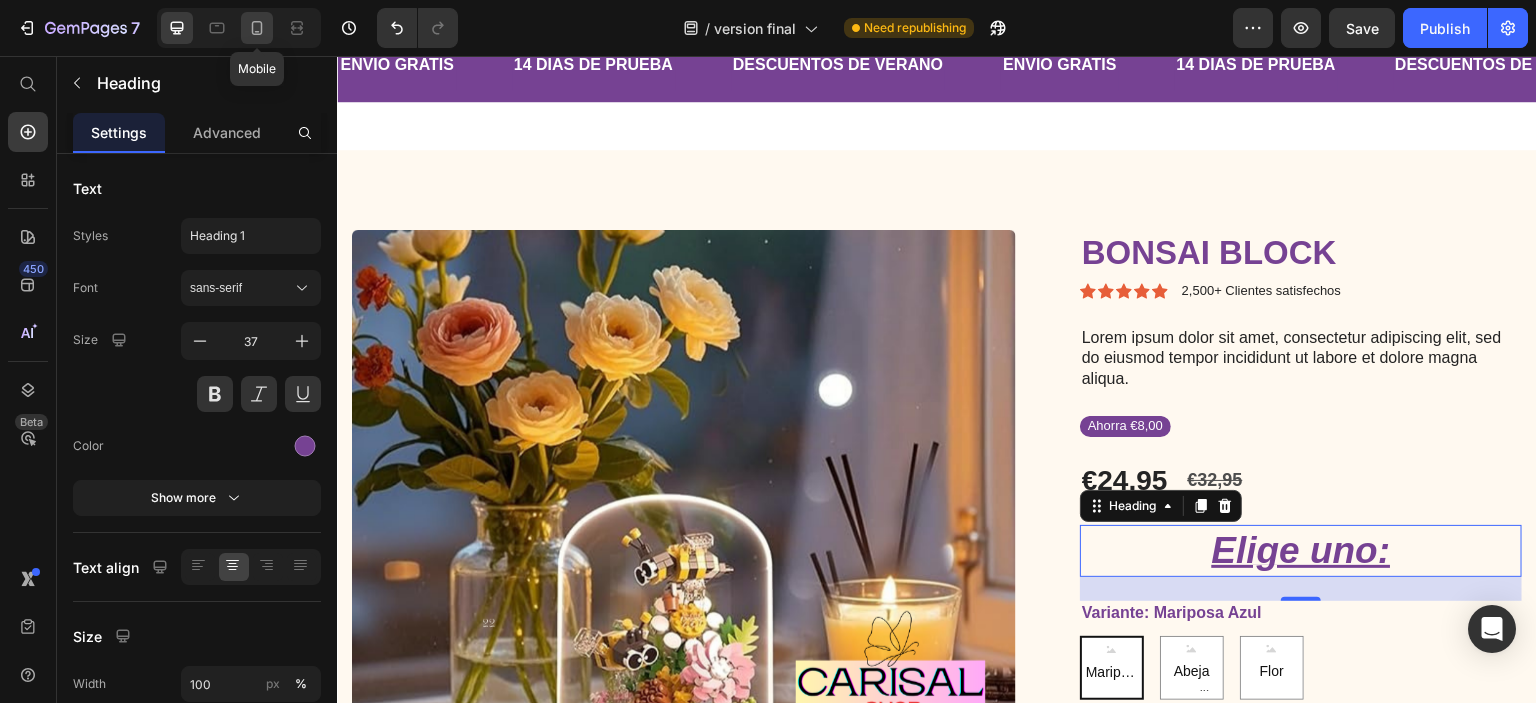 click 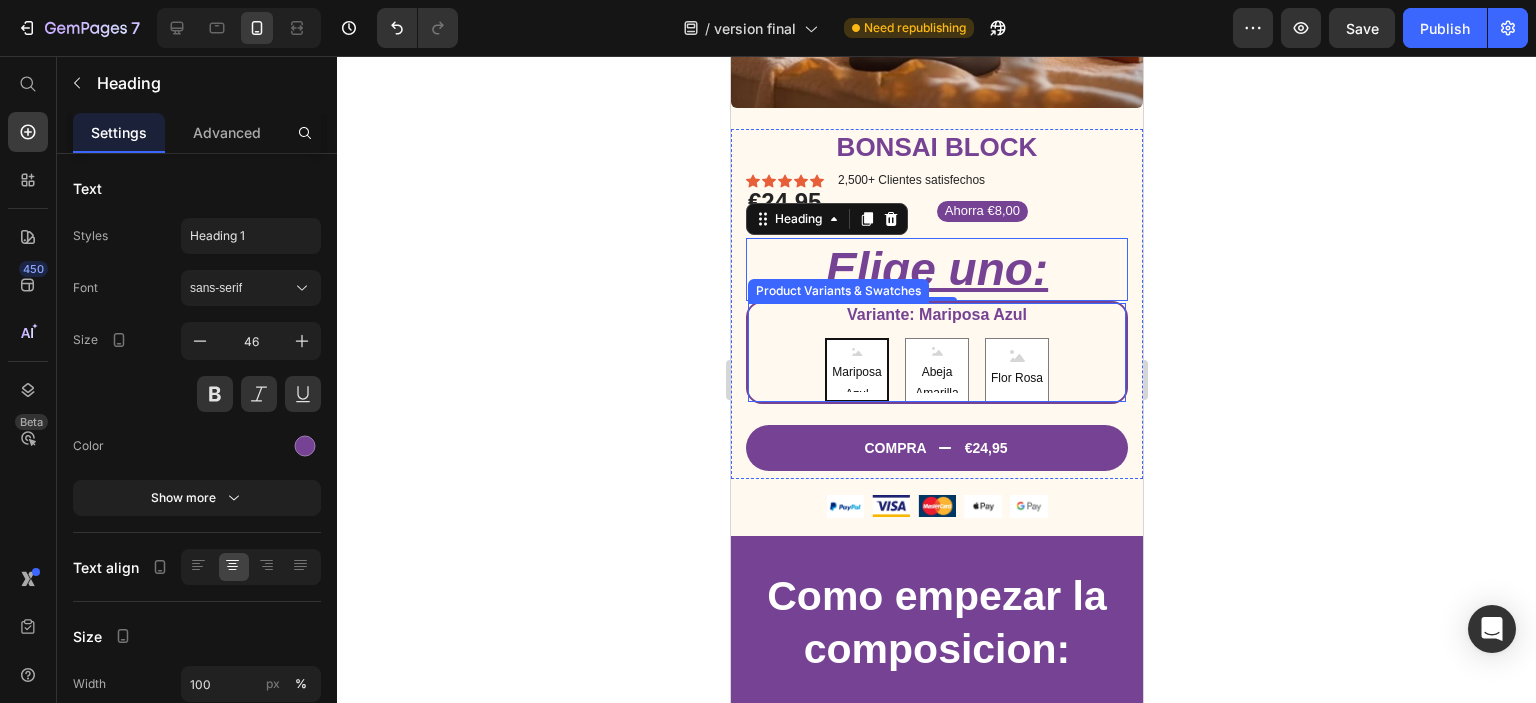 scroll, scrollTop: 380, scrollLeft: 0, axis: vertical 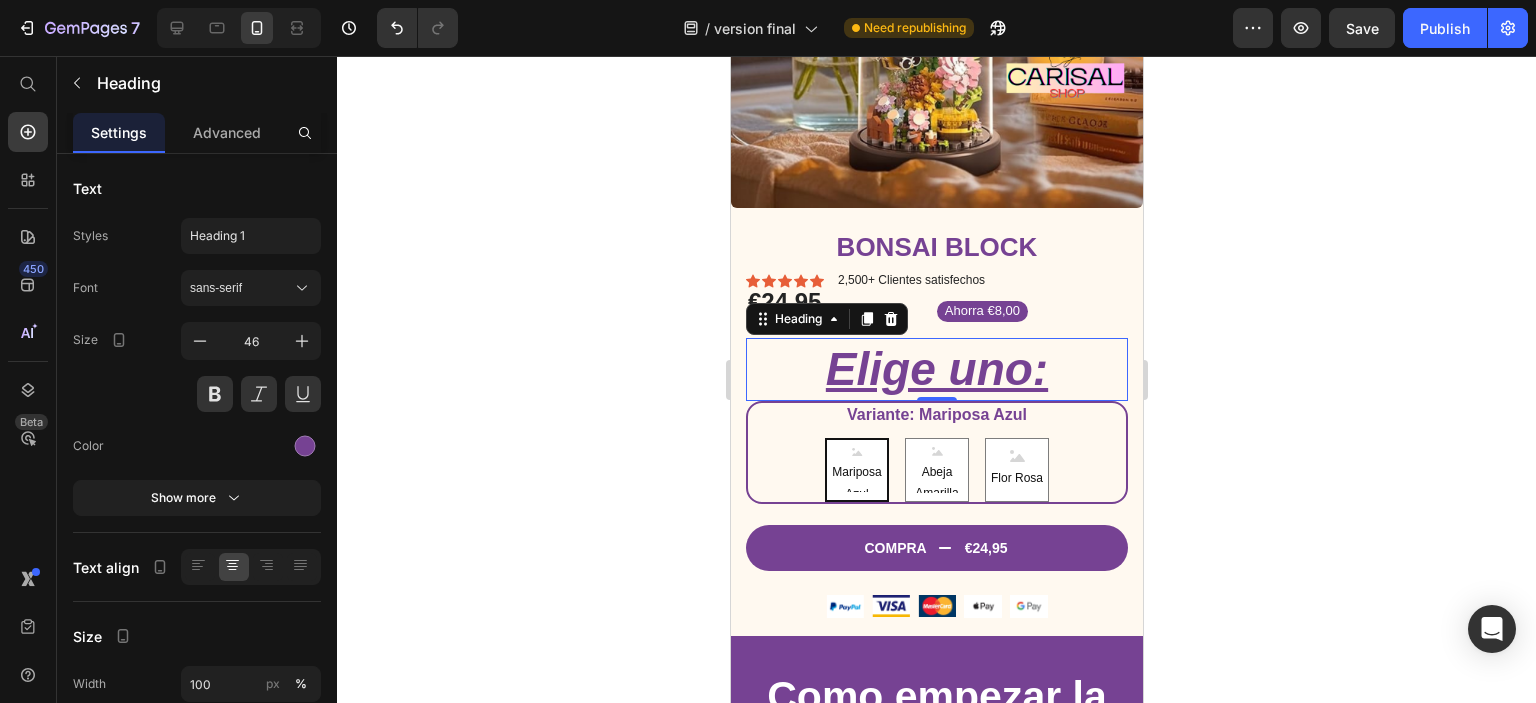 click on "Elige uno:" at bounding box center (936, 370) 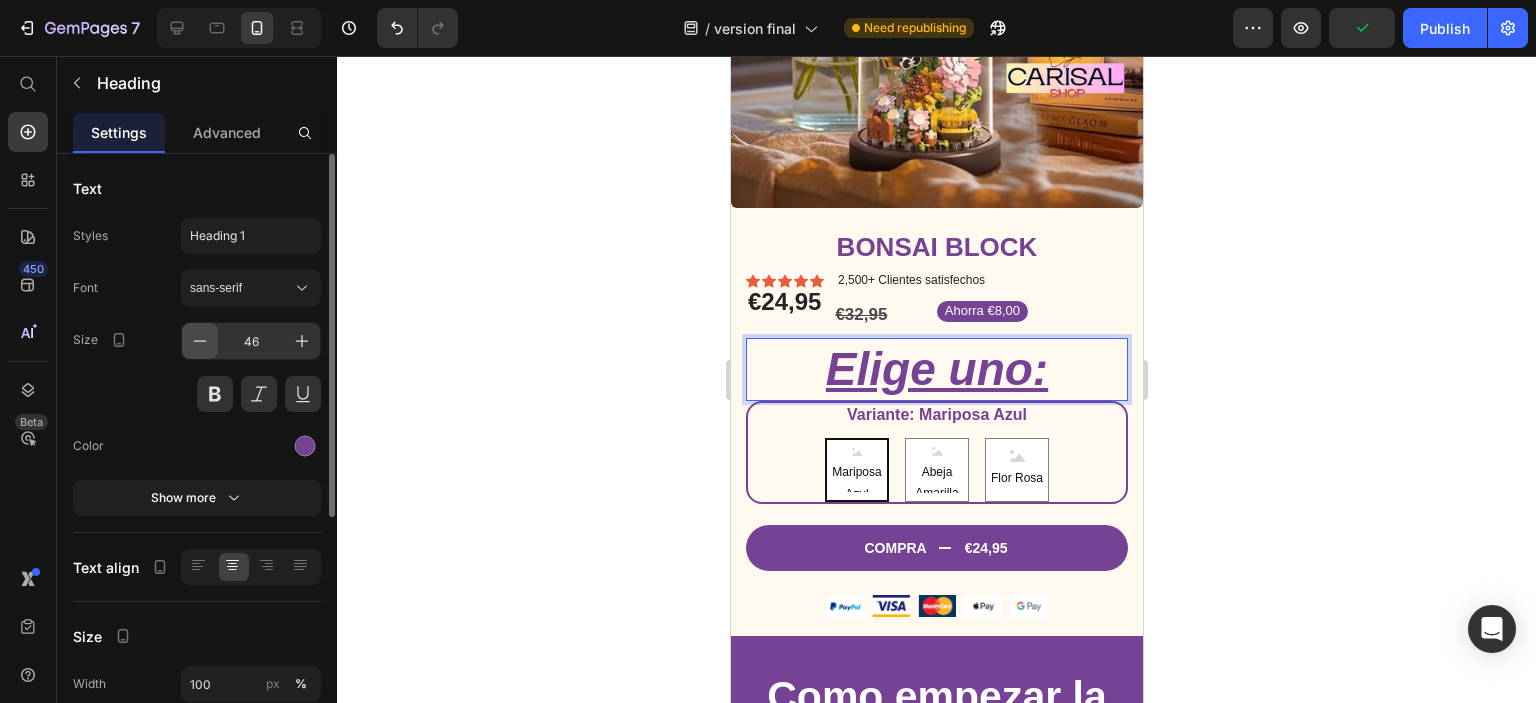 click 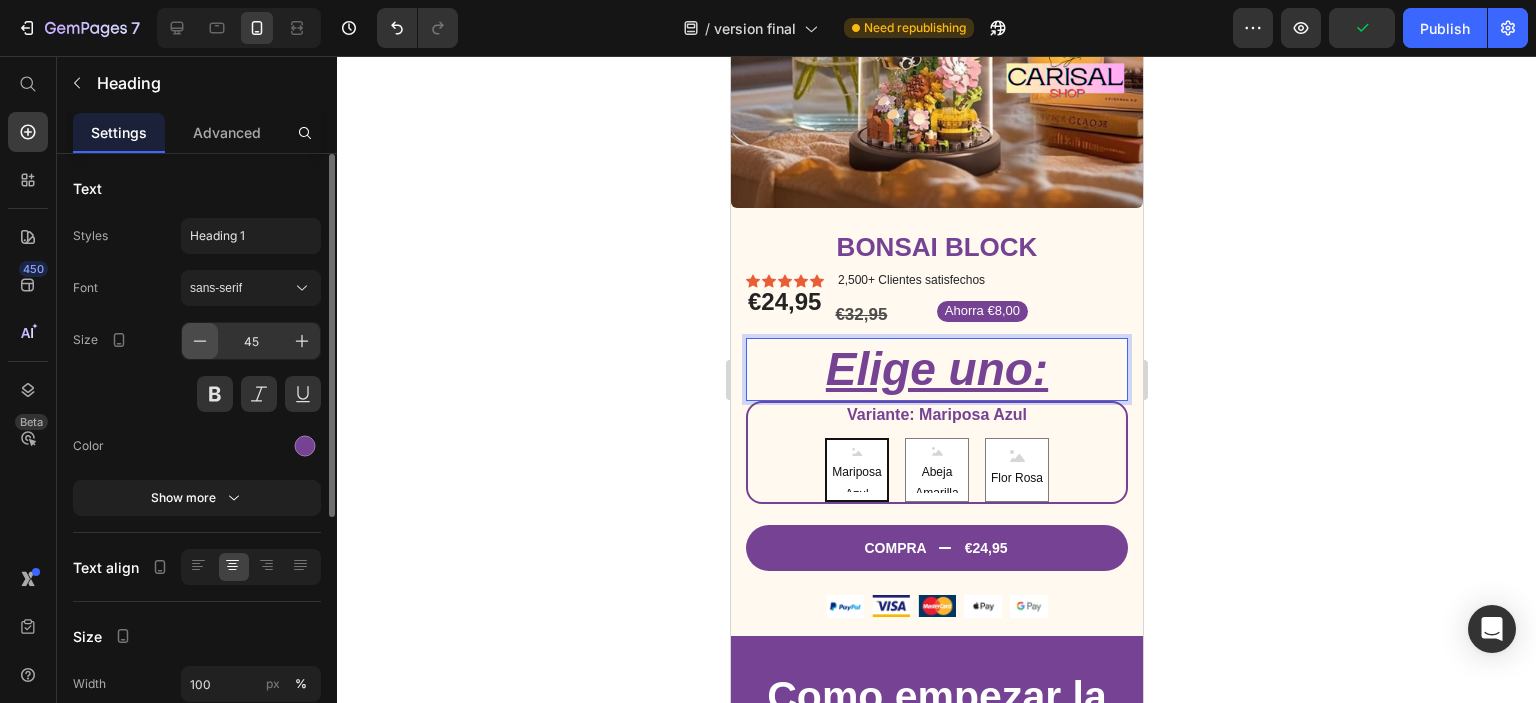 click 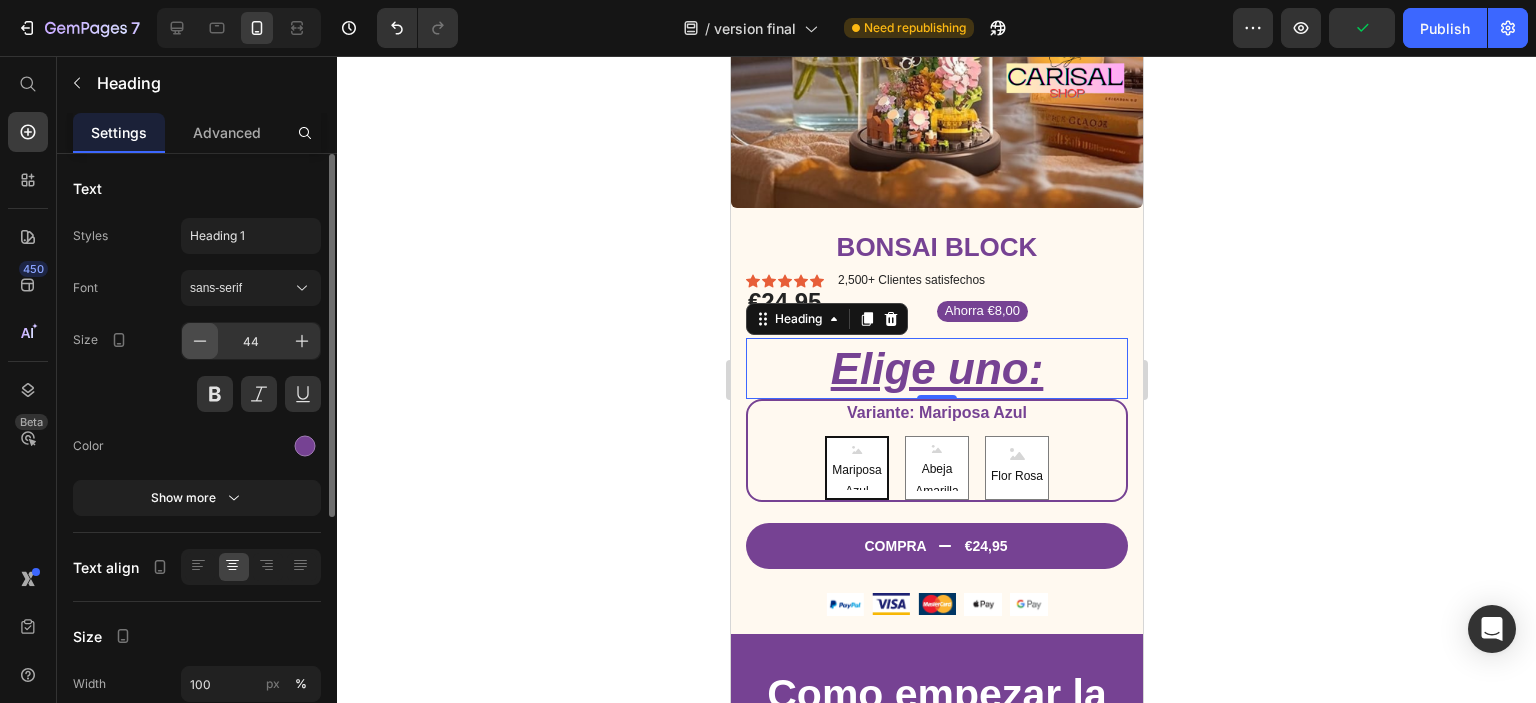 click 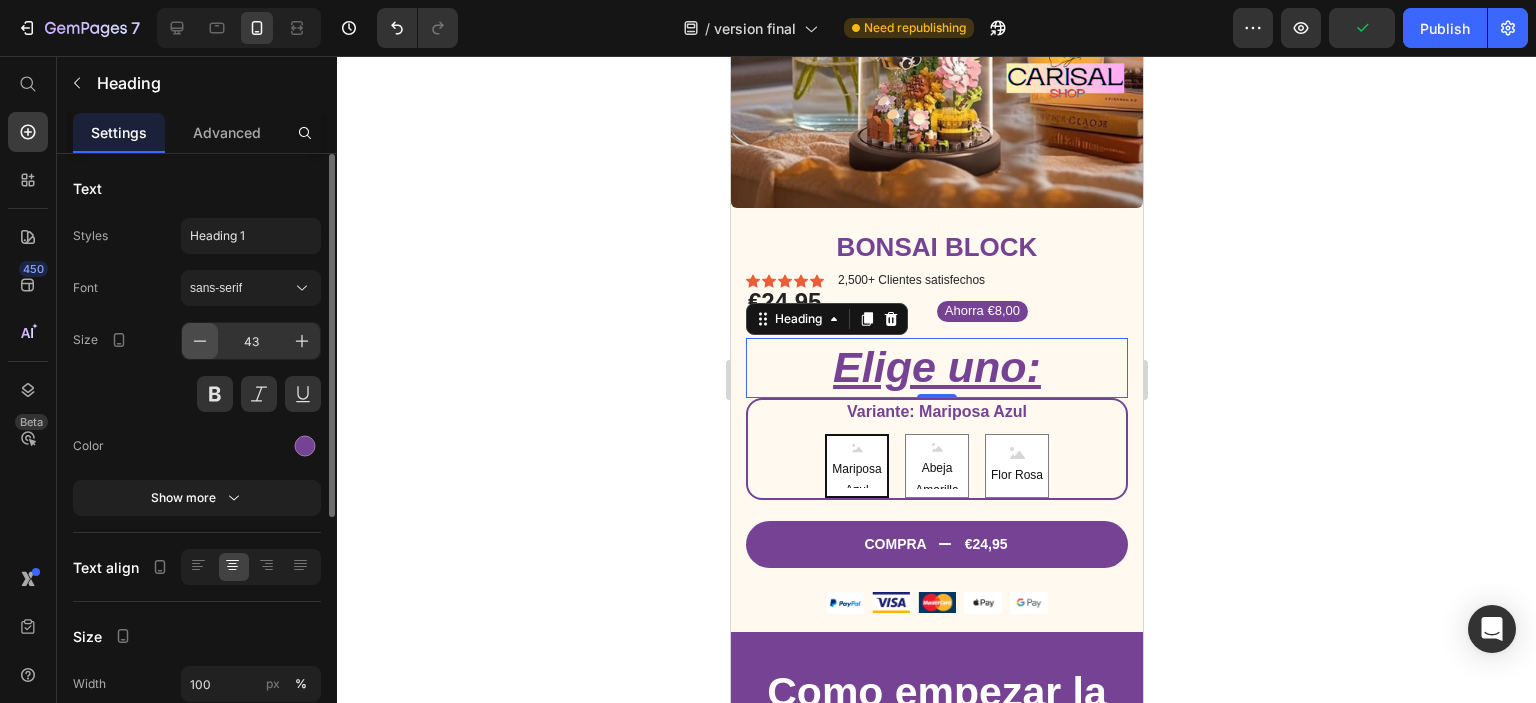 click 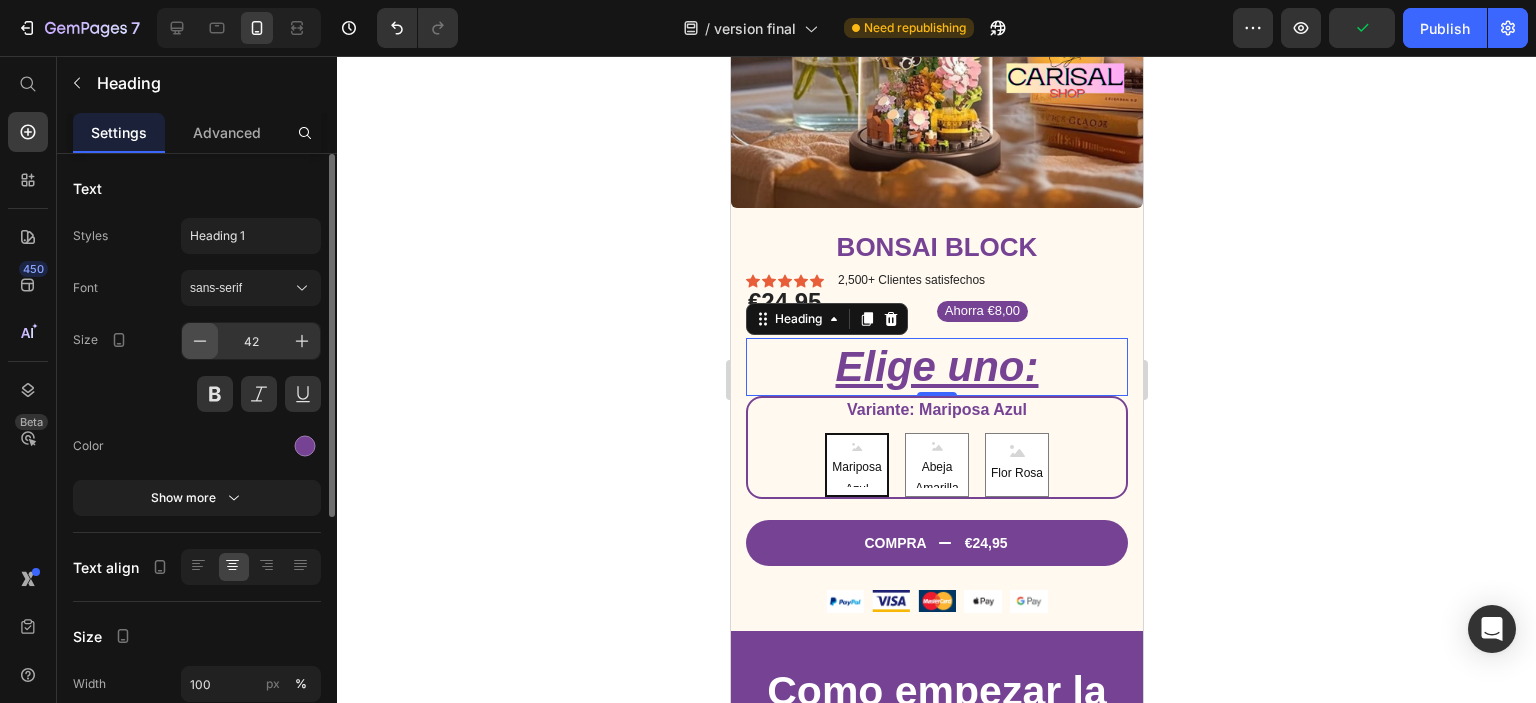 click 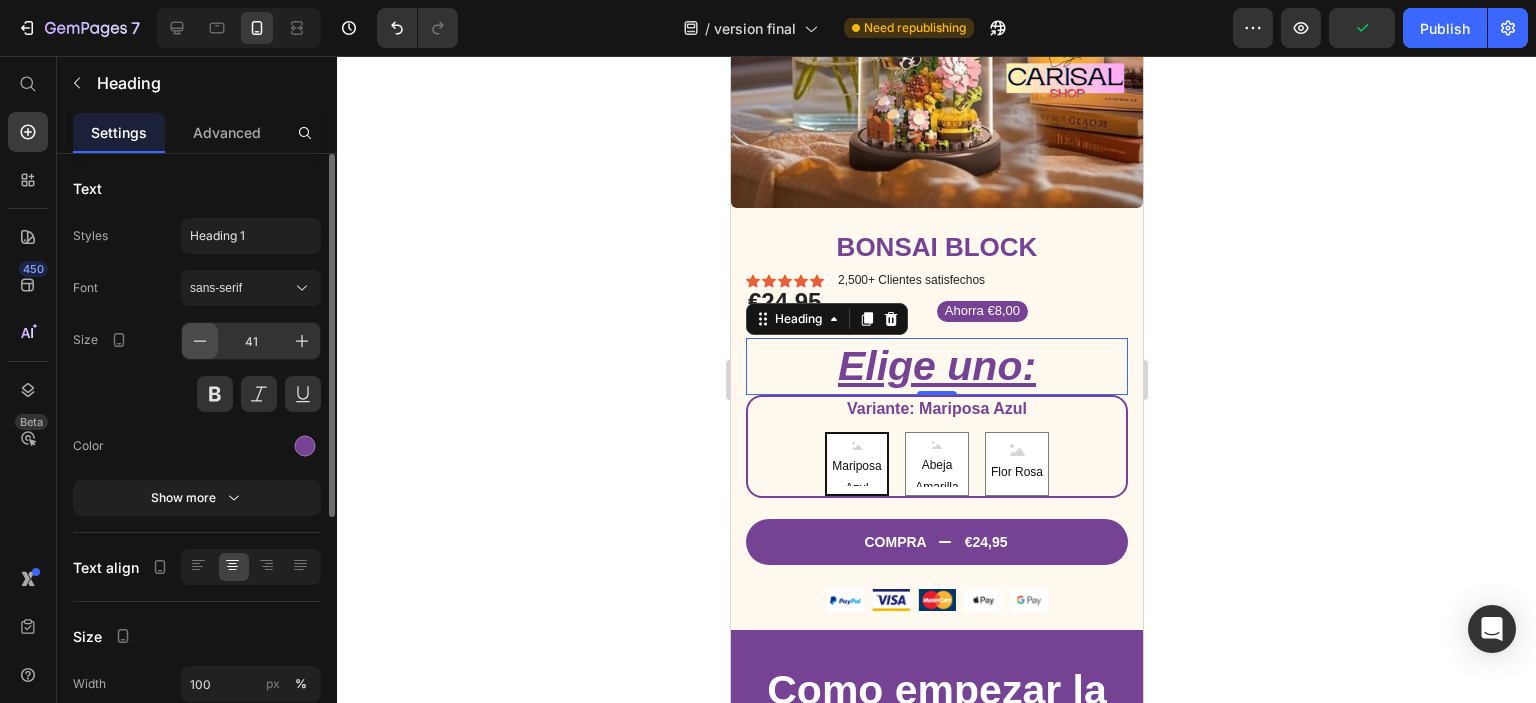 click 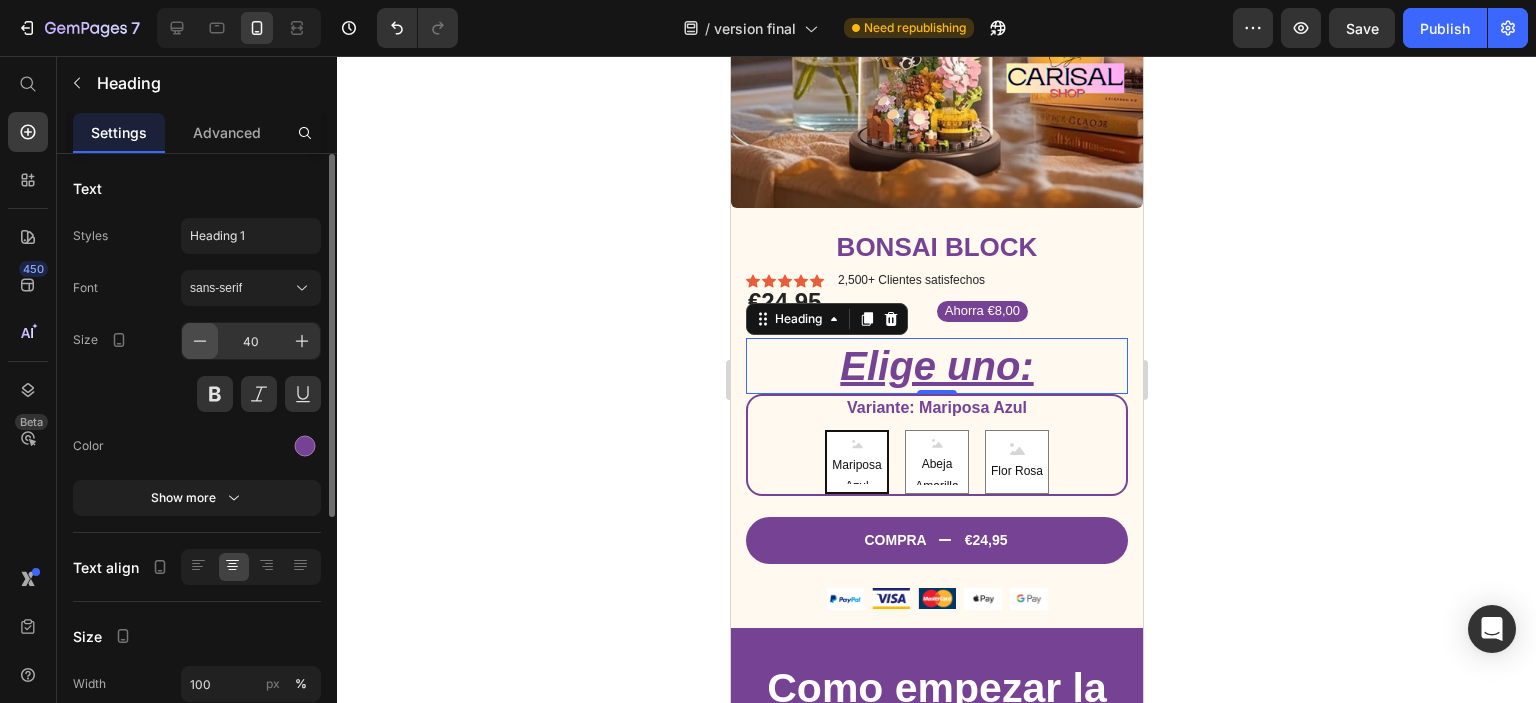 click 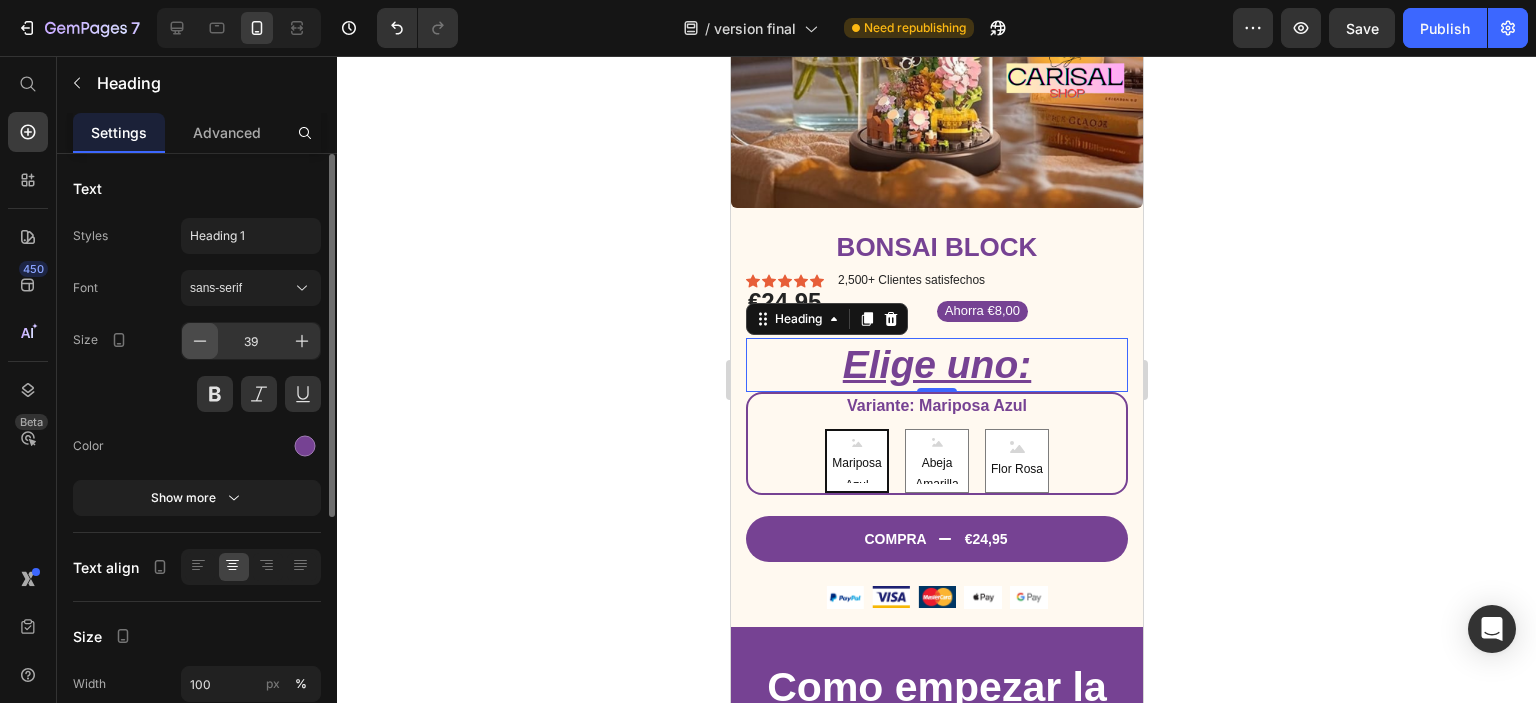 click 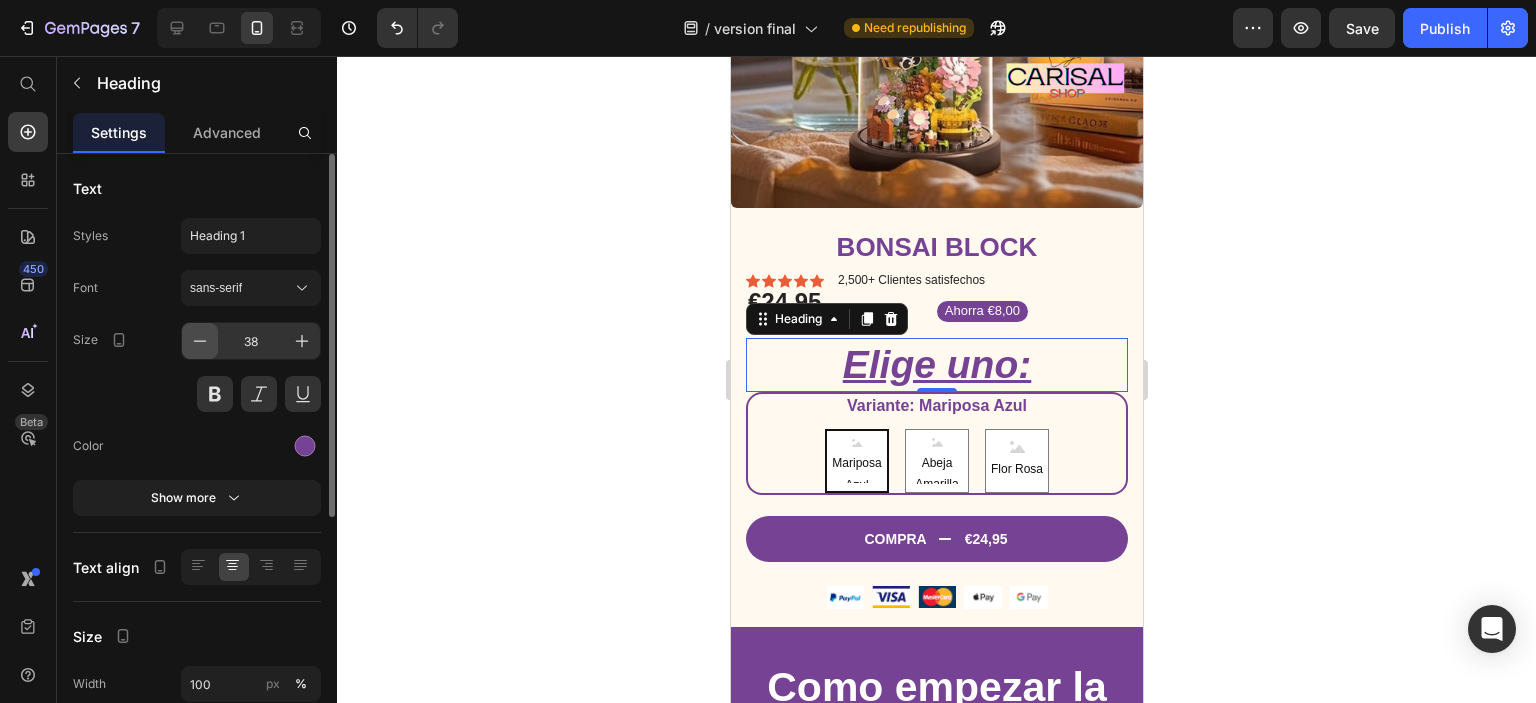 click 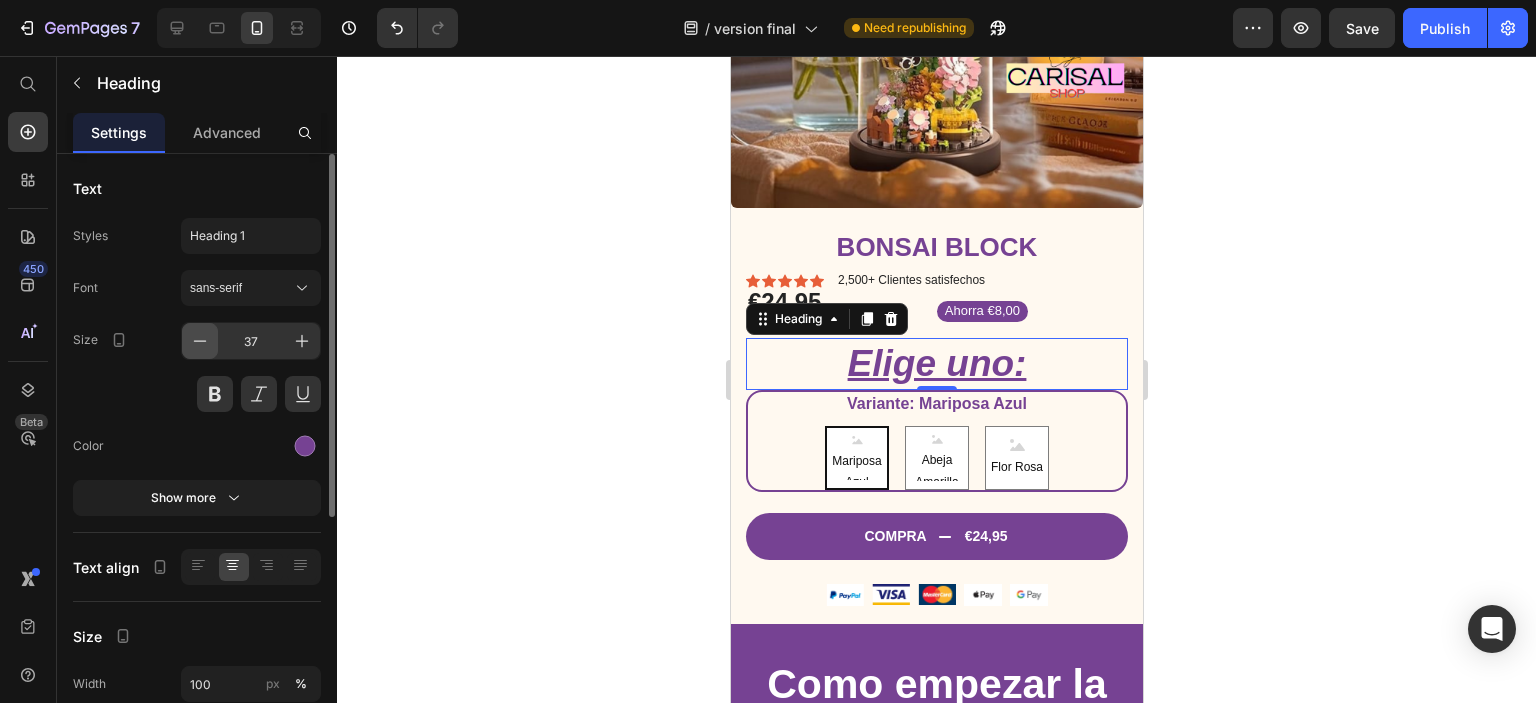 click 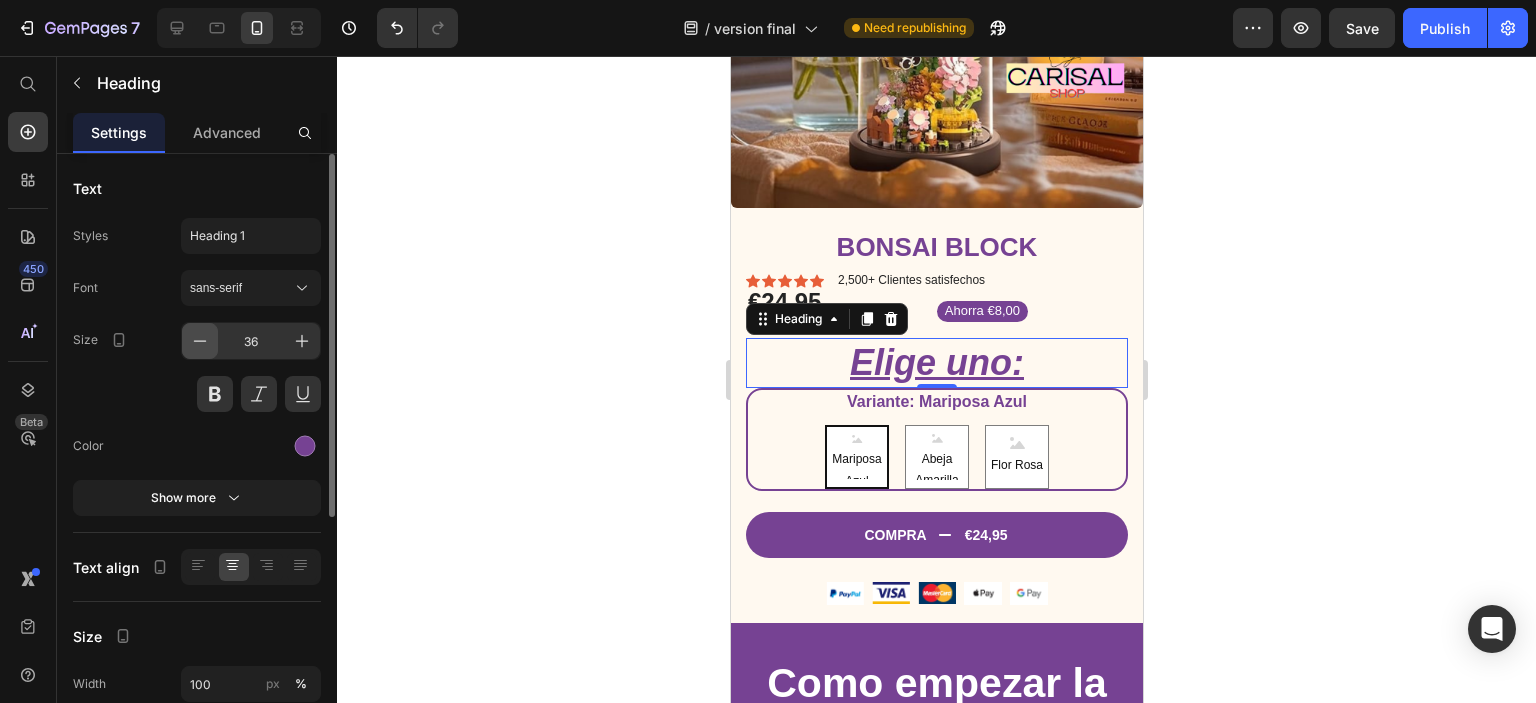 click 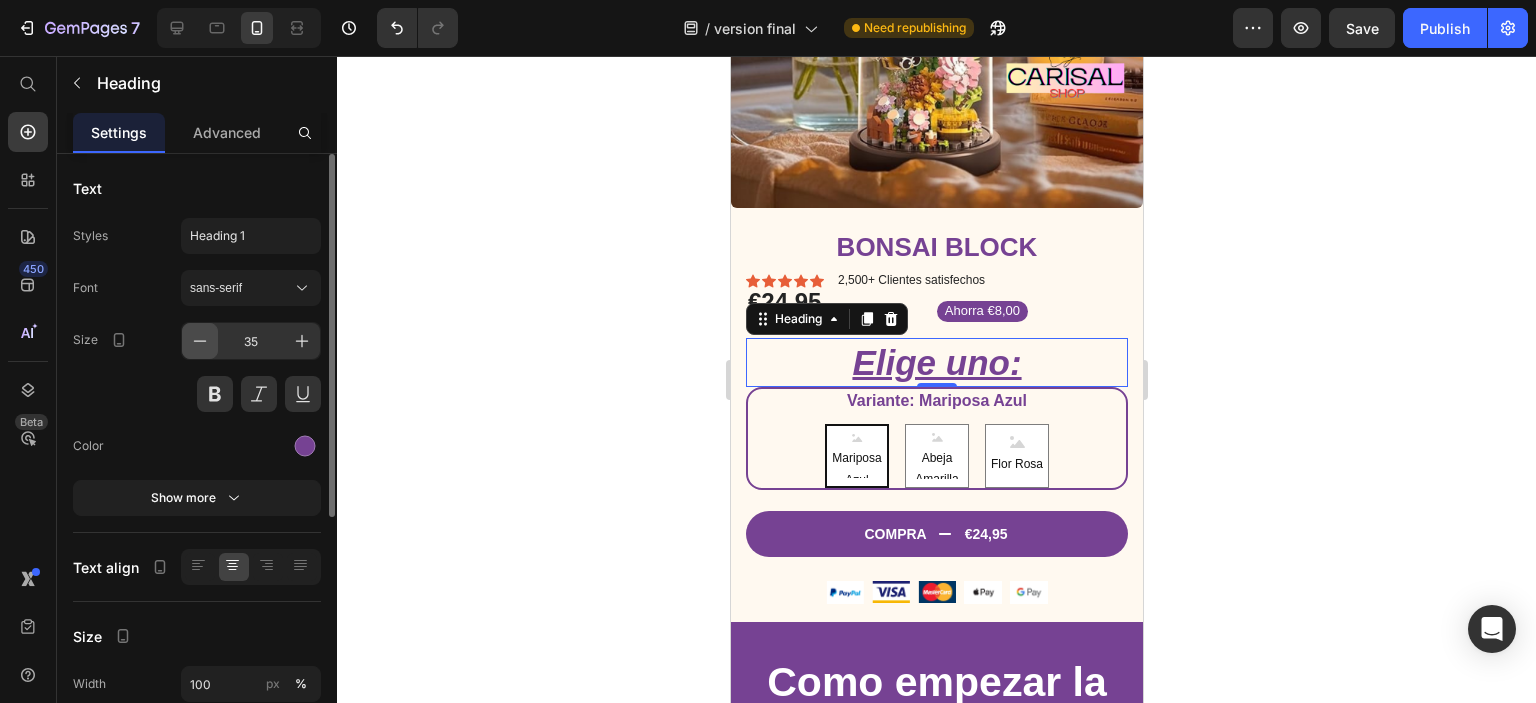 click 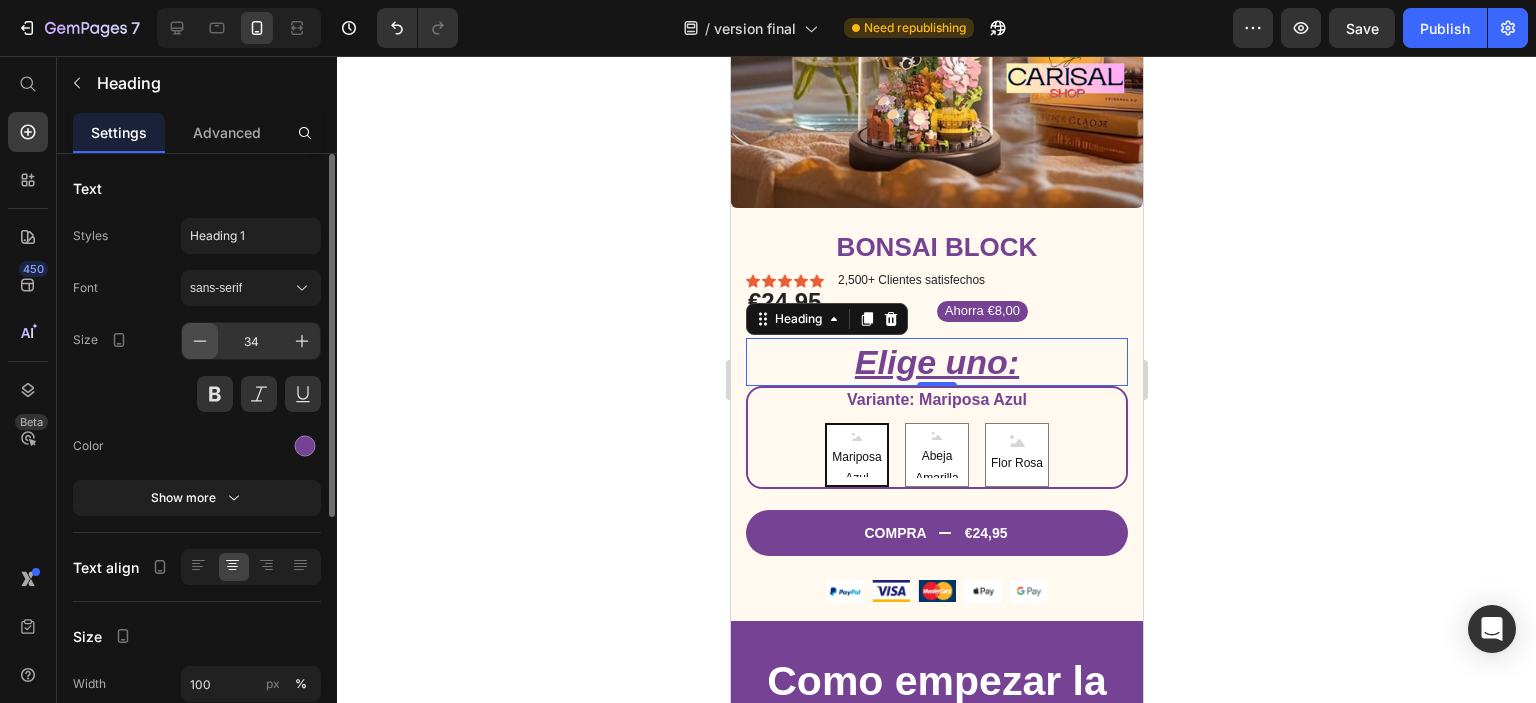 click 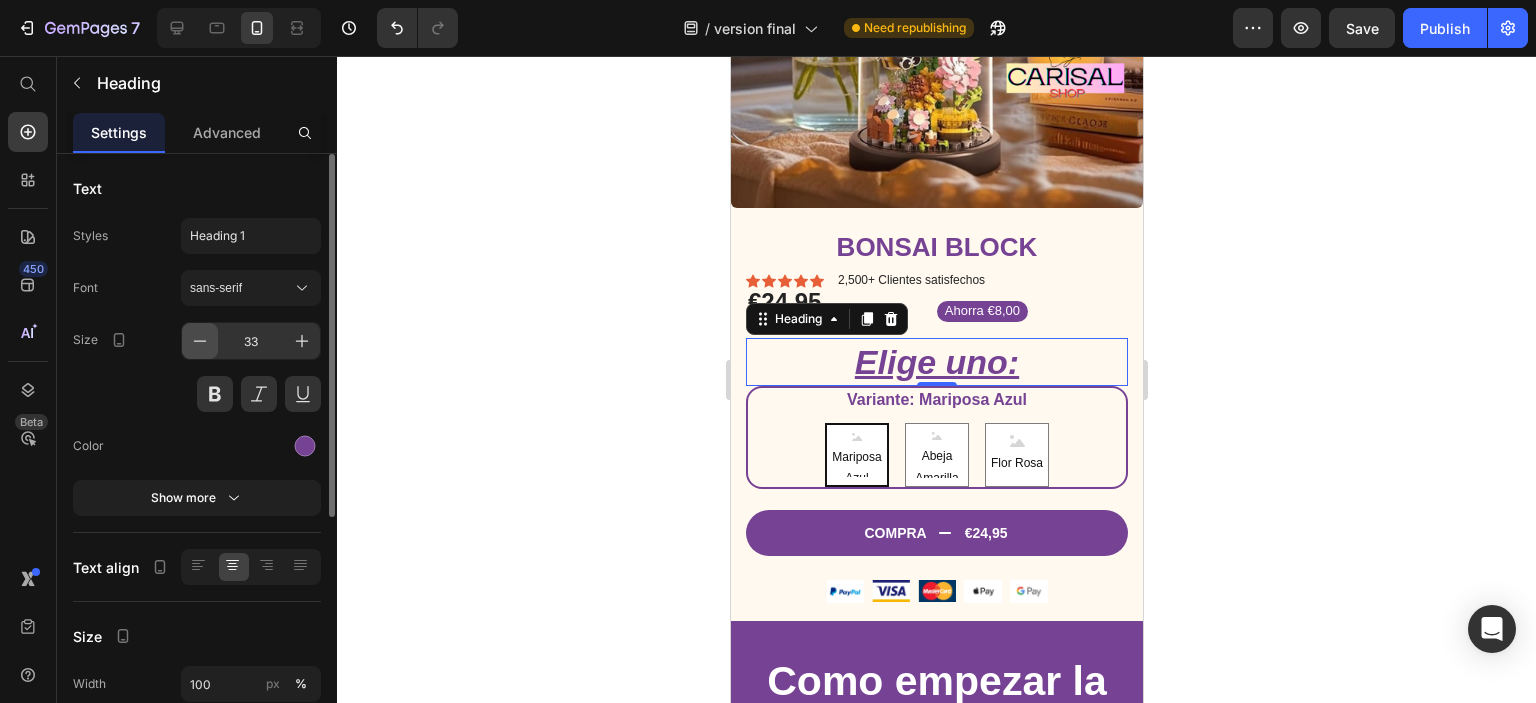 click 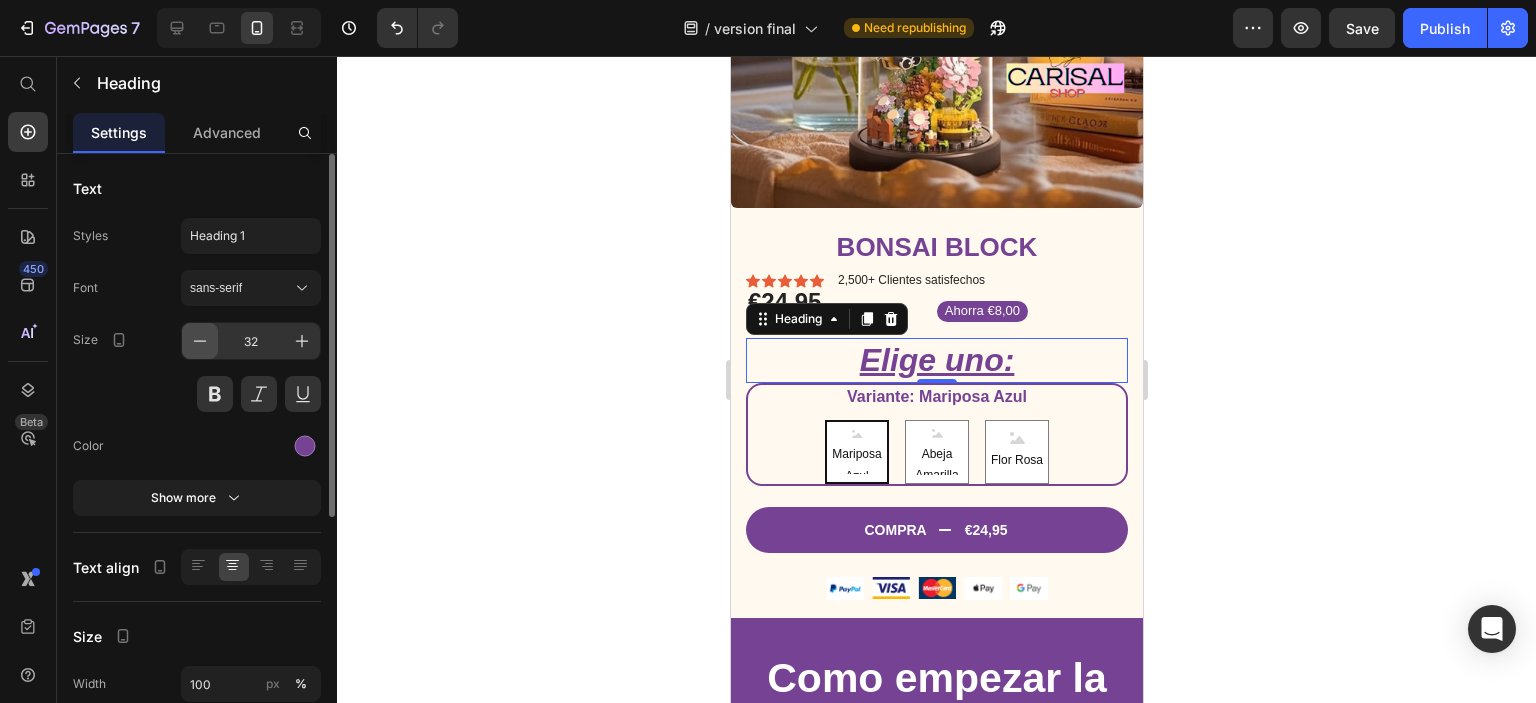 click 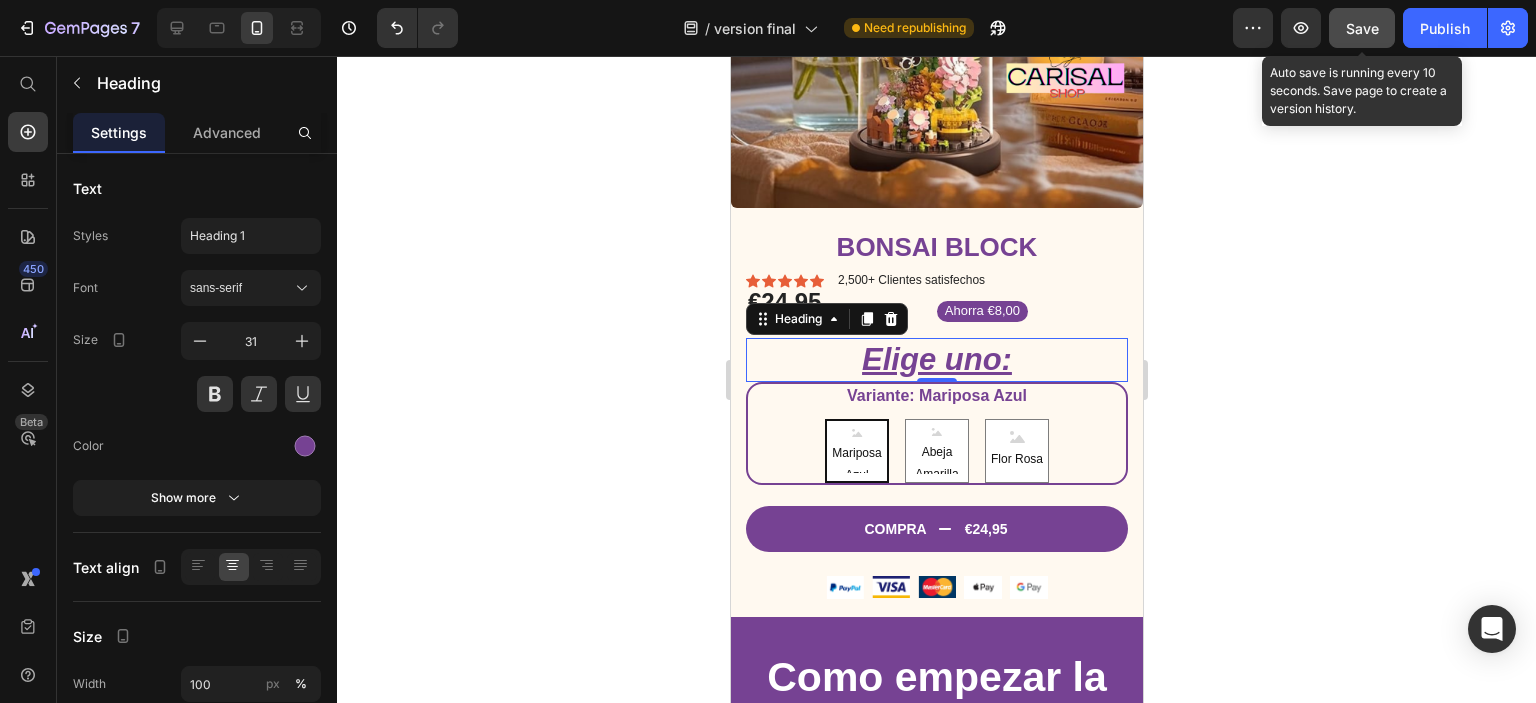 click on "Save" at bounding box center [1362, 28] 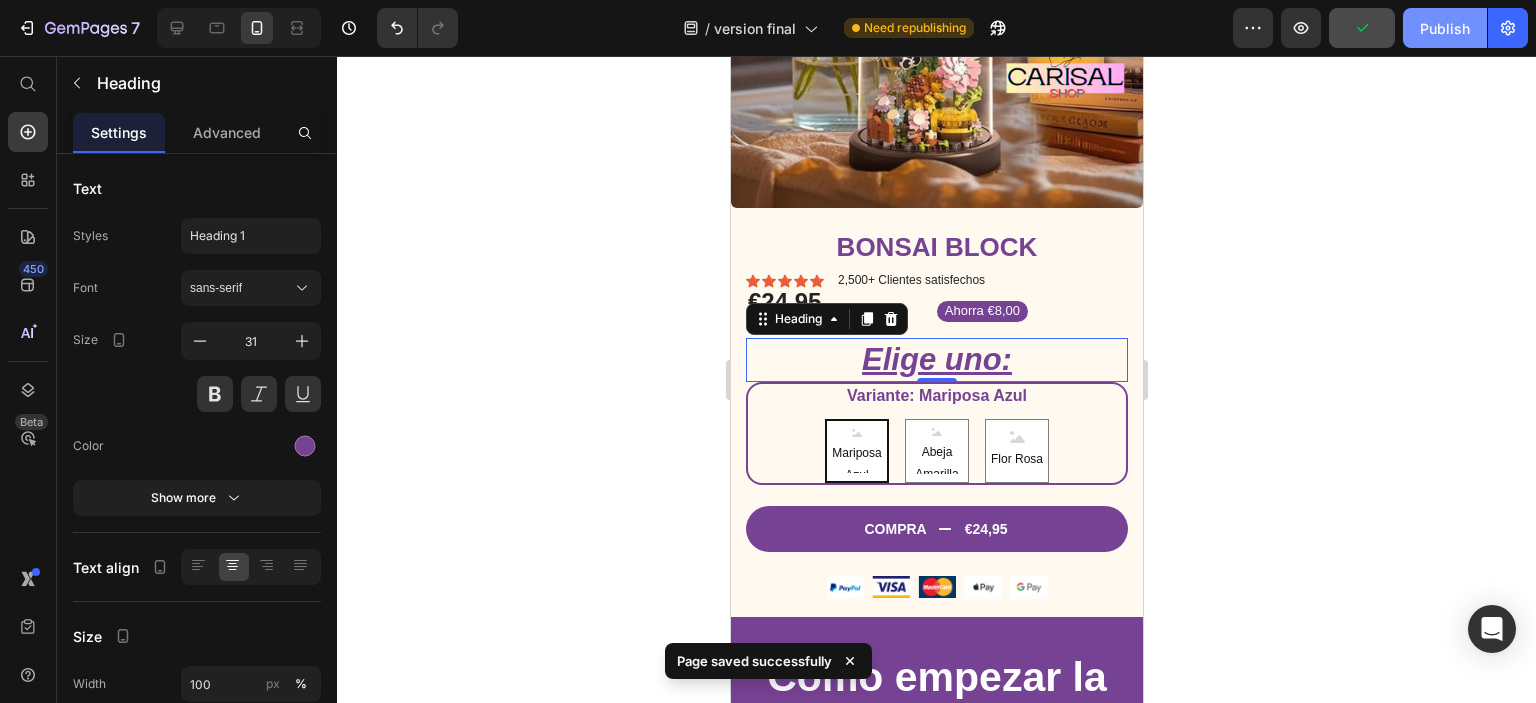 click on "Publish" at bounding box center (1445, 28) 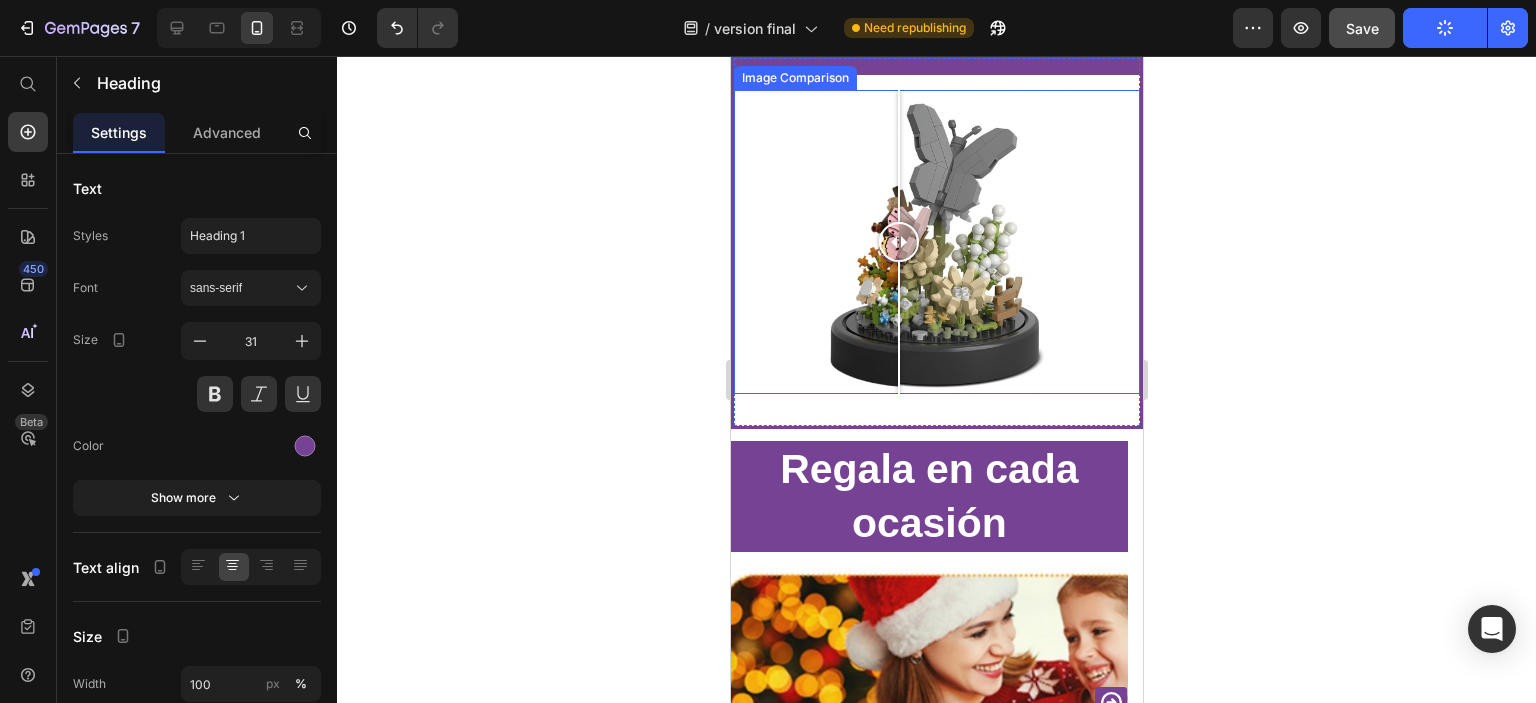 scroll, scrollTop: 1780, scrollLeft: 0, axis: vertical 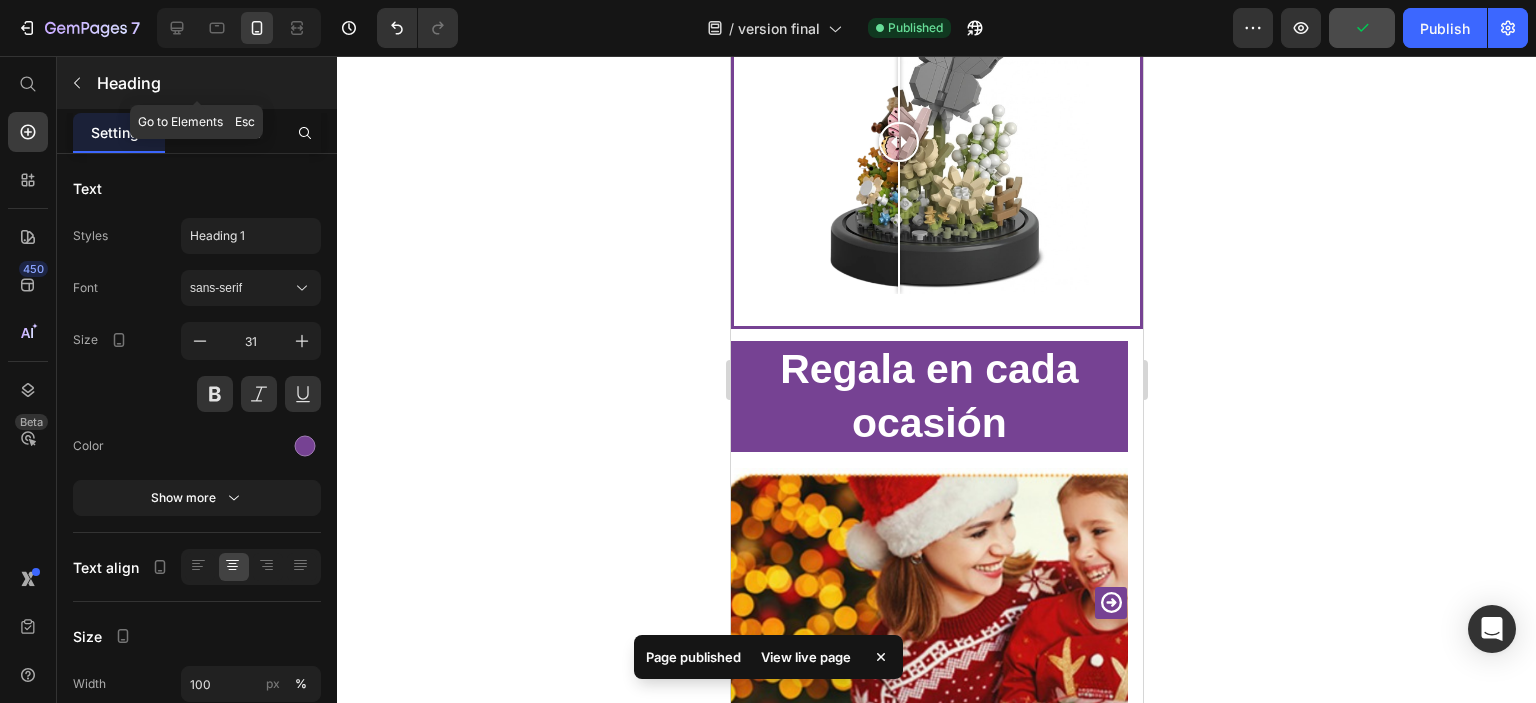 click 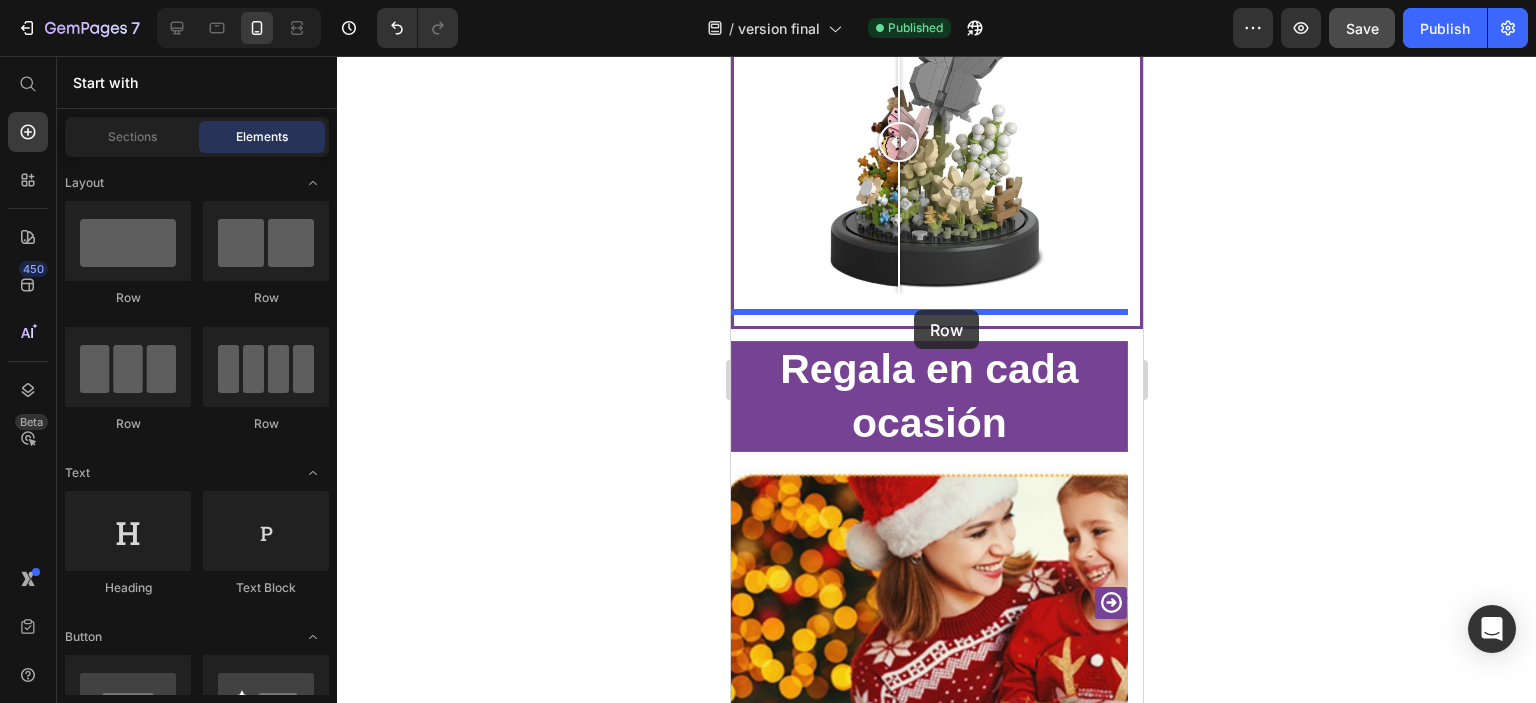 drag, startPoint x: 860, startPoint y: 290, endPoint x: 913, endPoint y: 311, distance: 57.00877 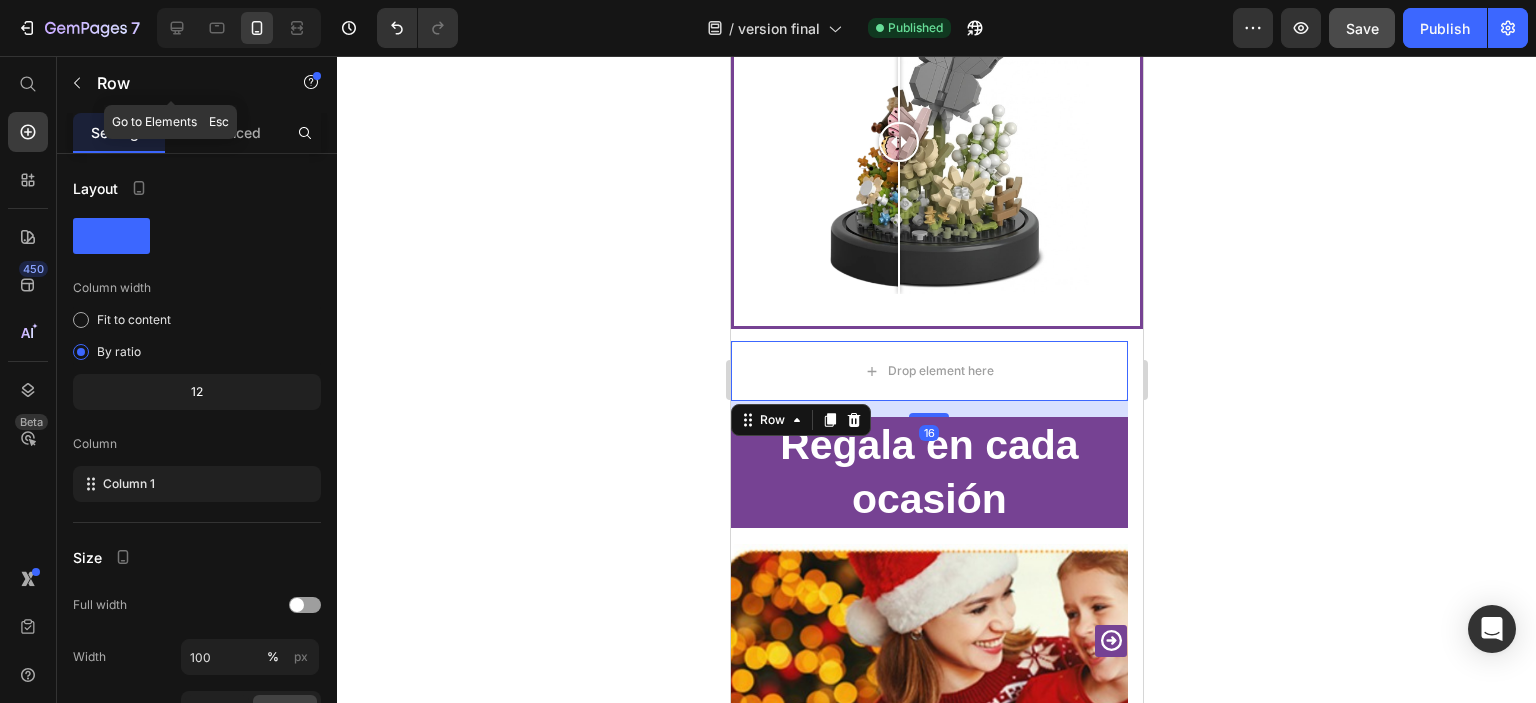click 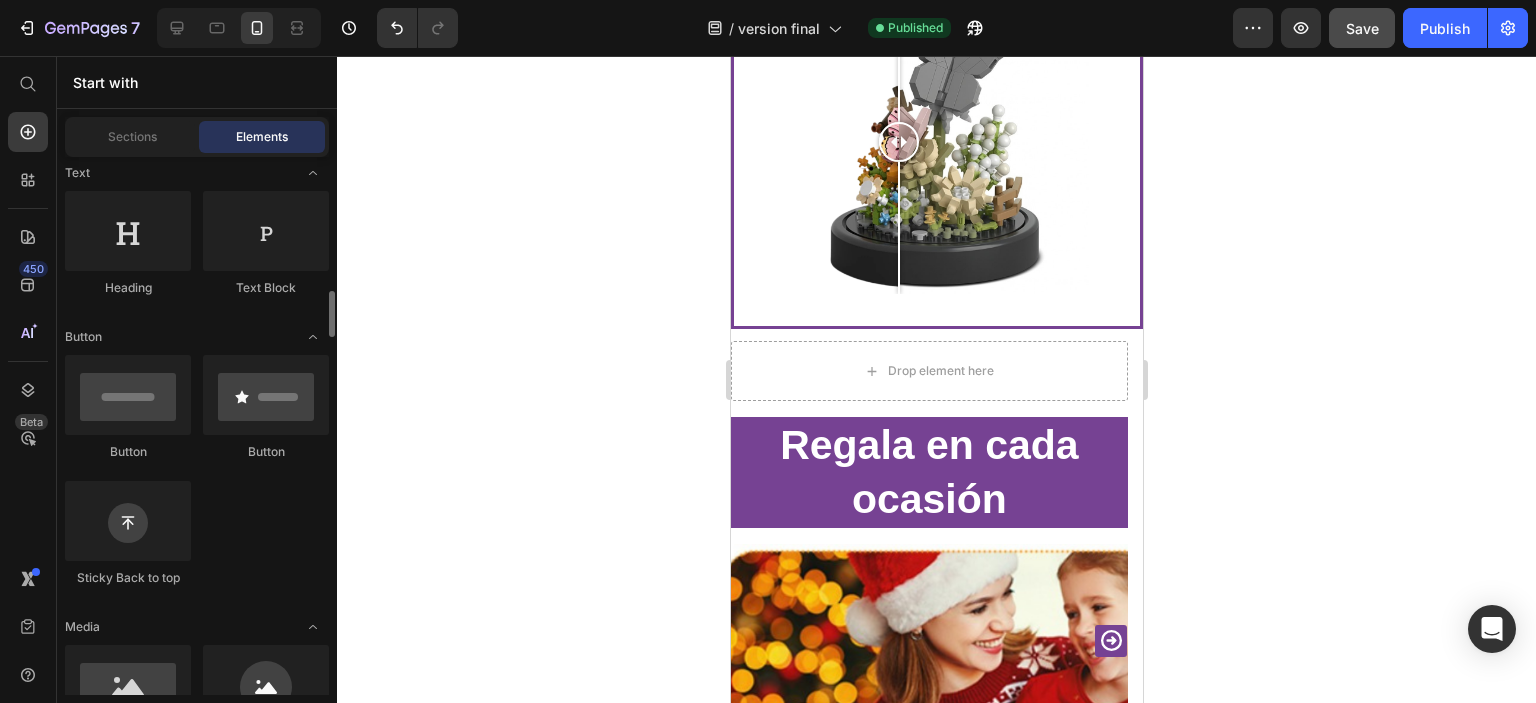 scroll, scrollTop: 500, scrollLeft: 0, axis: vertical 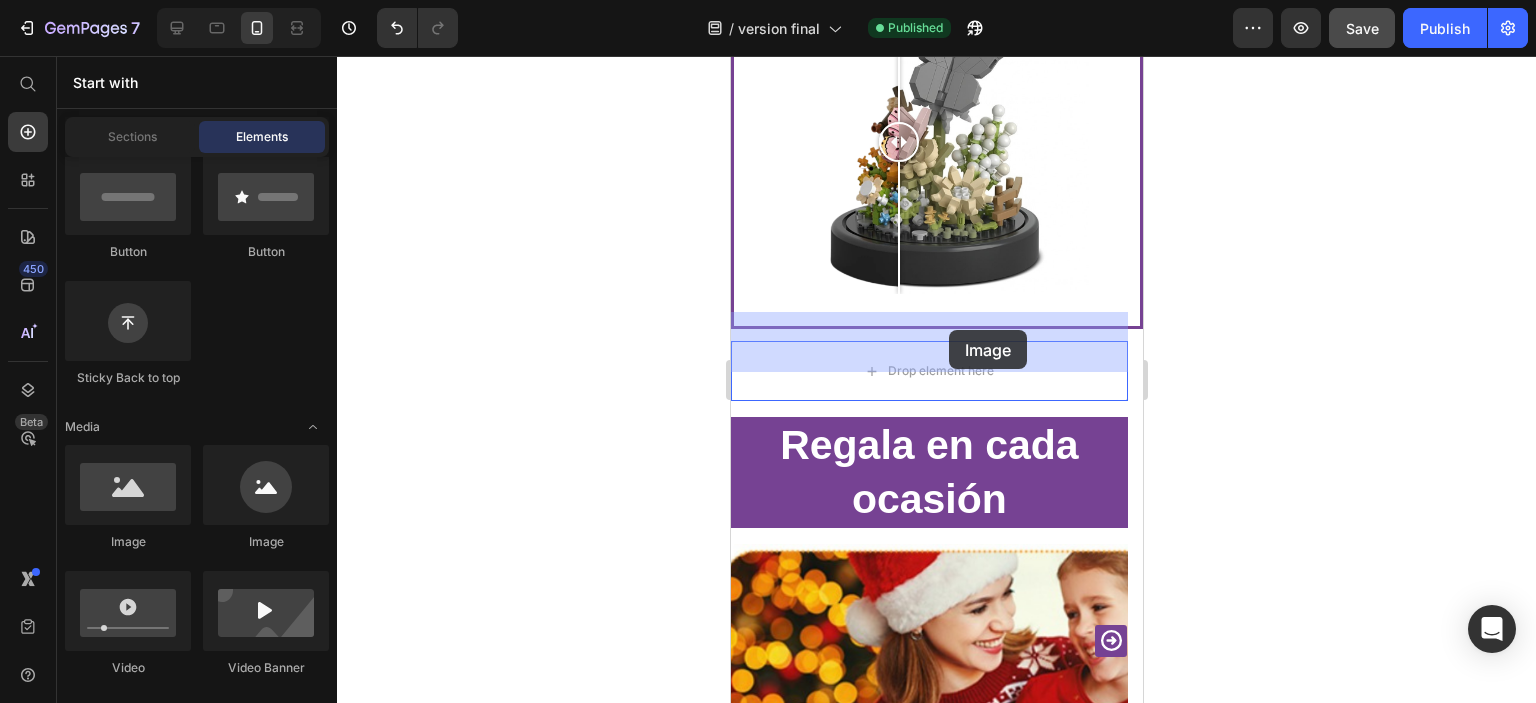 drag, startPoint x: 895, startPoint y: 565, endPoint x: 948, endPoint y: 330, distance: 240.90247 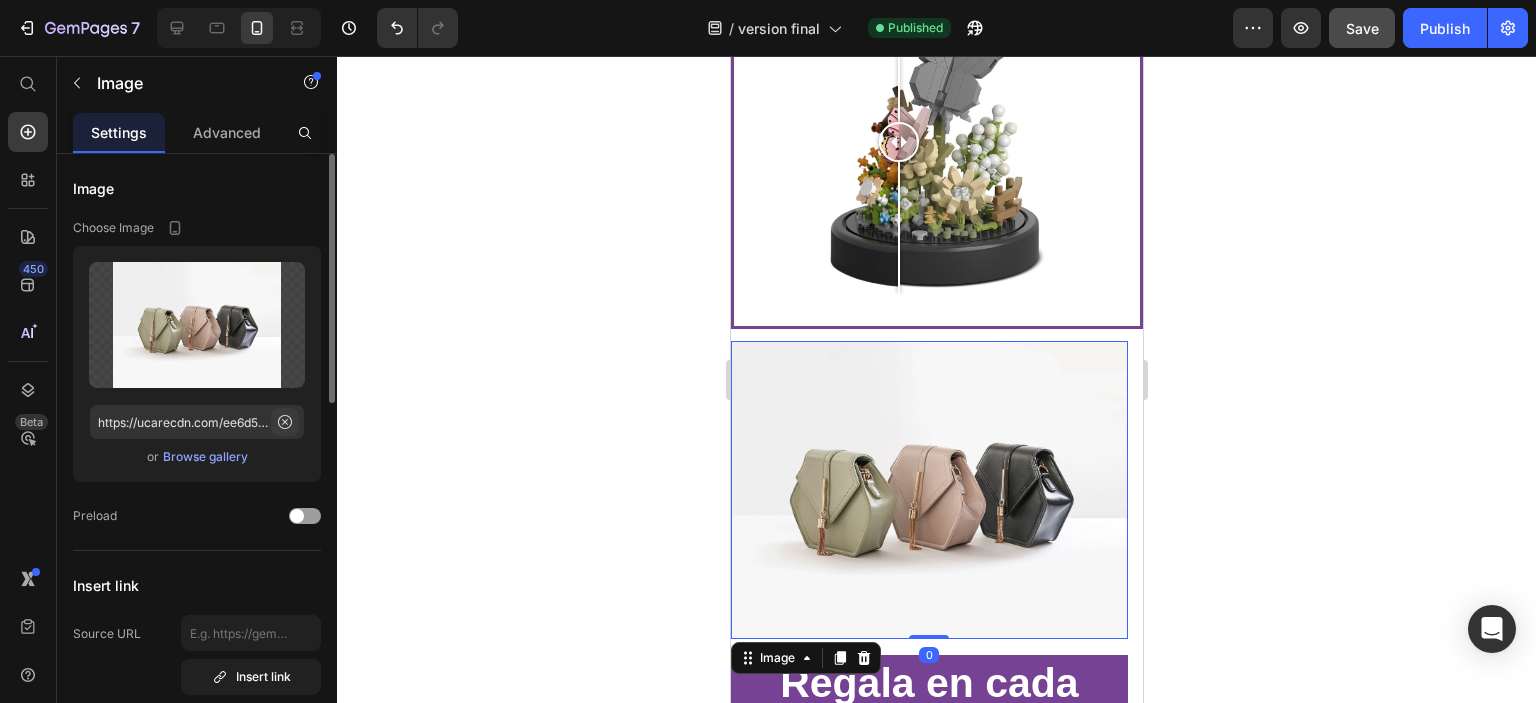 click 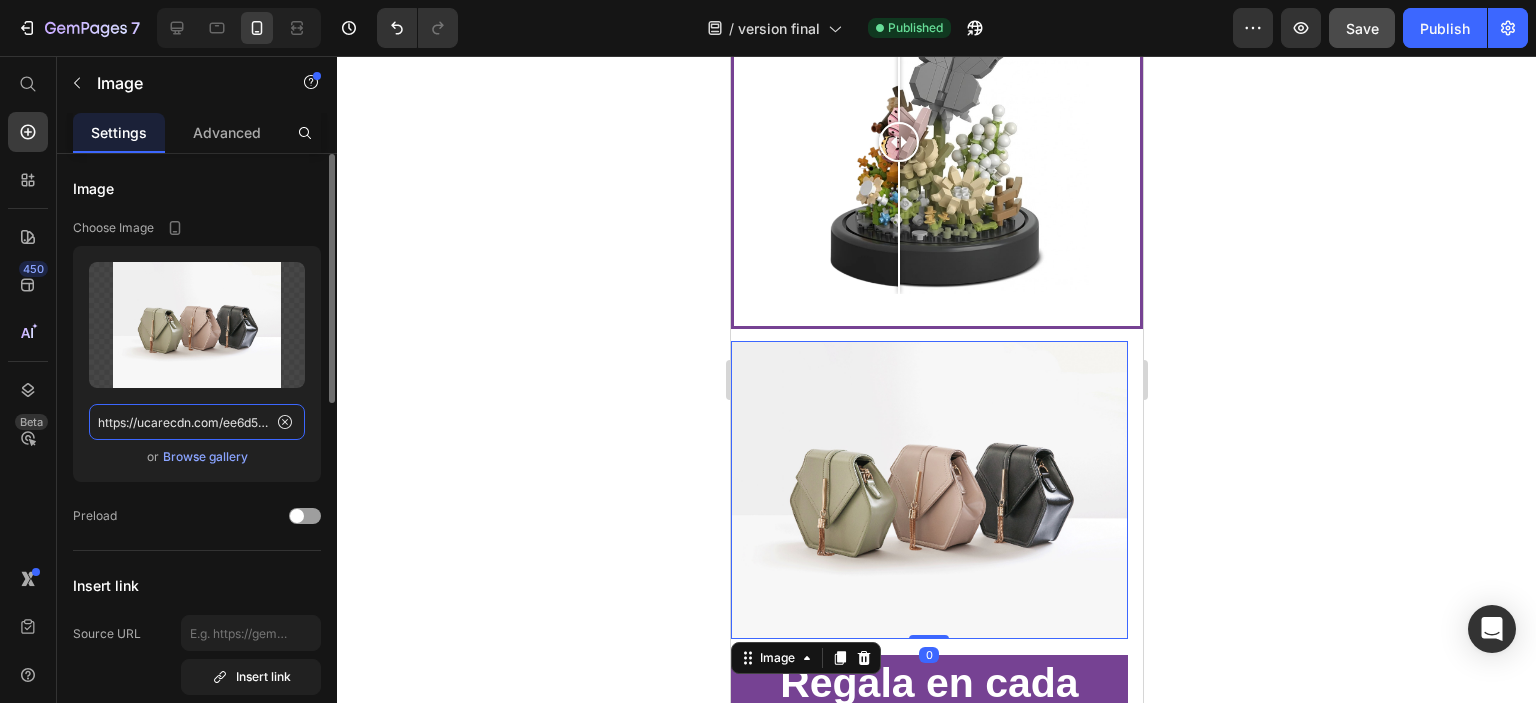 type 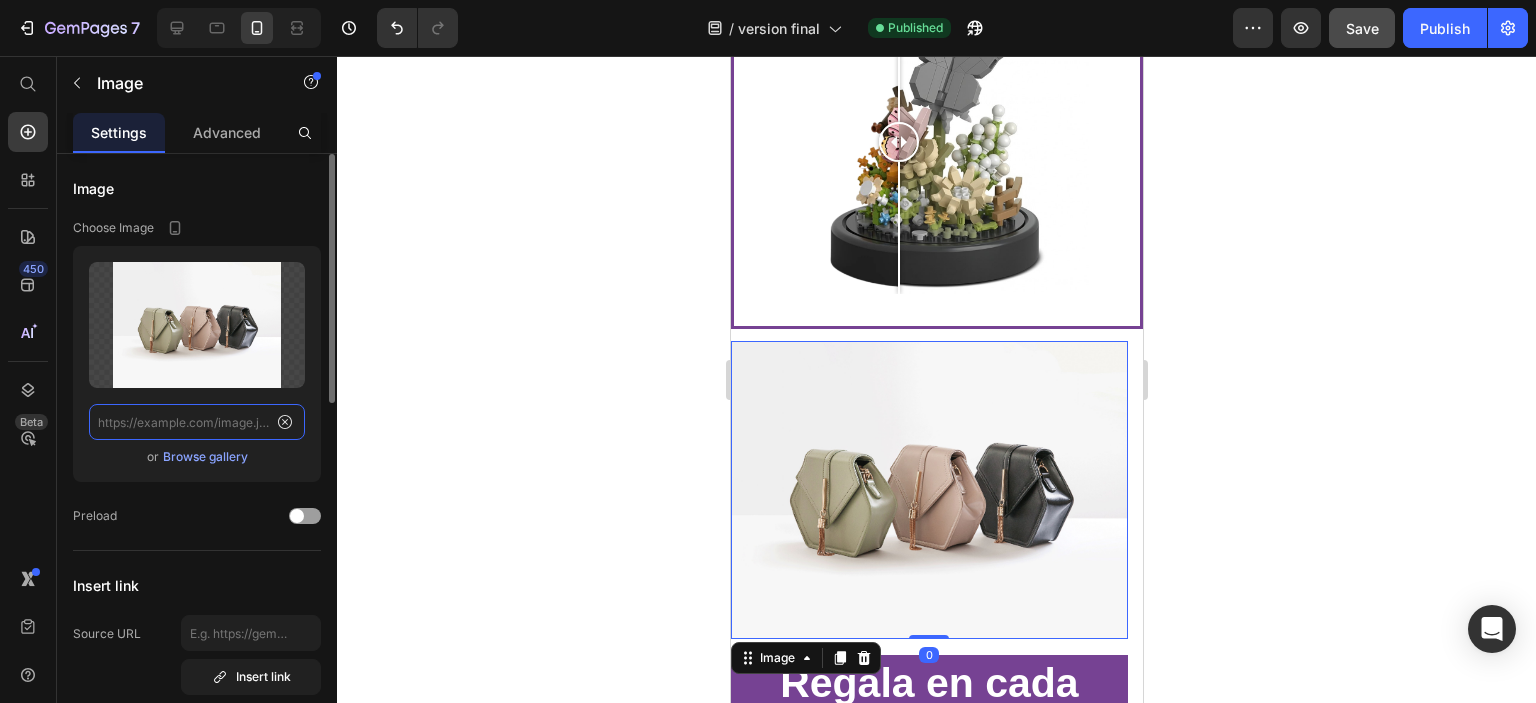 scroll, scrollTop: 0, scrollLeft: 0, axis: both 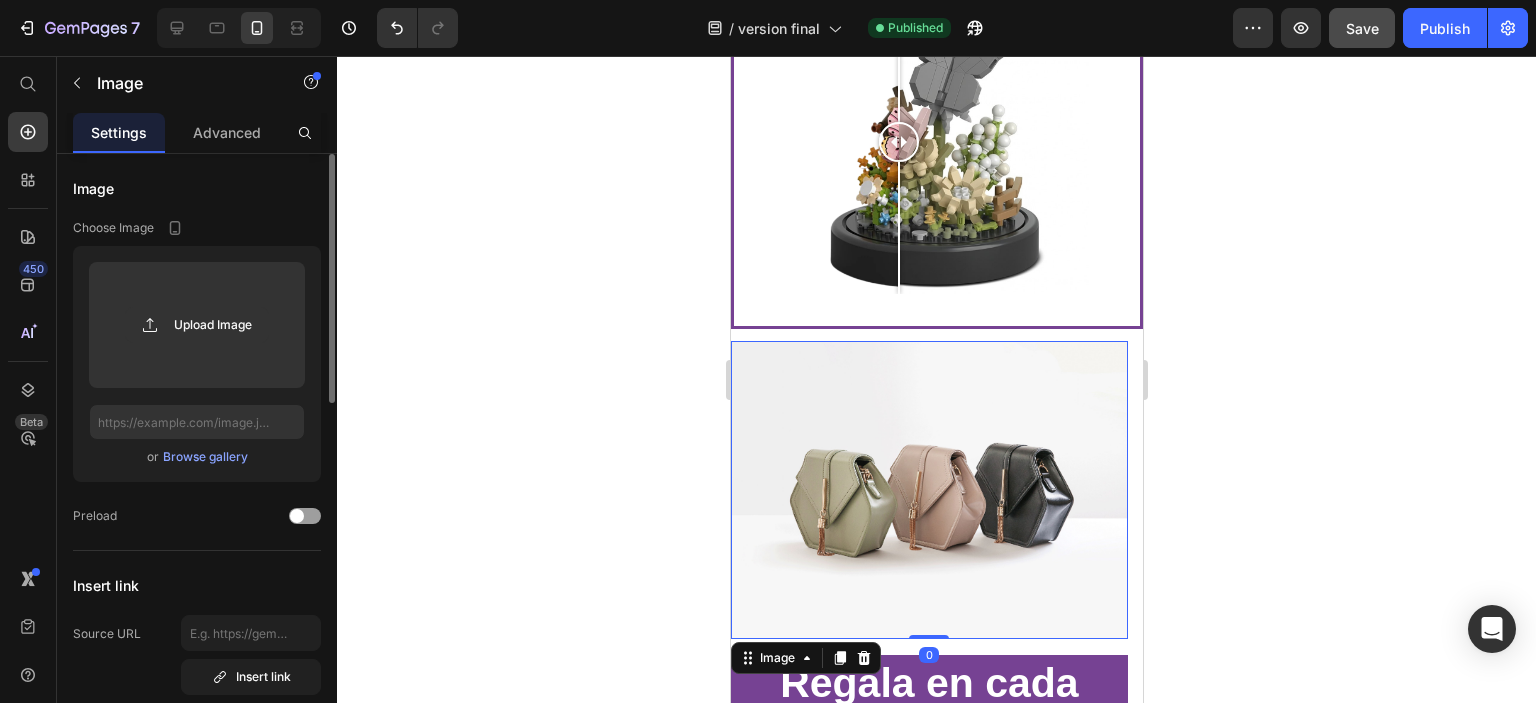 click on "Browse gallery" at bounding box center [205, 457] 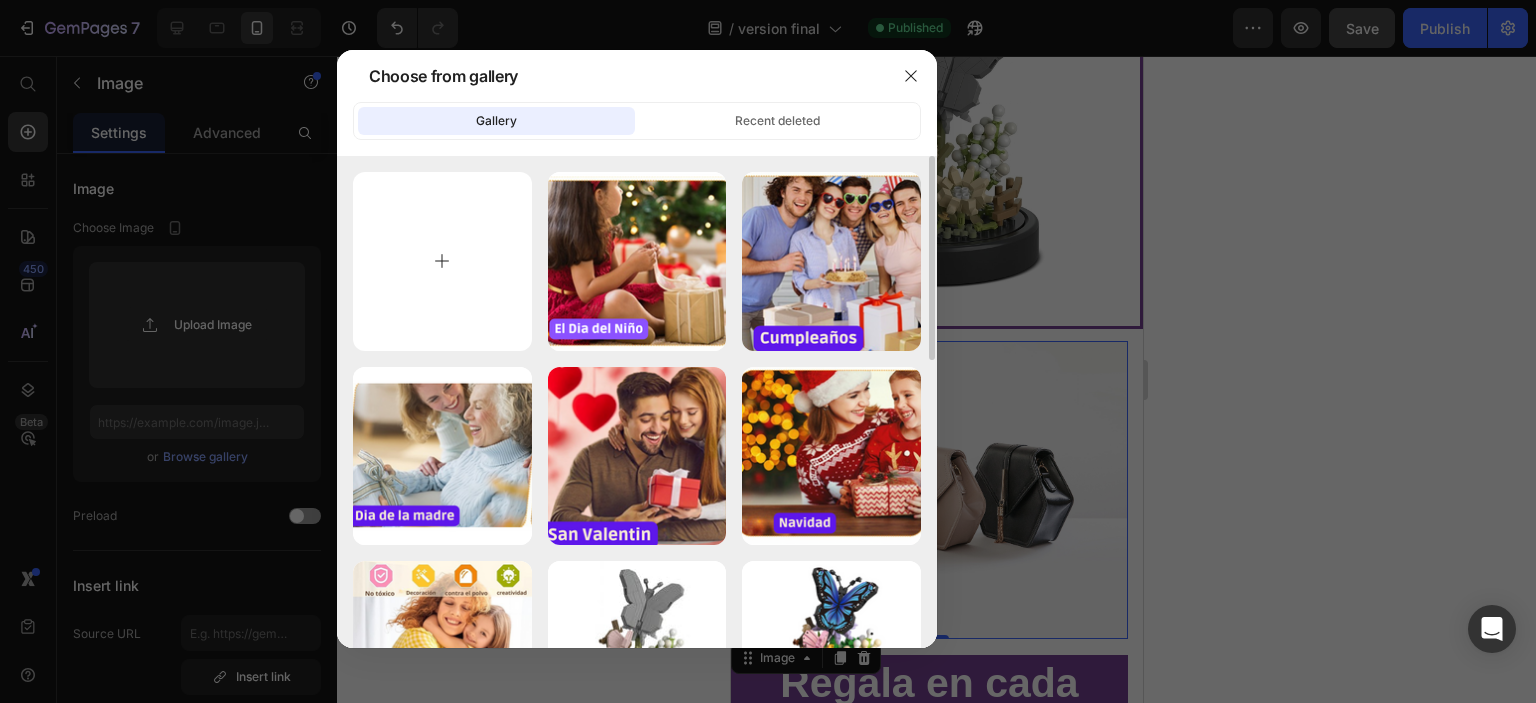 click at bounding box center [442, 261] 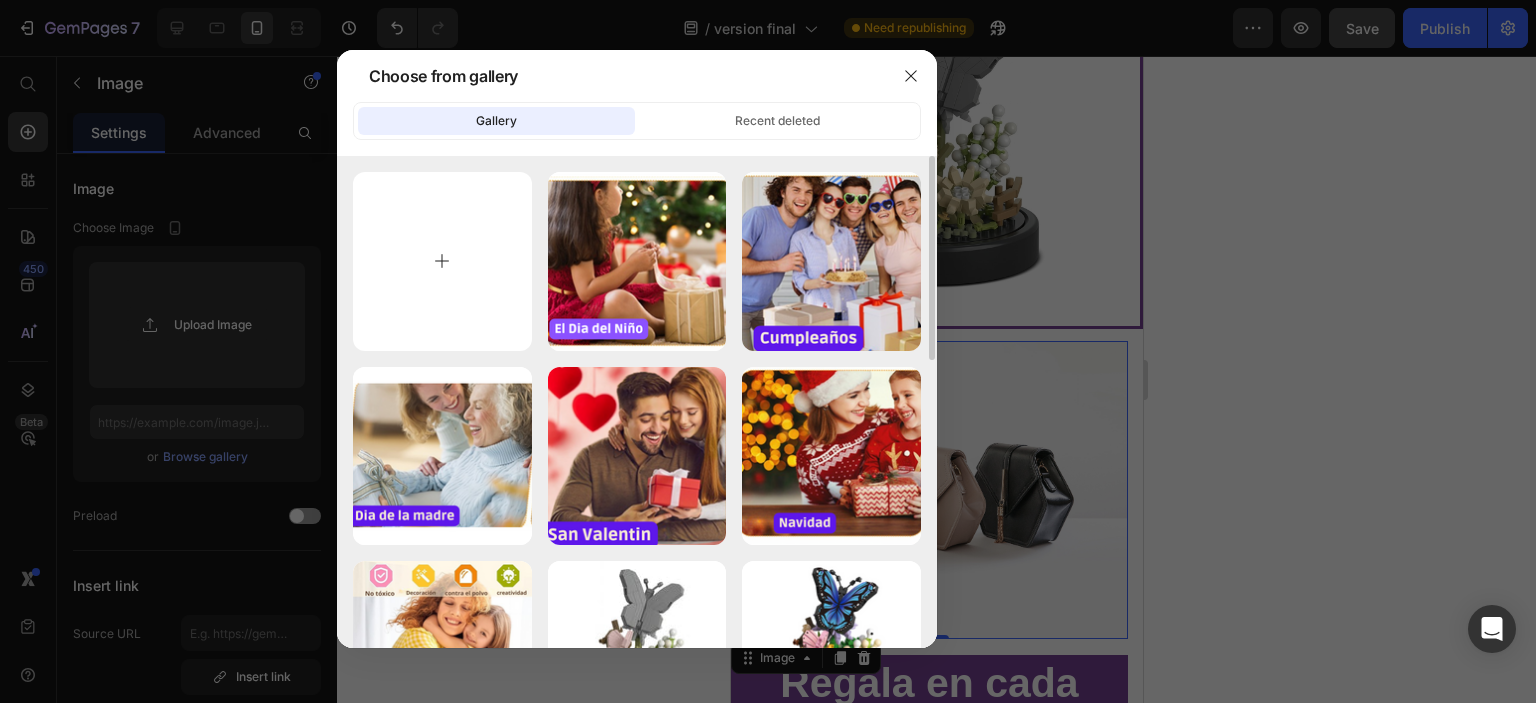 type on "C:\fakepath\ae034a27-f70d-46cb-8964-003ae673dad6.png" 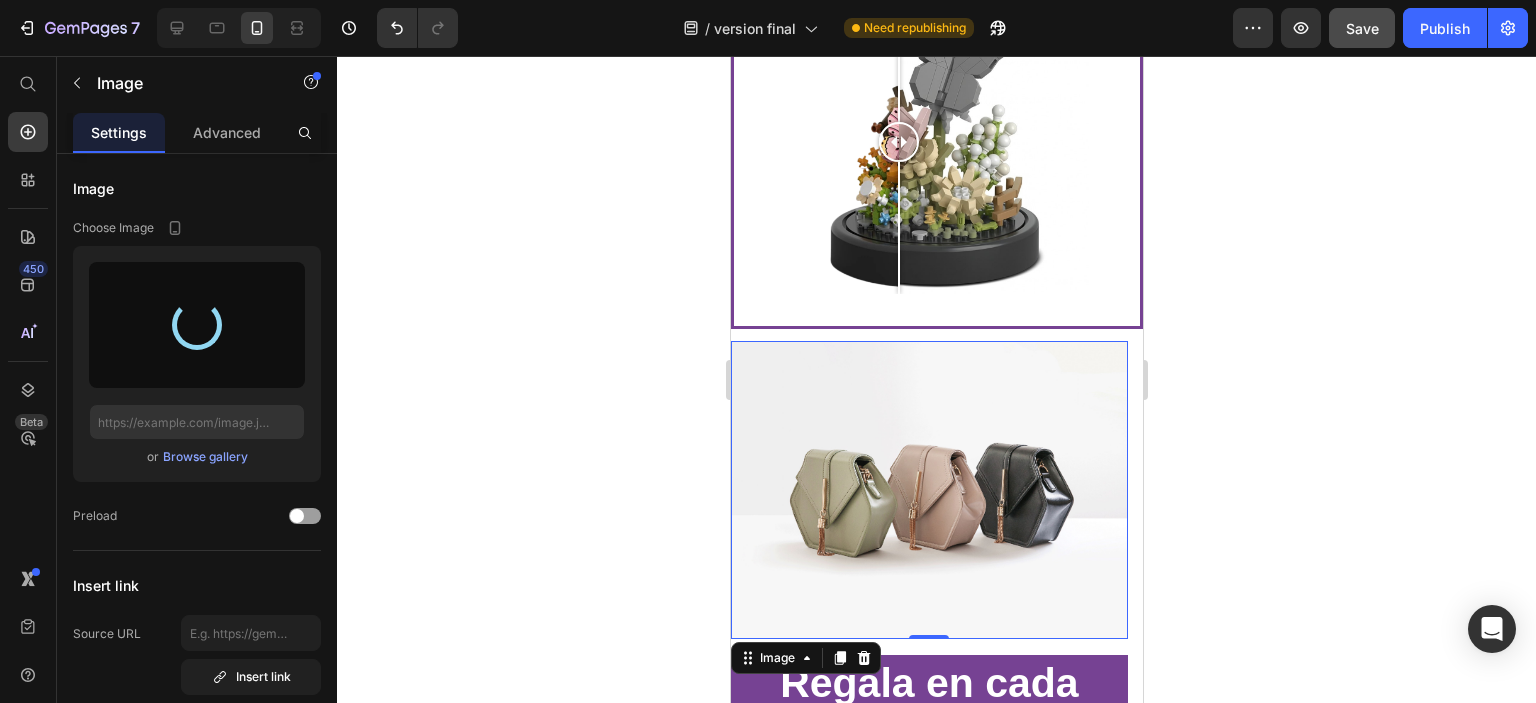 type on "https://cdn.shopify.com/s/files/1/0953/2371/7978/files/gempages_570793598052729671-46abe815-d265-46fc-9fd7-a9cc9ef1e97b.png" 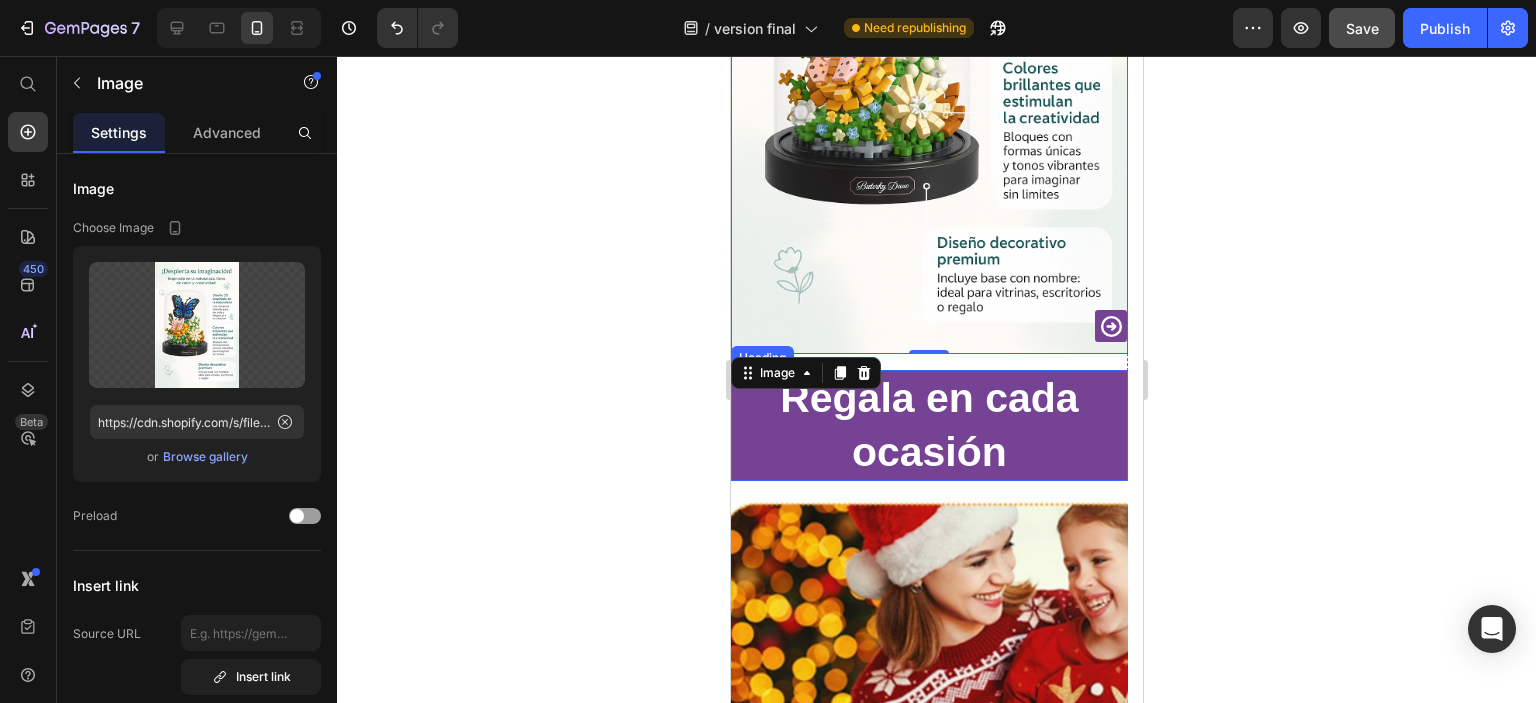 scroll, scrollTop: 2380, scrollLeft: 0, axis: vertical 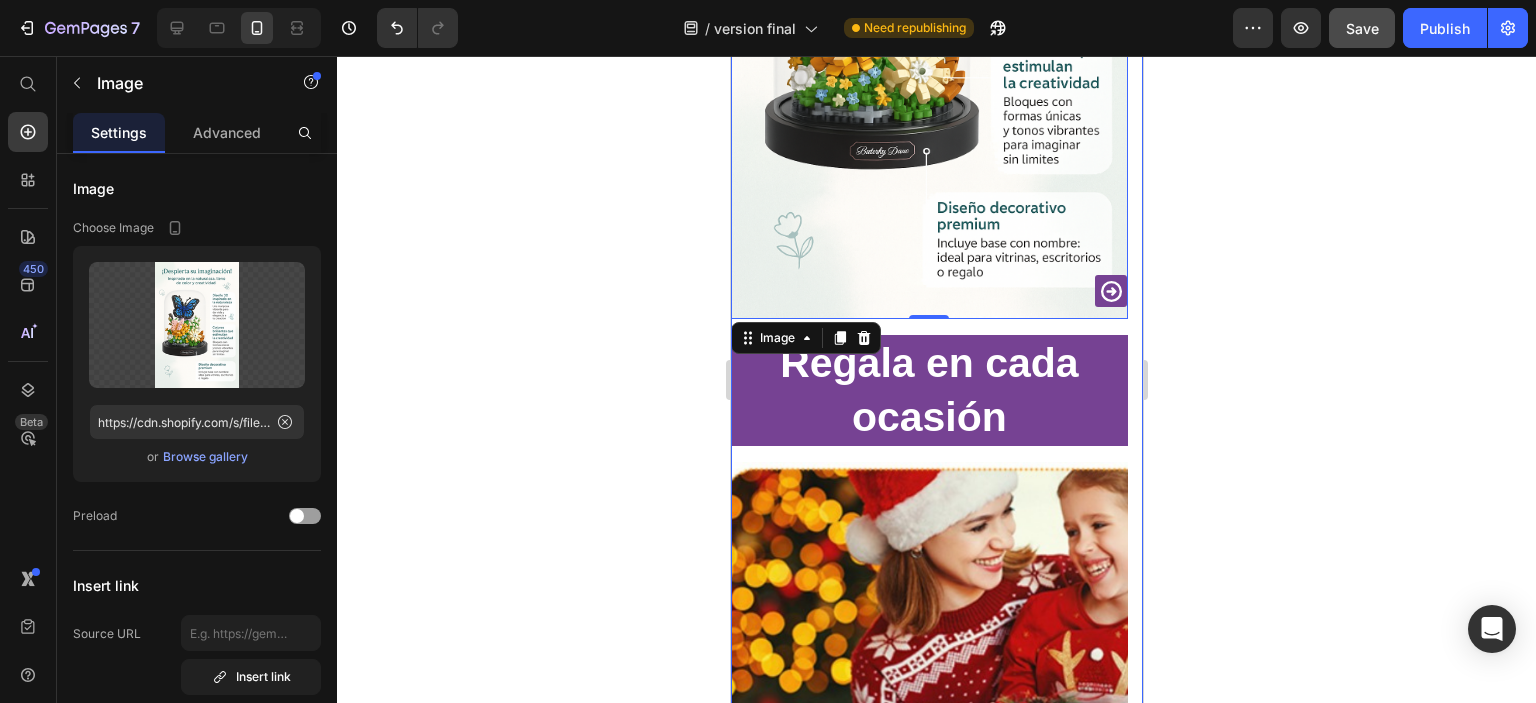 click 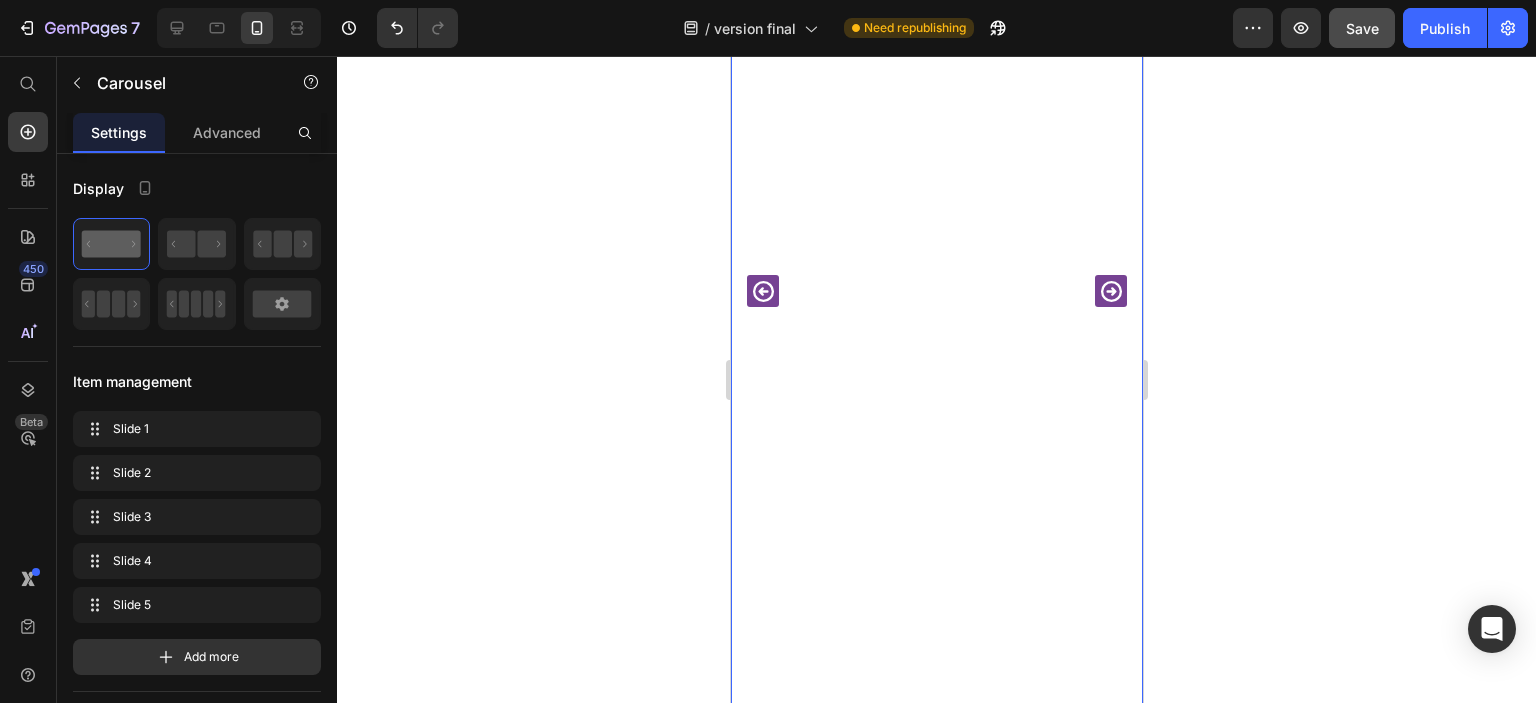 click 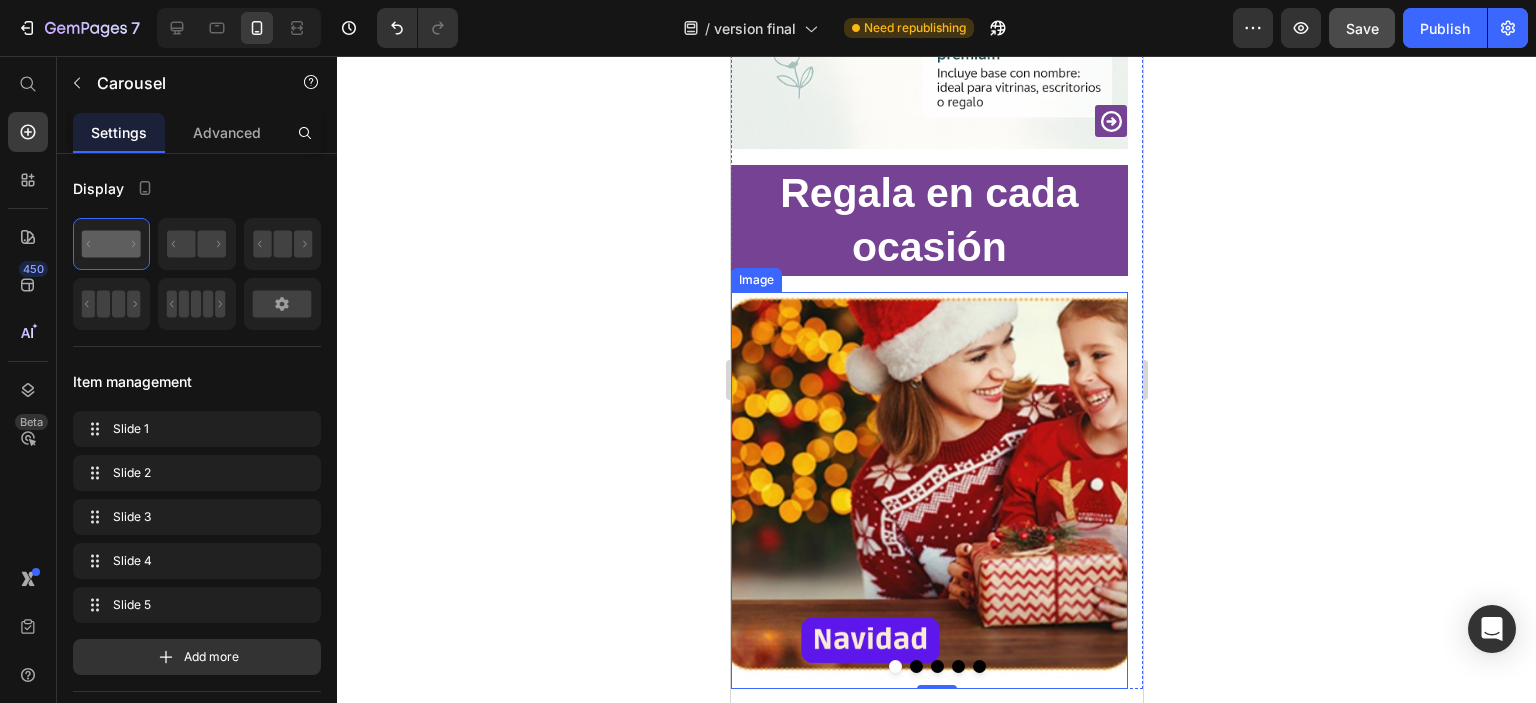 scroll, scrollTop: 2585, scrollLeft: 0, axis: vertical 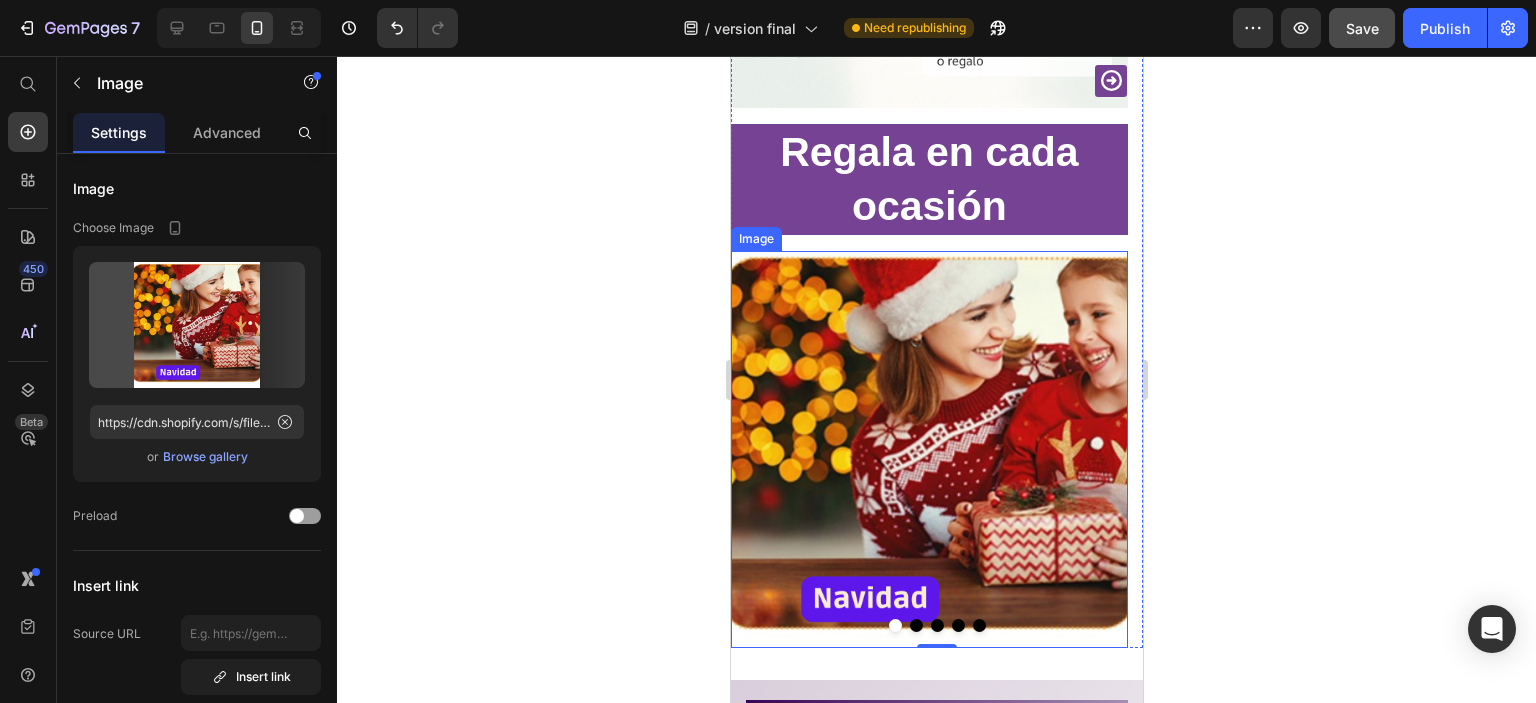 click at bounding box center [928, 449] 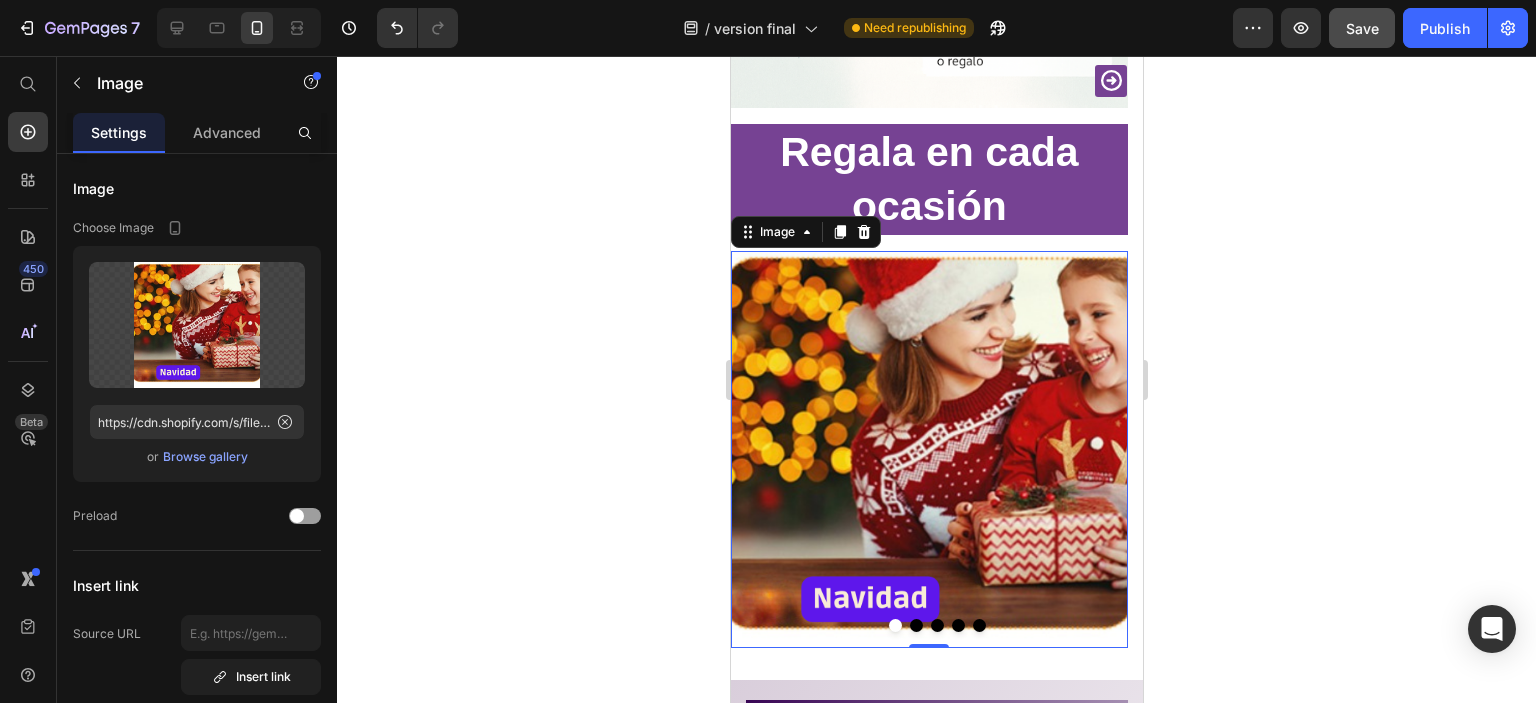 click at bounding box center [863, 232] 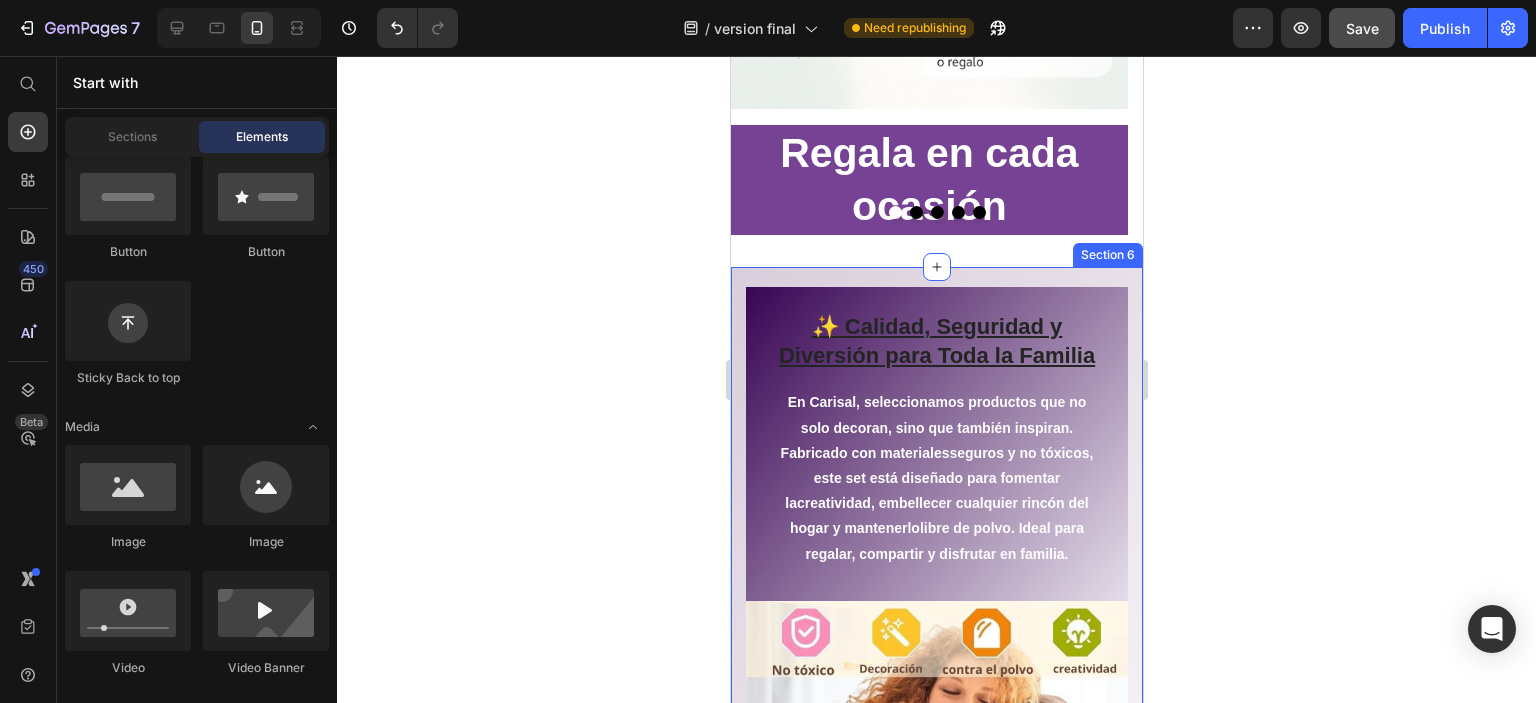 scroll, scrollTop: 2480, scrollLeft: 0, axis: vertical 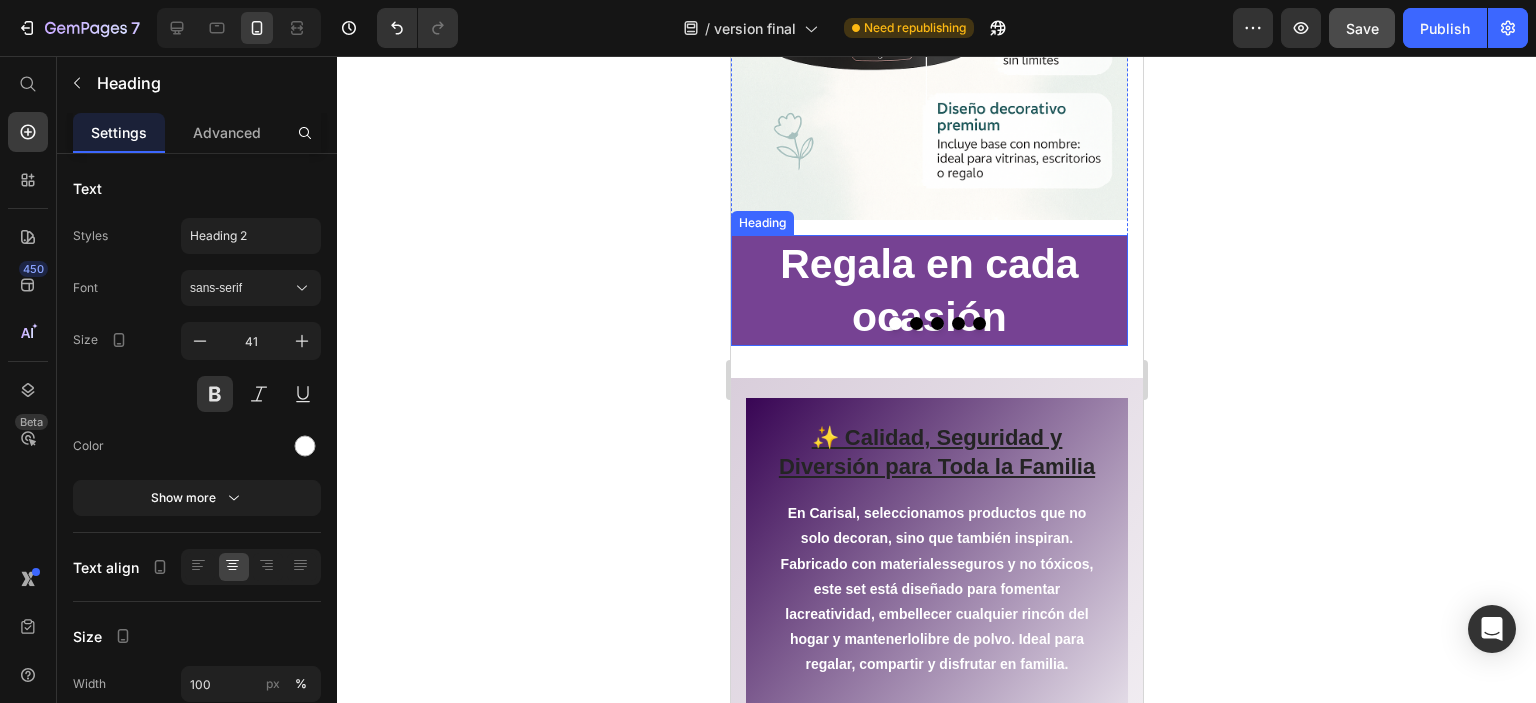 click on "Regala en cada ocasión" at bounding box center [928, 290] 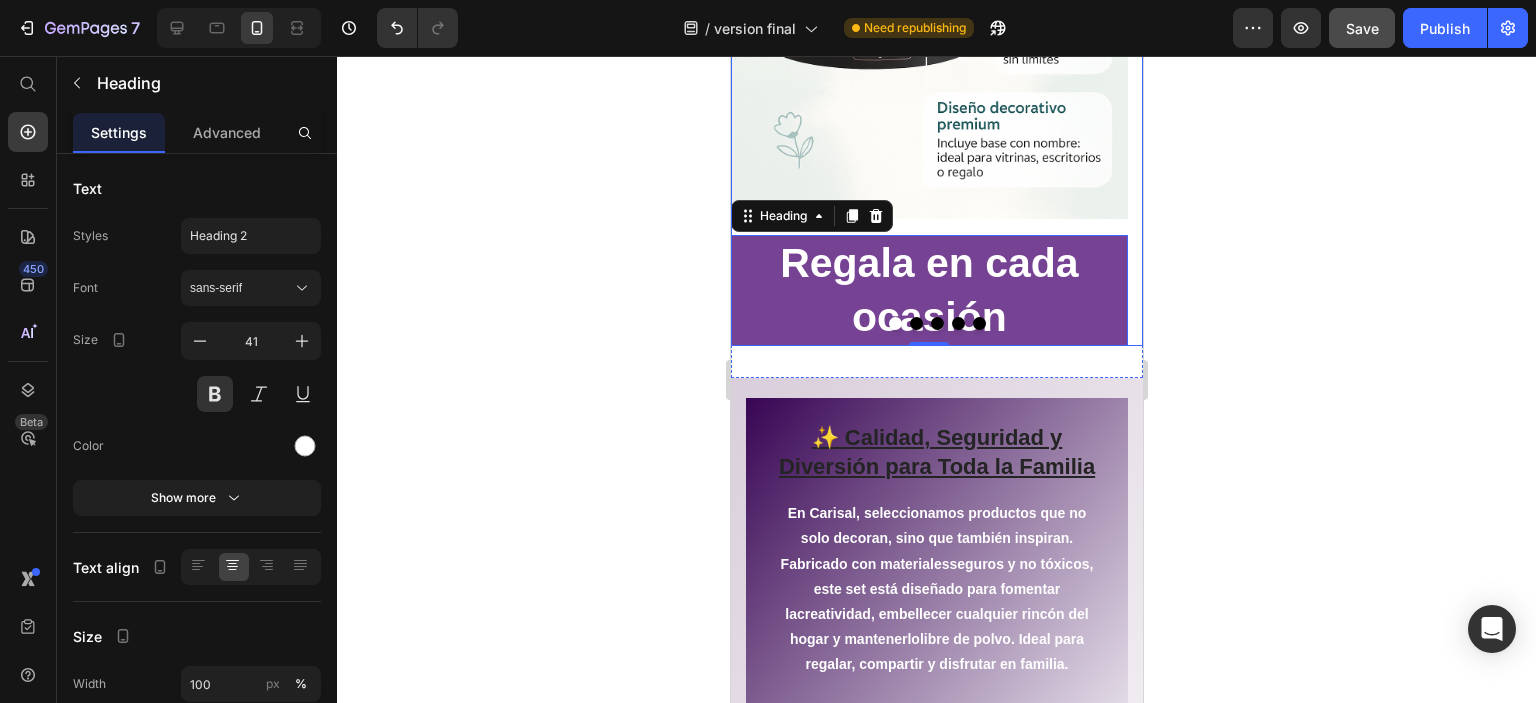 click at bounding box center [936, 323] 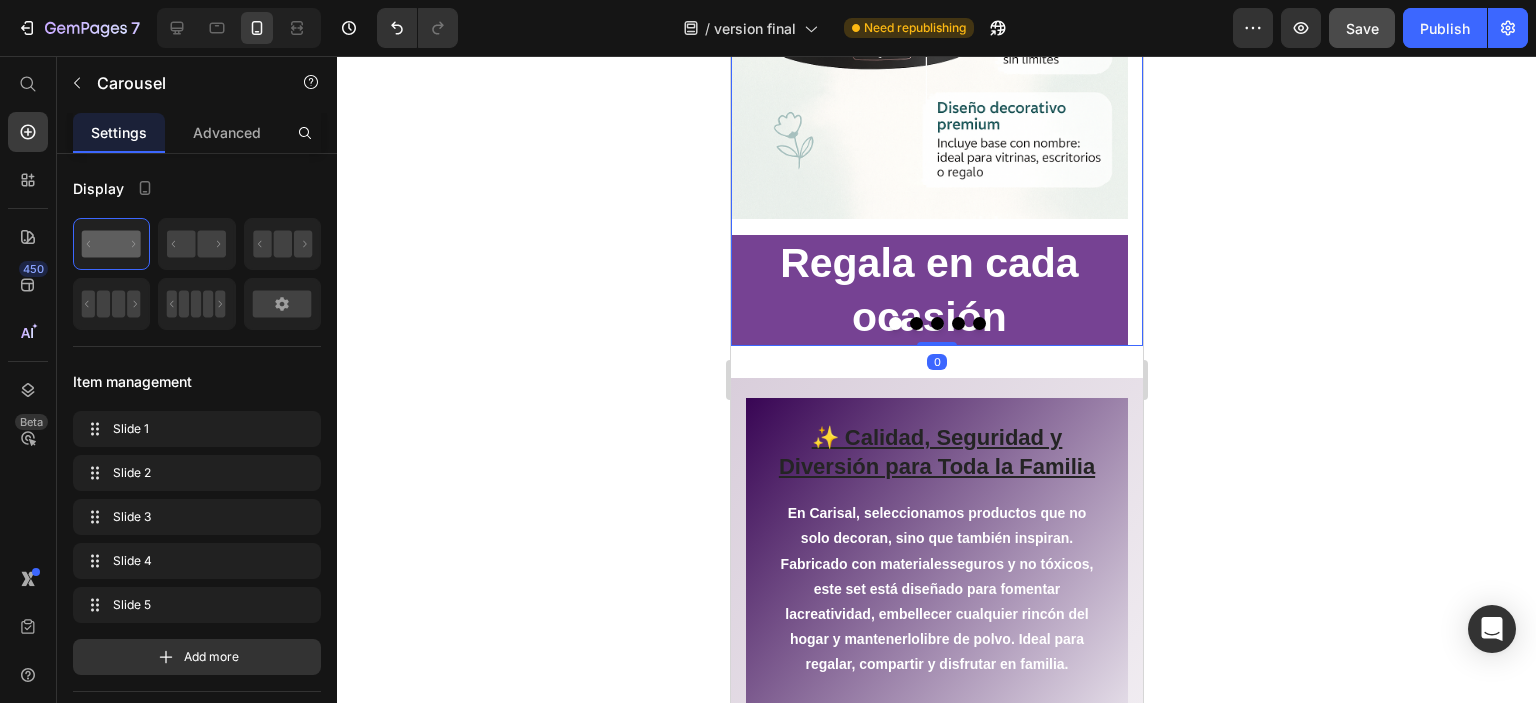 click at bounding box center (936, 323) 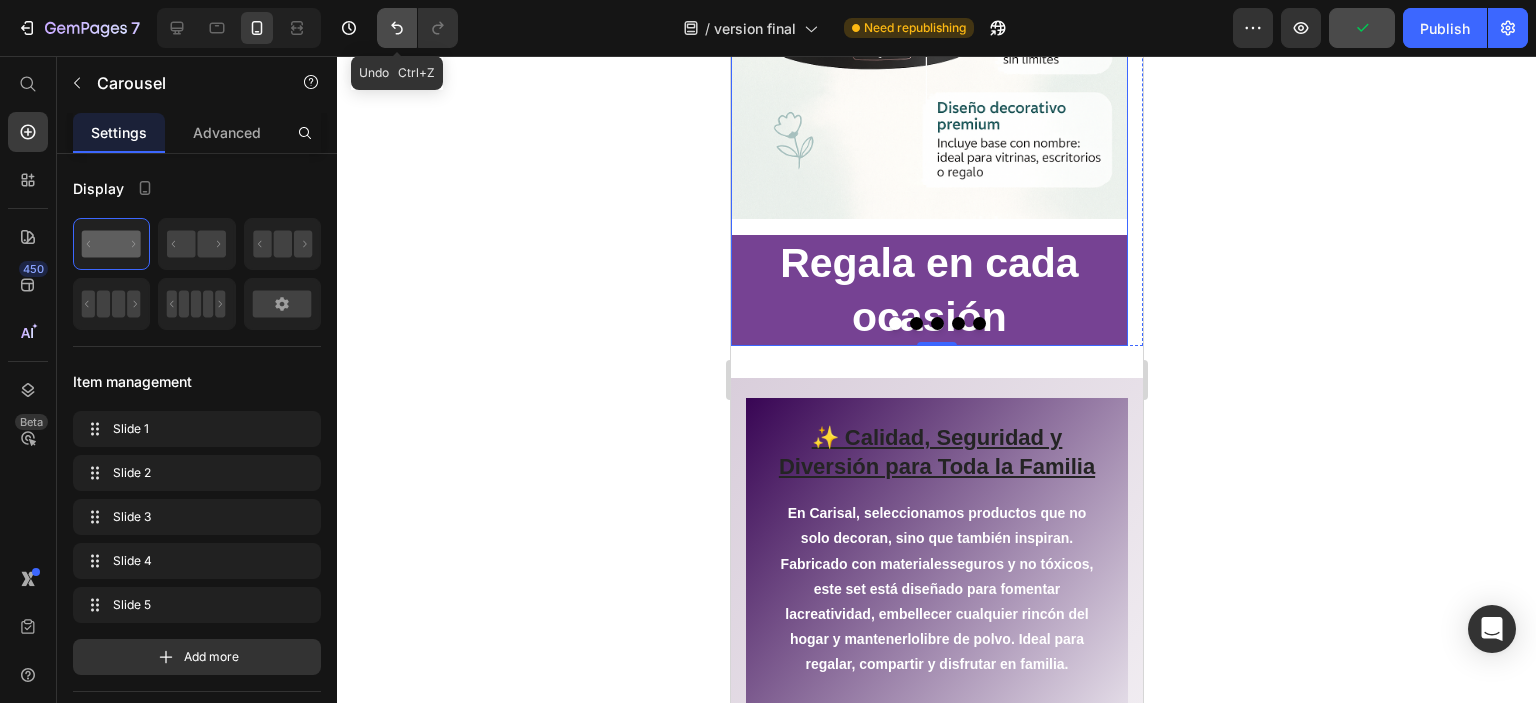 click 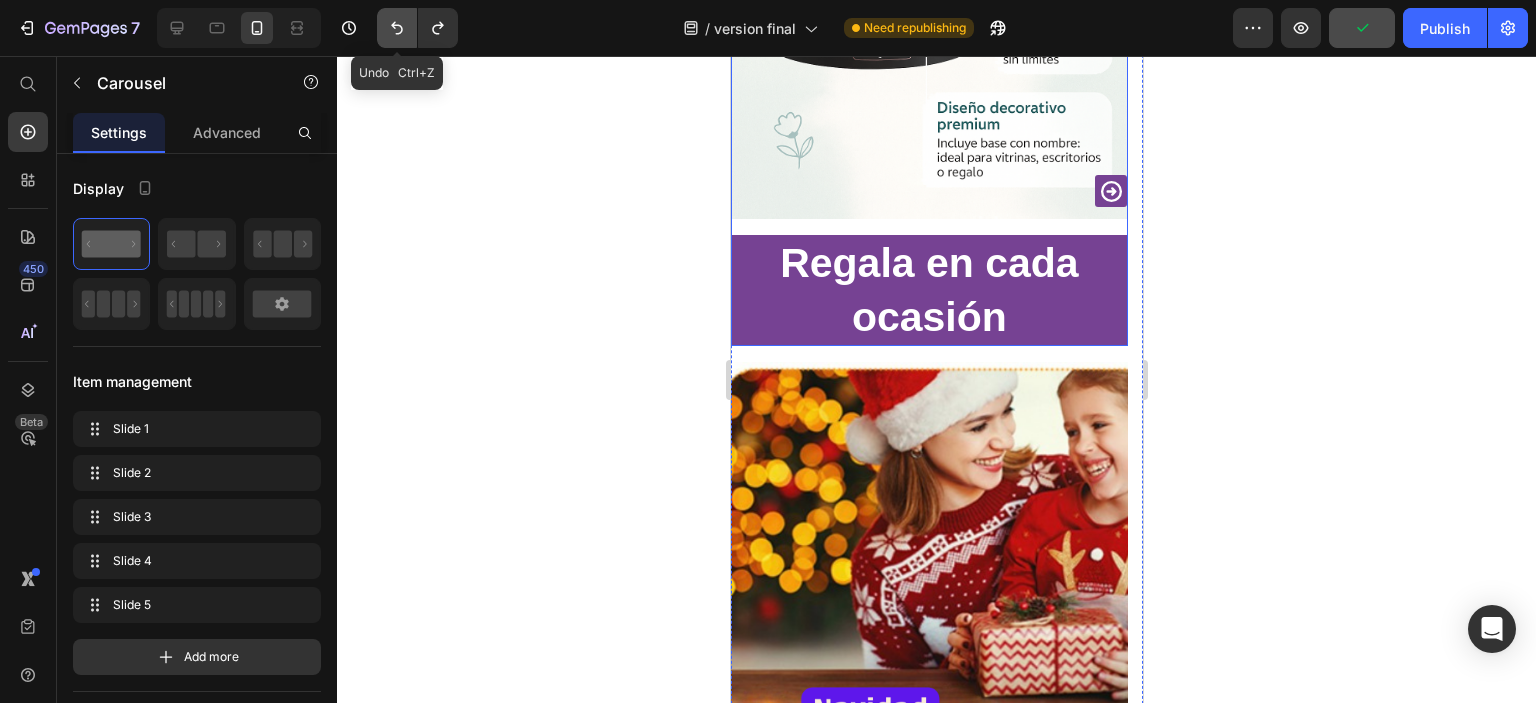 click 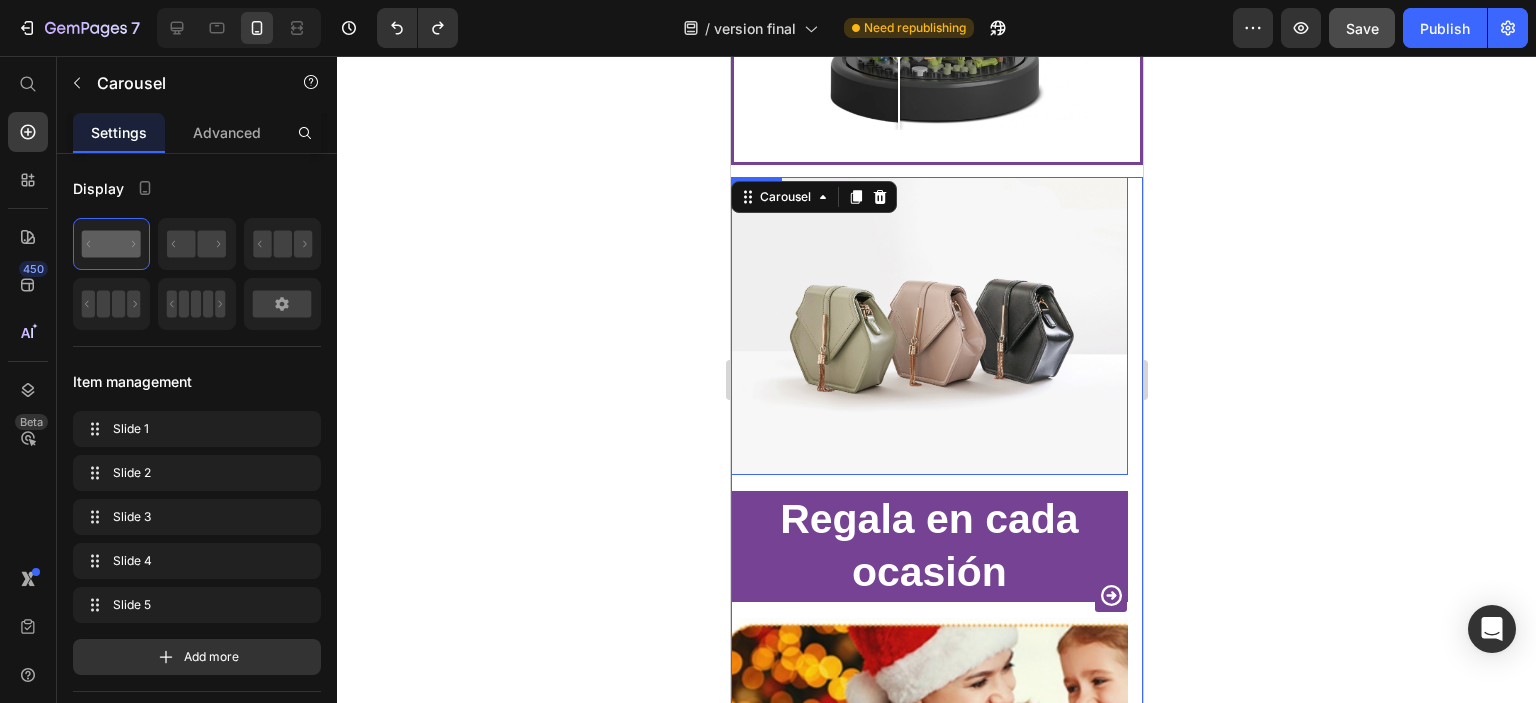 scroll, scrollTop: 1780, scrollLeft: 0, axis: vertical 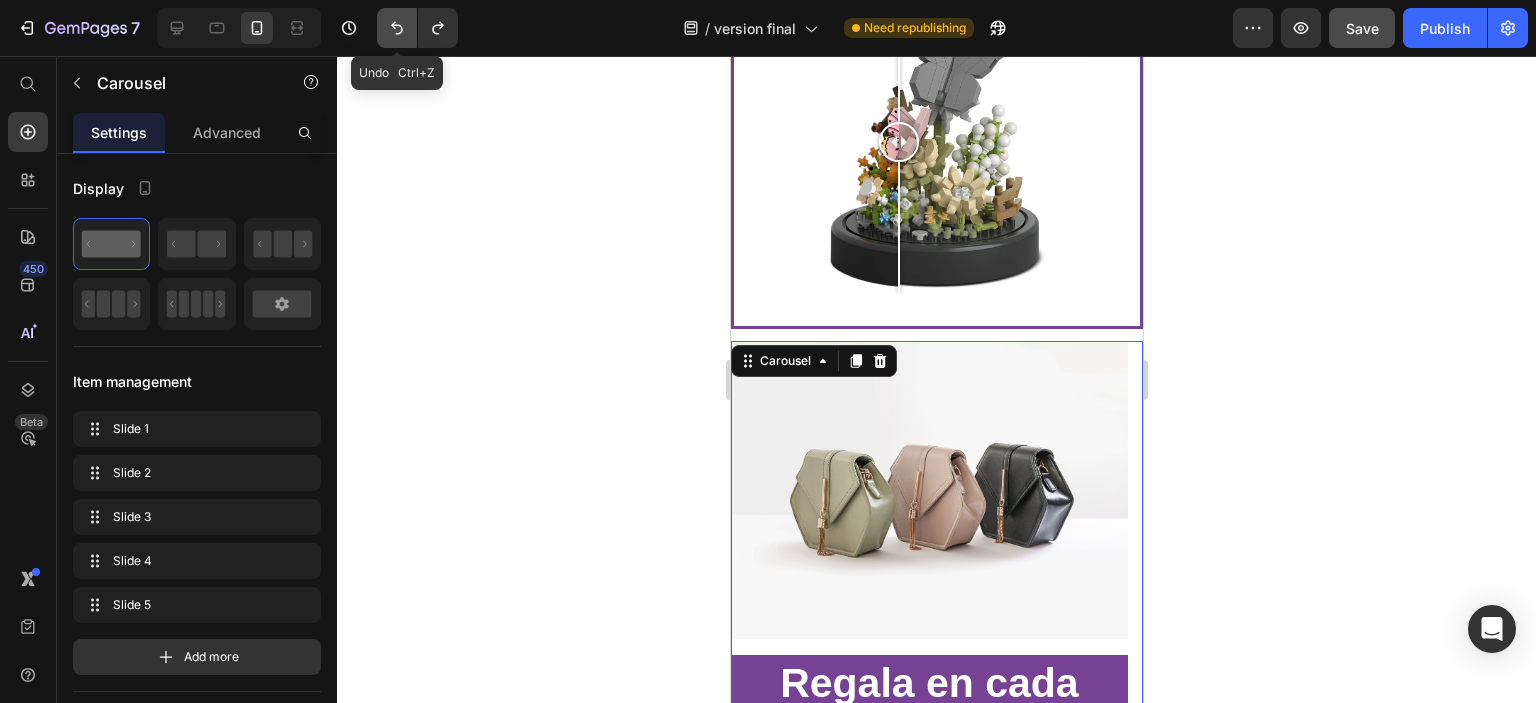 click 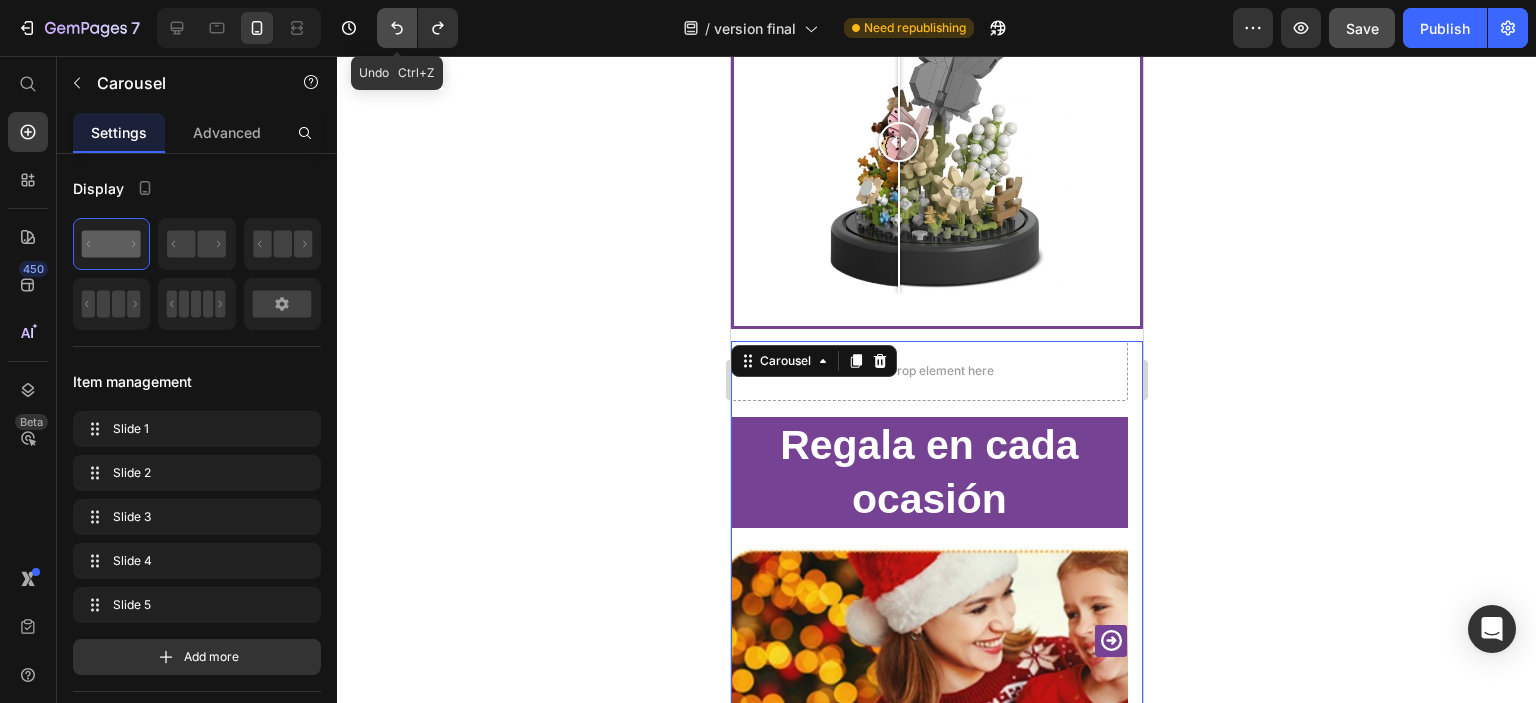 click 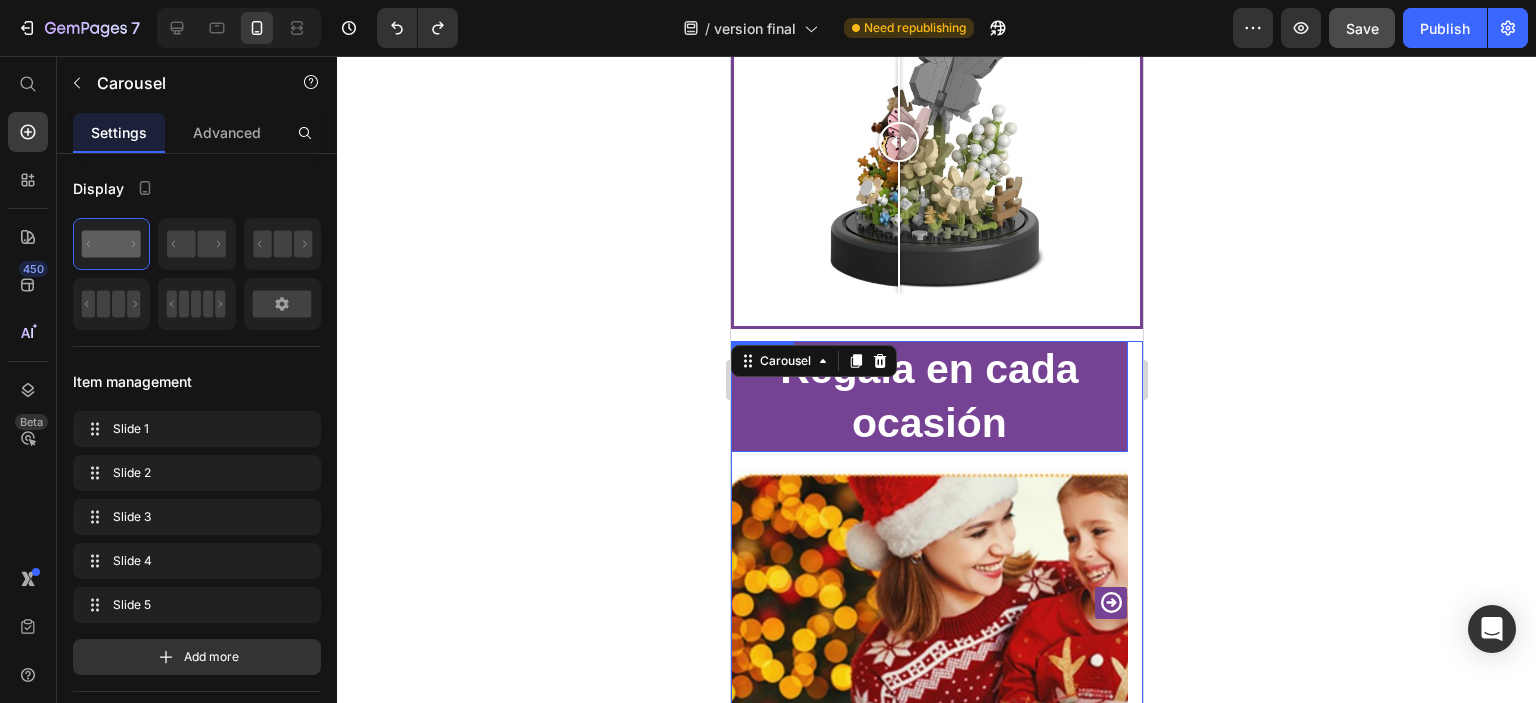 click on "Regala en cada ocasión" at bounding box center [928, 396] 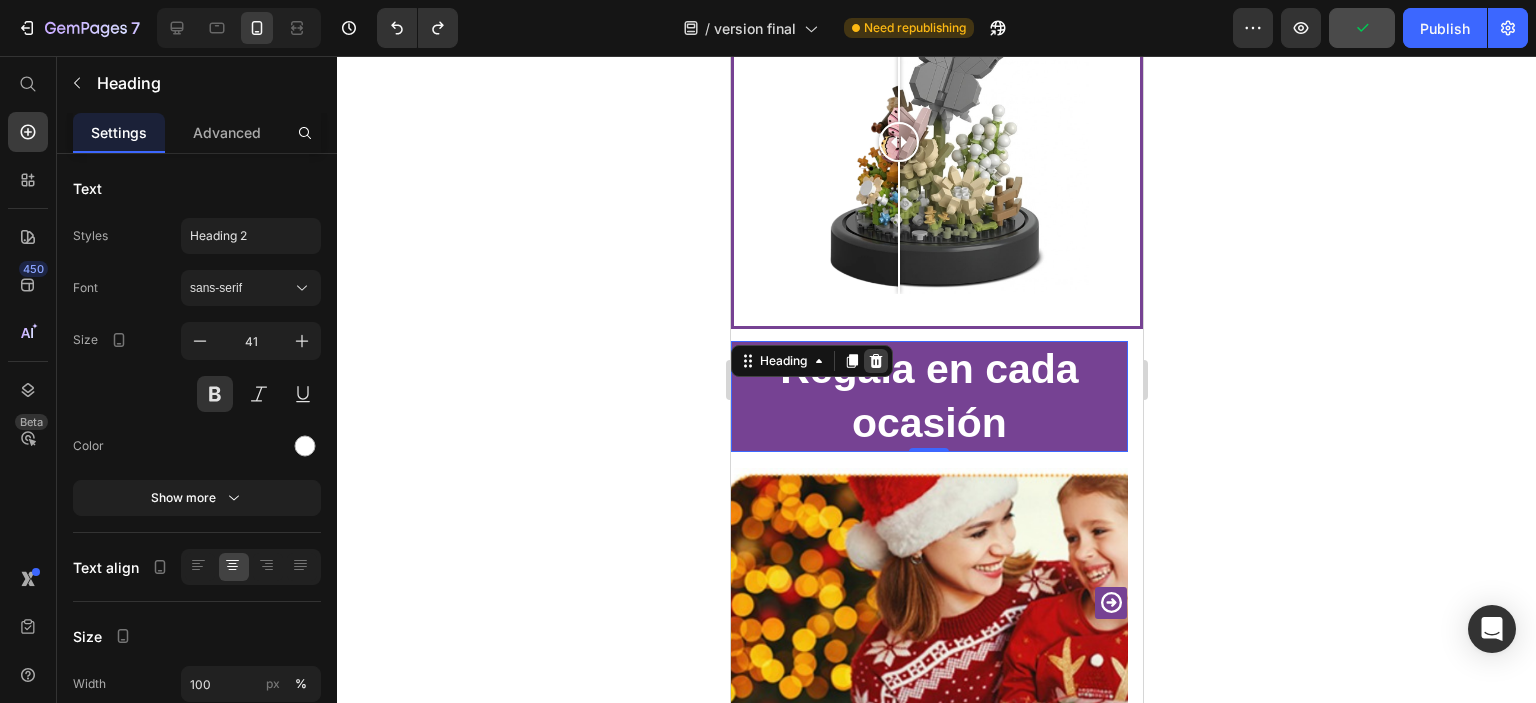 click 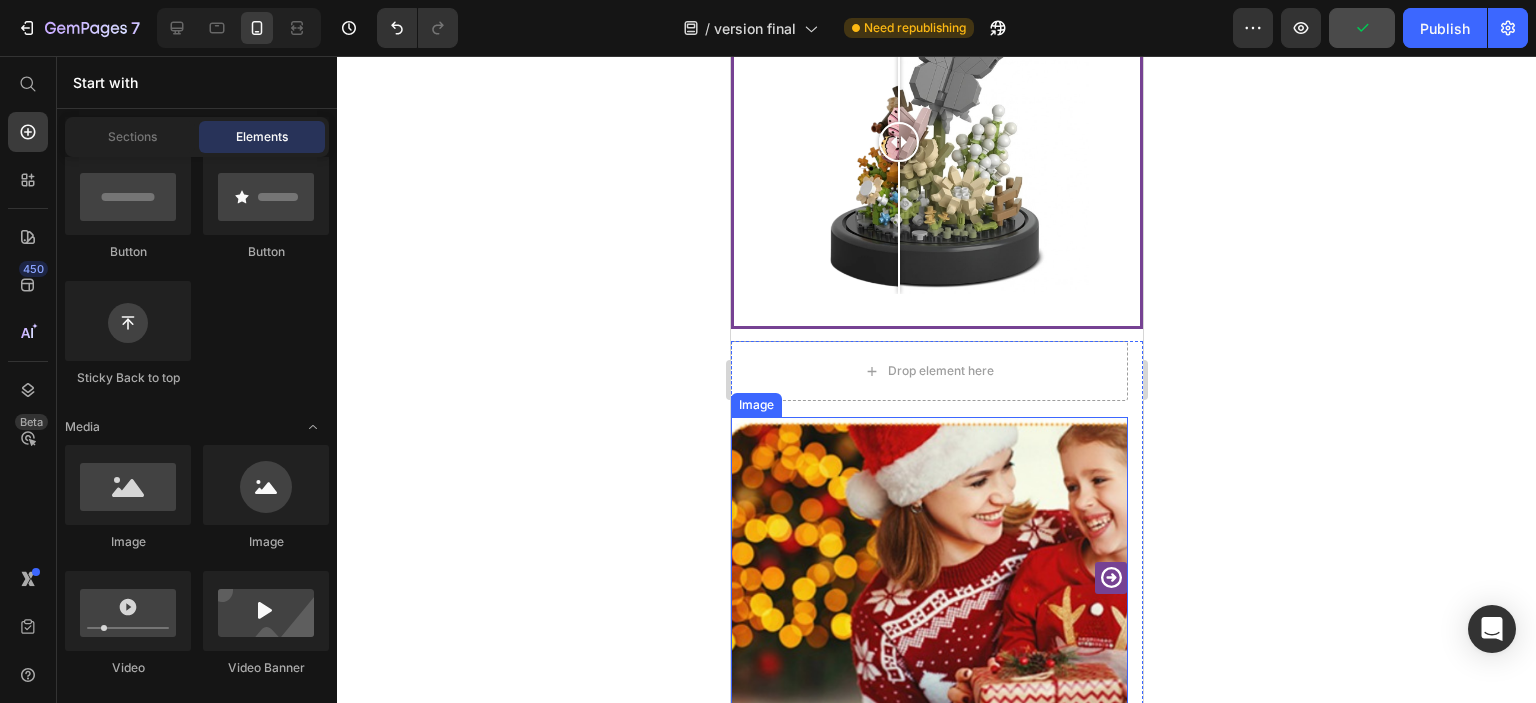 click at bounding box center (928, 615) 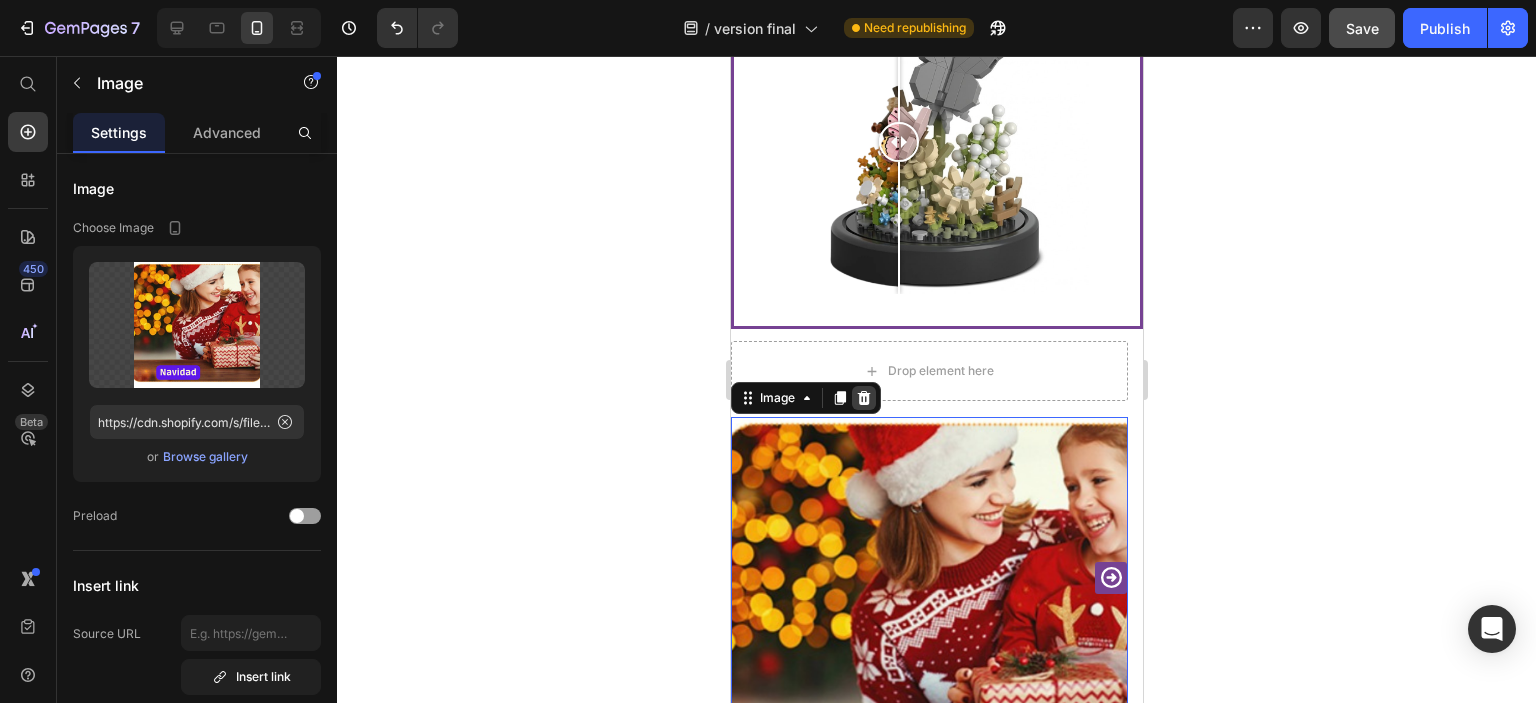 click 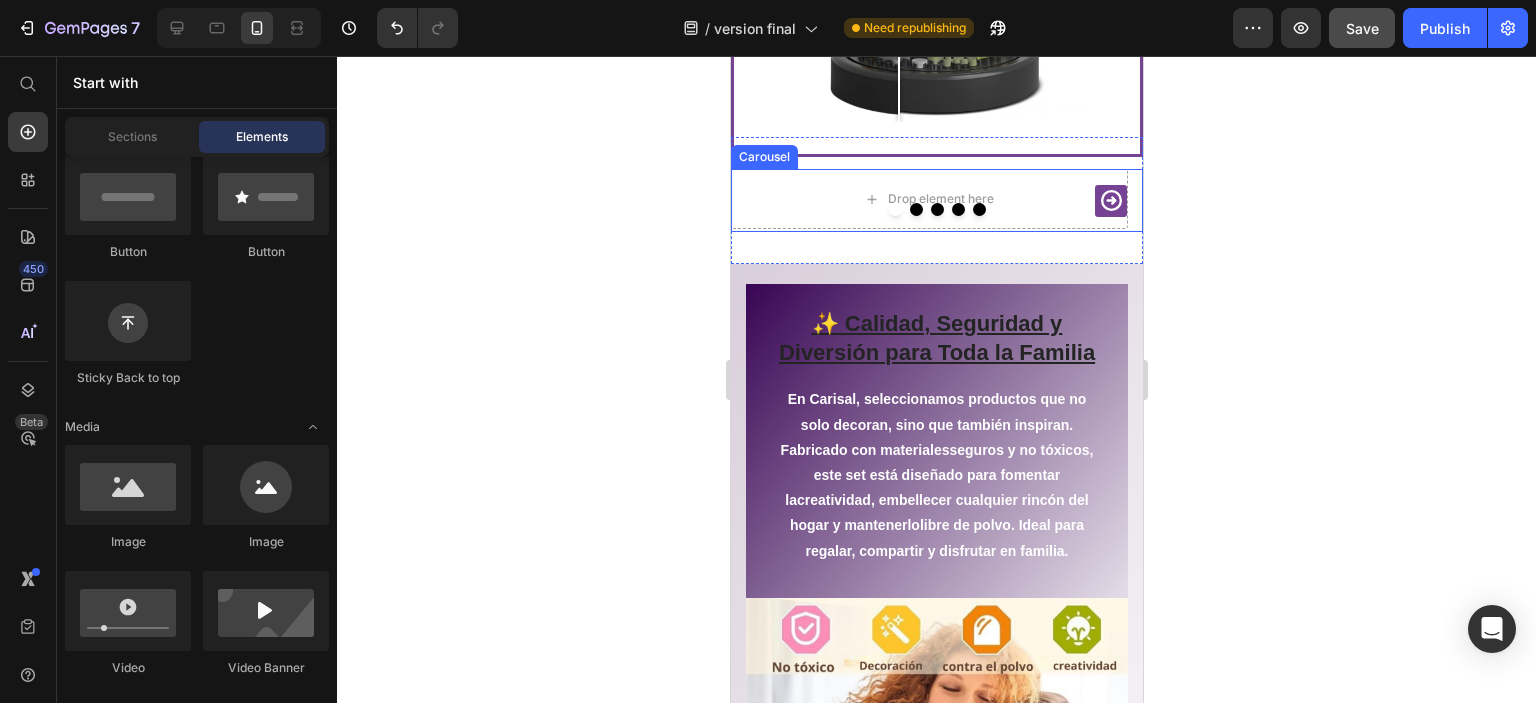 scroll, scrollTop: 1980, scrollLeft: 0, axis: vertical 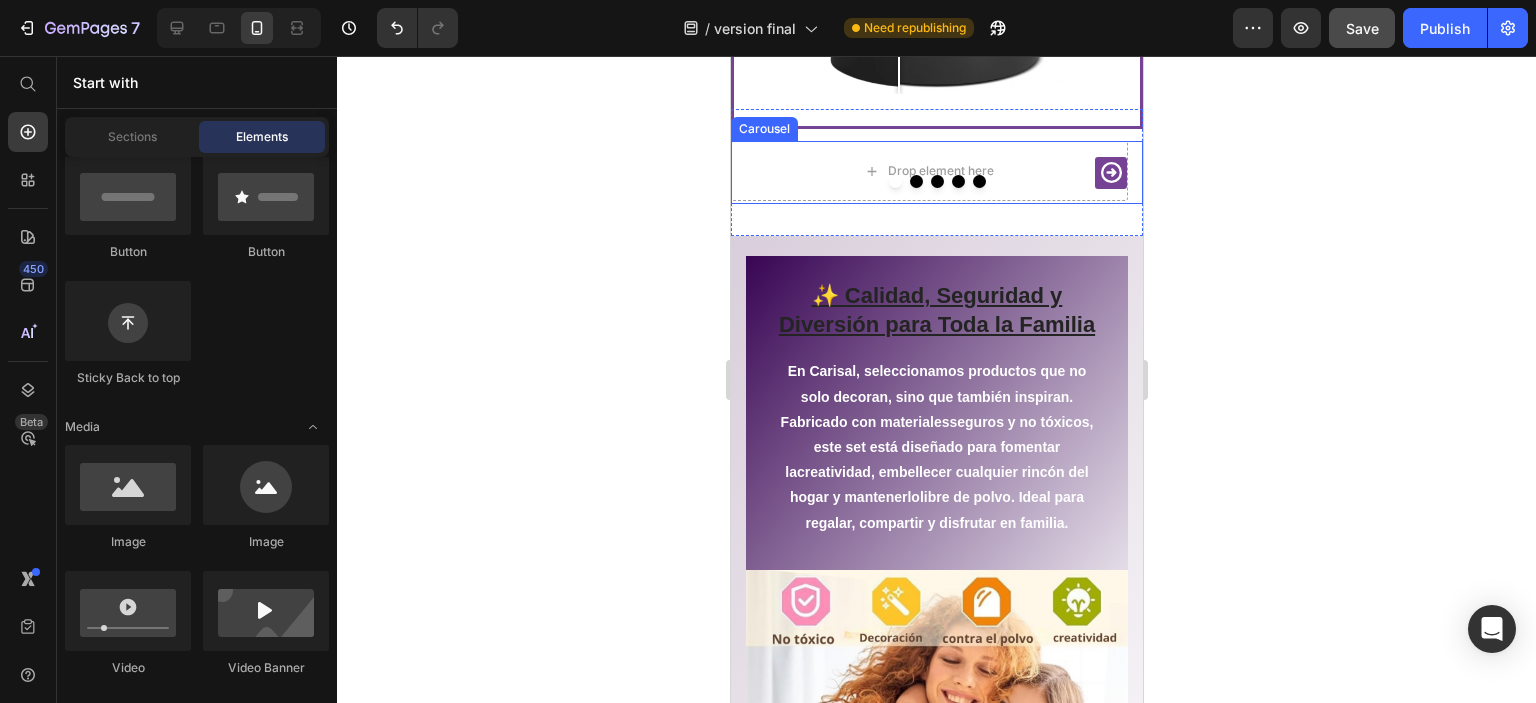 click at bounding box center [936, 181] 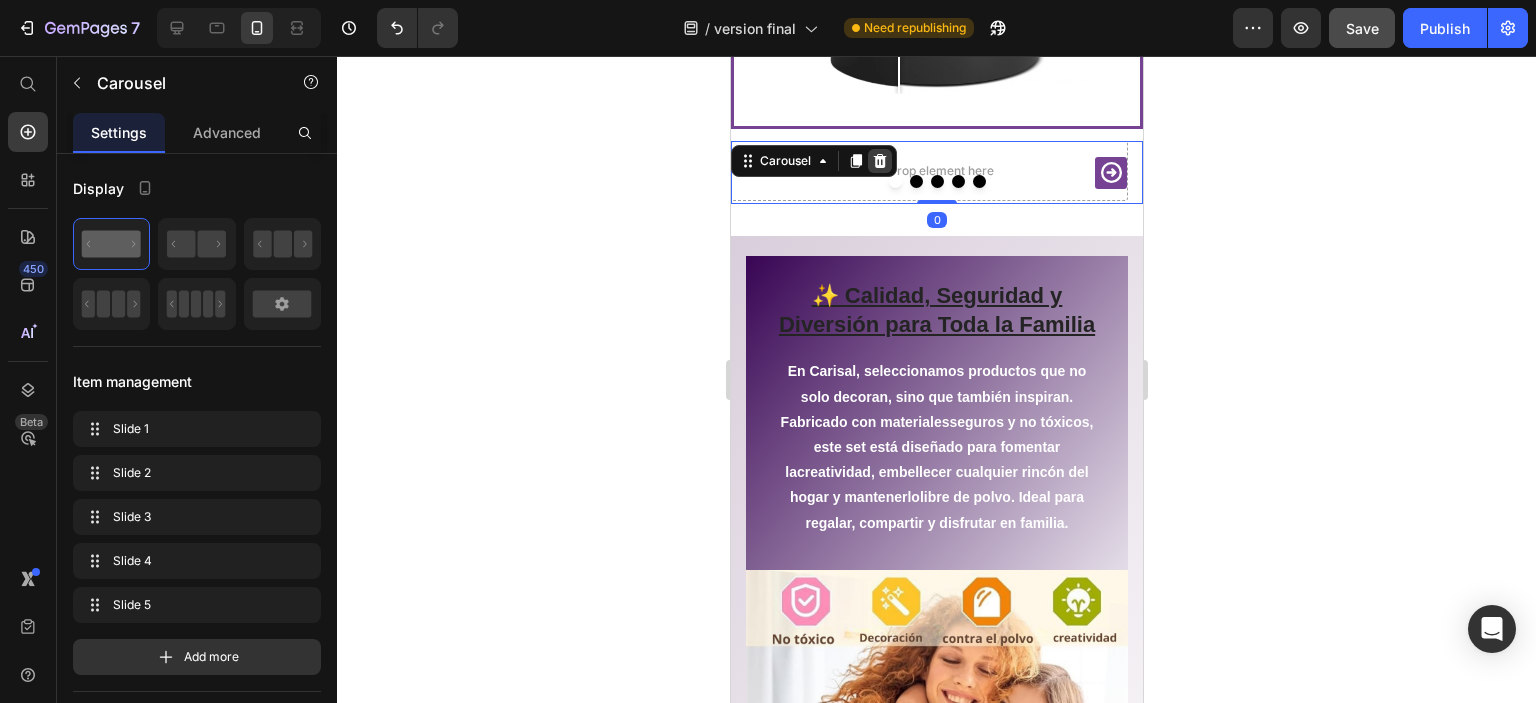 click 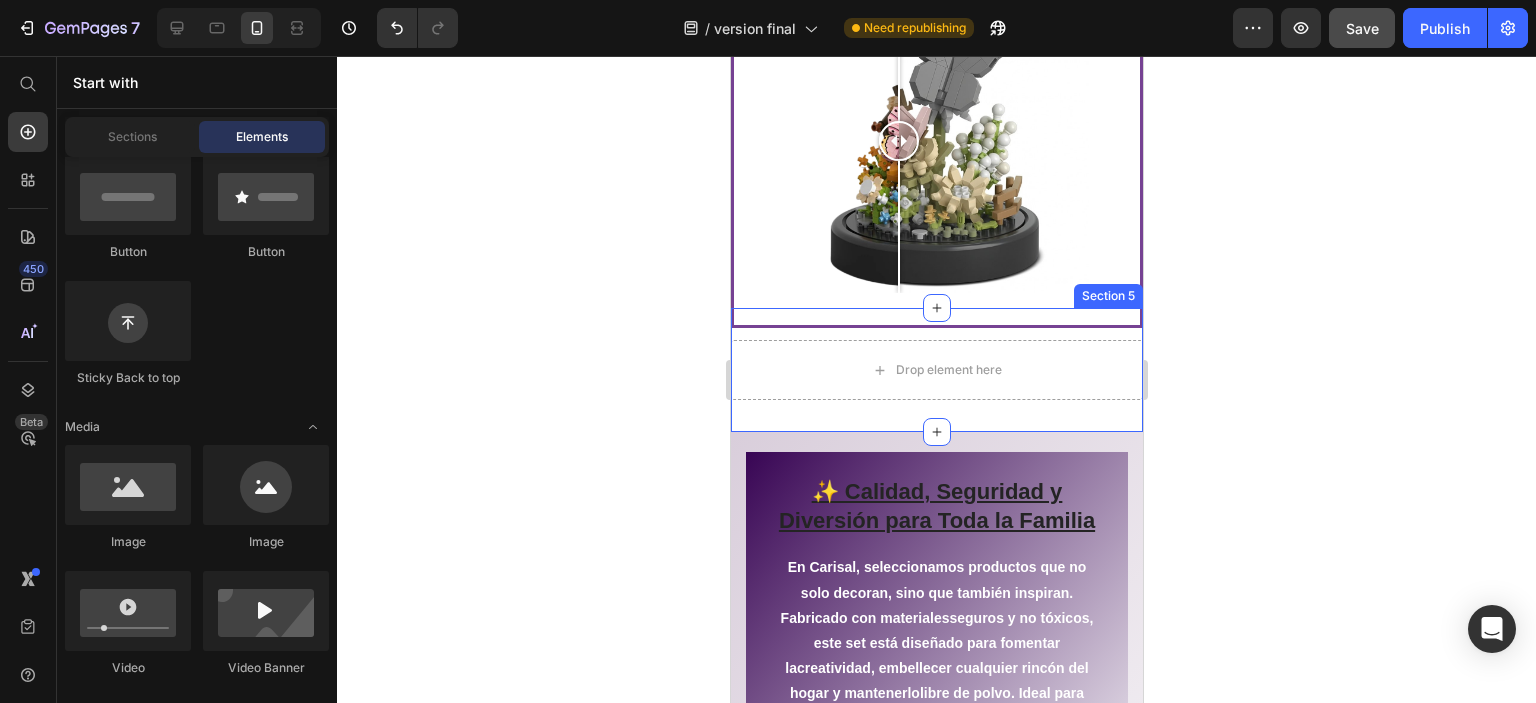 scroll, scrollTop: 1780, scrollLeft: 0, axis: vertical 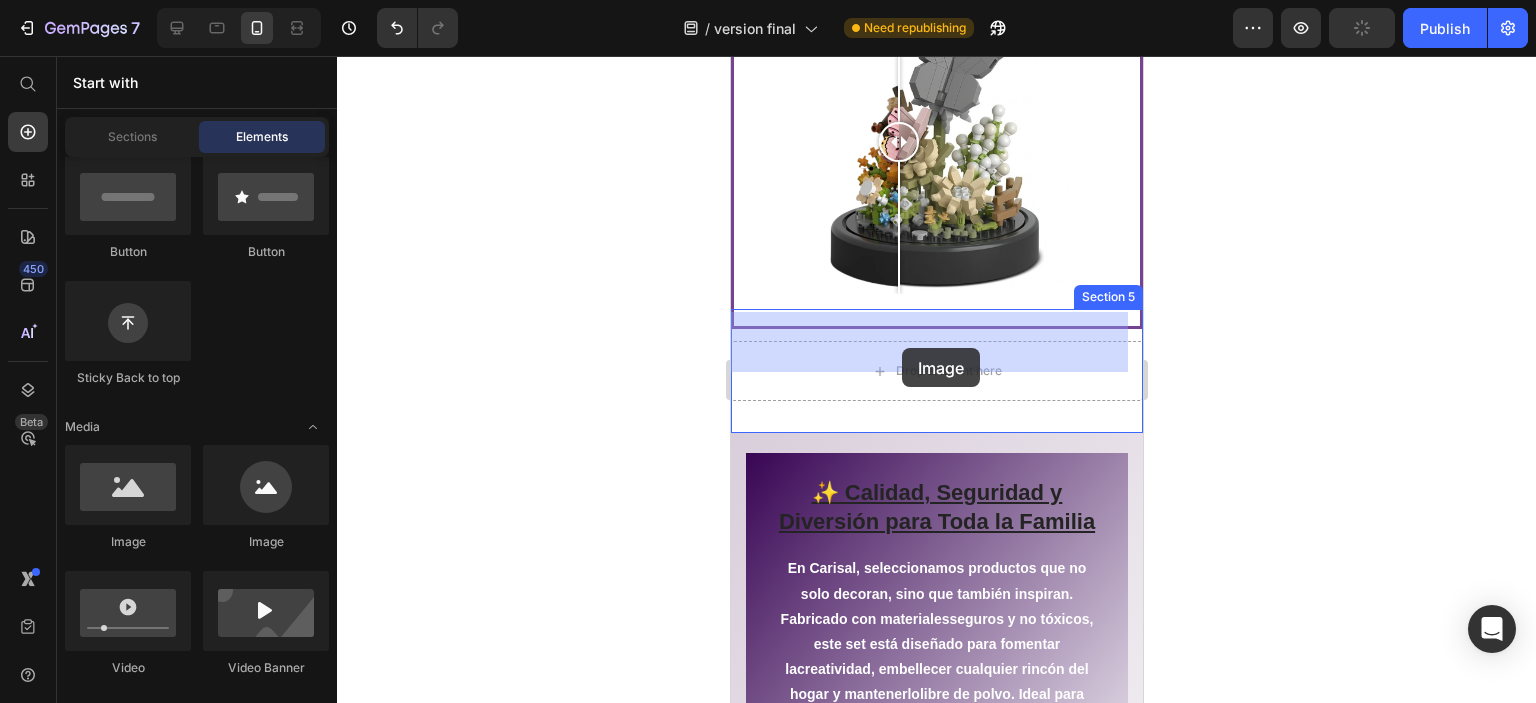 drag, startPoint x: 864, startPoint y: 550, endPoint x: 906, endPoint y: 381, distance: 174.14075 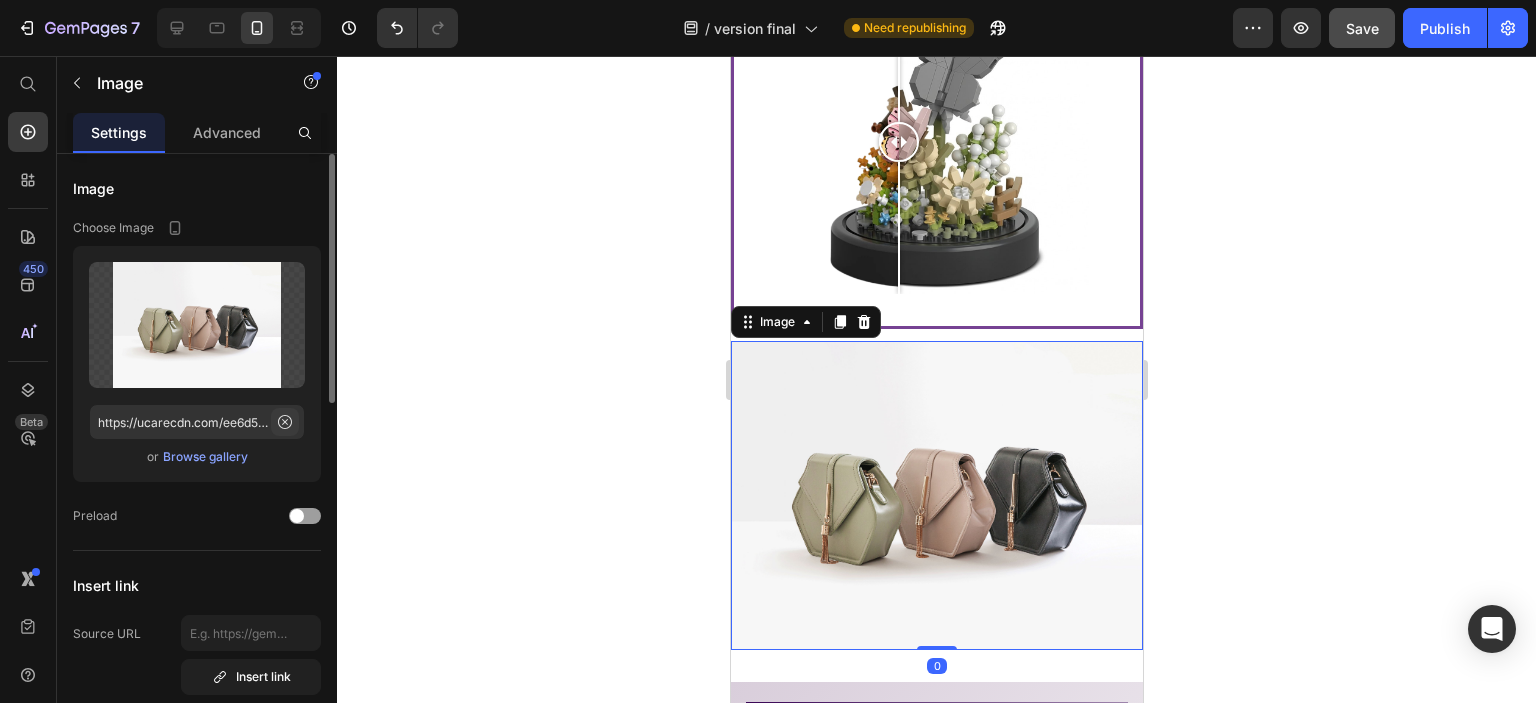 drag, startPoint x: 287, startPoint y: 420, endPoint x: 240, endPoint y: 460, distance: 61.7171 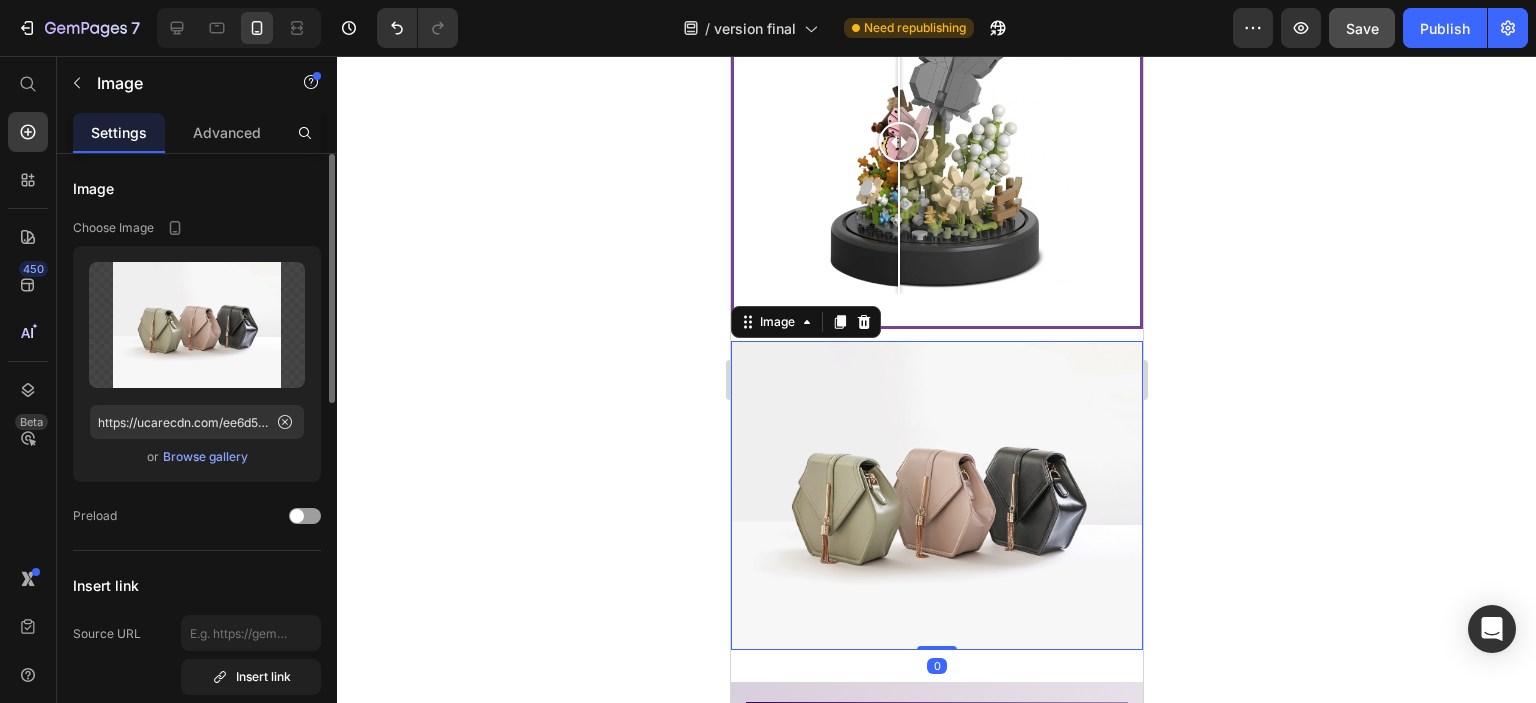 click 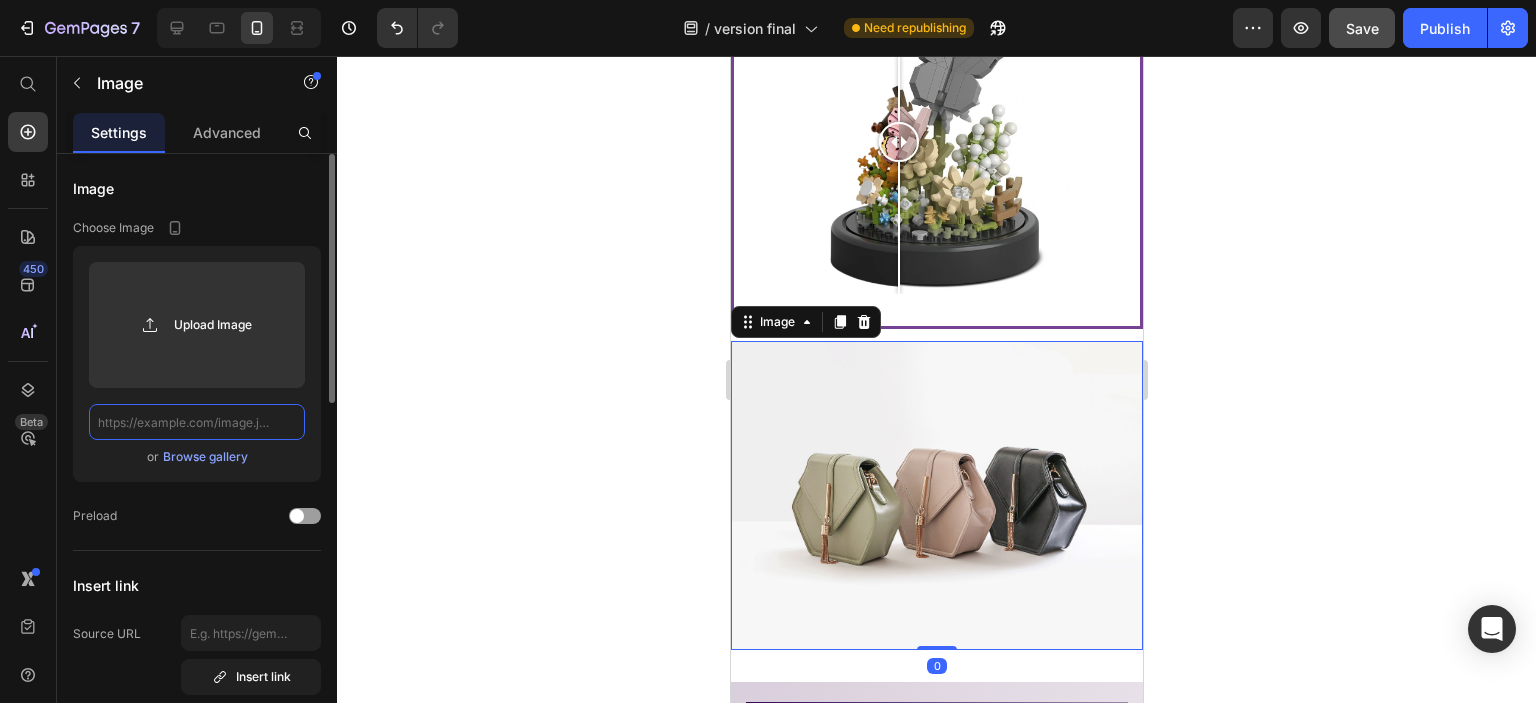 scroll, scrollTop: 0, scrollLeft: 0, axis: both 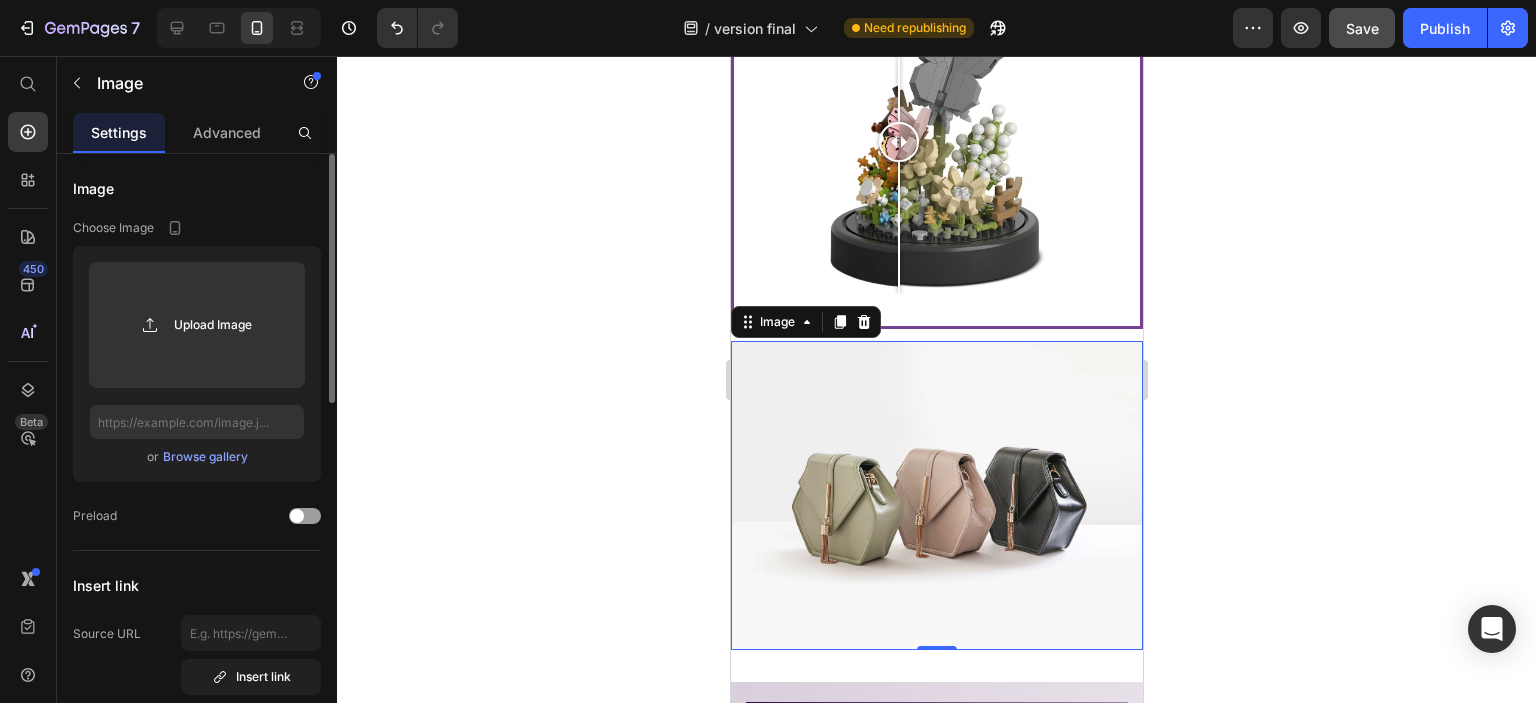 click on "Browse gallery" at bounding box center [205, 457] 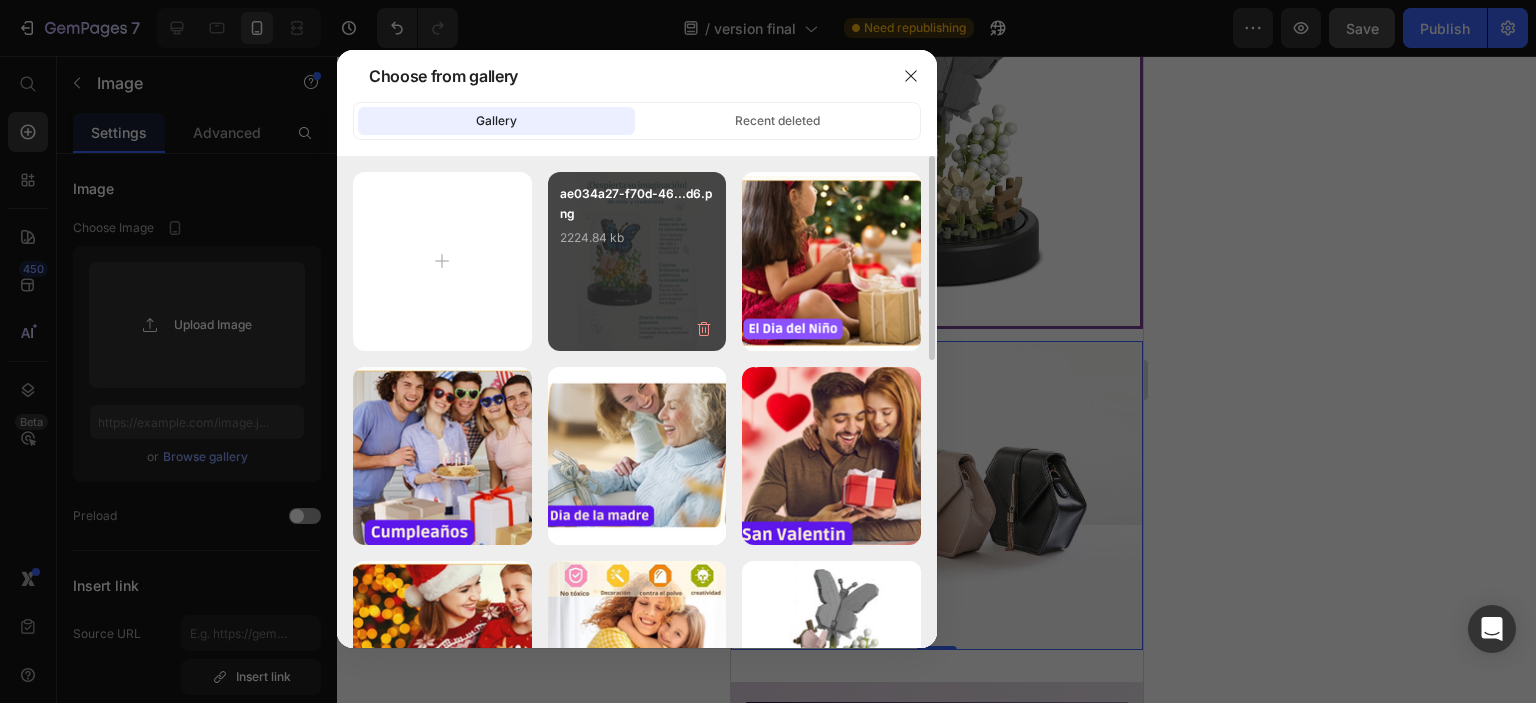 click on "ae034a27-f70d-46...d6.png 2224.84 kb" at bounding box center [637, 261] 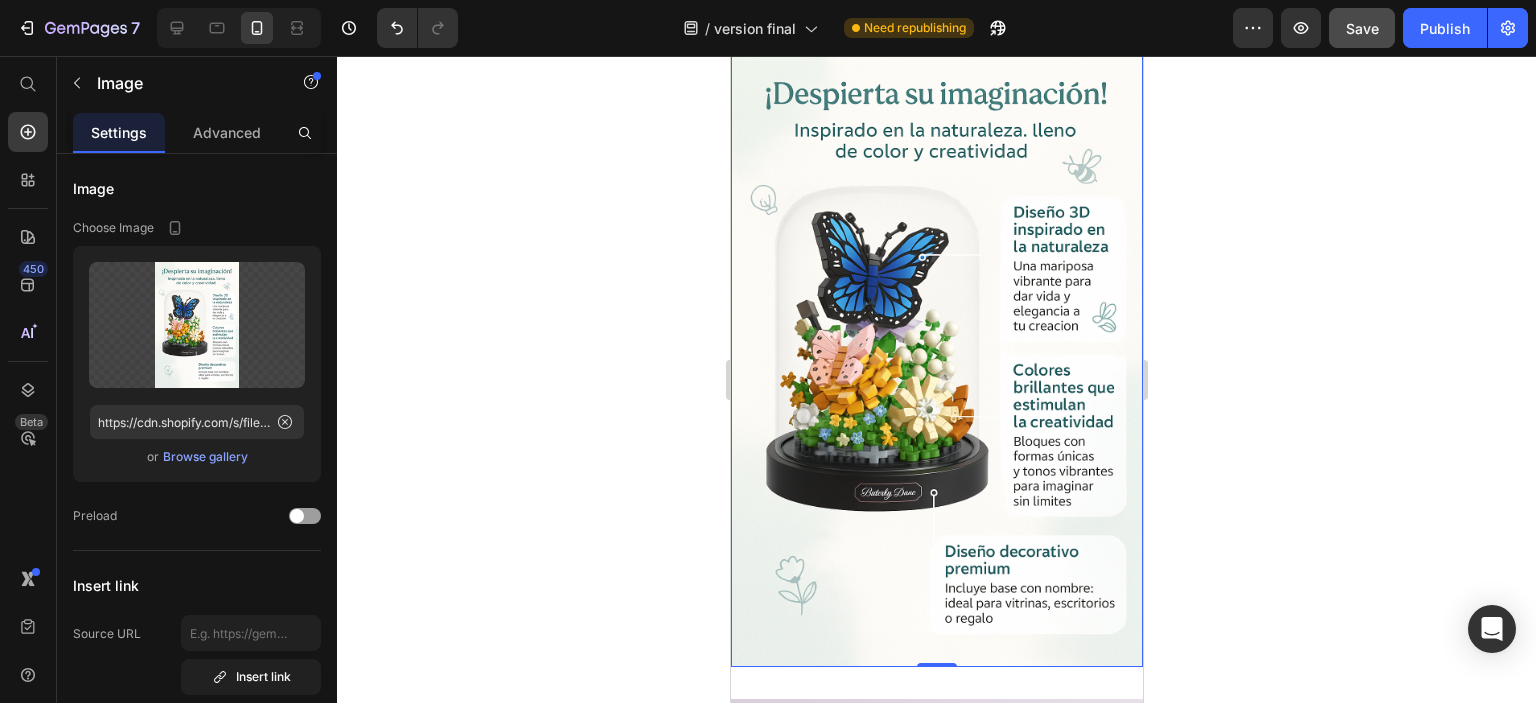 scroll, scrollTop: 2180, scrollLeft: 0, axis: vertical 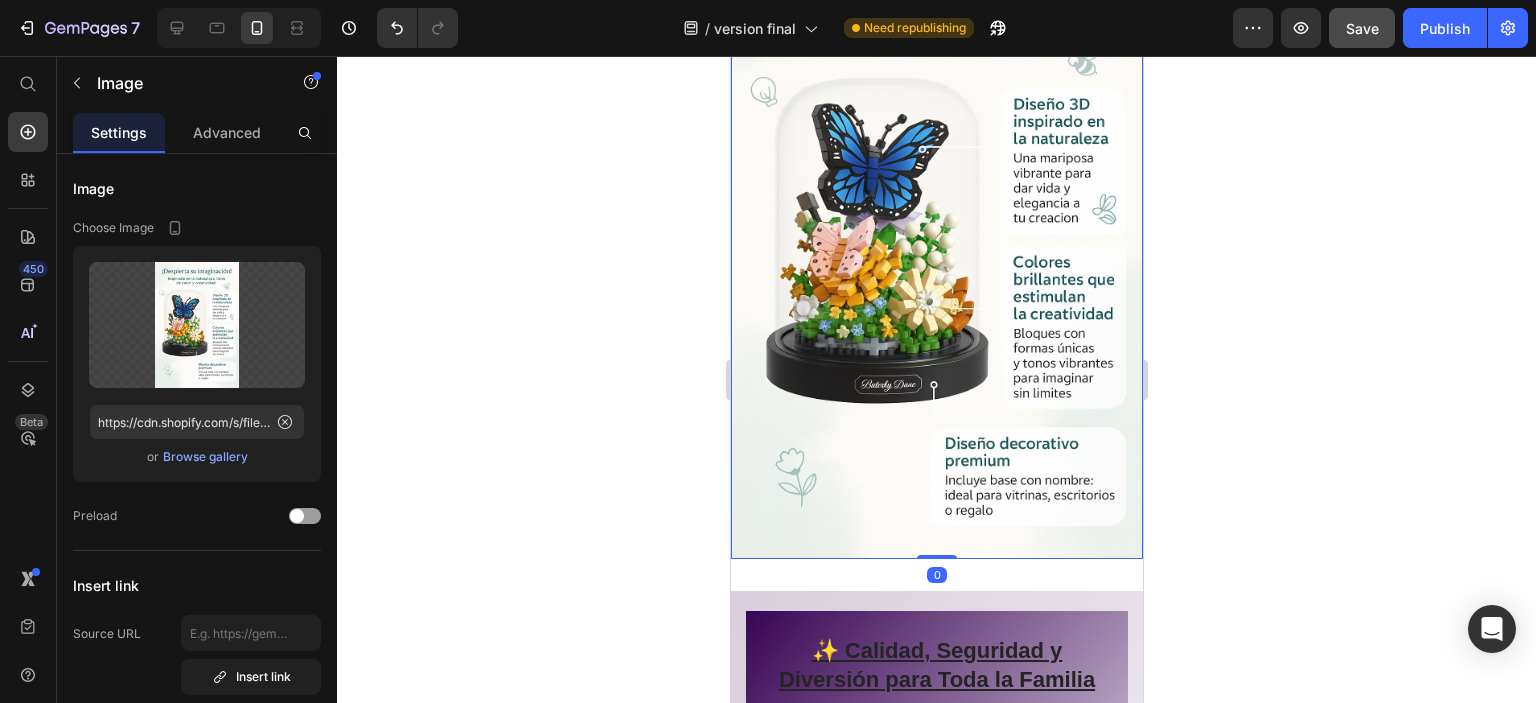drag, startPoint x: 929, startPoint y: 502, endPoint x: 925, endPoint y: 473, distance: 29.274563 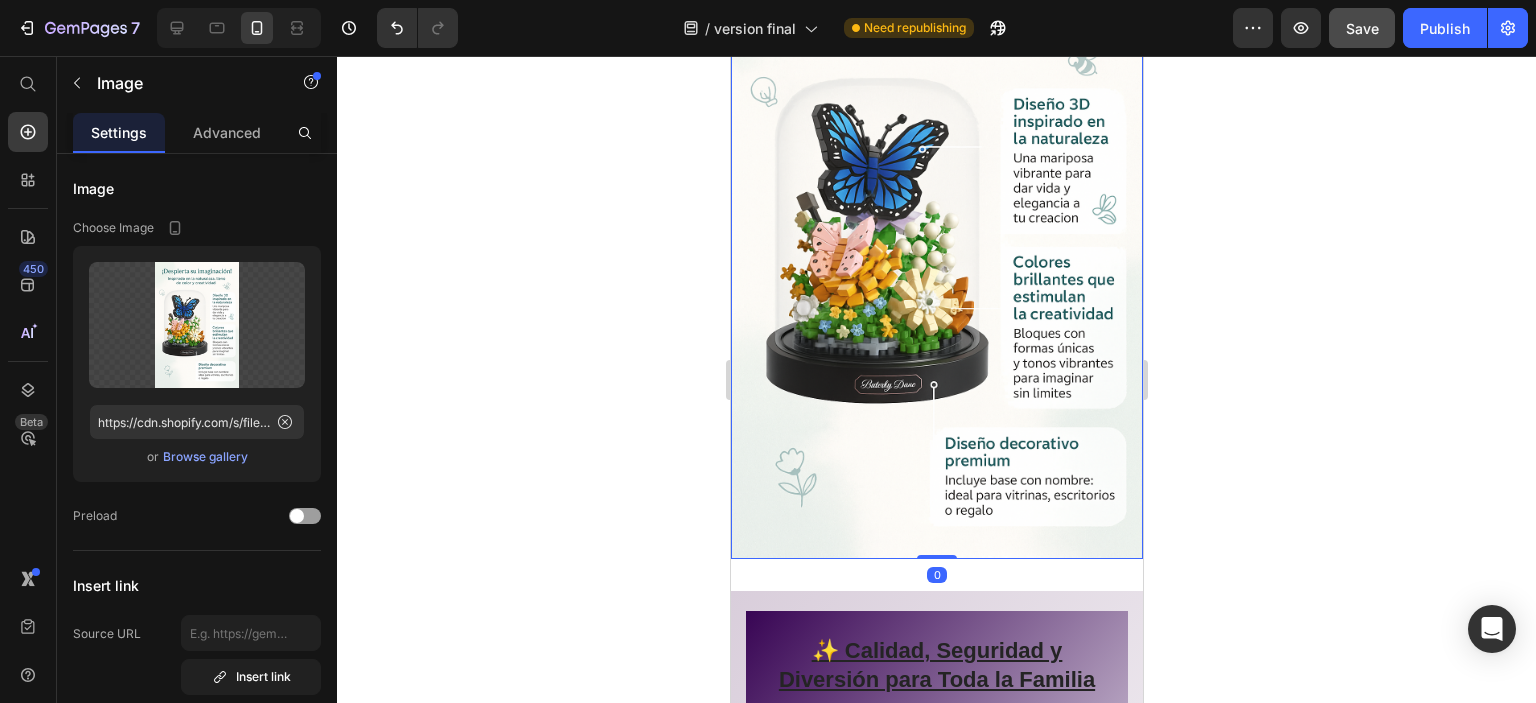 click 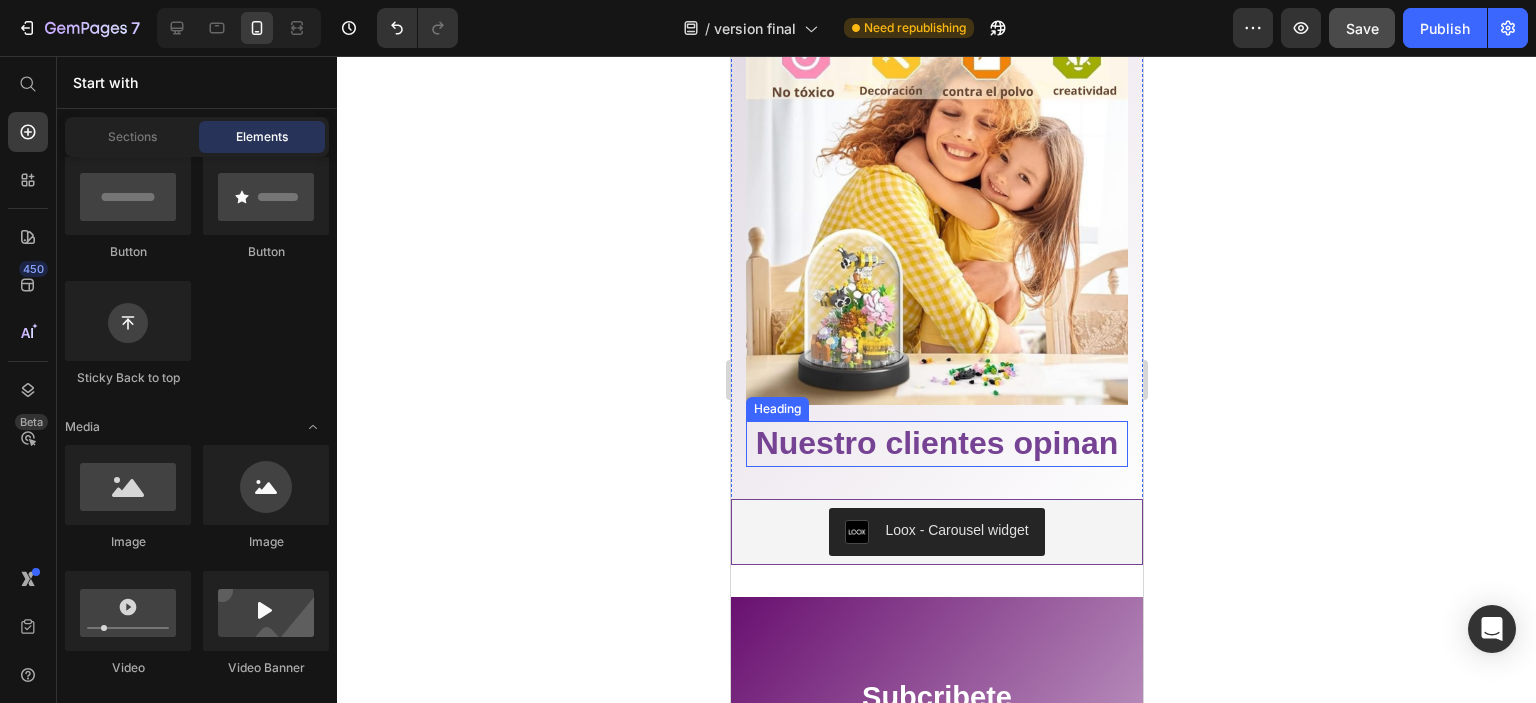 scroll, scrollTop: 3185, scrollLeft: 0, axis: vertical 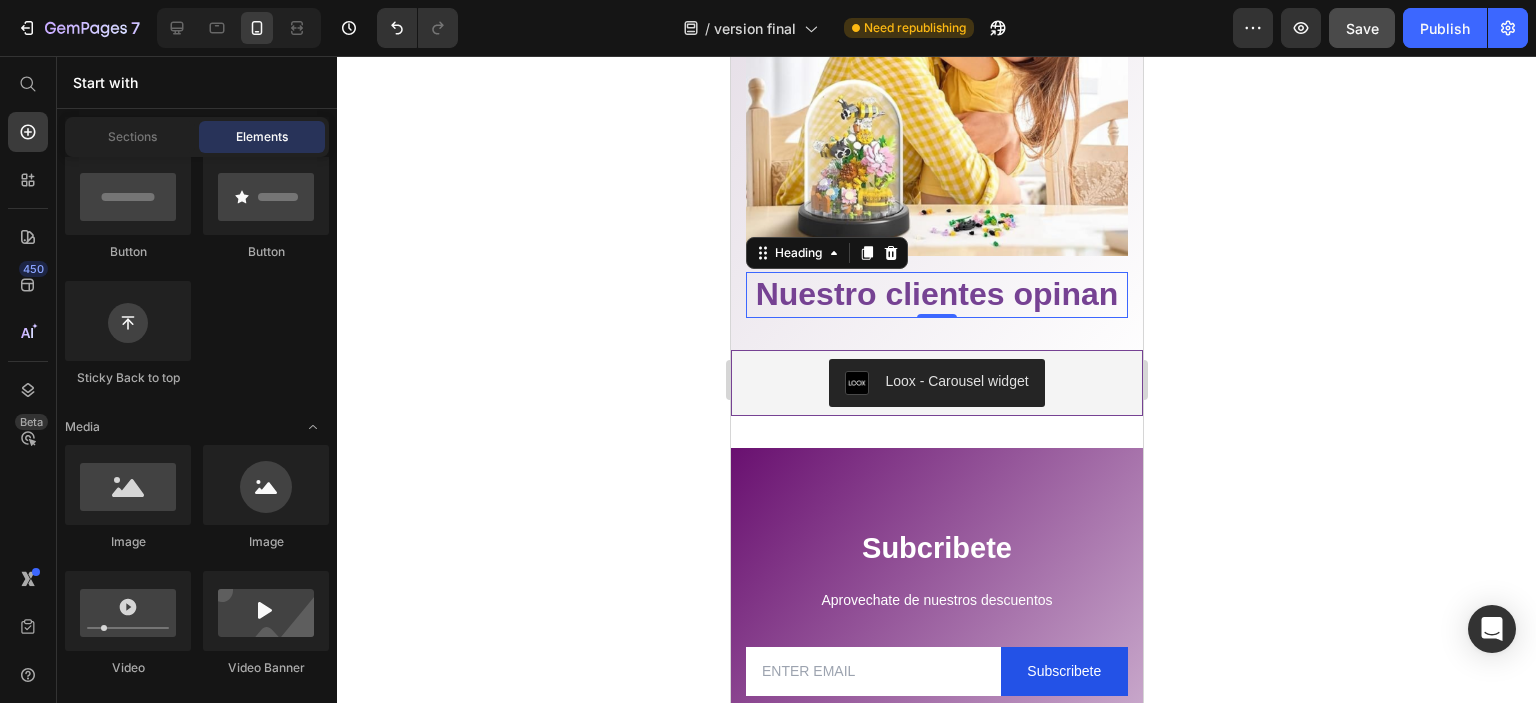 click on "Nuestro clientes opinan" at bounding box center (936, 295) 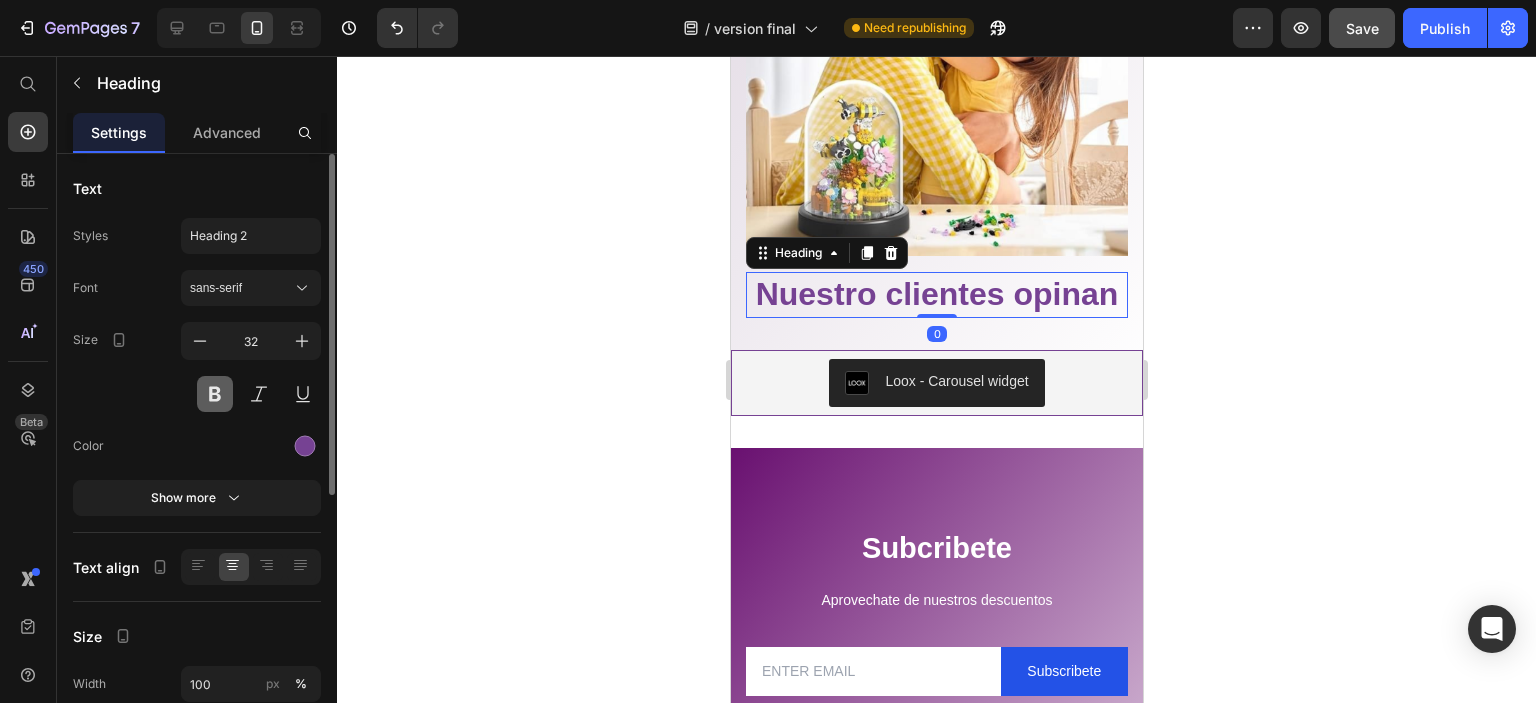 click at bounding box center (215, 394) 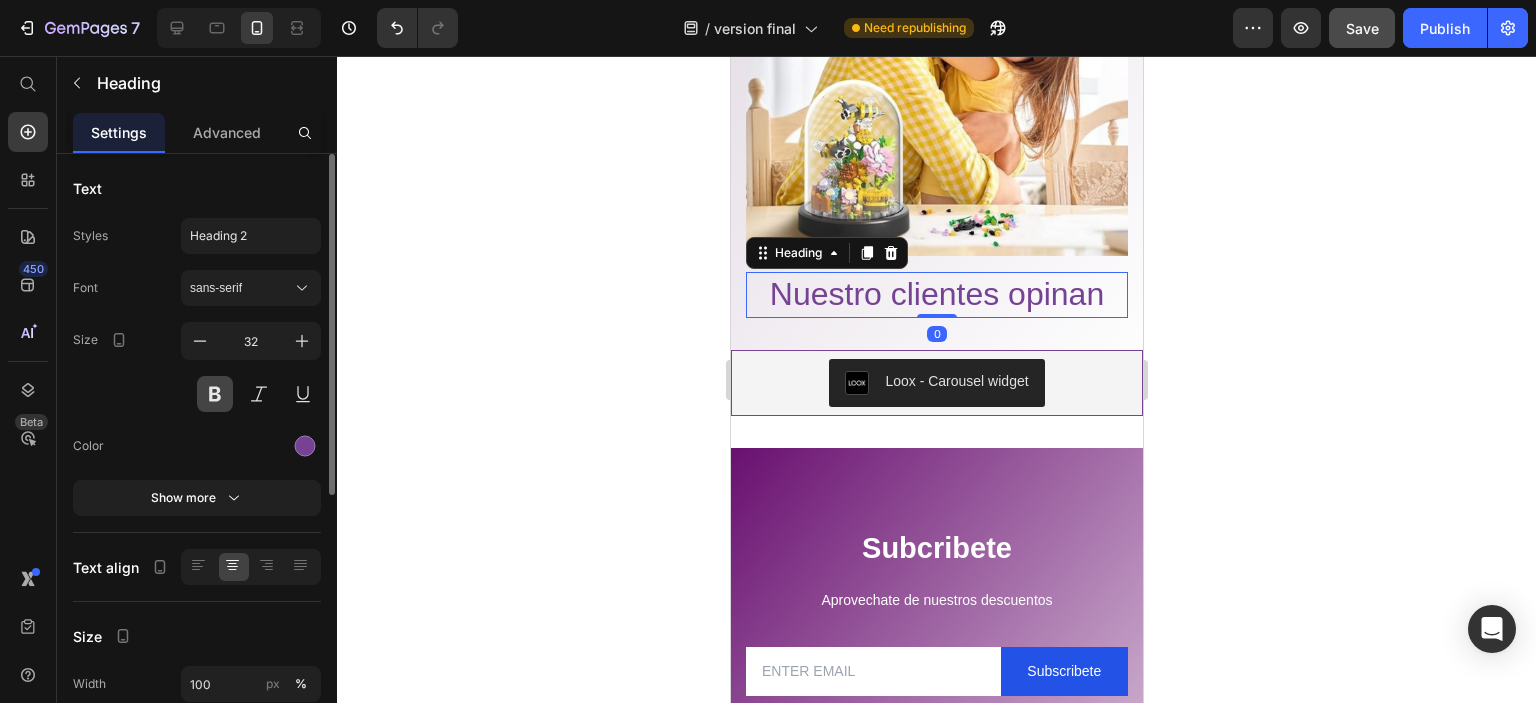 click at bounding box center [215, 394] 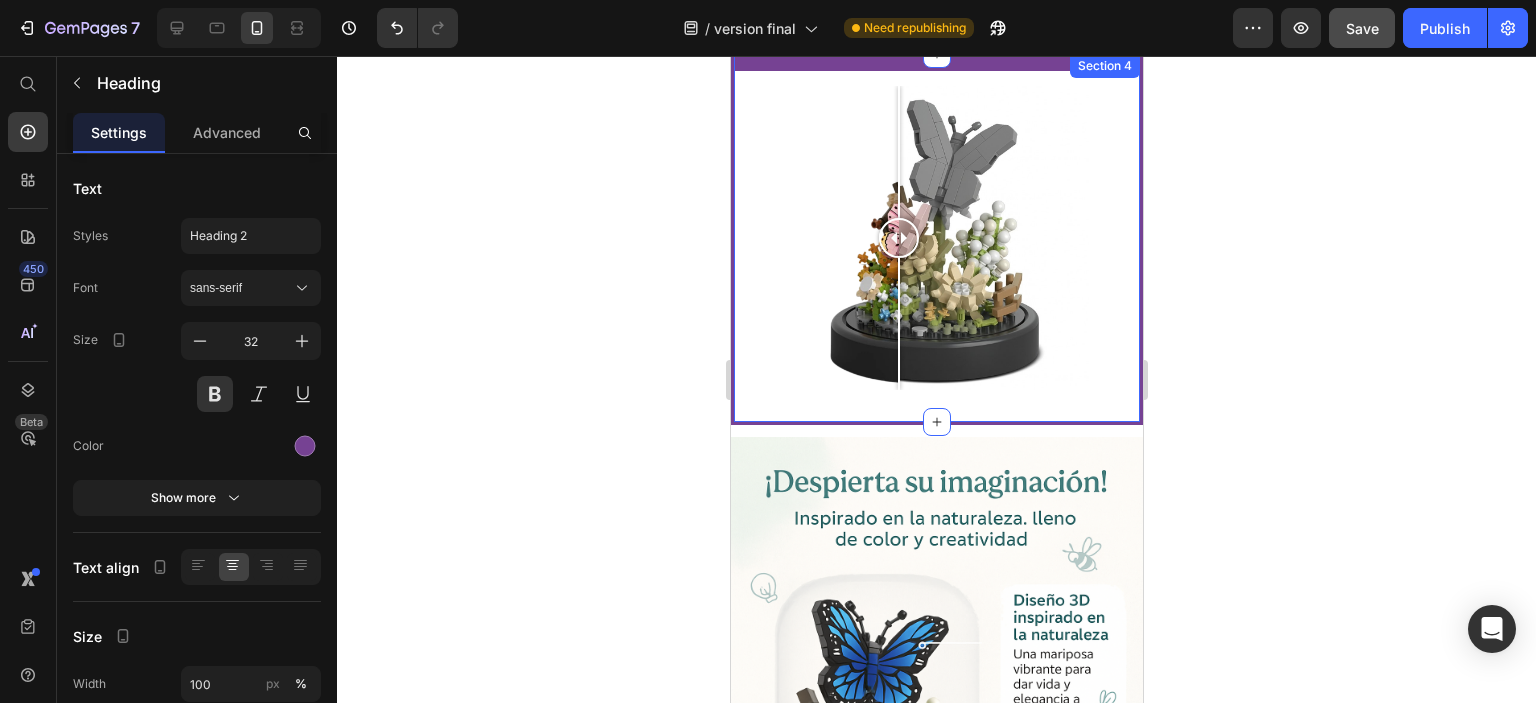 scroll, scrollTop: 1580, scrollLeft: 0, axis: vertical 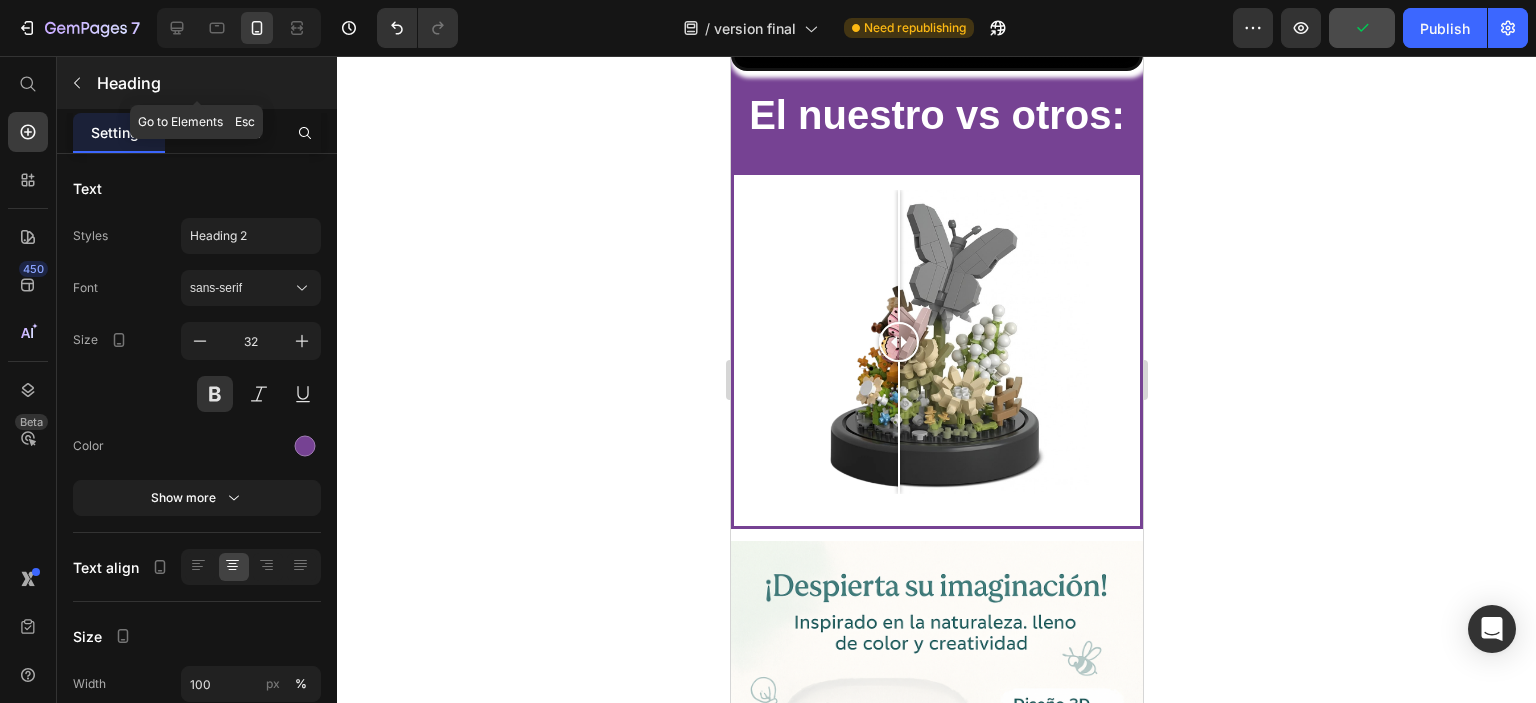 click 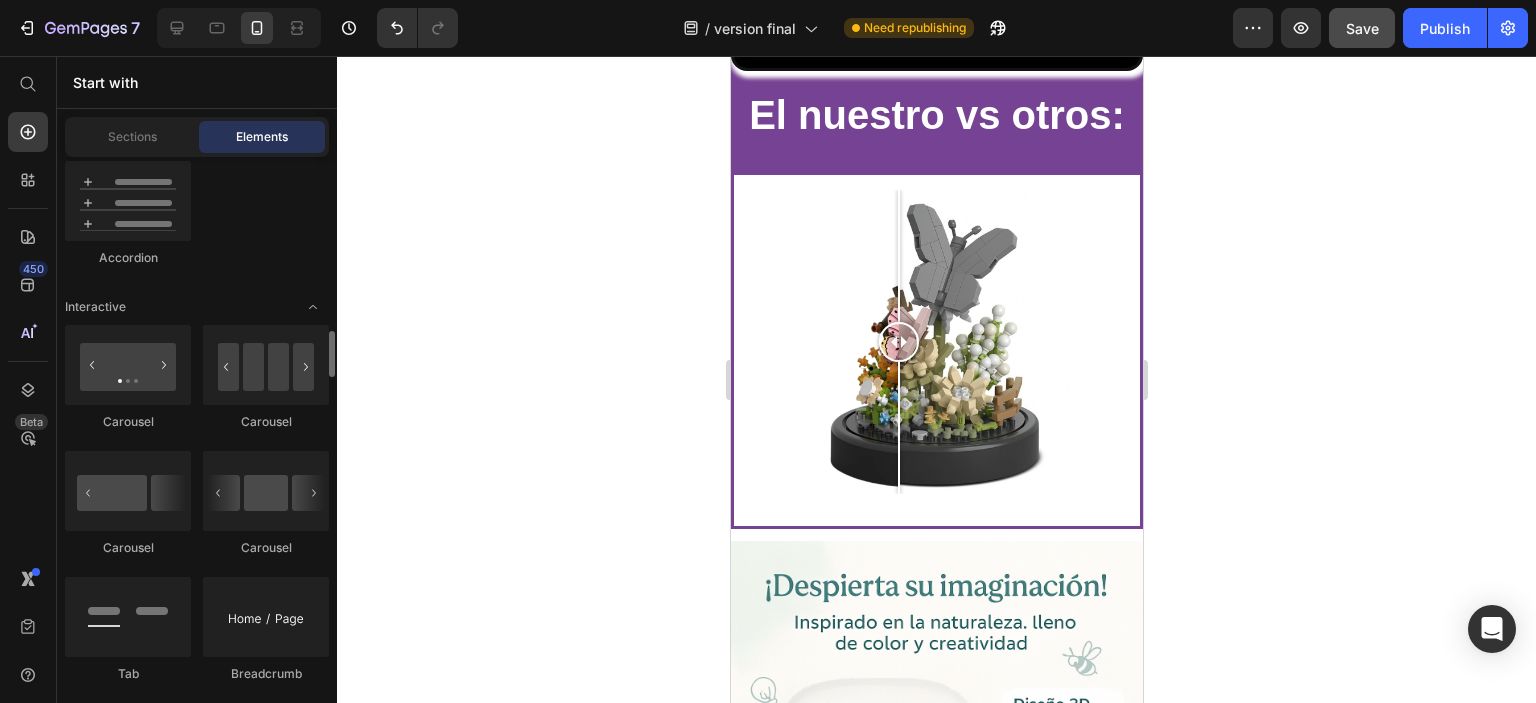 scroll, scrollTop: 1500, scrollLeft: 0, axis: vertical 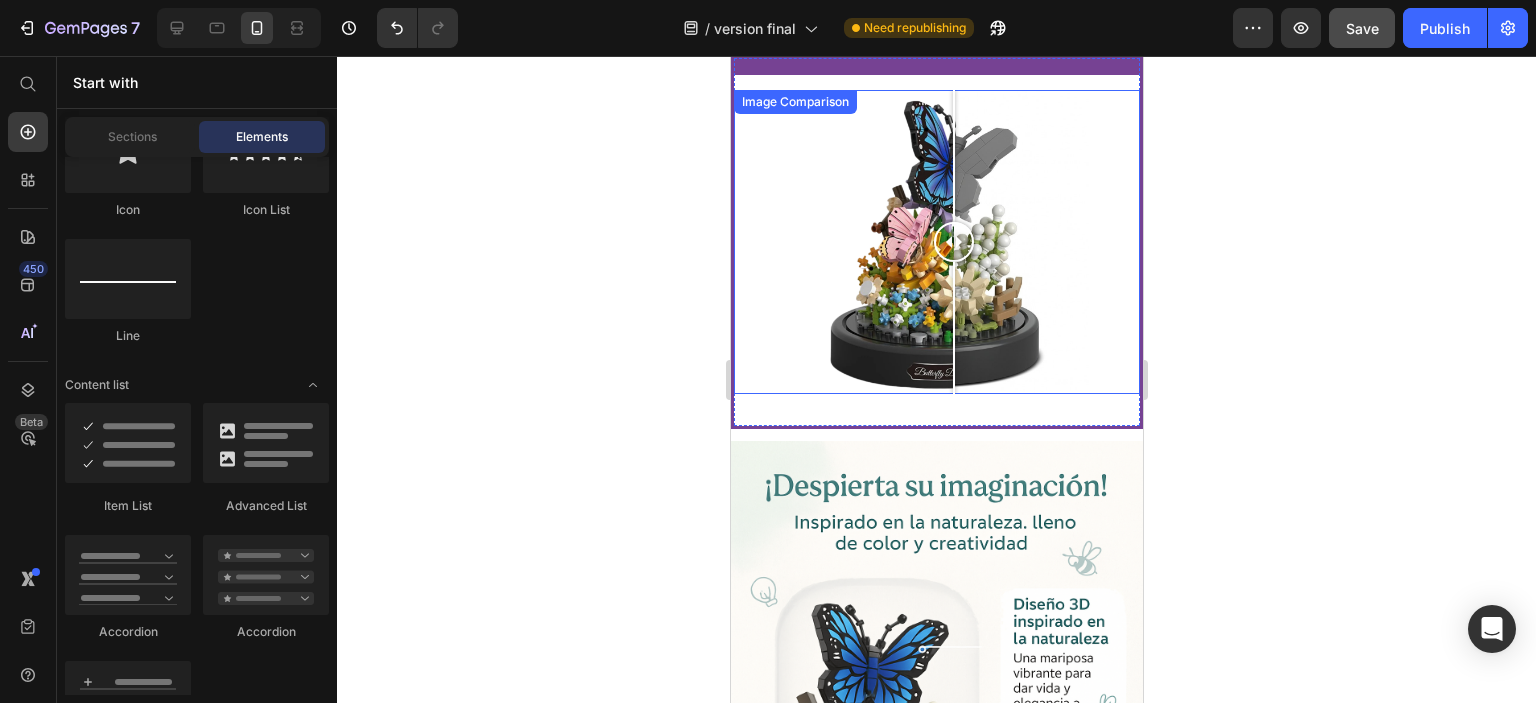drag, startPoint x: 929, startPoint y: 214, endPoint x: 952, endPoint y: 211, distance: 23.194826 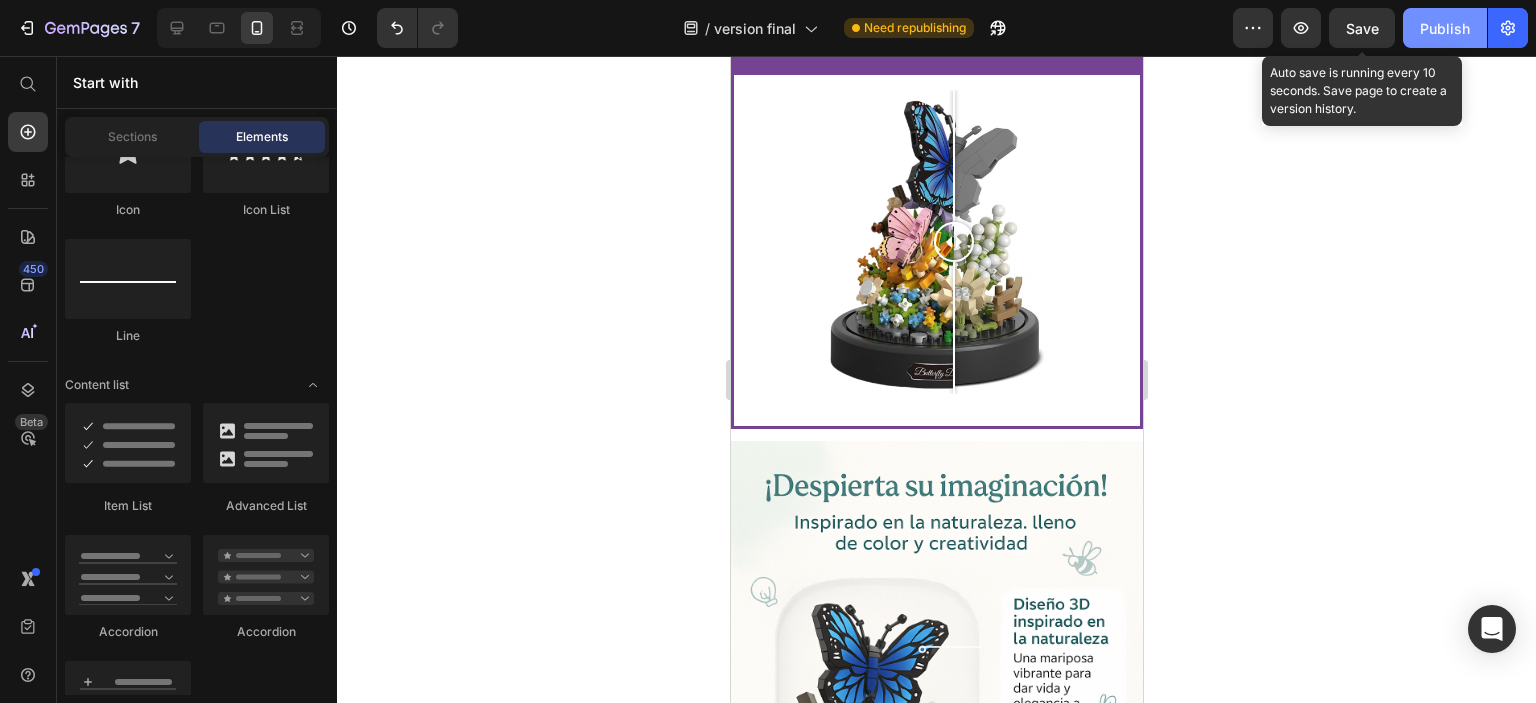drag, startPoint x: 1365, startPoint y: 29, endPoint x: 1414, endPoint y: 42, distance: 50.695168 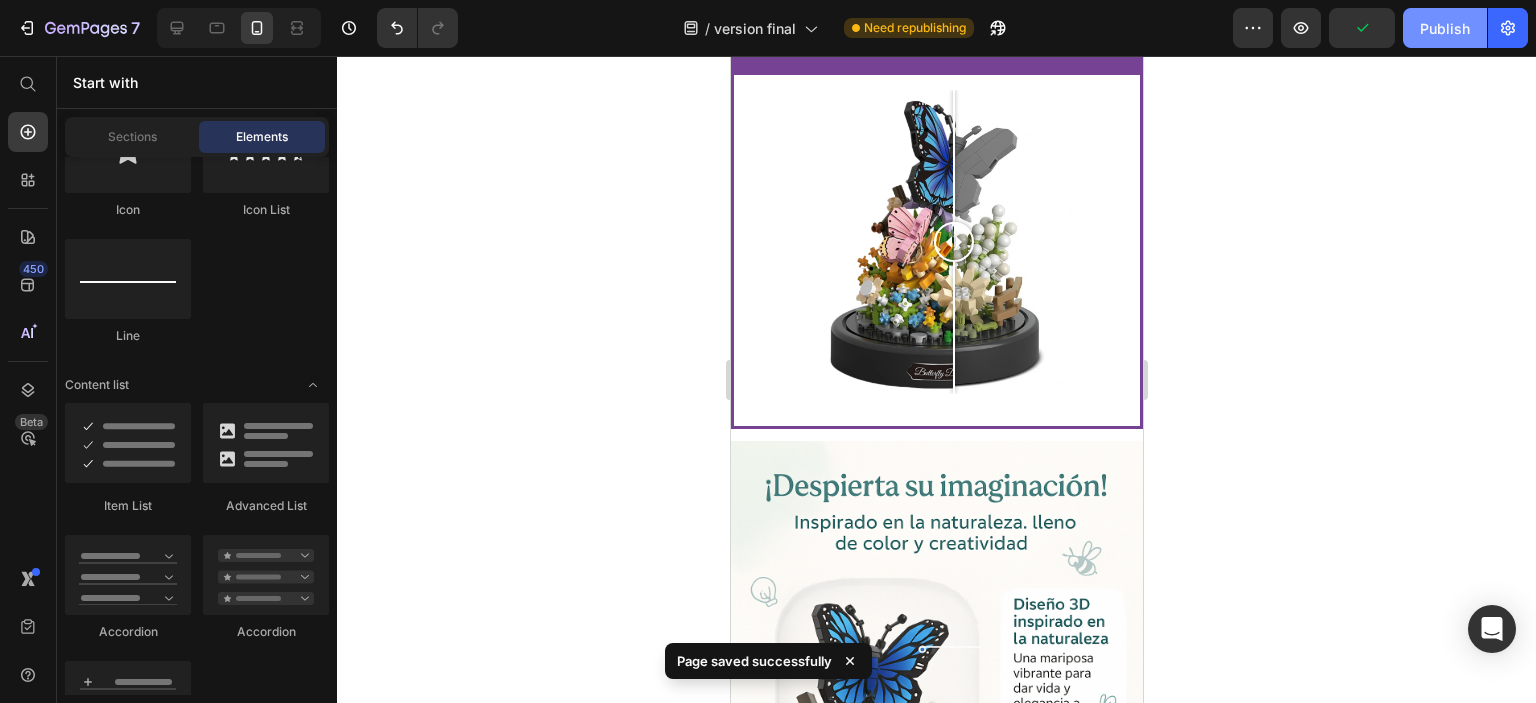 drag, startPoint x: 1431, startPoint y: 23, endPoint x: 1462, endPoint y: 15, distance: 32.01562 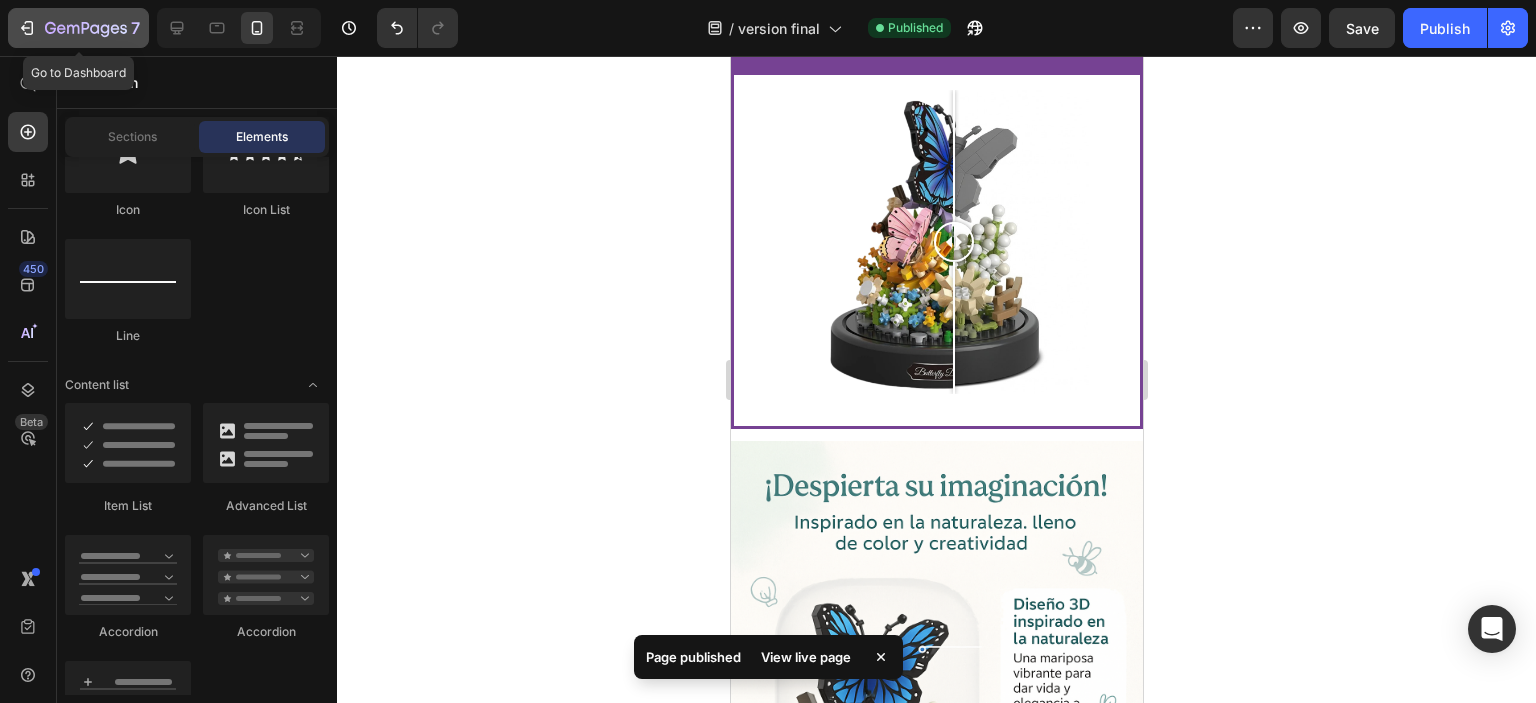 click 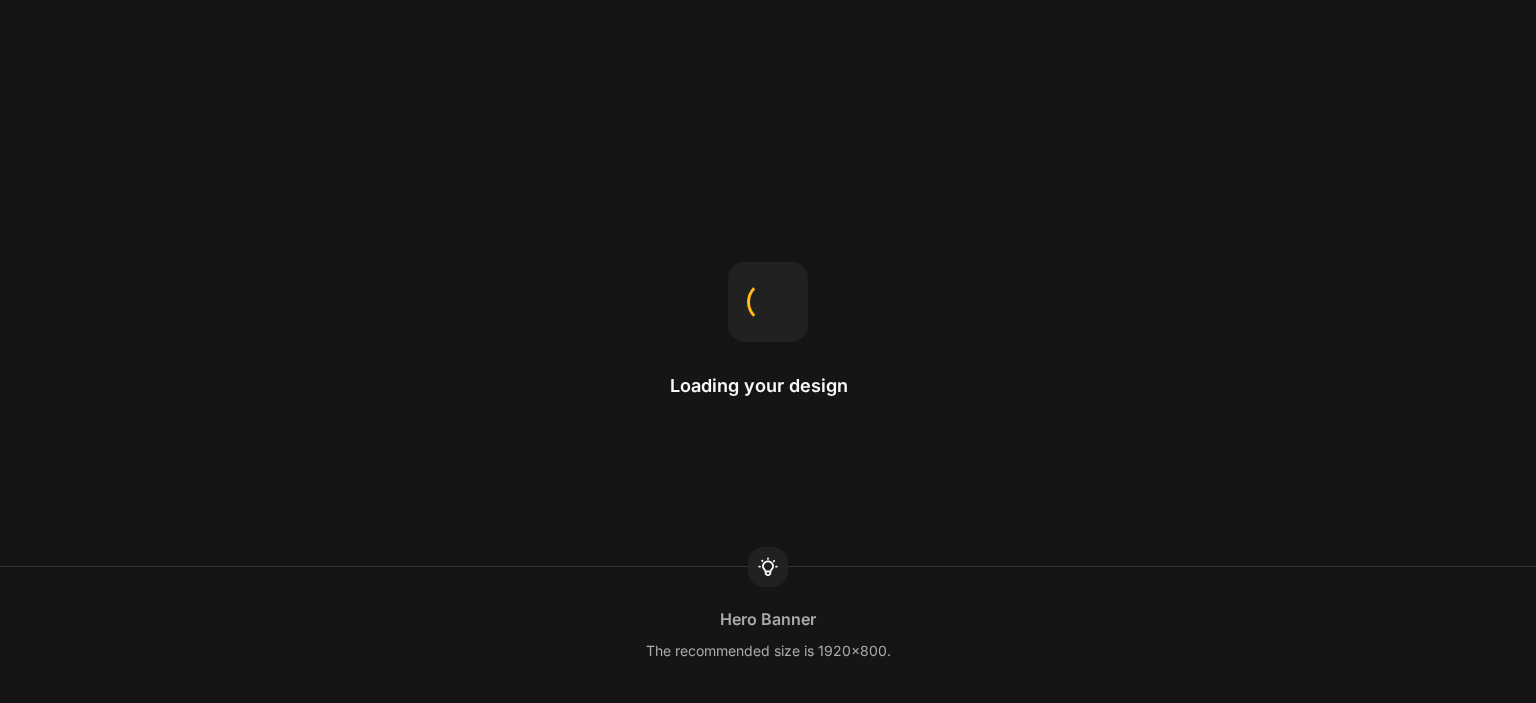 scroll, scrollTop: 0, scrollLeft: 0, axis: both 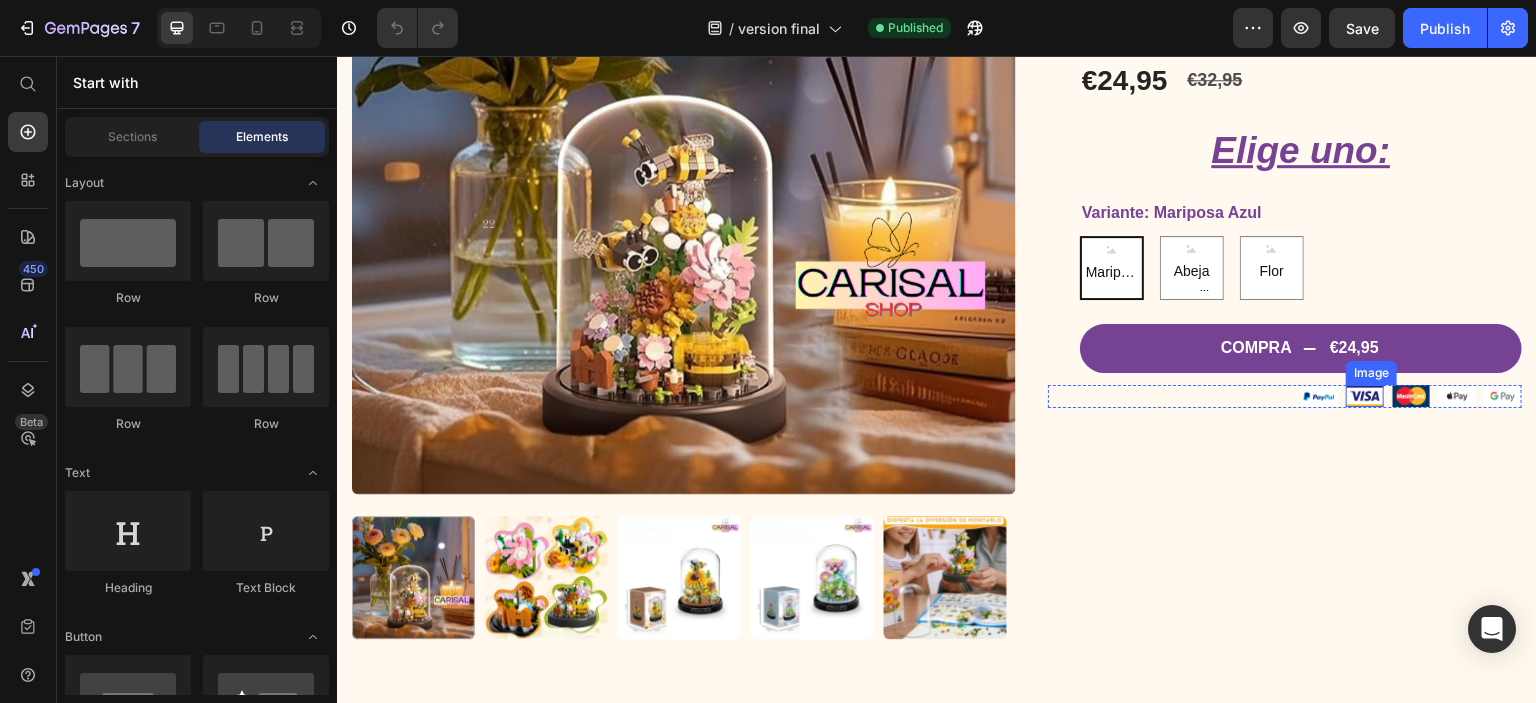 click at bounding box center (1365, 396) 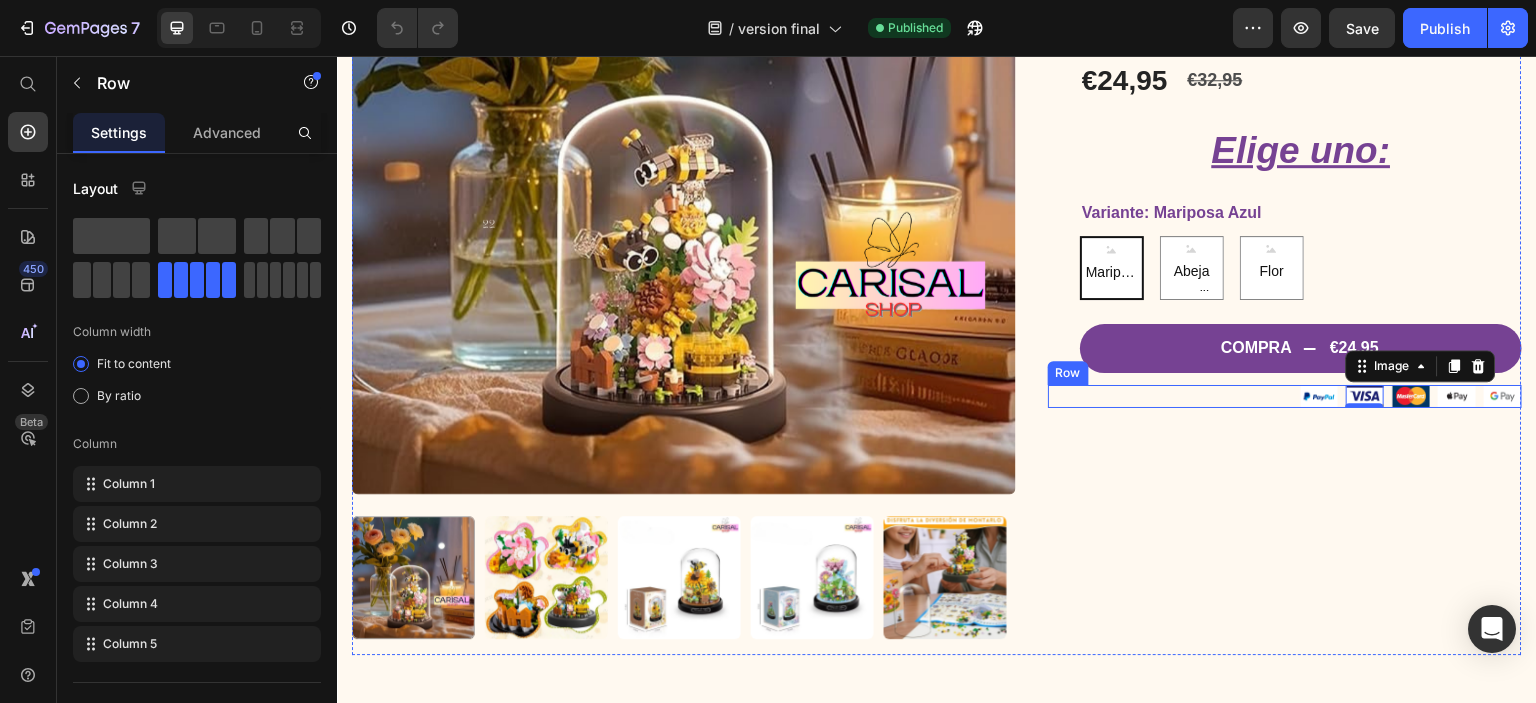 click on "Image Image   0 Image Image Image Row" at bounding box center [1285, 396] 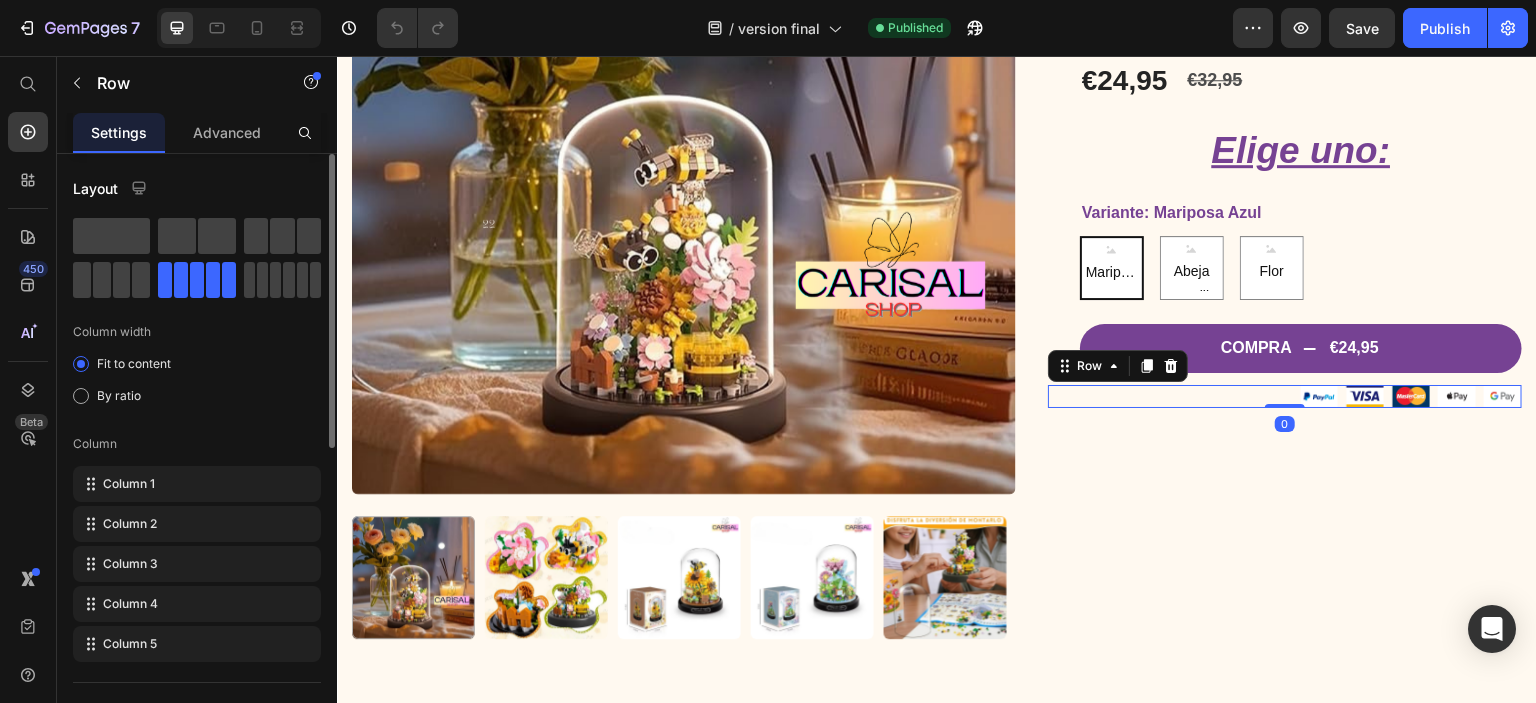 scroll, scrollTop: 300, scrollLeft: 0, axis: vertical 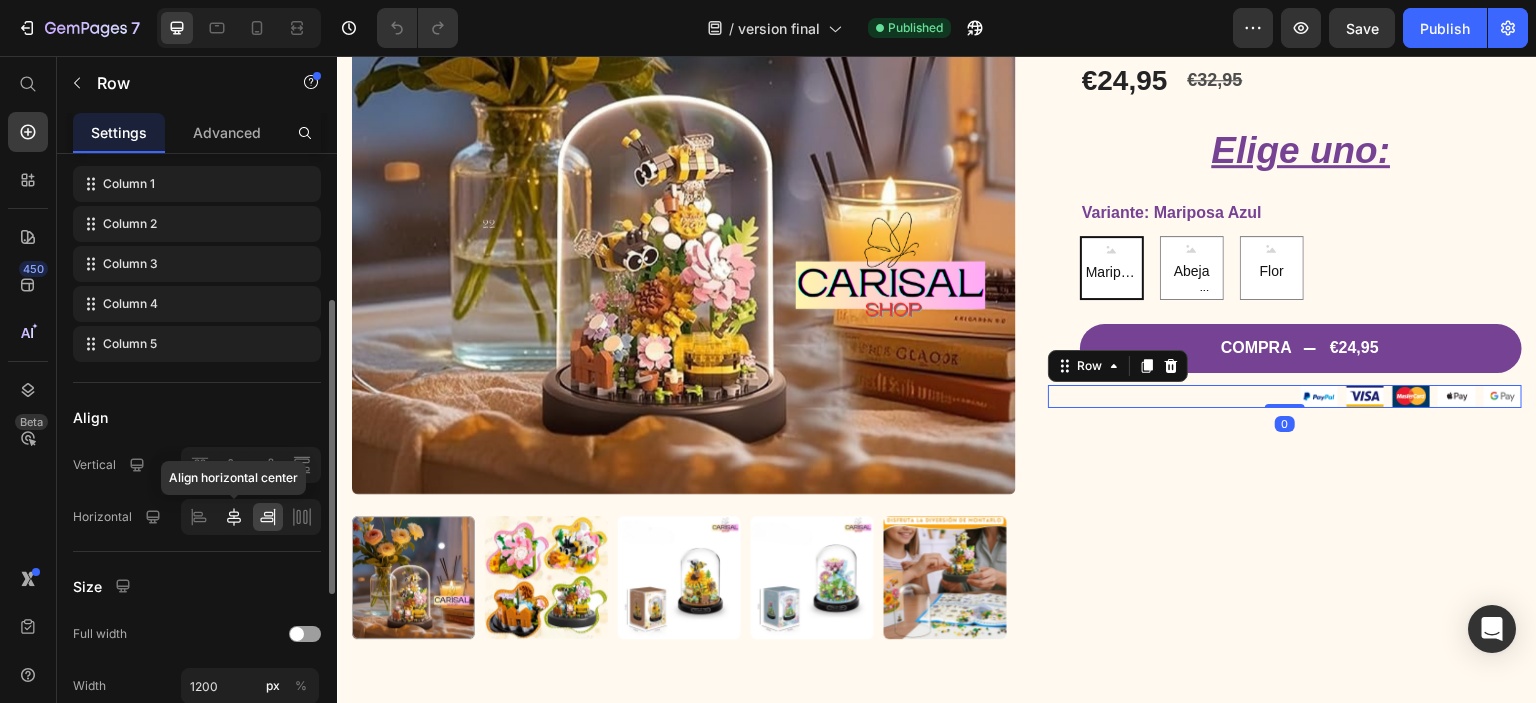 click 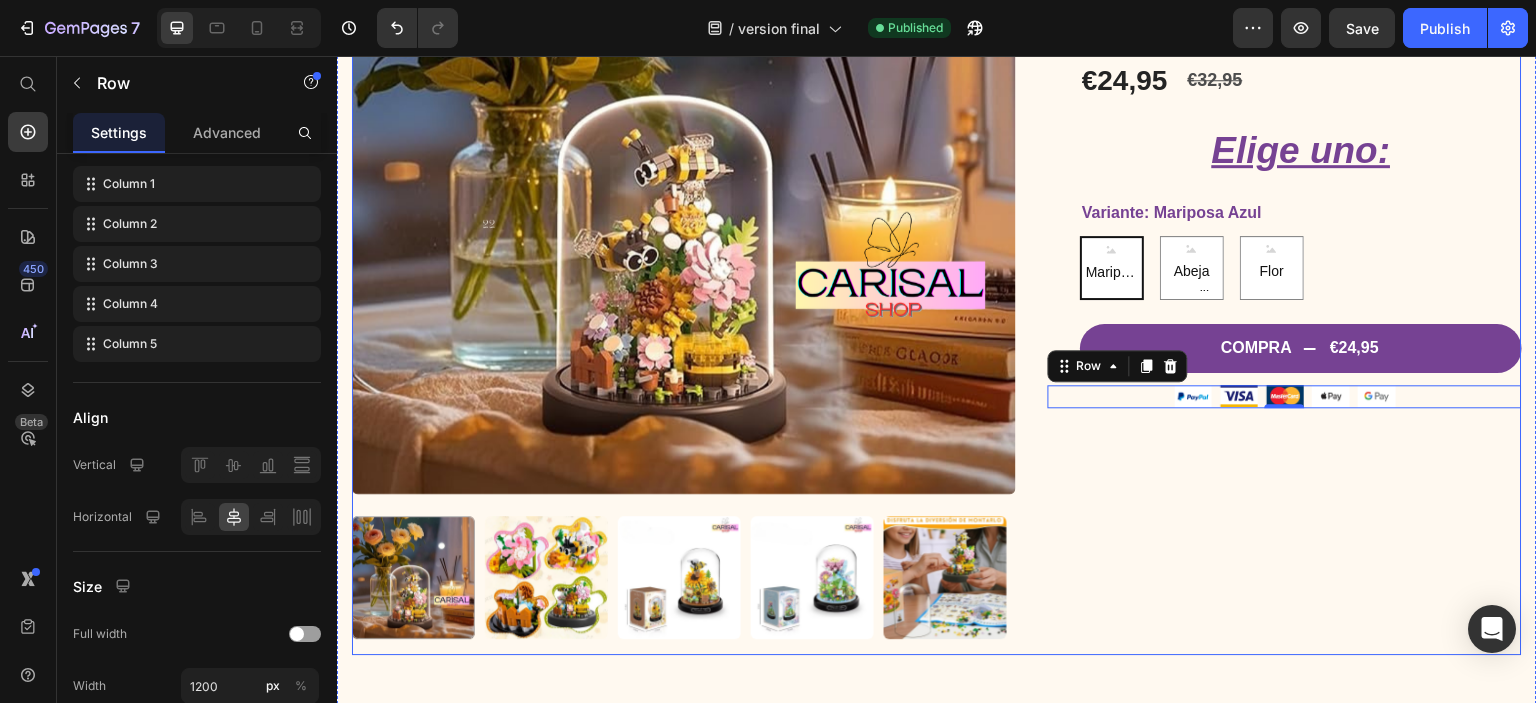 click on "Bonsai Block Product Title Icon Icon Icon Icon Icon Icon List 2,500+ Clientes satisfechos Text Block Row Lorem ipsum dolor sit amet, consectetur adipiscing elit, sed do eiusmod tempor incididunt ut labore et dolore magna aliqua. Text Block Ahorra €8,00 Product Badge €24,95 Product Price €32,95 Product Price Row Elige uno: Heading Variante: Mariposa Azul Mariposa Azul Mariposa Azul Mariposa Azul Abeja Amarilla Abeja Amarilla Abeja Amarilla Flor Rosa Flor Rosa Flor Rosa Product Variants & Swatches COMPRA
€24,95 Add to Cart Row Image Image Image Image Image Row   0" at bounding box center (1285, 242) 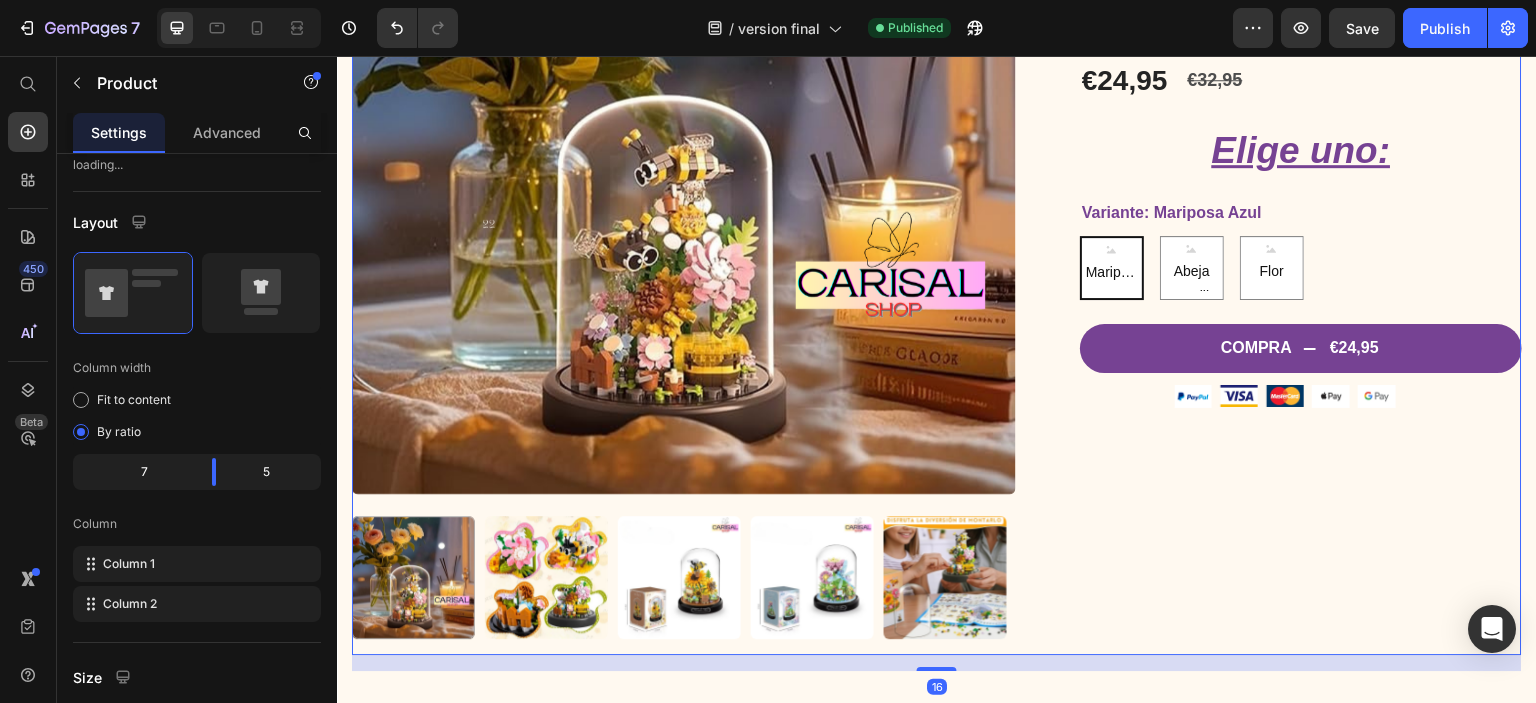 scroll, scrollTop: 0, scrollLeft: 0, axis: both 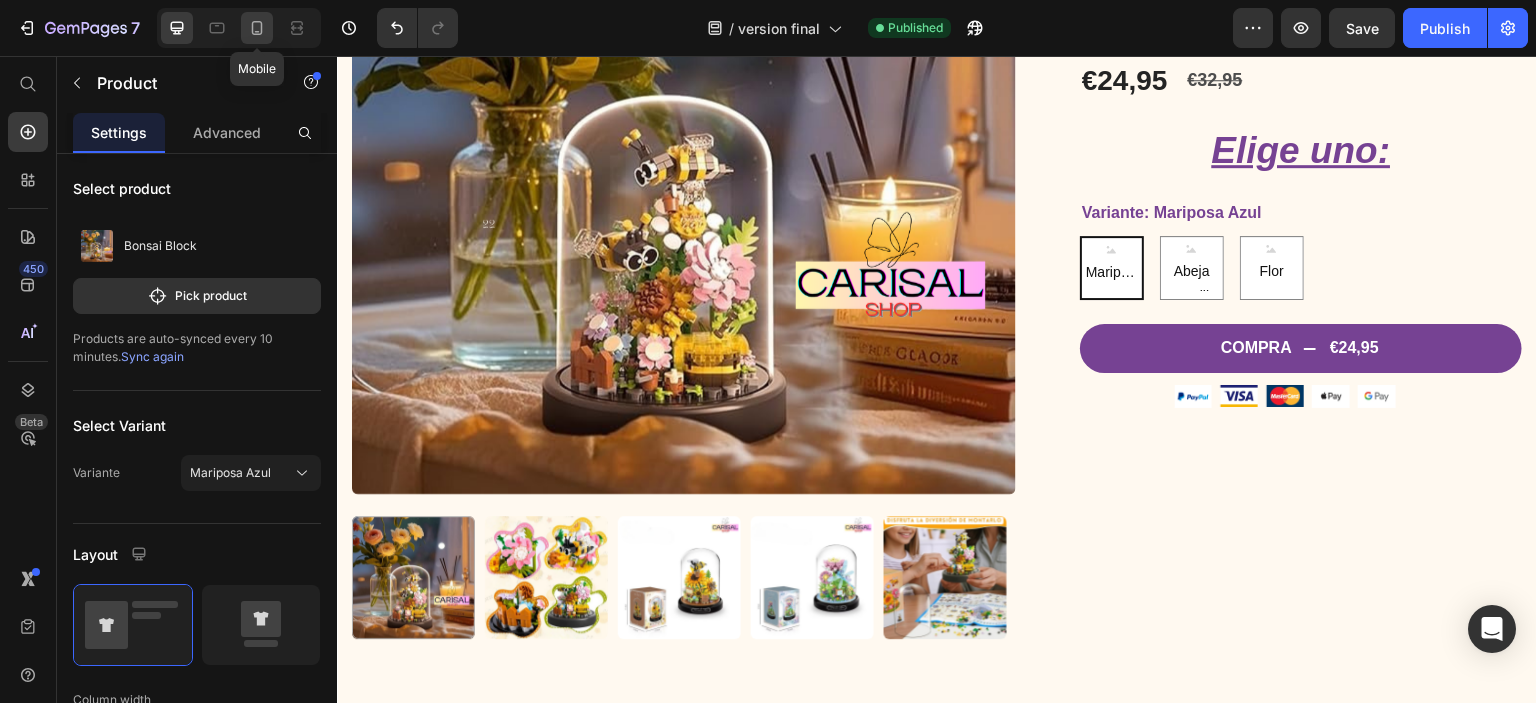 click 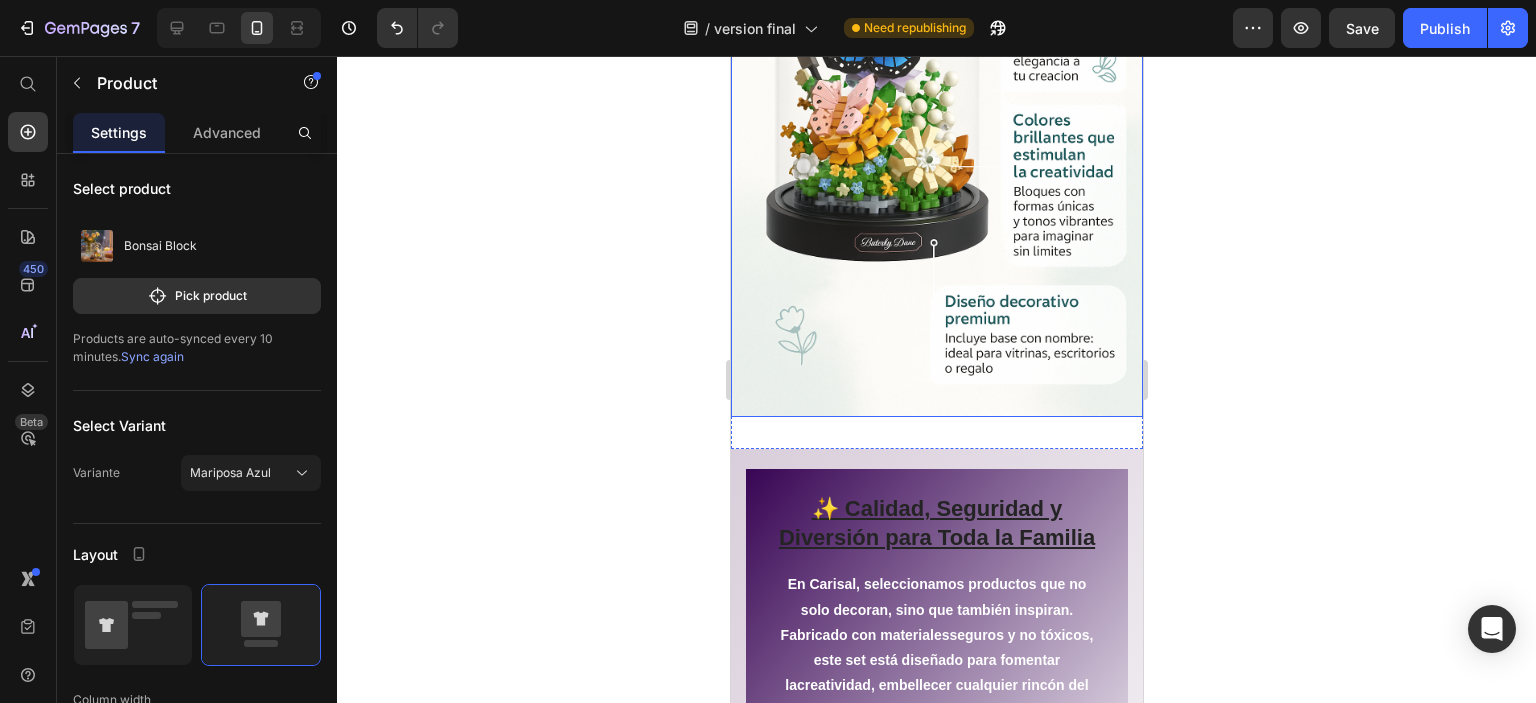 scroll, scrollTop: 2105, scrollLeft: 0, axis: vertical 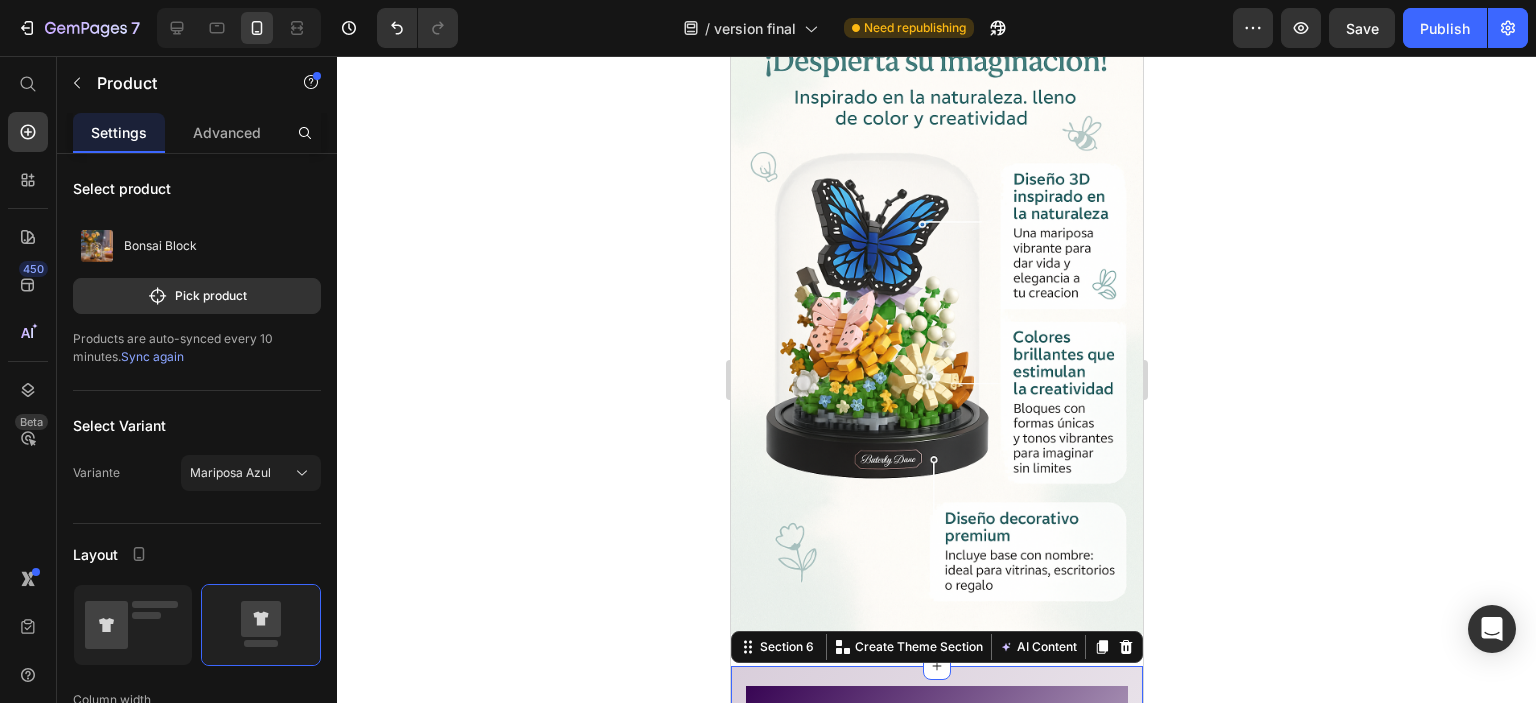 click on "✨ Calidad, Seguridad y Diversión para Toda la Familia Heading En Carisal, seleccionamos productos que no solo decoran, sino que también inspiran. Fabricado con materiales  seguros y no tóxicos , este set está diseñado para fomentar la  creatividad , embellecer cualquier rincón del hogar y mantenerlo  libre de polvo . Ideal para regalar, compartir y disfrutar en familia. Text block Image Image Image Image Row Row Image Row Nuestro clientes opinan Heading Section 6   You can create reusable sections Create Theme Section AI Content Write with GemAI What would you like to describe here? Tone and Voice Persuasive Product Getting products... Show more Generate" at bounding box center [936, 1094] 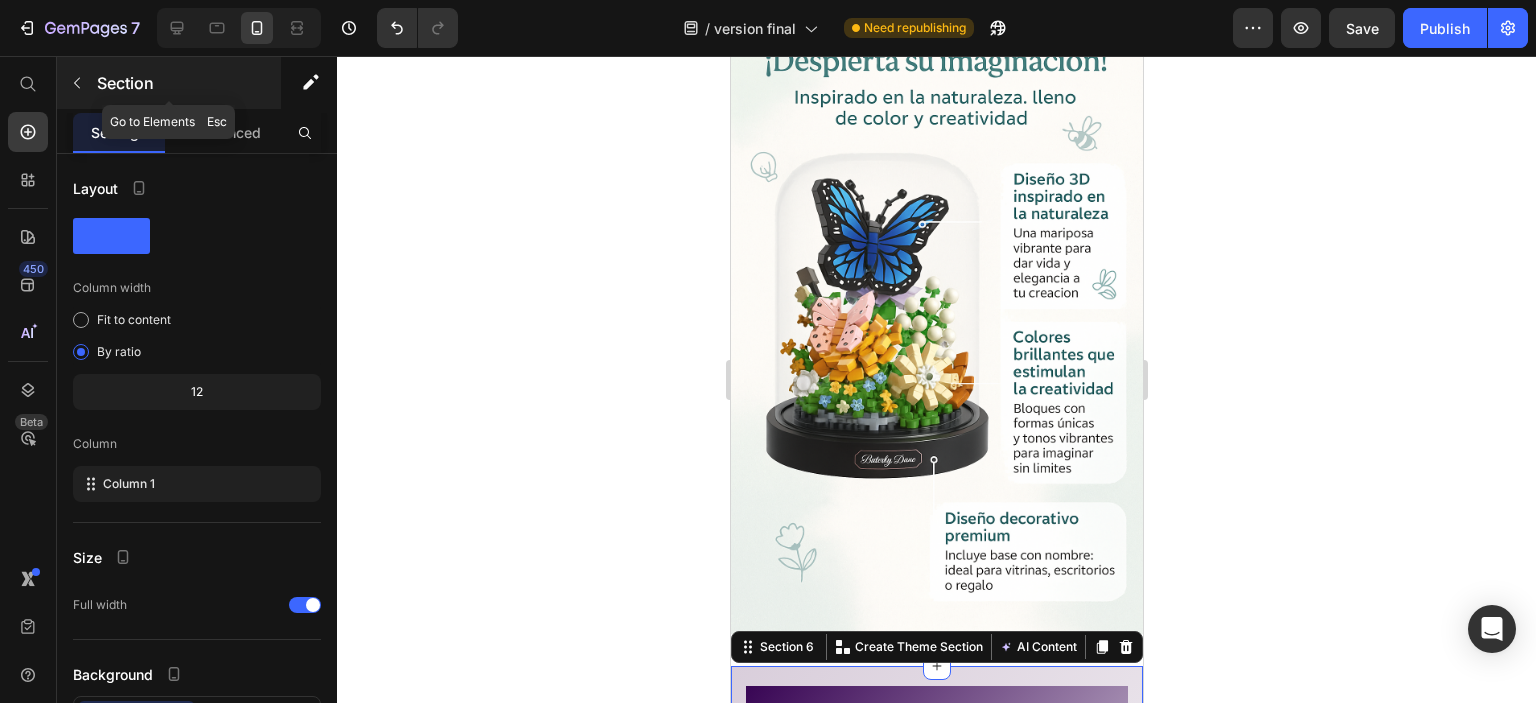 click 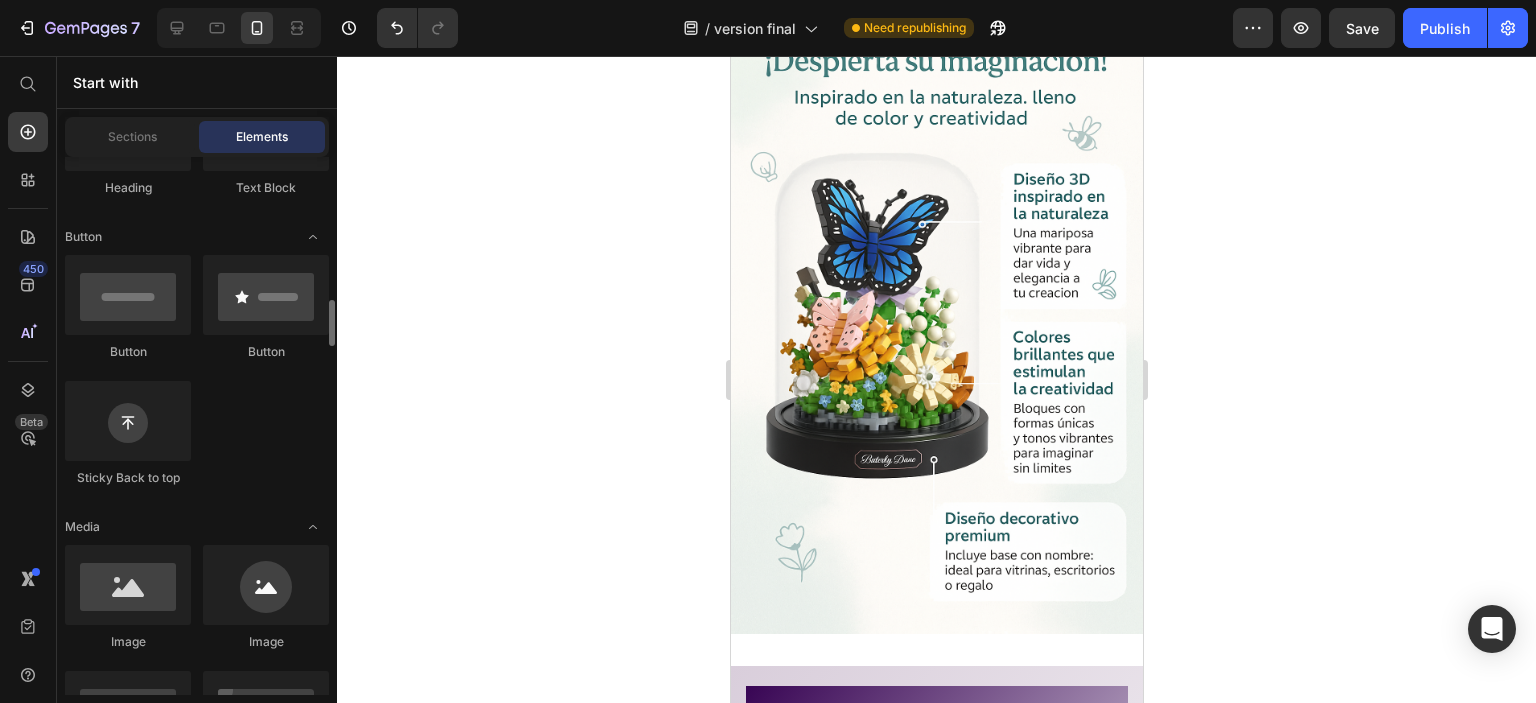 scroll, scrollTop: 600, scrollLeft: 0, axis: vertical 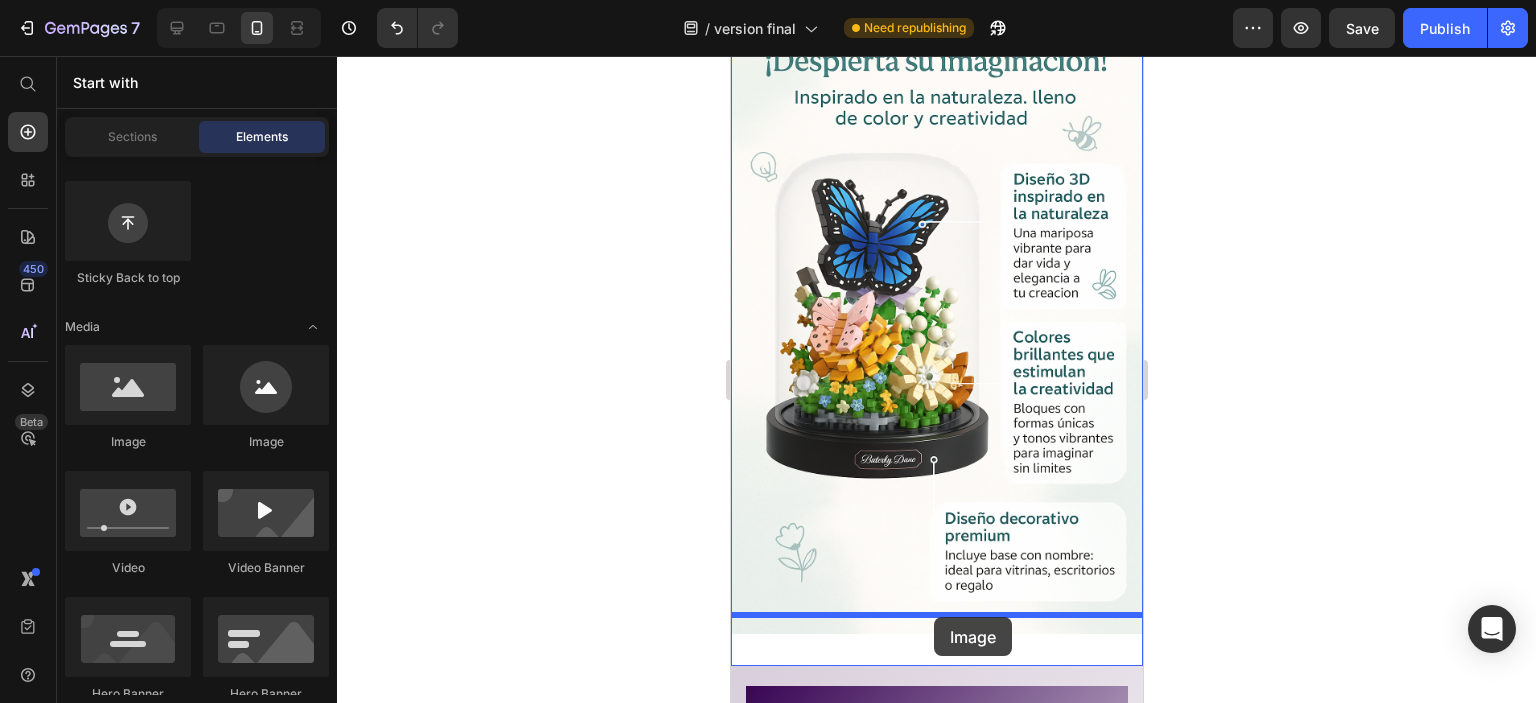 drag, startPoint x: 875, startPoint y: 454, endPoint x: 933, endPoint y: 617, distance: 173.01157 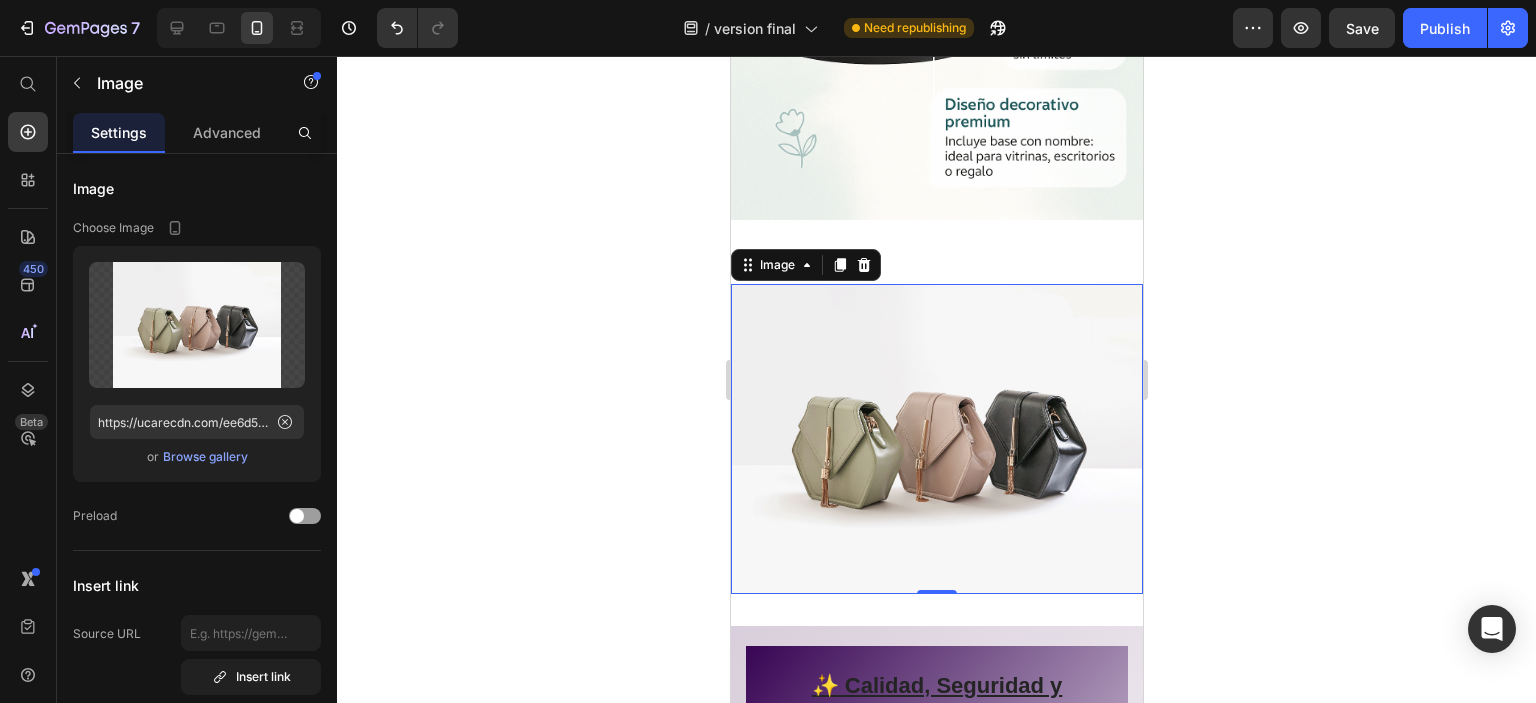 scroll, scrollTop: 2610, scrollLeft: 0, axis: vertical 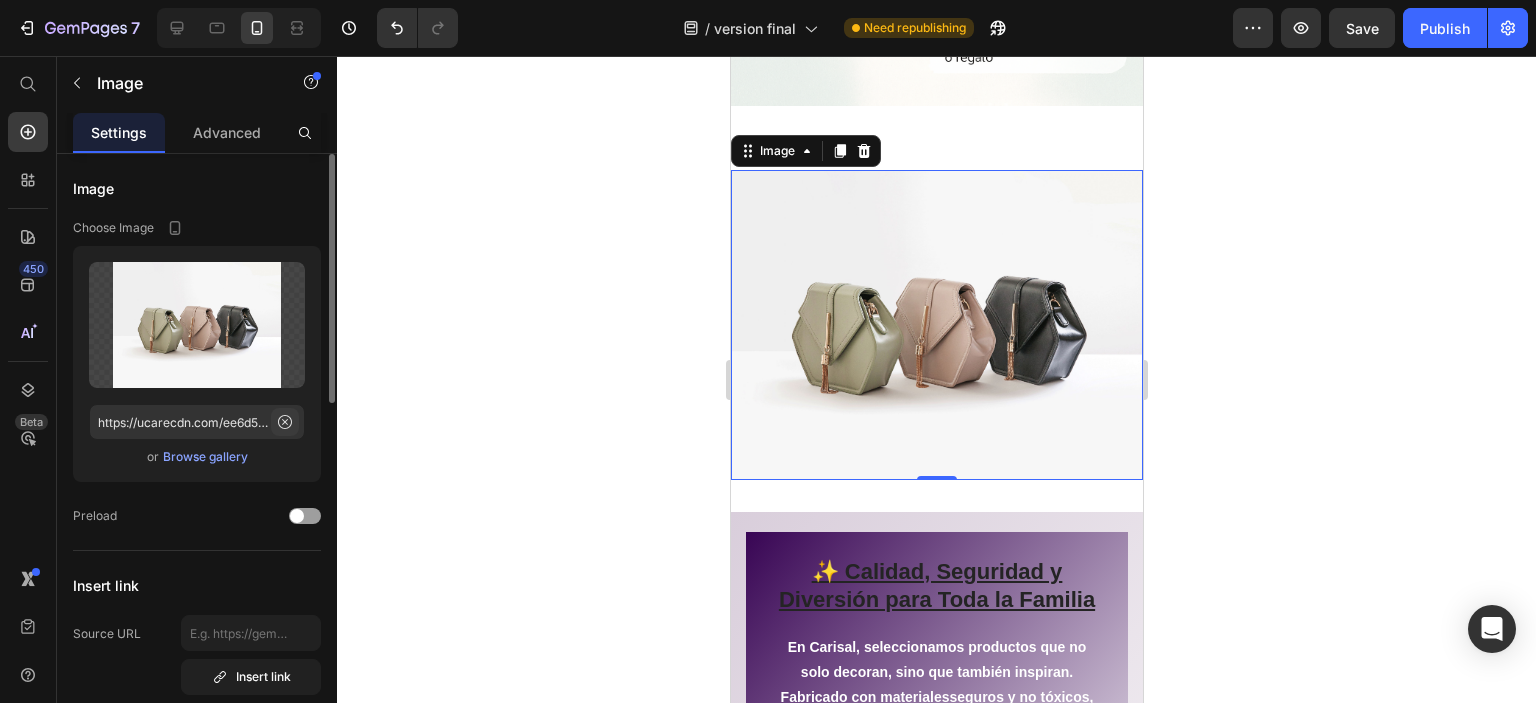 click 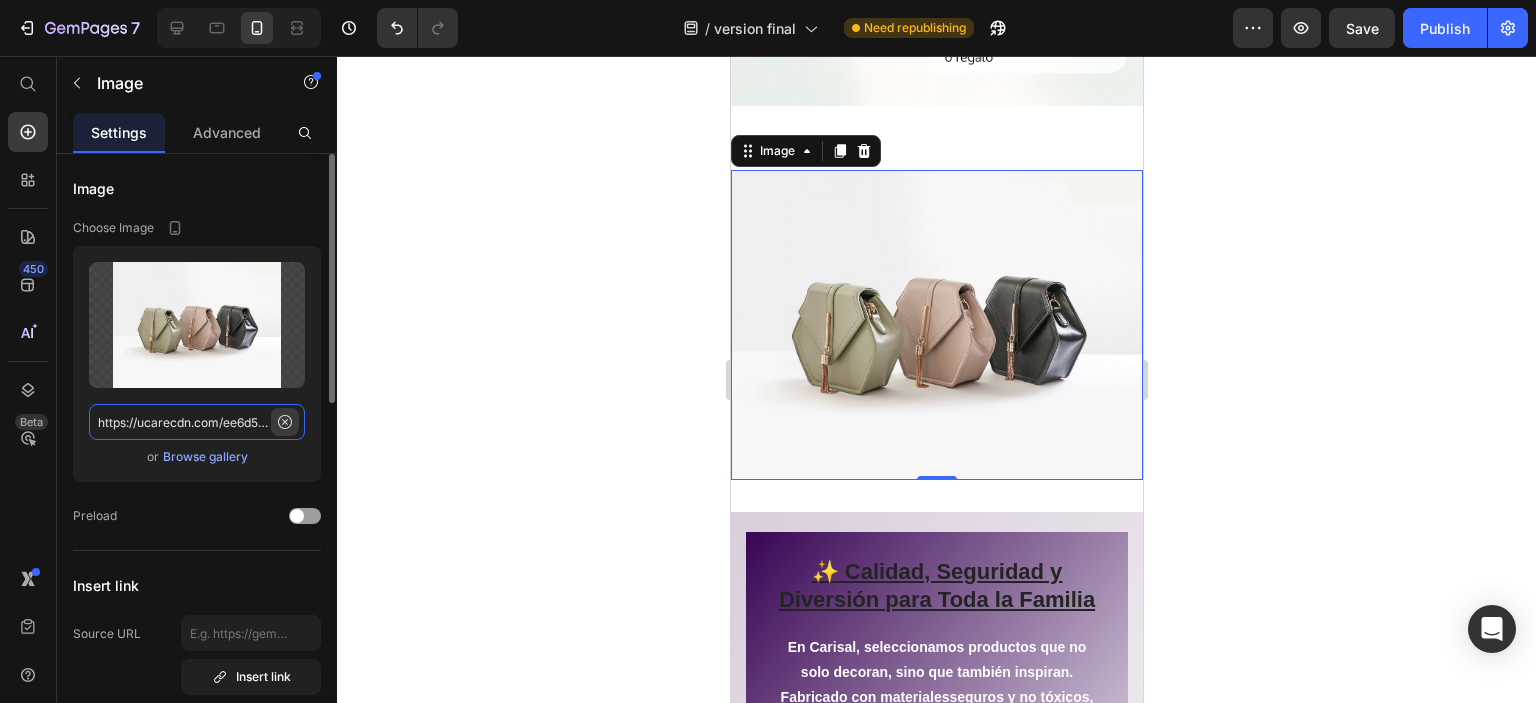 type 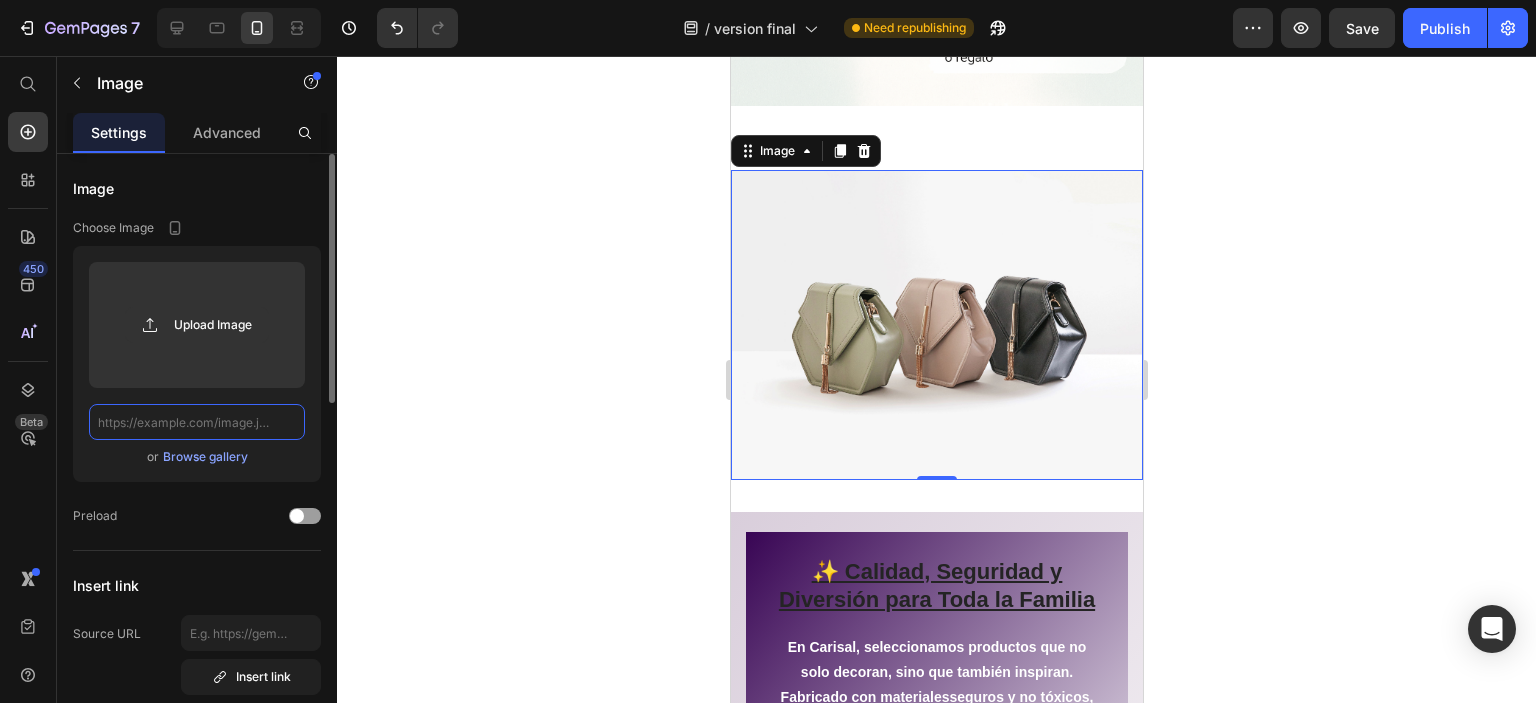 scroll, scrollTop: 0, scrollLeft: 0, axis: both 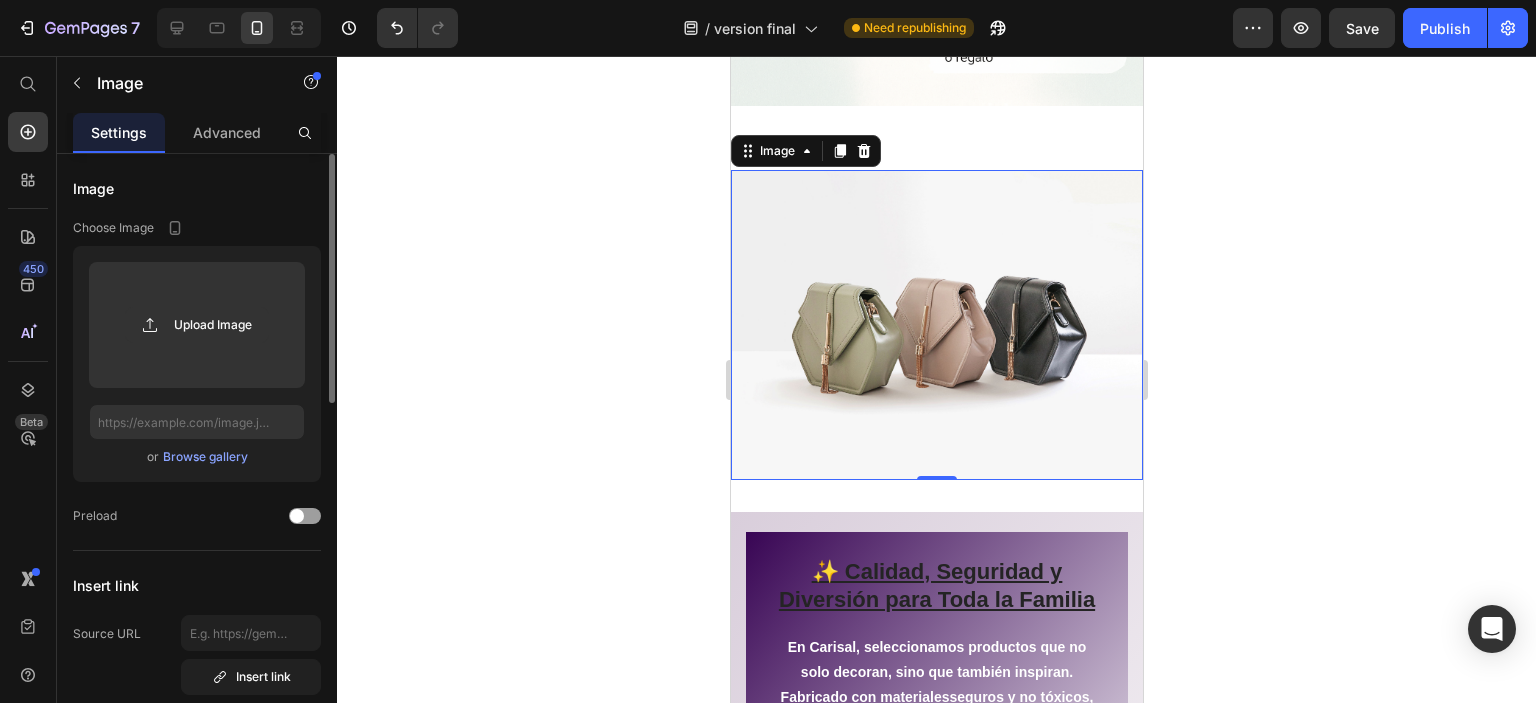 click on "Browse gallery" at bounding box center (205, 457) 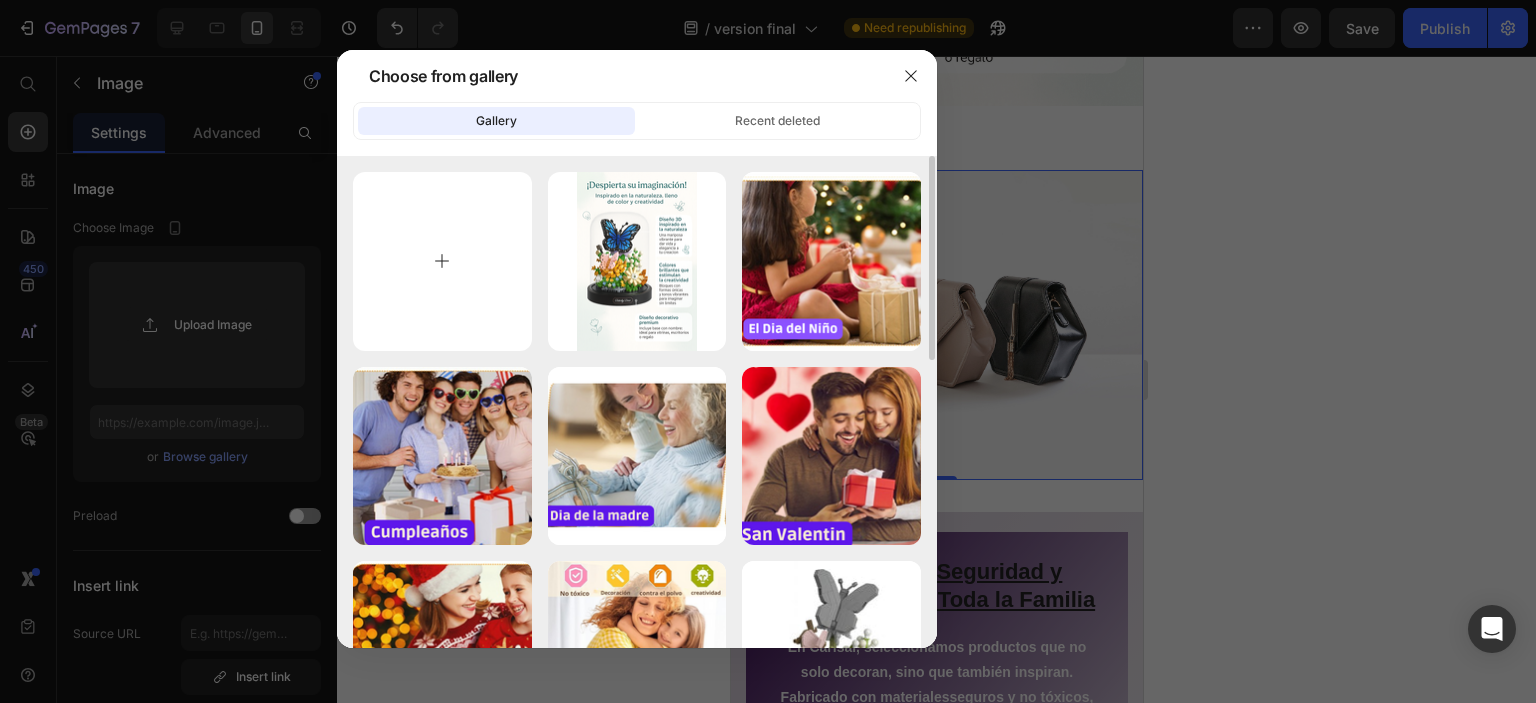 click at bounding box center [442, 261] 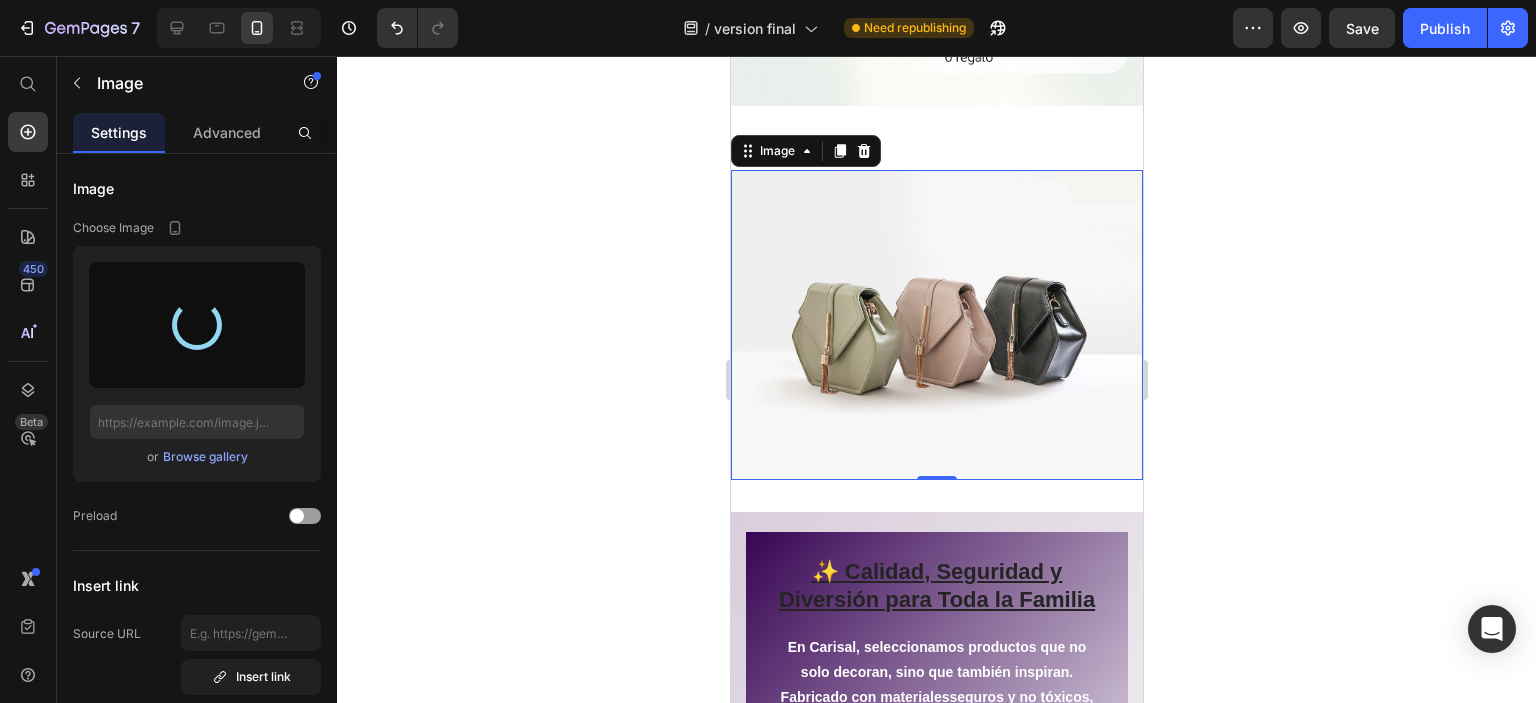 type on "https://cdn.shopify.com/s/files/1/0953/2371/7978/files/gempages_570793598052729671-2e988c25-a16a-473a-8091-4dbc070e4695.png" 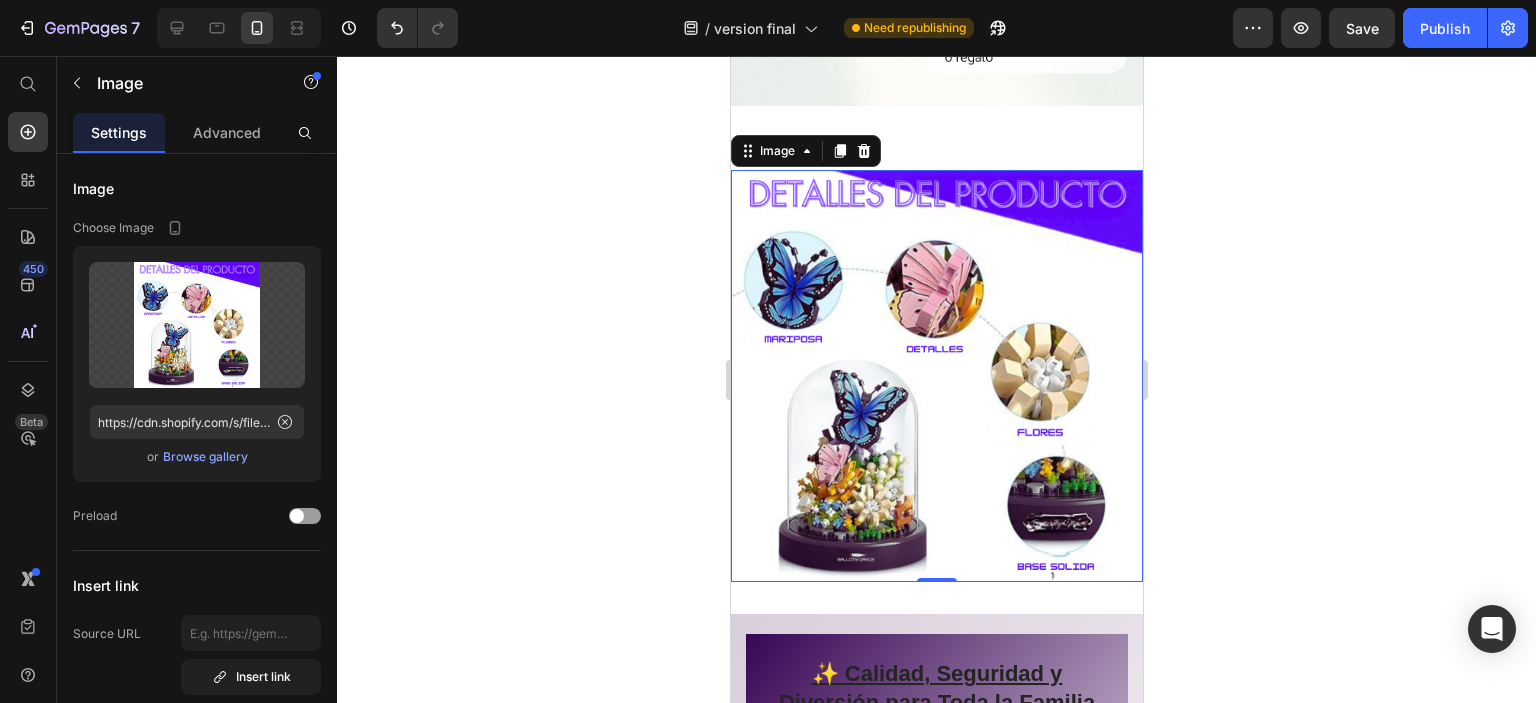 click 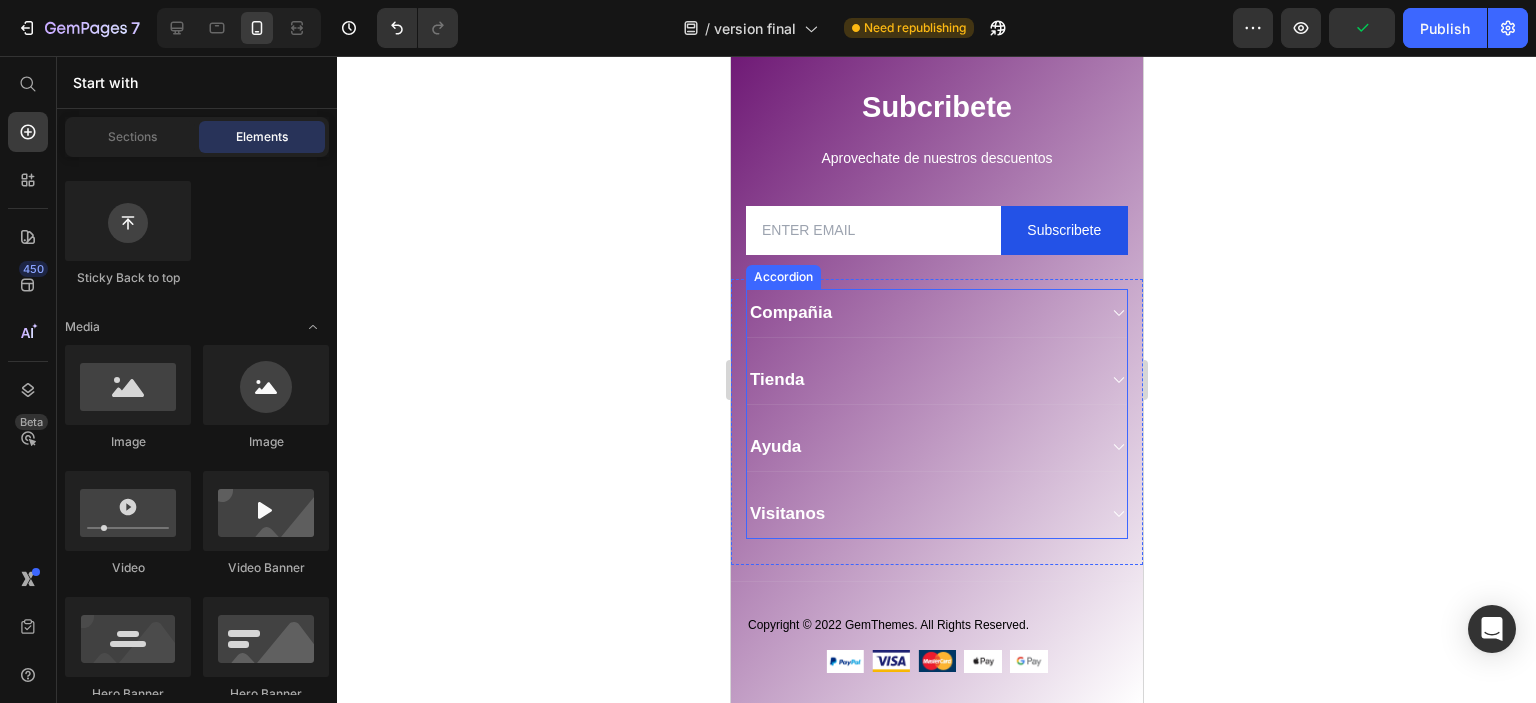 scroll, scrollTop: 4210, scrollLeft: 0, axis: vertical 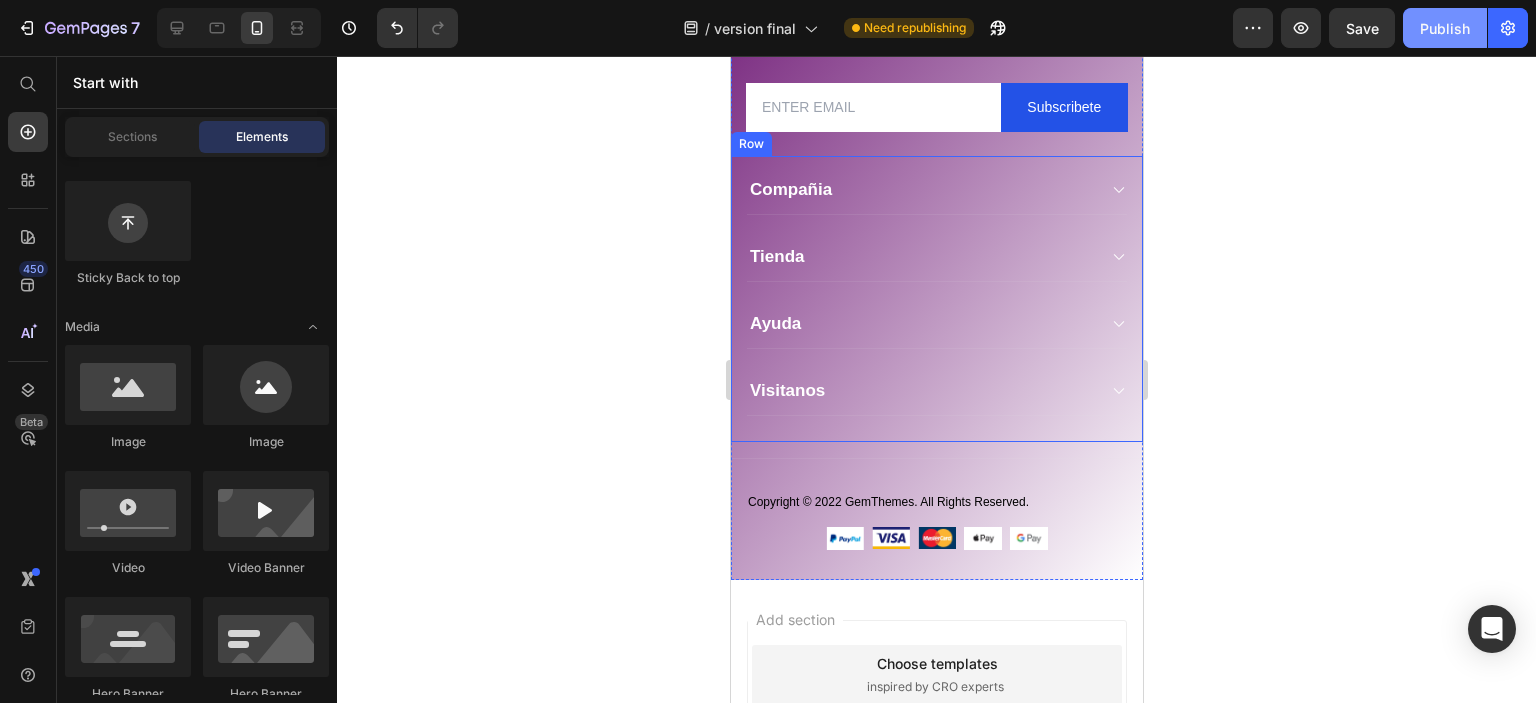 click on "Publish" at bounding box center (1445, 28) 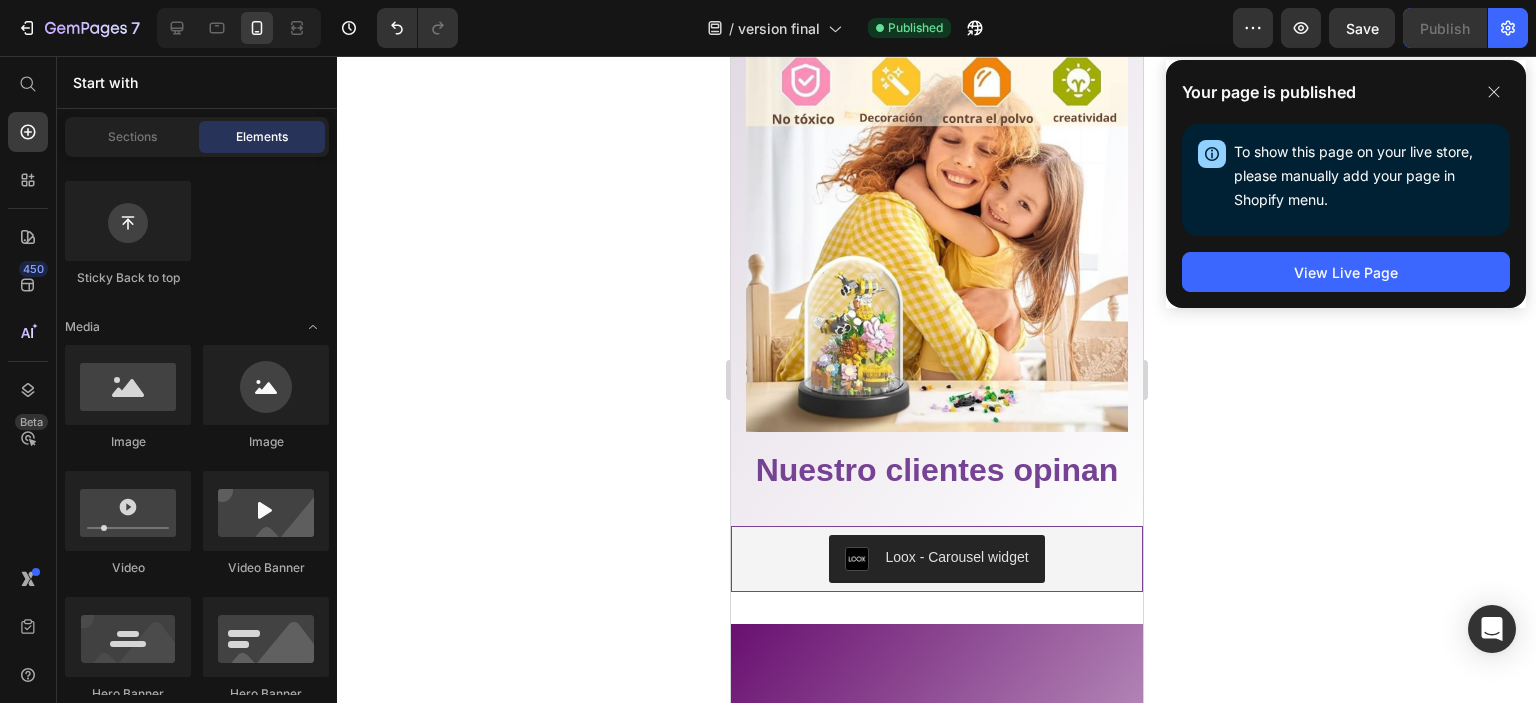 scroll, scrollTop: 2716, scrollLeft: 0, axis: vertical 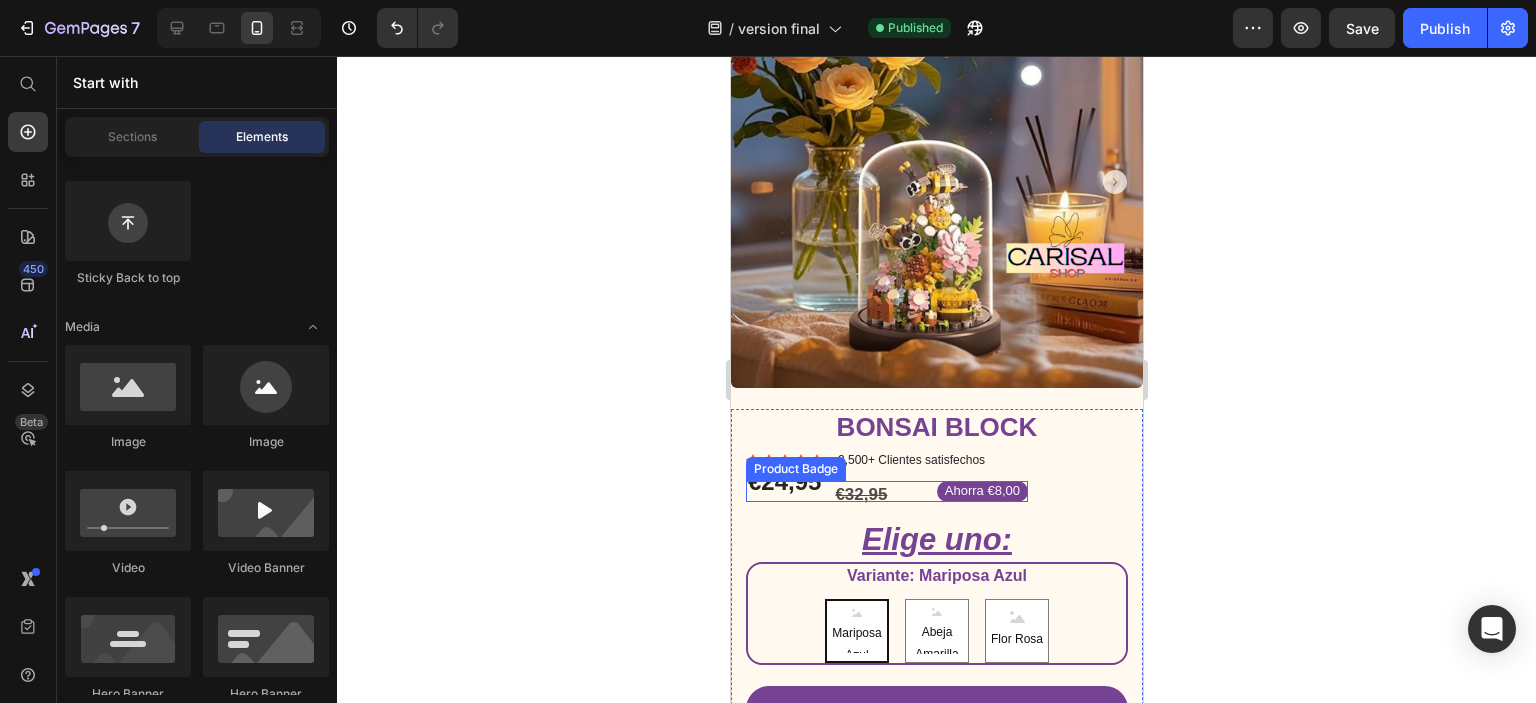 click on "Ahorra €8,00" at bounding box center [886, 491] 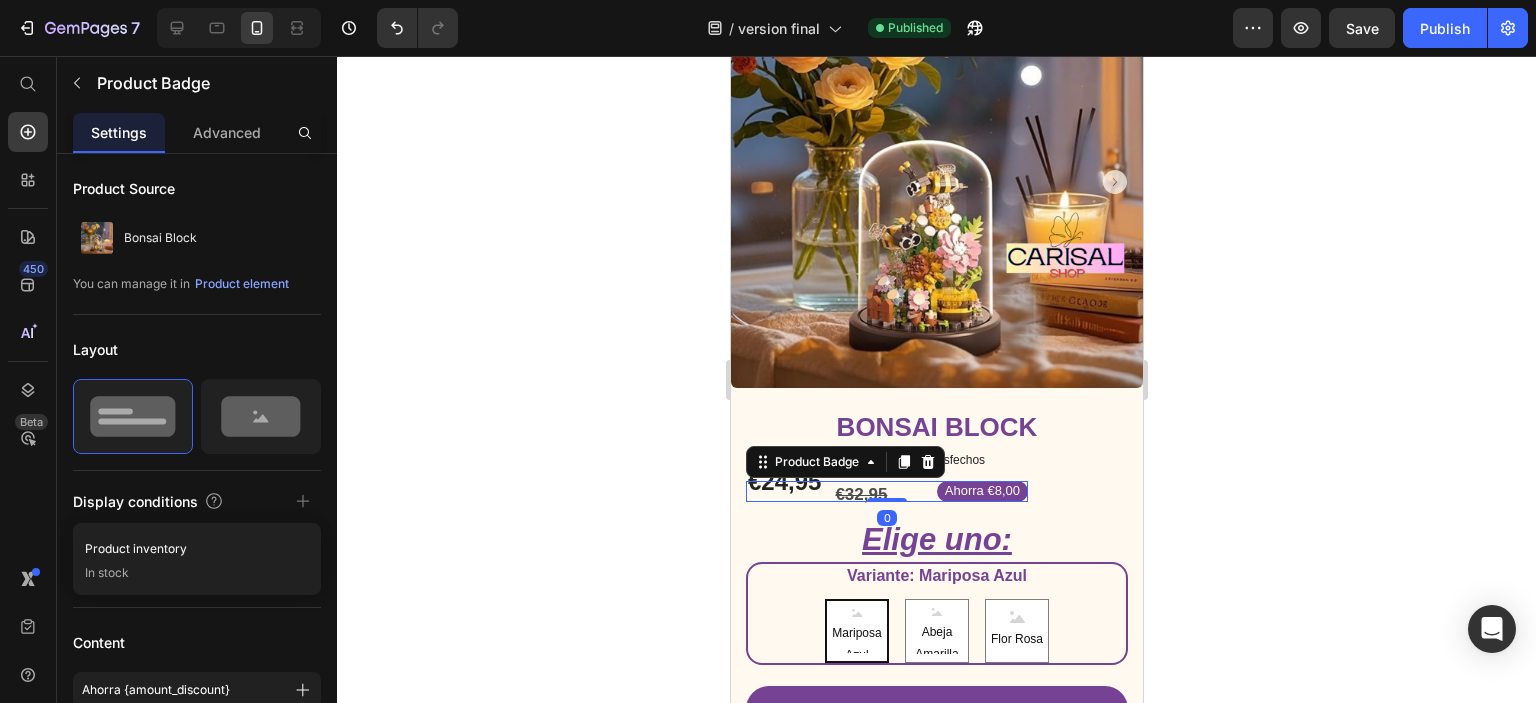 click on "Ahorra €8,00" at bounding box center (886, 491) 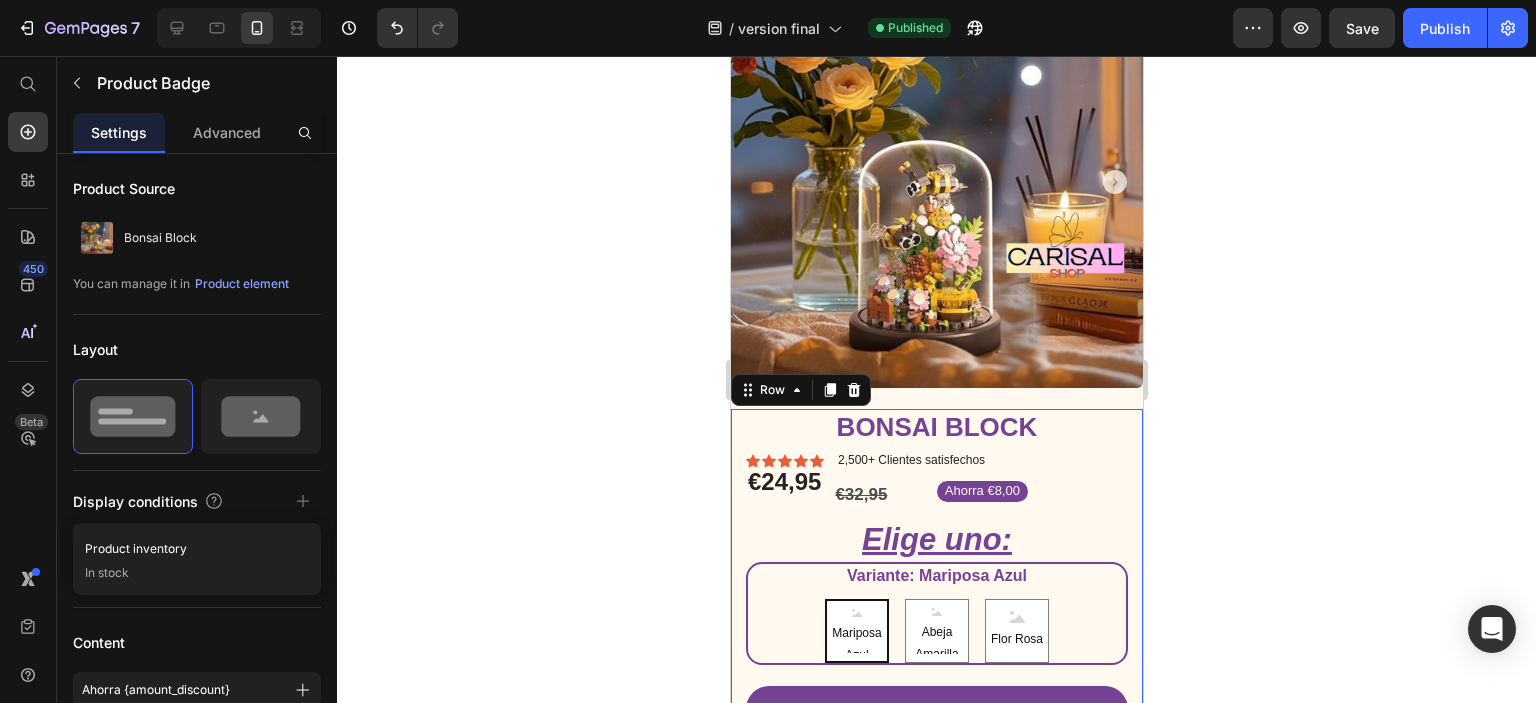 click on "Bonsai Block Product Title Icon Icon Icon Icon Icon Icon List 2,500+ Clientes satisfechos Text Block Row Lorem ipsum dolor sit amet, consectetur adipiscing elit, sed do eiusmod tempor incididunt ut labore et dolore magna aliqua. Text Block Ahorra €8,00 Product Badge €24,95 Product Price €32,95 Product Price Row Elige uno: Heading Variante: Mariposa Azul Mariposa Azul Mariposa Azul Mariposa Azul Abeja Amarilla Abeja Amarilla Abeja Amarilla Flor Rosa Flor Rosa Flor Rosa Product Variants & Swatches COMPRA
€24,95 Add to Cart Row   16" at bounding box center [936, 574] 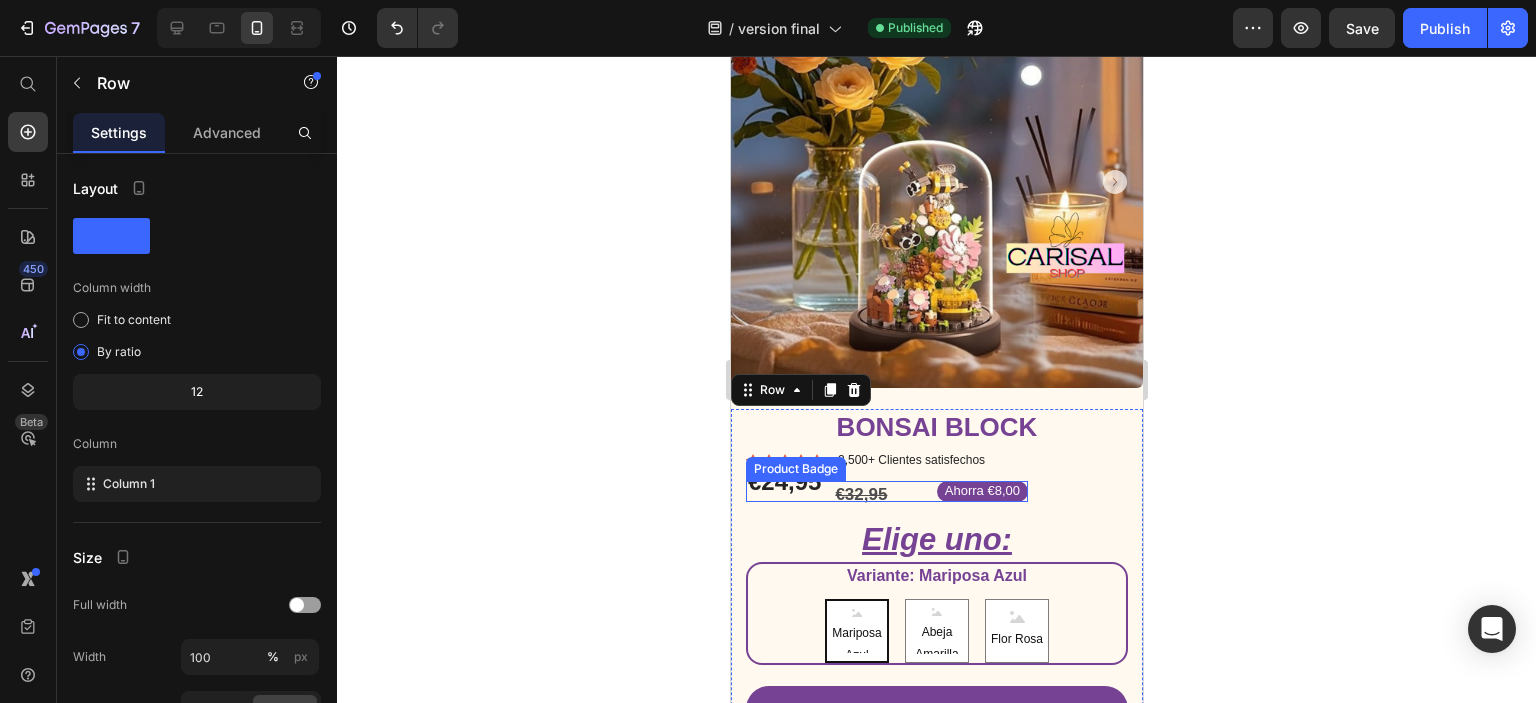 click on "Ahorra €8,00" at bounding box center (886, 491) 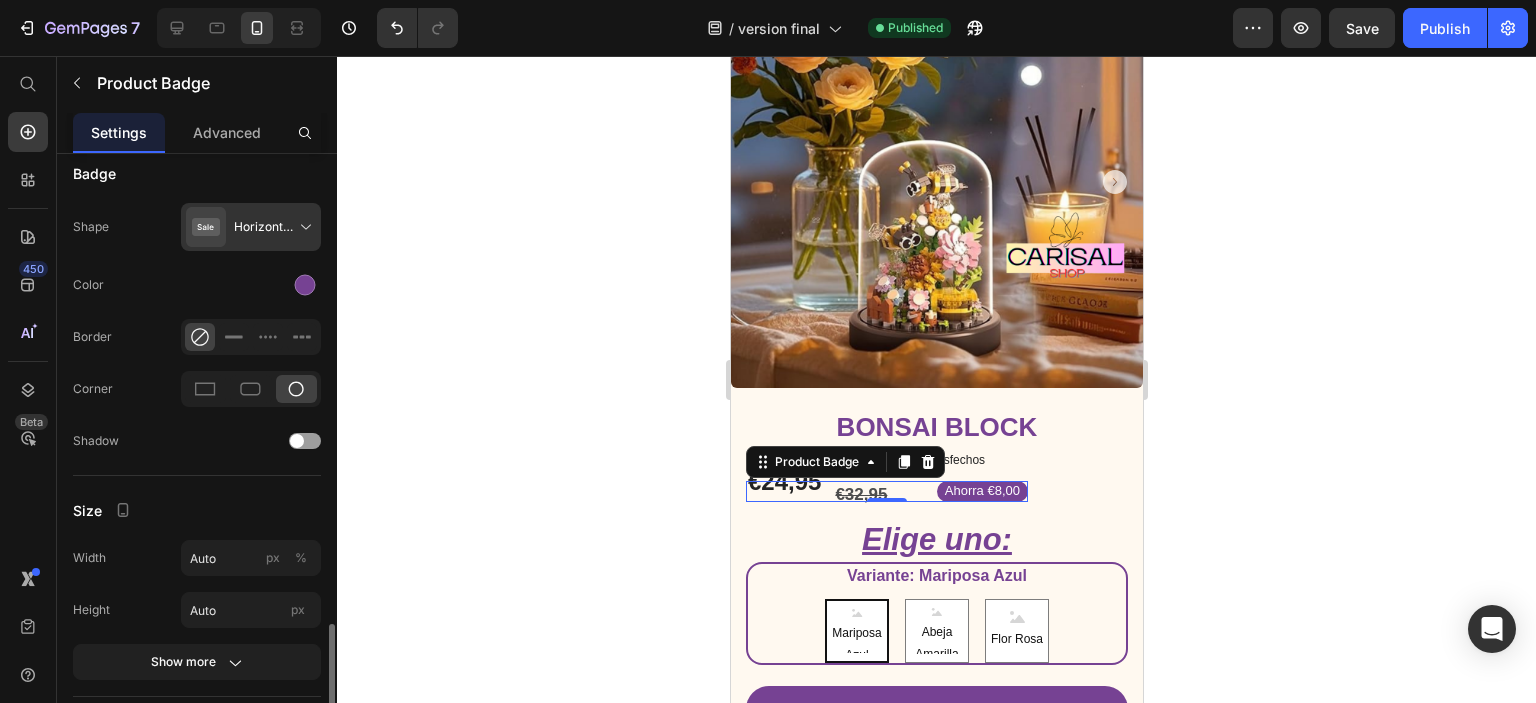 scroll, scrollTop: 1000, scrollLeft: 0, axis: vertical 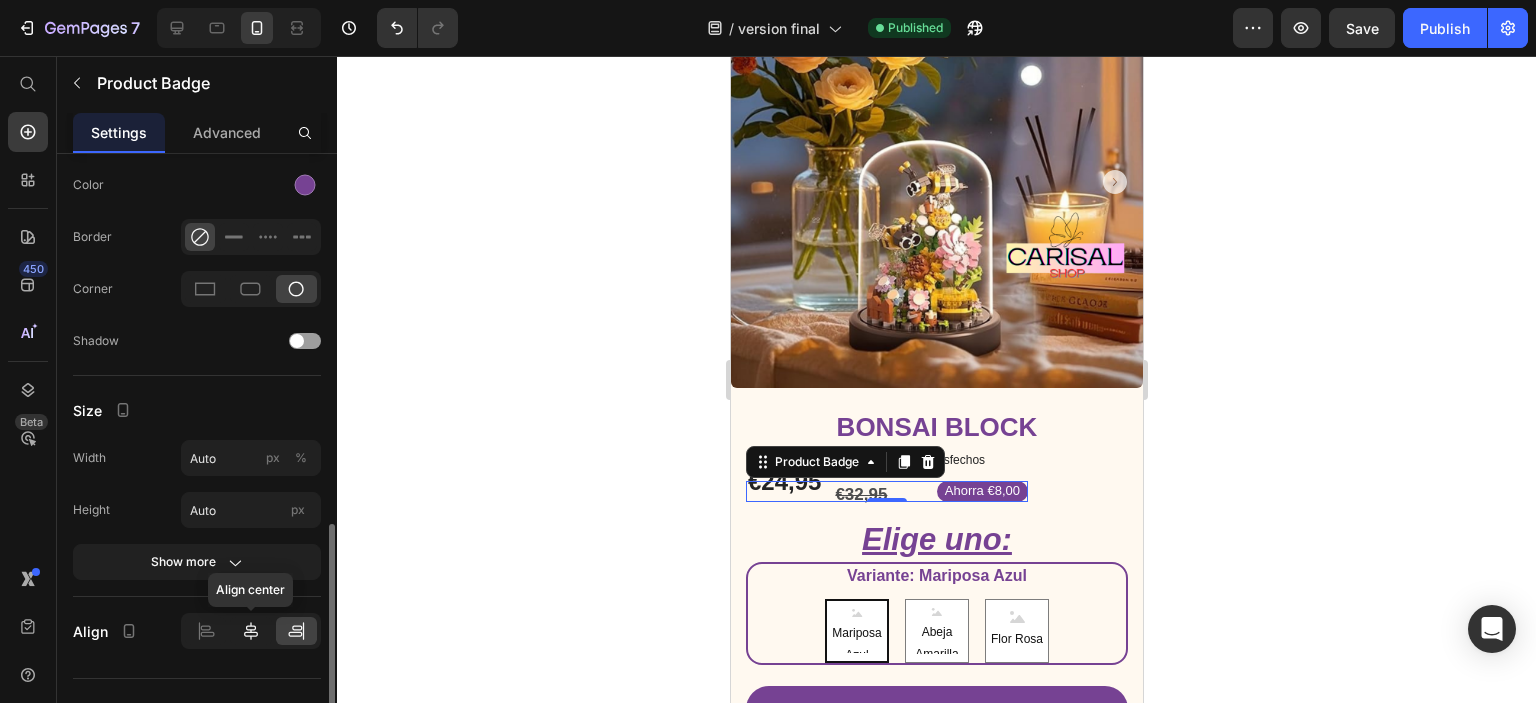 click 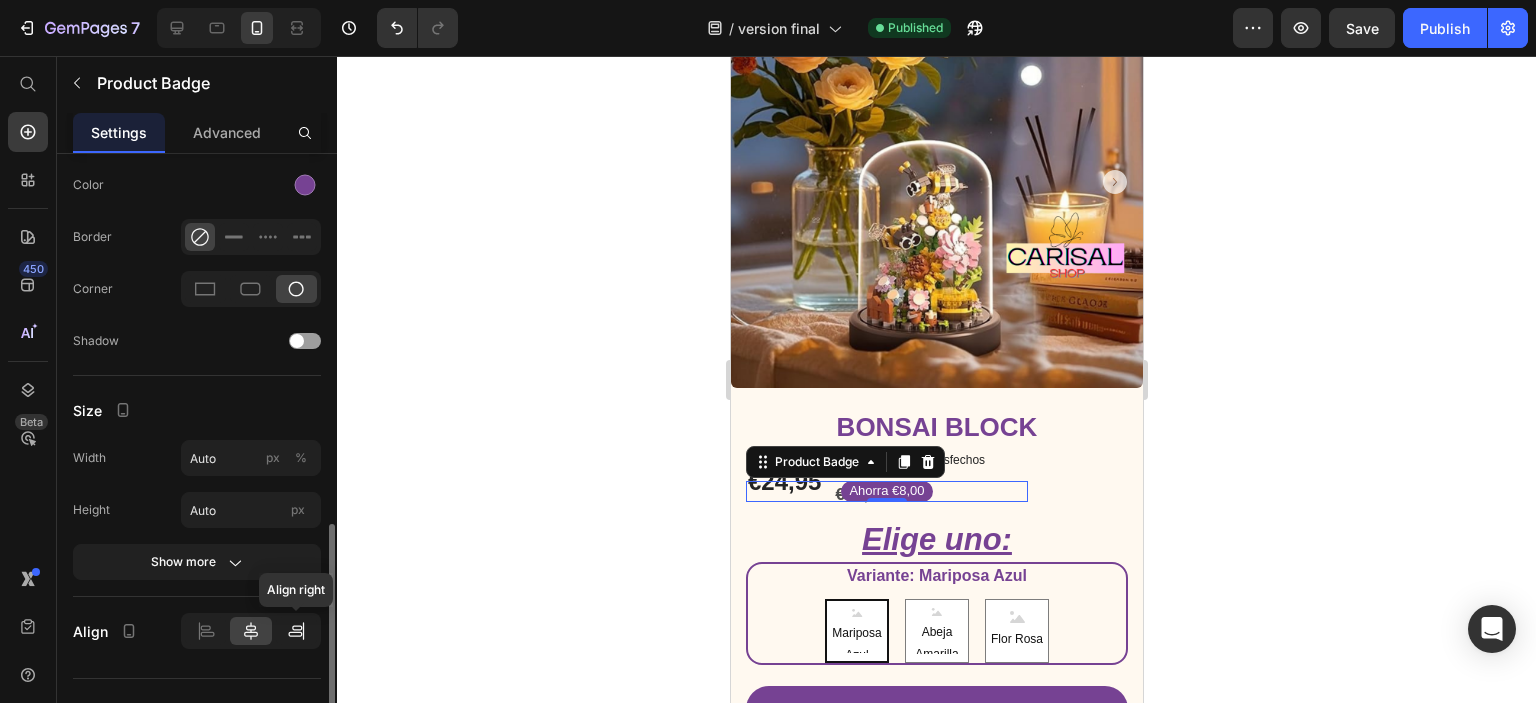 click 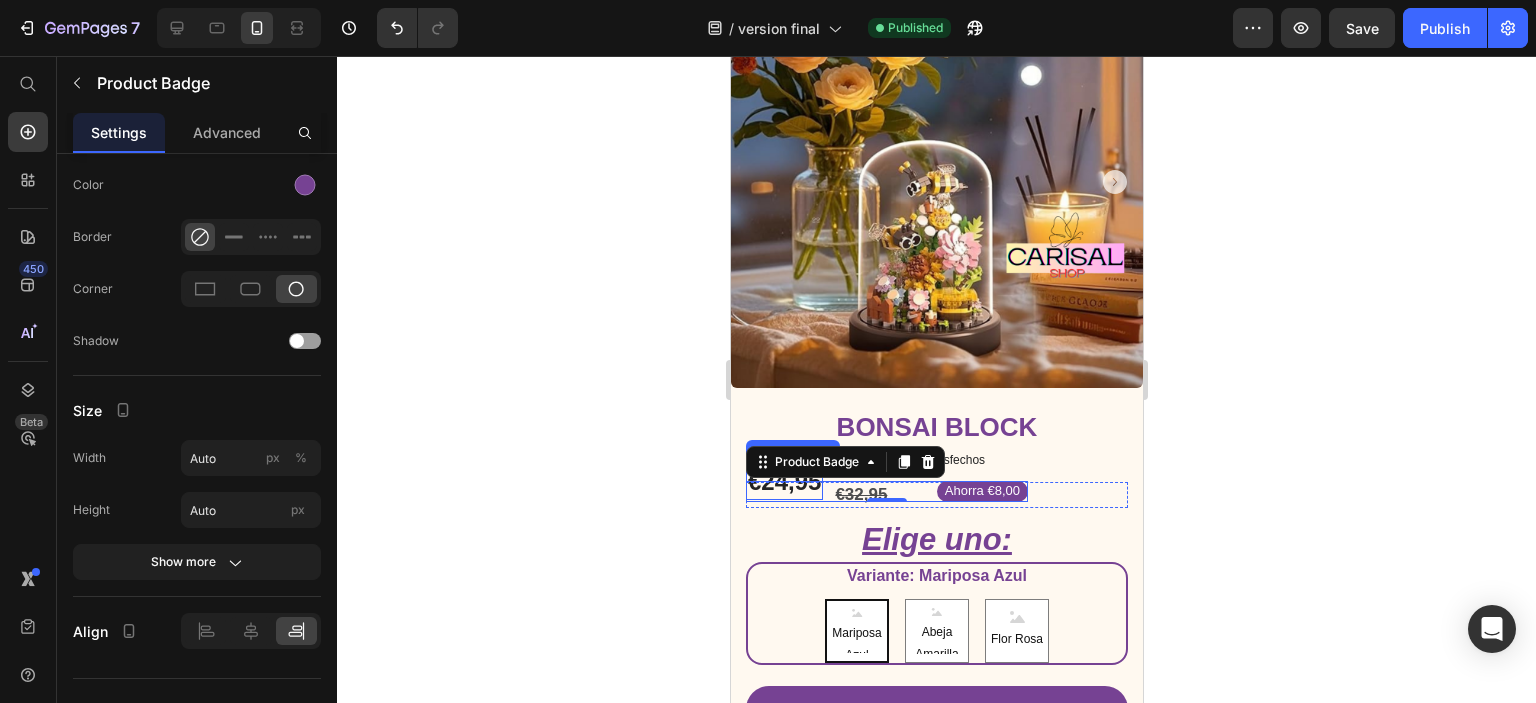 click on "€24,95" at bounding box center (783, 481) 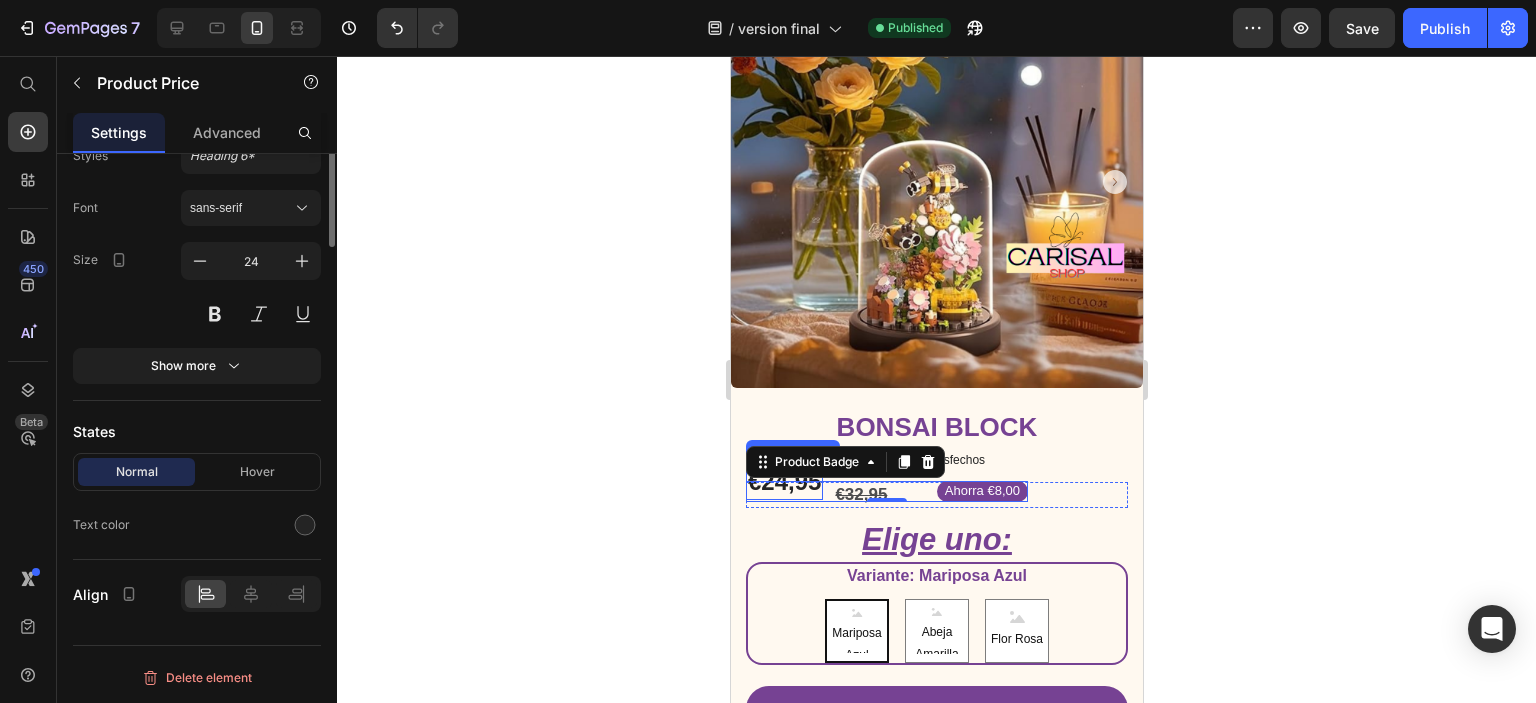 scroll, scrollTop: 0, scrollLeft: 0, axis: both 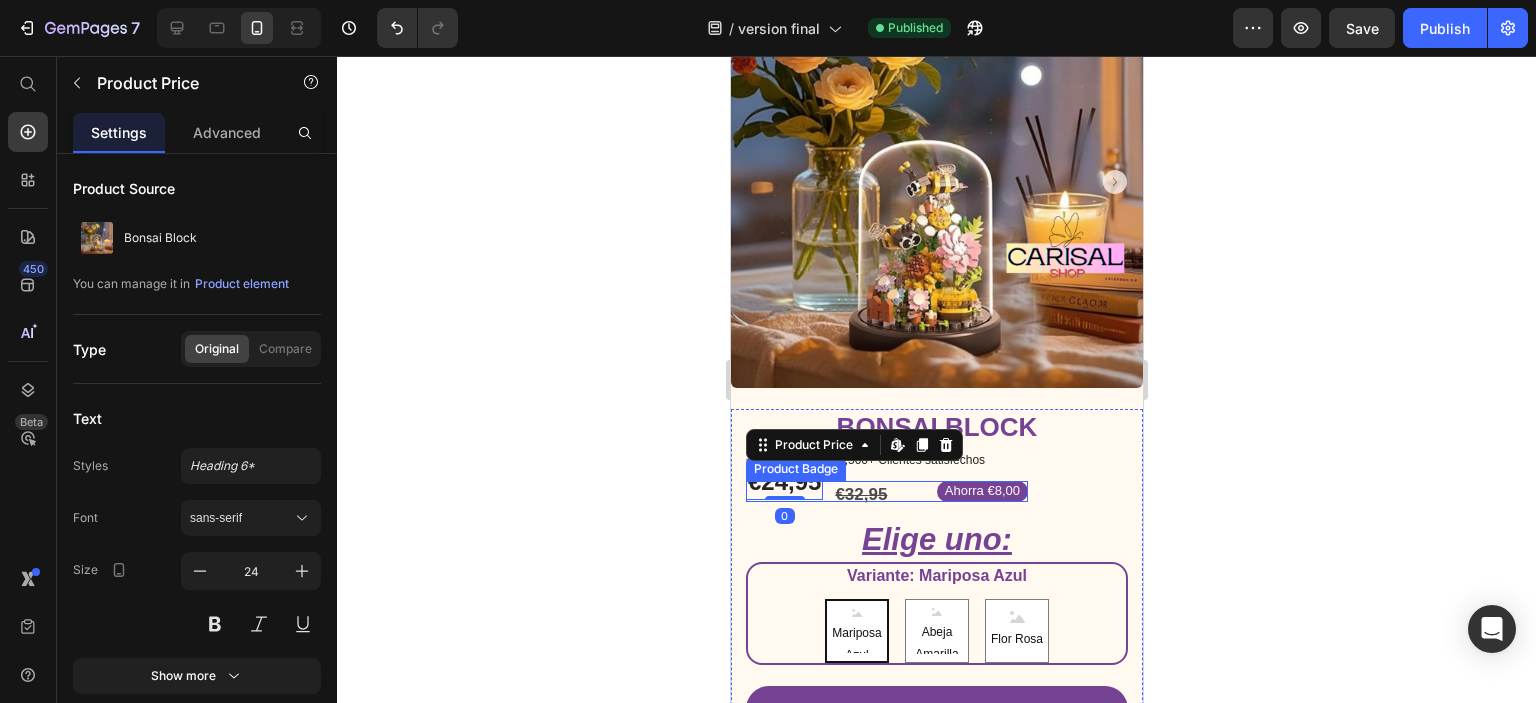 click on "Ahorra €8,00" at bounding box center [886, 491] 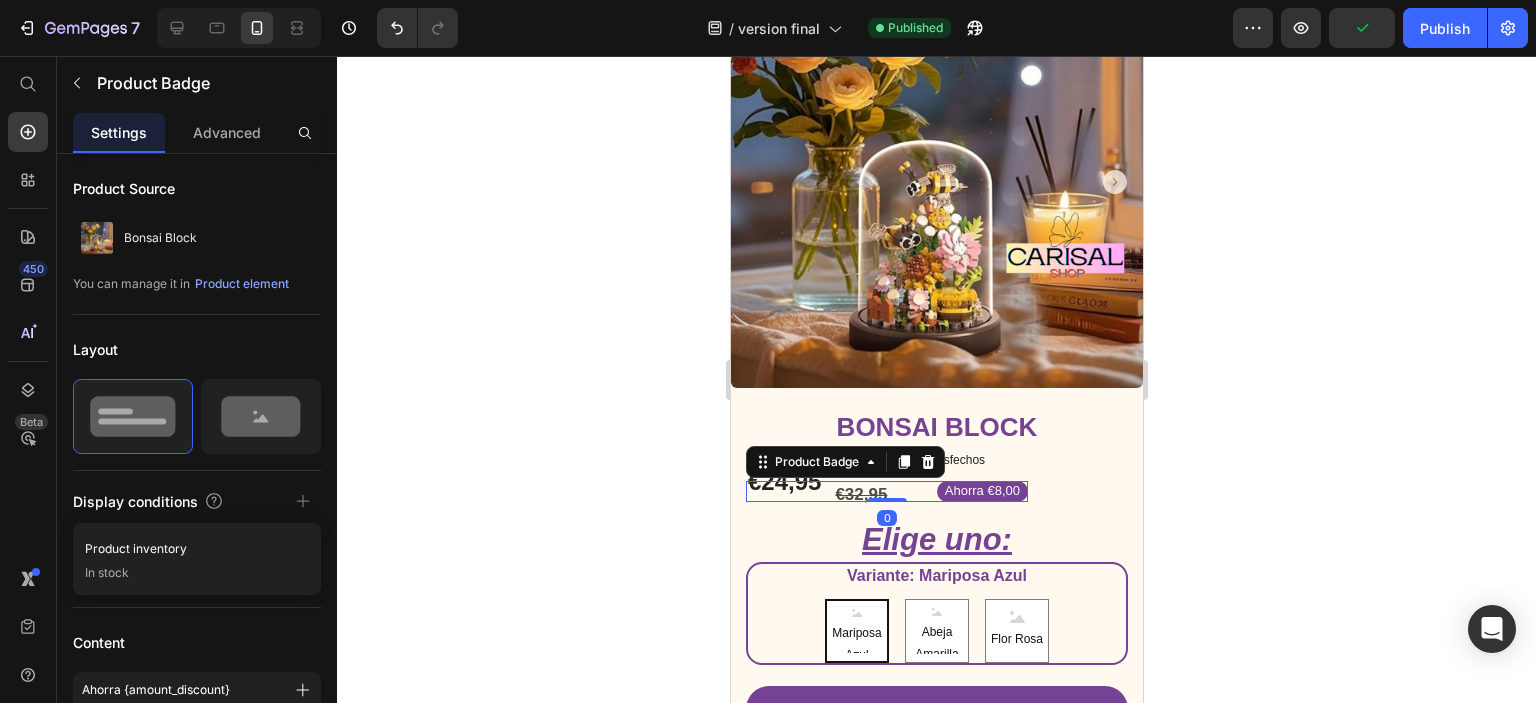 click on "Ahorra €8,00" at bounding box center [886, 491] 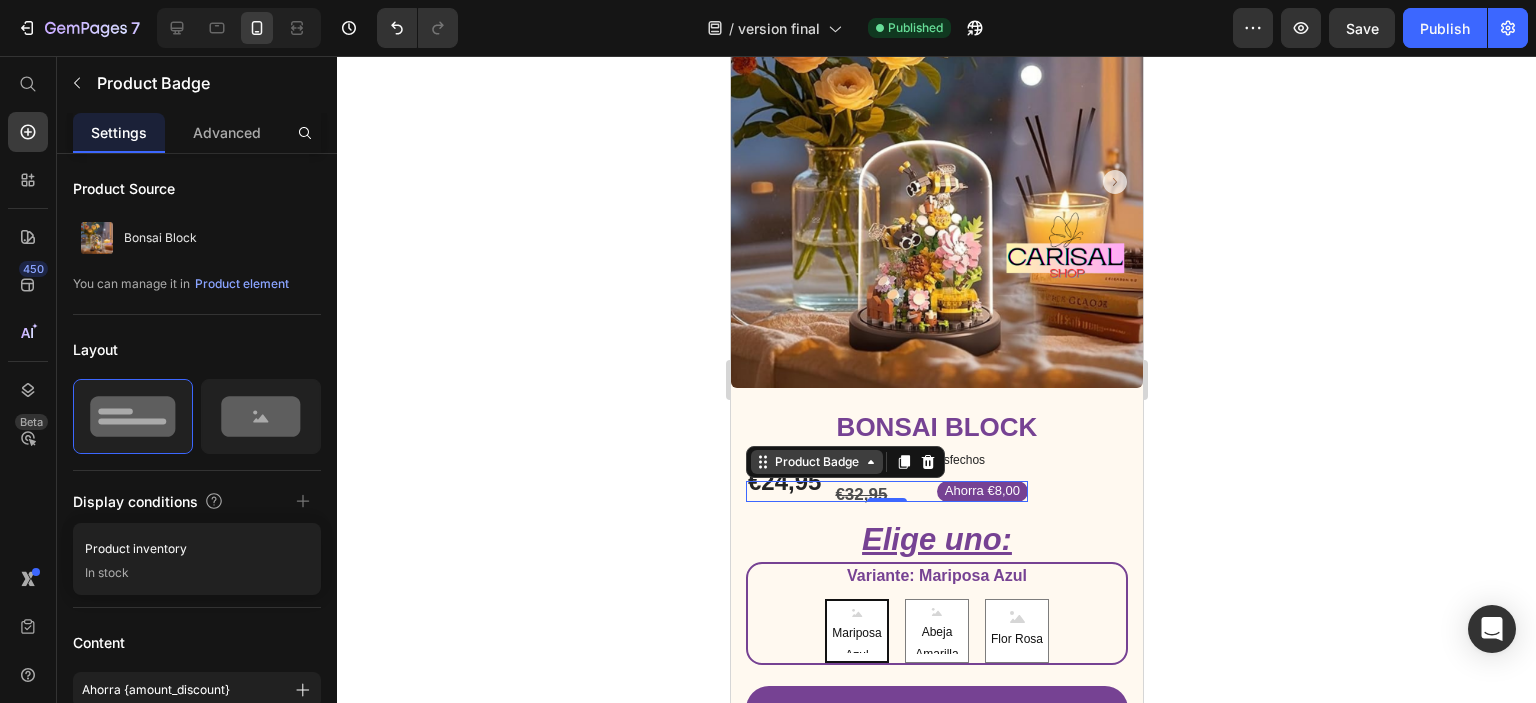 click on "Product Badge" at bounding box center (816, 462) 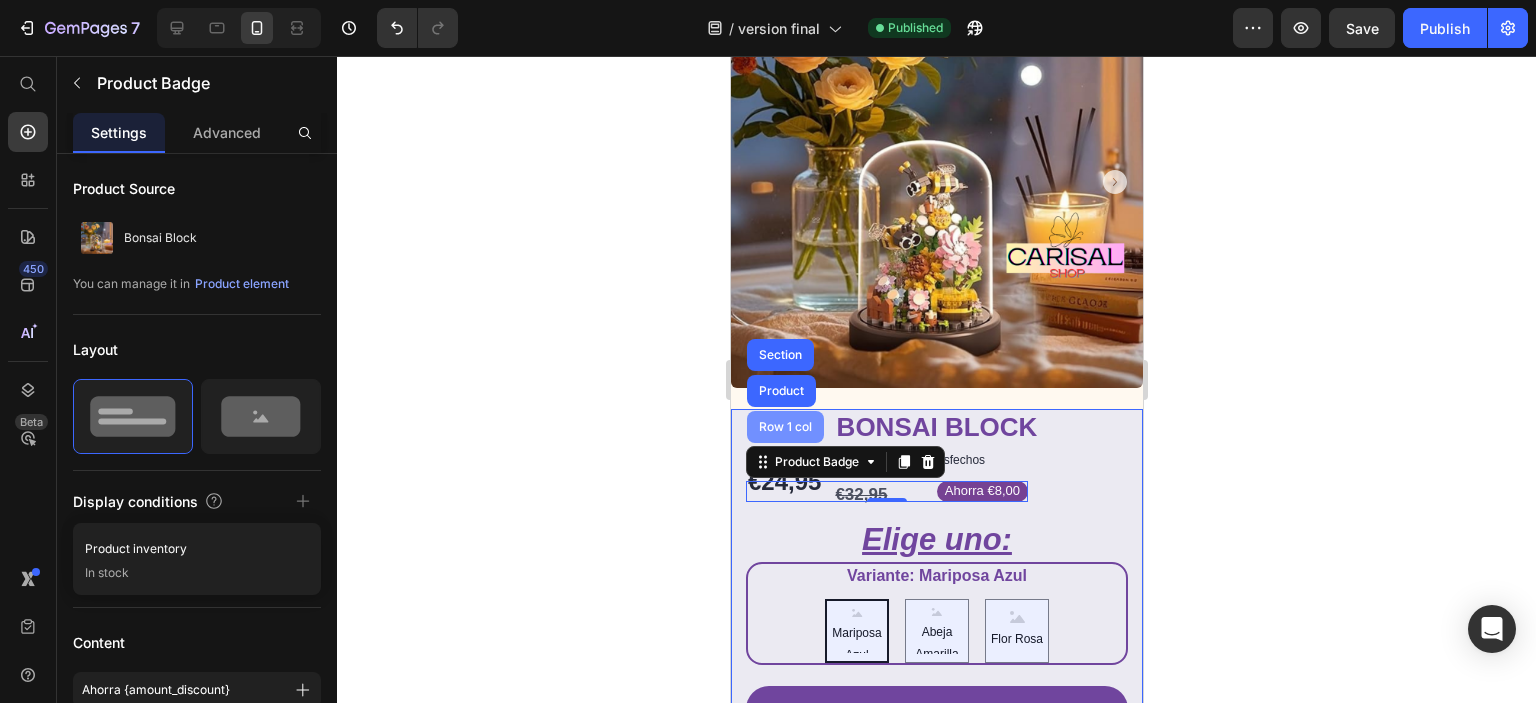 click on "Row 1 col" at bounding box center [784, 427] 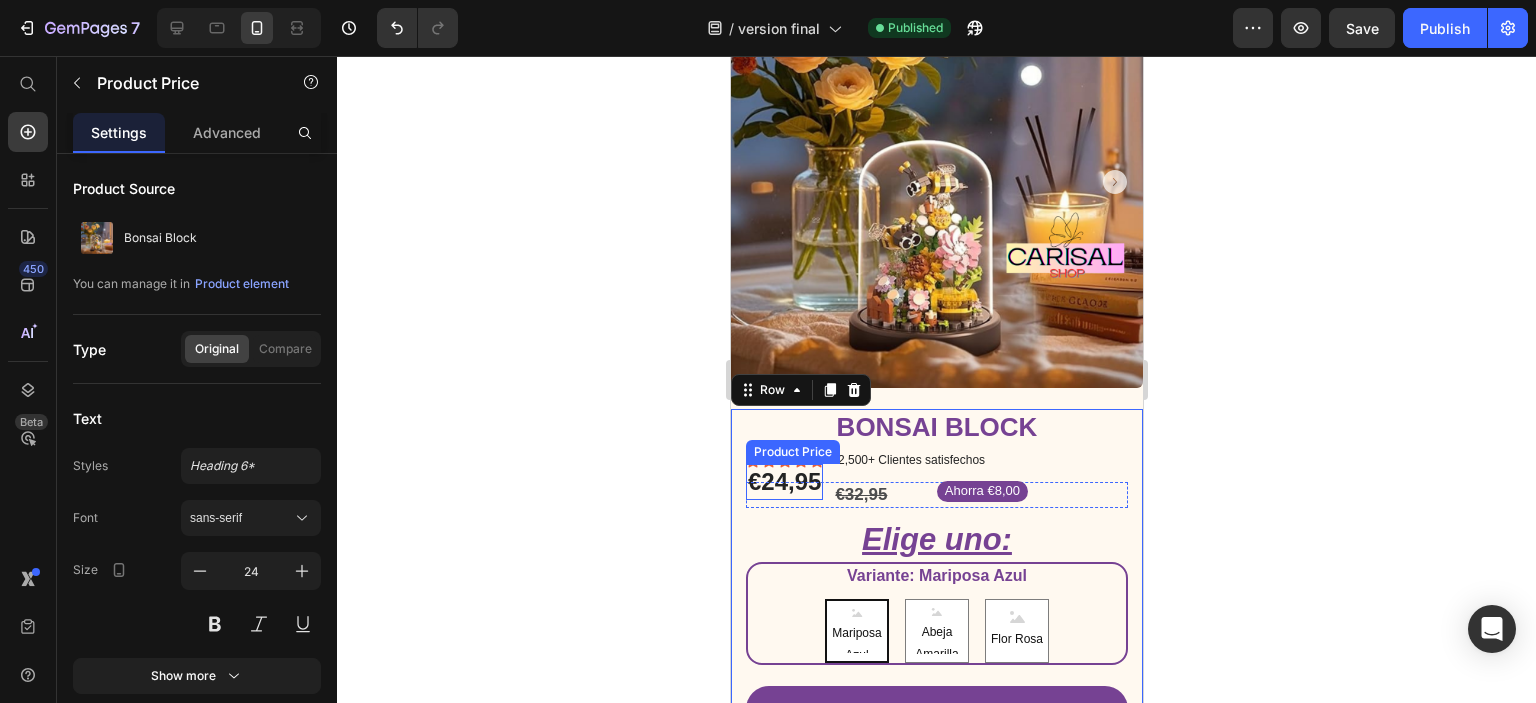 click on "€24,95" at bounding box center [783, 481] 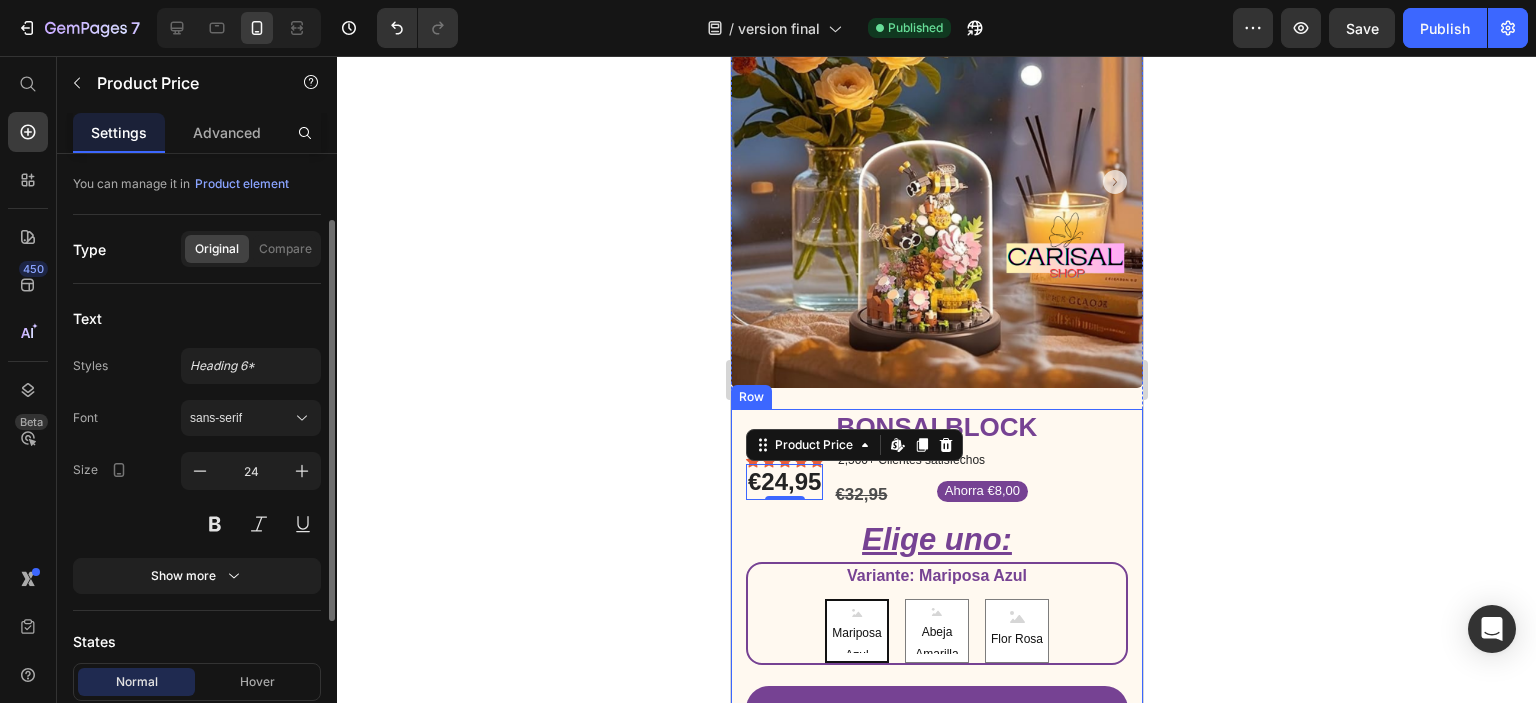 scroll, scrollTop: 0, scrollLeft: 0, axis: both 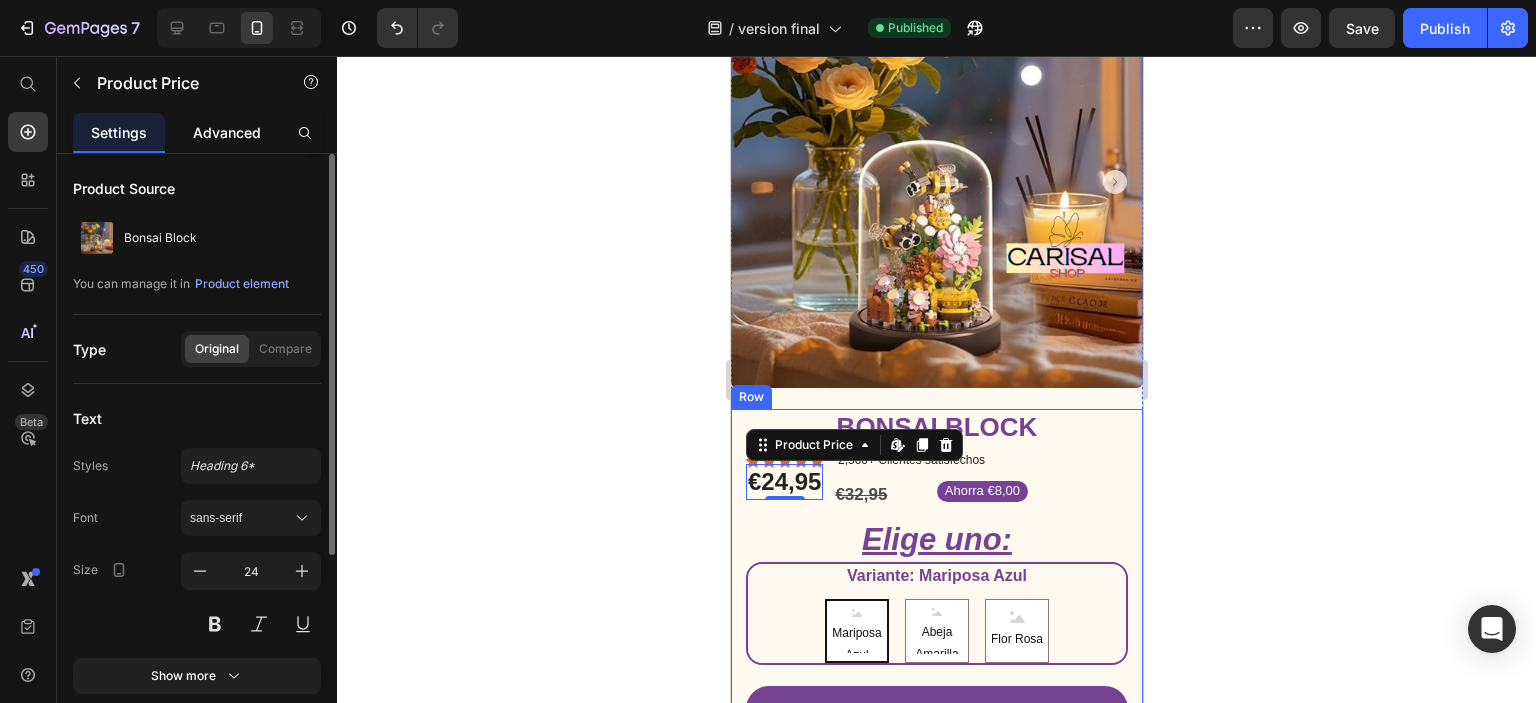 click on "Advanced" at bounding box center (227, 132) 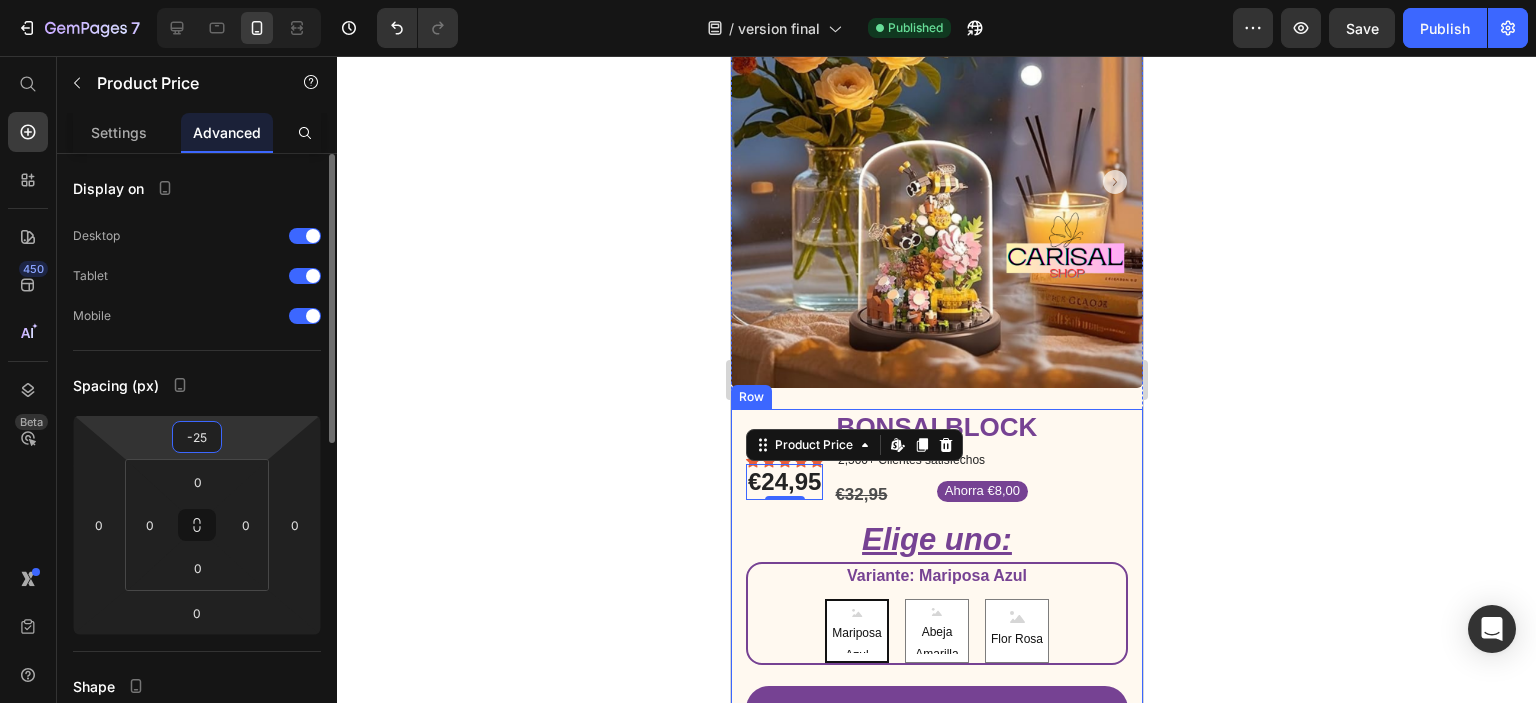 click on "-25" at bounding box center [197, 437] 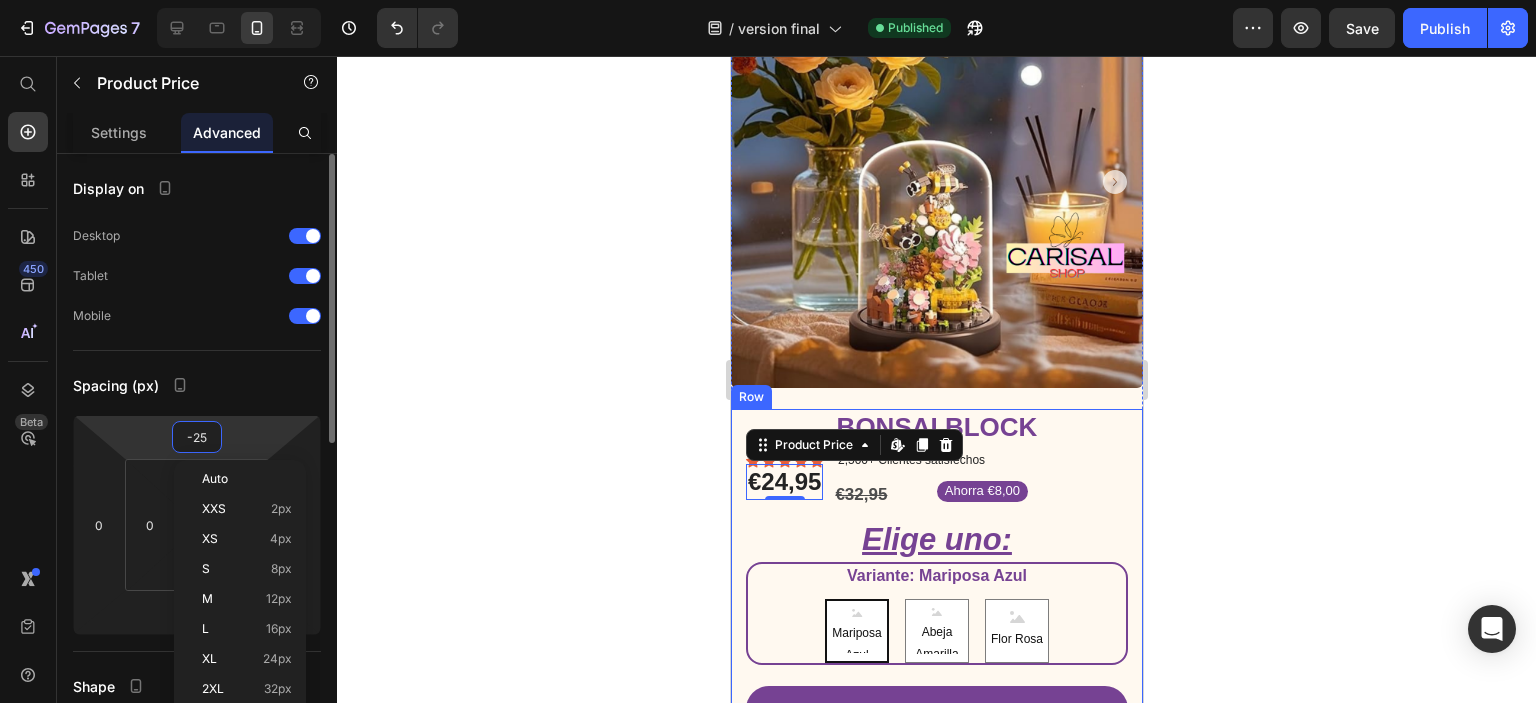 type on "-2" 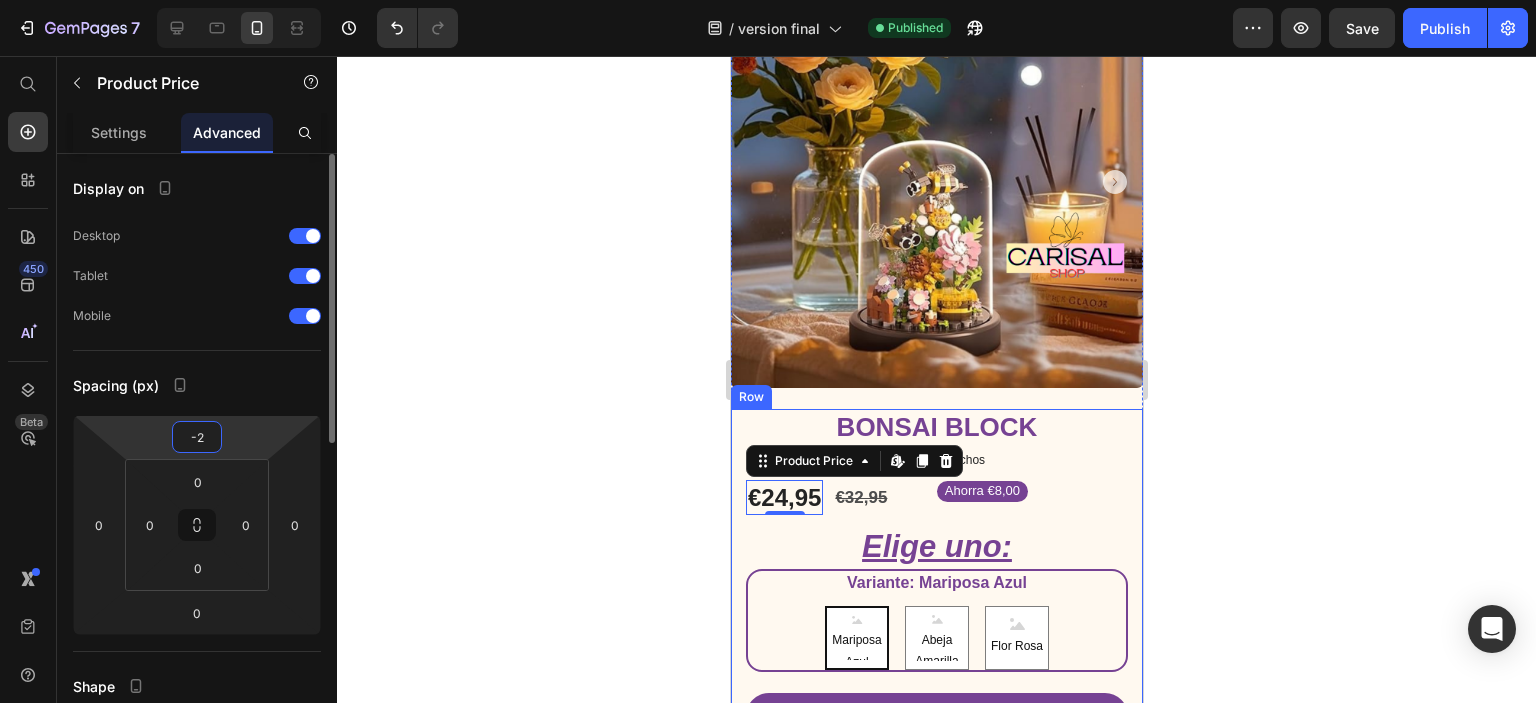 click on "-2" at bounding box center (197, 437) 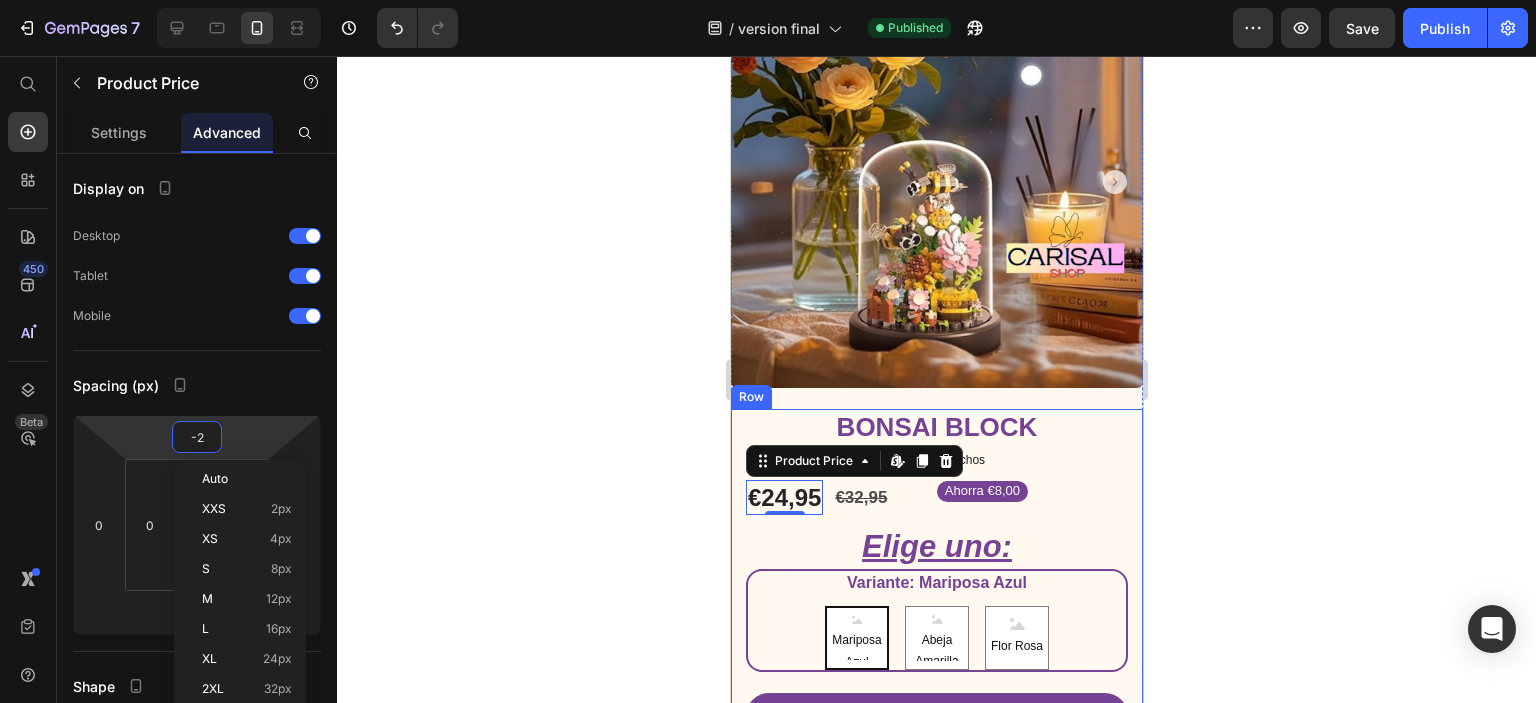 click 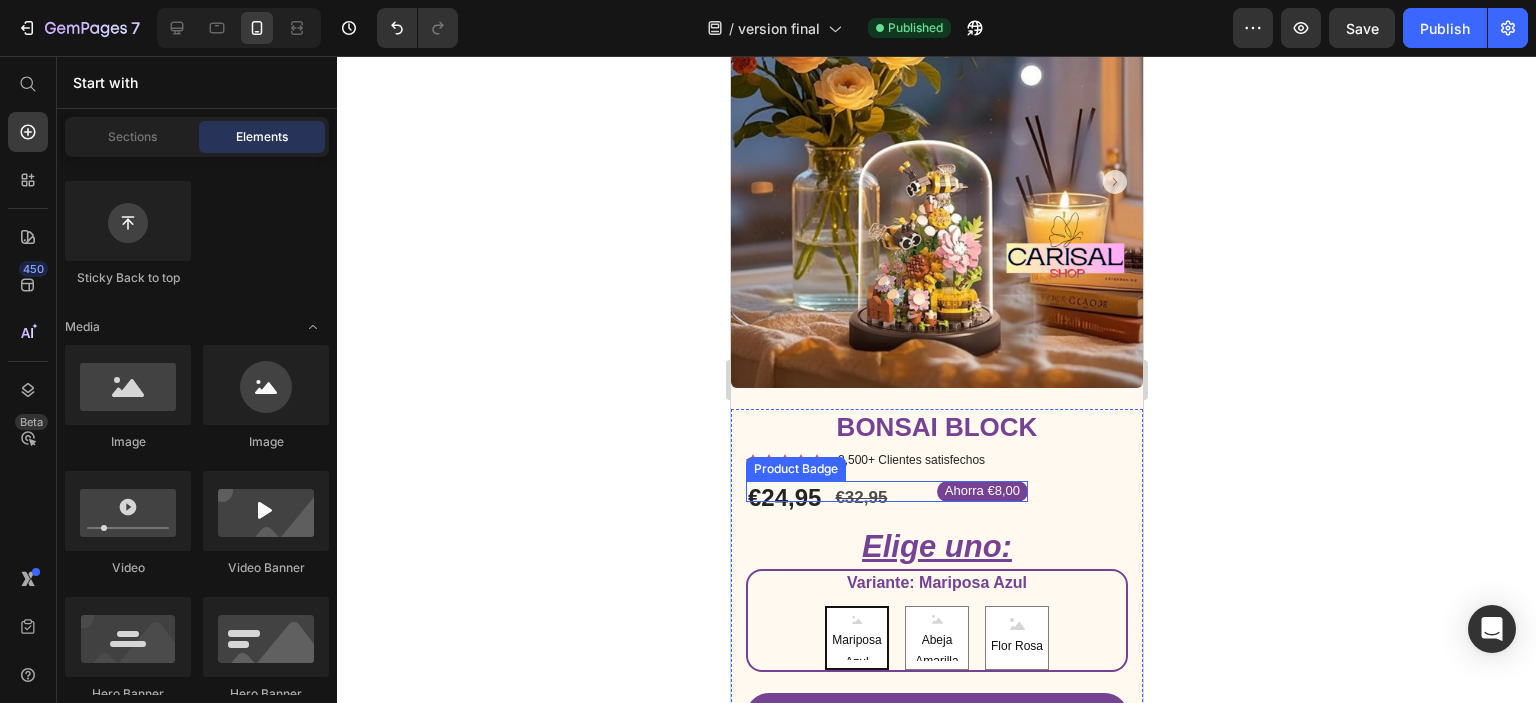 click on "Ahorra €8,00" at bounding box center (981, 491) 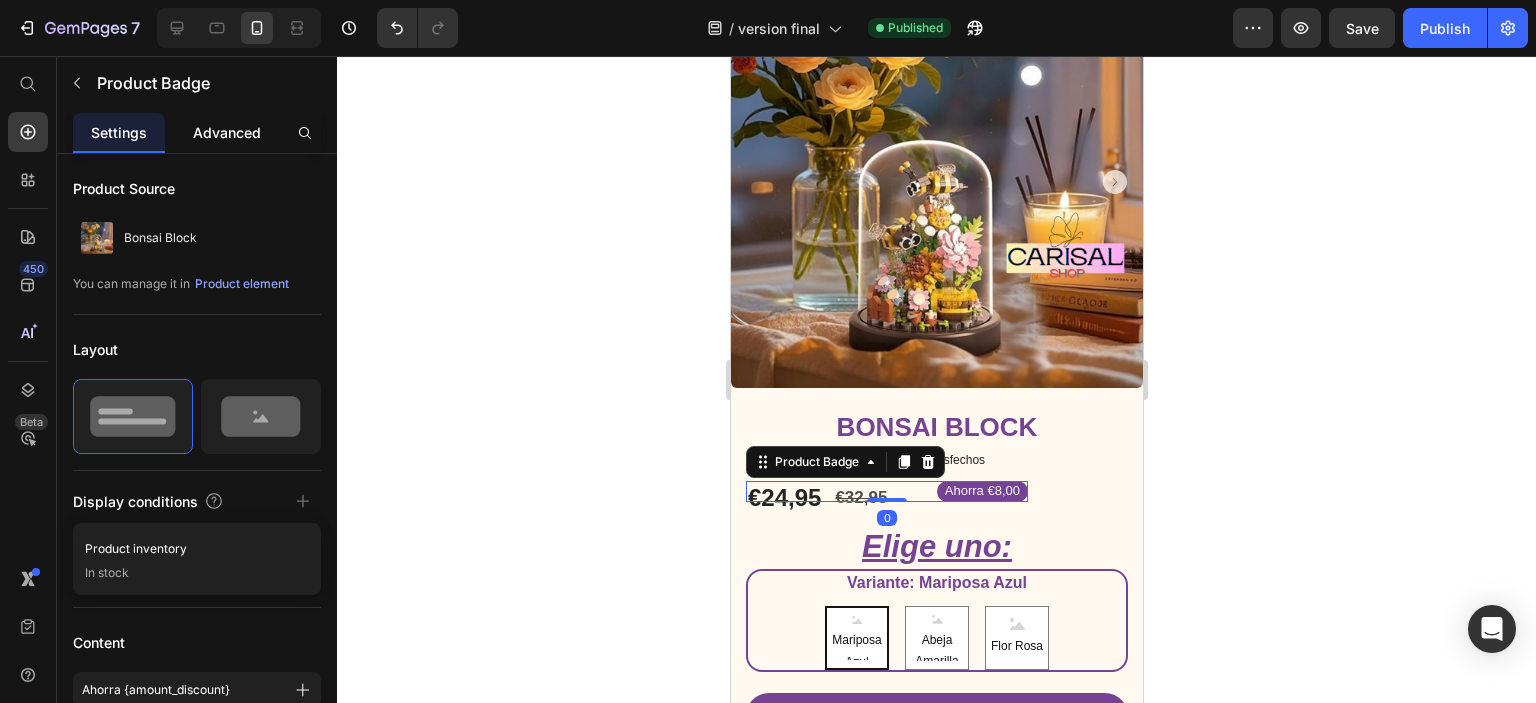 click on "Advanced" at bounding box center (227, 132) 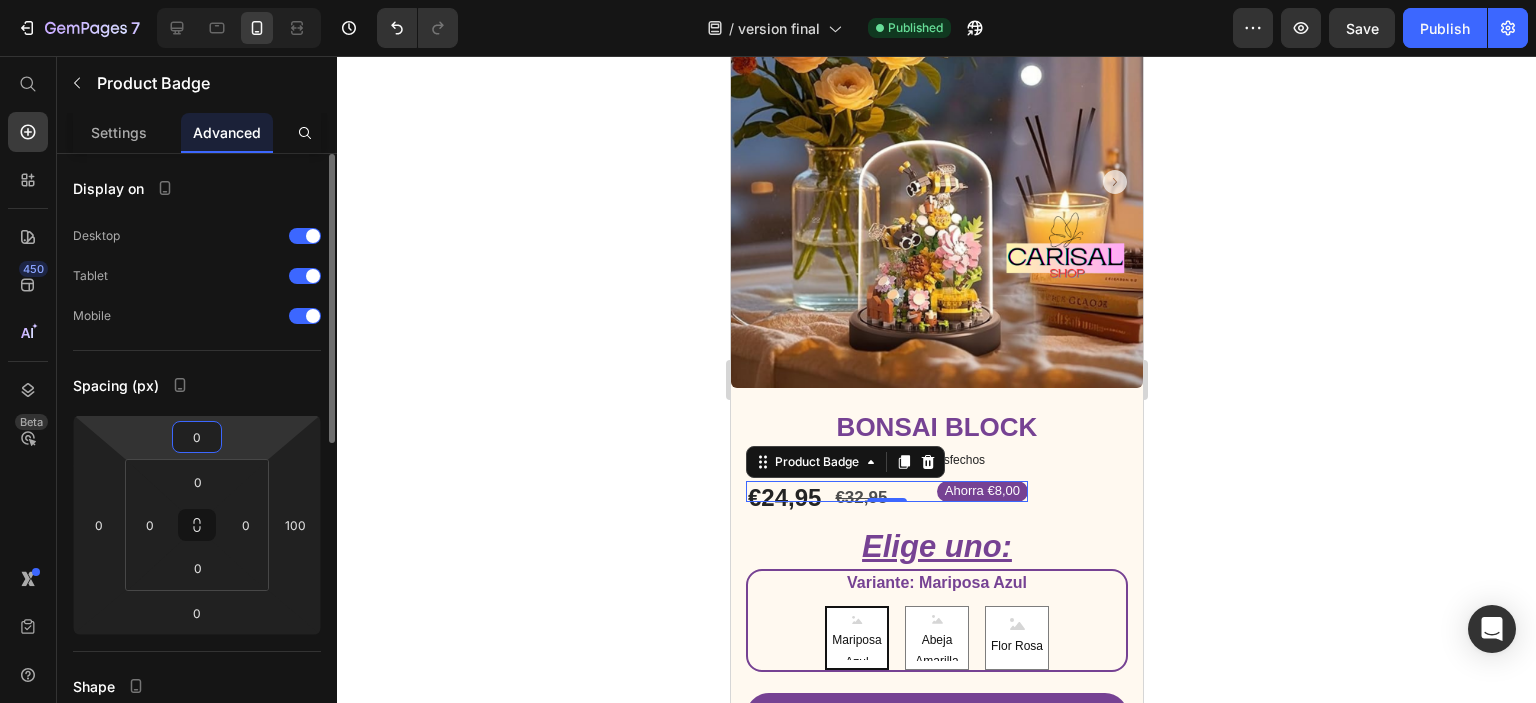 click on "0" at bounding box center (197, 437) 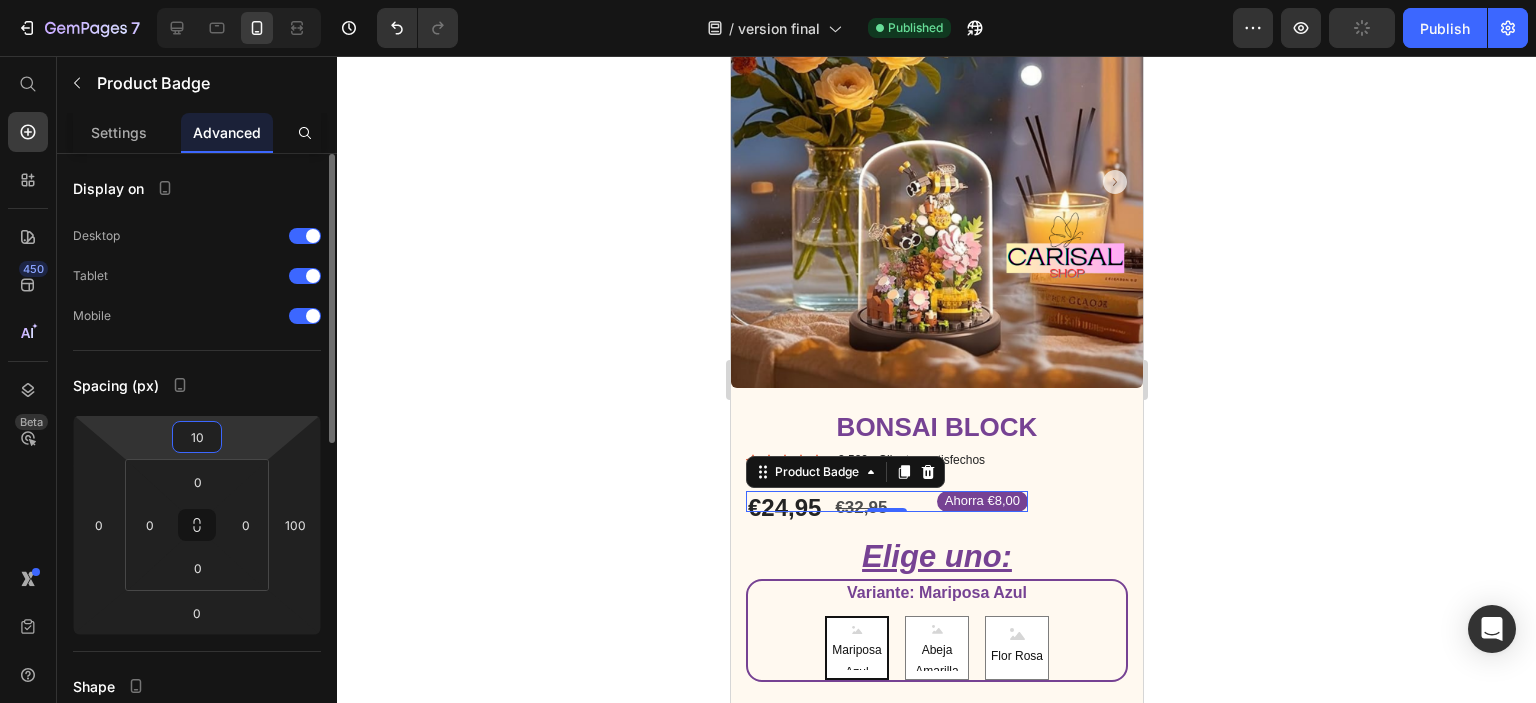 type on "1" 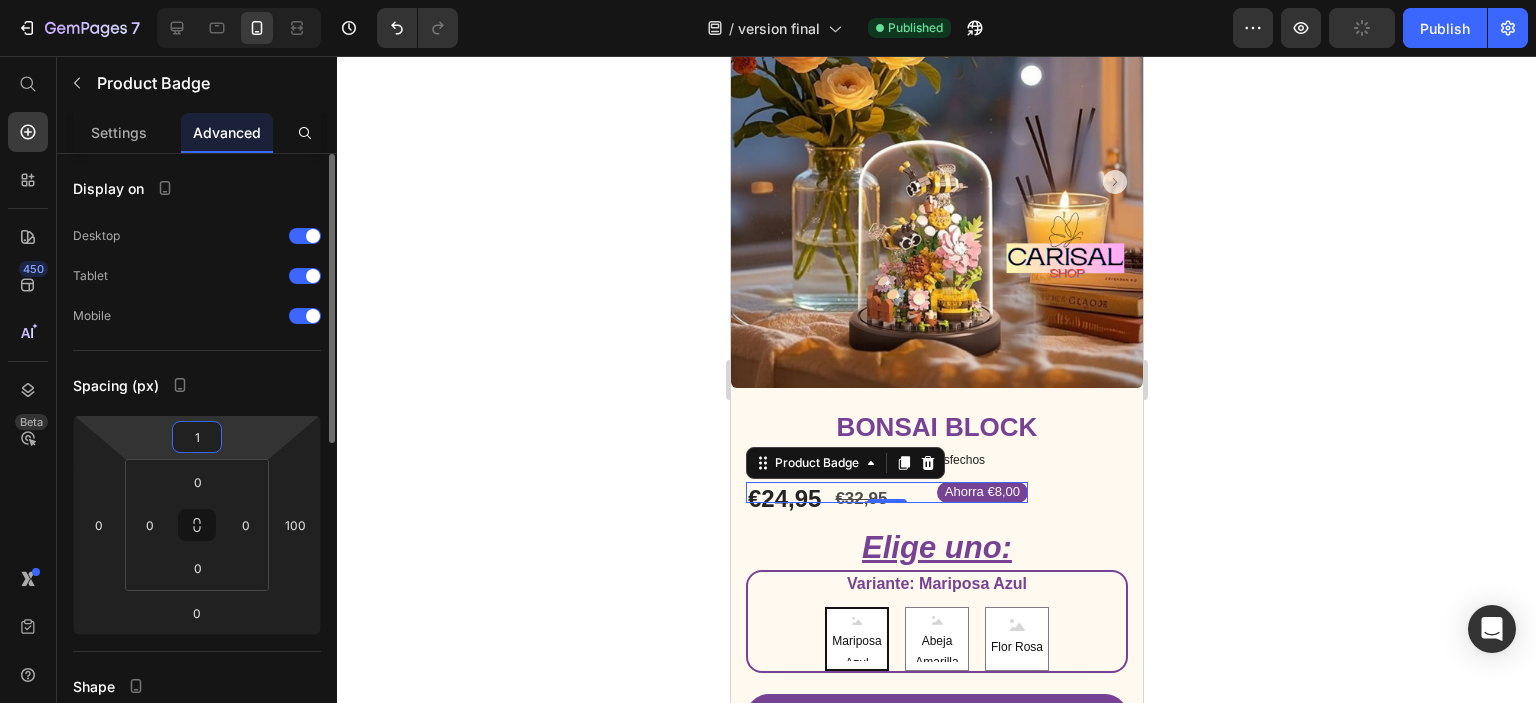 type 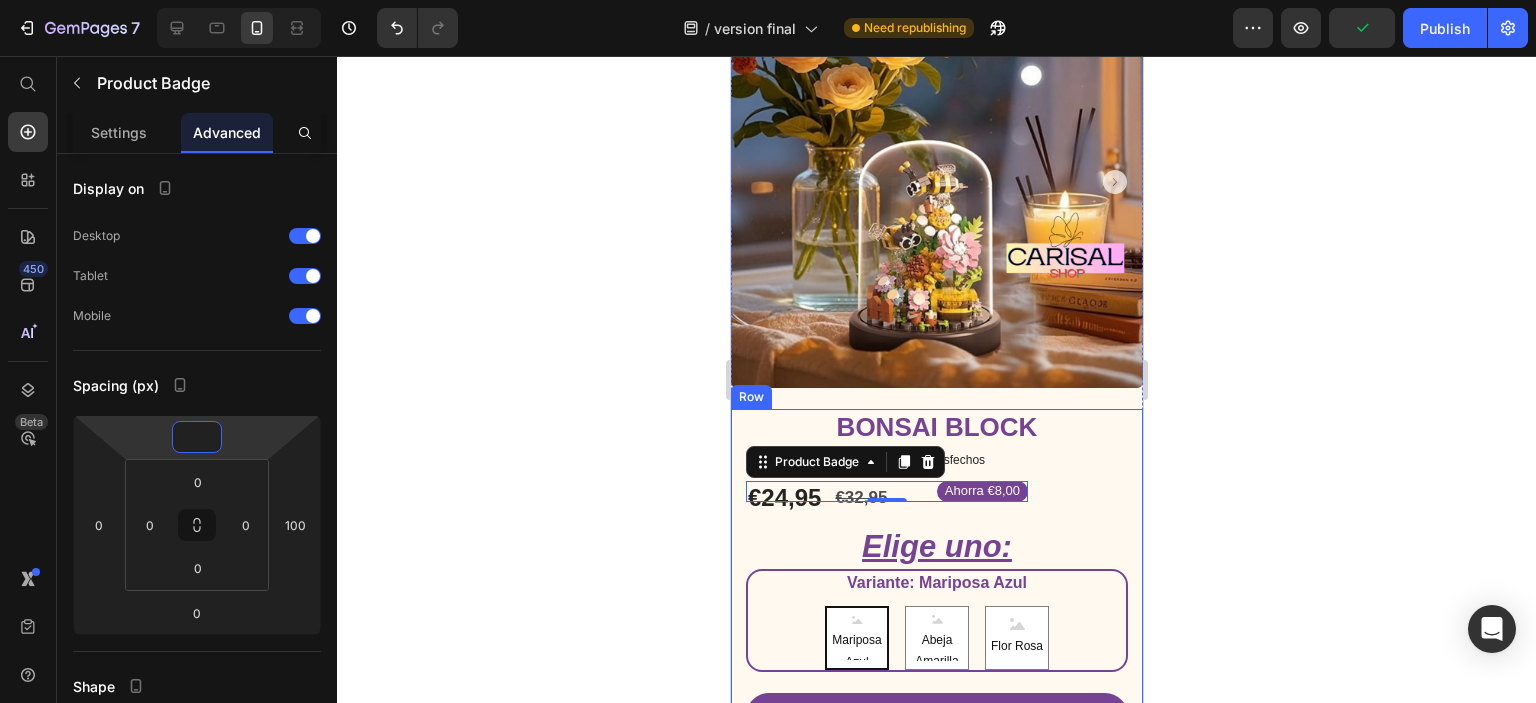 click on "Bonsai Block Product Title Icon Icon Icon Icon Icon Icon List 2,500+ Clientes satisfechos Text Block Row Lorem ipsum dolor sit amet, consectetur adipiscing elit, sed do eiusmod tempor incididunt ut labore et dolore magna aliqua. Text Block Ahorra €8,00 Product Badge   0 €24,95 Product Price €32,95 Product Price Row Elige uno: Heading Variante: Mariposa Azul Mariposa Azul Mariposa Azul Mariposa Azul Abeja Amarilla Abeja Amarilla Abeja Amarilla Flor Rosa Flor Rosa Flor Rosa Product Variants & Swatches COMPRA
€24,95 Add to Cart" at bounding box center (936, 578) 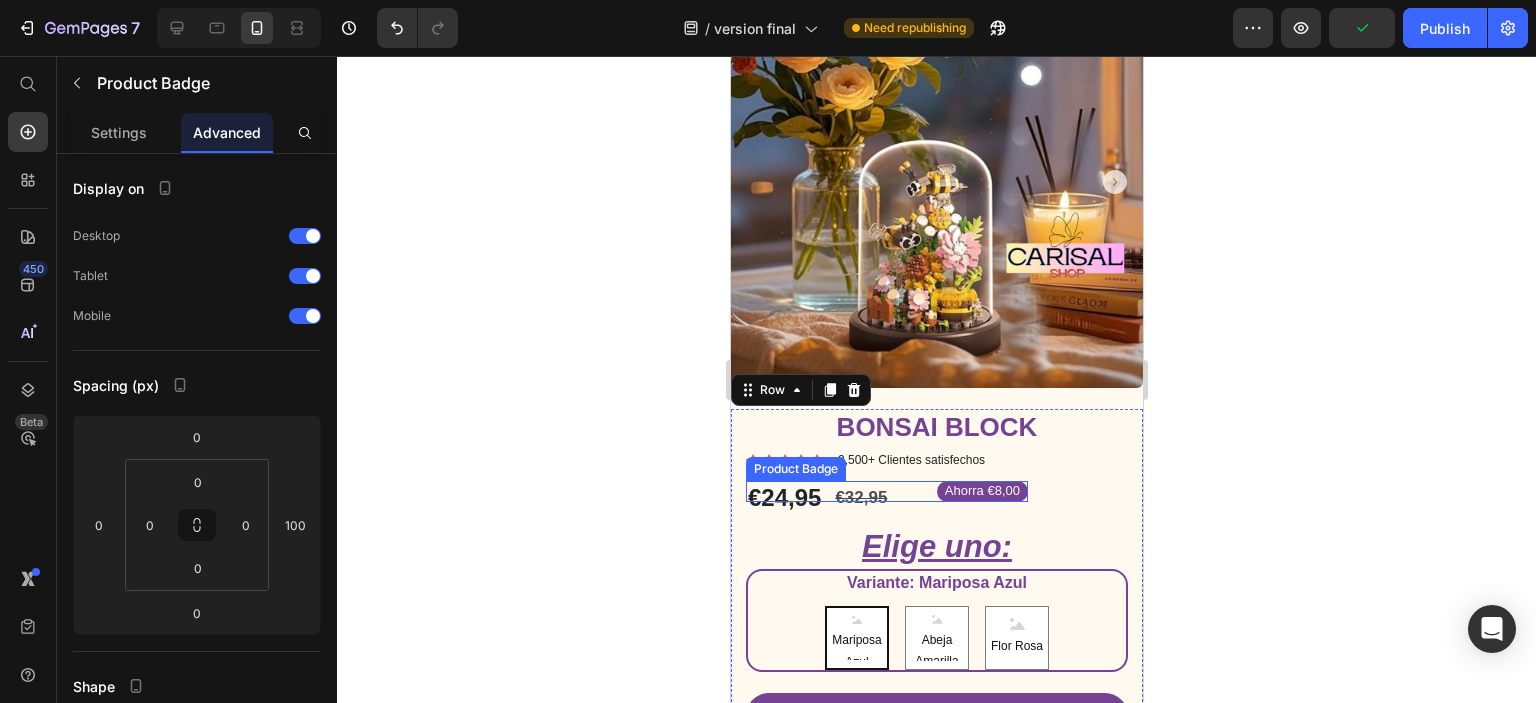 click on "Ahorra €8,00" at bounding box center [981, 491] 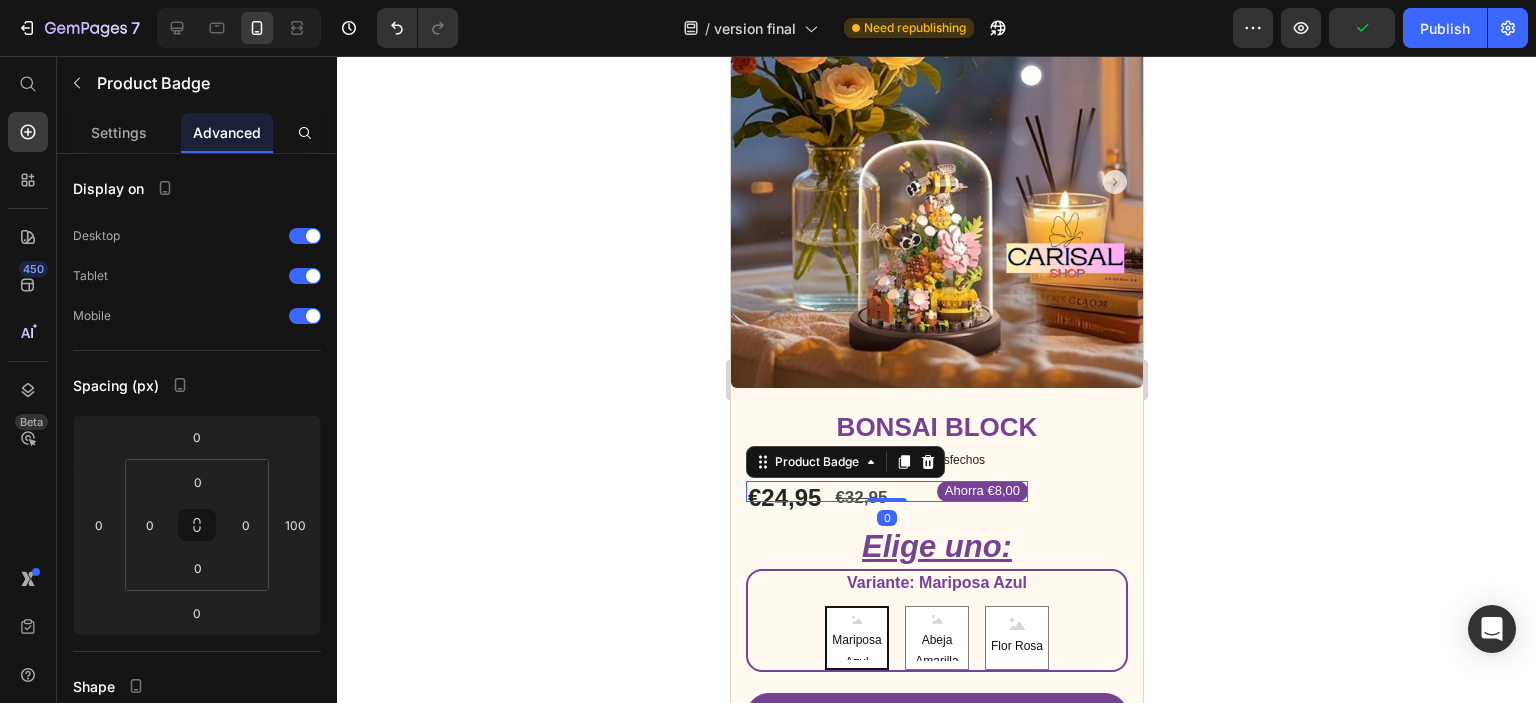 click on "Ahorra €8,00" at bounding box center [981, 491] 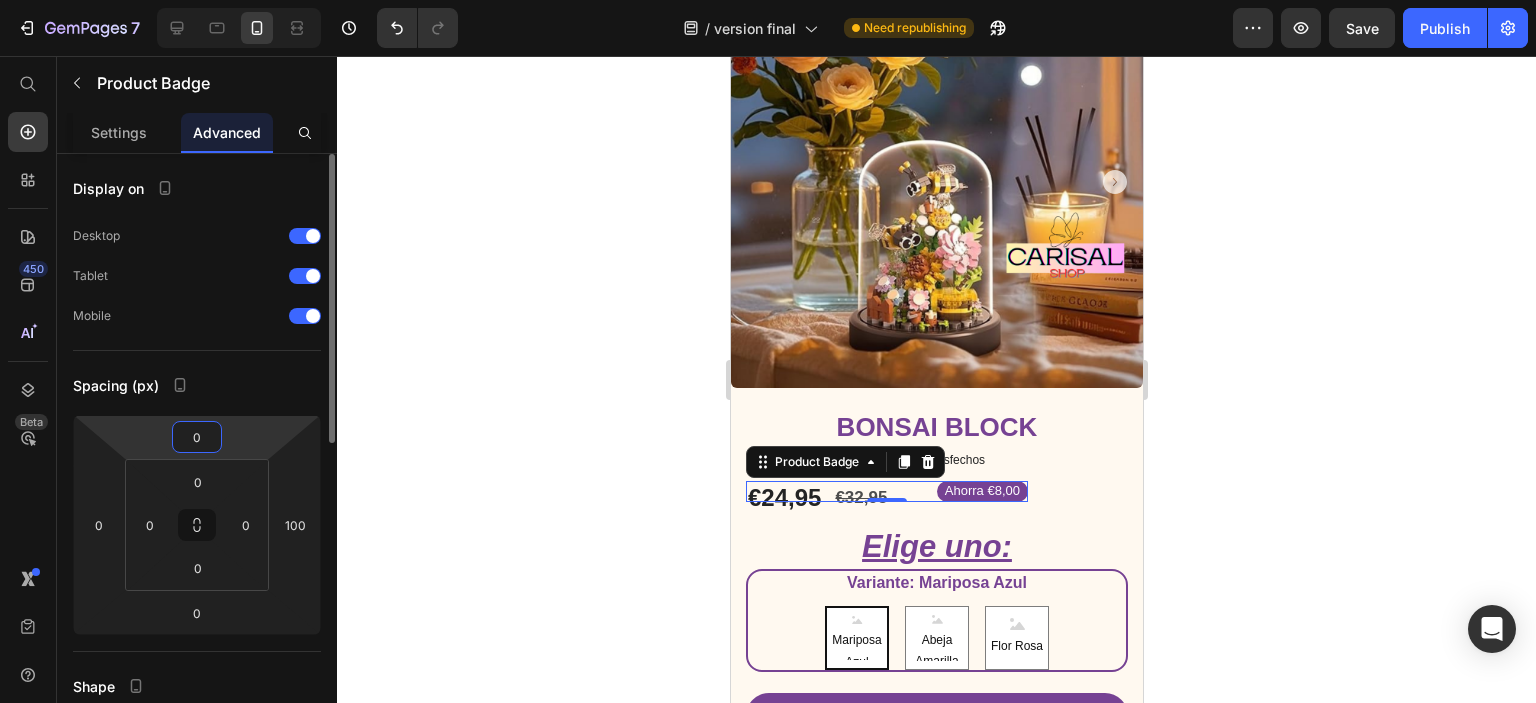 click on "0" at bounding box center [197, 437] 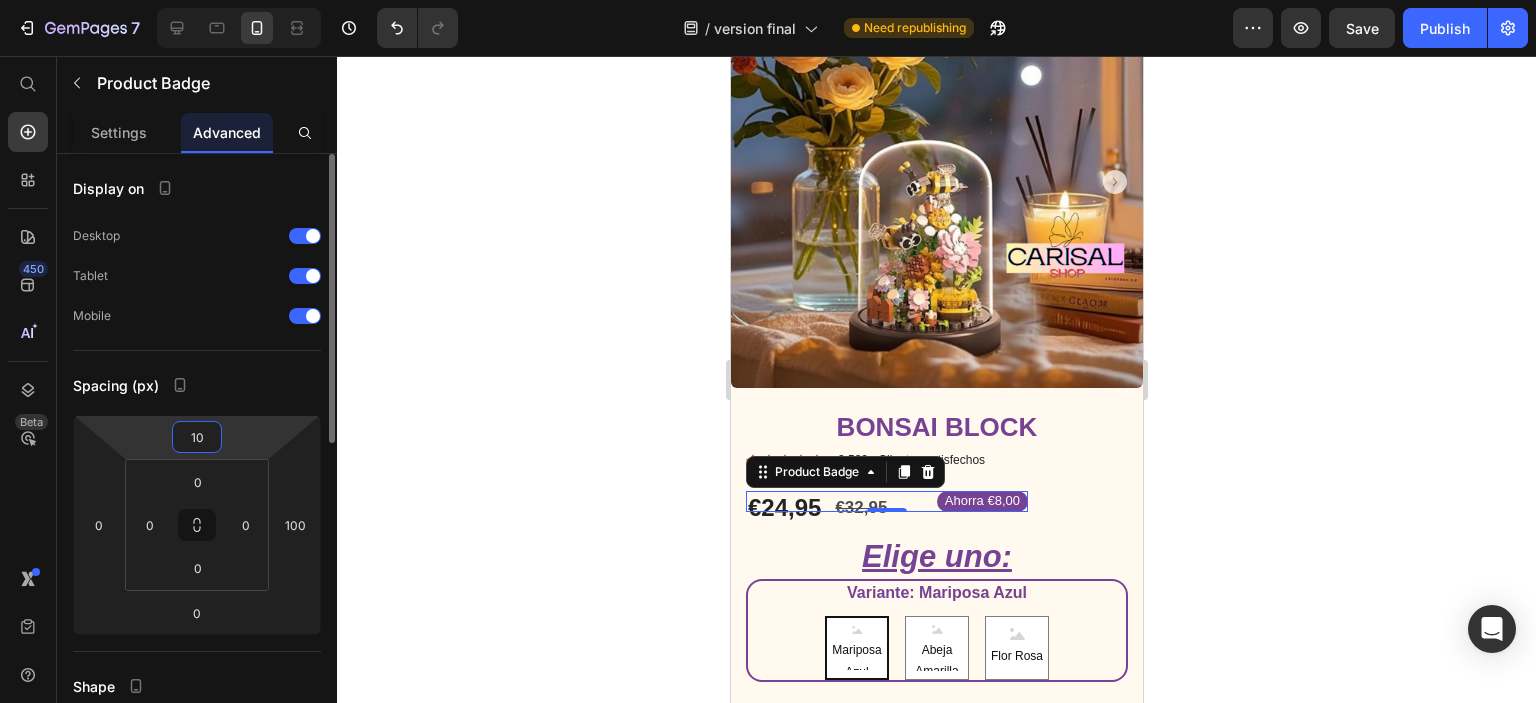 type on "1" 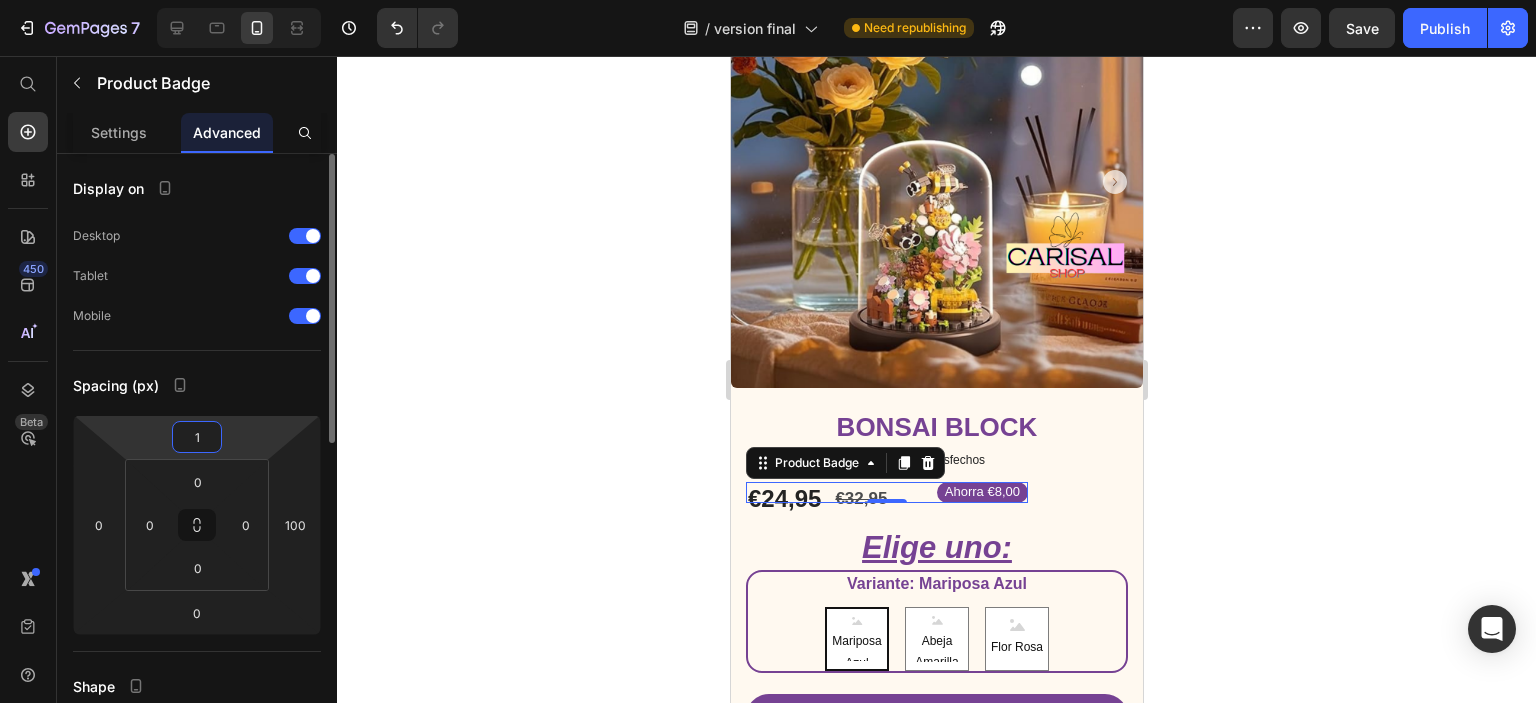 type 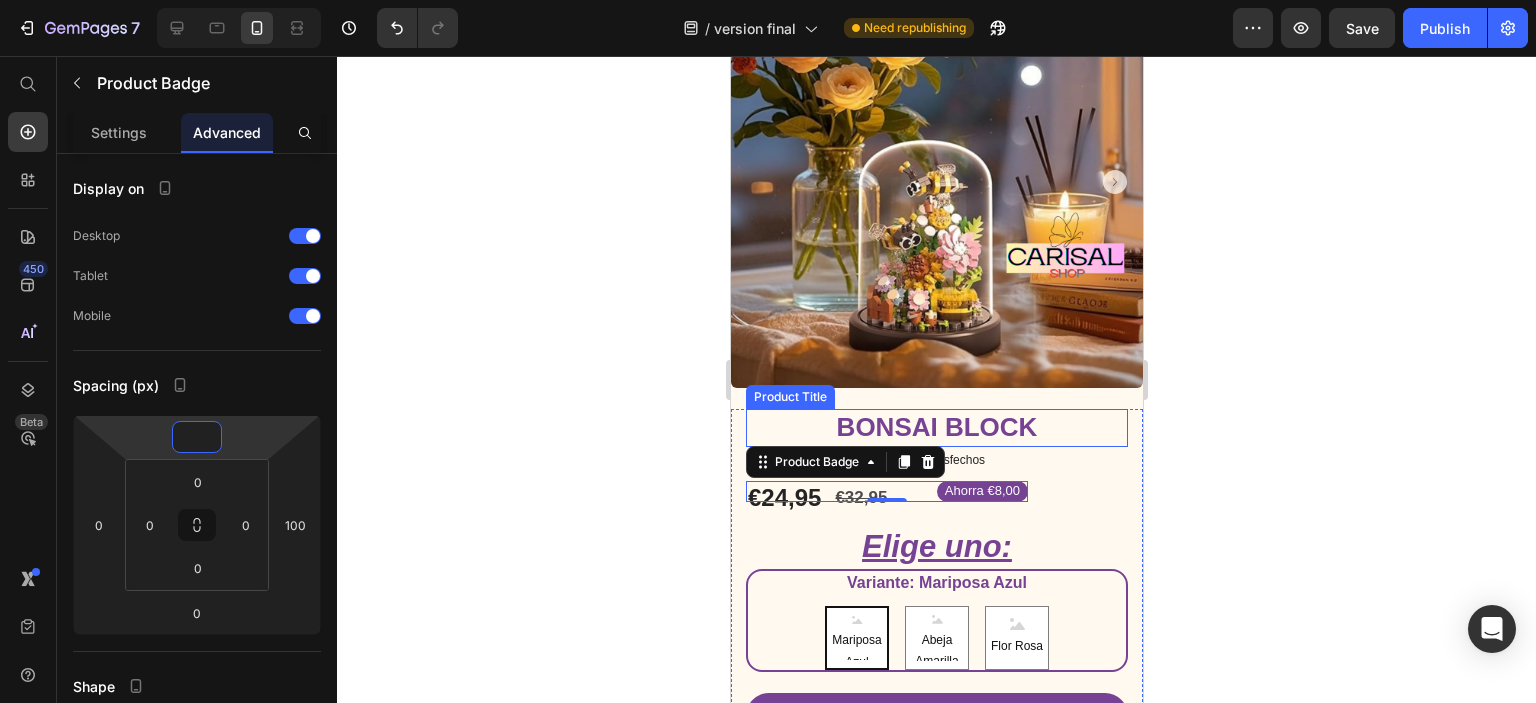 click on "Bonsai Block" at bounding box center (936, 428) 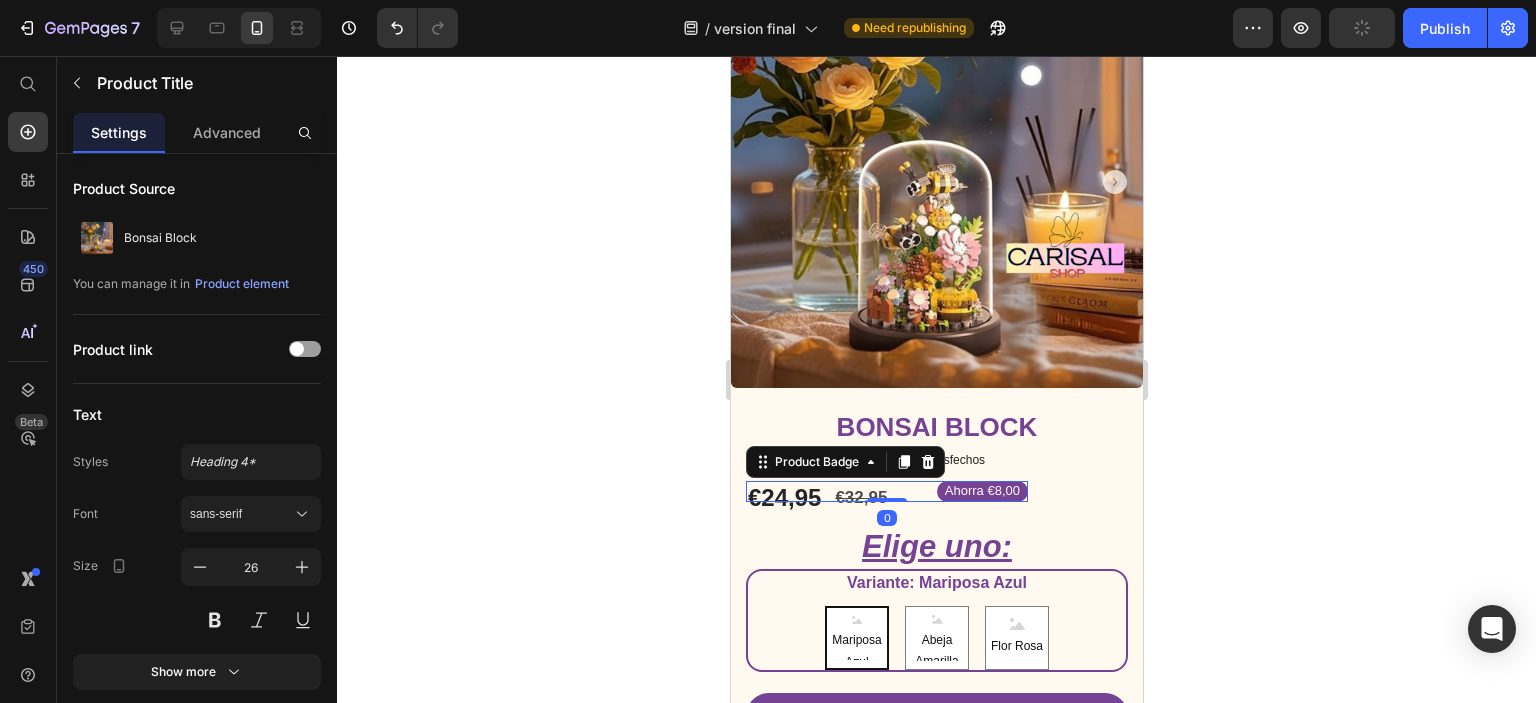 click on "Ahorra €8,00" at bounding box center (981, 491) 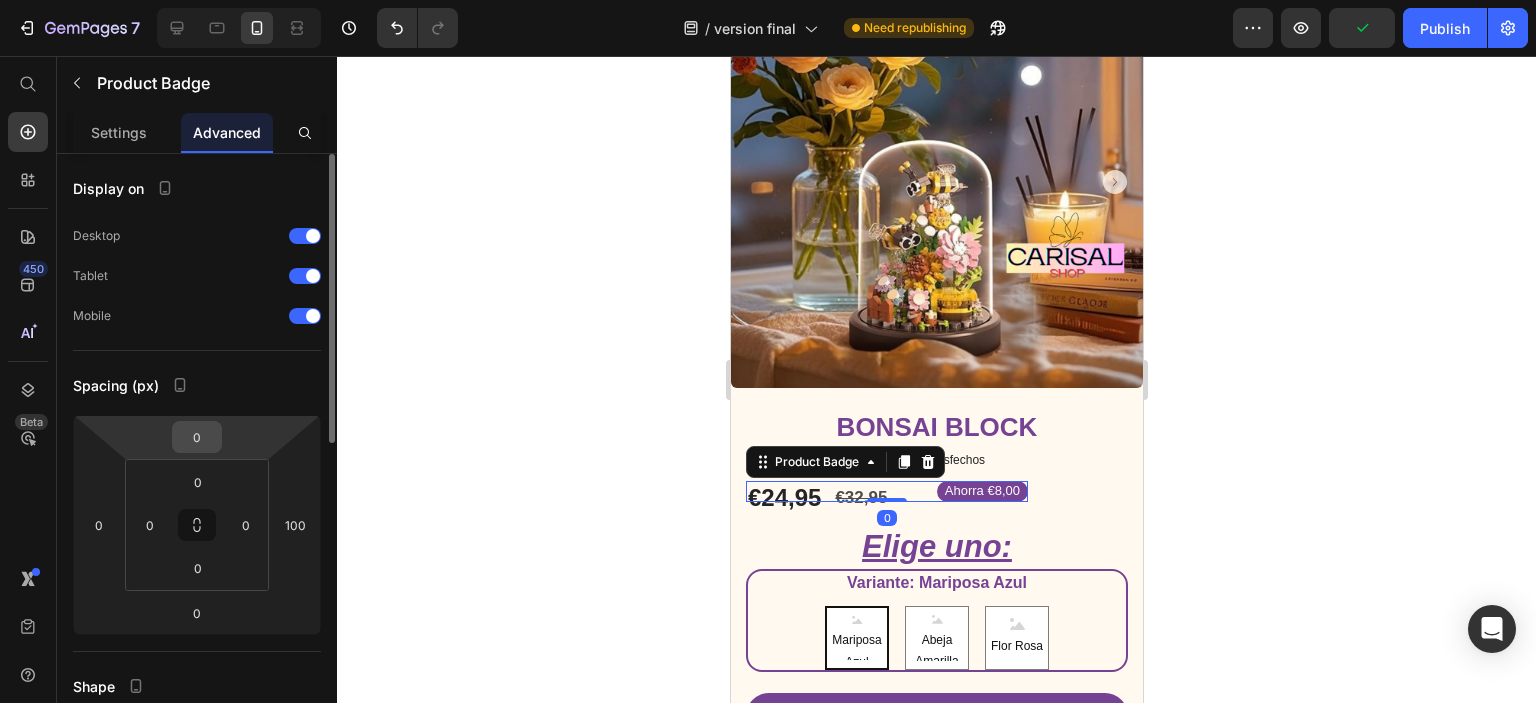 click on "0" at bounding box center [197, 437] 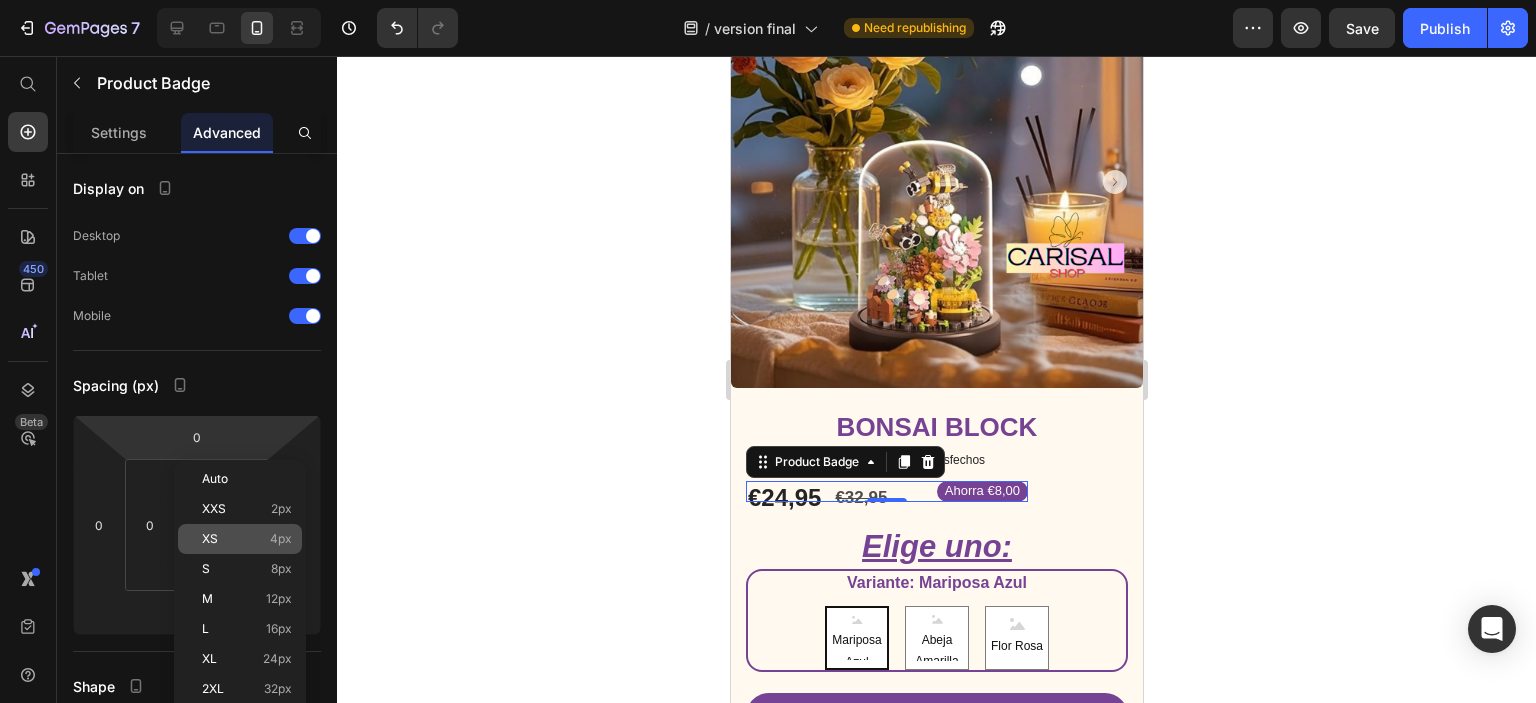 click on "XS 4px" 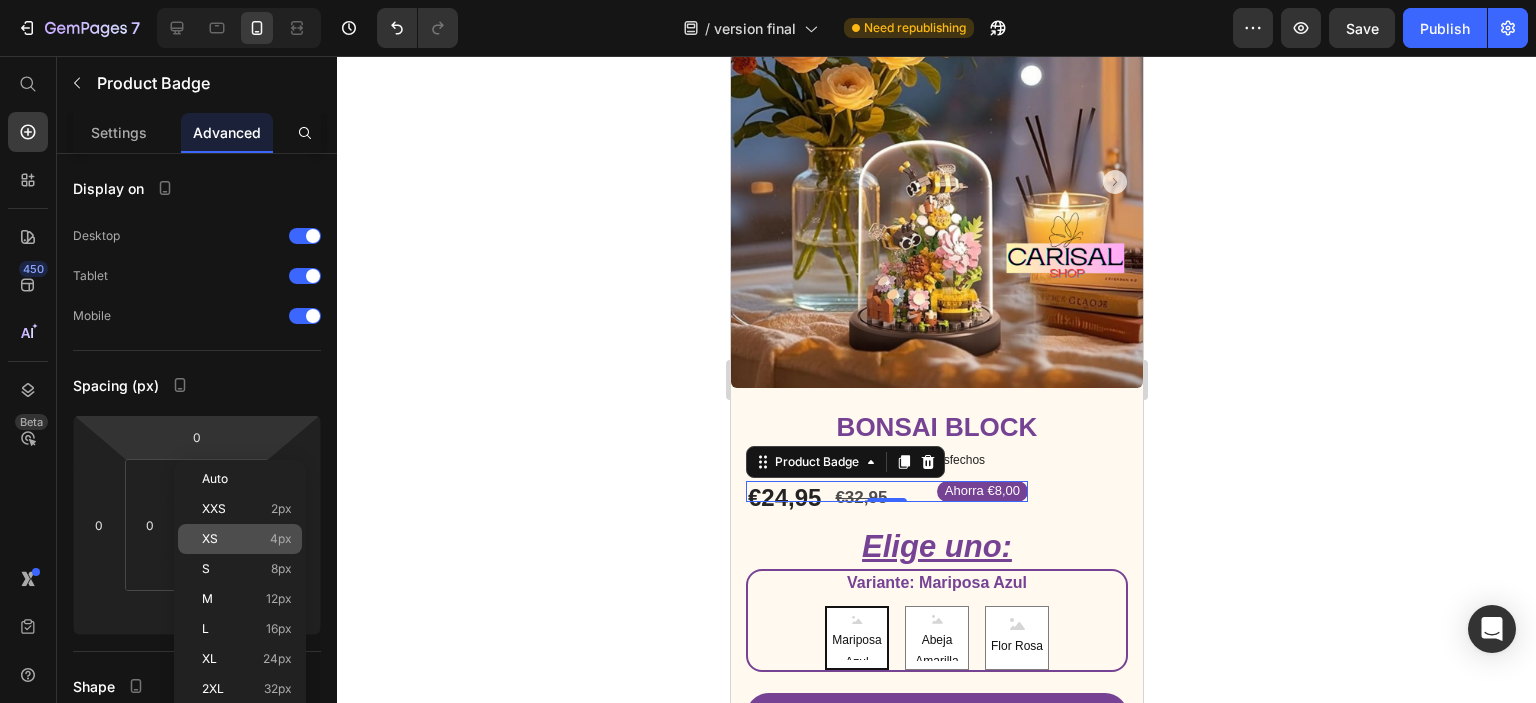 type on "4" 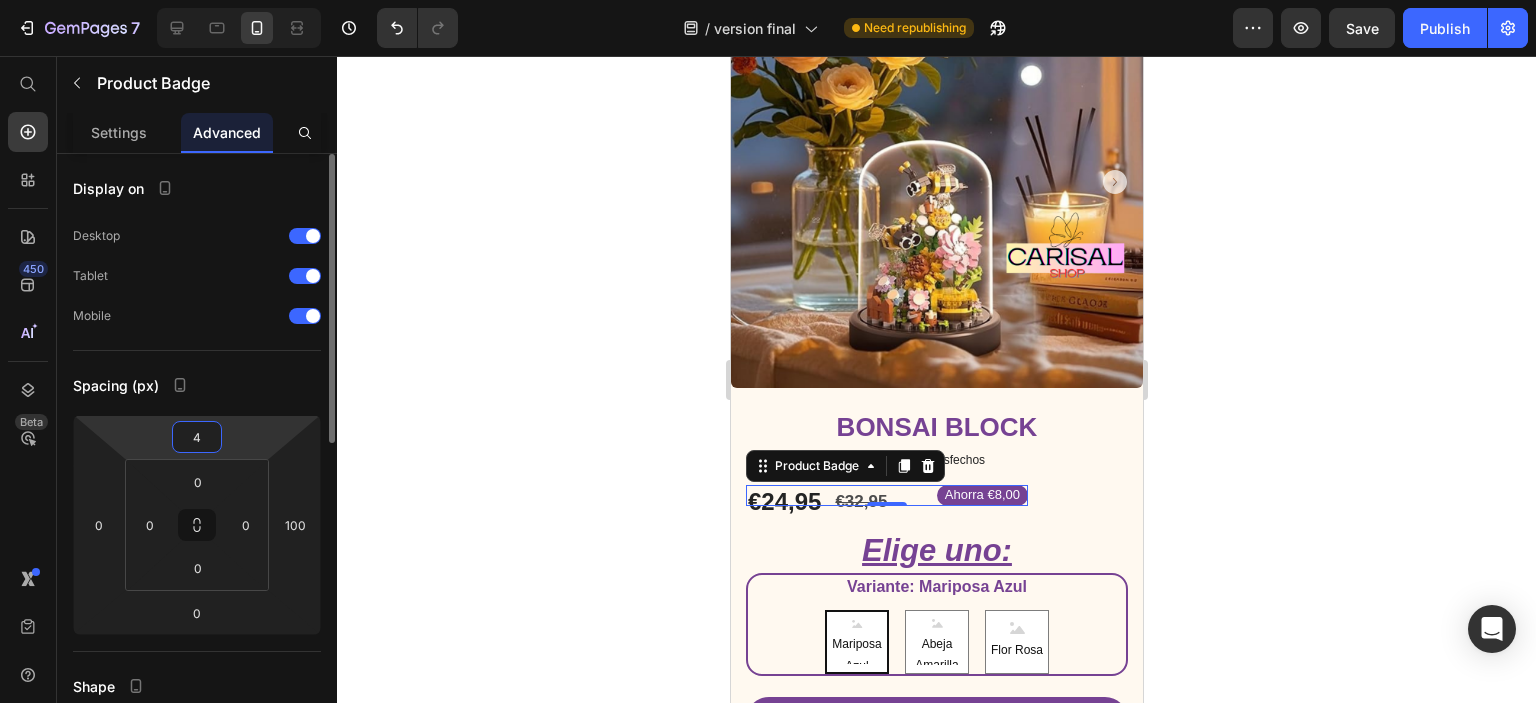 click on "4" at bounding box center [197, 437] 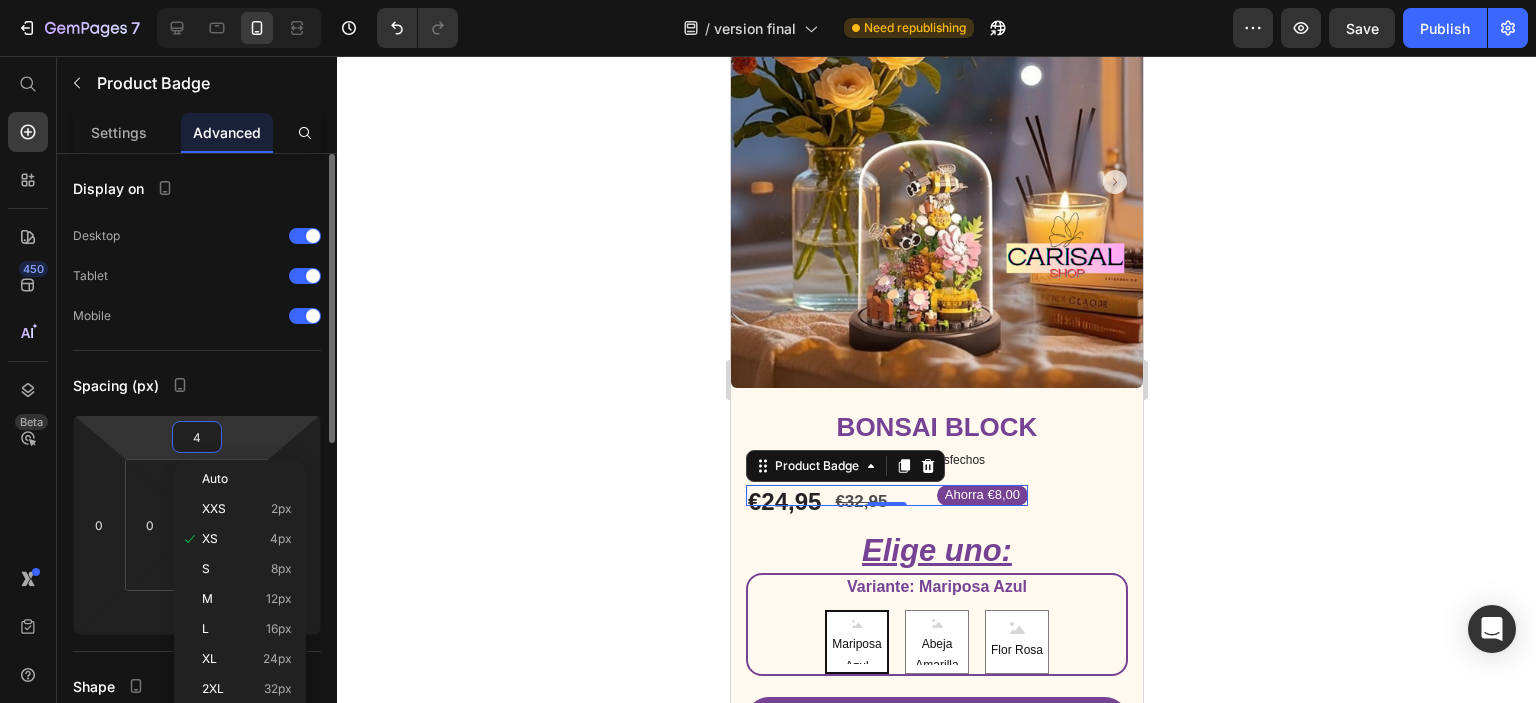 type 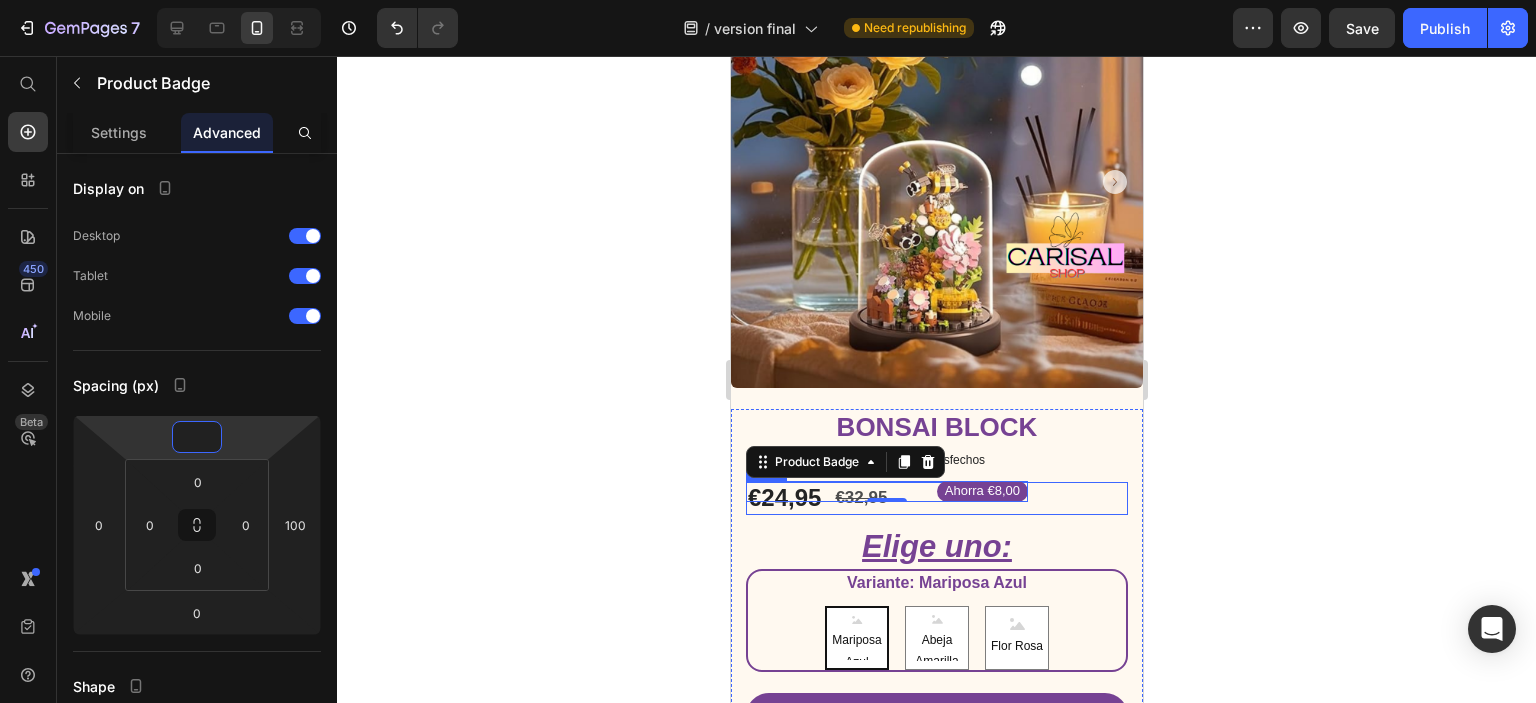 click on "€24,95 Product Price €32,95 Product Price Row" at bounding box center [936, 498] 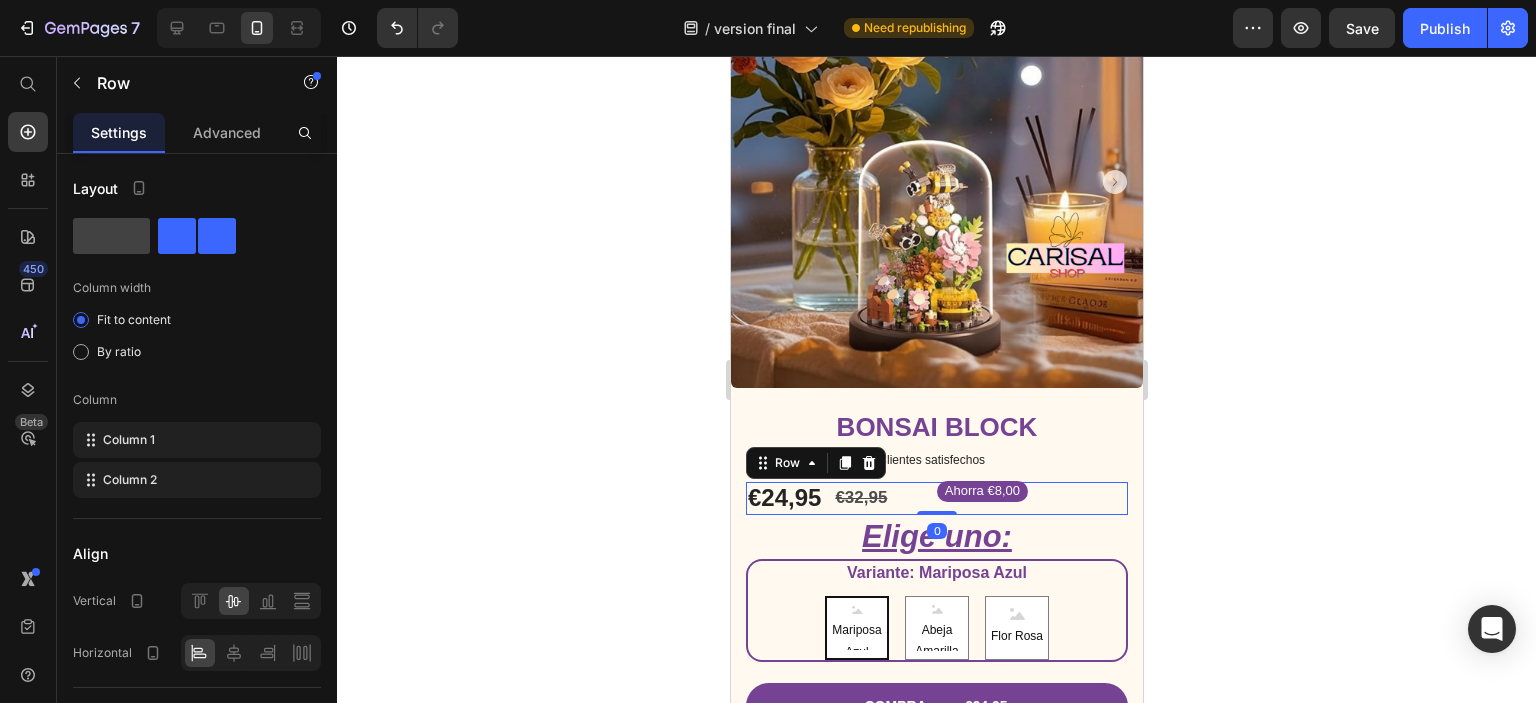 drag, startPoint x: 939, startPoint y: 507, endPoint x: 942, endPoint y: 491, distance: 16.27882 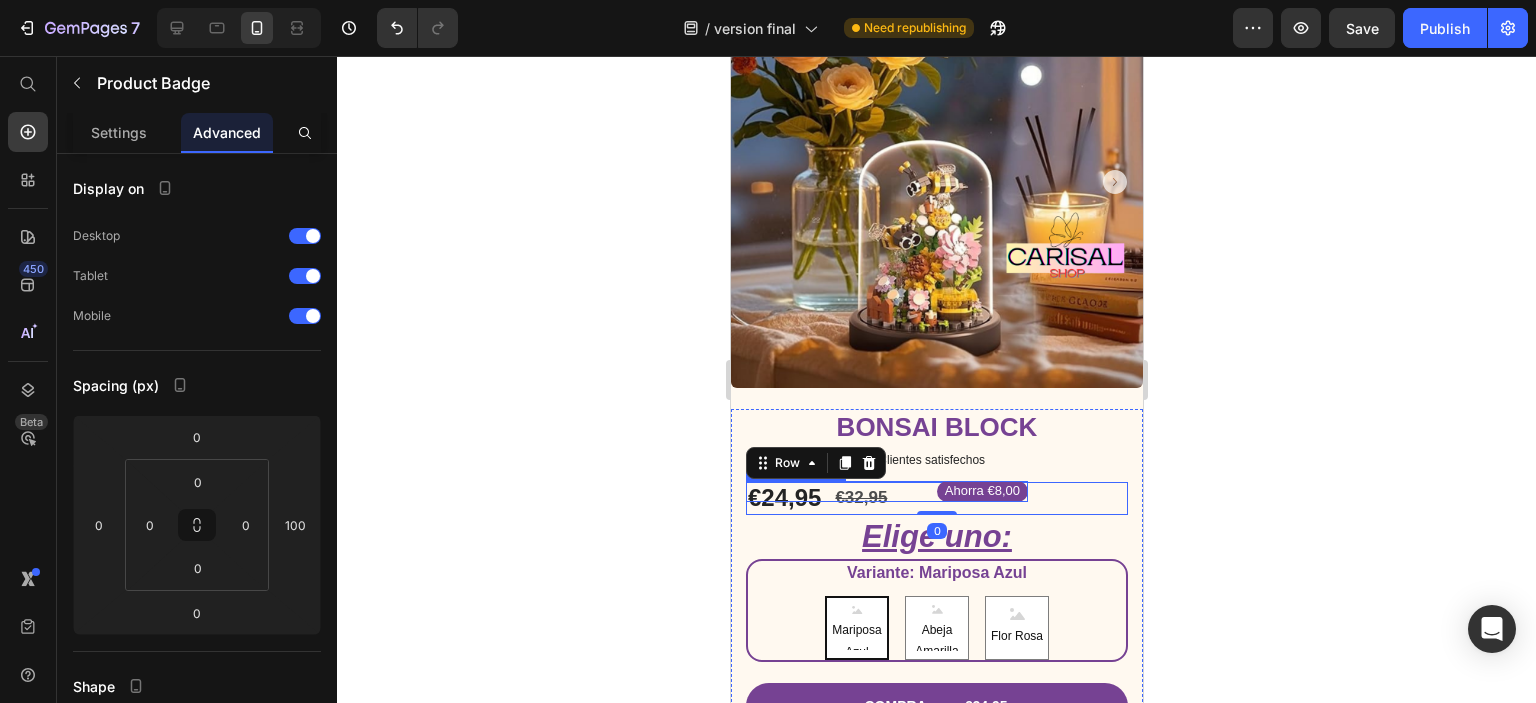 click on "Ahorra €8,00" at bounding box center (981, 491) 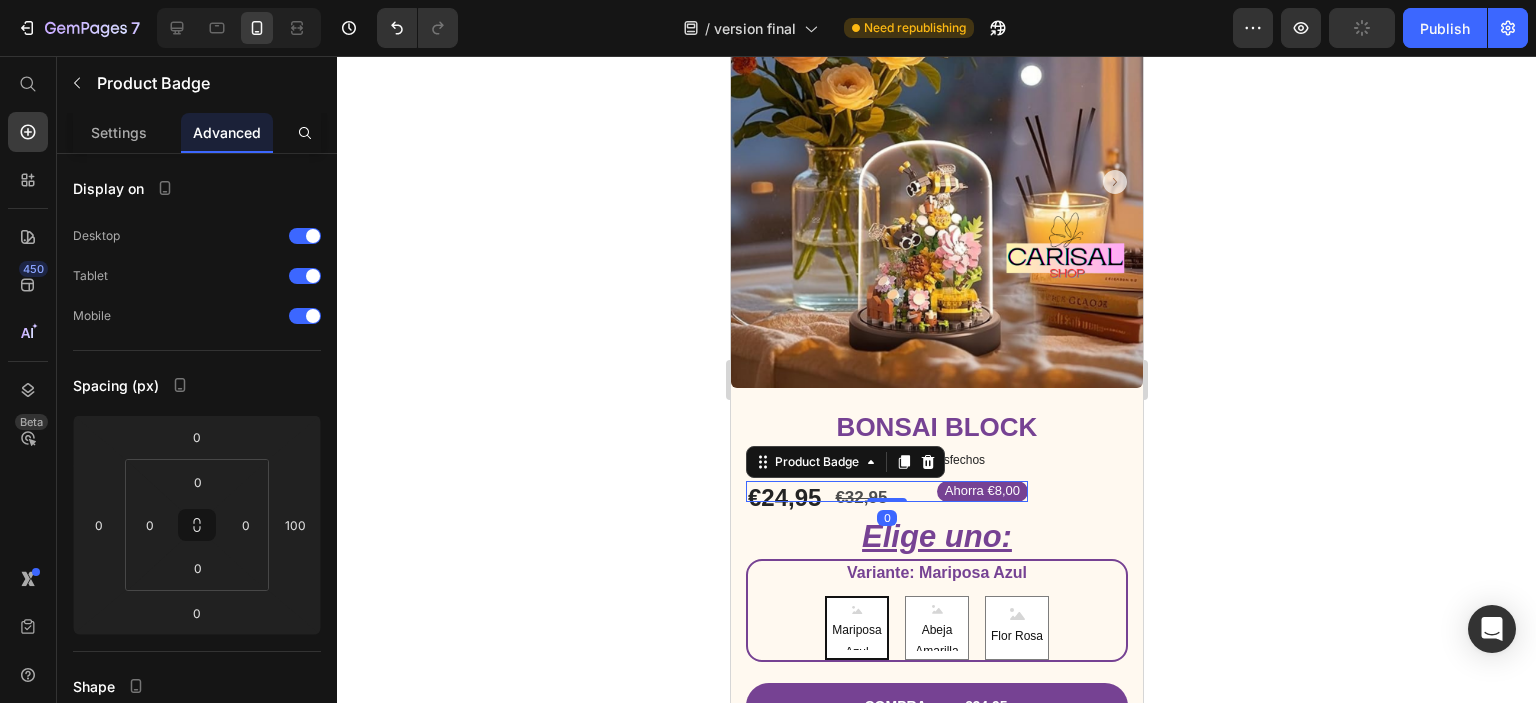 click on "Ahorra €8,00" at bounding box center (981, 491) 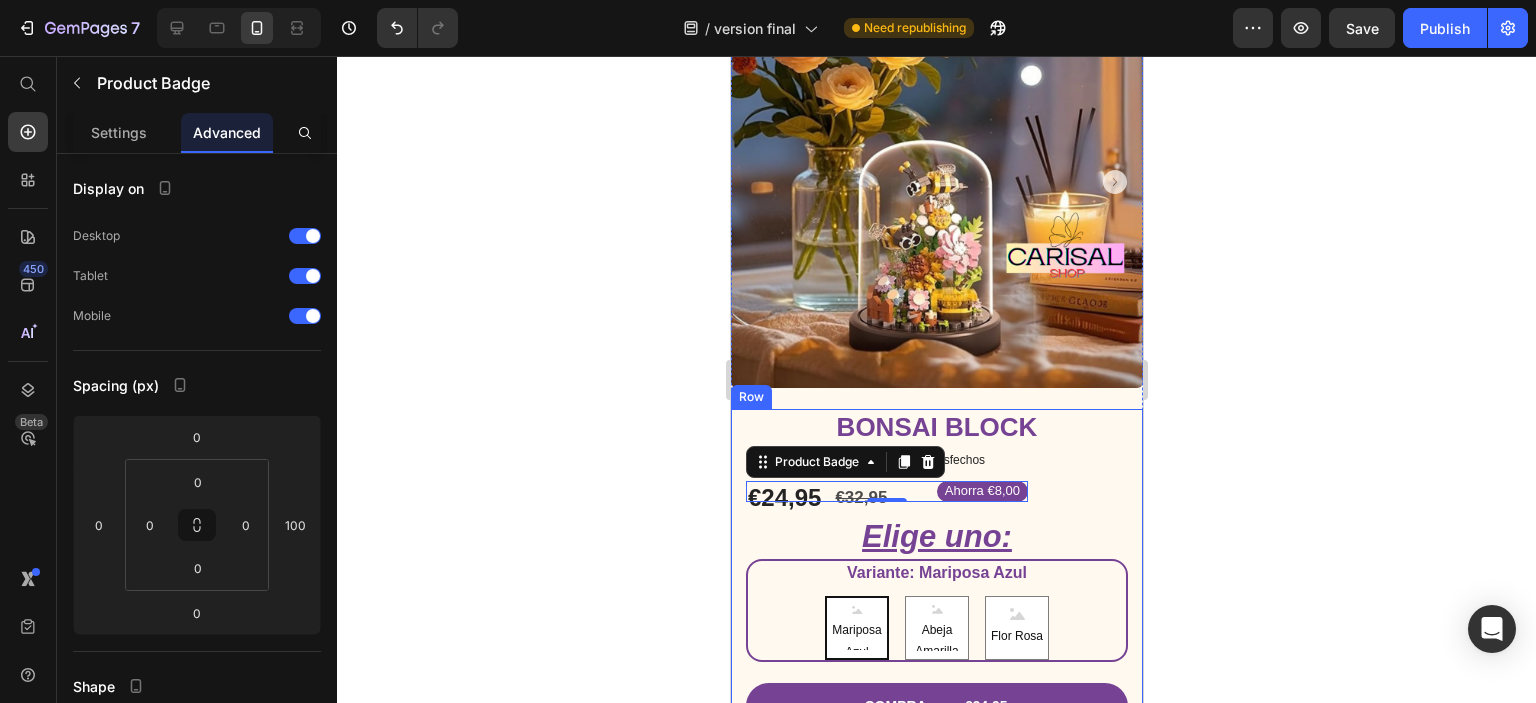 click on "Bonsai Block Product Title Icon Icon Icon Icon Icon Icon List 2,500+ Clientes satisfechos Text Block Row Lorem ipsum dolor sit amet, consectetur adipiscing elit, sed do eiusmod tempor incididunt ut labore et dolore magna aliqua. Text Block Ahorra €8,00 Product Badge   0 €24,95 Product Price €32,95 Product Price Row Elige uno: Heading Variante: Mariposa Azul Mariposa Azul Mariposa Azul Mariposa Azul Abeja Amarilla Abeja Amarilla Abeja Amarilla Flor Rosa Flor Rosa Flor Rosa Product Variants & Swatches COMPRA
€24,95 Add to Cart Row" at bounding box center (936, 573) 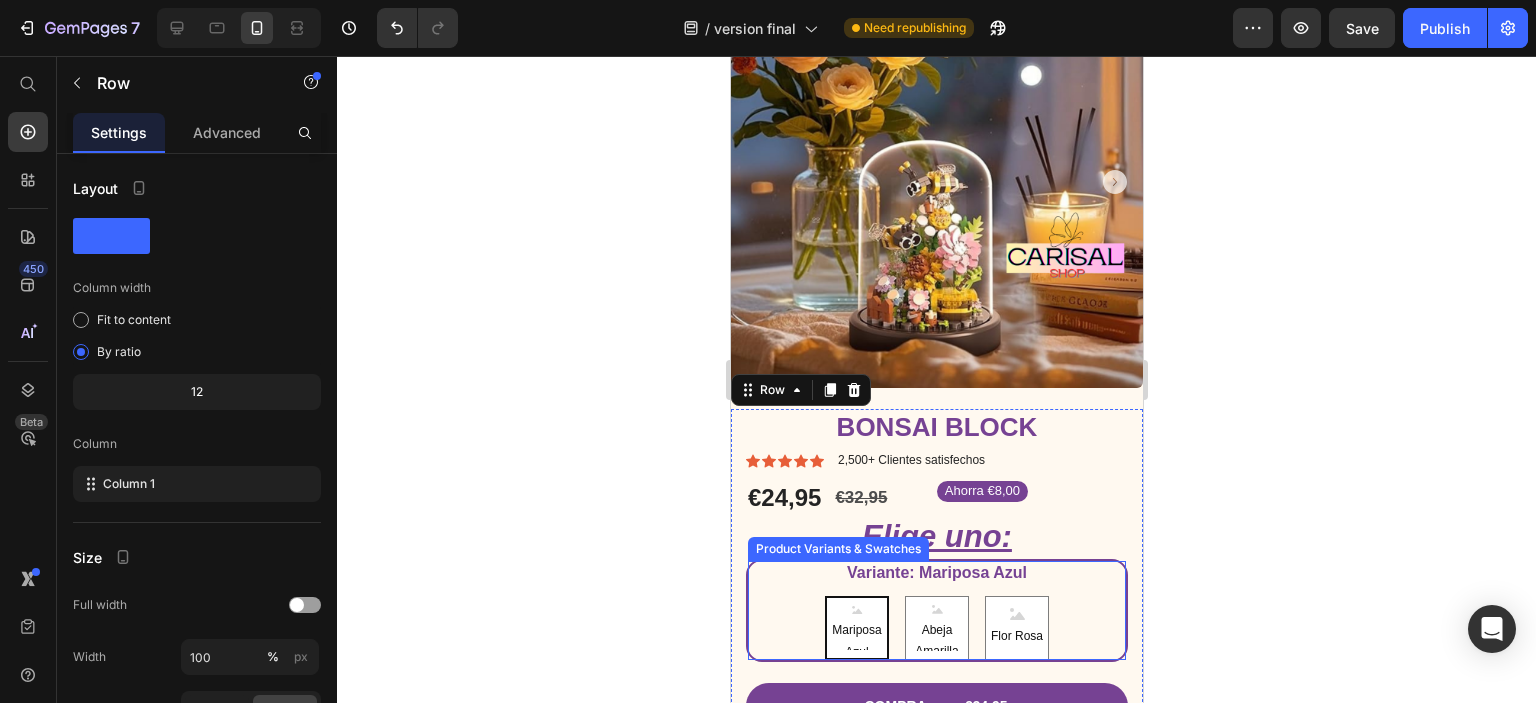 click on "Mariposa Azul" at bounding box center (856, 635) 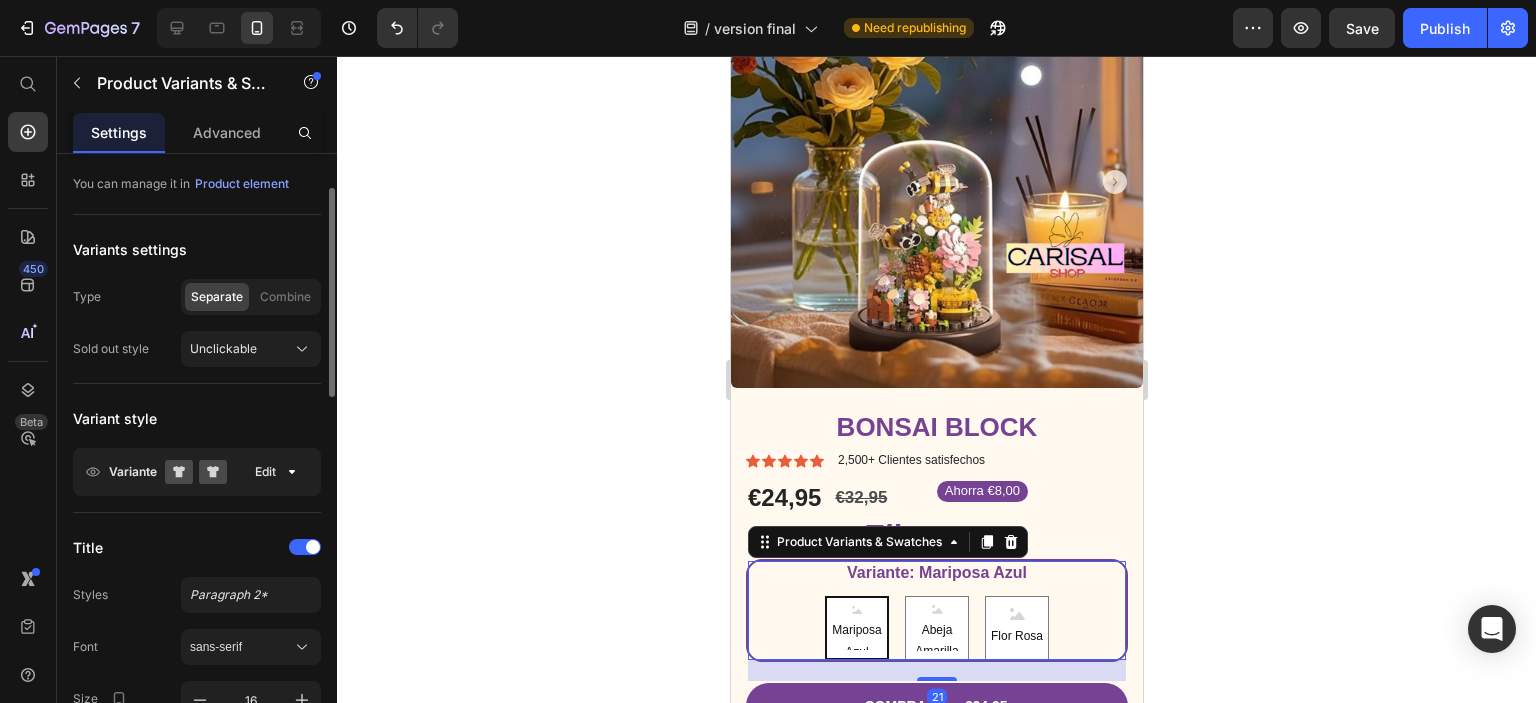 scroll, scrollTop: 200, scrollLeft: 0, axis: vertical 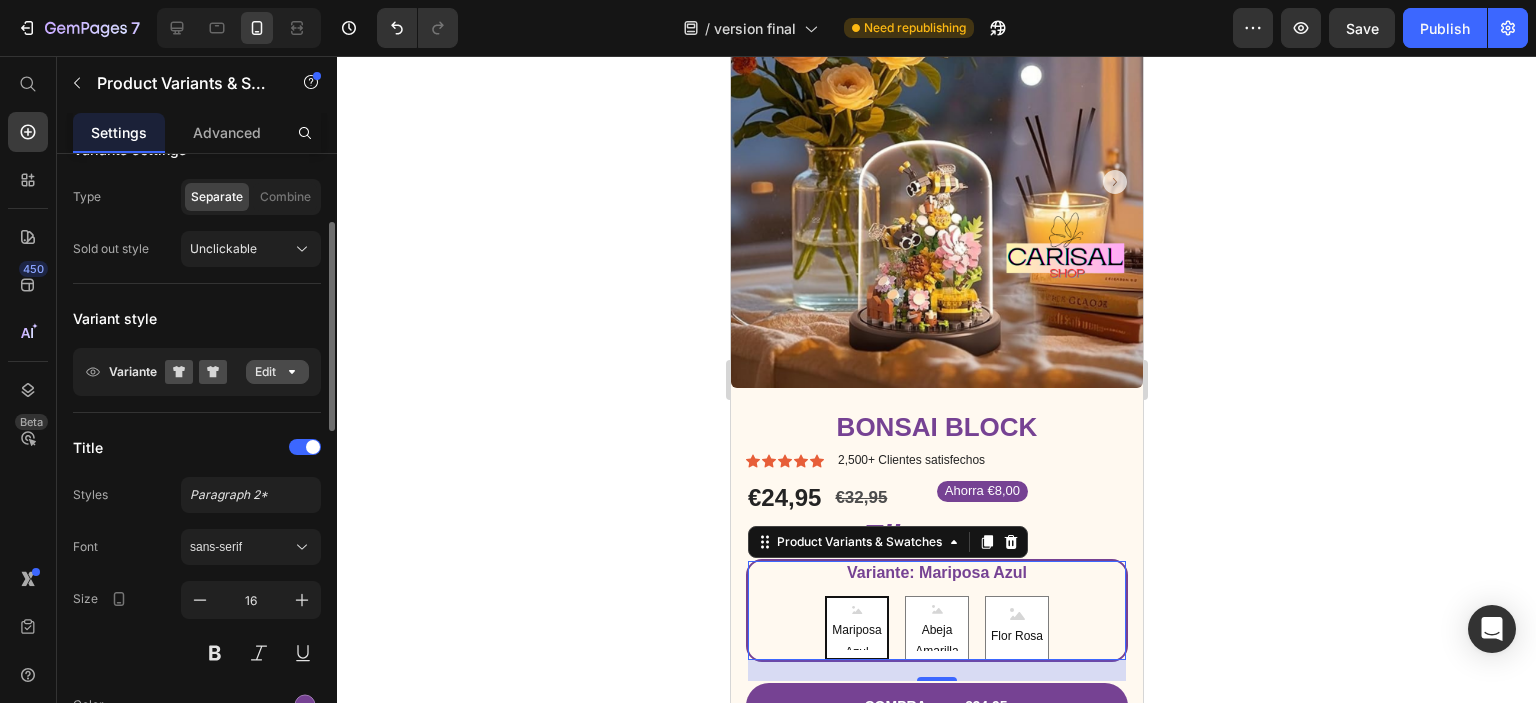 click on "Edit" at bounding box center [277, 372] 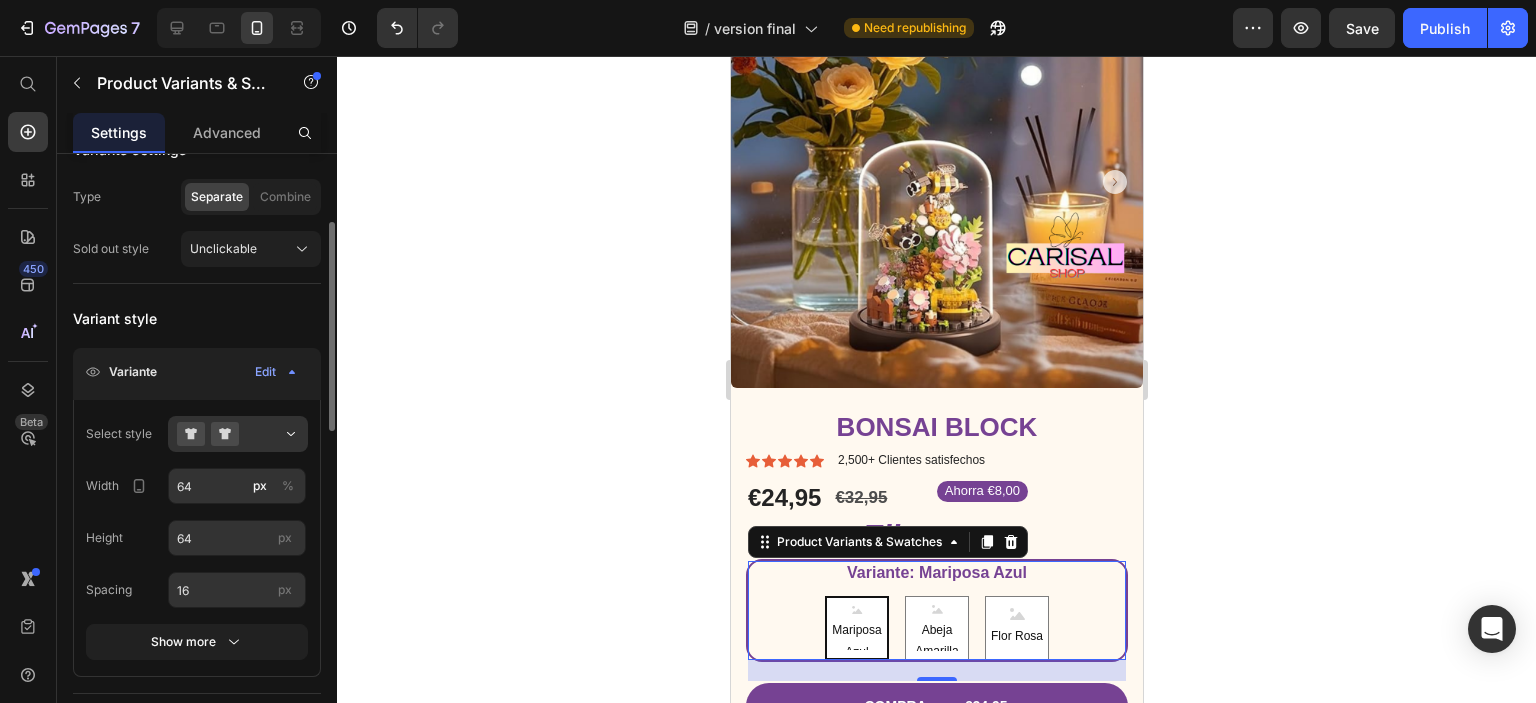 scroll, scrollTop: 0, scrollLeft: 0, axis: both 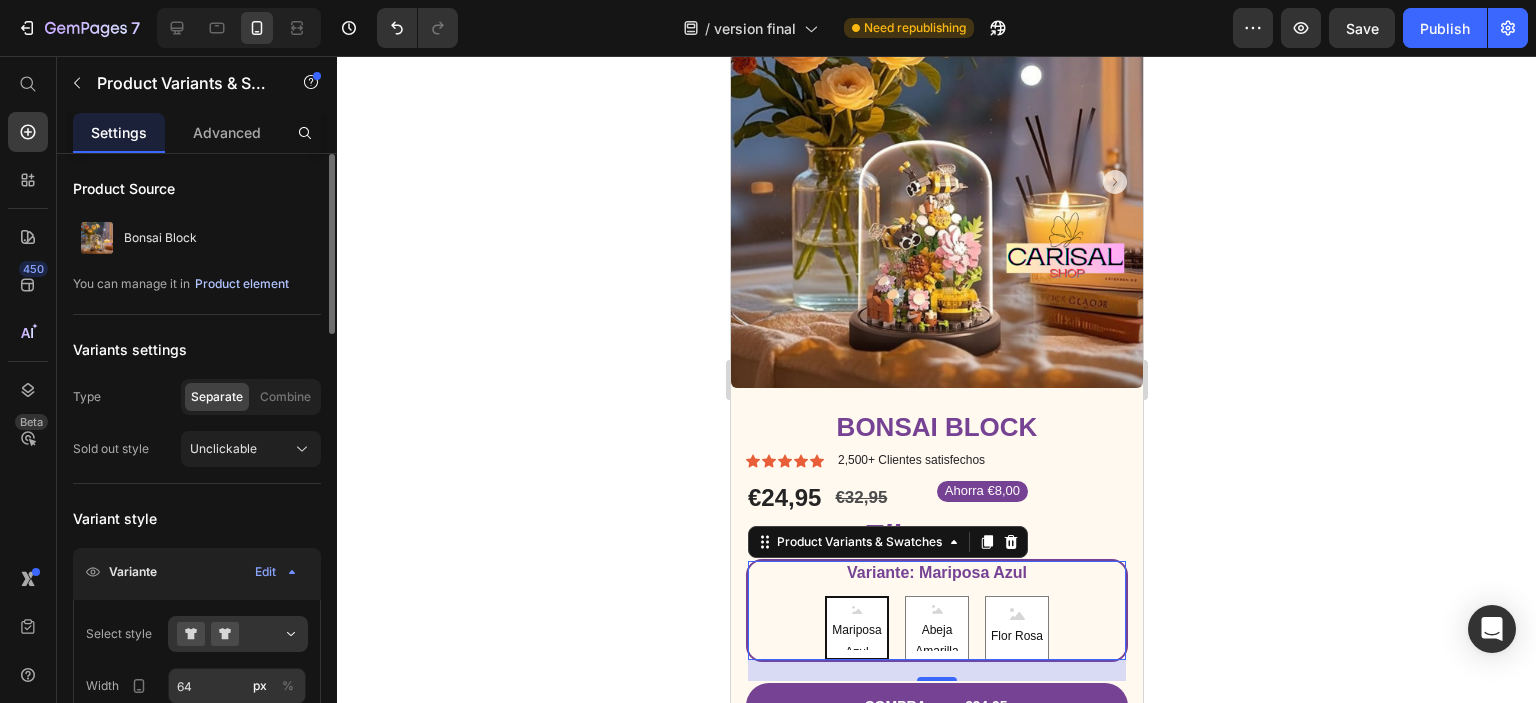 click on "Product element" at bounding box center (242, 284) 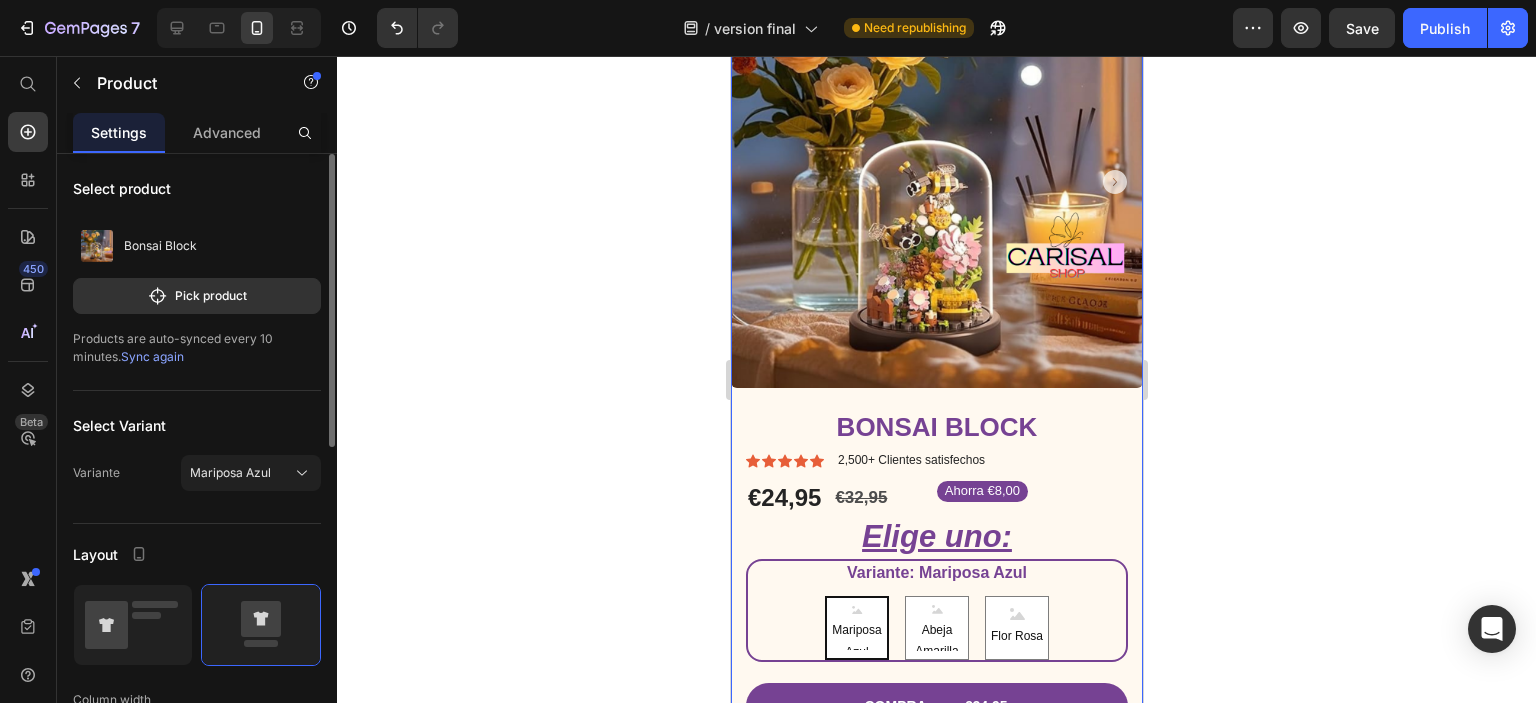 click on "Sync again" at bounding box center [152, 356] 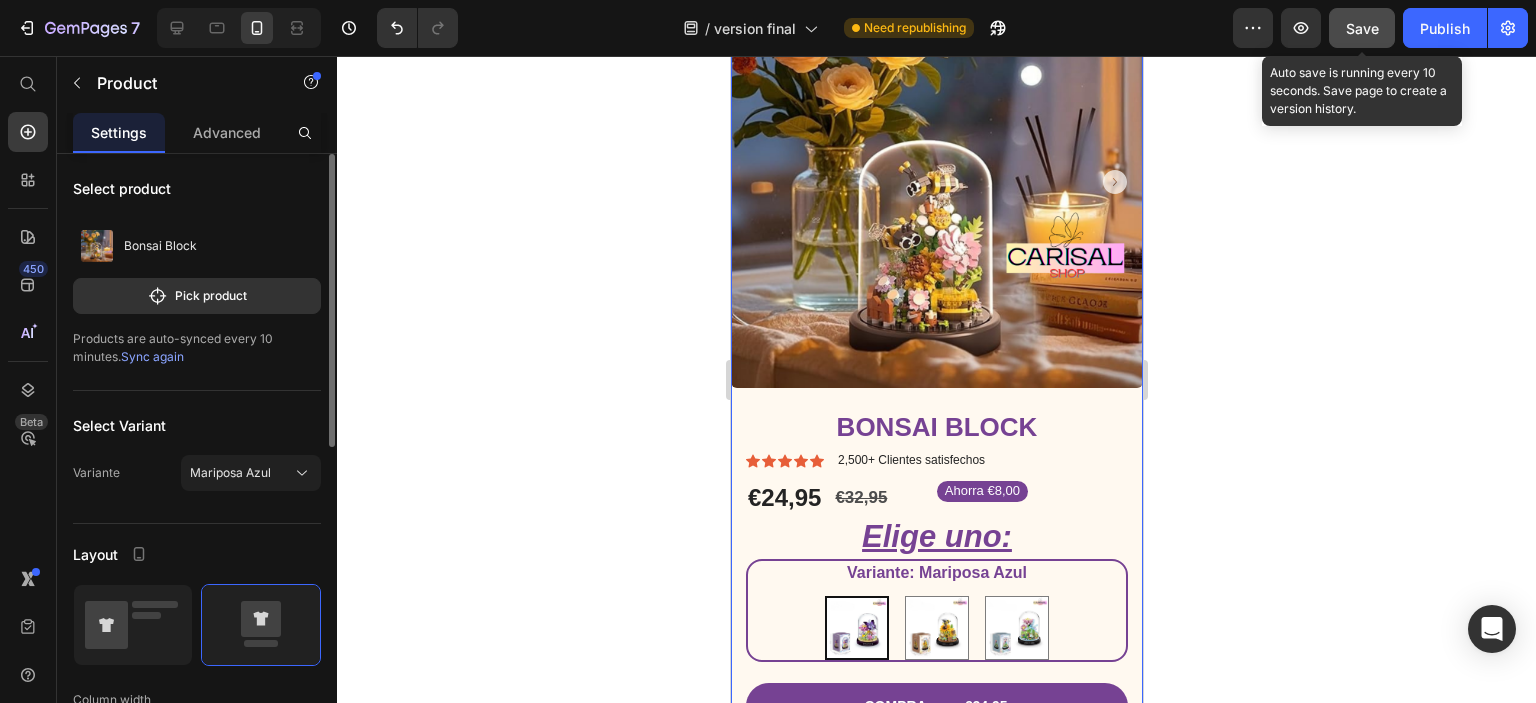 click on "Save" at bounding box center (1362, 28) 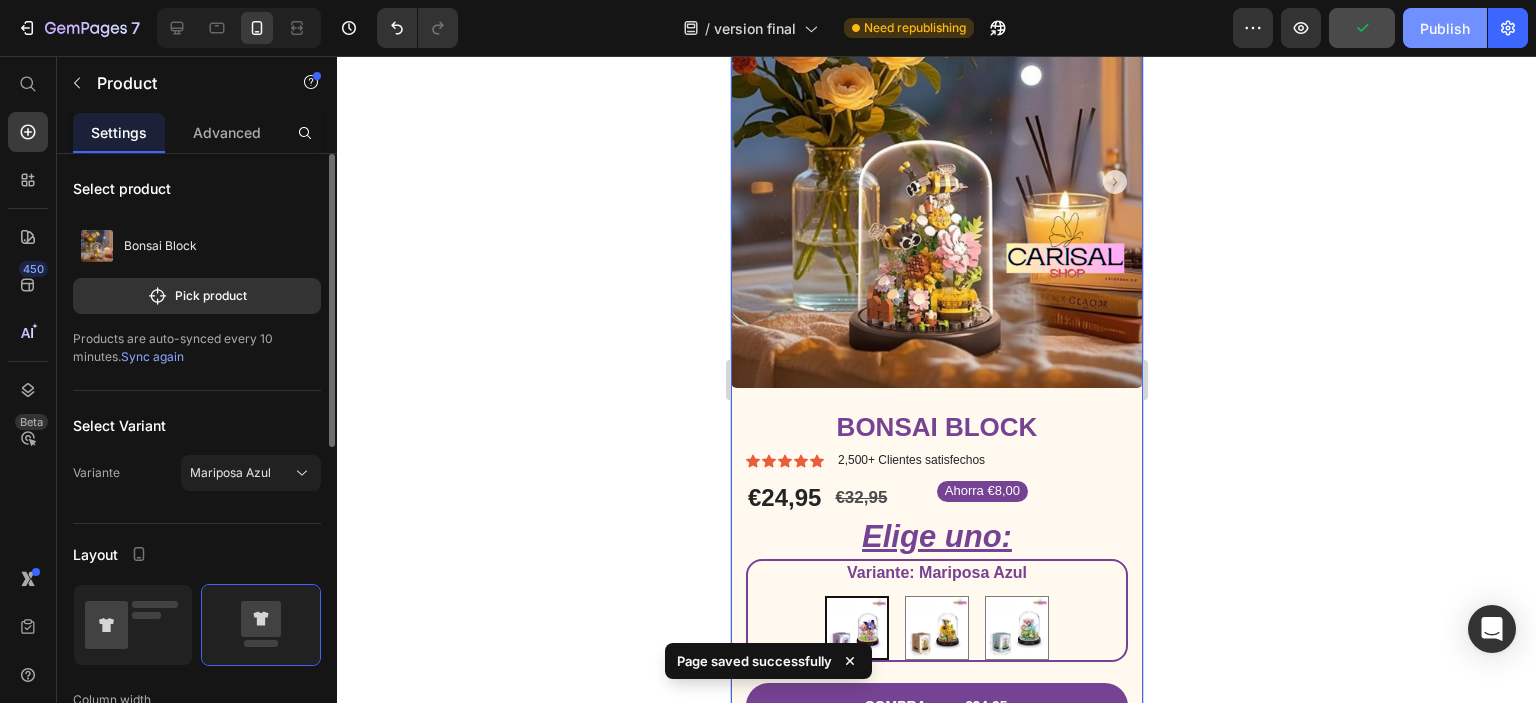 click on "Publish" at bounding box center (1445, 28) 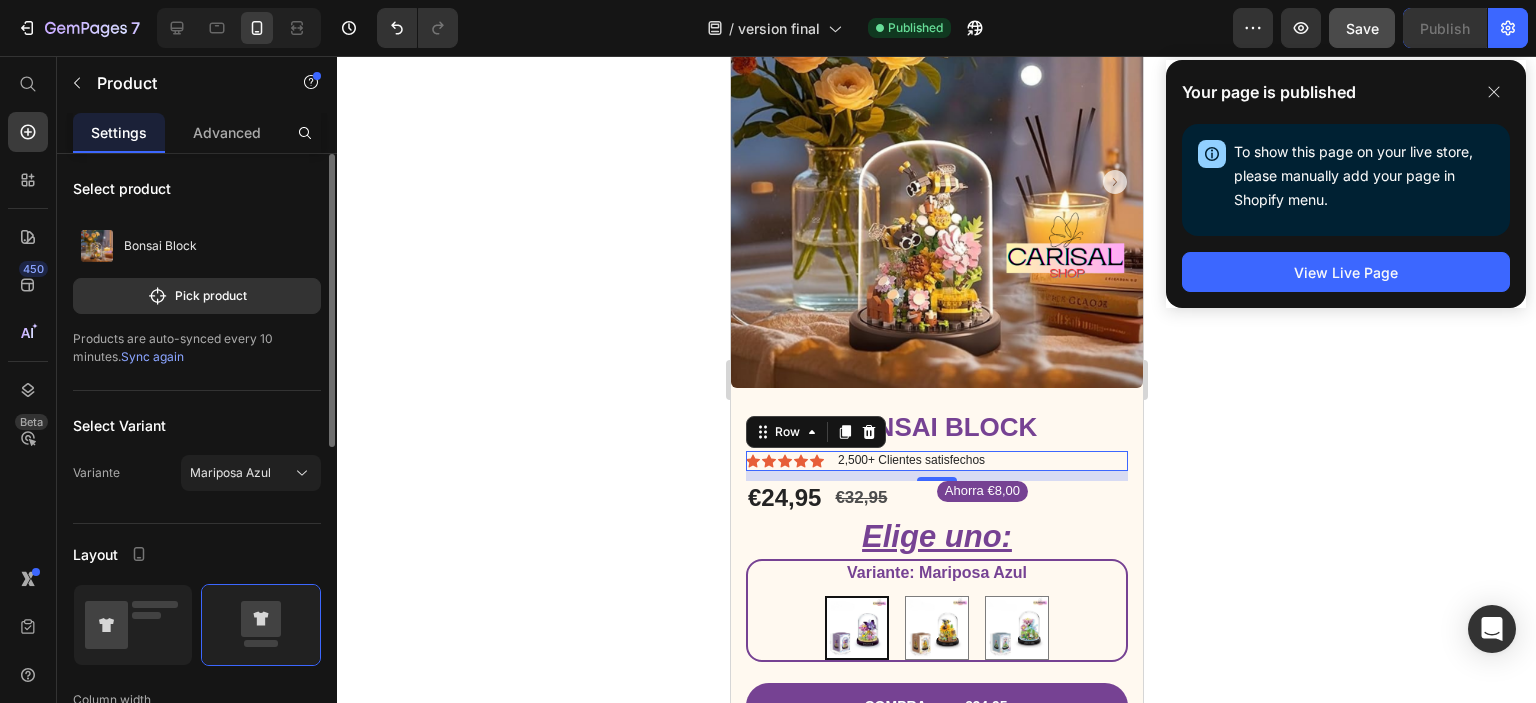 click on "Icon Icon Icon Icon Icon Icon List 2,500+ Clientes satisfechos Text Block Row   0" at bounding box center [936, 461] 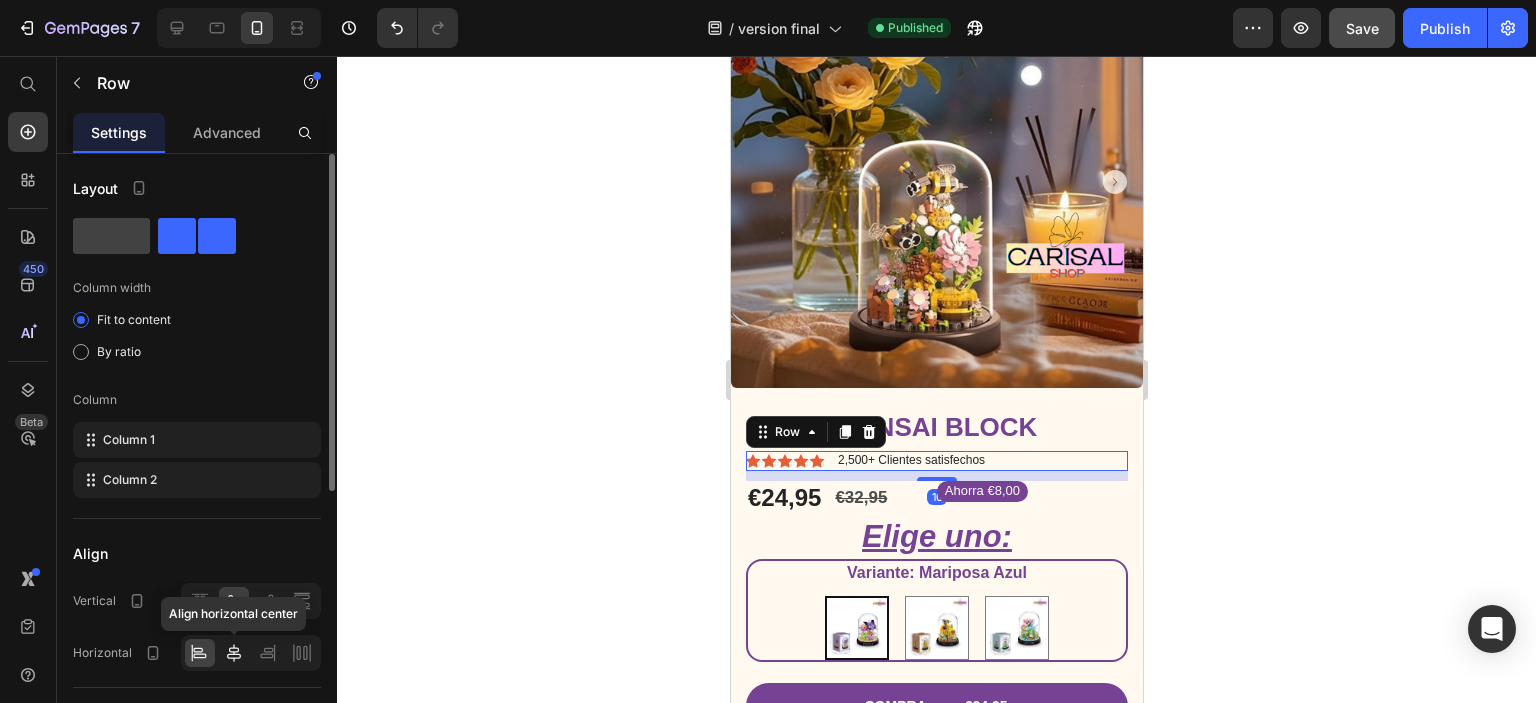 click 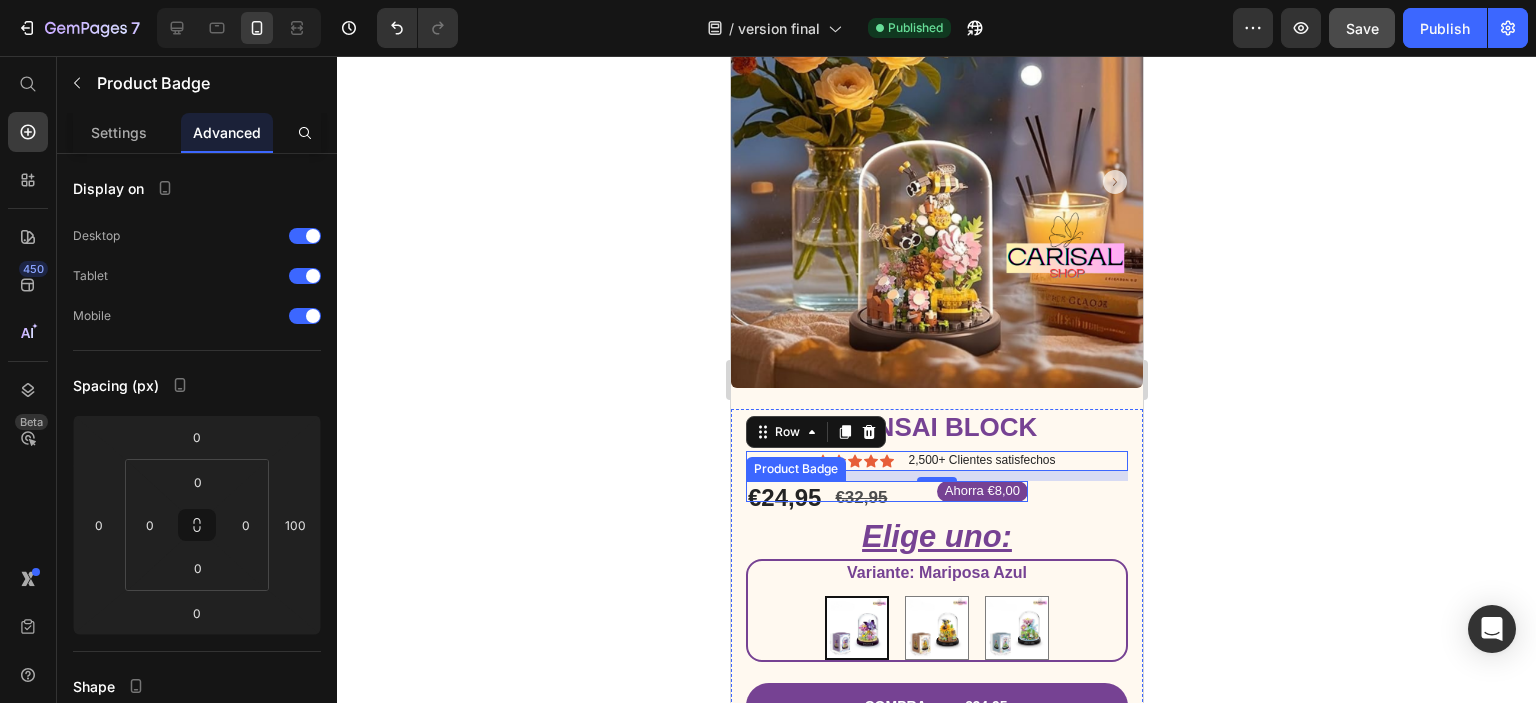 click on "Ahorra €8,00" at bounding box center [886, 491] 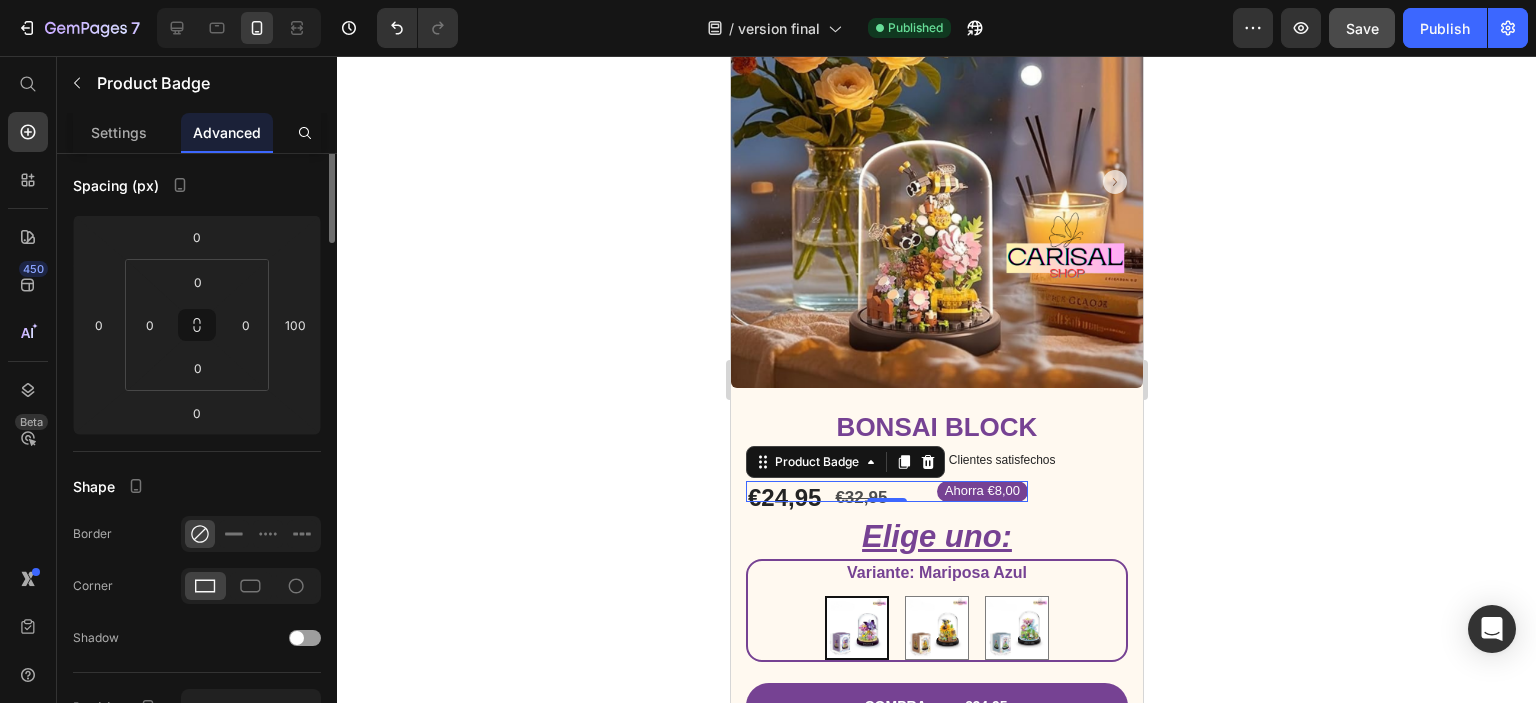 scroll, scrollTop: 0, scrollLeft: 0, axis: both 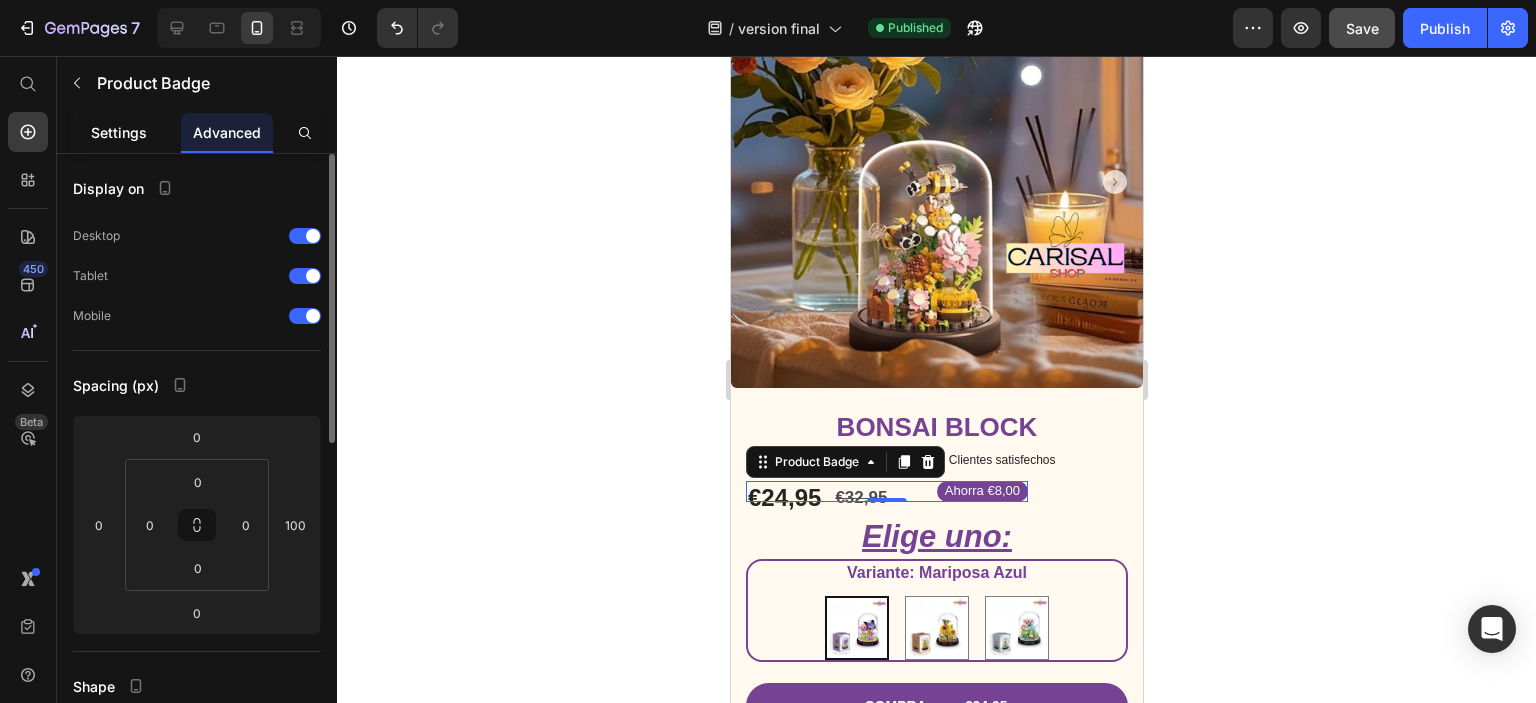 click on "Settings" at bounding box center (119, 132) 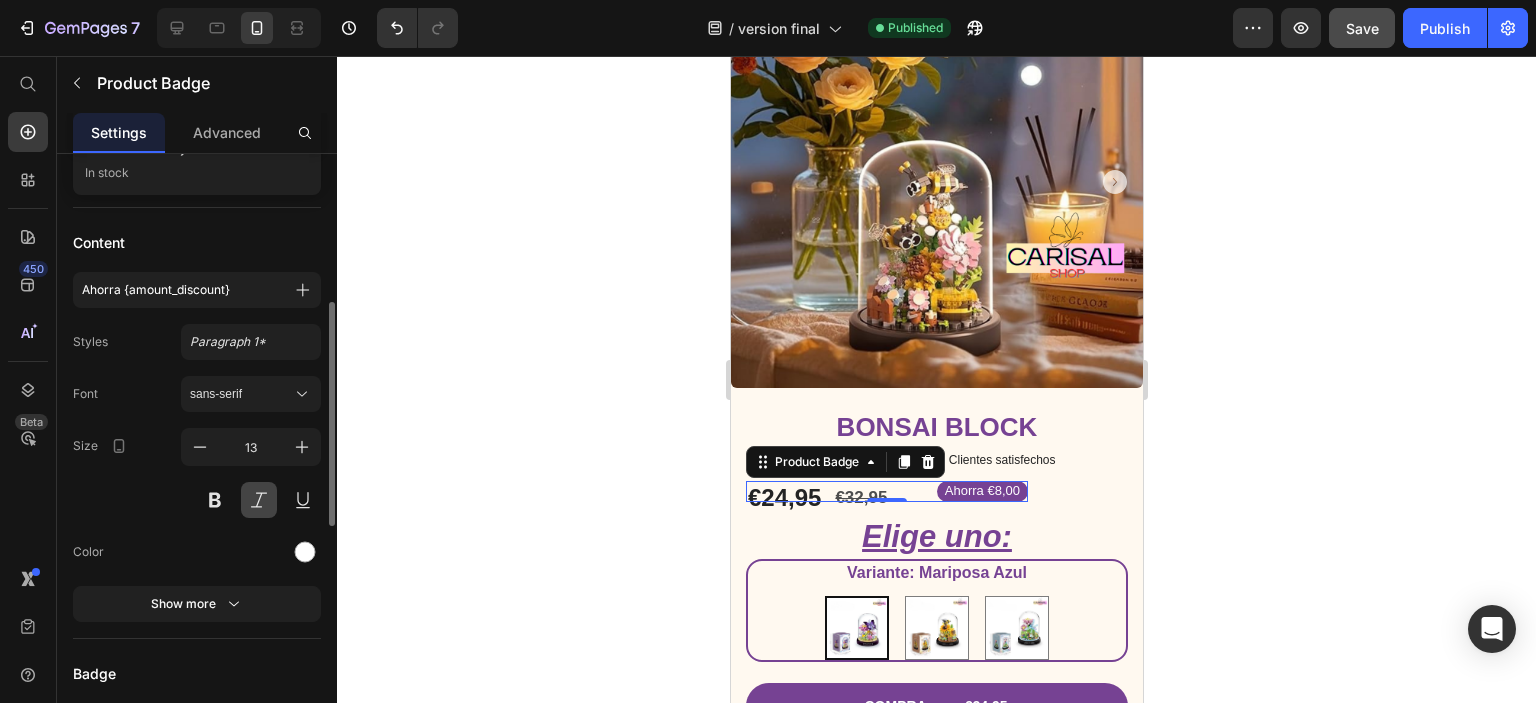 scroll, scrollTop: 600, scrollLeft: 0, axis: vertical 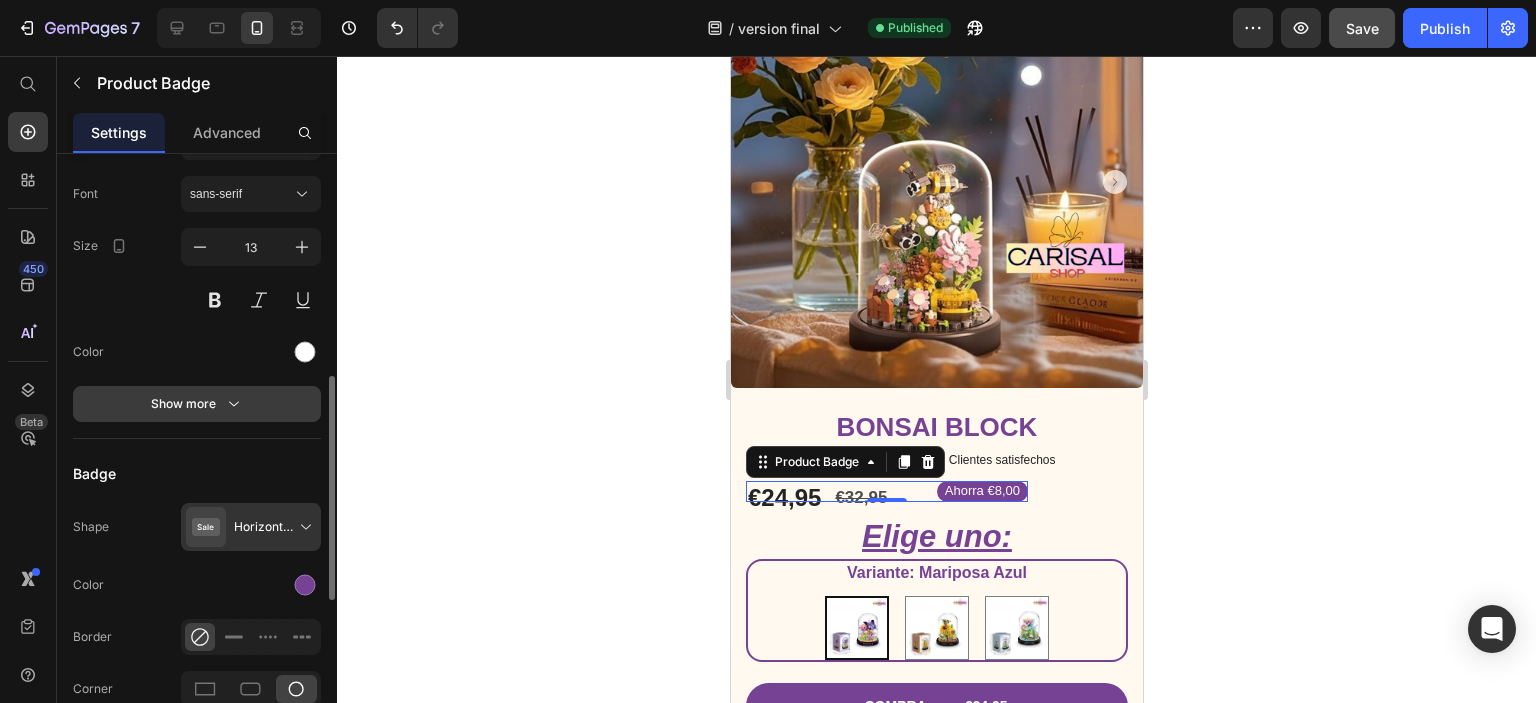 click on "Show more" at bounding box center (197, 404) 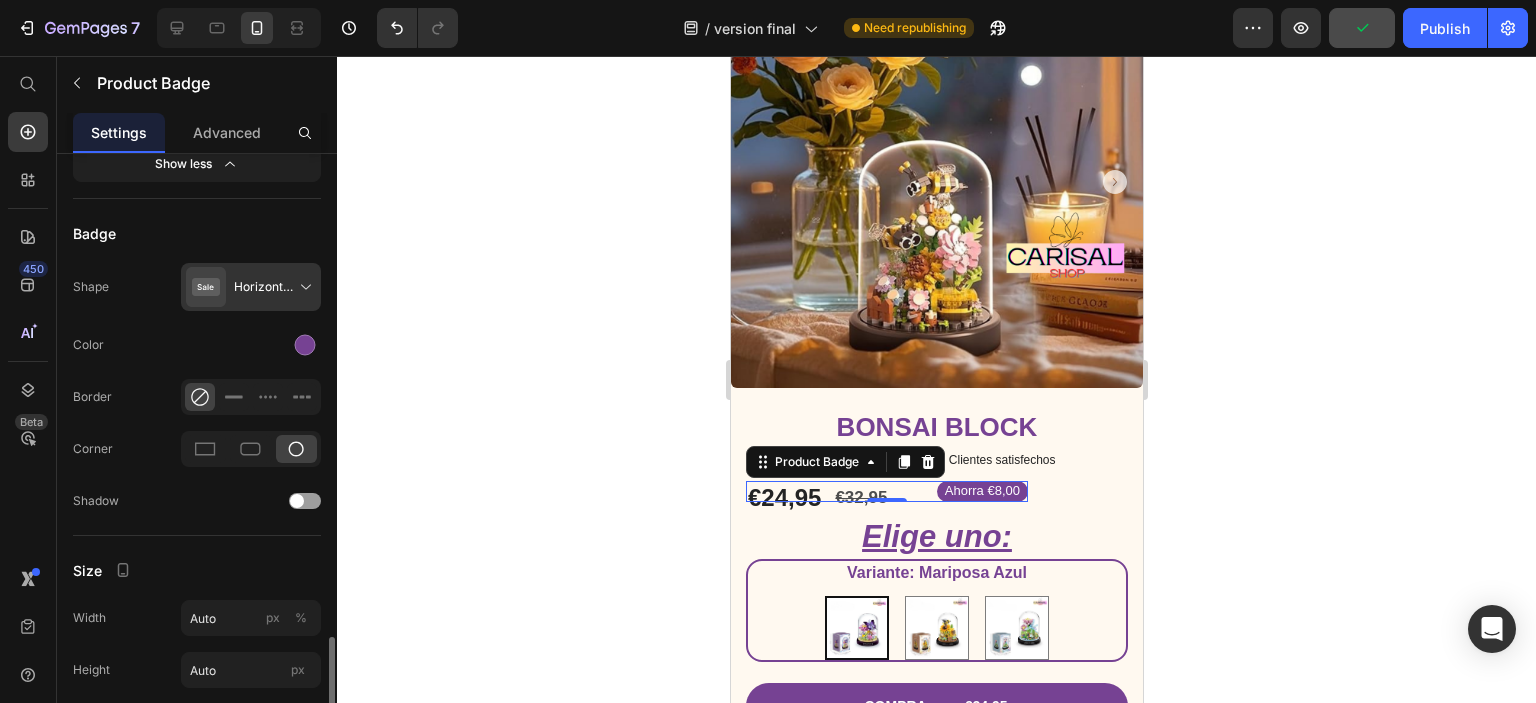 scroll, scrollTop: 1291, scrollLeft: 0, axis: vertical 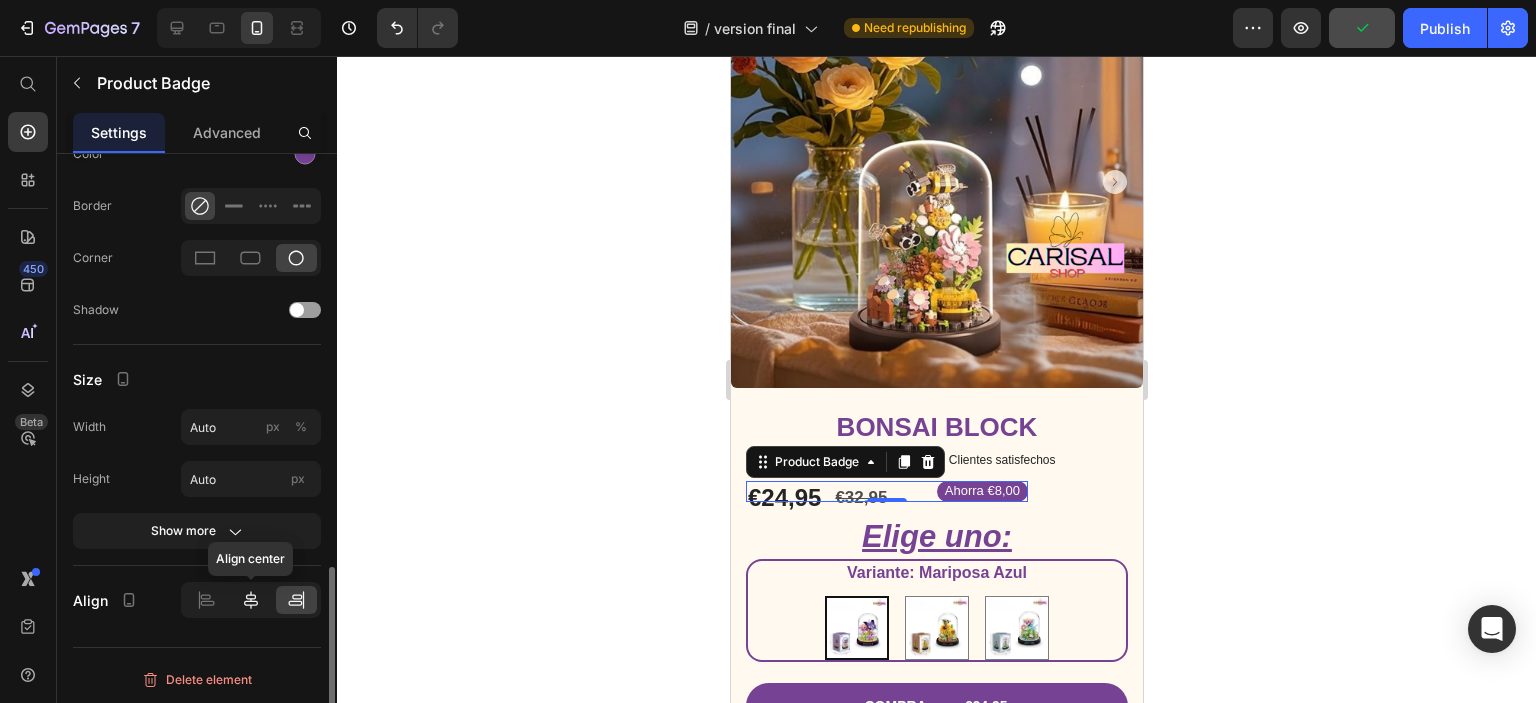 click 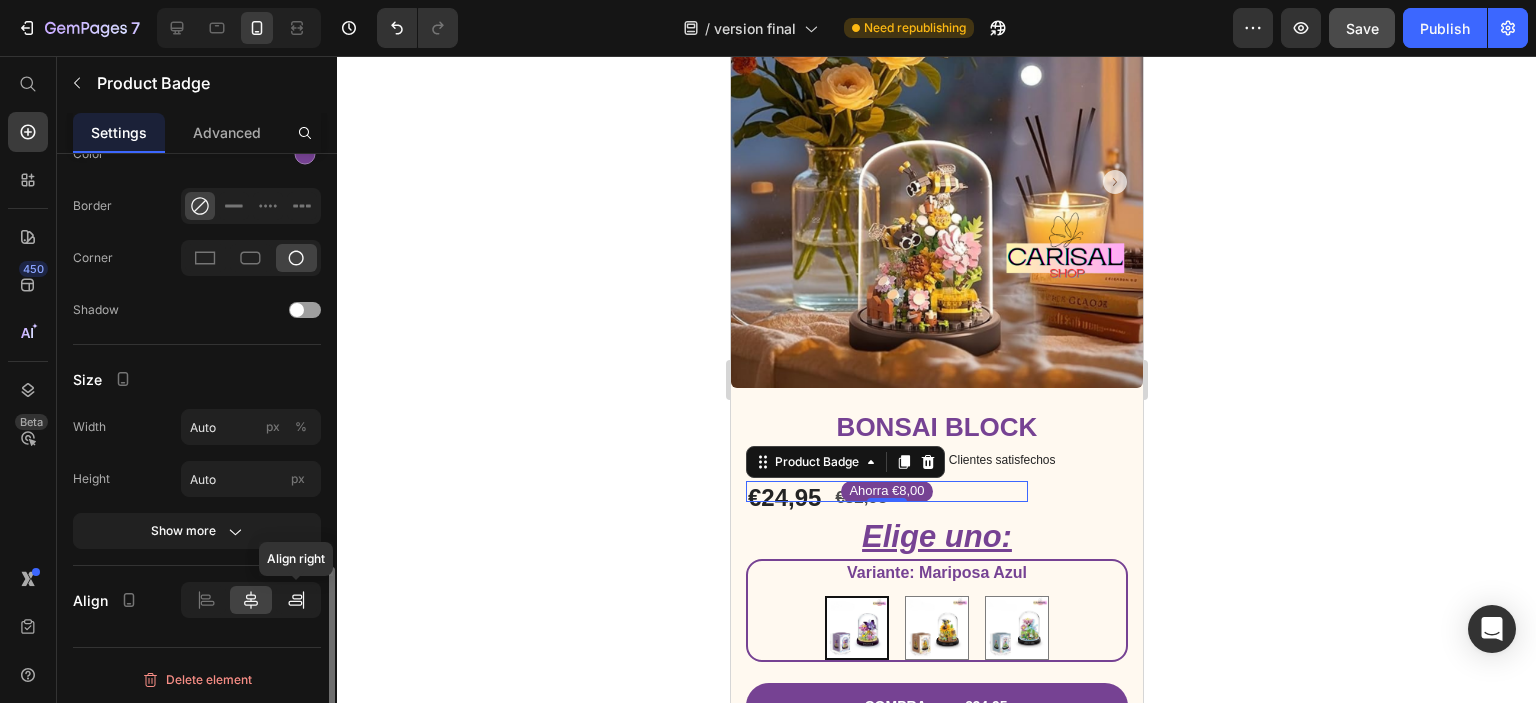 click 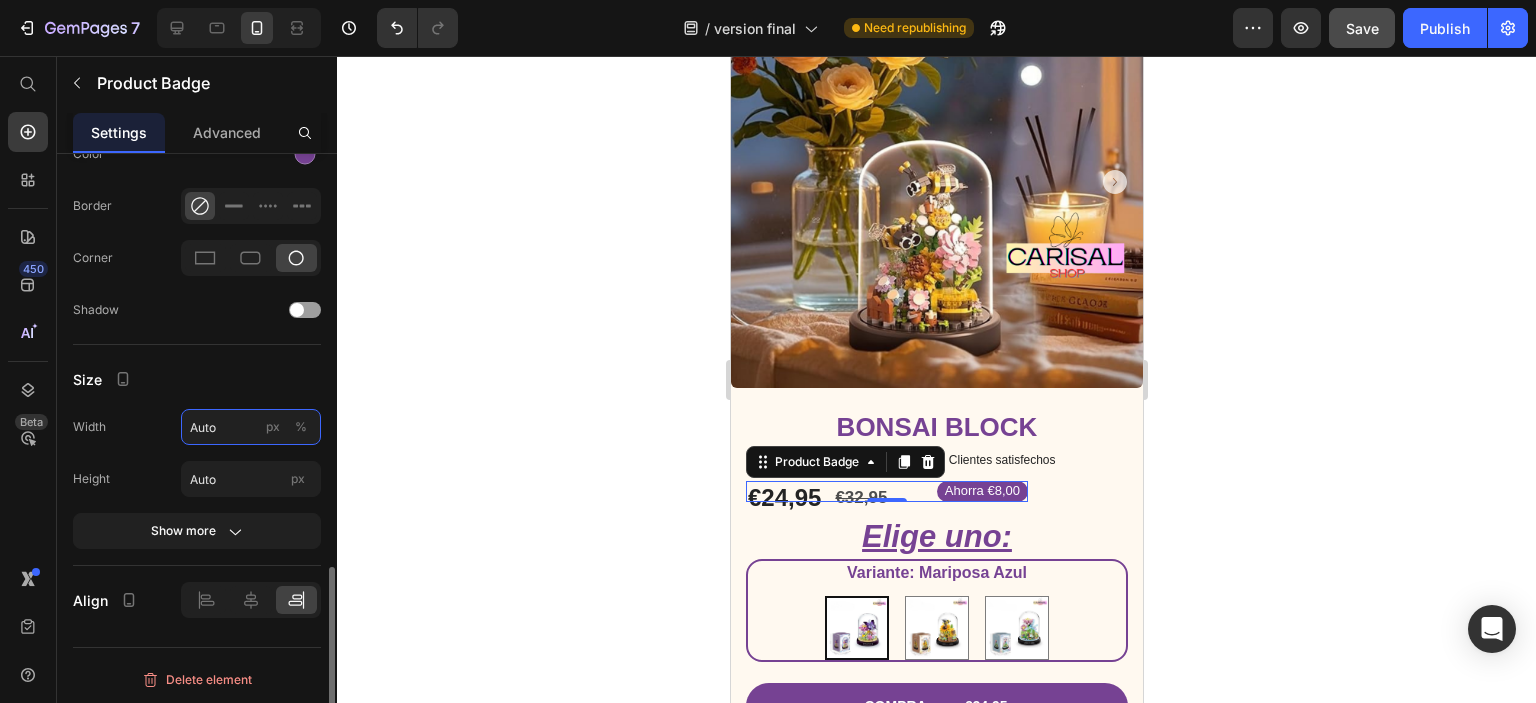 click on "Auto" at bounding box center (251, 427) 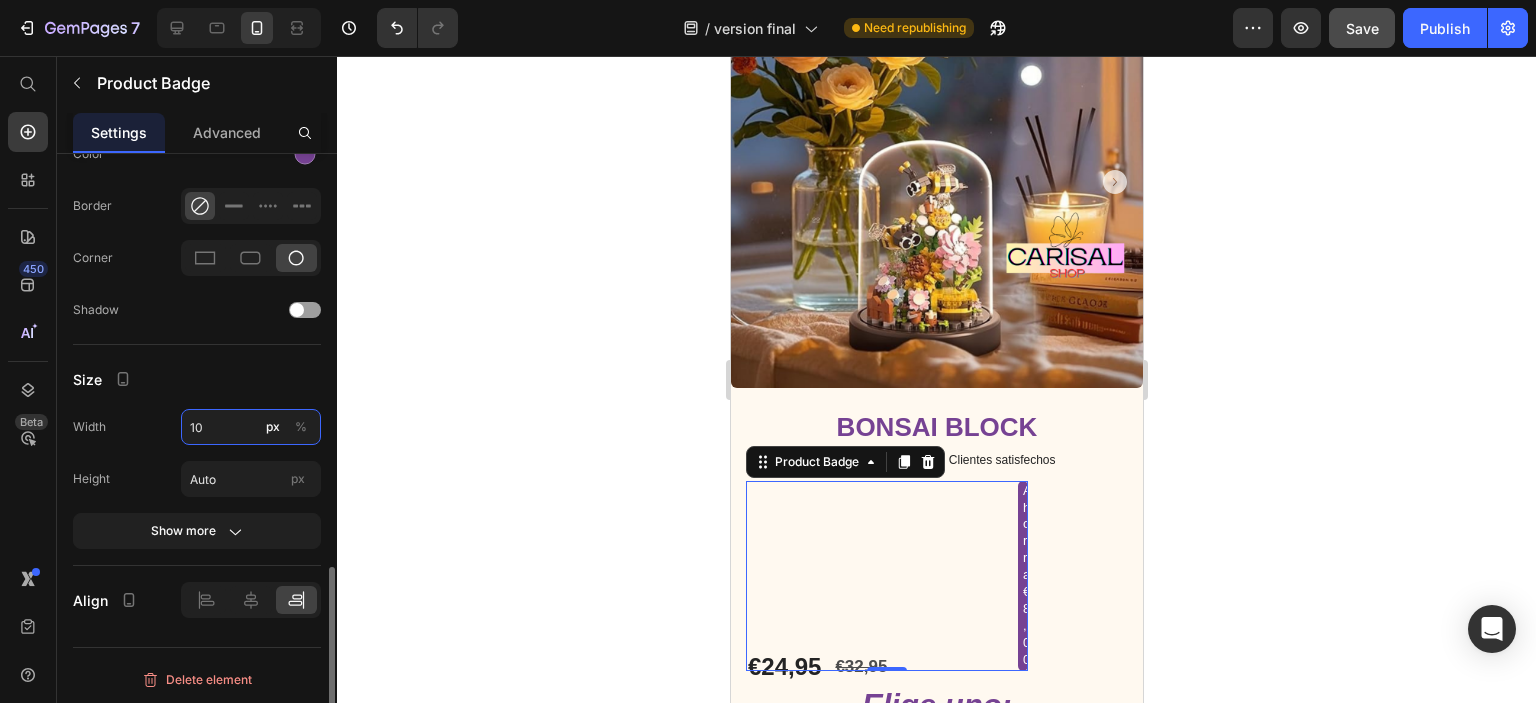 type on "1" 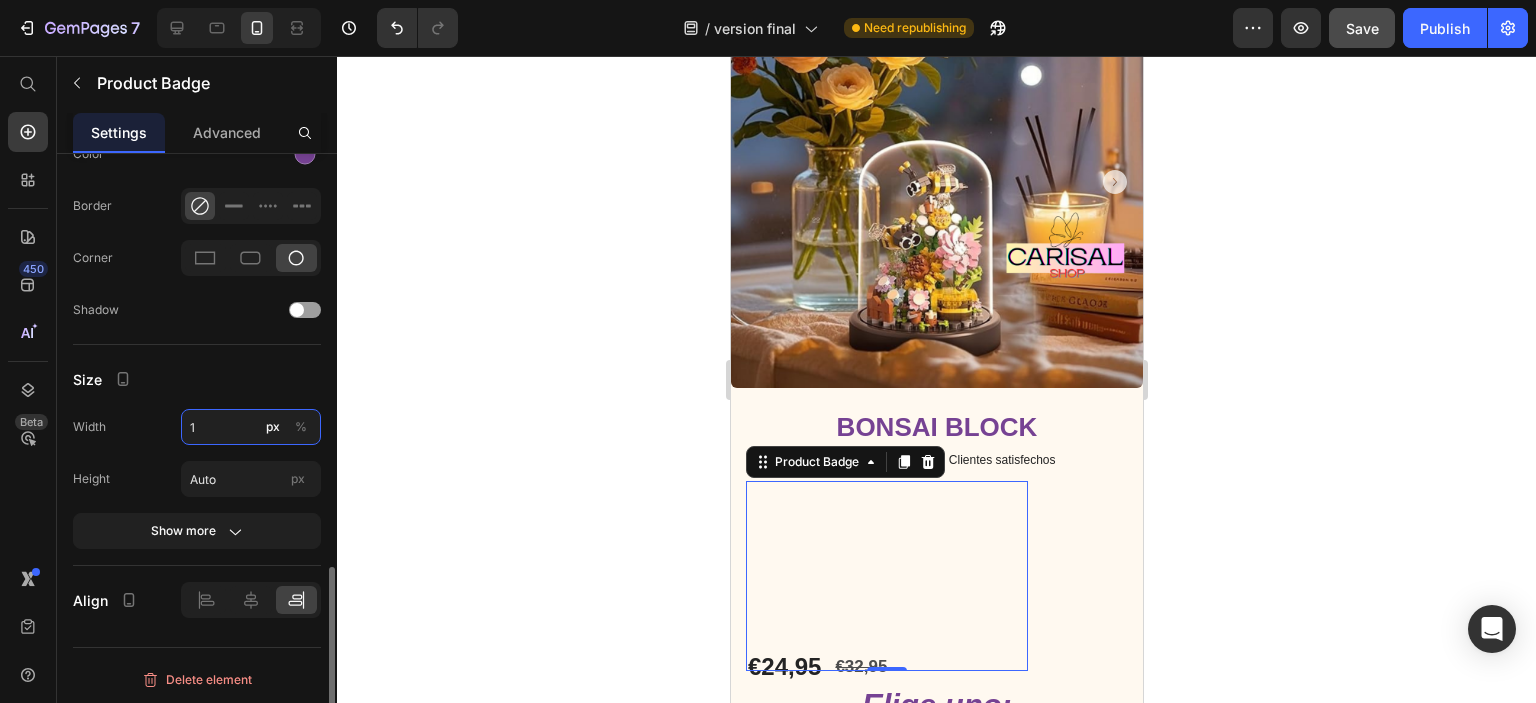 type 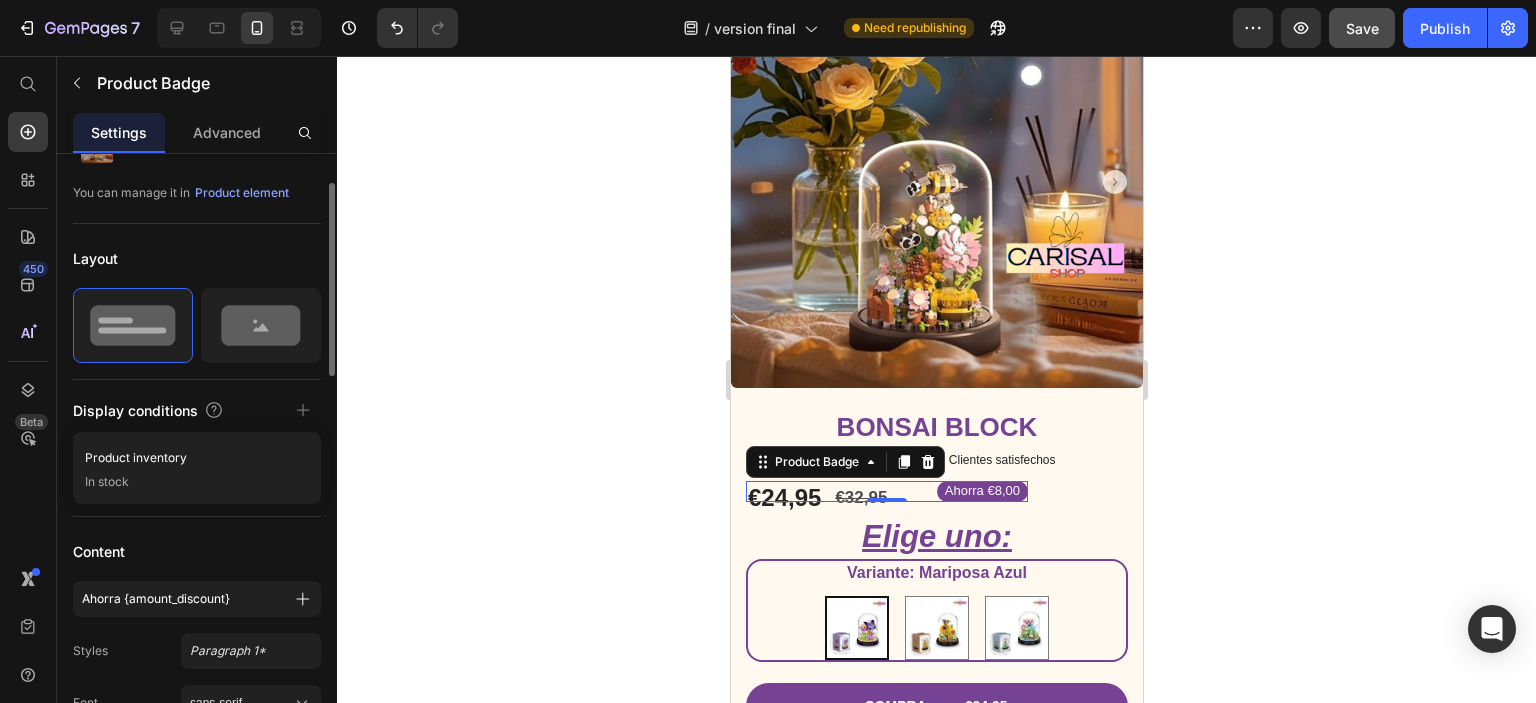scroll, scrollTop: 0, scrollLeft: 0, axis: both 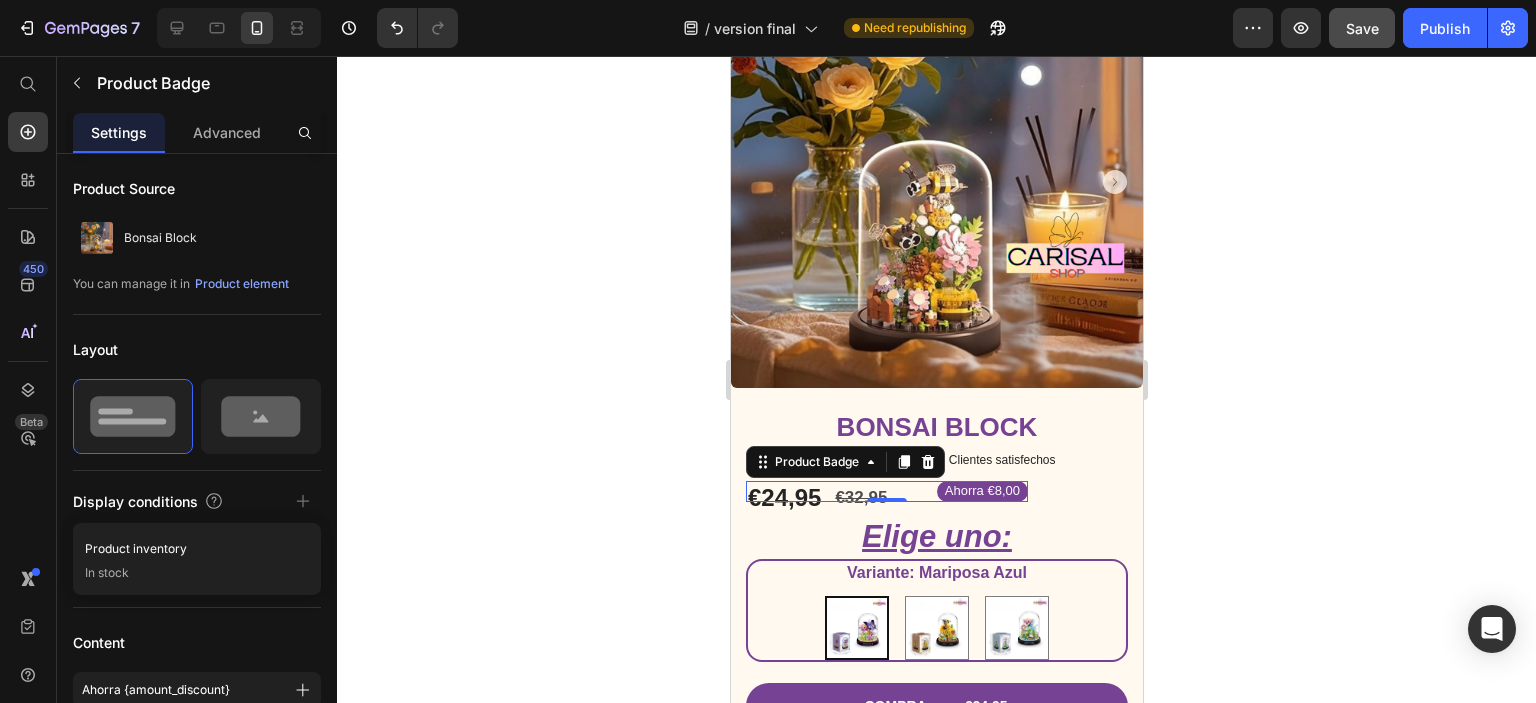drag, startPoint x: 550, startPoint y: 328, endPoint x: 539, endPoint y: 335, distance: 13.038404 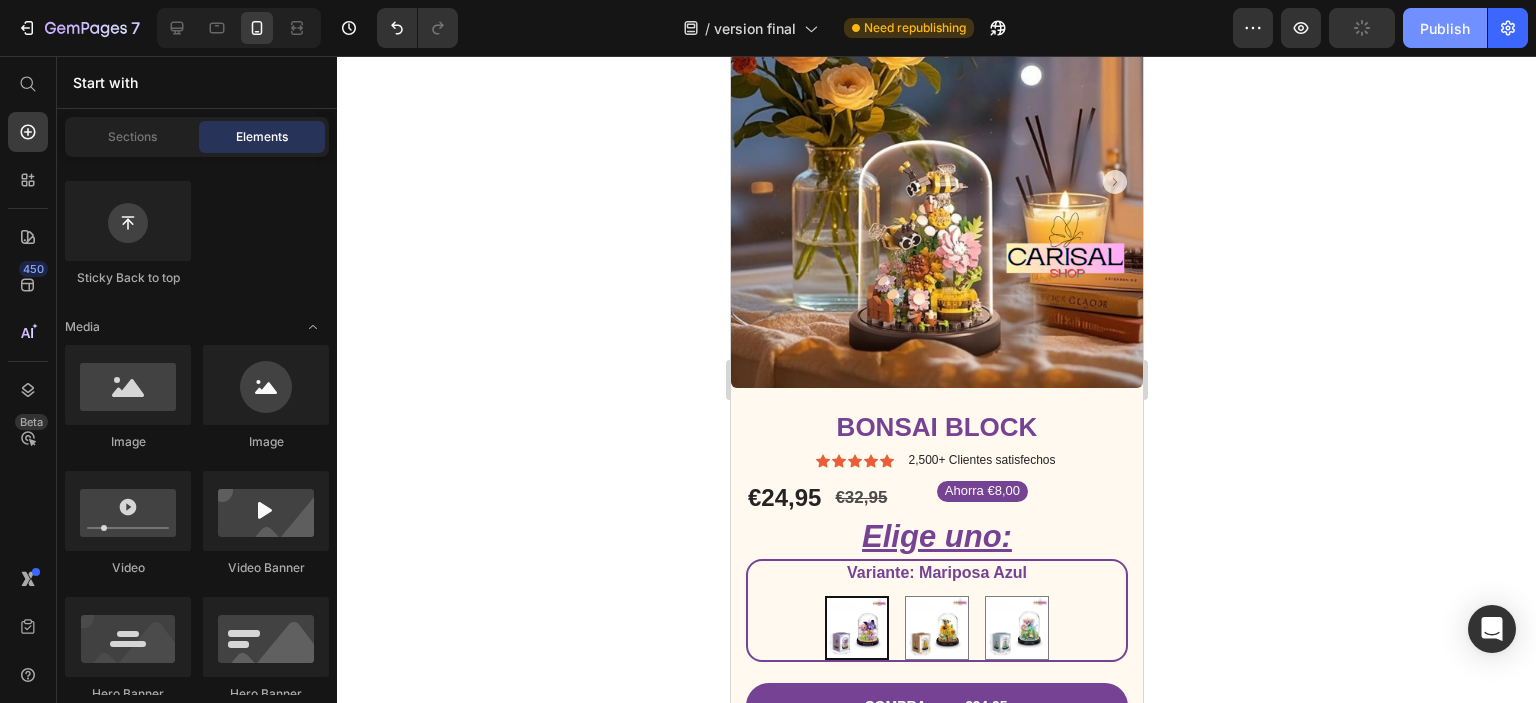 click on "Publish" at bounding box center (1445, 28) 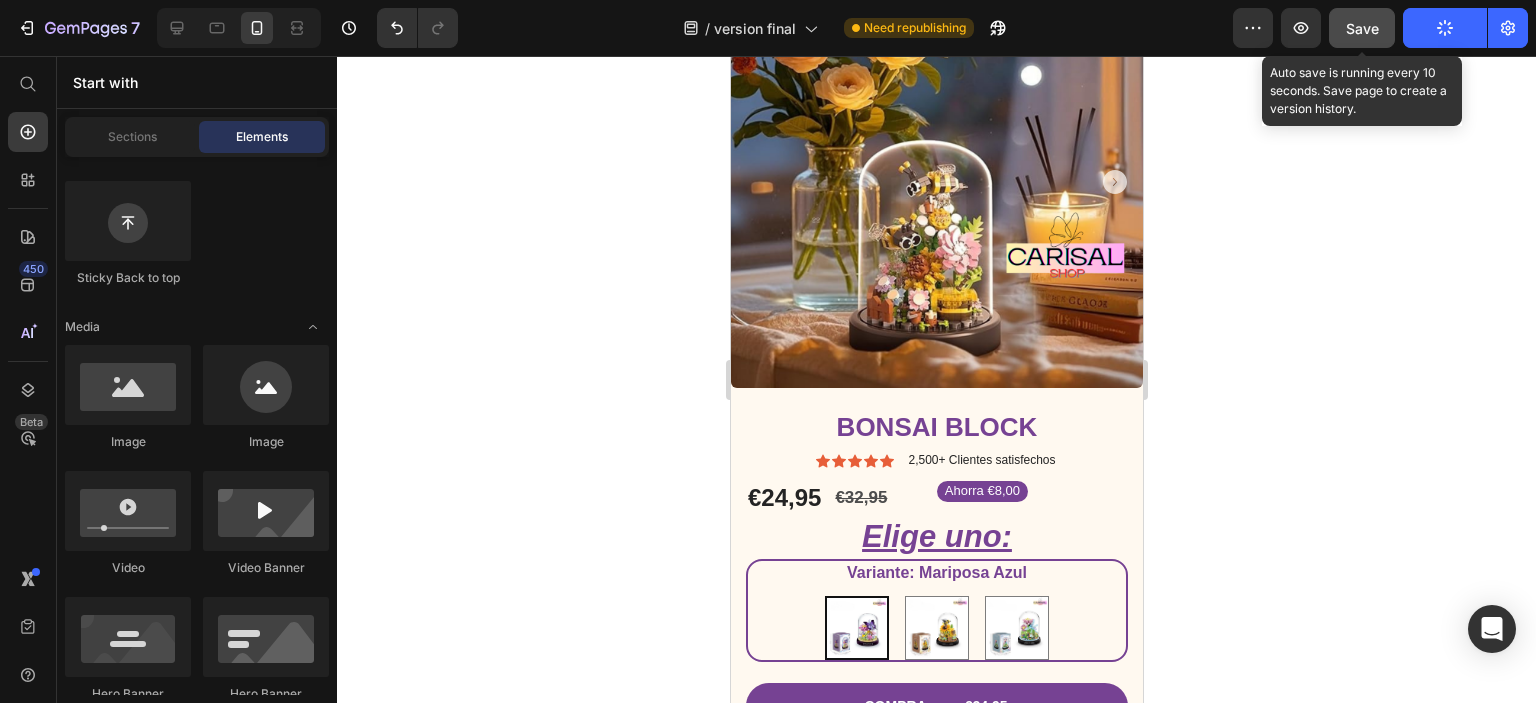 click on "Save" at bounding box center [1362, 28] 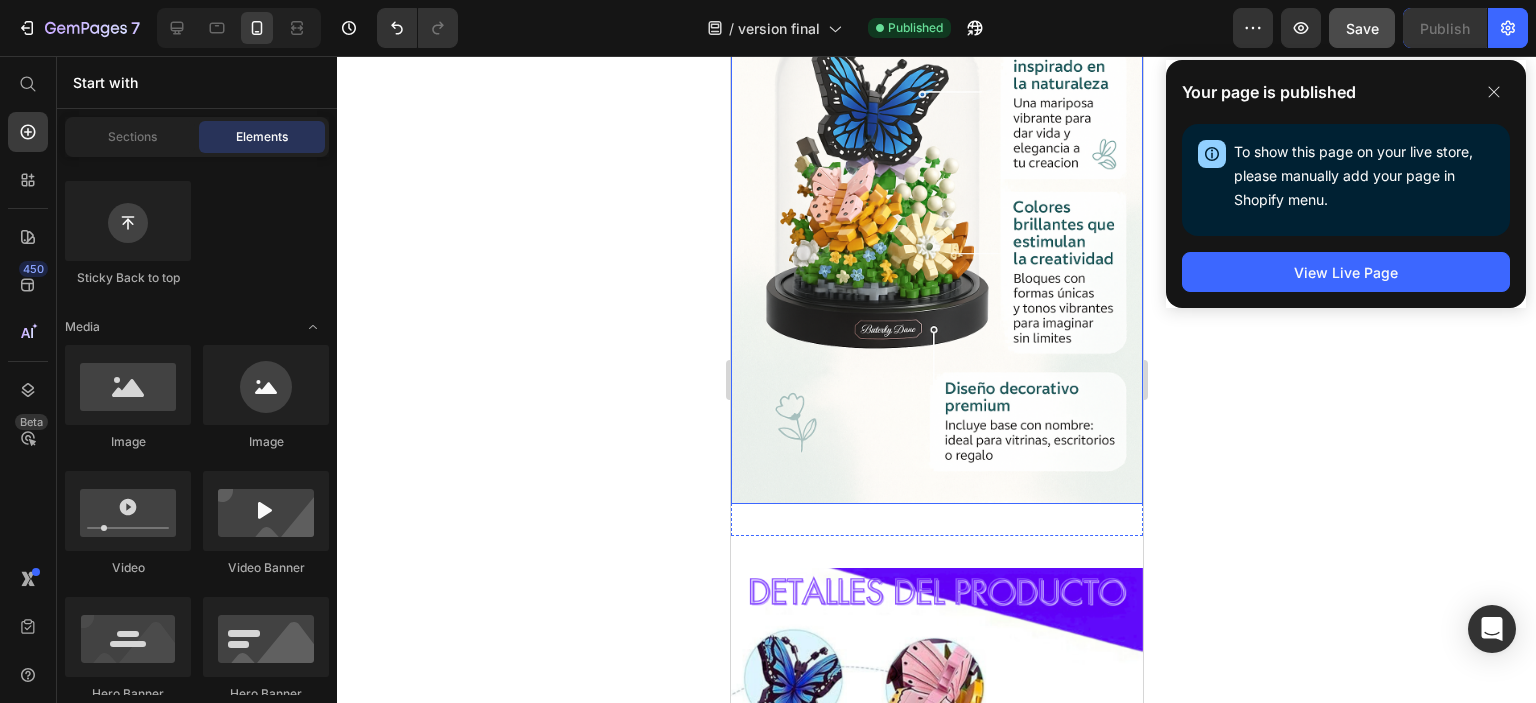 scroll, scrollTop: 2300, scrollLeft: 0, axis: vertical 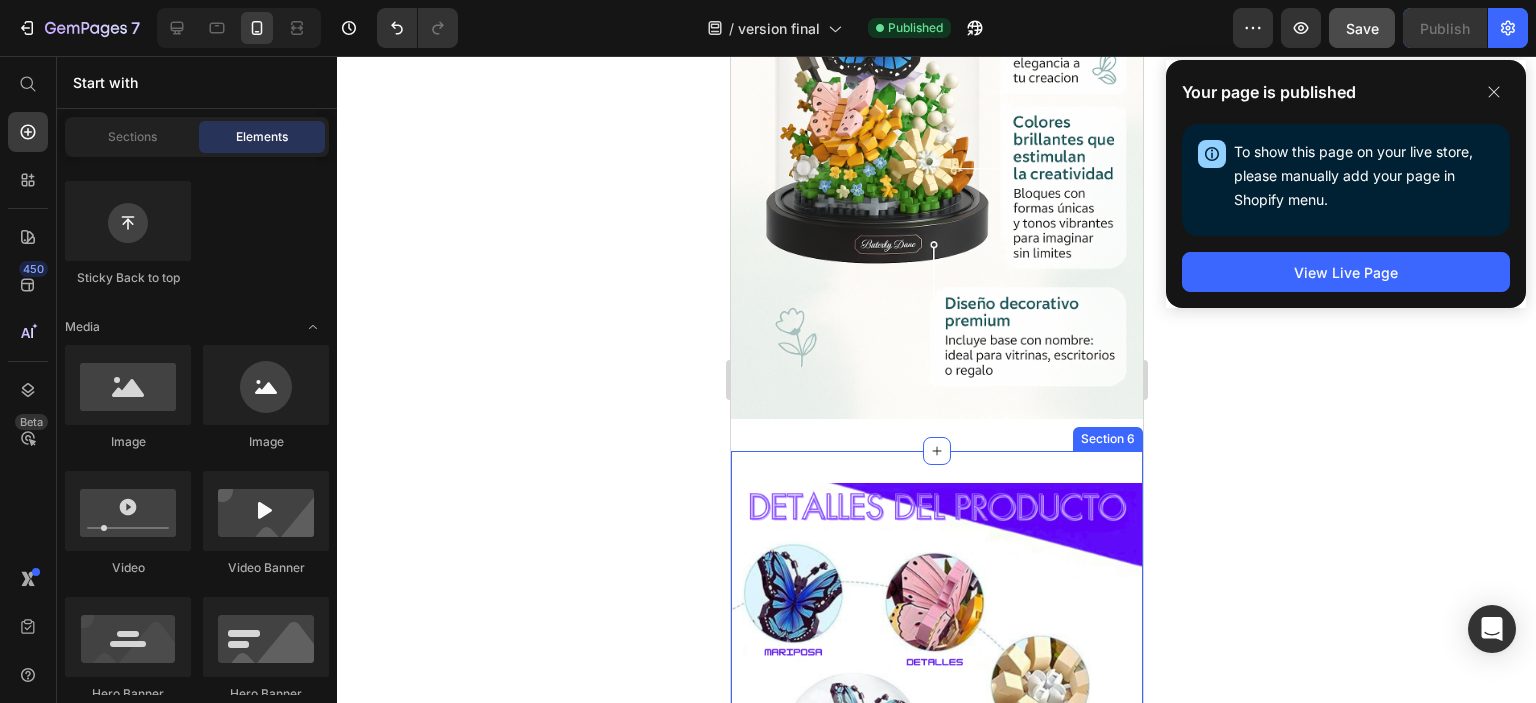 click on "Image Section 6" at bounding box center [936, 689] 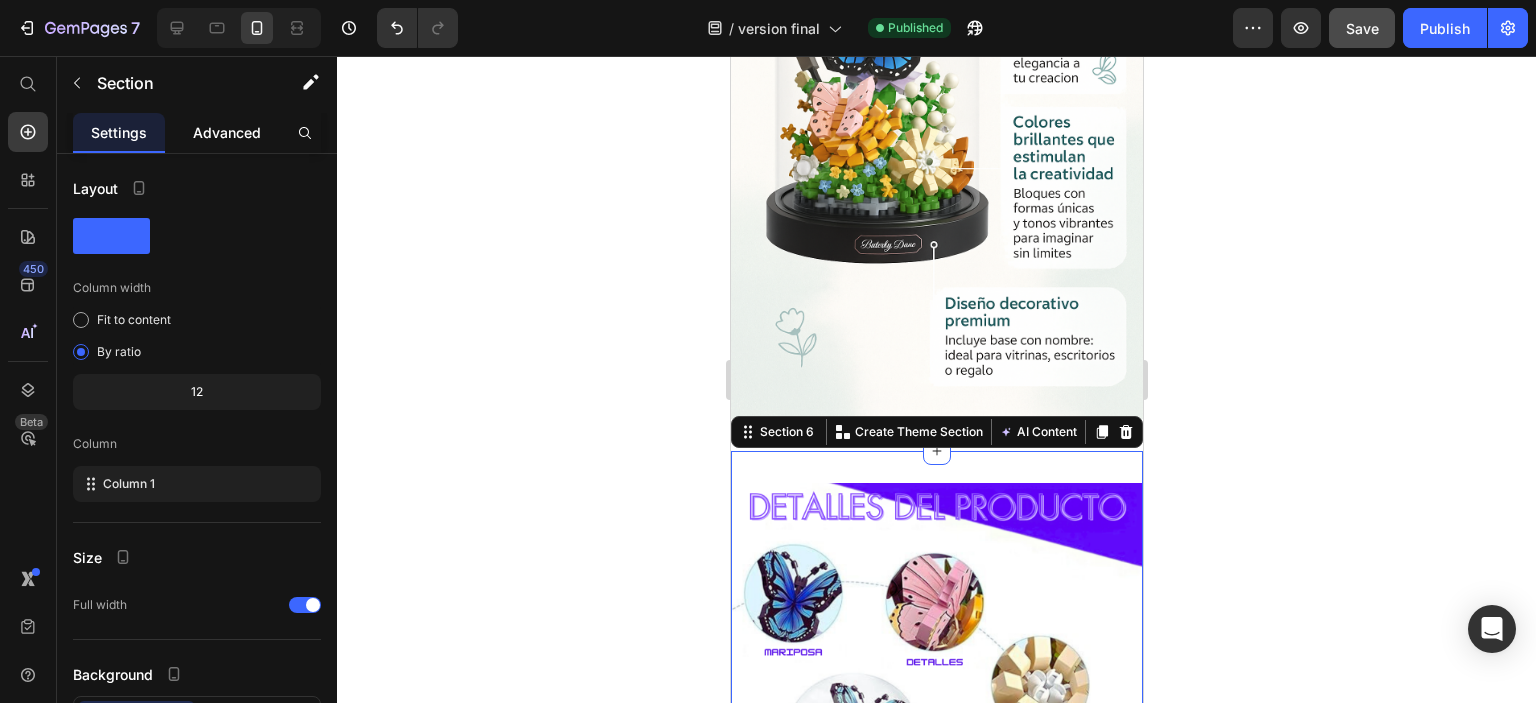 click on "Advanced" at bounding box center [227, 132] 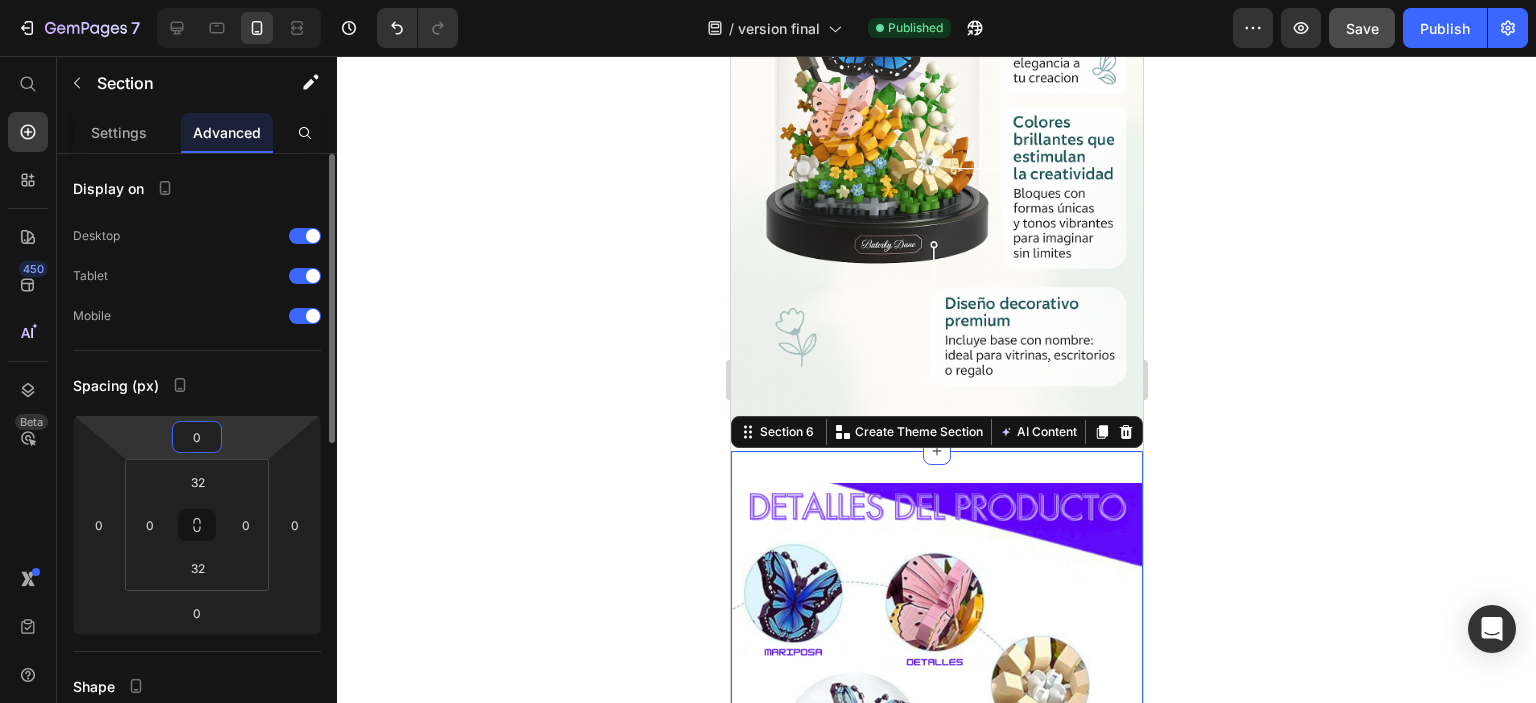 click on "0" at bounding box center (197, 437) 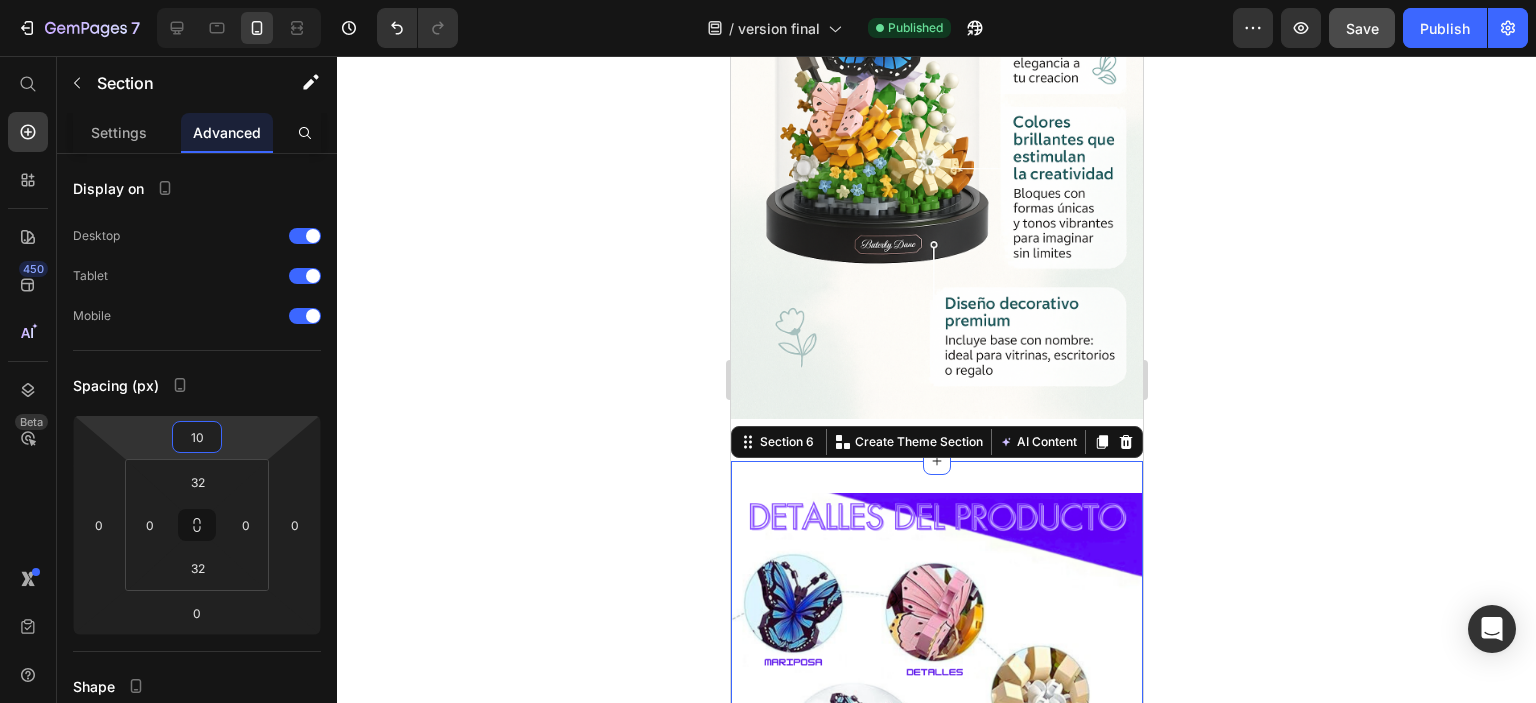 type on "1" 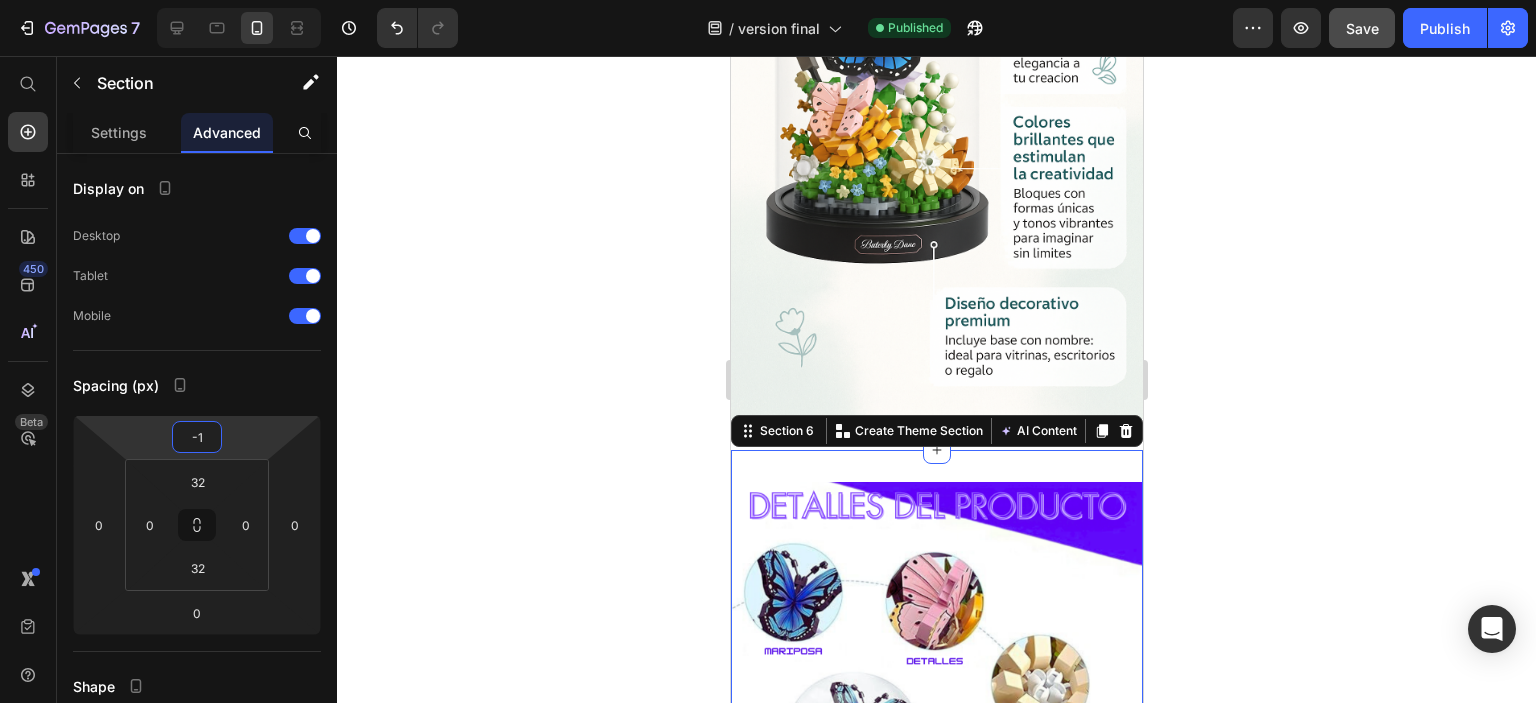 type on "-10" 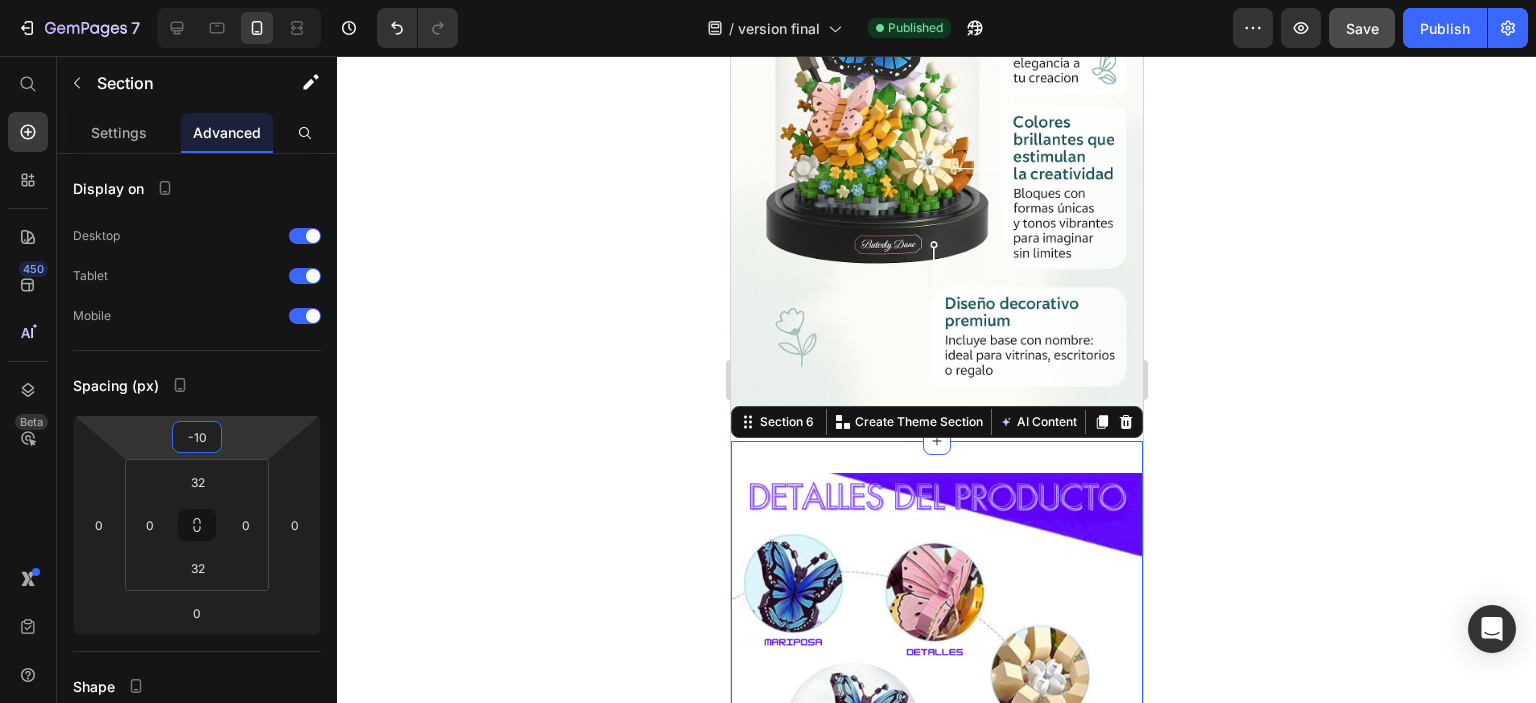 click 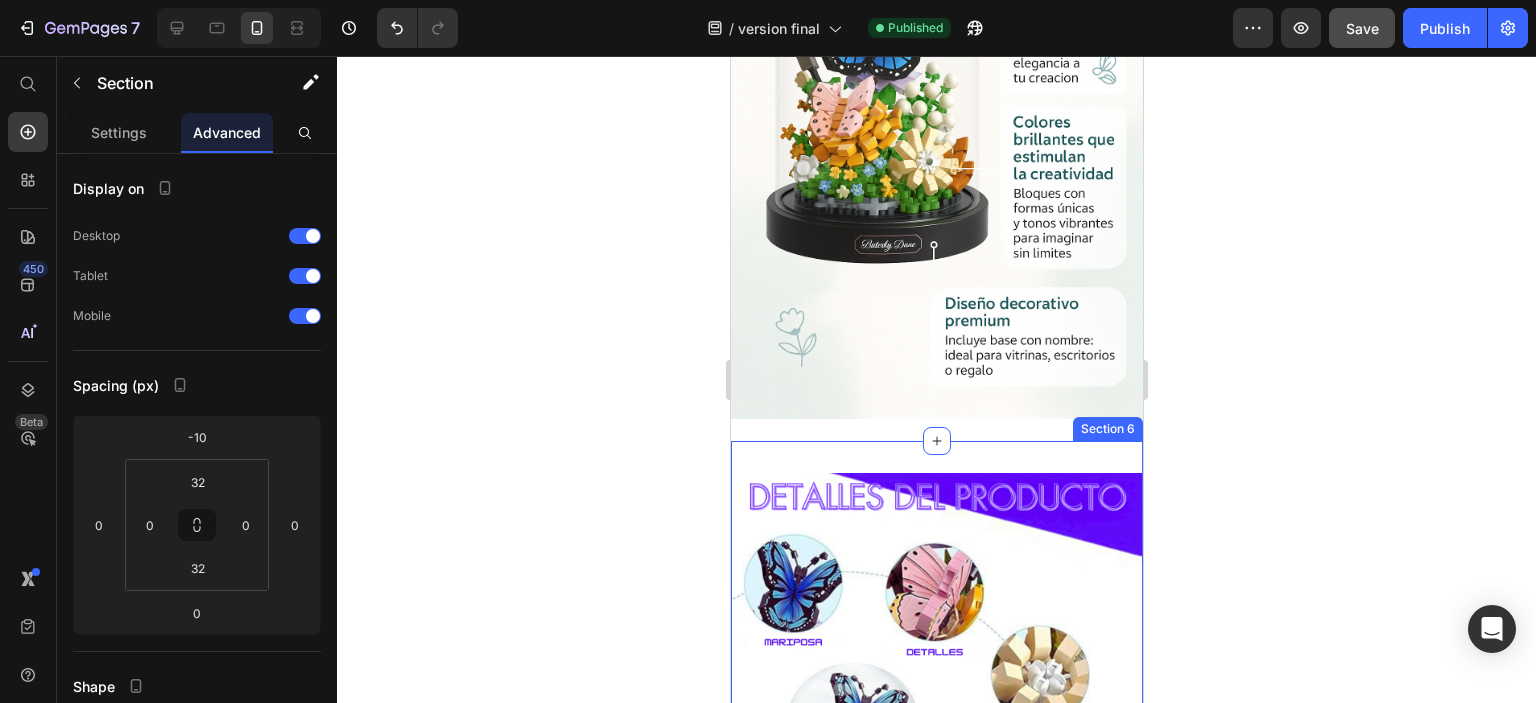 click on "Image Section 6" at bounding box center (936, 679) 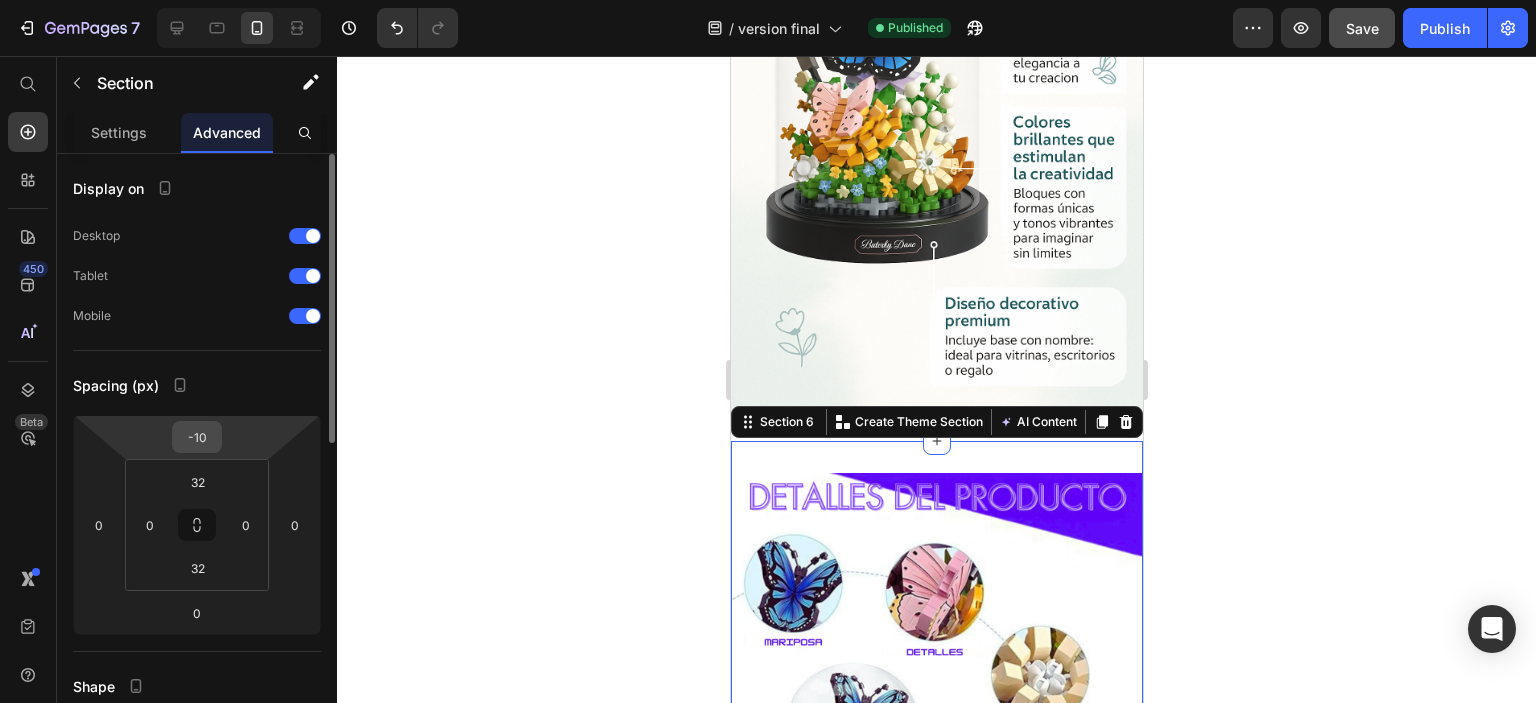 click on "-10" at bounding box center (197, 437) 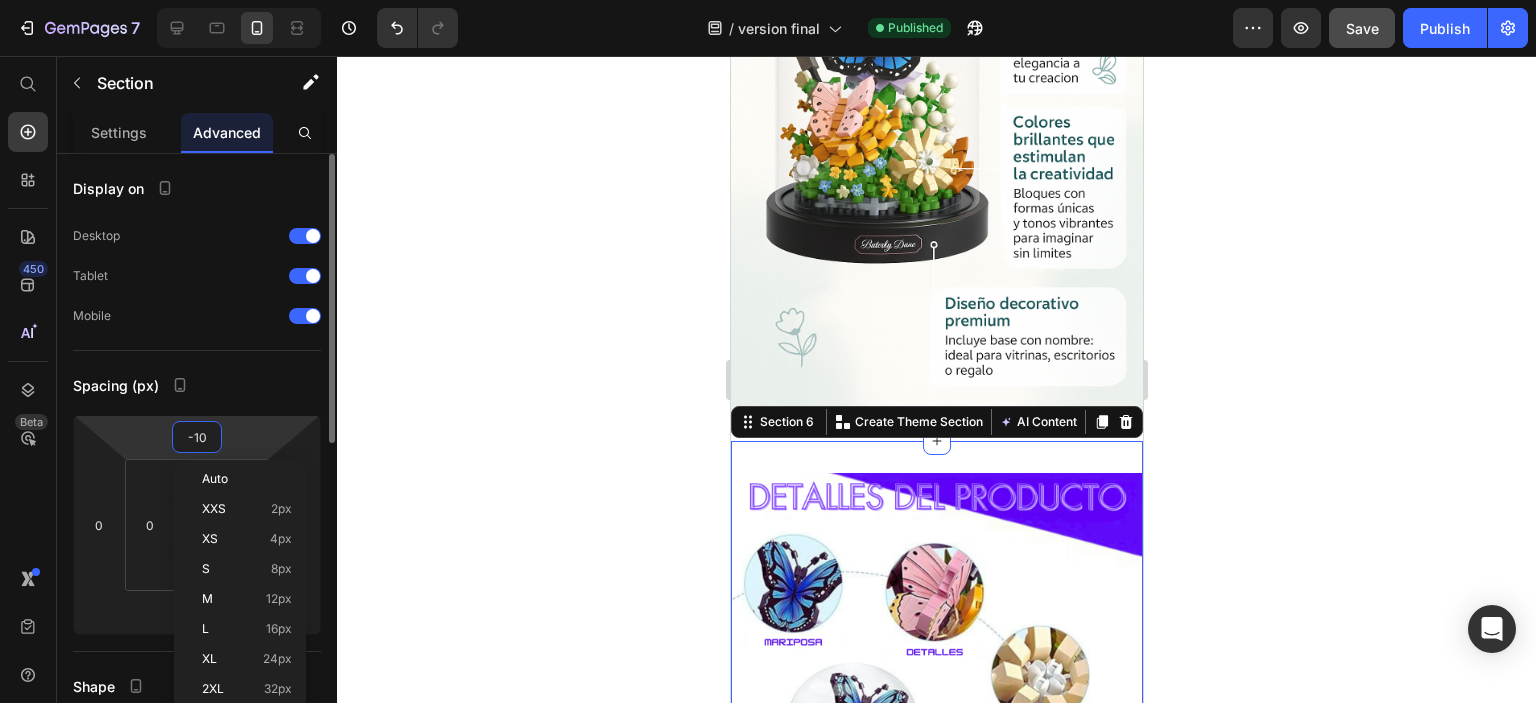 type on "-1" 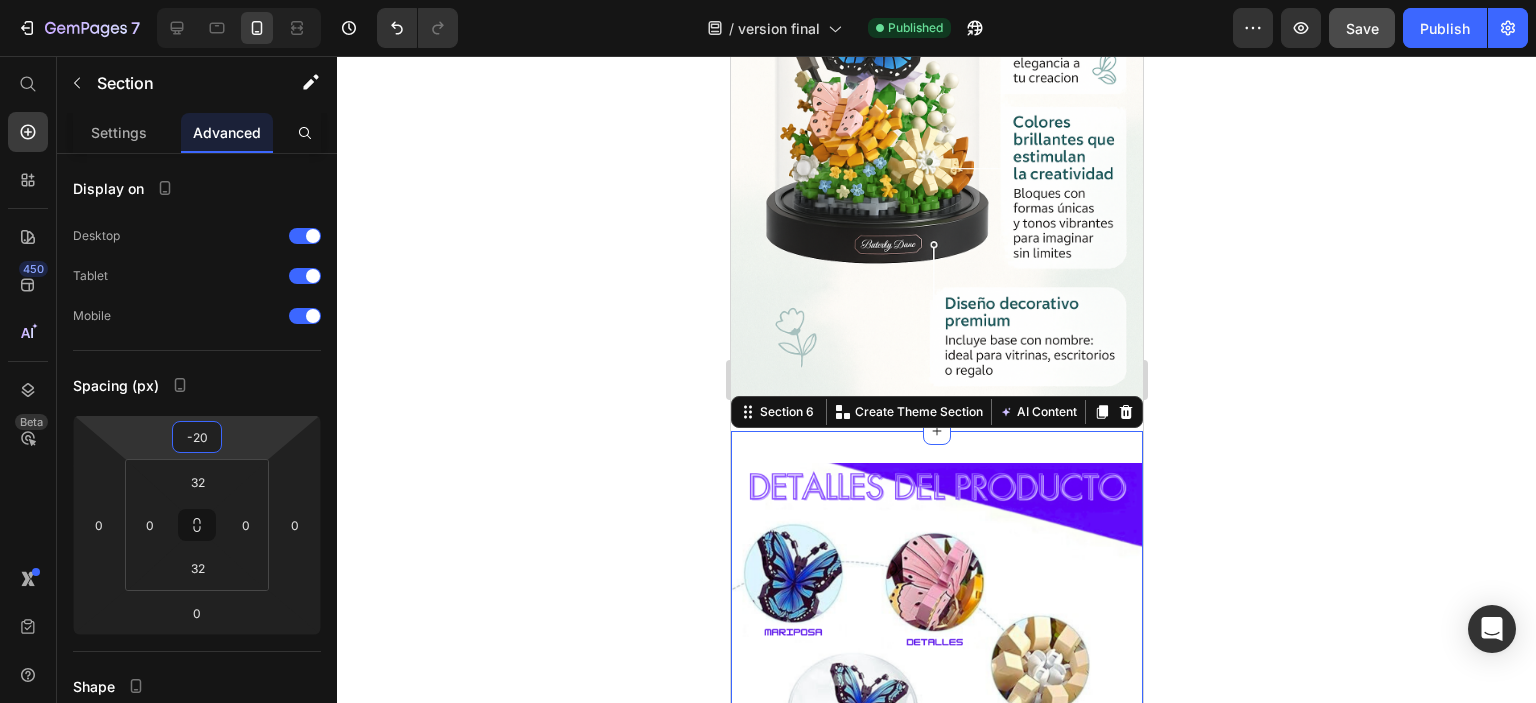 type on "-20" 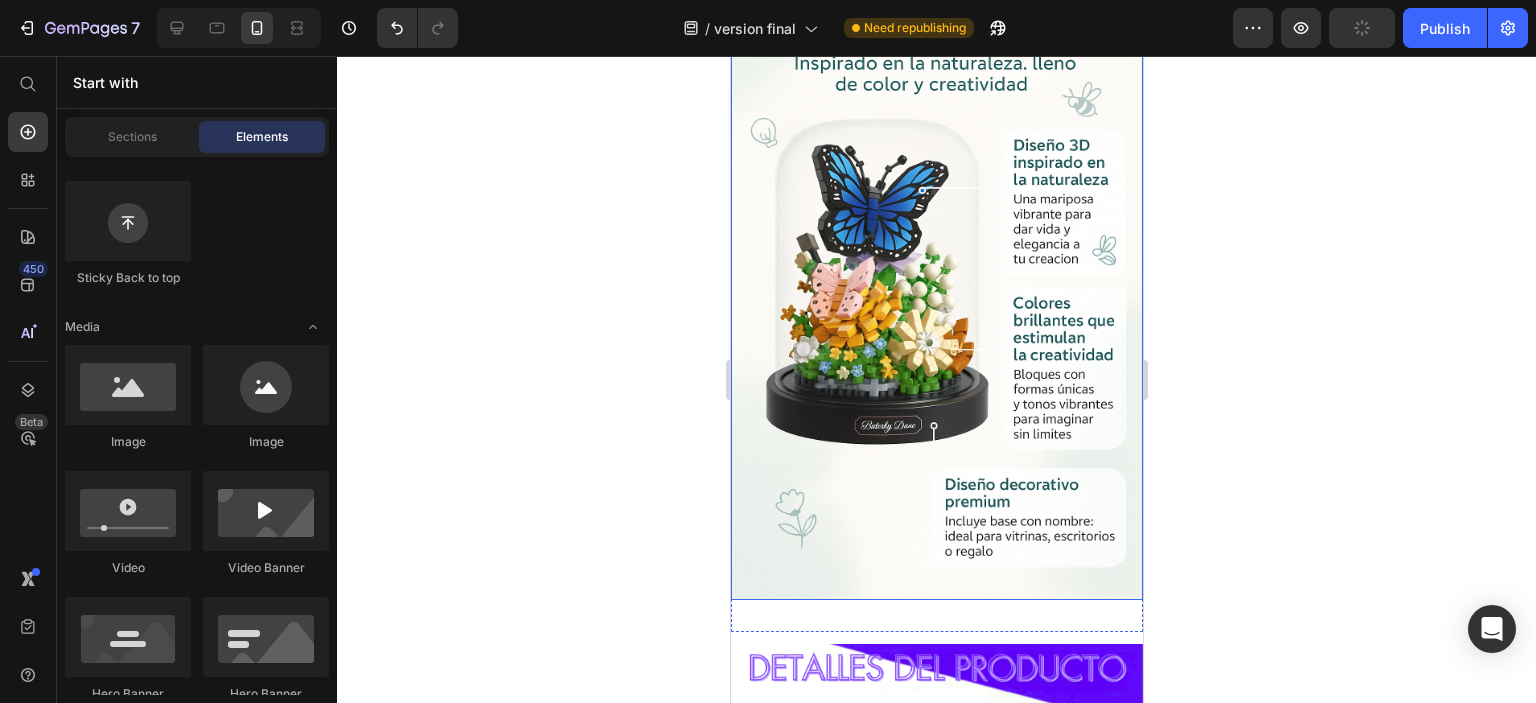 scroll, scrollTop: 2000, scrollLeft: 0, axis: vertical 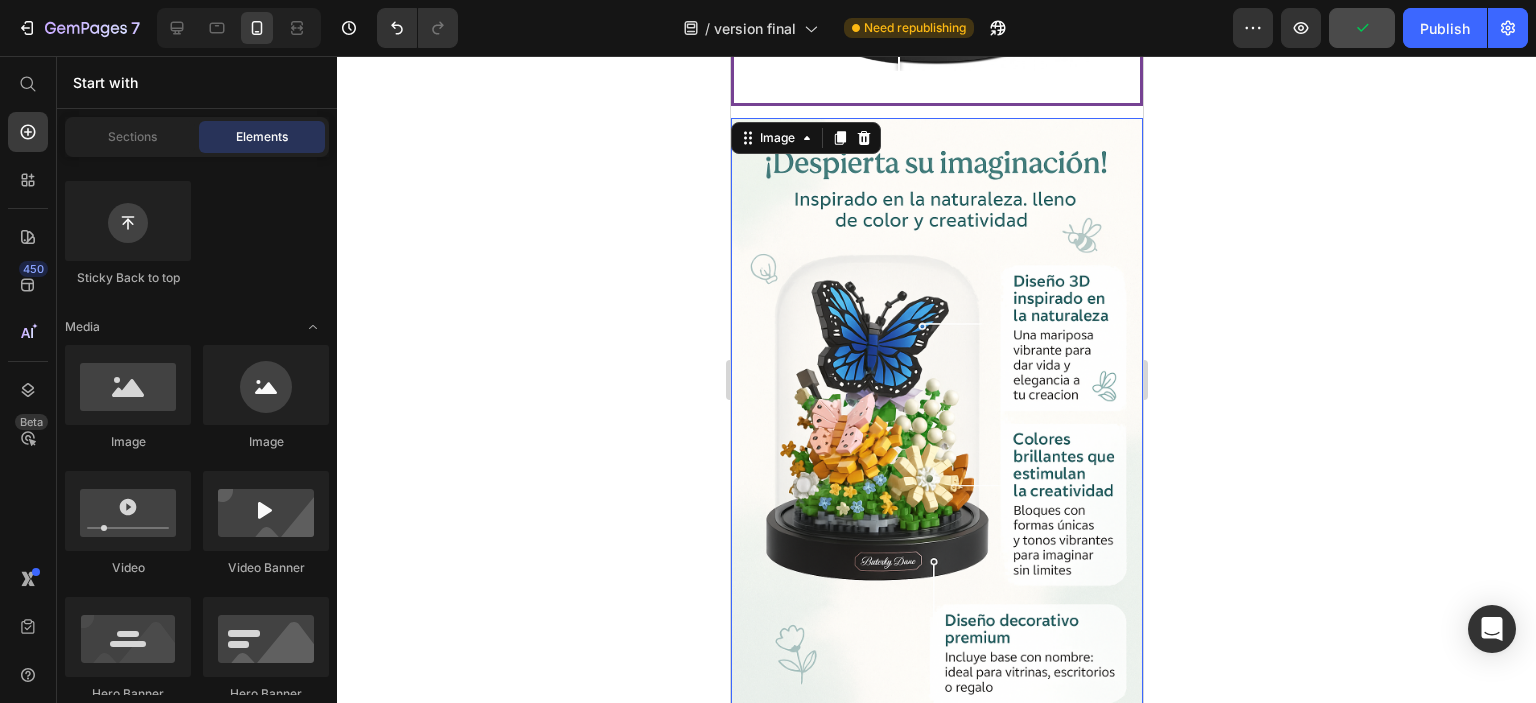 click at bounding box center [936, 427] 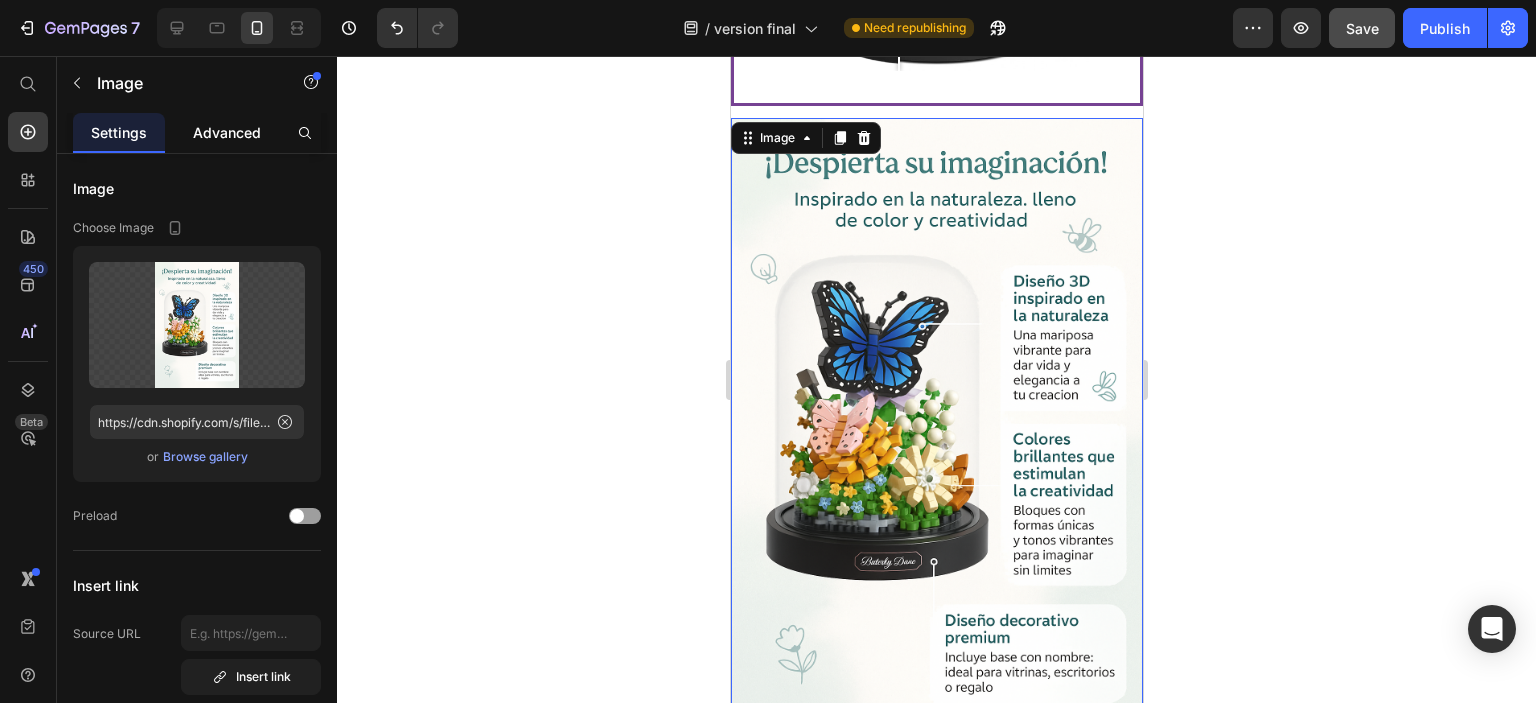 click on "Advanced" at bounding box center [227, 132] 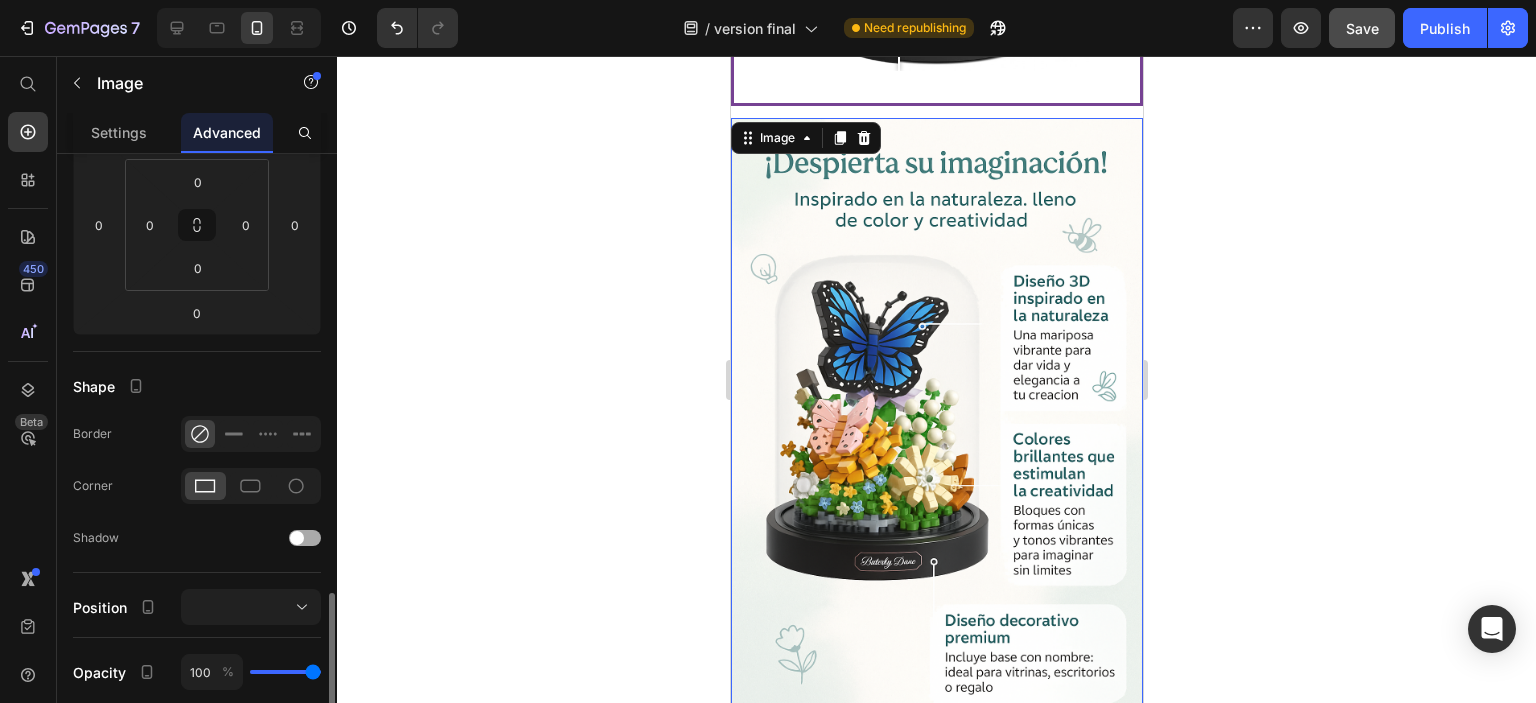 scroll, scrollTop: 500, scrollLeft: 0, axis: vertical 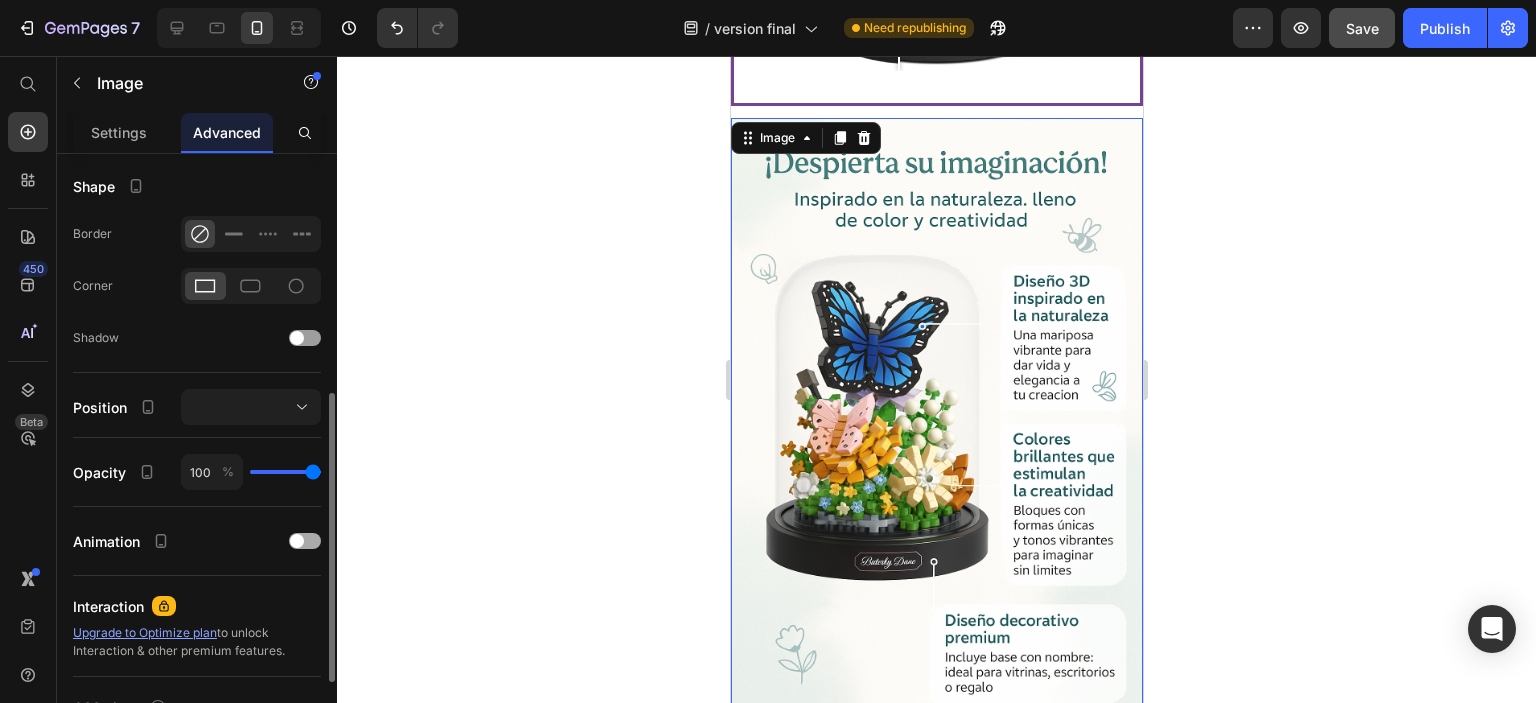 click at bounding box center (297, 541) 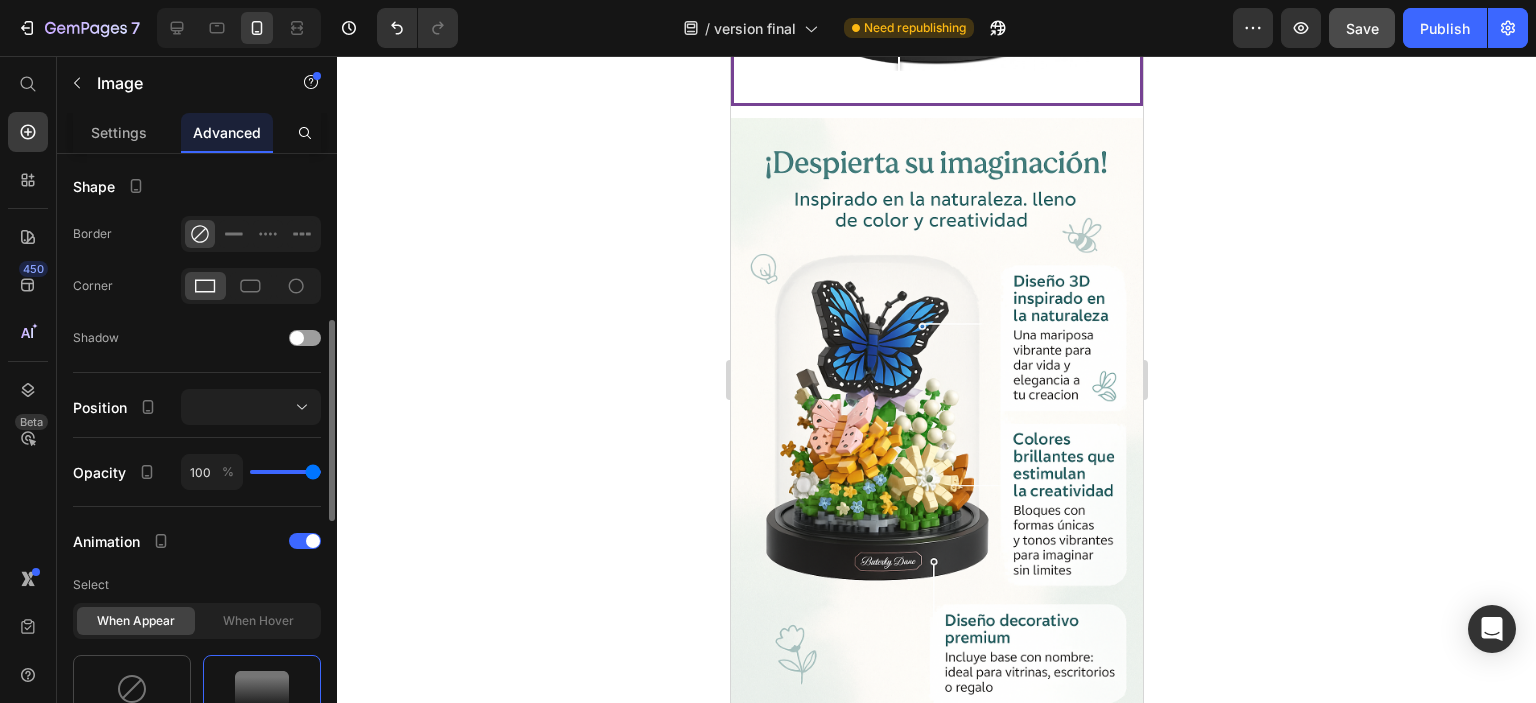 scroll, scrollTop: 700, scrollLeft: 0, axis: vertical 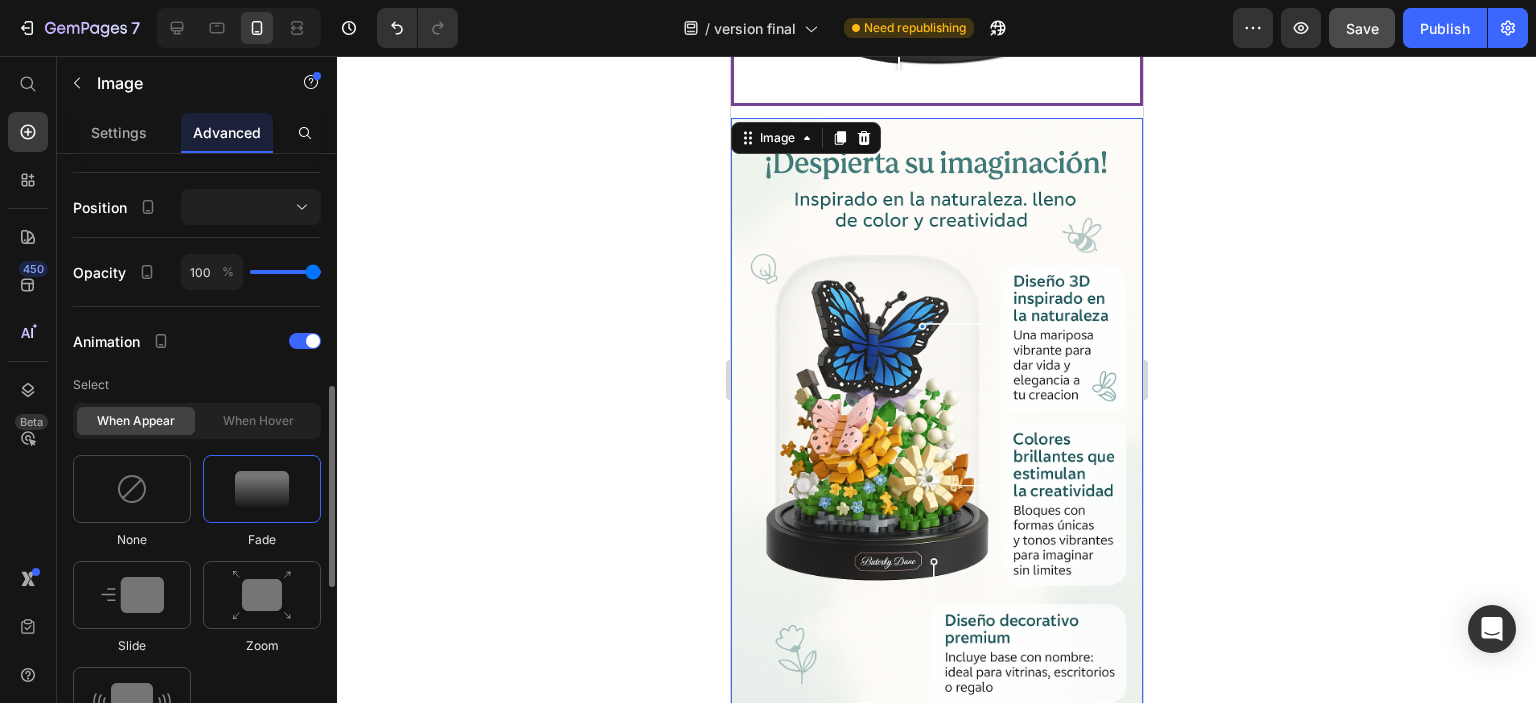 click at bounding box center (262, 489) 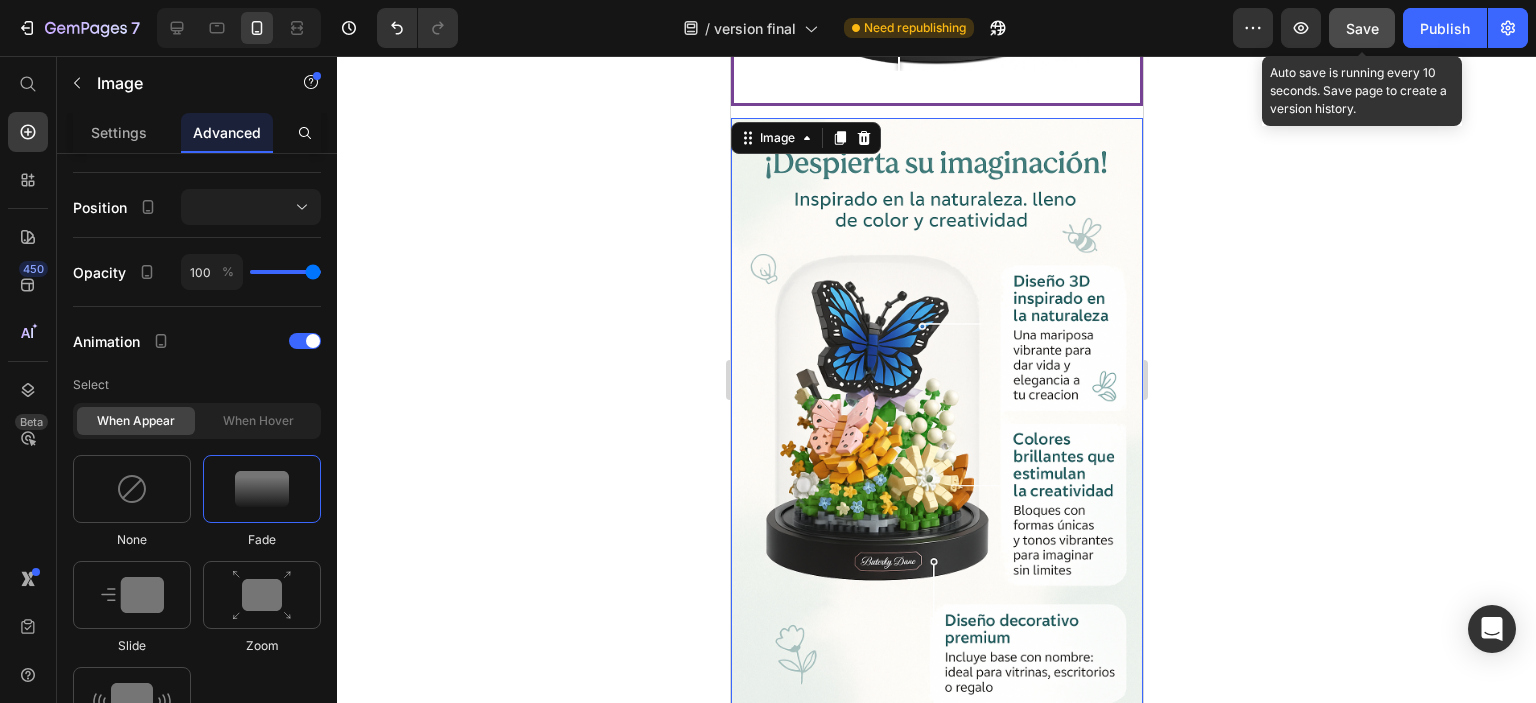 click on "Save" at bounding box center [1362, 28] 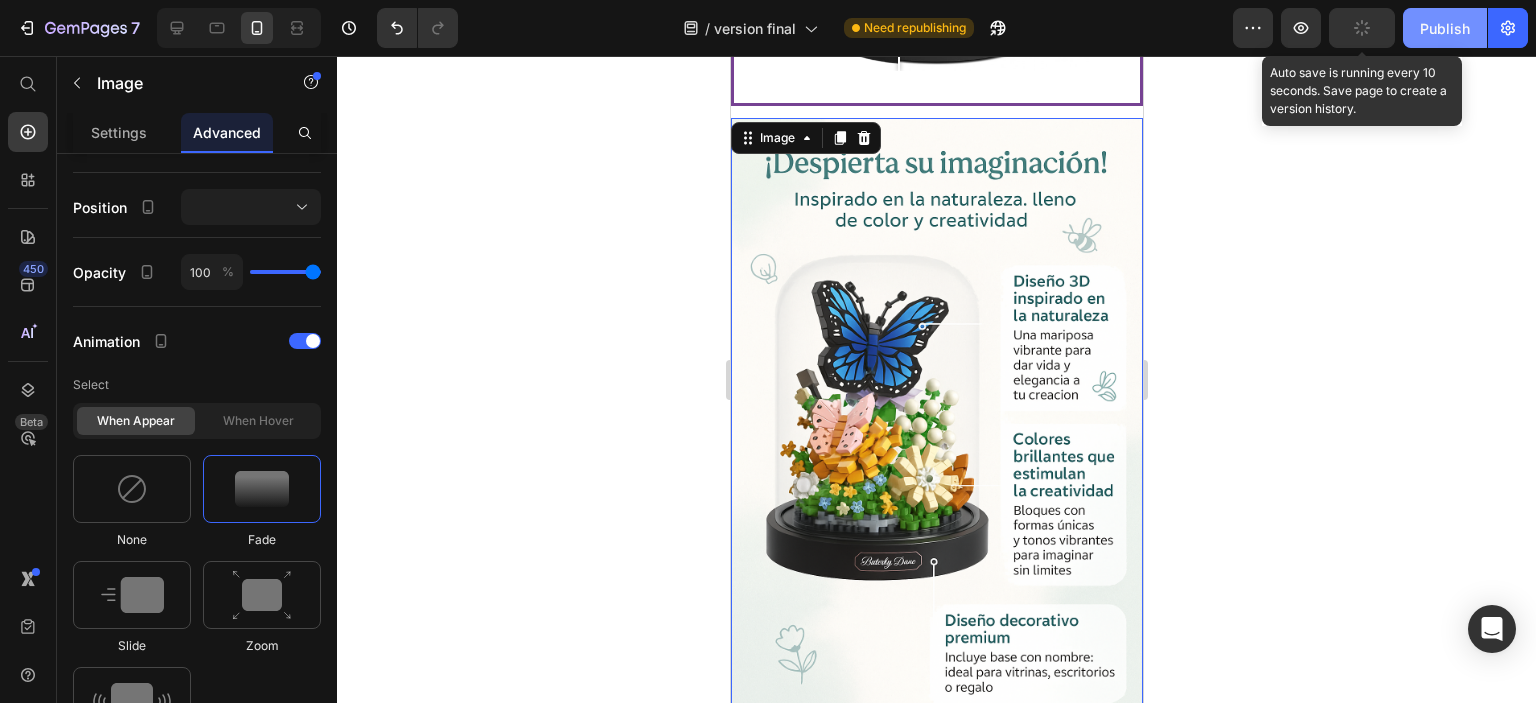 click on "Publish" at bounding box center [1445, 28] 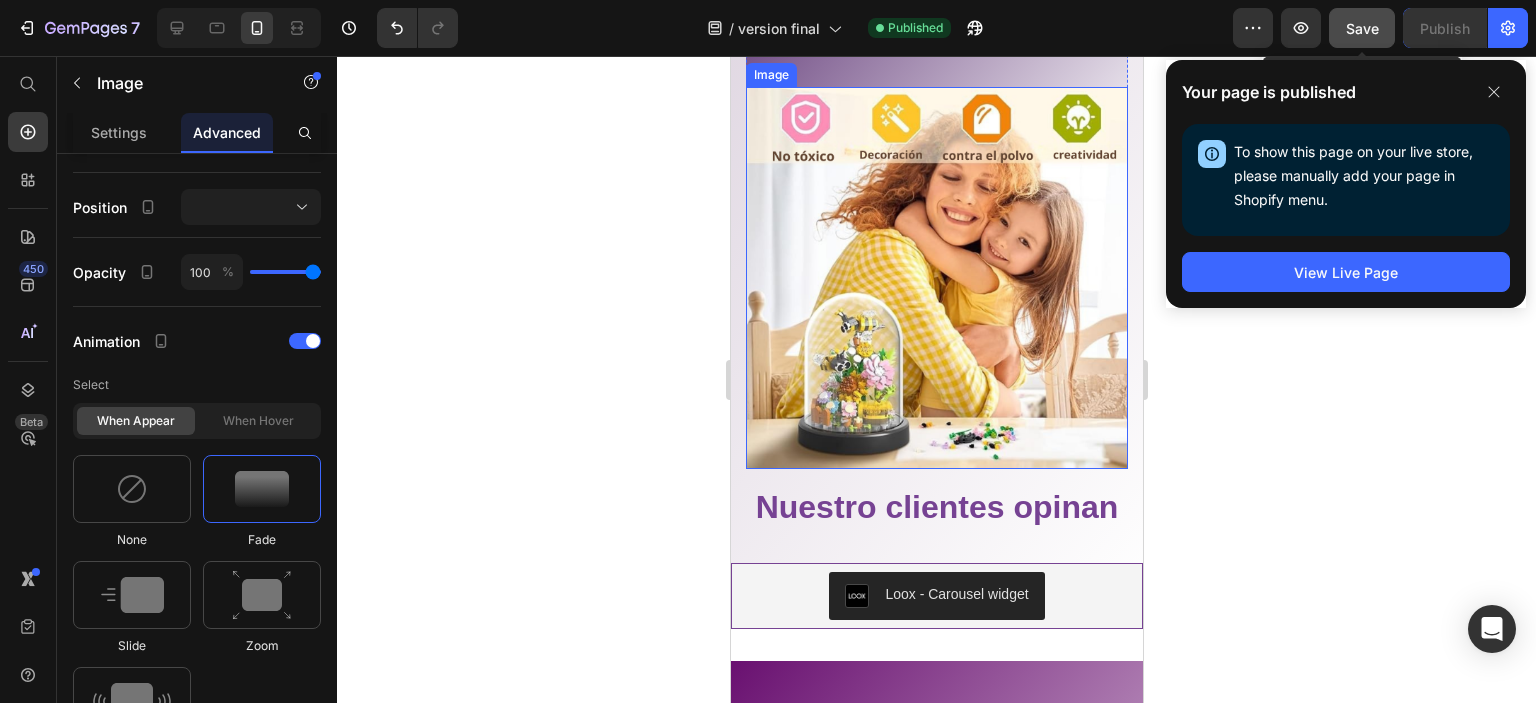 scroll, scrollTop: 3504, scrollLeft: 0, axis: vertical 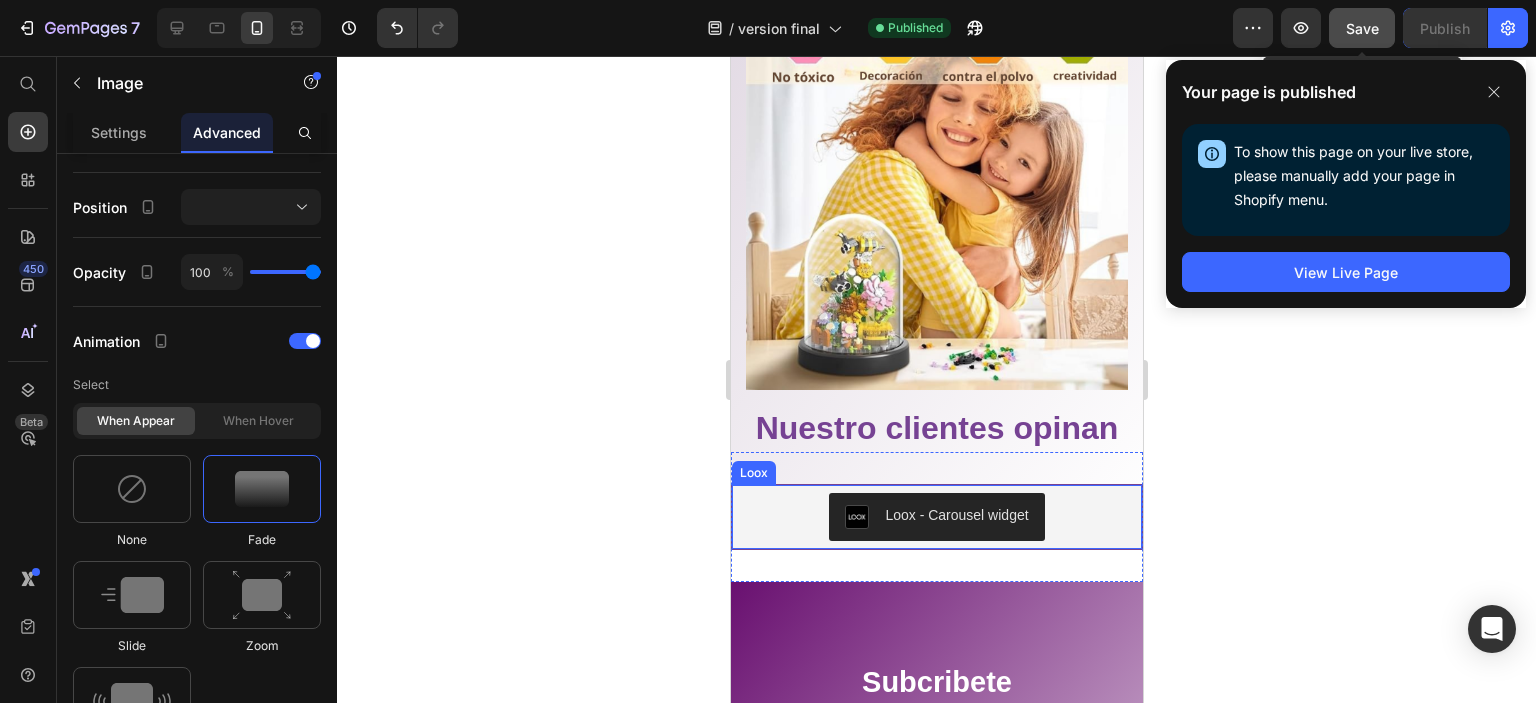 click on "Loox - Carousel widget" at bounding box center (955, 515) 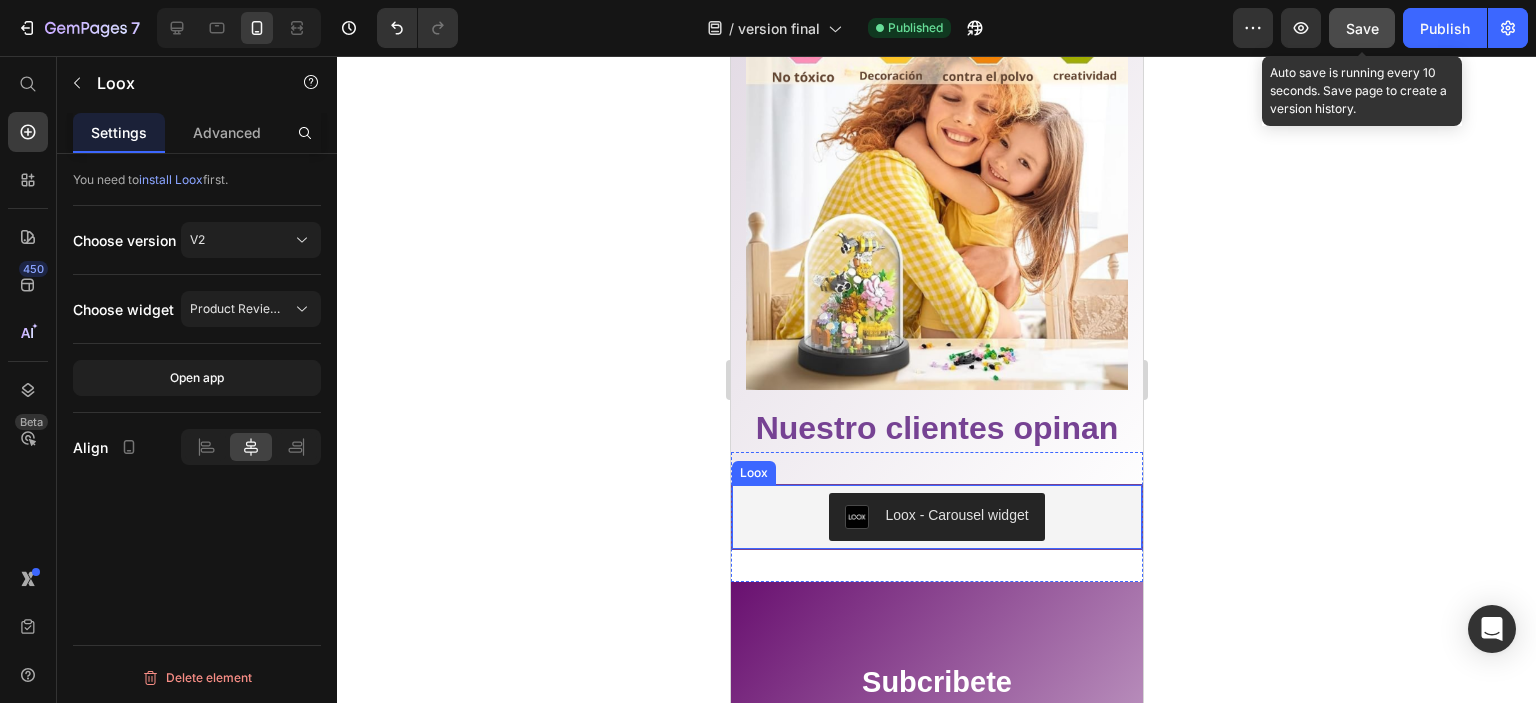 scroll, scrollTop: 0, scrollLeft: 0, axis: both 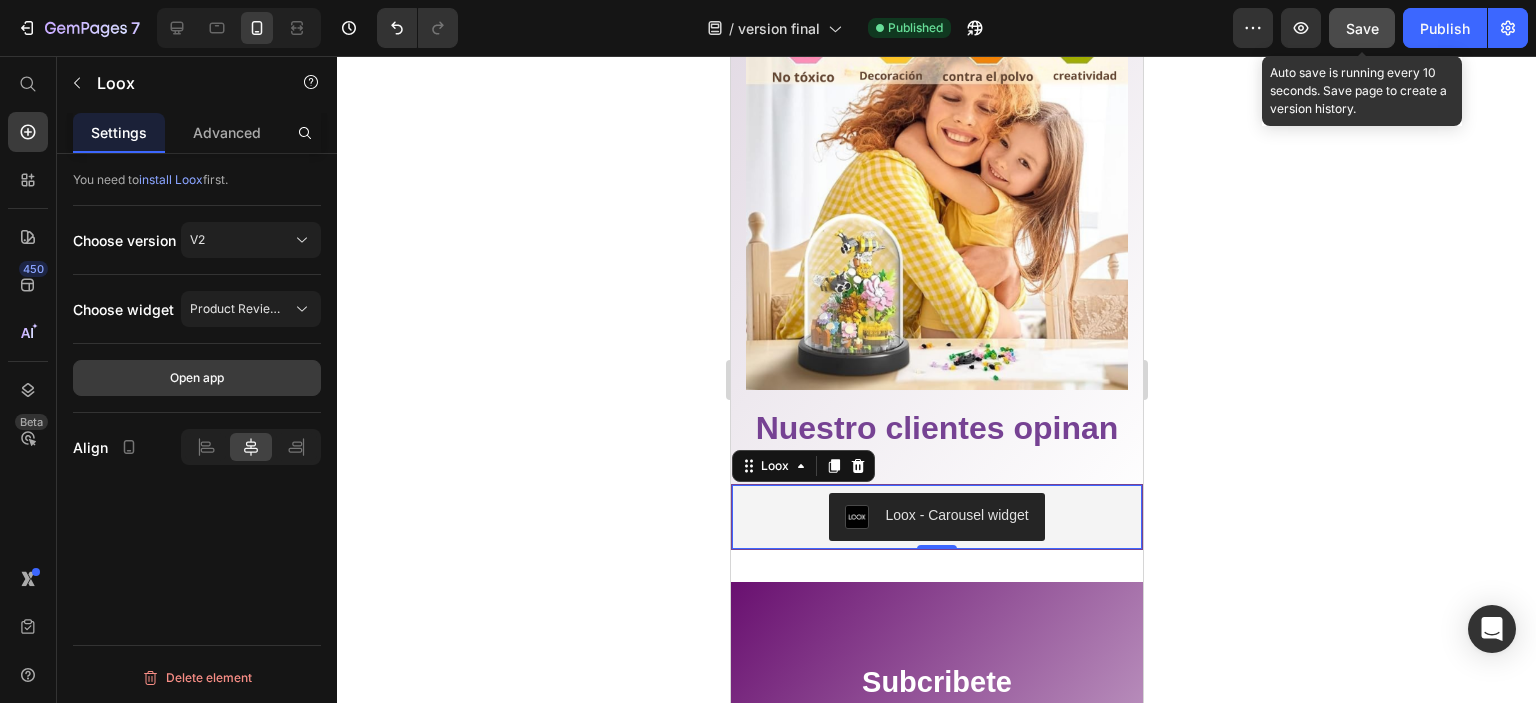 click on "Open app" at bounding box center [197, 378] 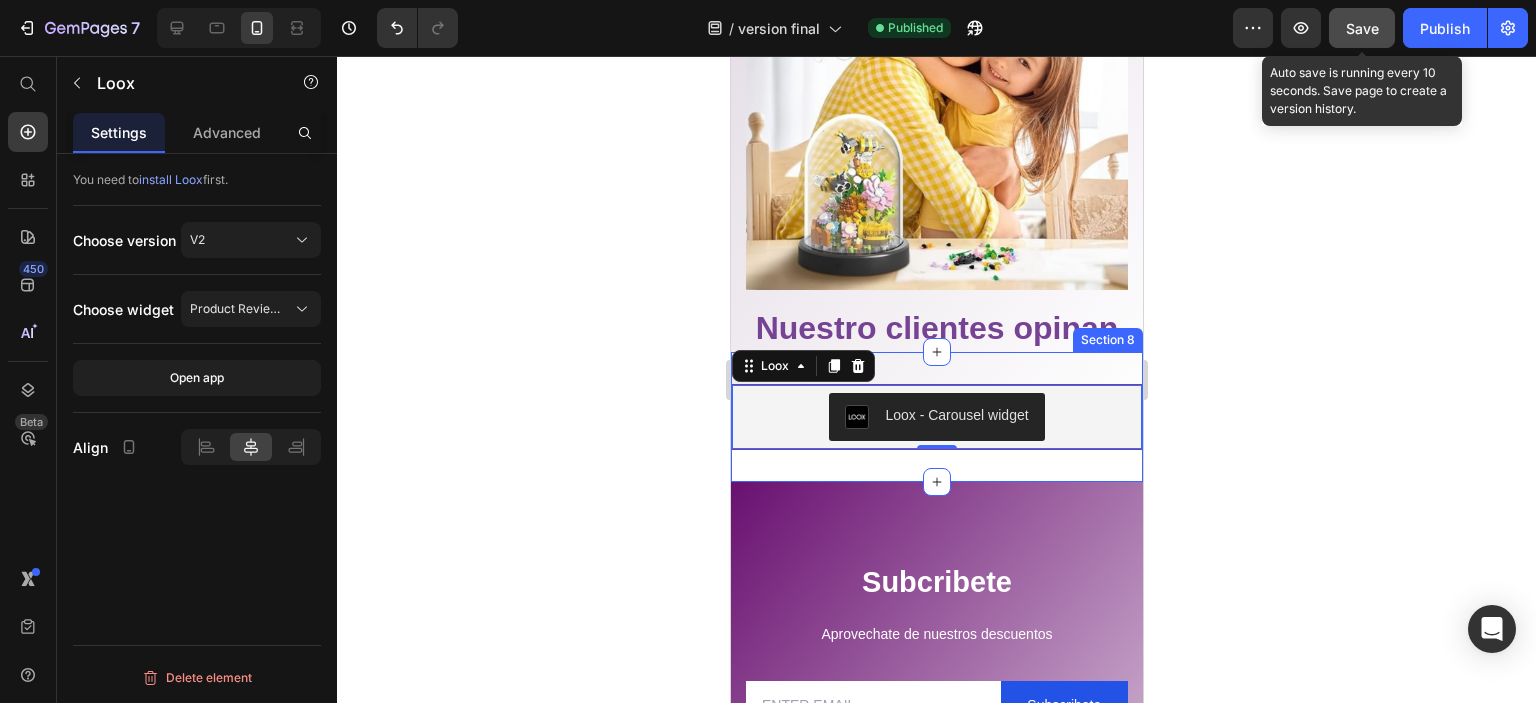 scroll, scrollTop: 3604, scrollLeft: 0, axis: vertical 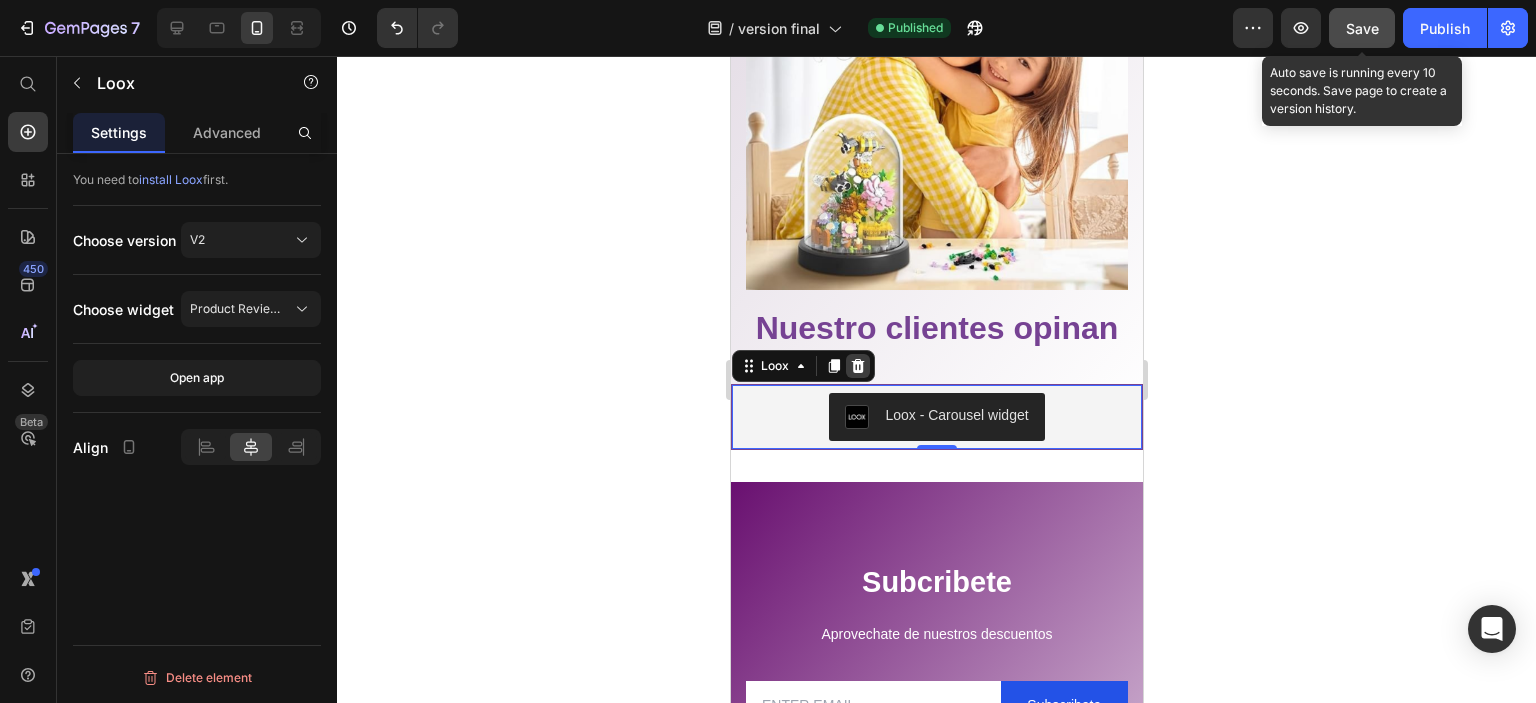 click 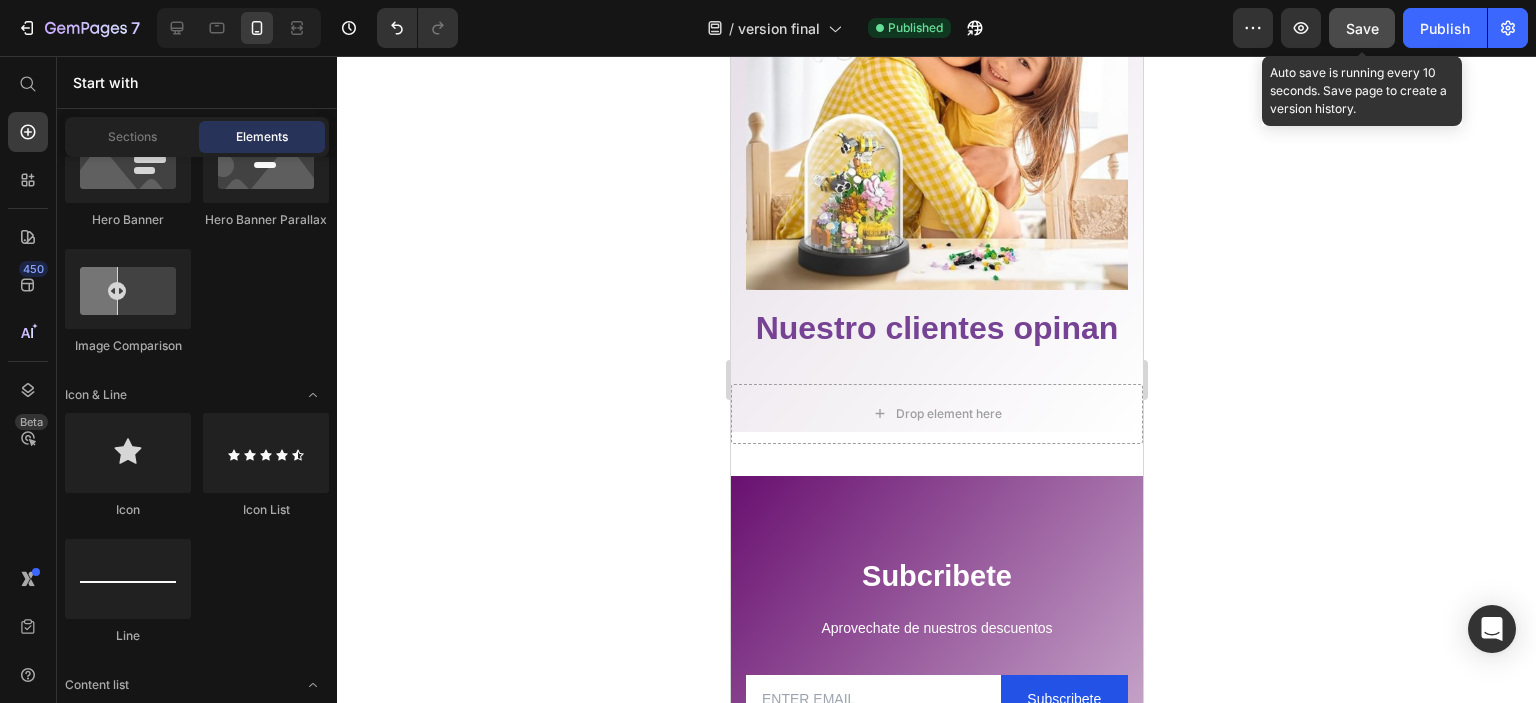 scroll, scrollTop: 1600, scrollLeft: 0, axis: vertical 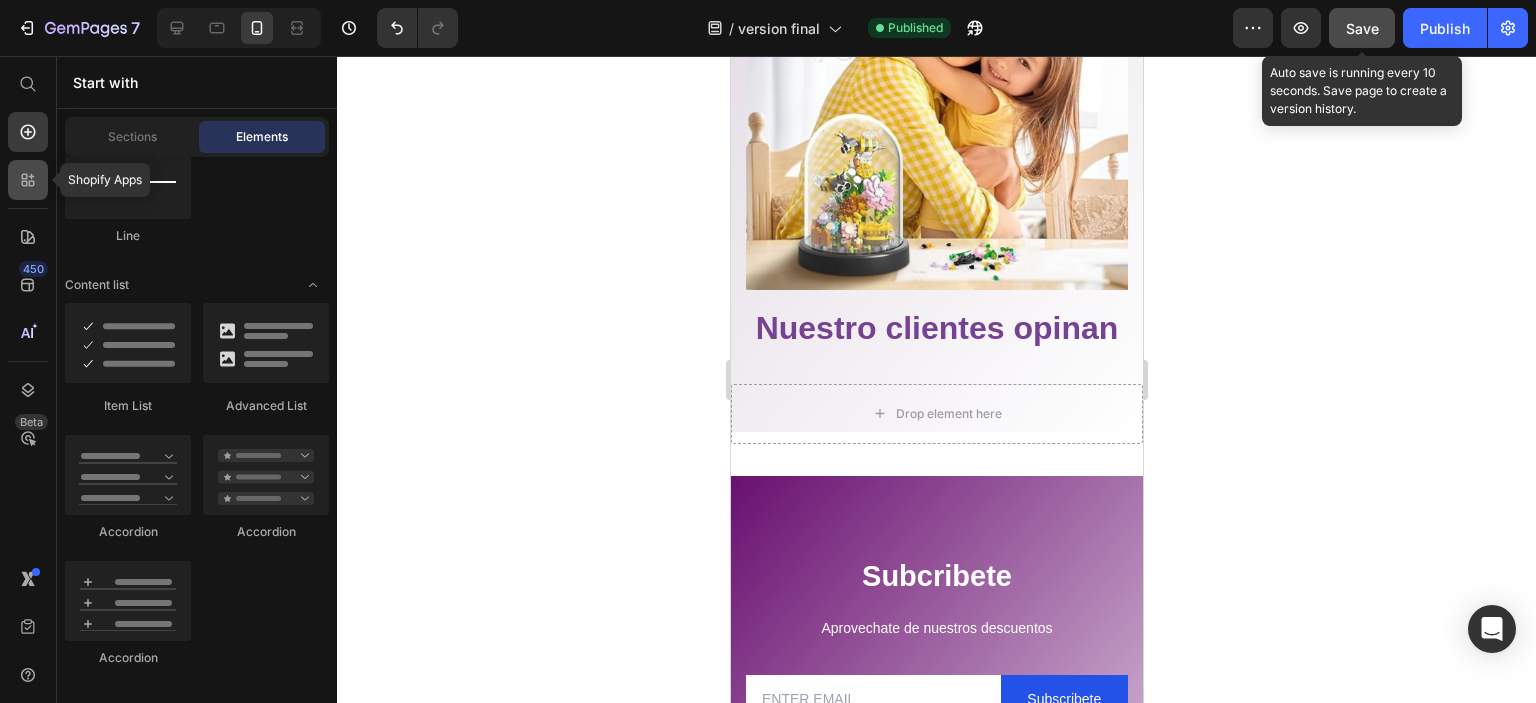 click 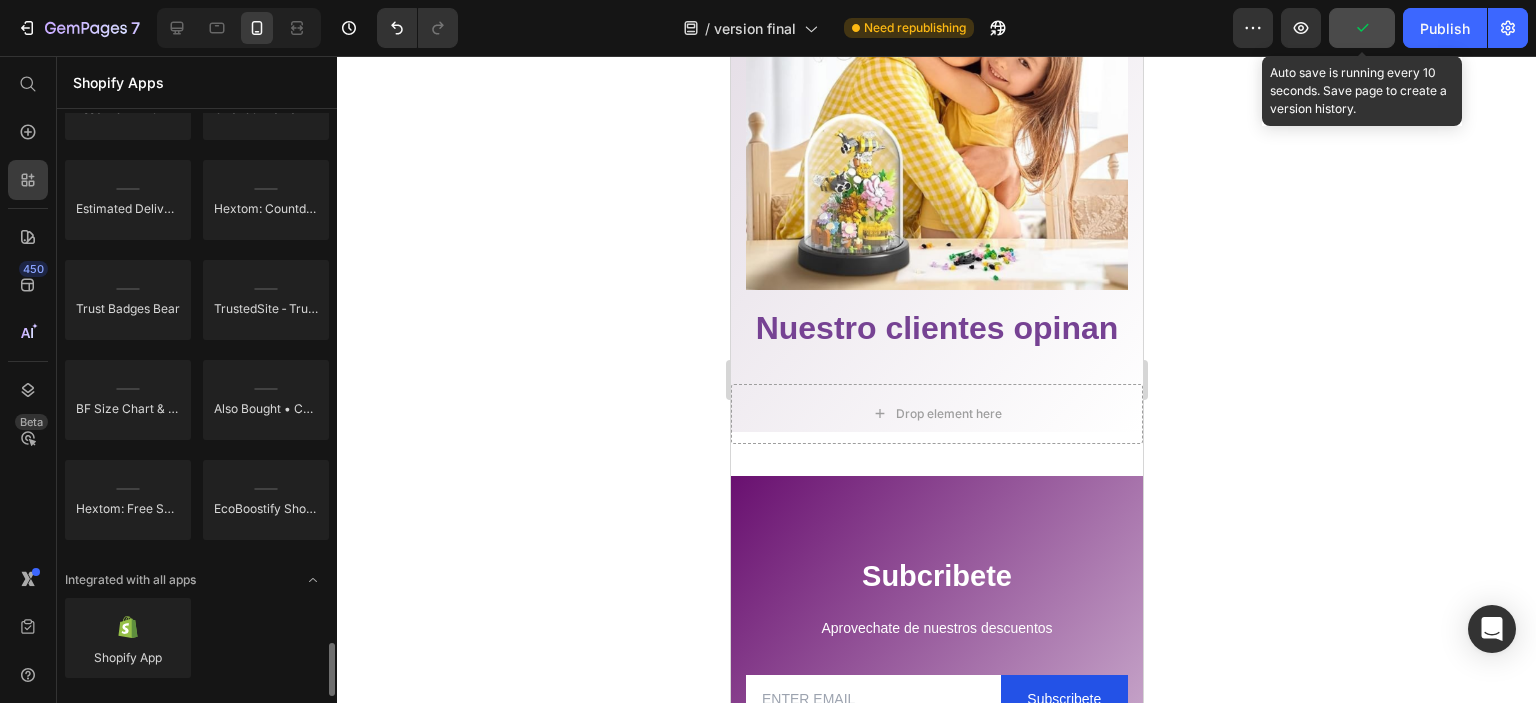 scroll, scrollTop: 5339, scrollLeft: 0, axis: vertical 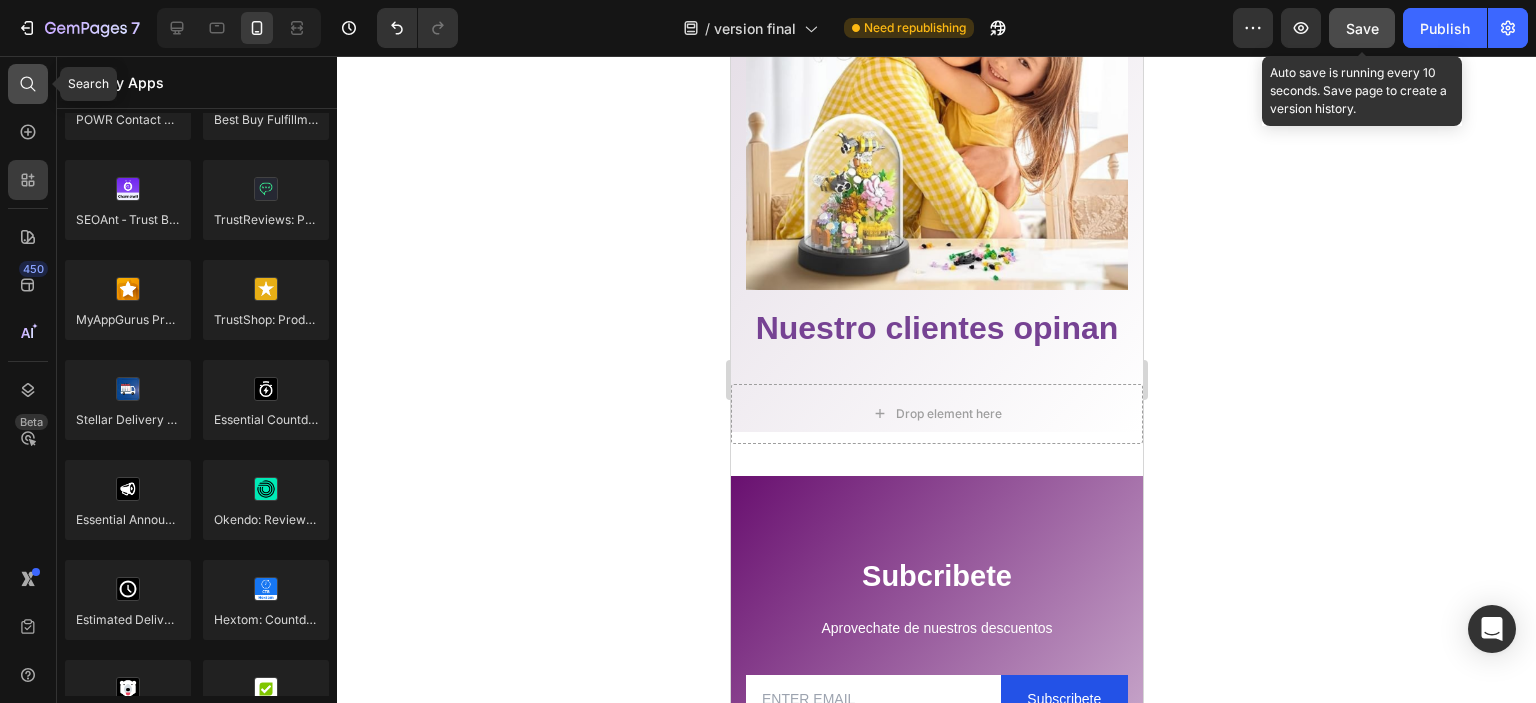 click 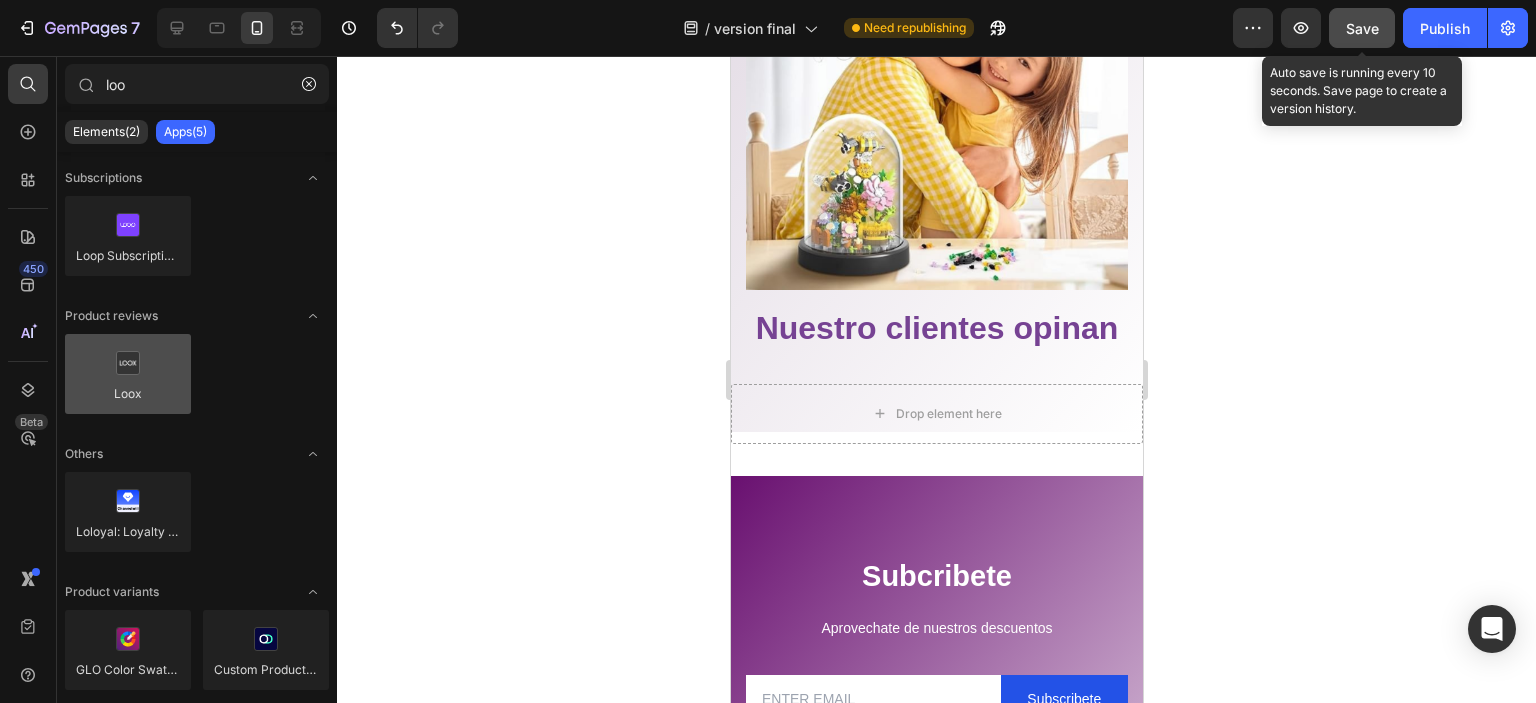 type on "loo" 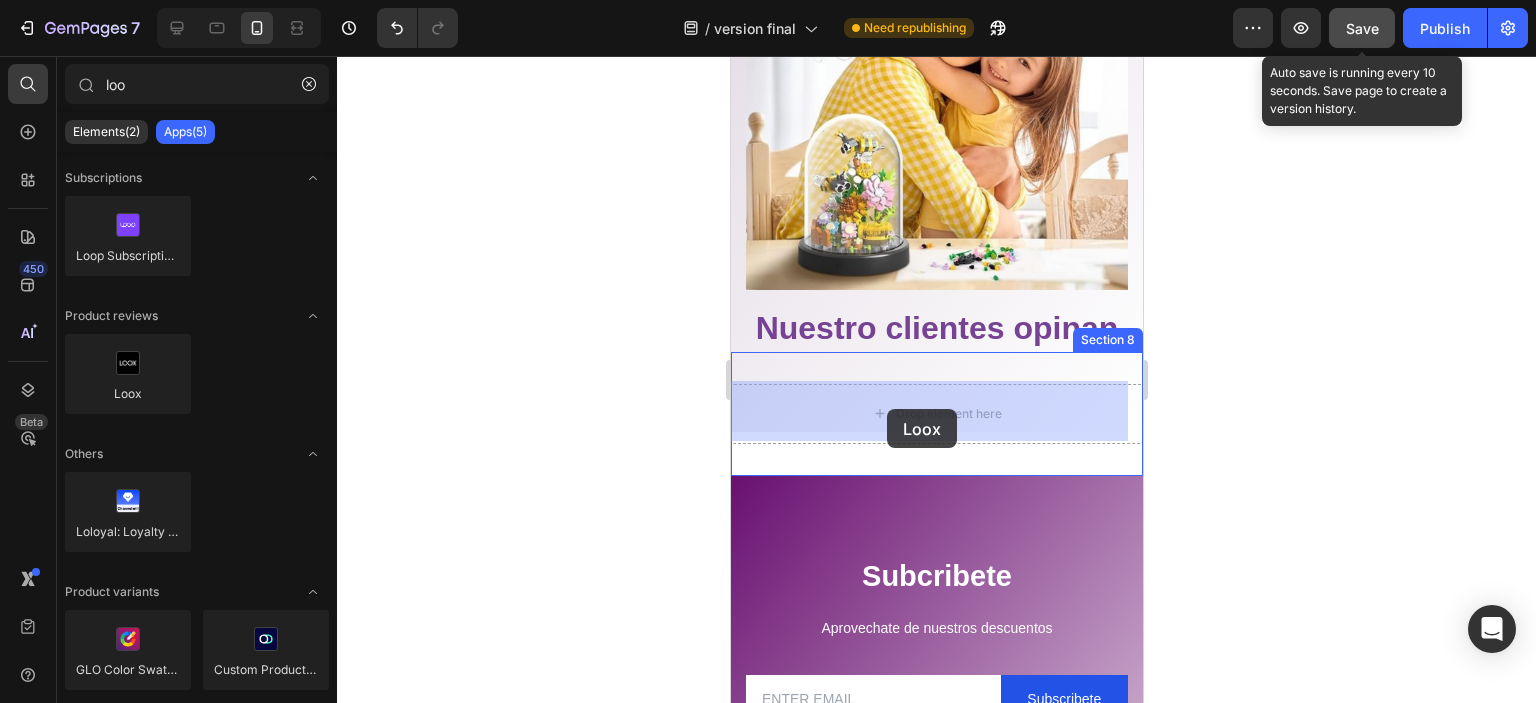 drag, startPoint x: 873, startPoint y: 435, endPoint x: 887, endPoint y: 409, distance: 29.529646 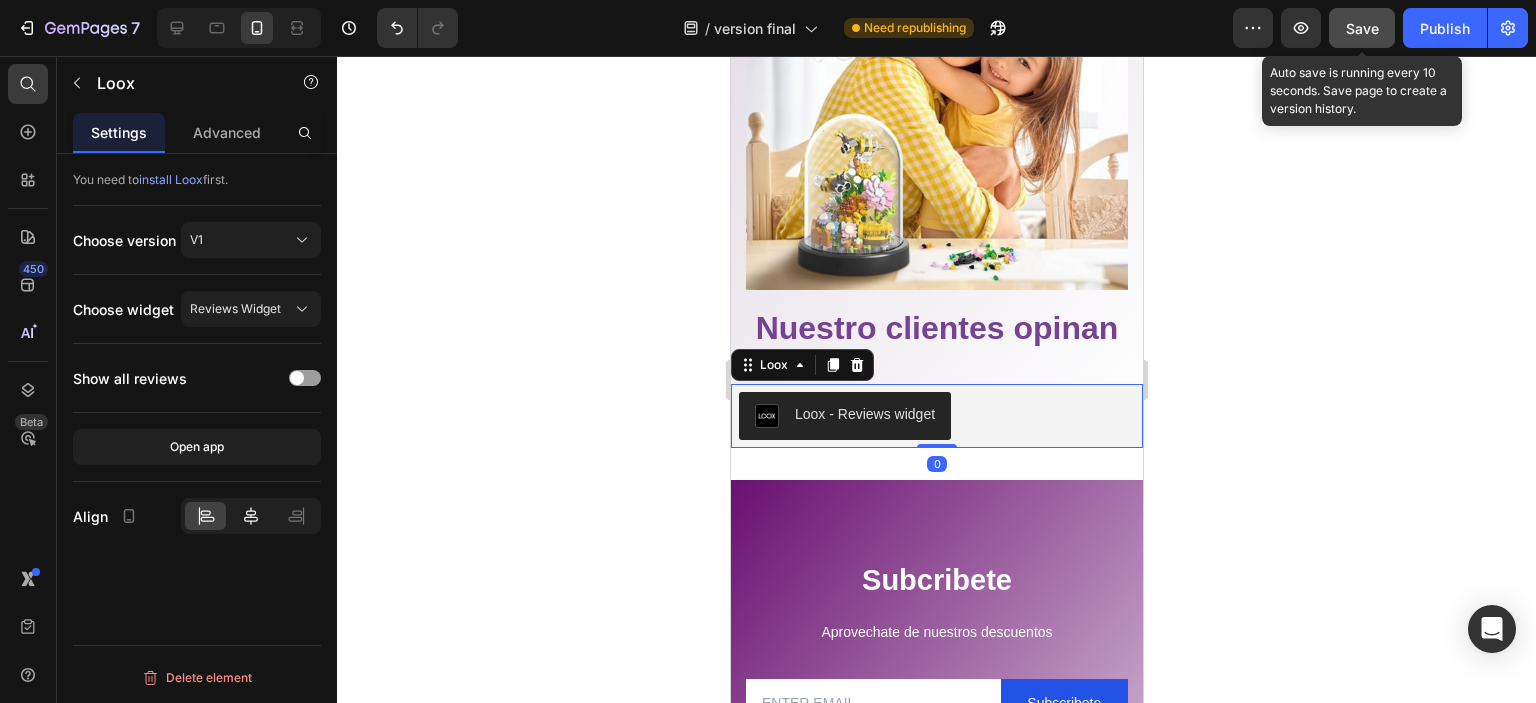 click 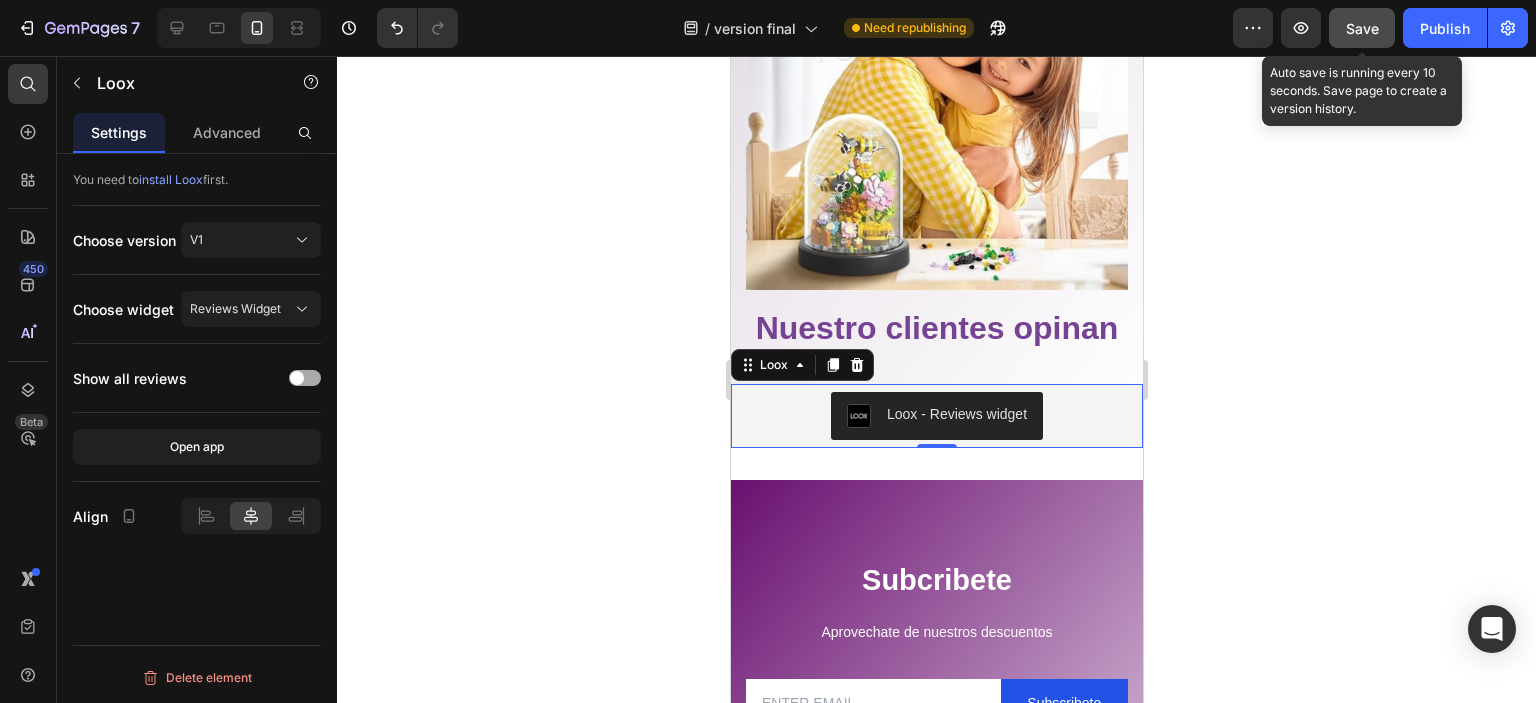 click on "Show all reviews" 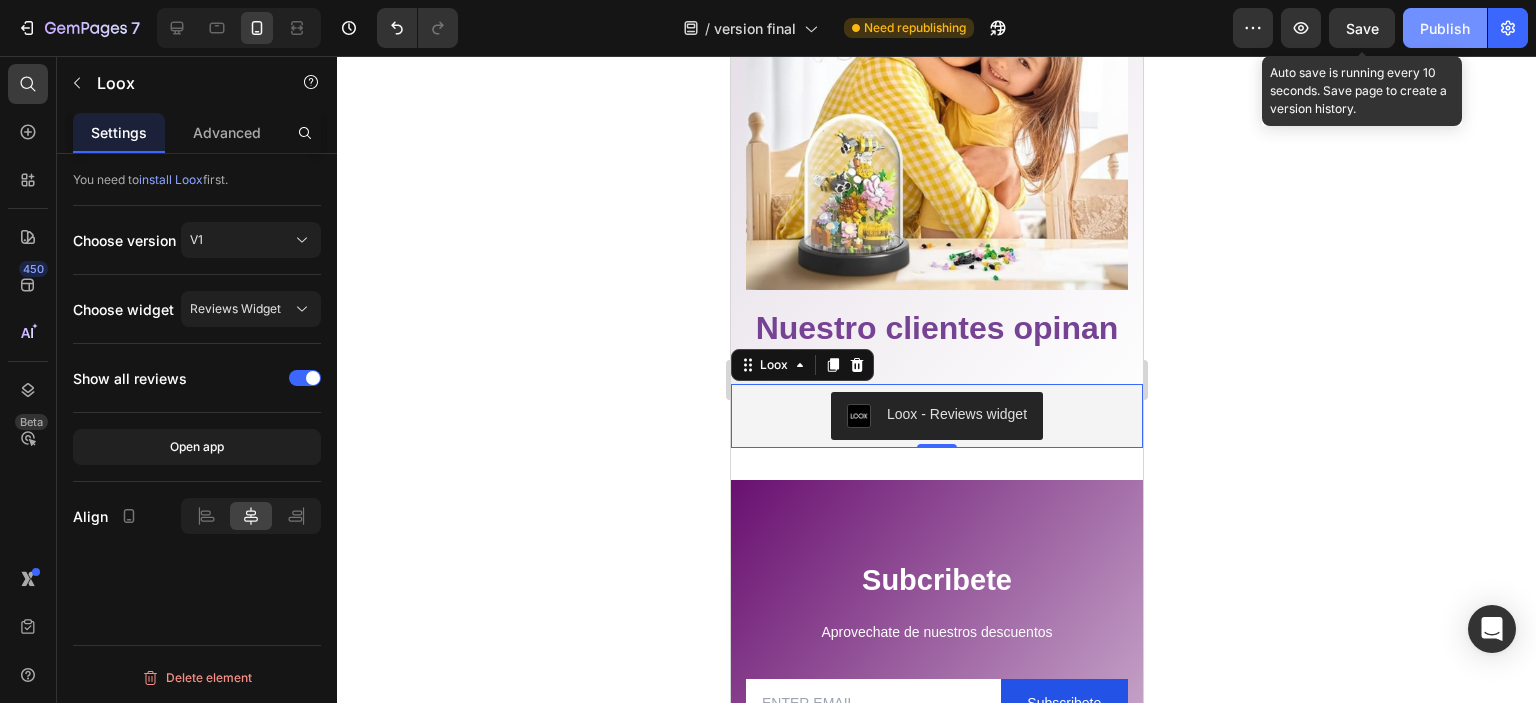 drag, startPoint x: 1359, startPoint y: 29, endPoint x: 1411, endPoint y: 35, distance: 52.34501 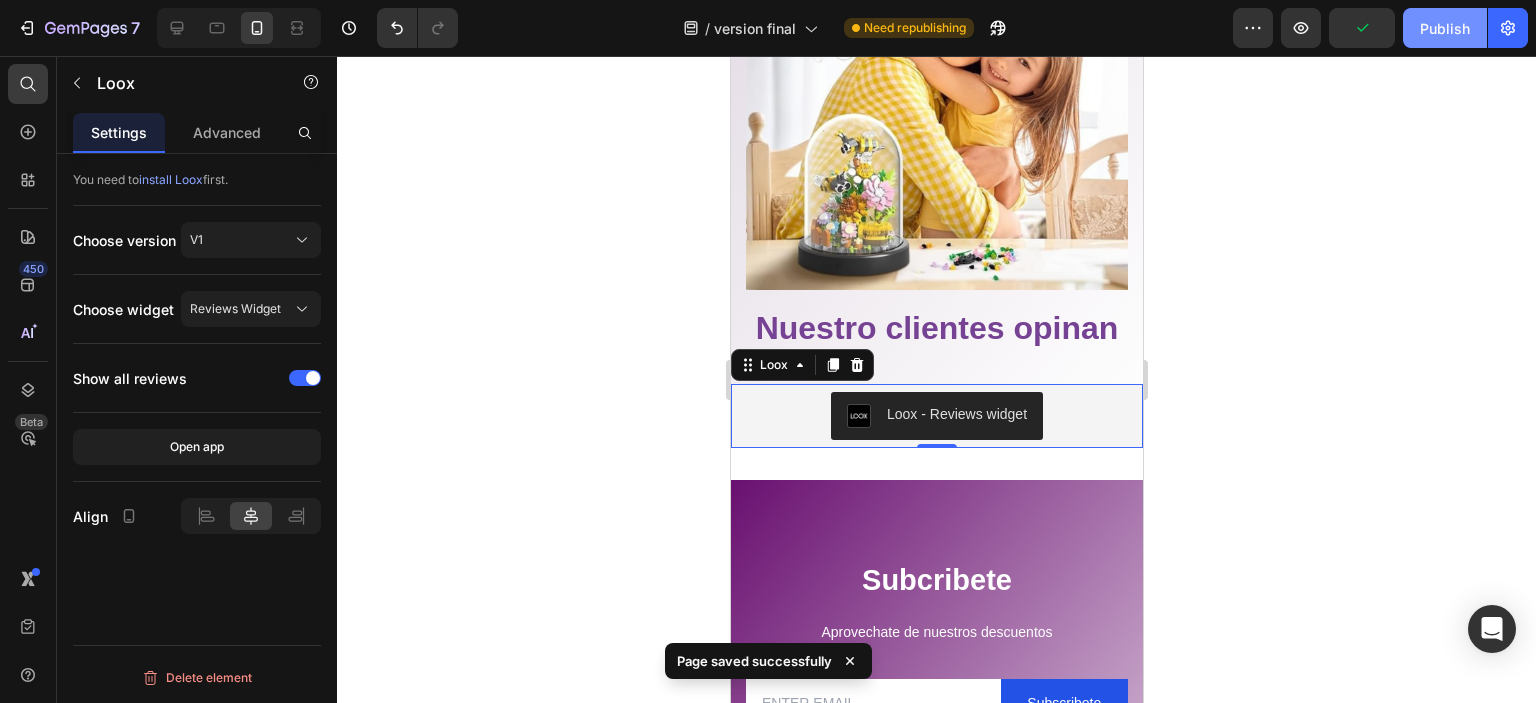 click on "Publish" at bounding box center [1445, 28] 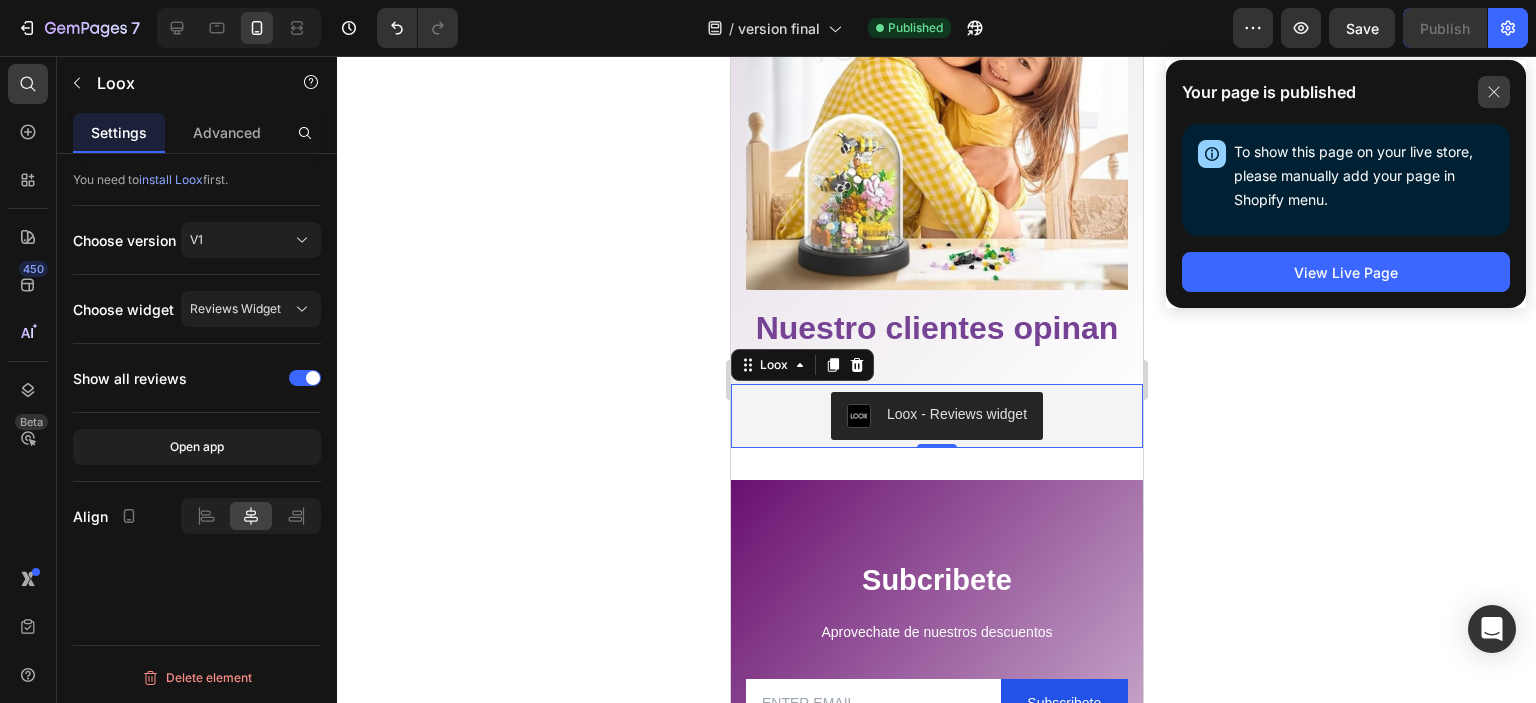 click 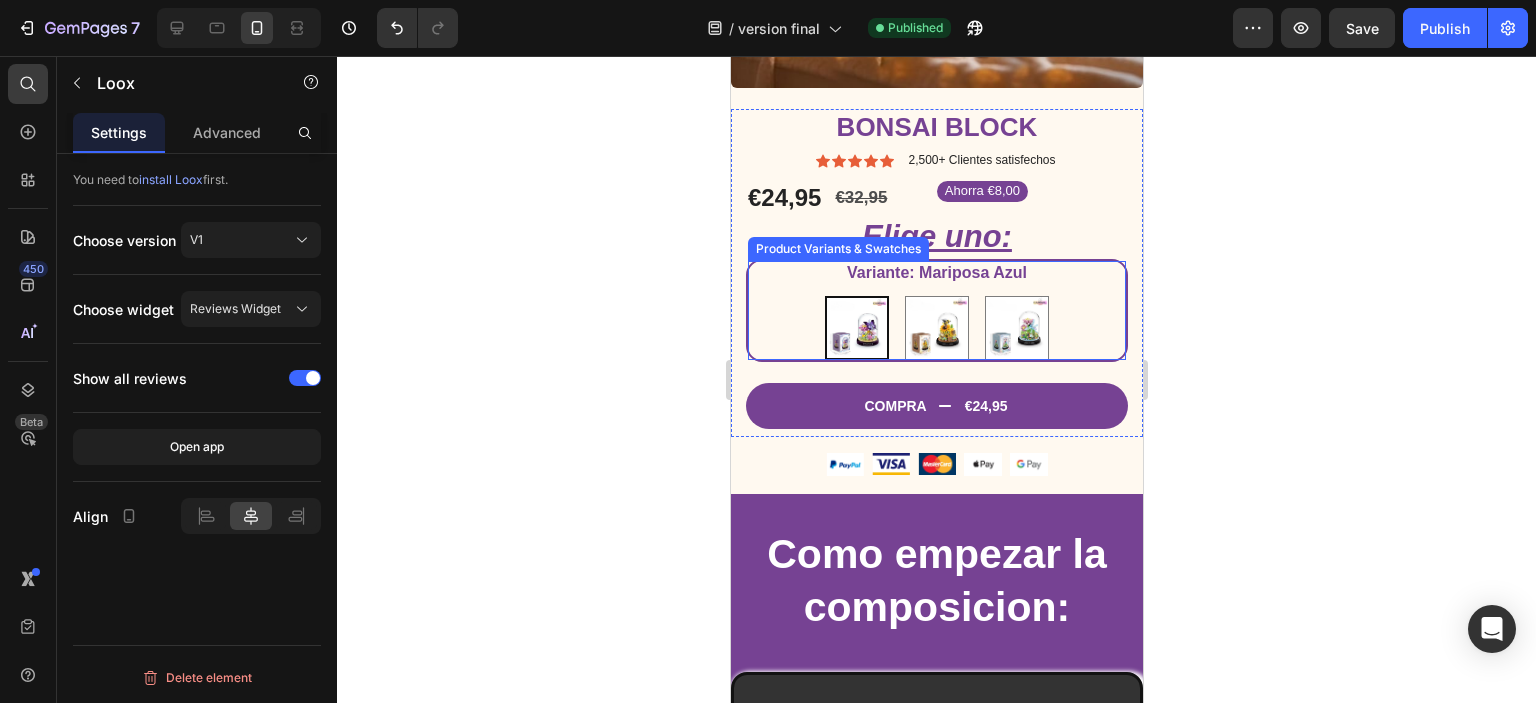 scroll, scrollTop: 400, scrollLeft: 0, axis: vertical 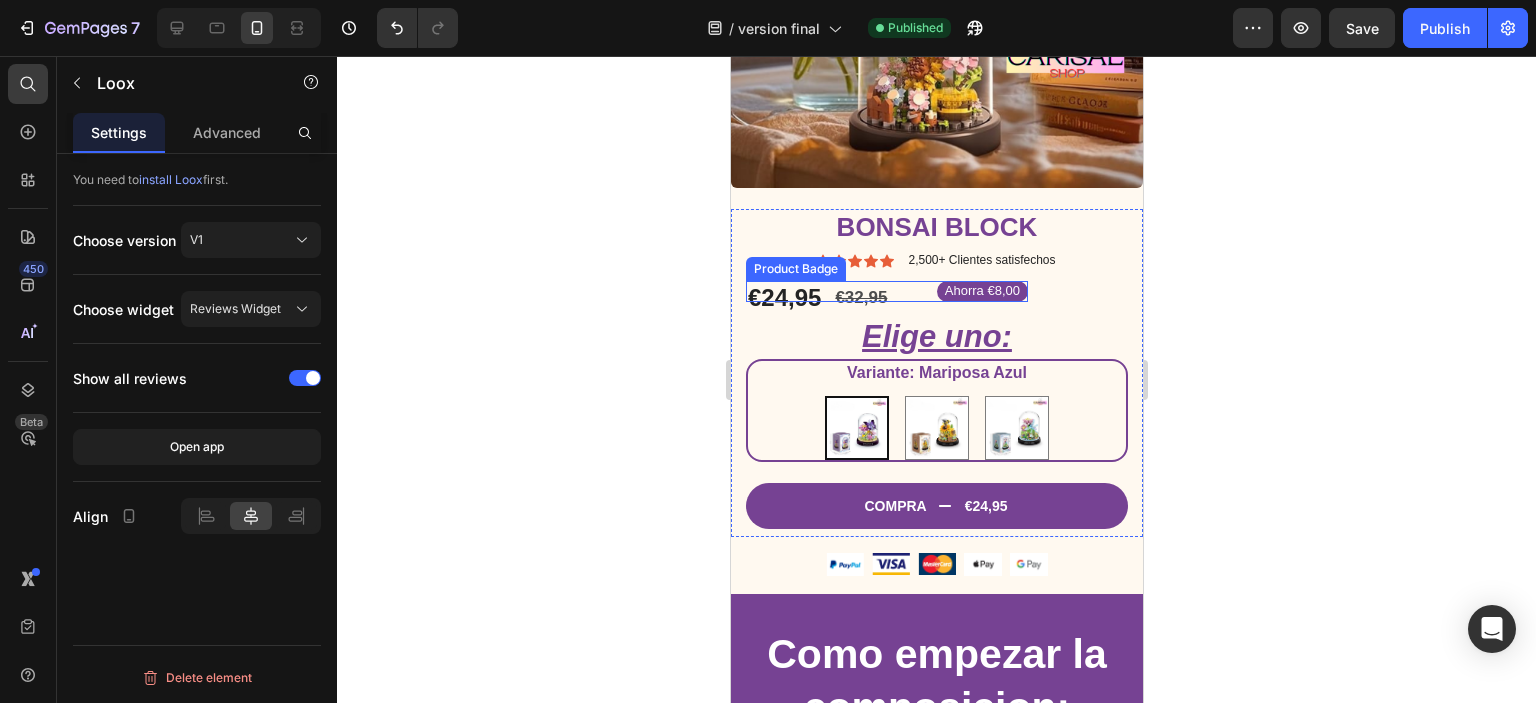 click on "Ahorra €8,00" at bounding box center (886, 291) 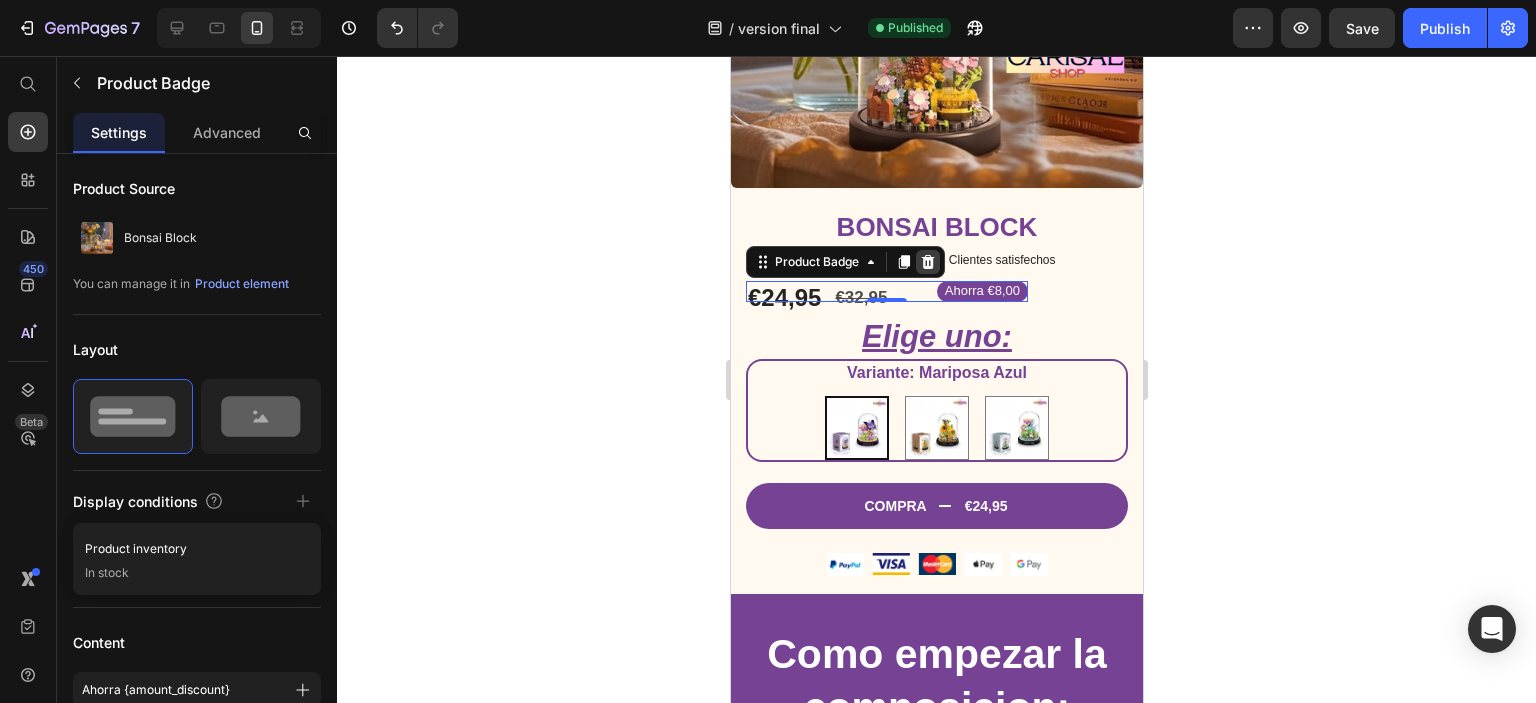 click 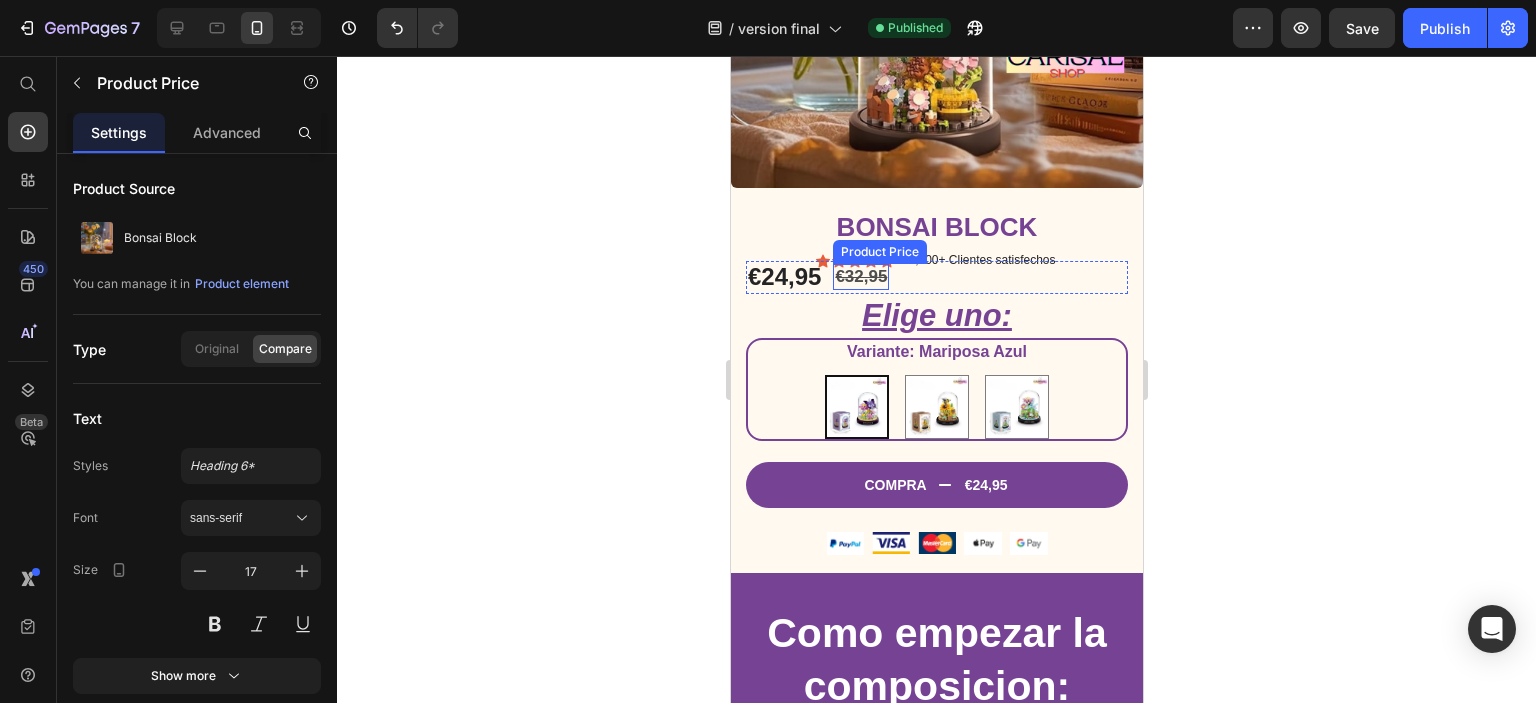 click on "€32,95" at bounding box center (860, 277) 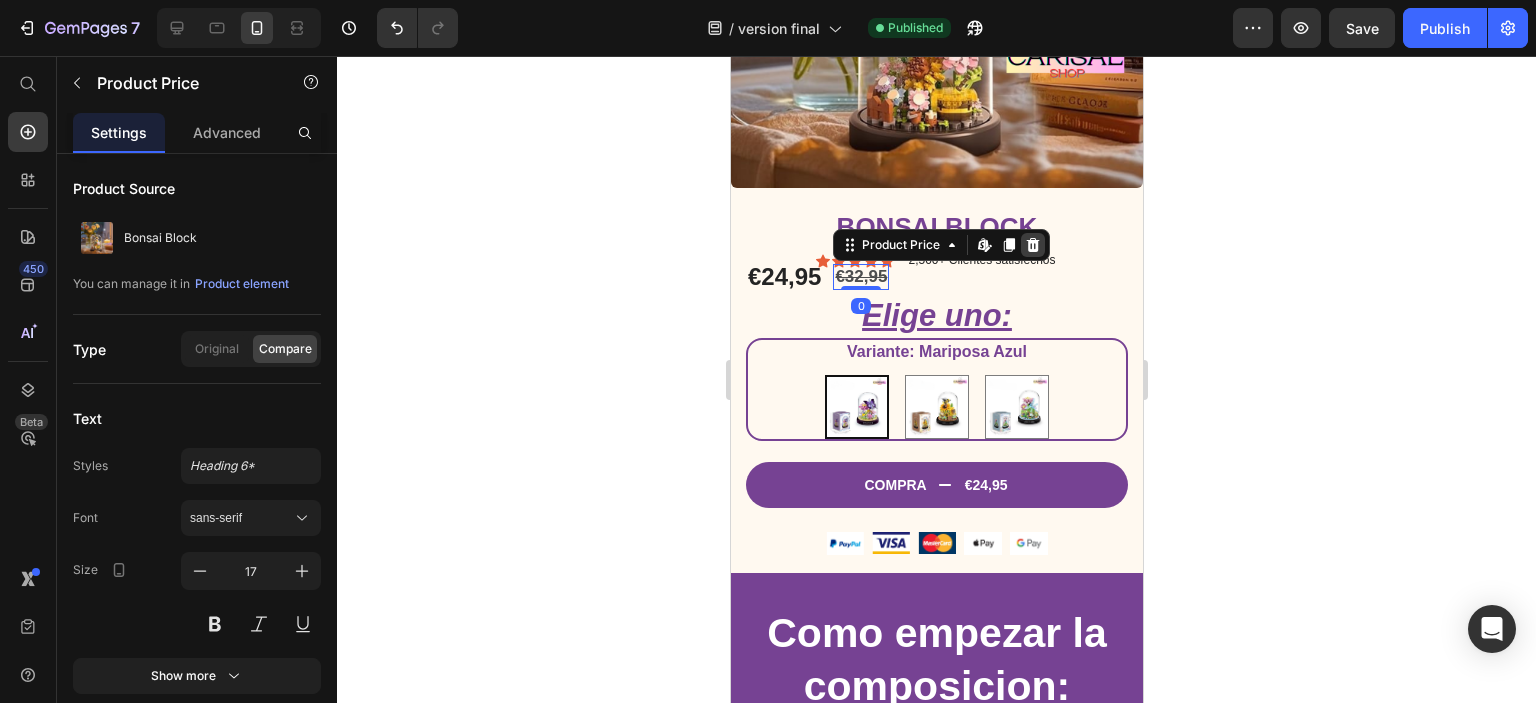 click 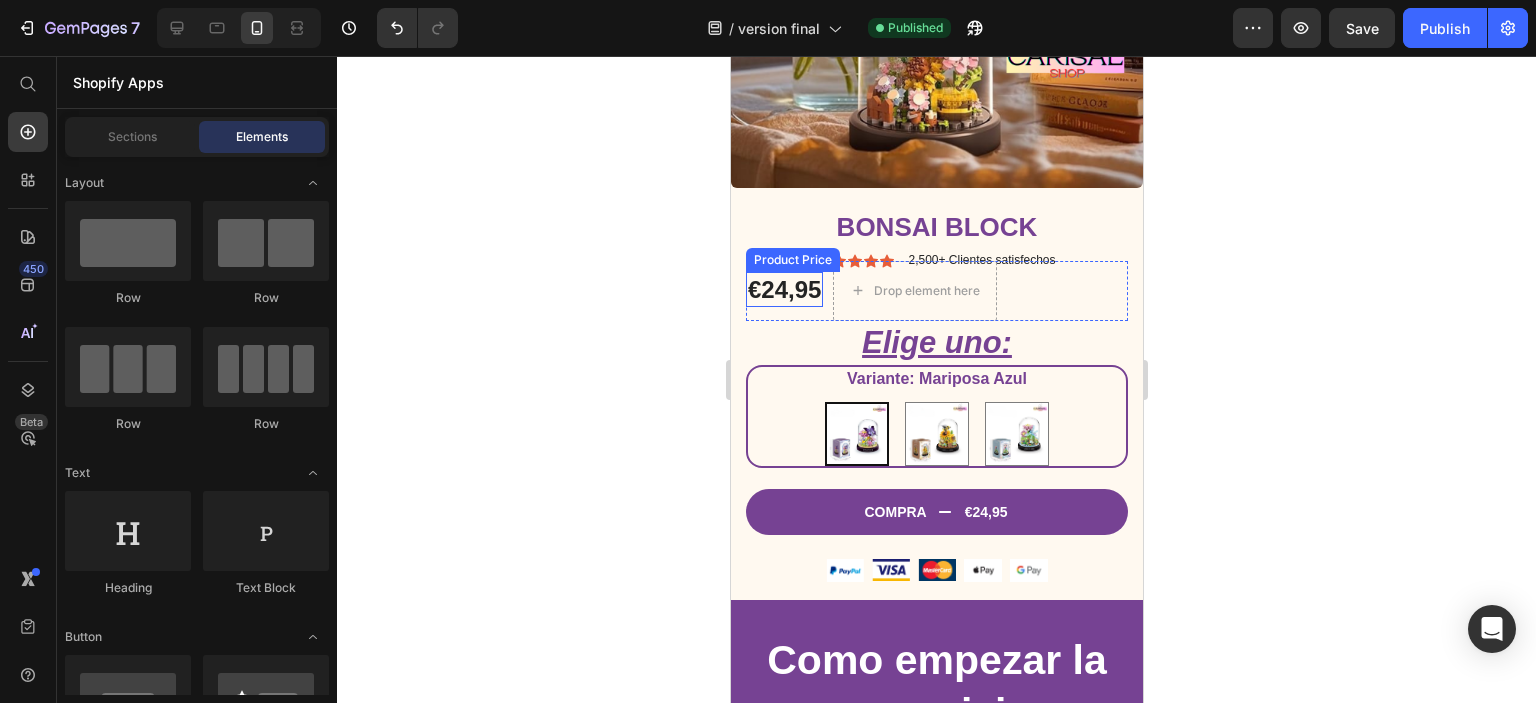 click on "€24,95" at bounding box center [783, 289] 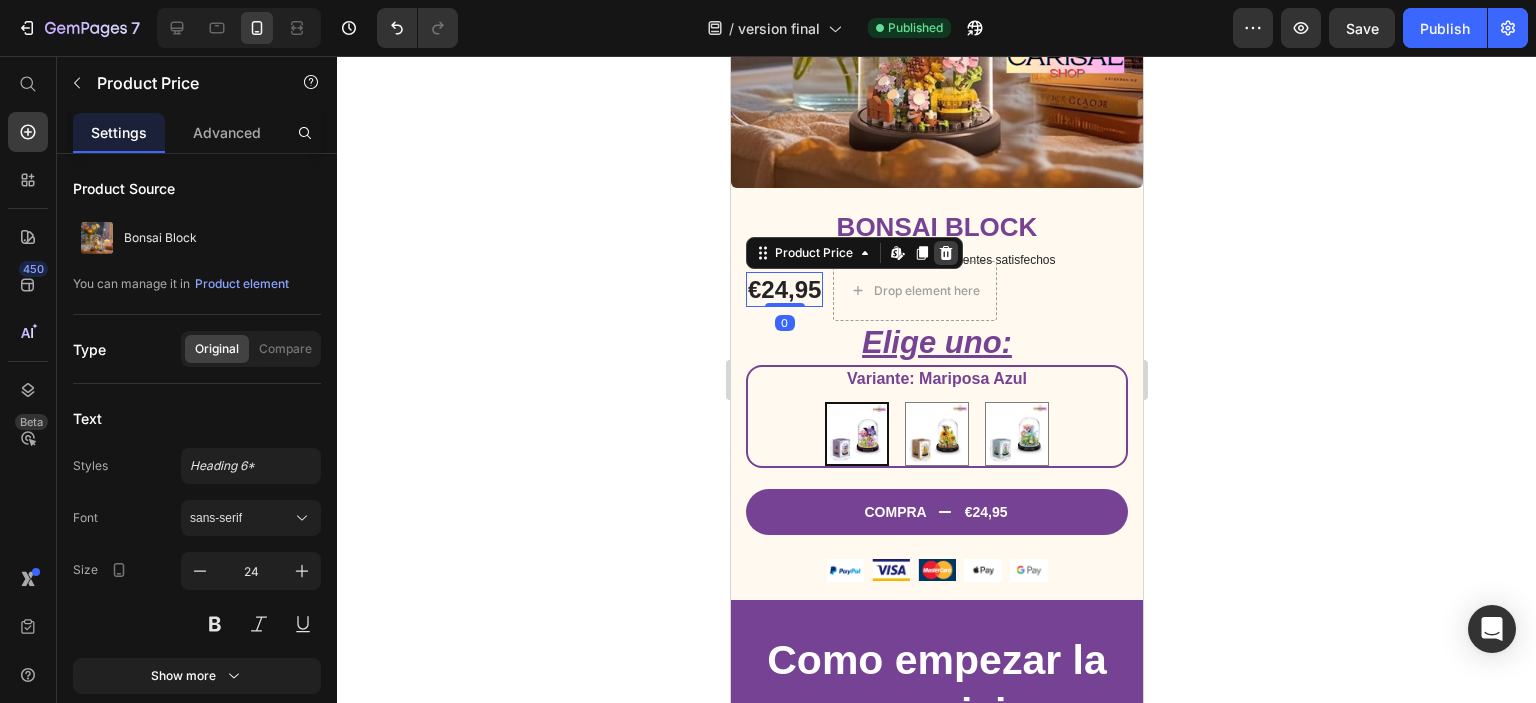 click 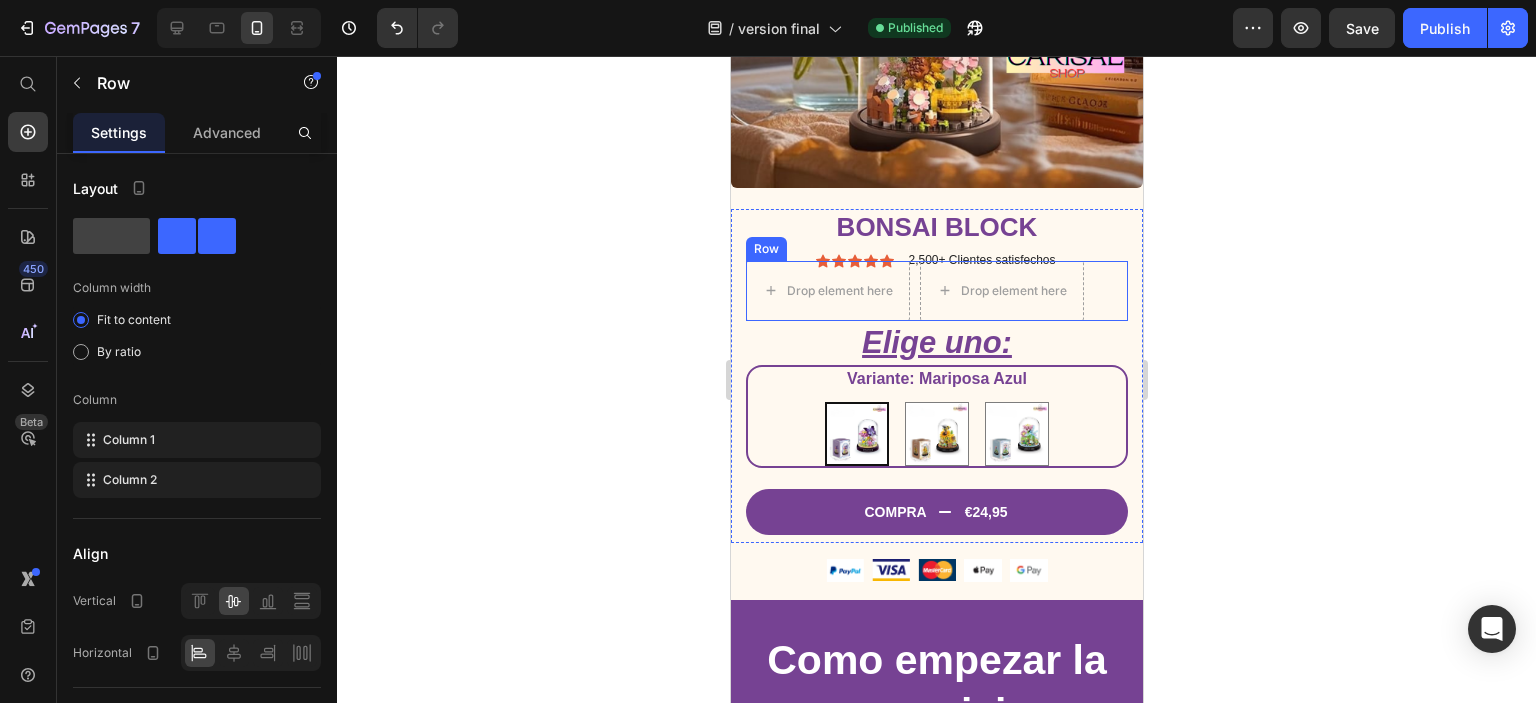 click on "Drop element here
Drop element here Row" at bounding box center (936, 291) 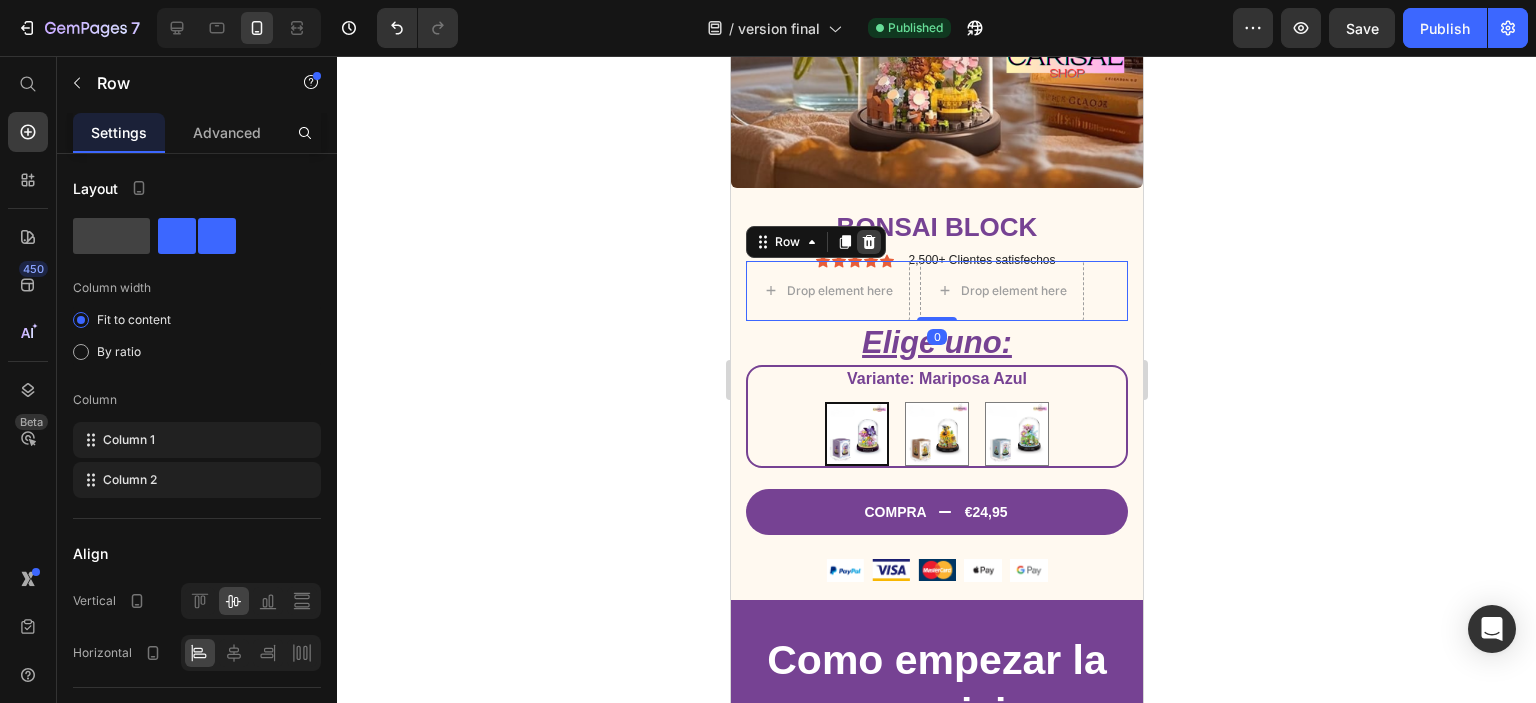 click at bounding box center [868, 242] 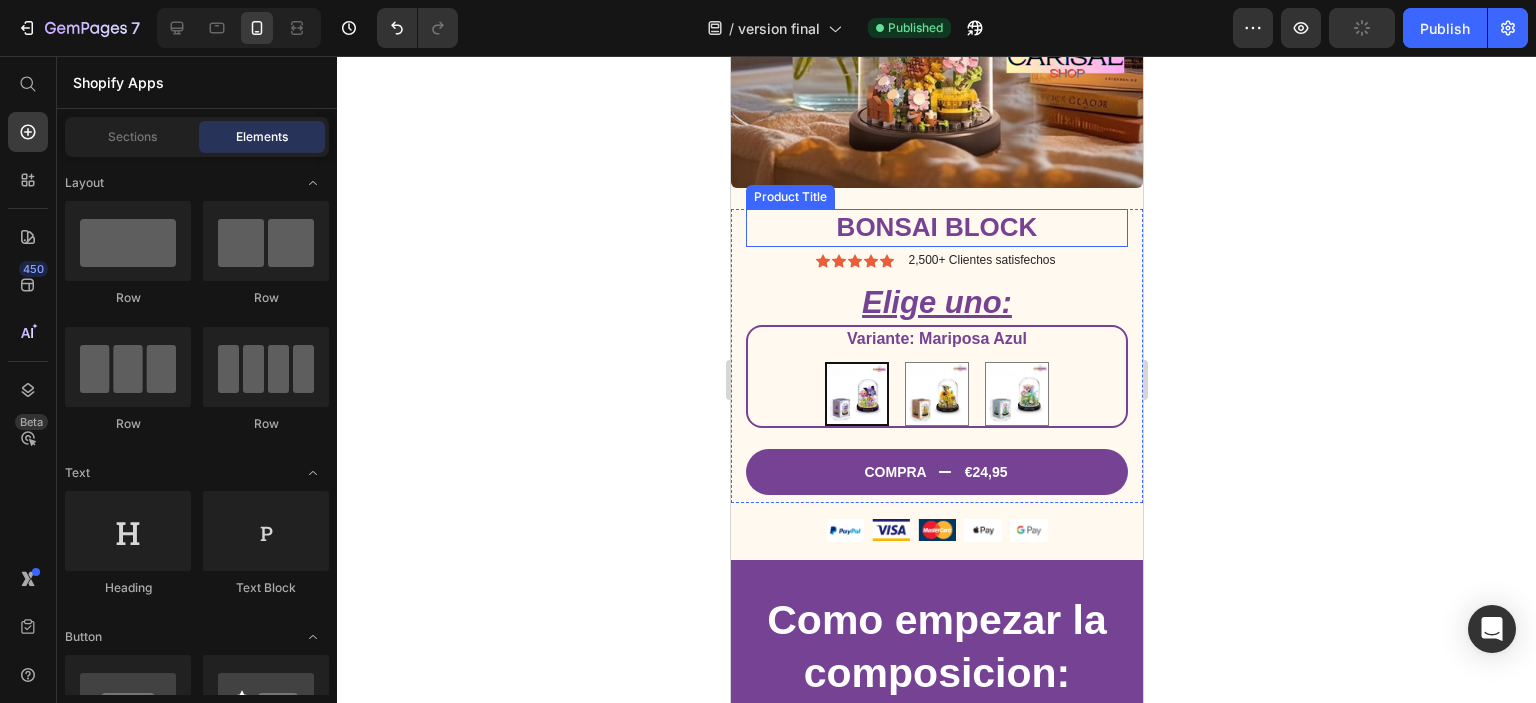 click on "Bonsai Block" at bounding box center [936, 228] 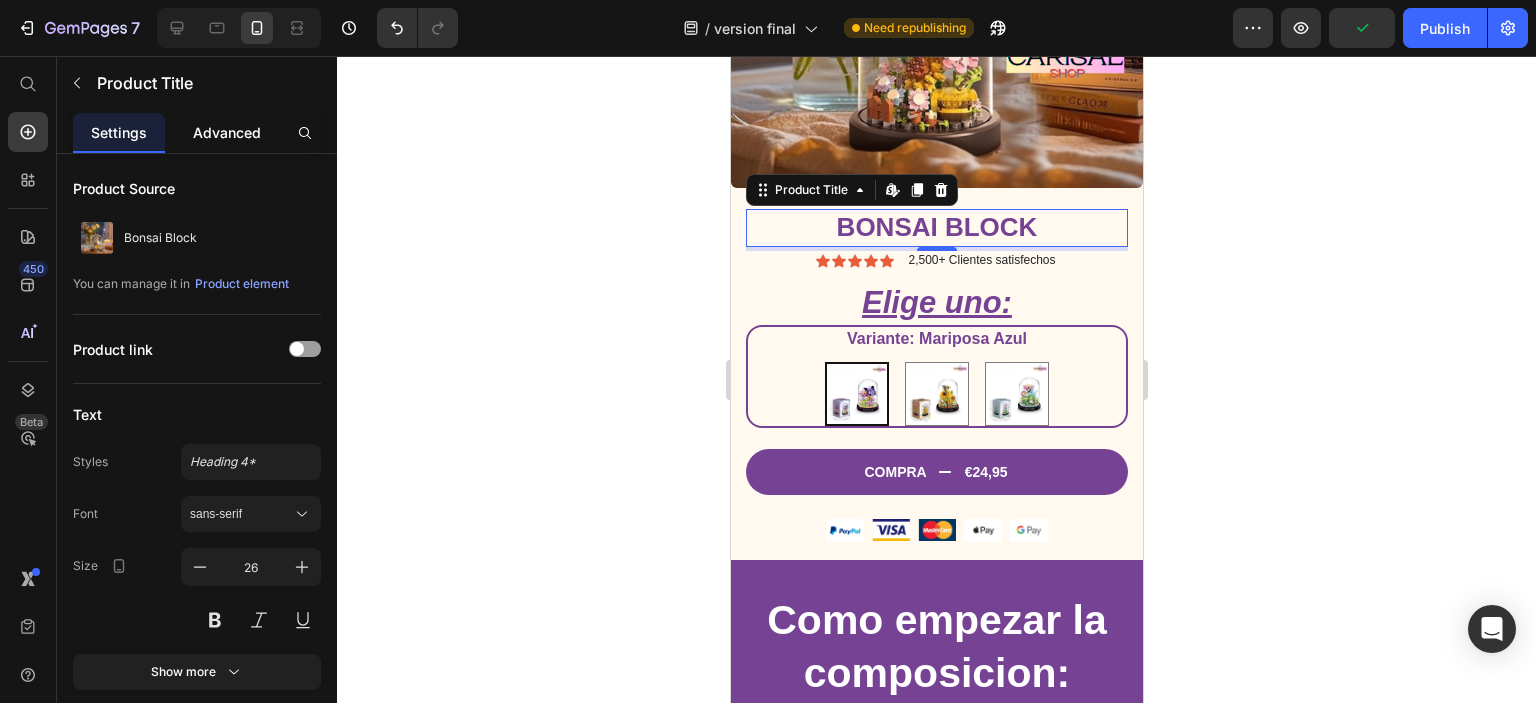 click on "Advanced" at bounding box center (227, 132) 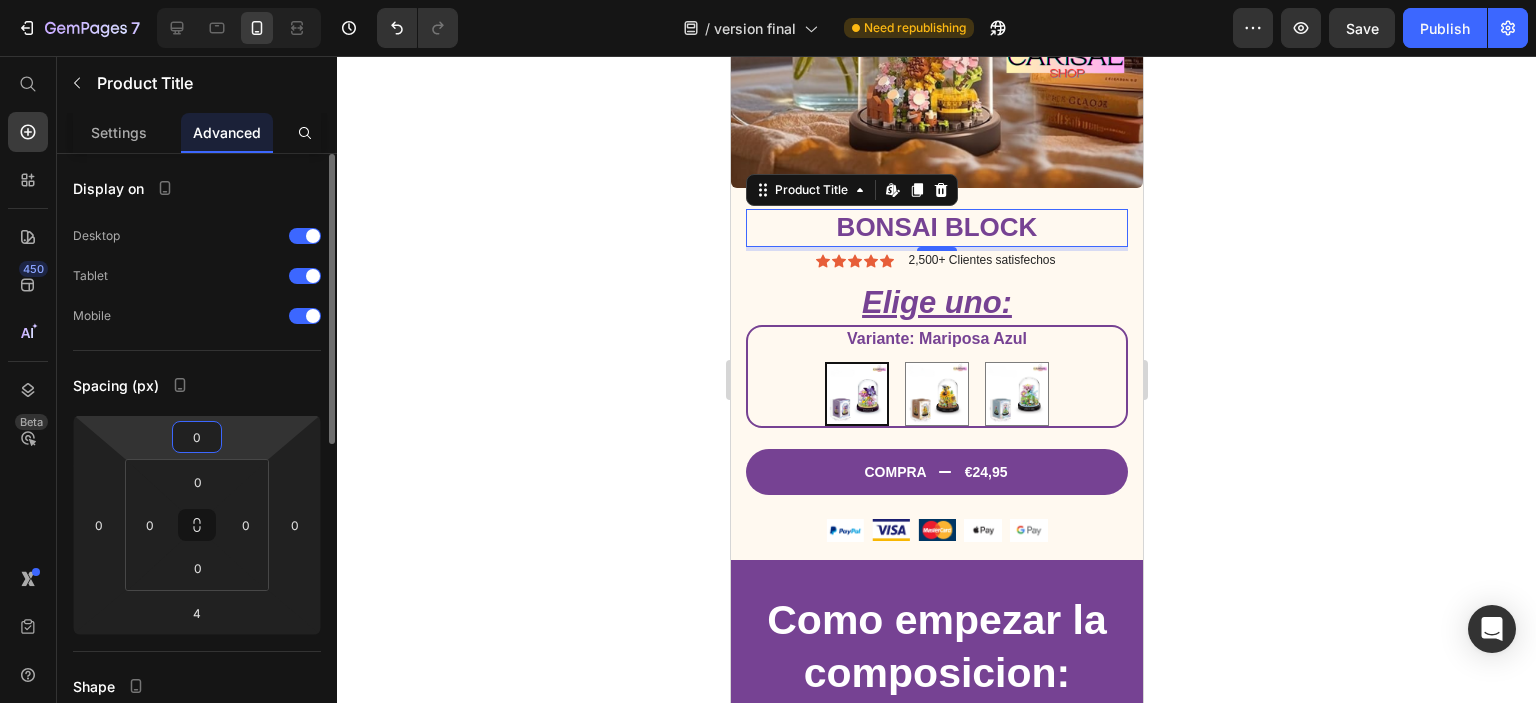 click on "0" at bounding box center (197, 437) 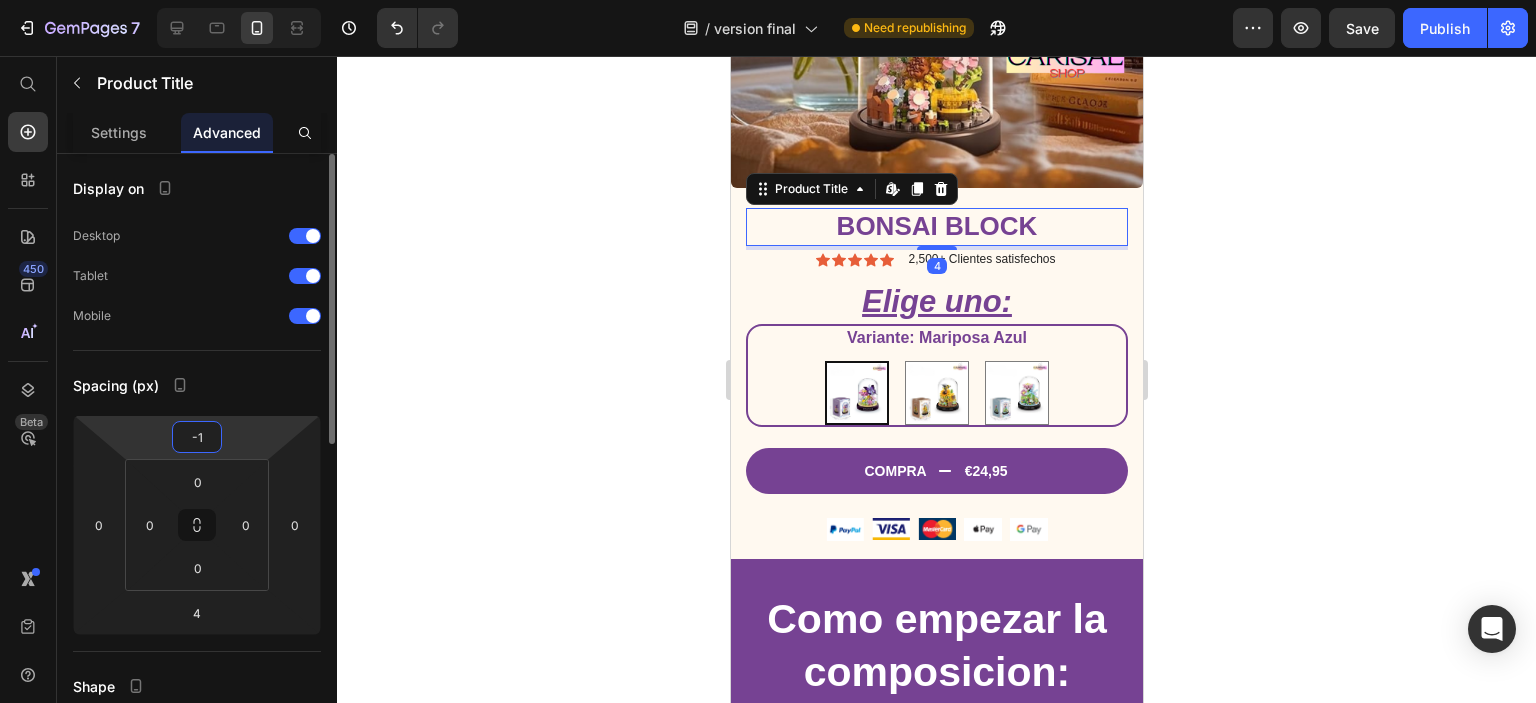 type on "-10" 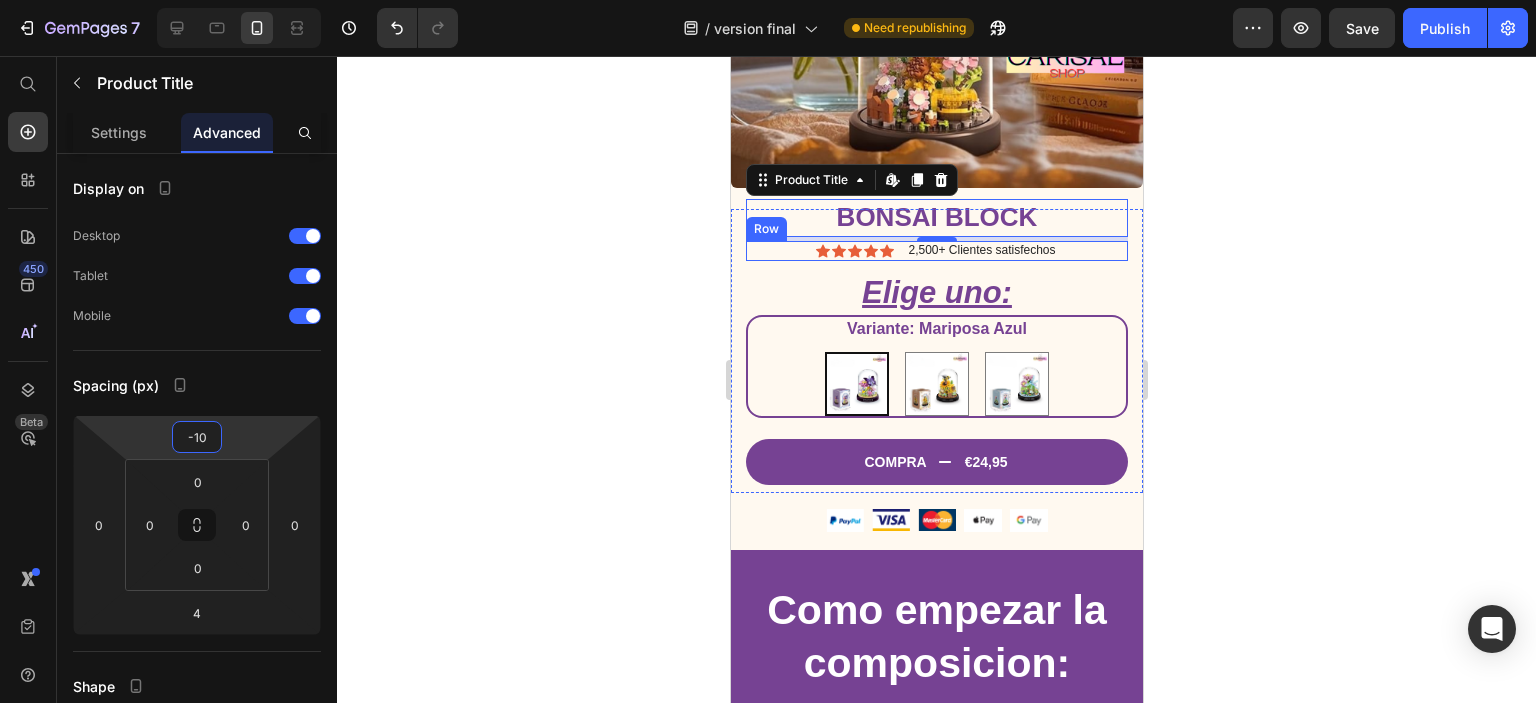 click on "Icon Icon Icon Icon Icon Icon List 2,500+ Clientes satisfechos Text Block Row" at bounding box center (936, 251) 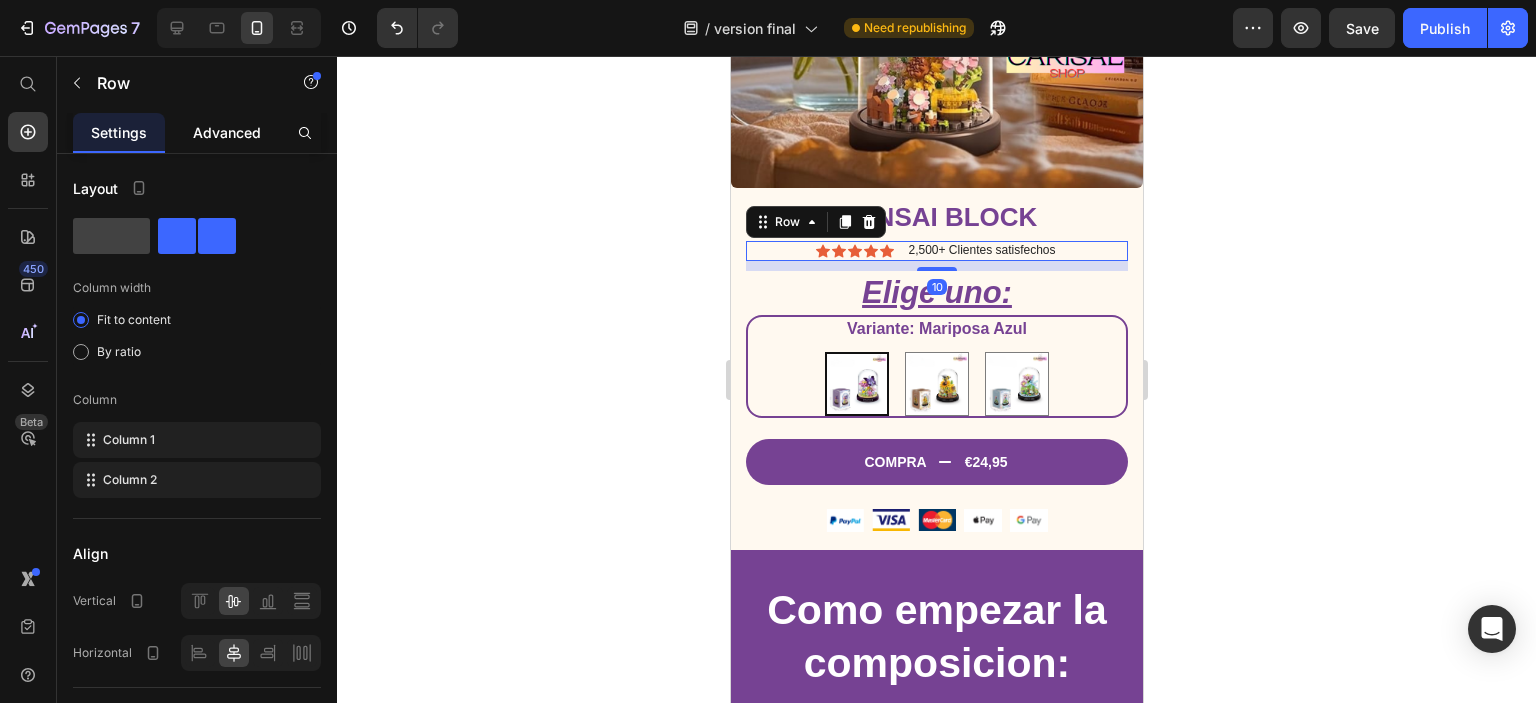 click on "Advanced" at bounding box center [227, 132] 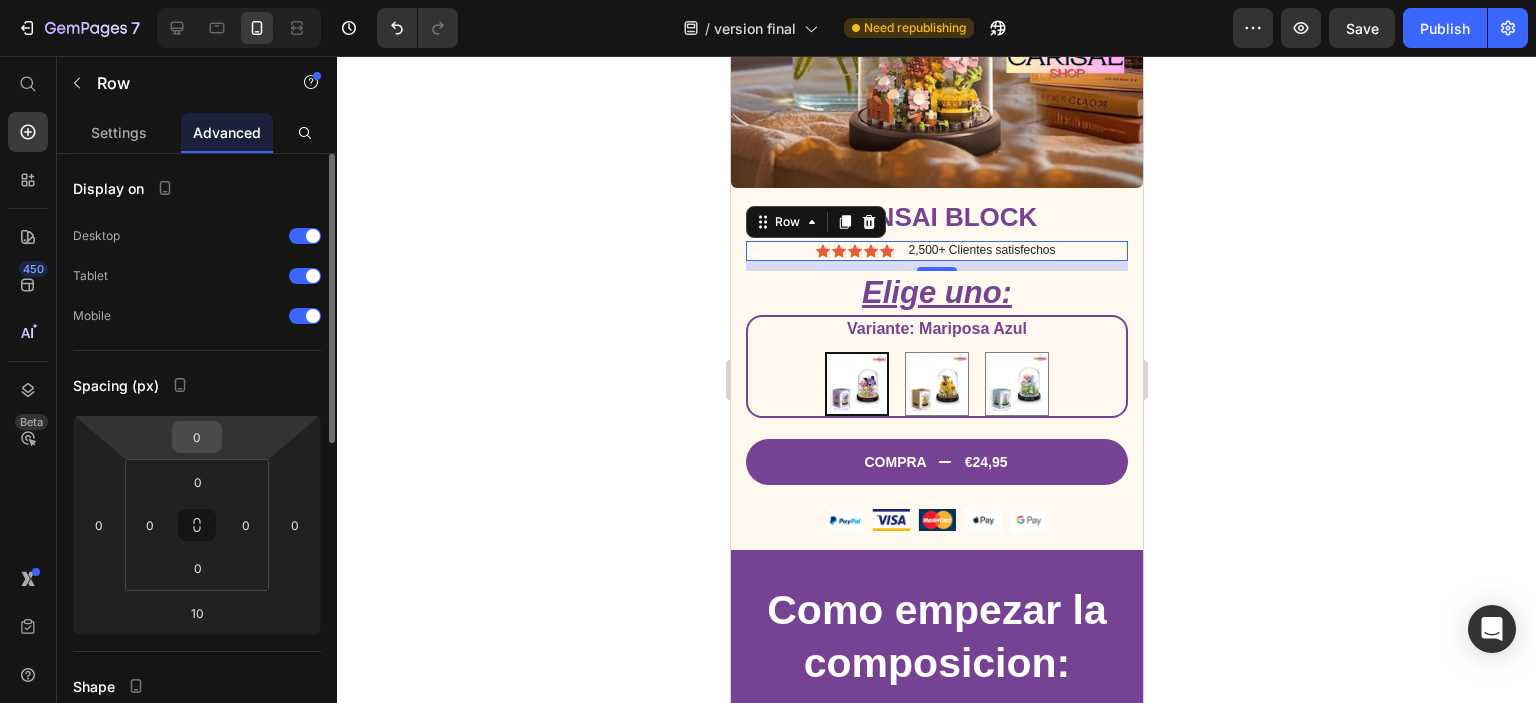 click on "0" at bounding box center [197, 437] 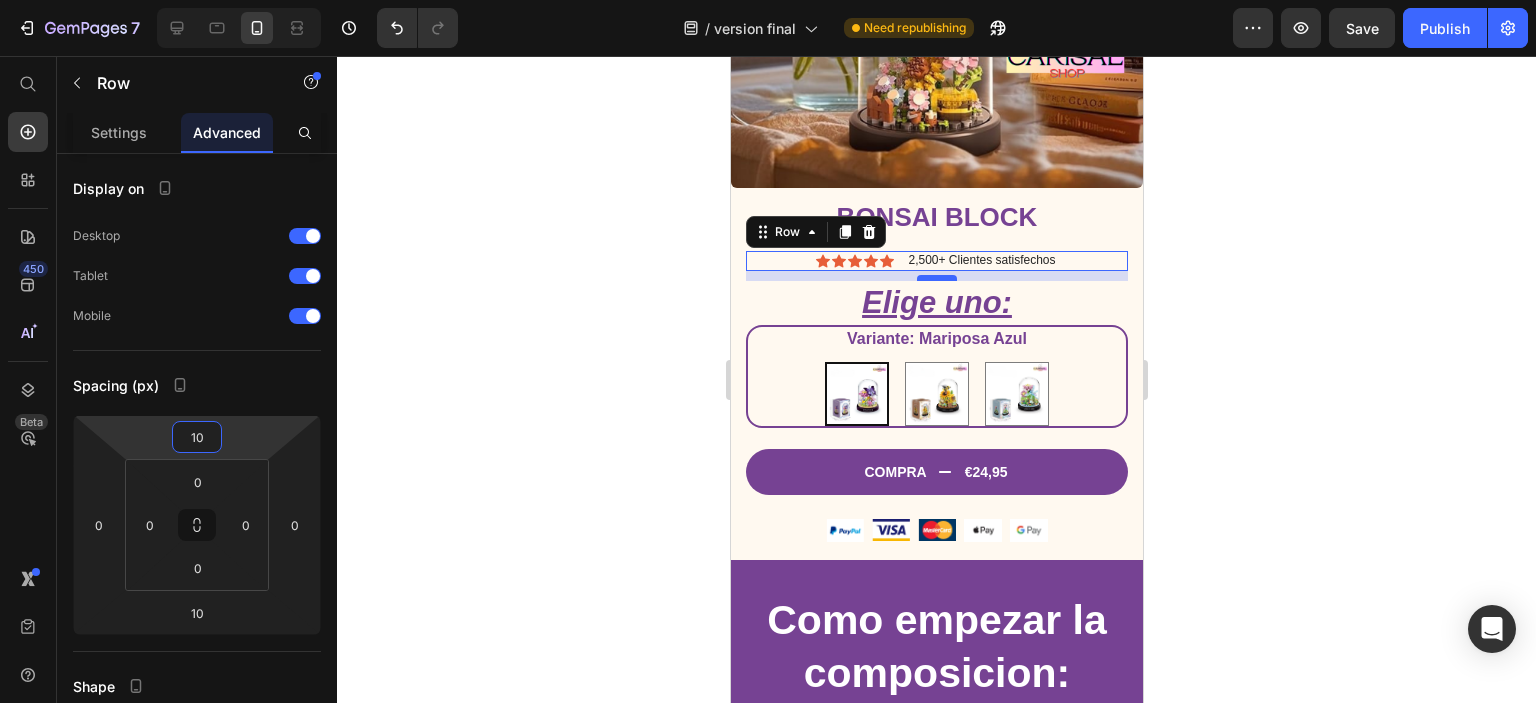 type on "10" 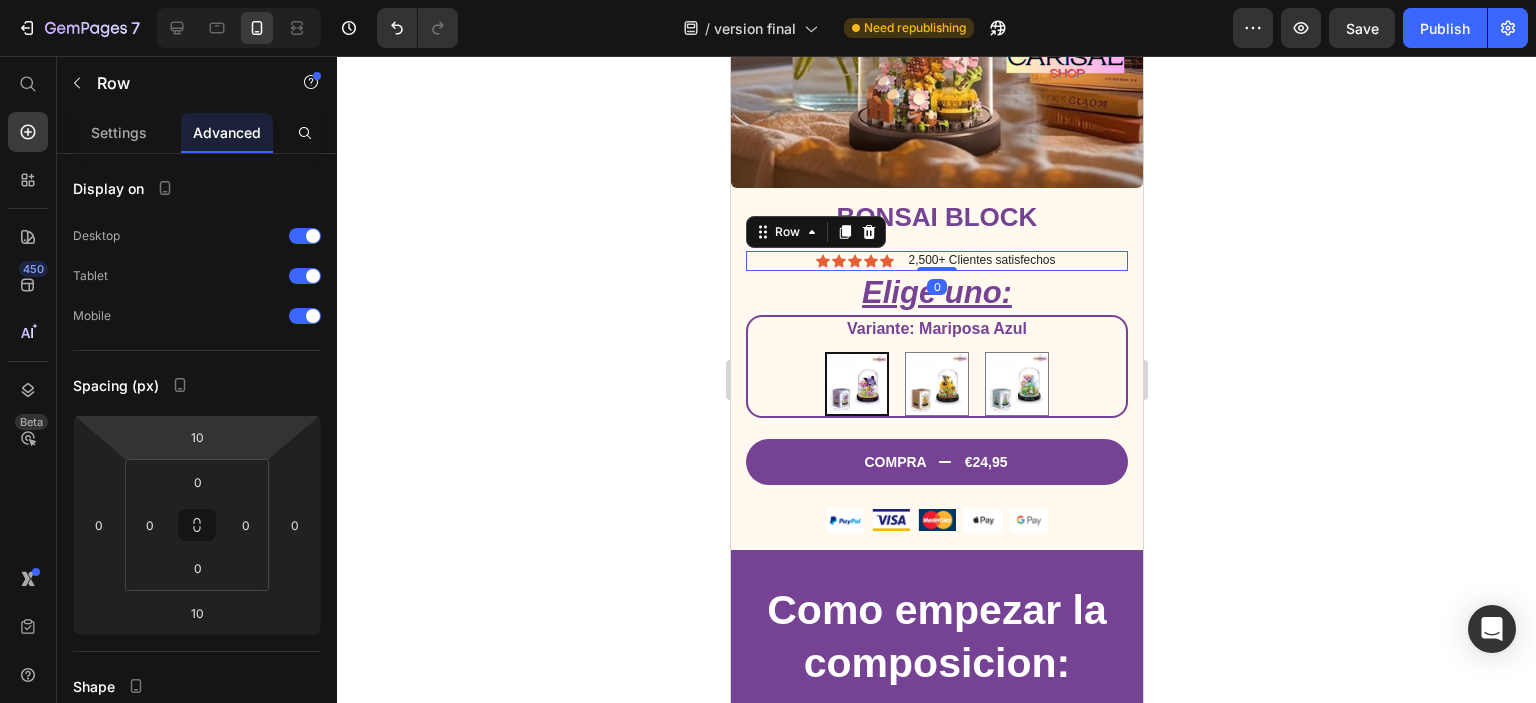 drag, startPoint x: 929, startPoint y: 260, endPoint x: 936, endPoint y: 235, distance: 25.96151 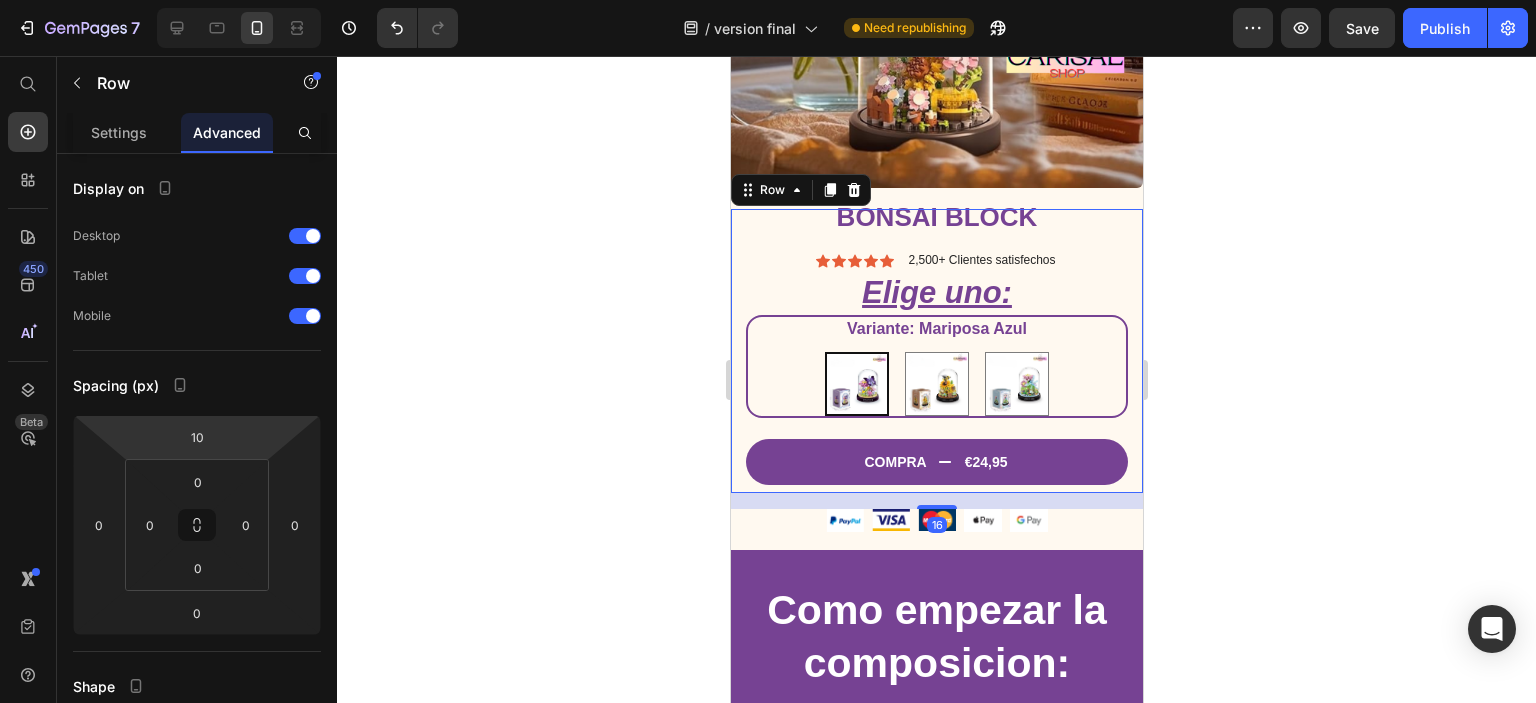 click on "Bonsai Block Product Title Icon Icon Icon Icon Icon Icon List 2,500+ Clientes satisfechos Text Block Row Lorem ipsum dolor sit amet, consectetur adipiscing elit, sed do eiusmod tempor incididunt ut labore et dolore magna aliqua. Text Block Elige uno: Heading Variante: Mariposa Azul Mariposa Azul Mariposa Azul Abeja Amarilla Abeja Amarilla Flor Rosa Flor Rosa Product Variants & Swatches COMPRA
€24,95 Add to Cart Row   16" at bounding box center (936, 351) 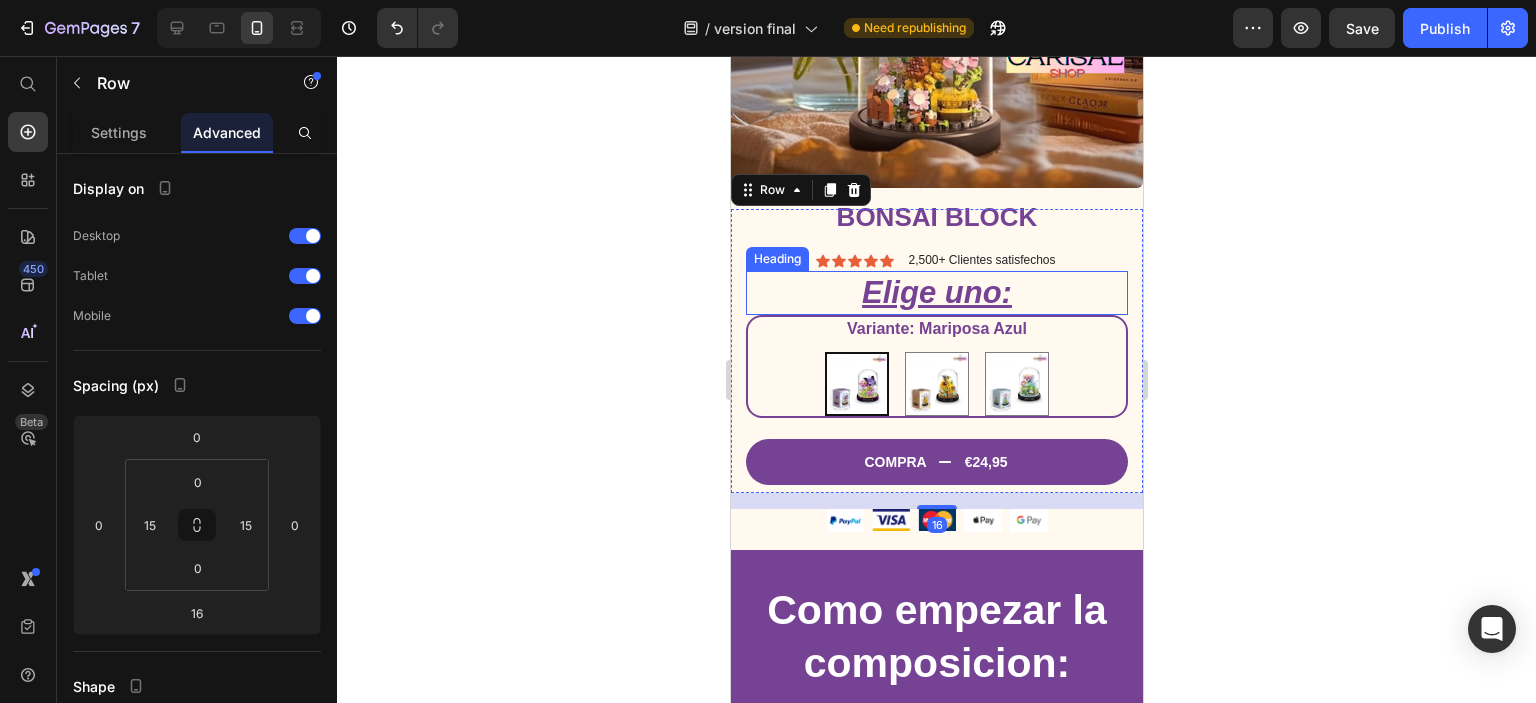 click on "Elige uno:" at bounding box center [936, 293] 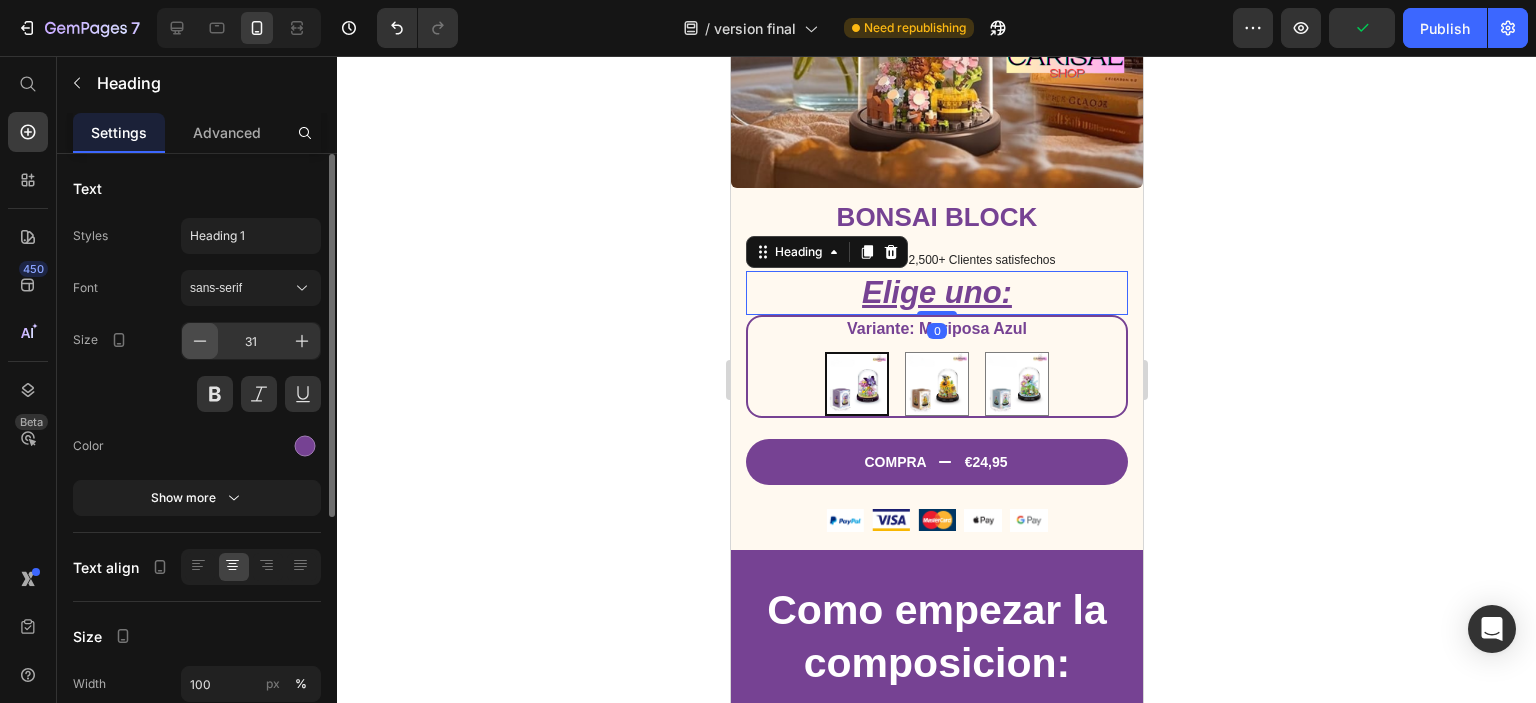 click at bounding box center [200, 341] 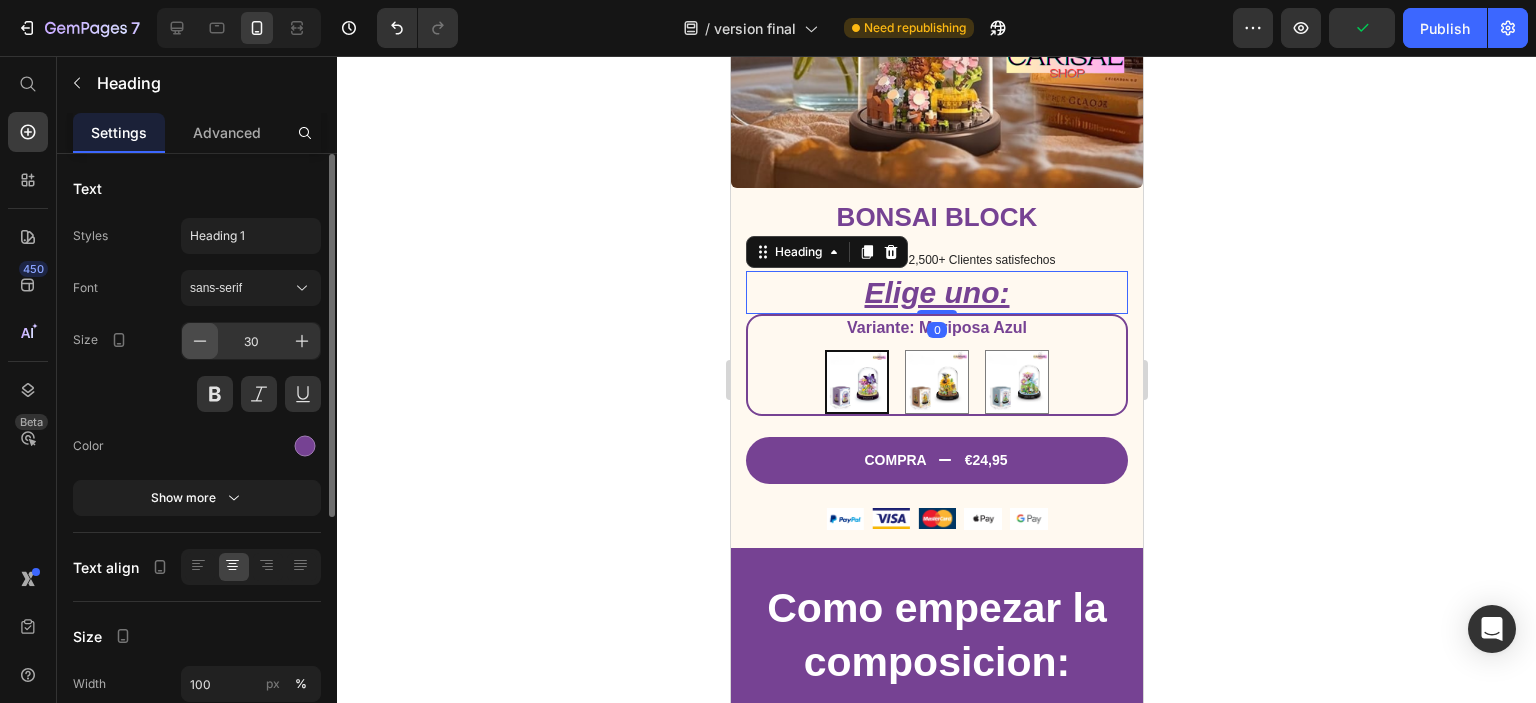 click at bounding box center [200, 341] 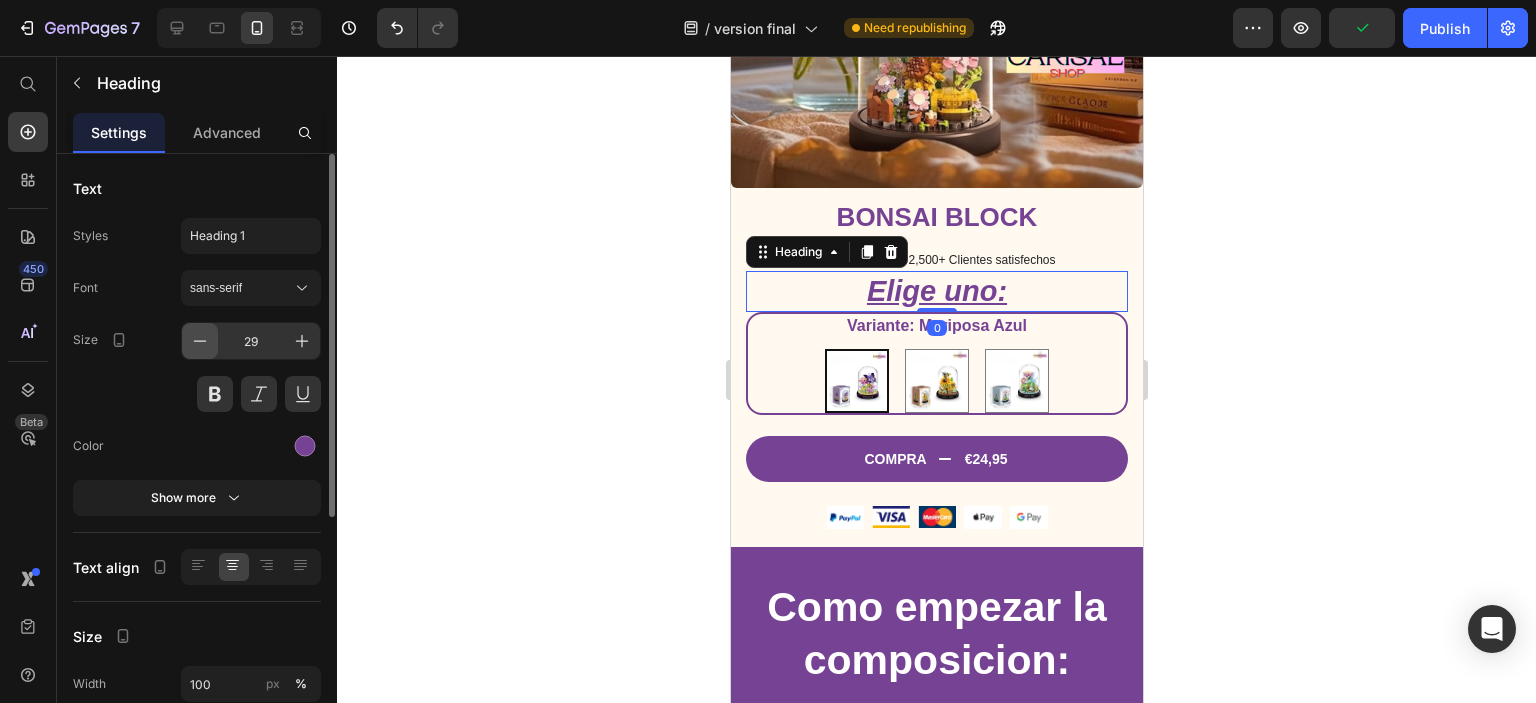 click at bounding box center [200, 341] 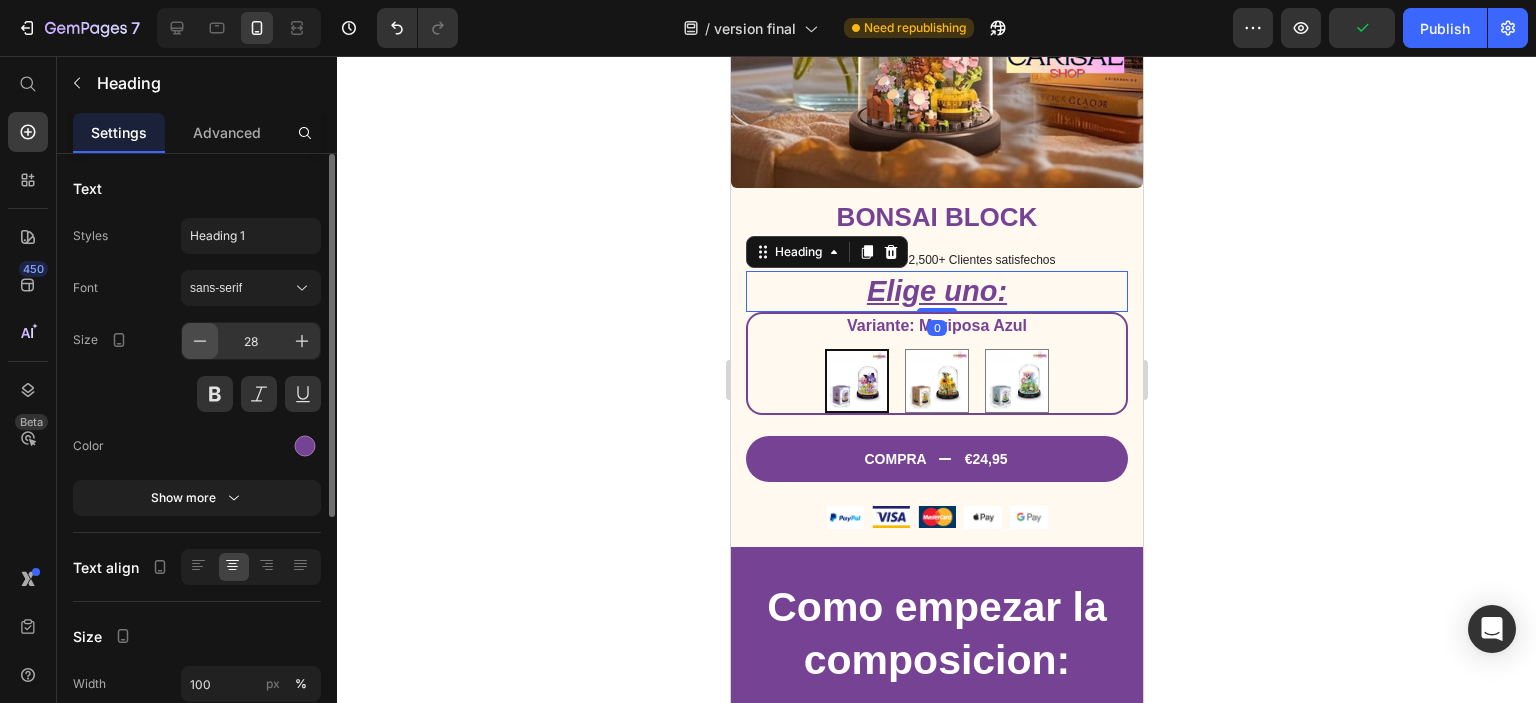 click 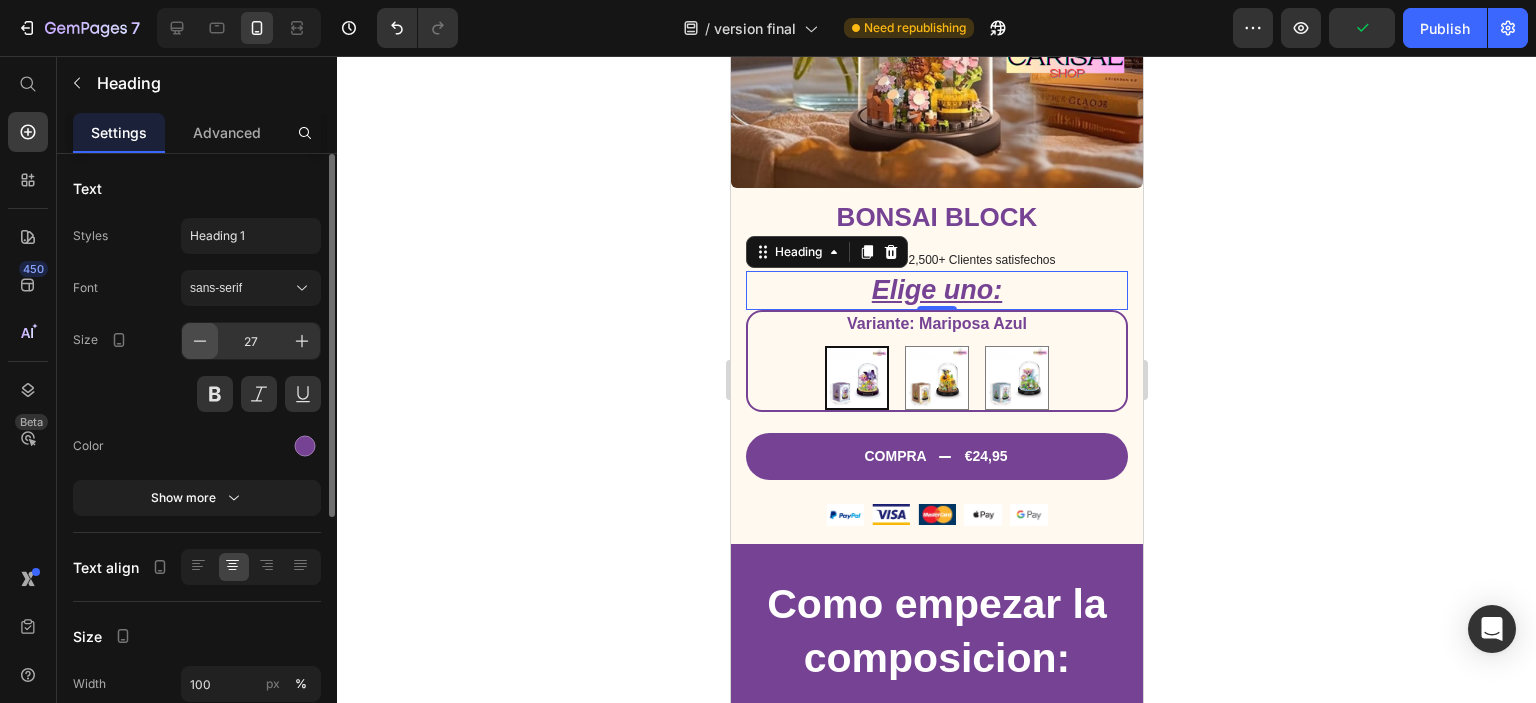 click 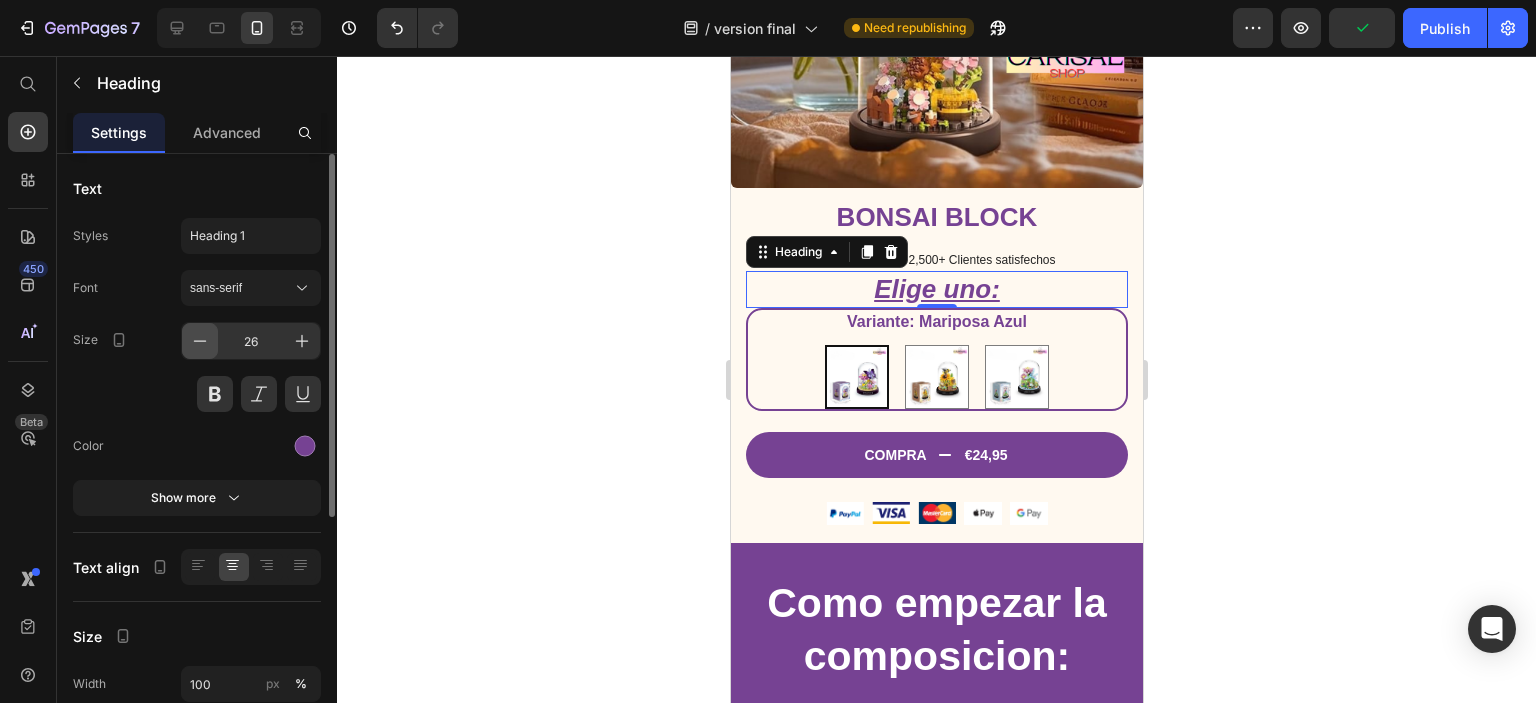 click 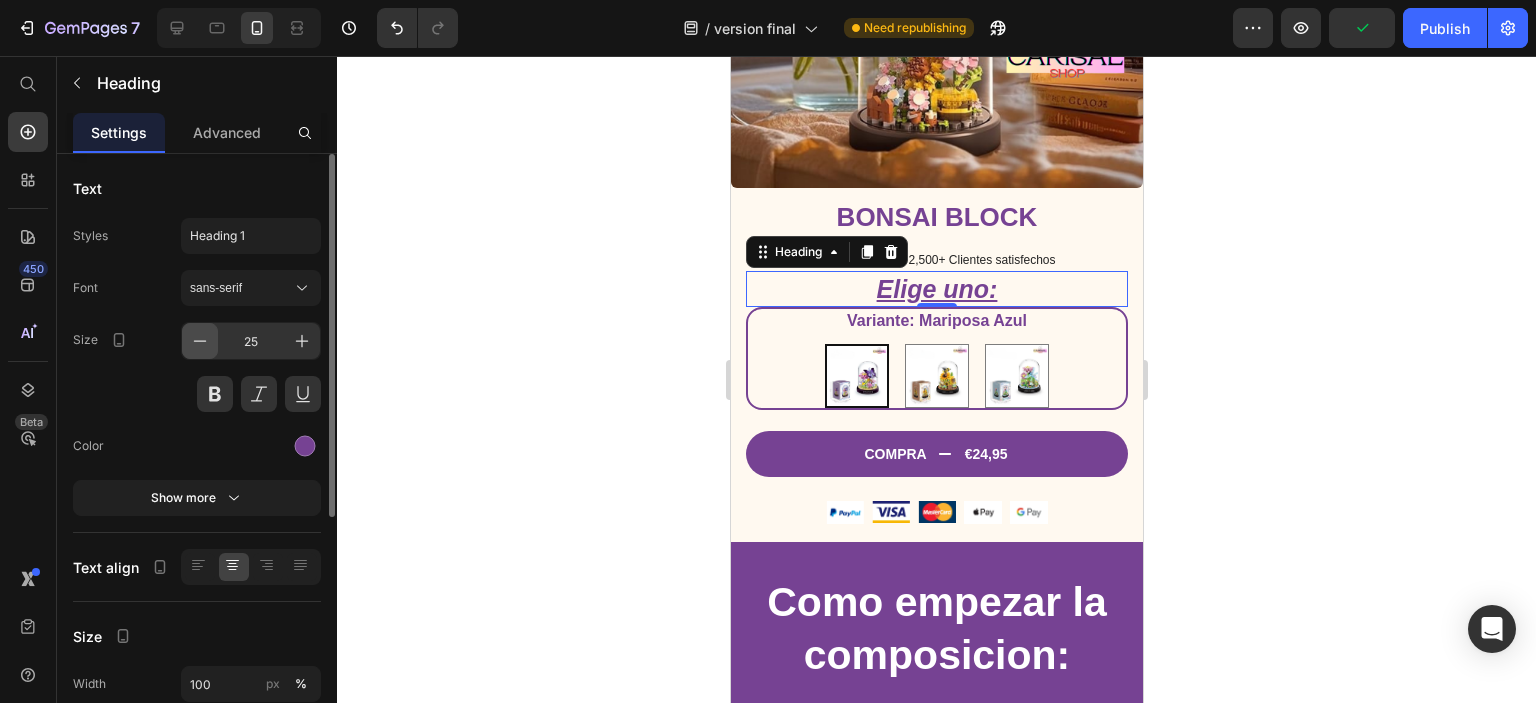 click 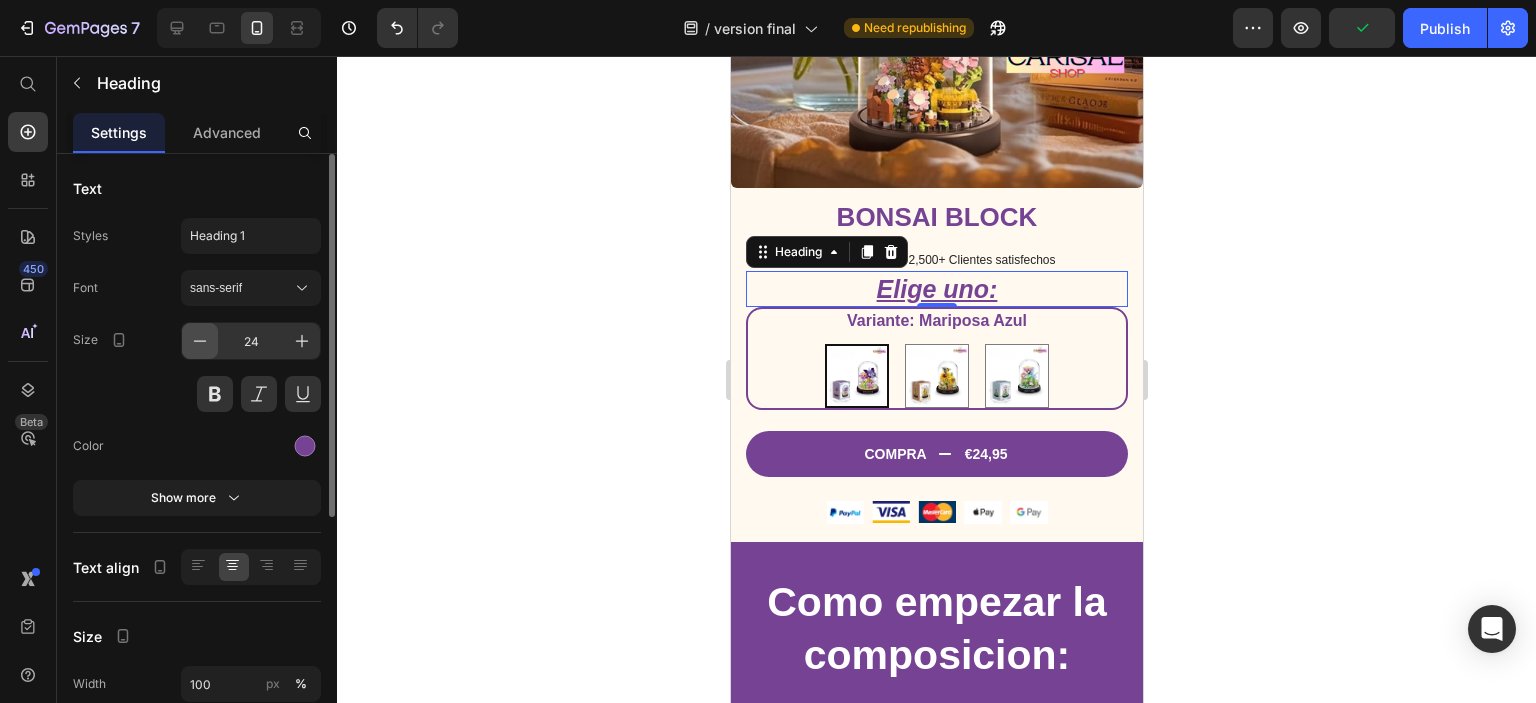 click 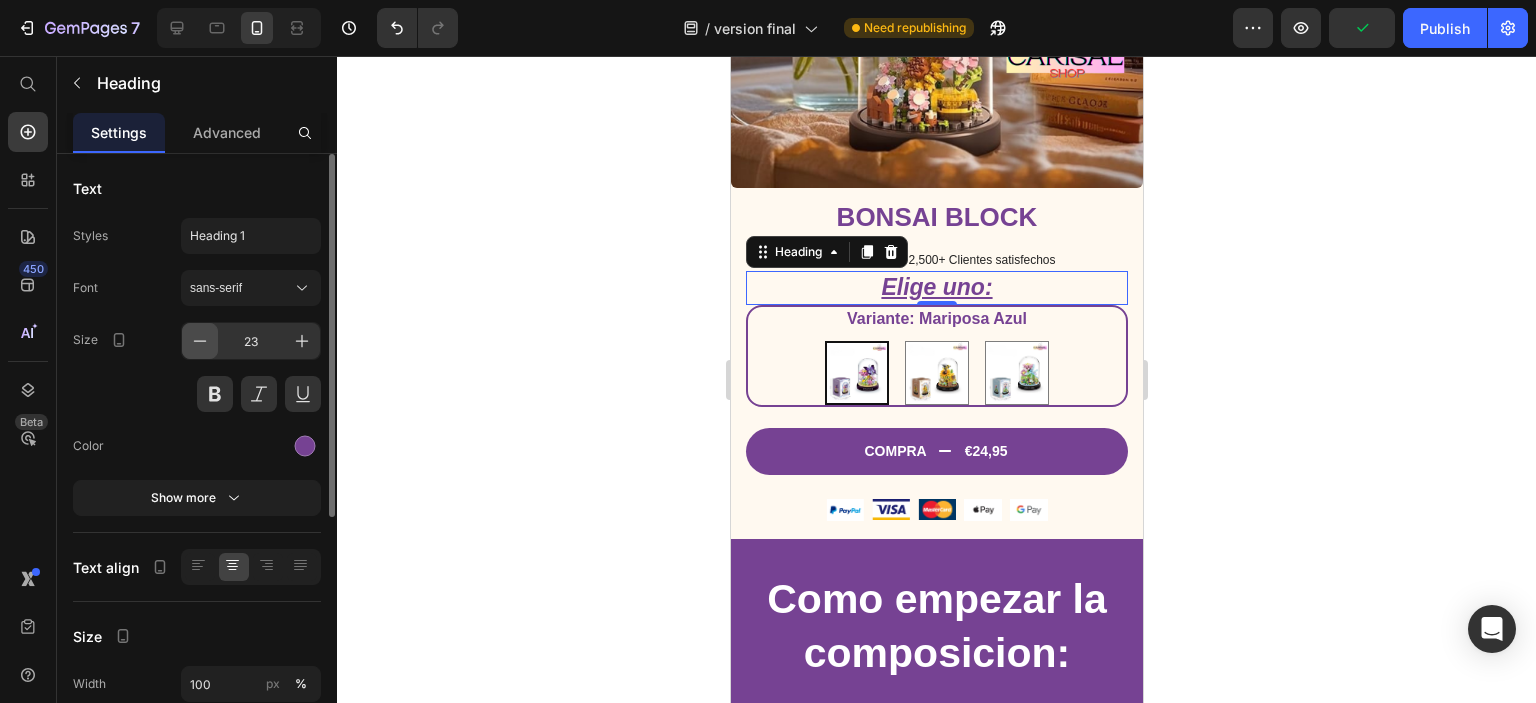 click 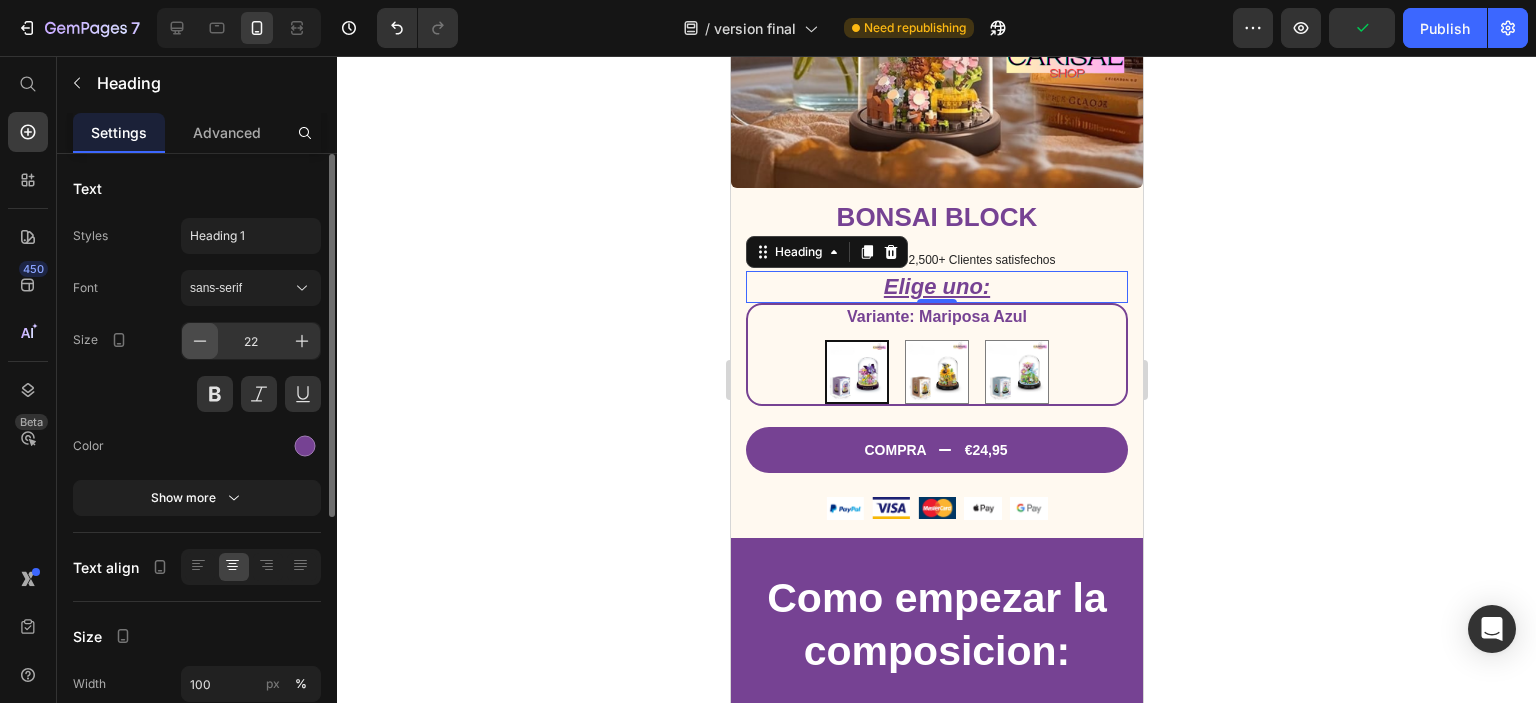 click 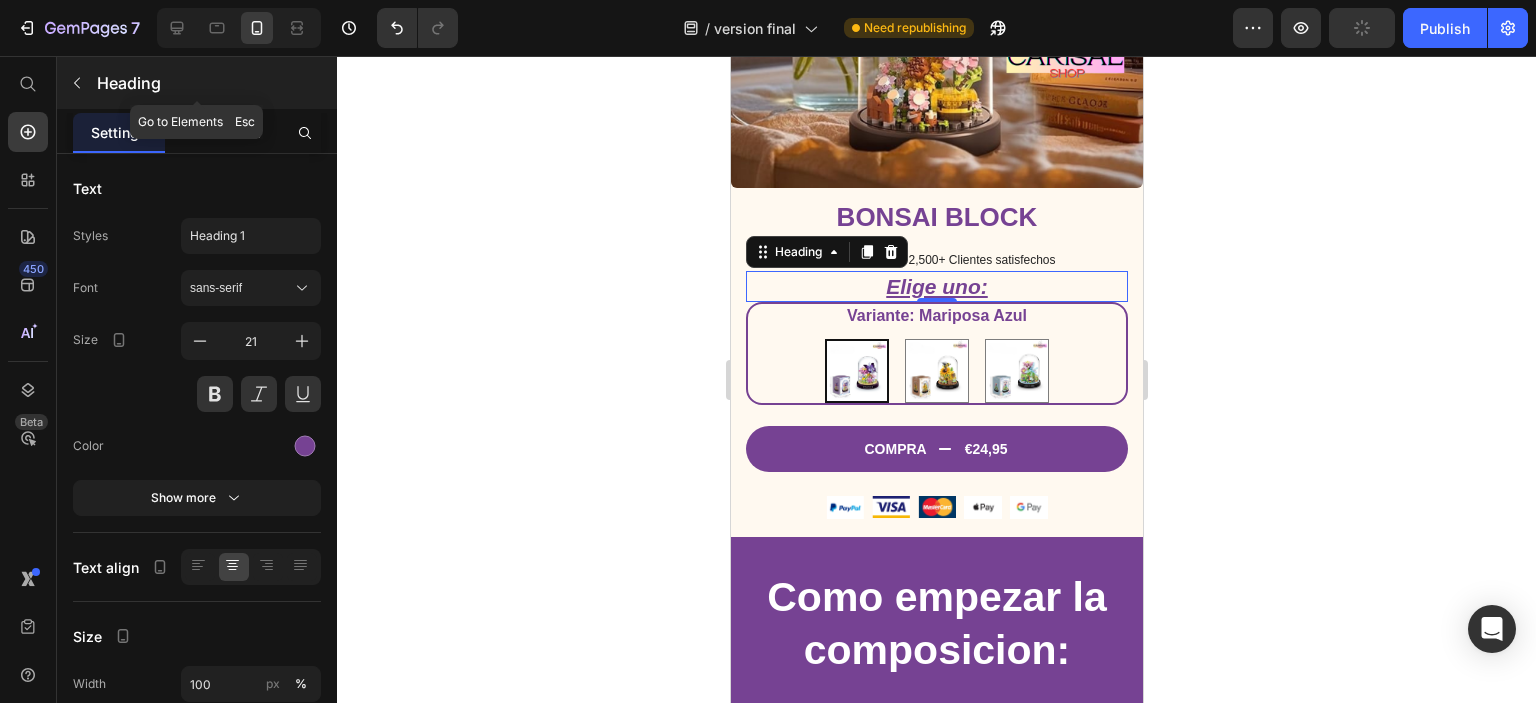 click 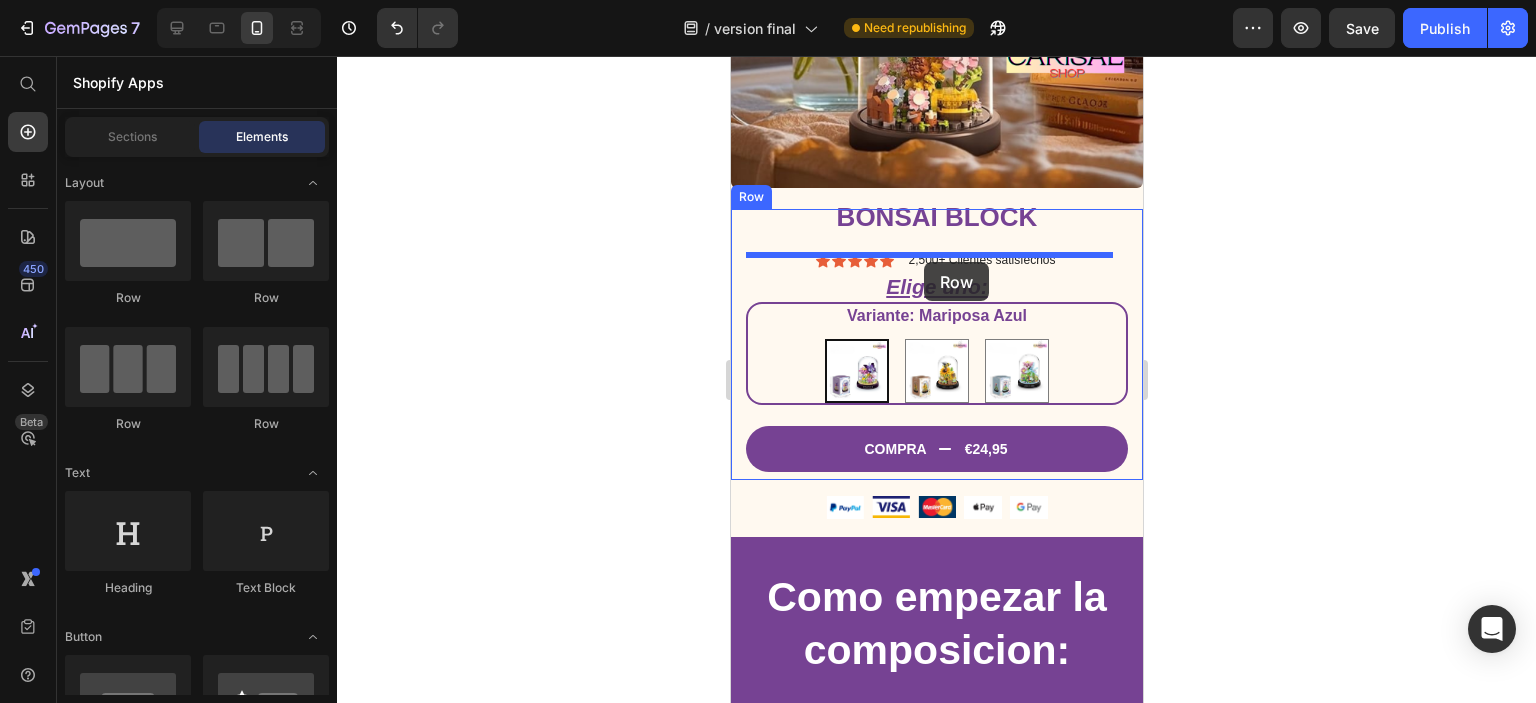 drag, startPoint x: 914, startPoint y: 440, endPoint x: 923, endPoint y: 262, distance: 178.22739 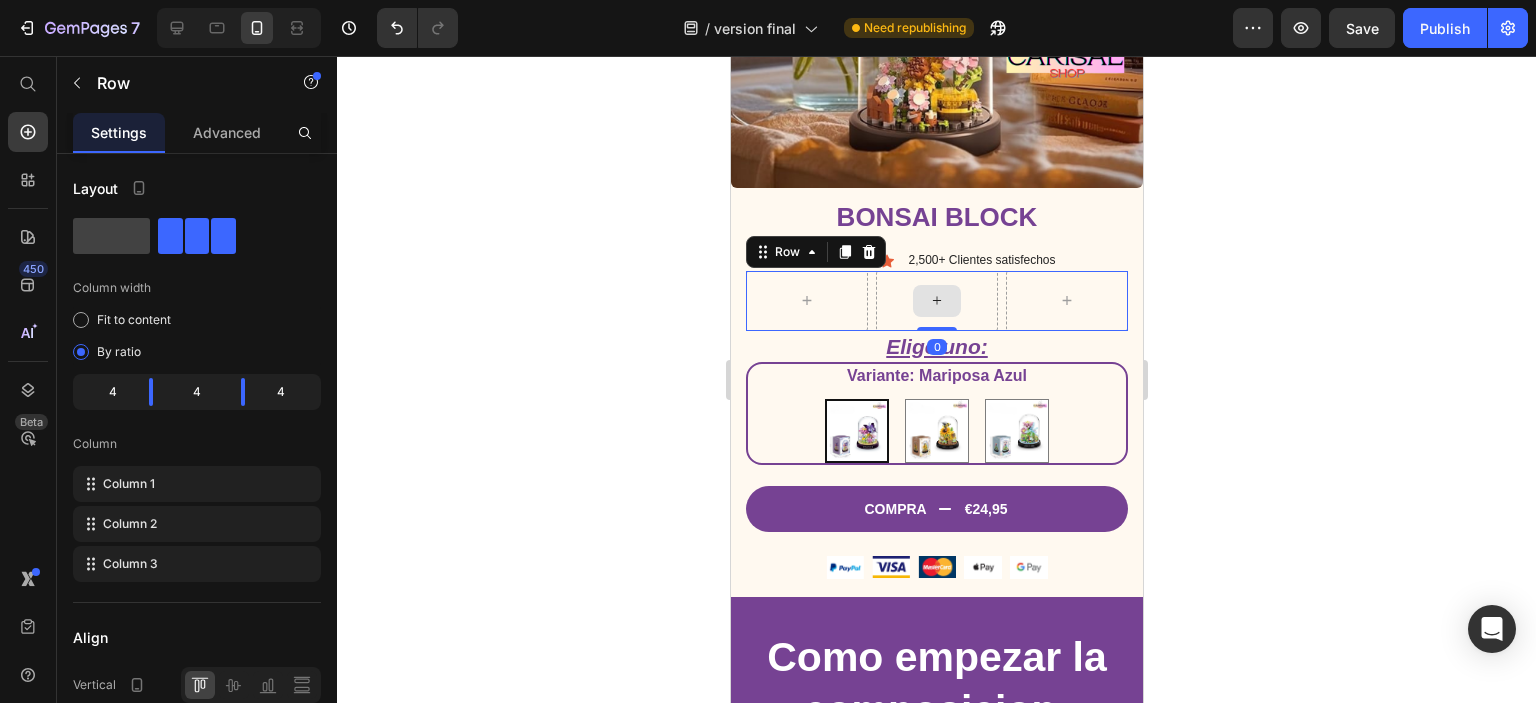 drag, startPoint x: 932, startPoint y: 337, endPoint x: 934, endPoint y: 293, distance: 44.04543 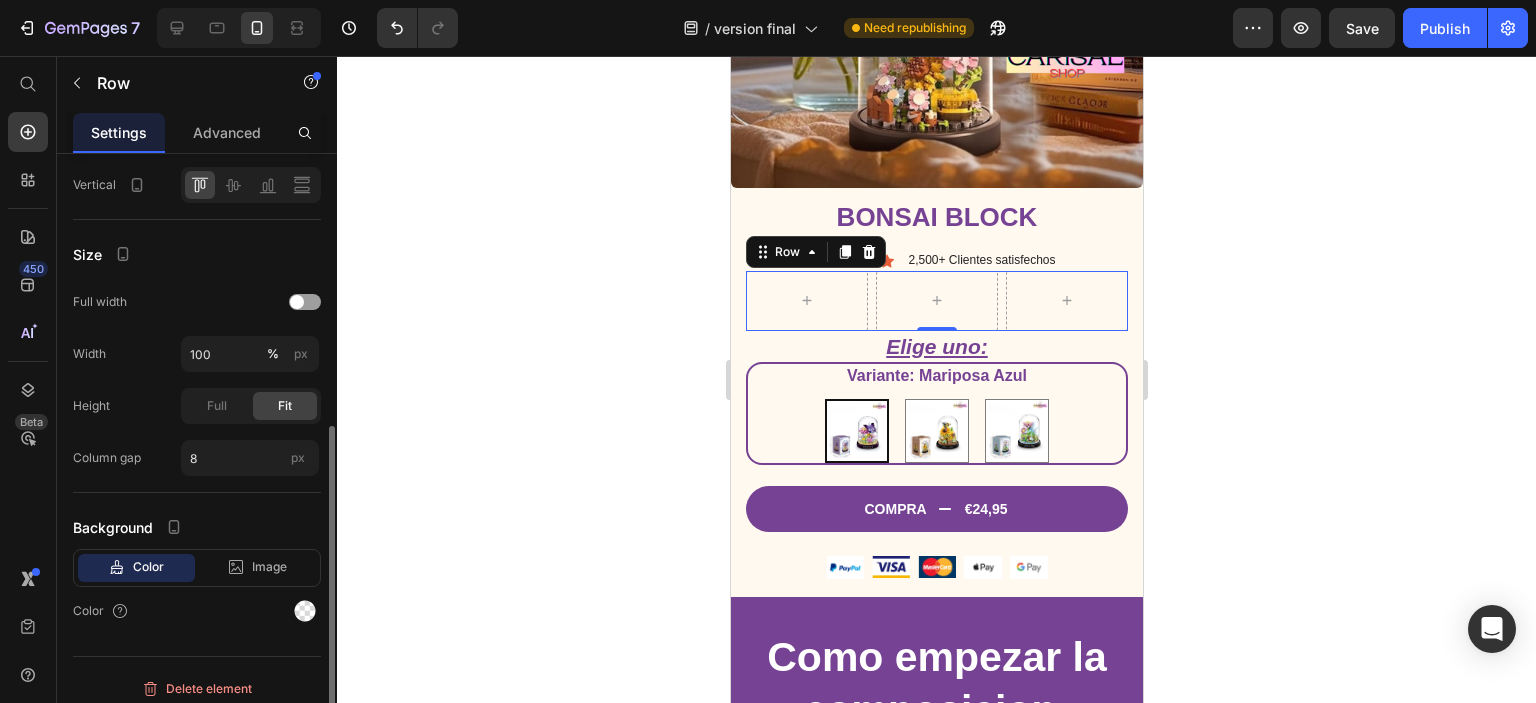 scroll, scrollTop: 0, scrollLeft: 0, axis: both 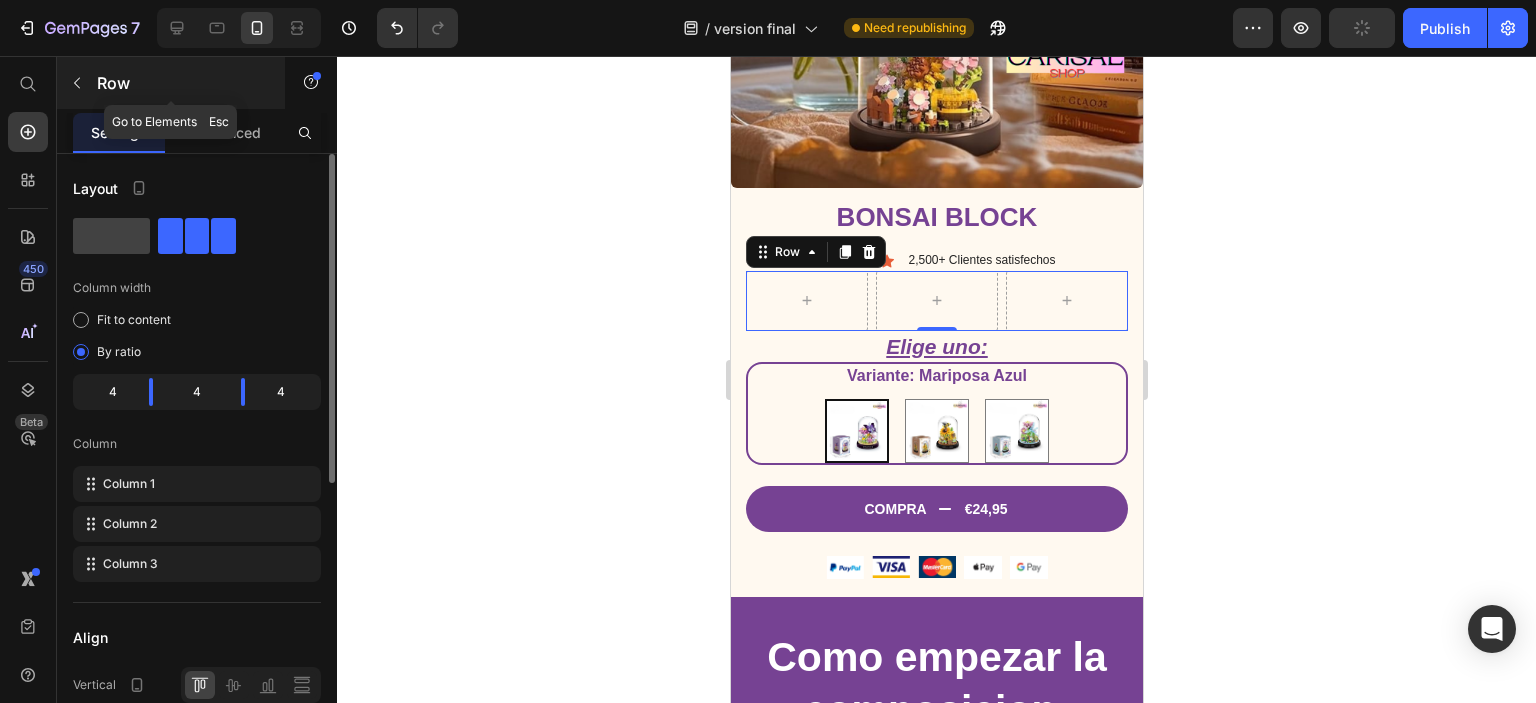 click 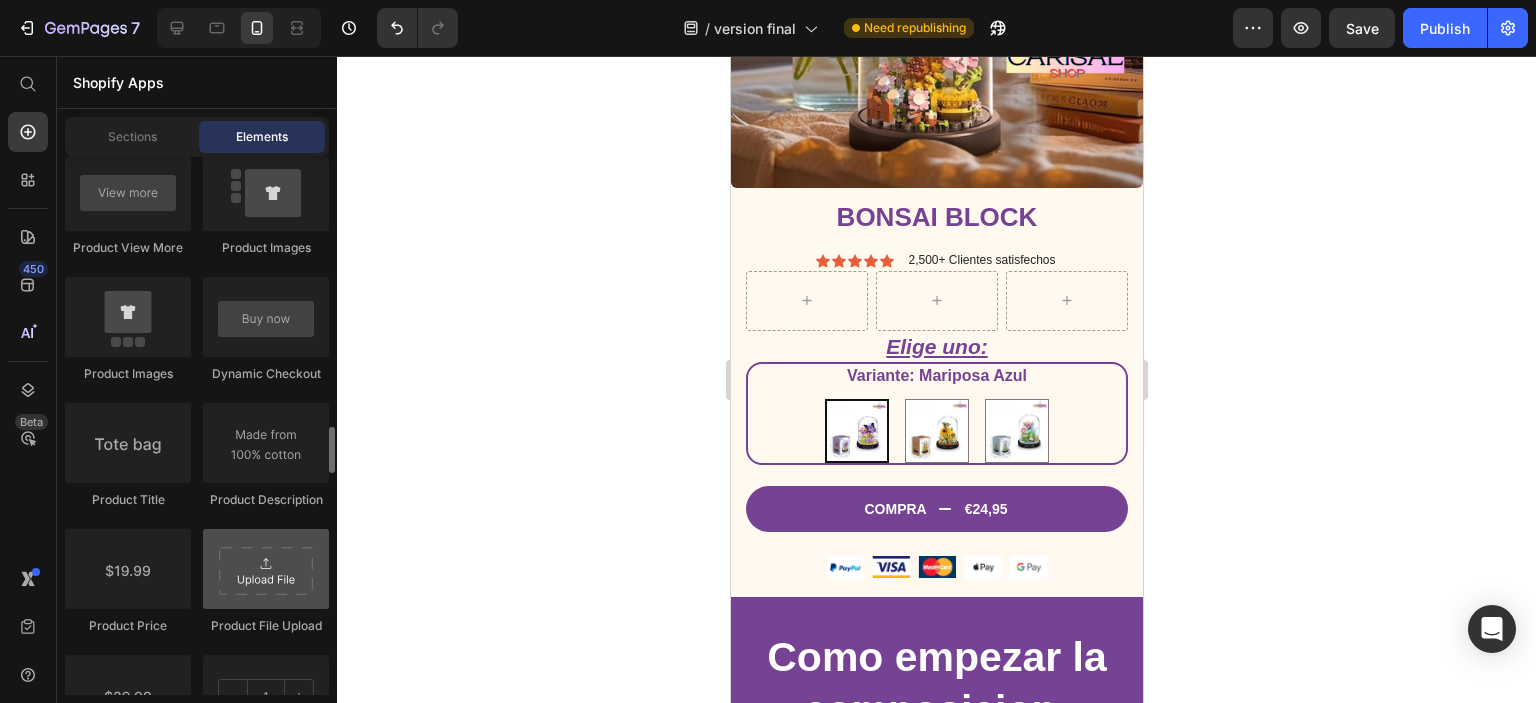 scroll, scrollTop: 3200, scrollLeft: 0, axis: vertical 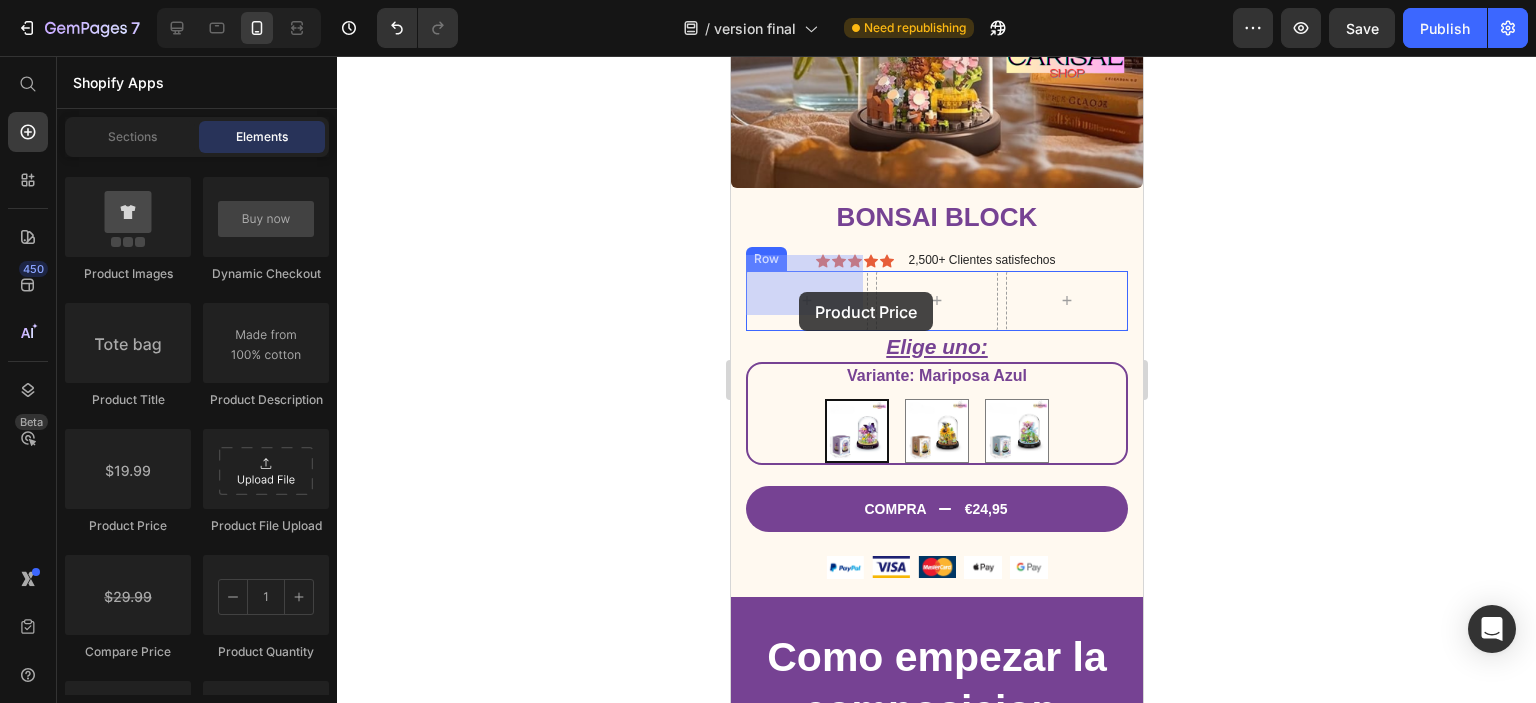 drag, startPoint x: 857, startPoint y: 537, endPoint x: 772, endPoint y: 352, distance: 203.59273 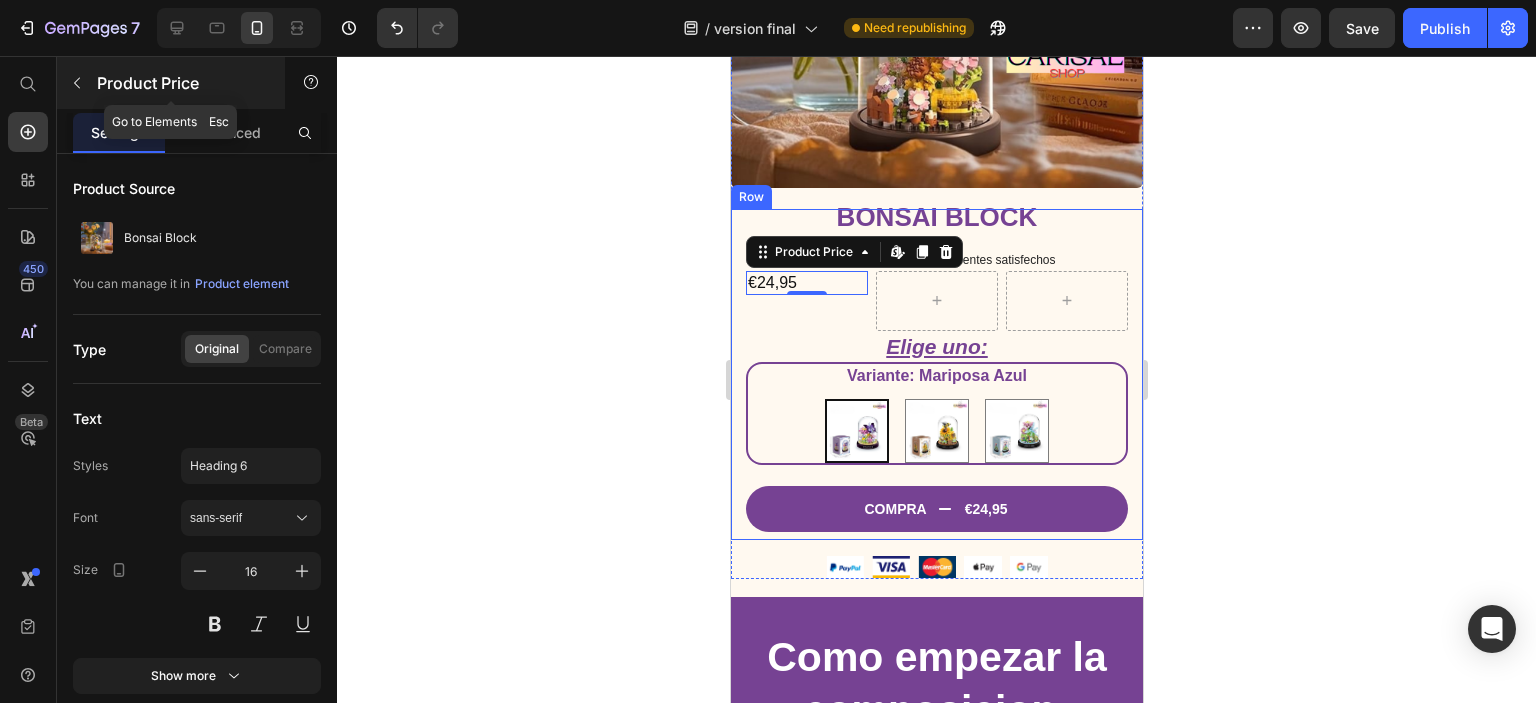 click 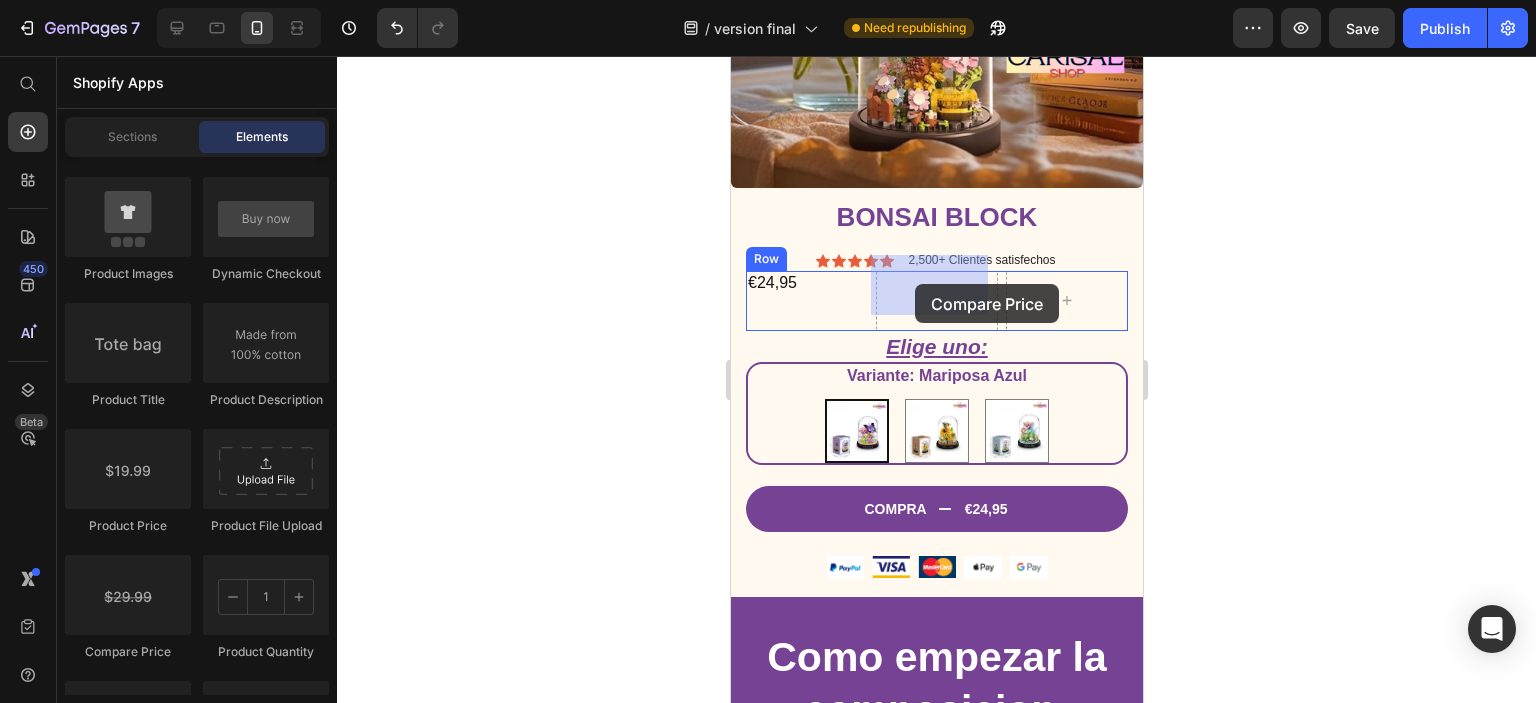 drag, startPoint x: 858, startPoint y: 662, endPoint x: 914, endPoint y: 284, distance: 382.12564 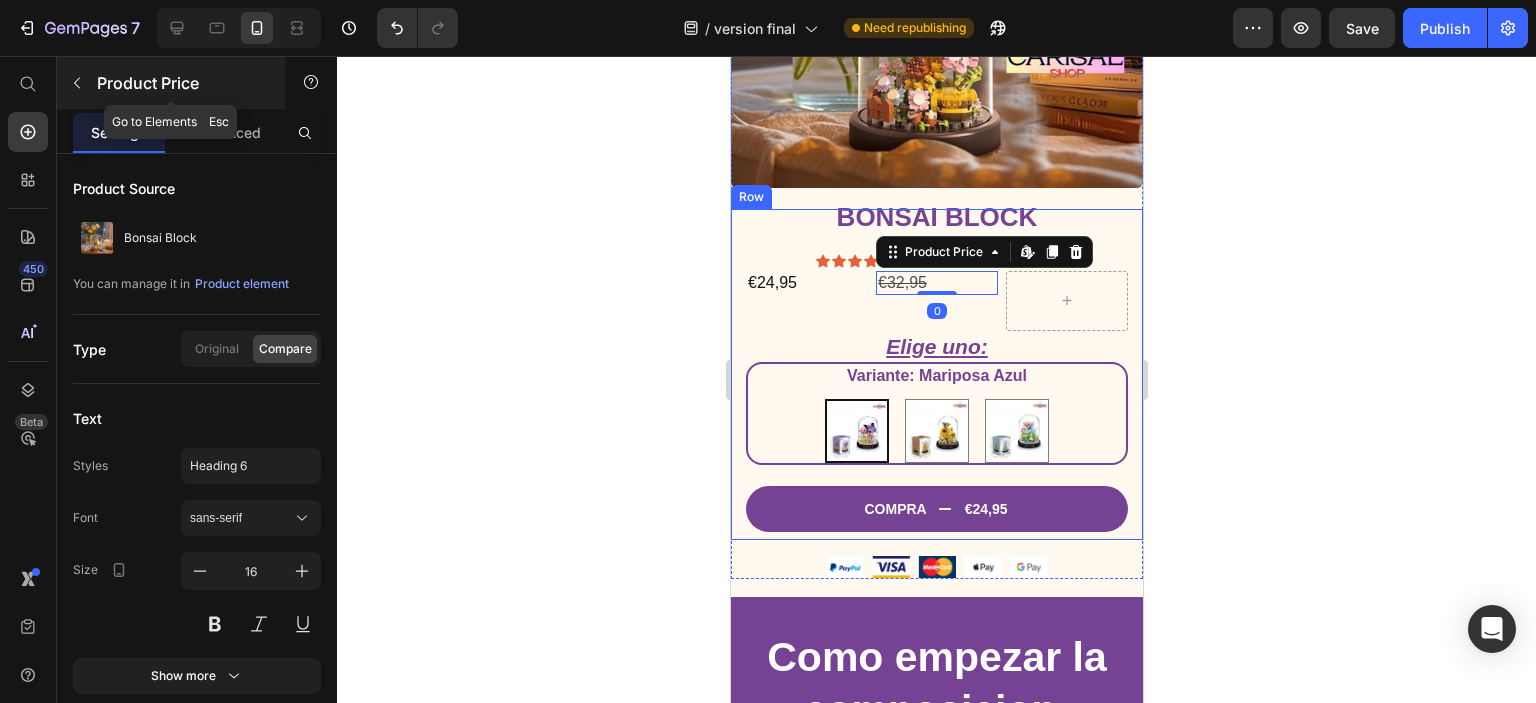click 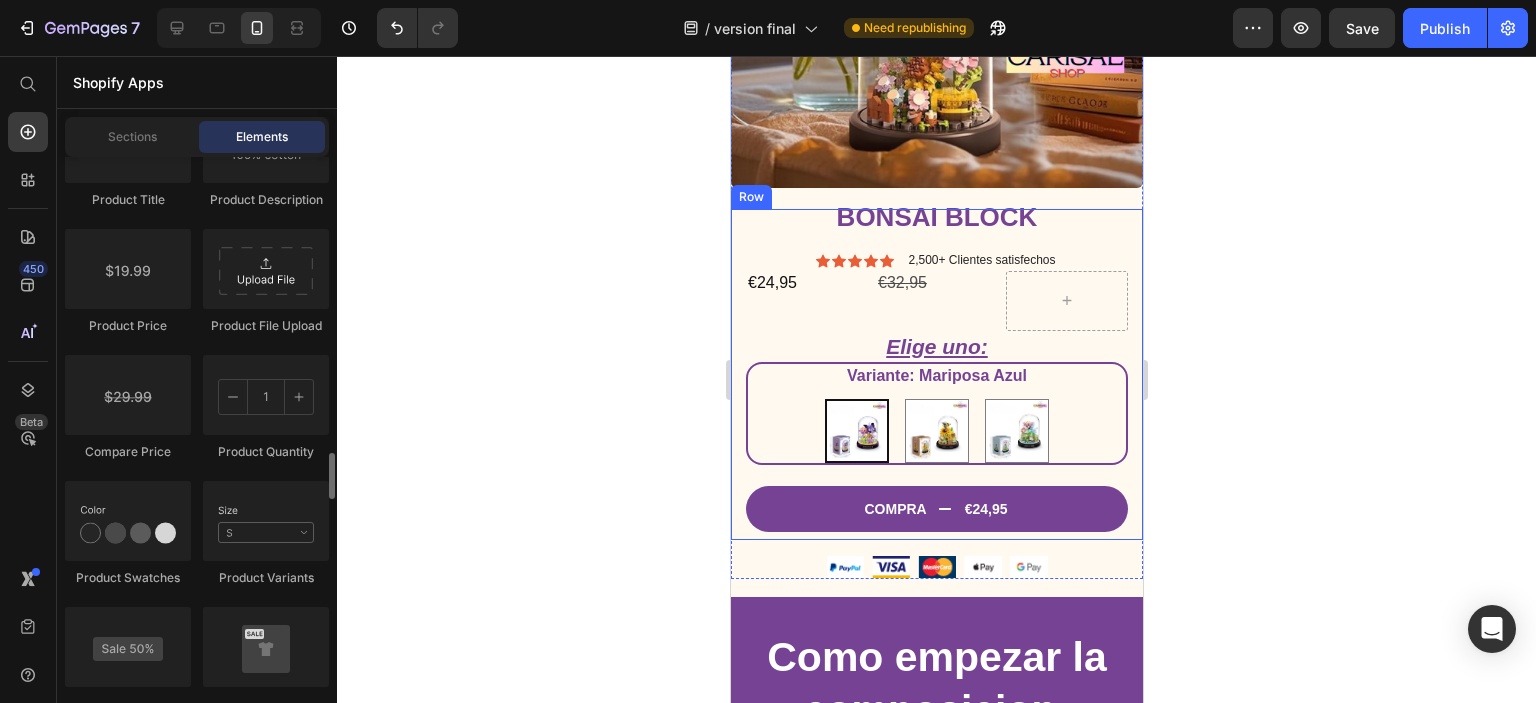 scroll, scrollTop: 3500, scrollLeft: 0, axis: vertical 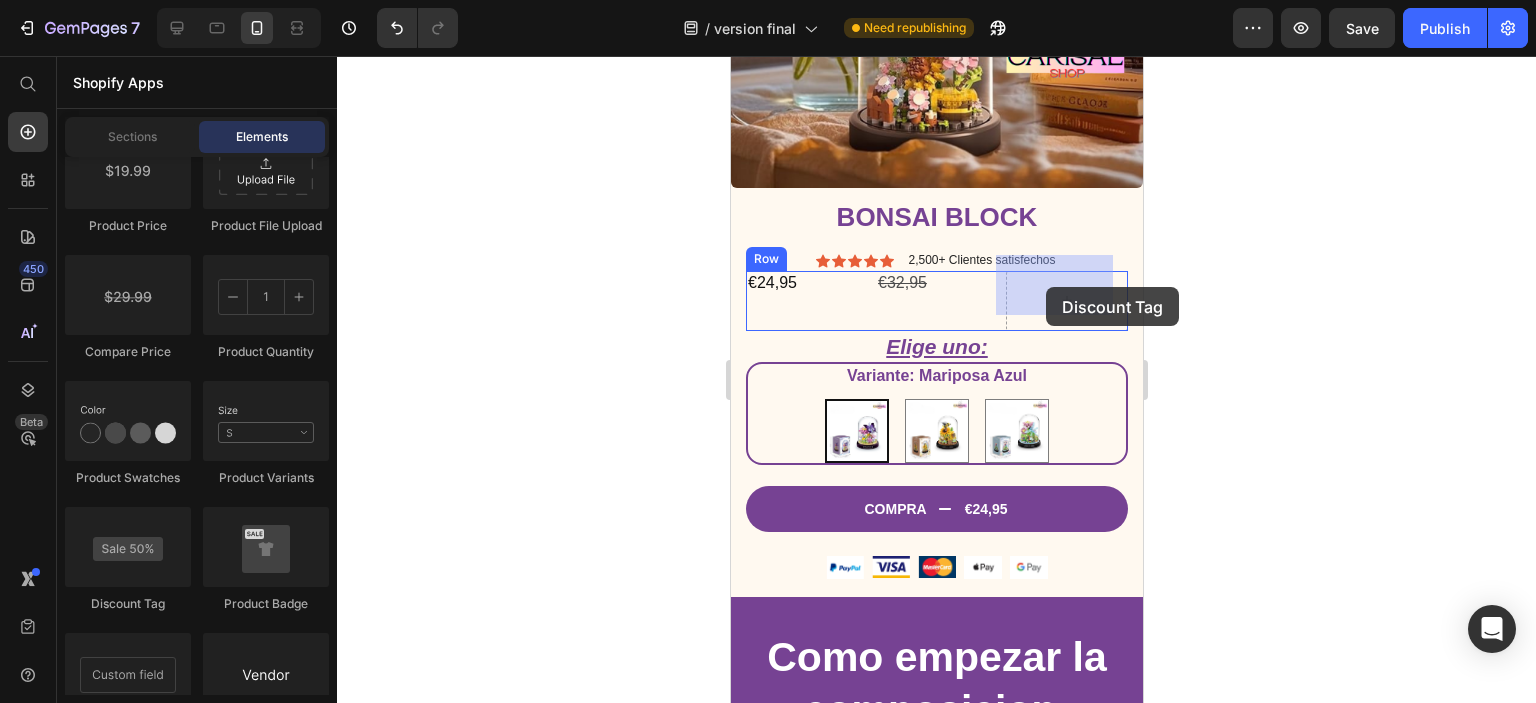 drag, startPoint x: 879, startPoint y: 607, endPoint x: 1045, endPoint y: 287, distance: 360.4941 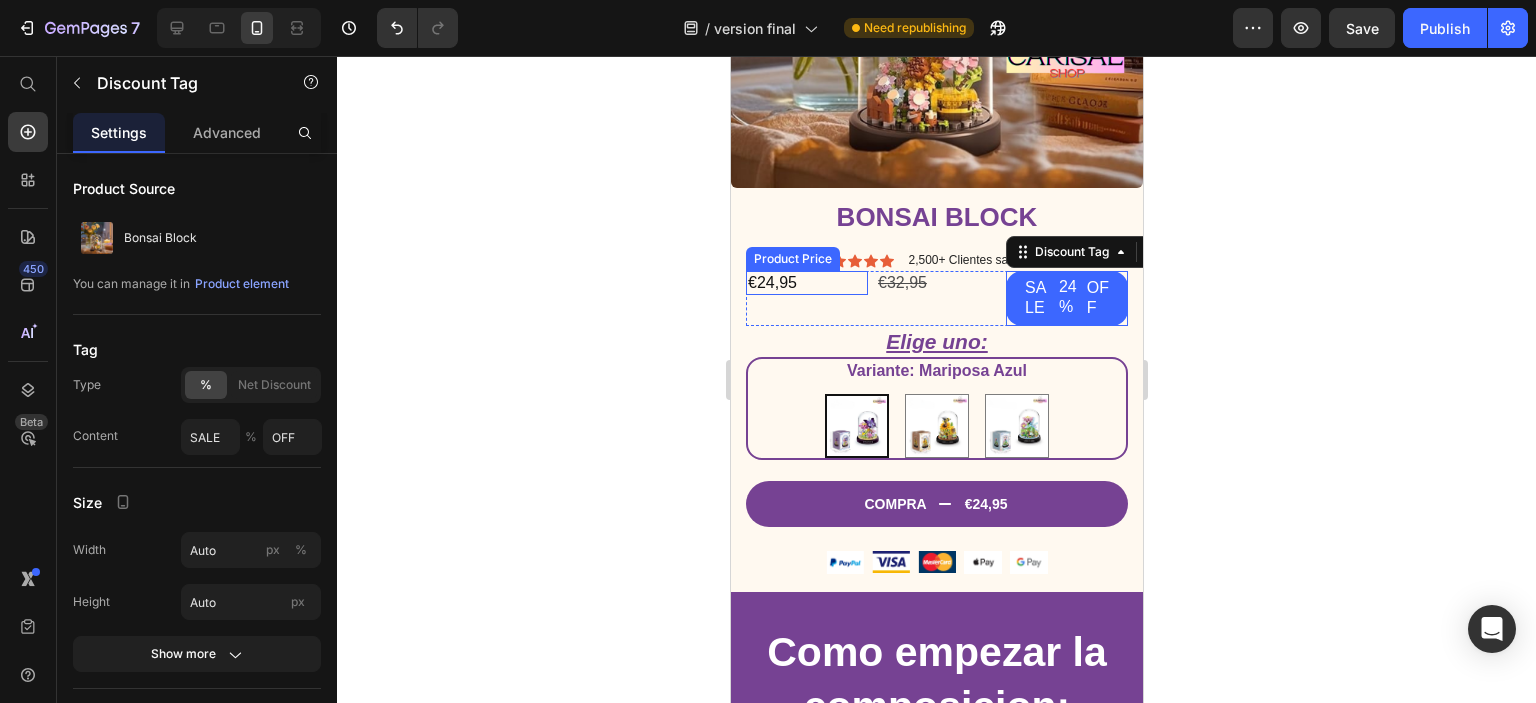 click on "€24,95" at bounding box center [806, 283] 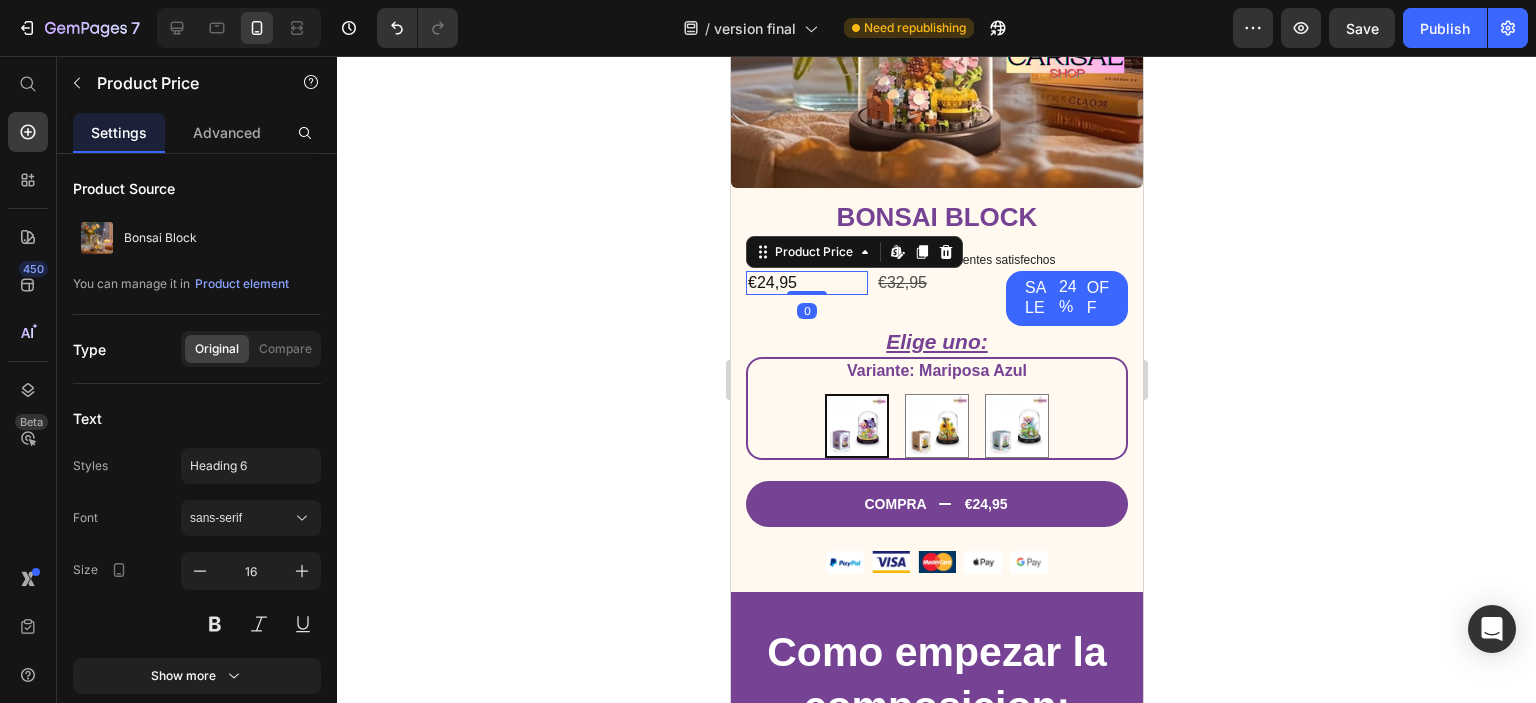 click on "€24,95" at bounding box center [806, 283] 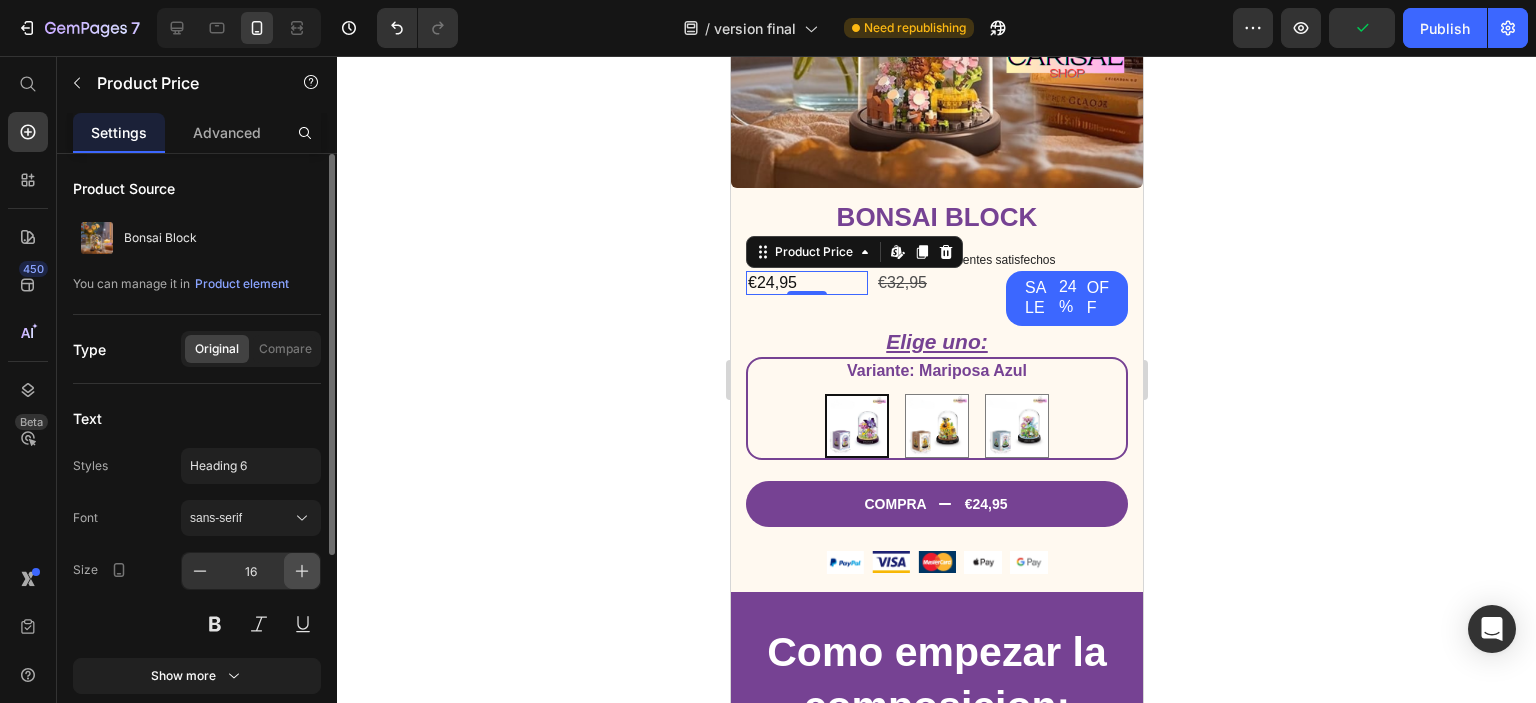 click 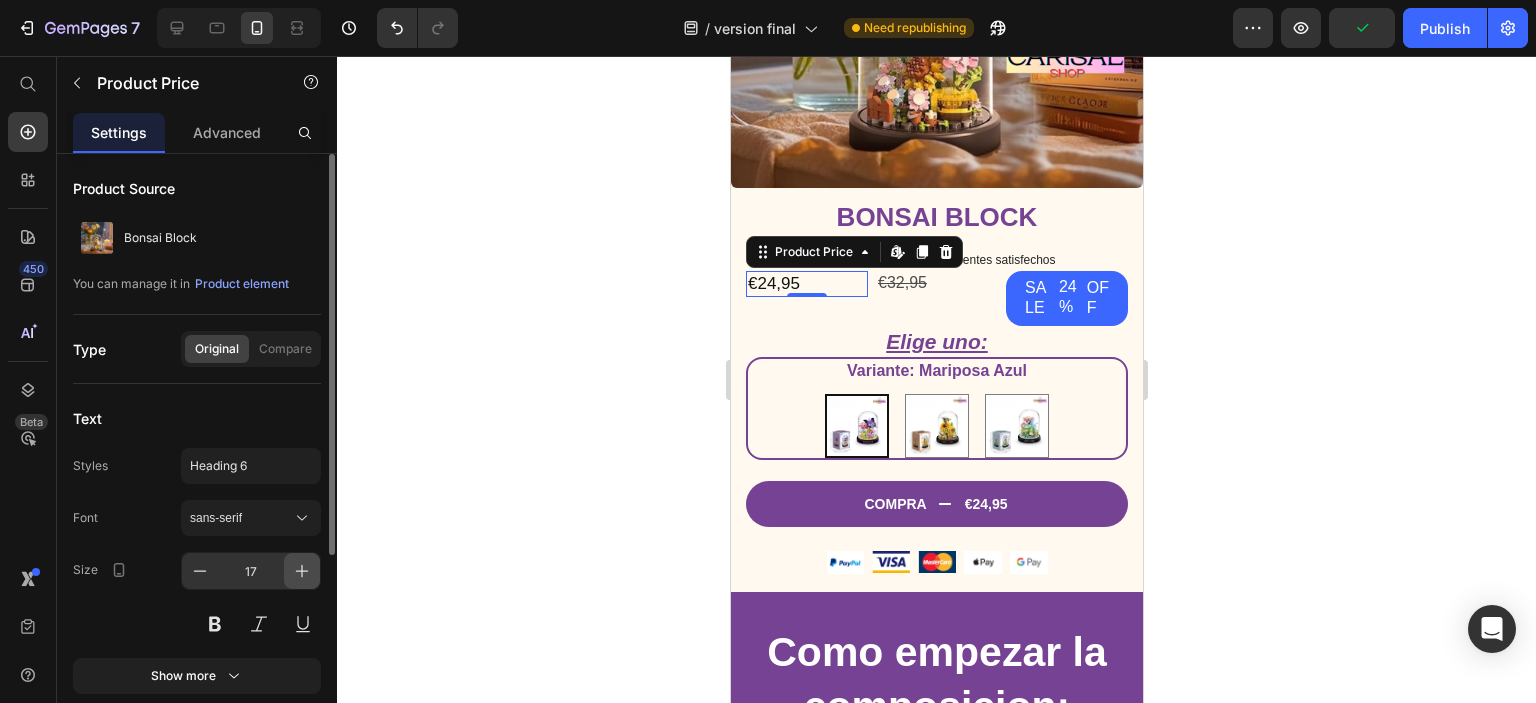 click 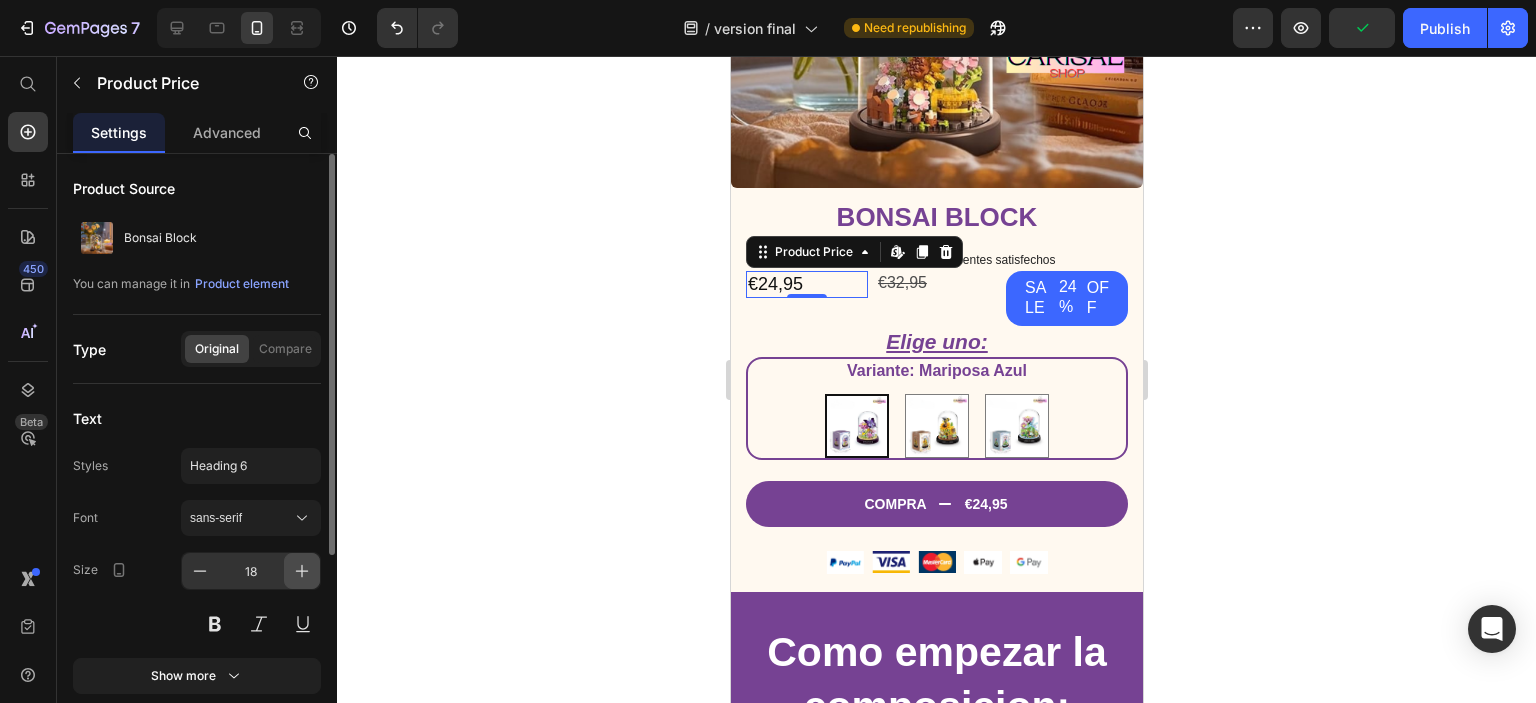 click 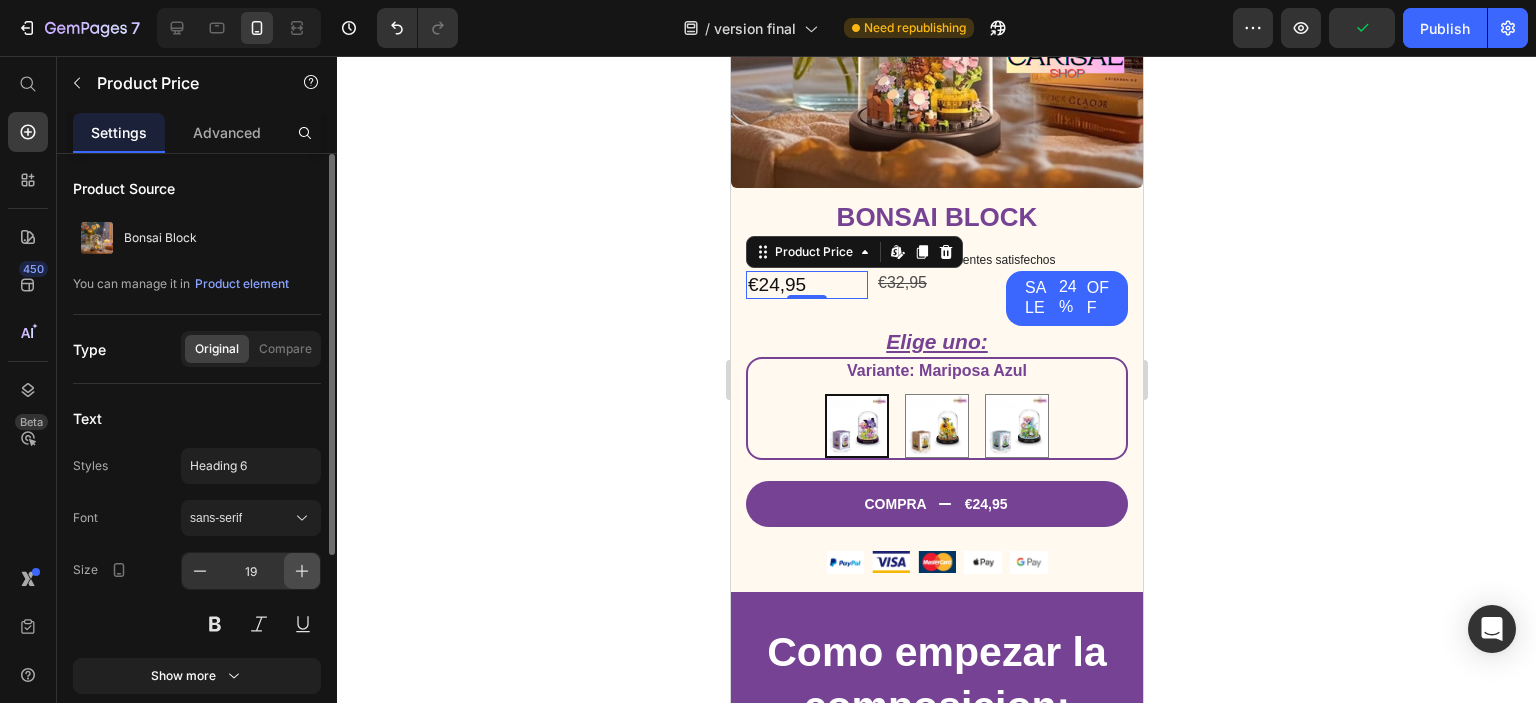 click 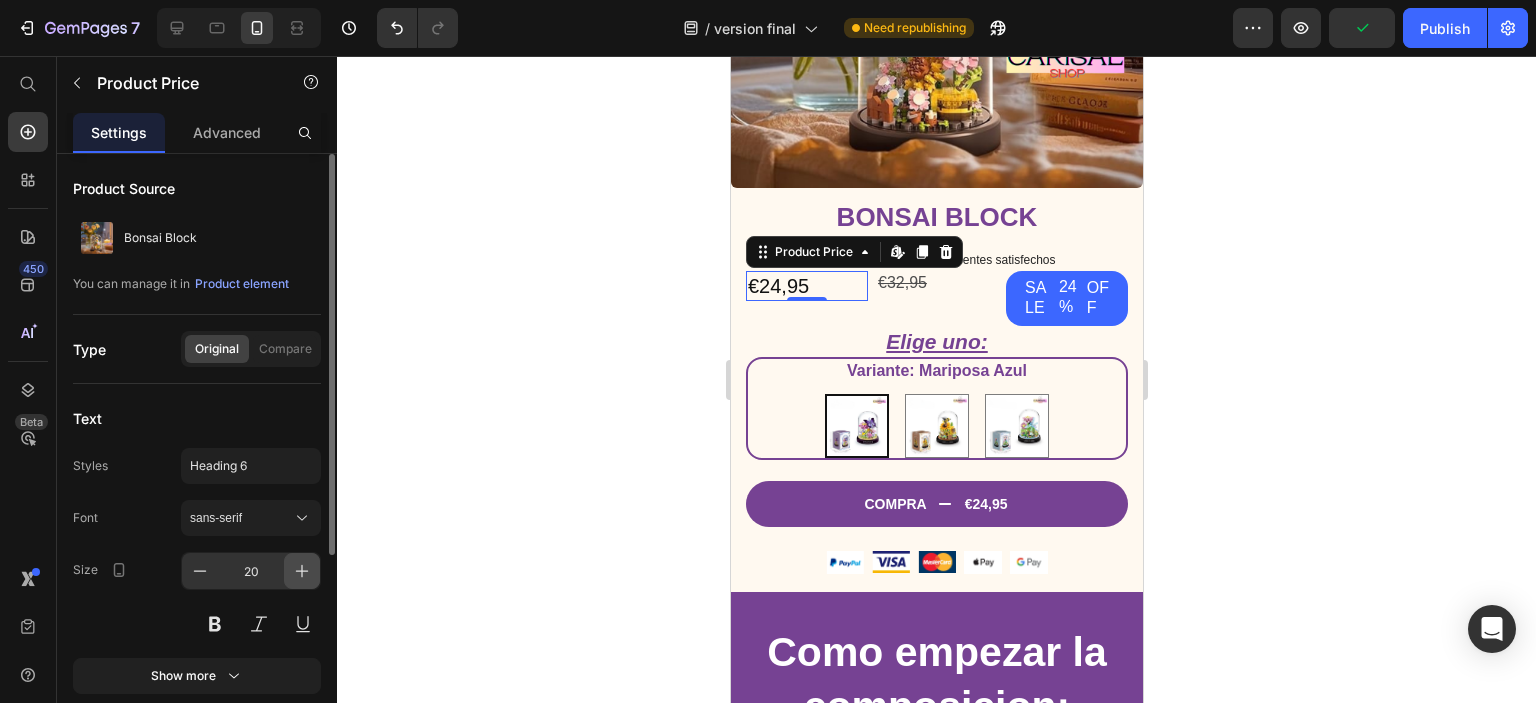 click 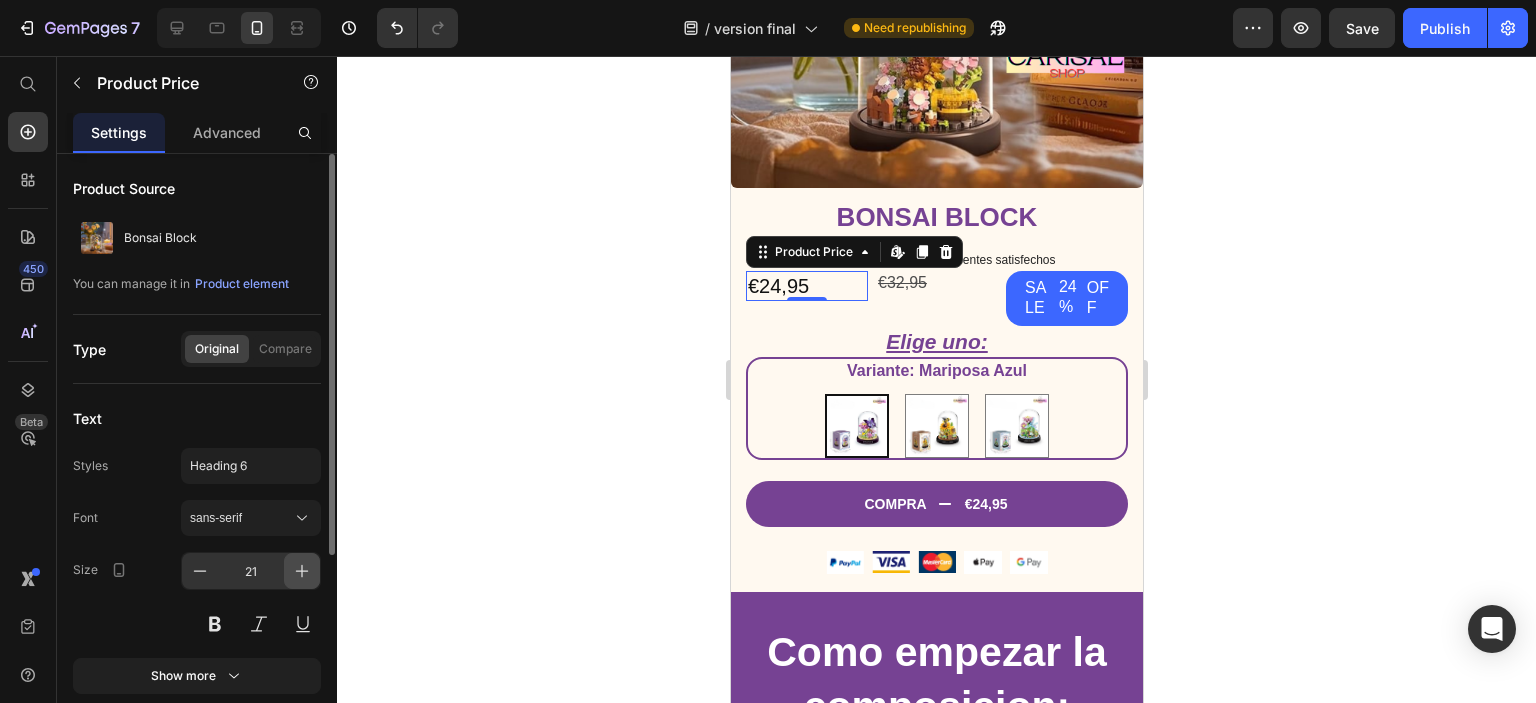 click 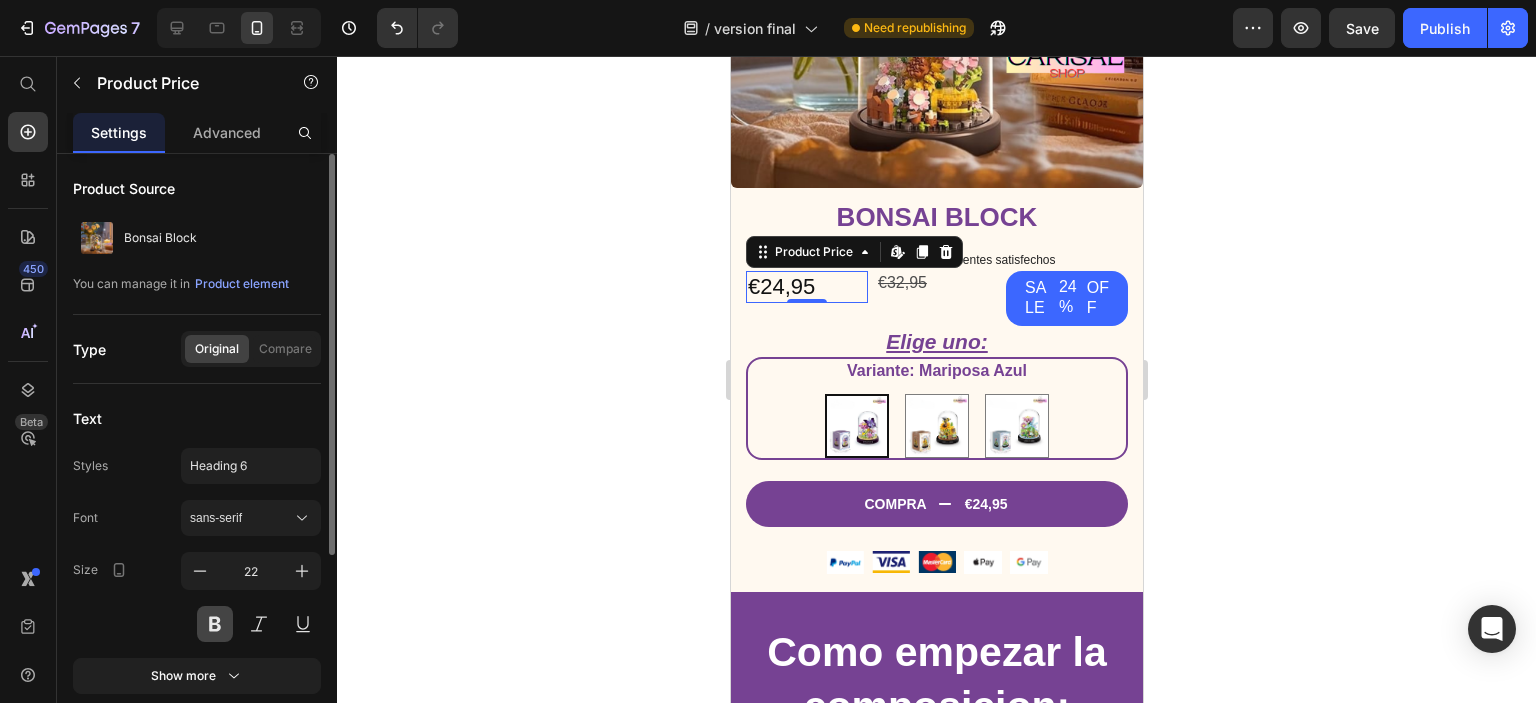 click at bounding box center [215, 624] 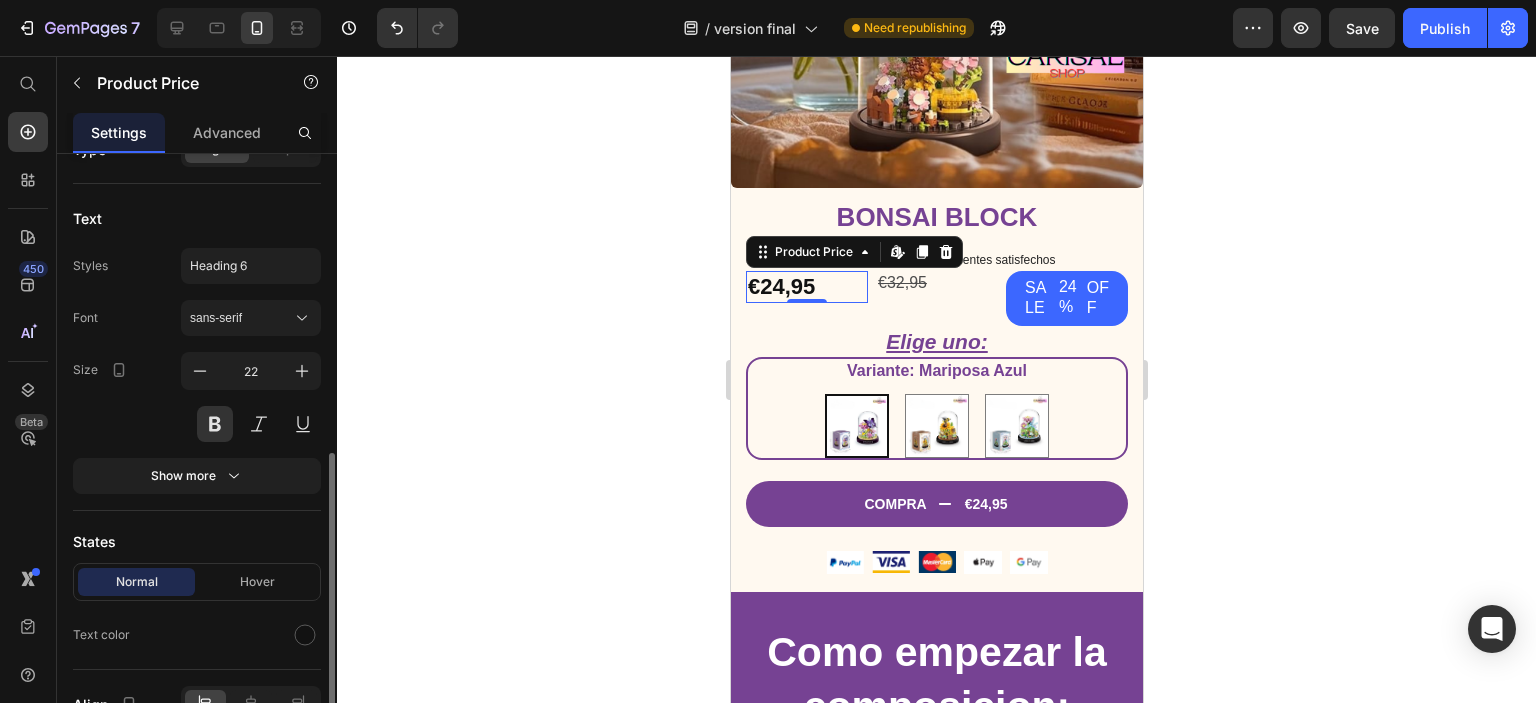 scroll, scrollTop: 300, scrollLeft: 0, axis: vertical 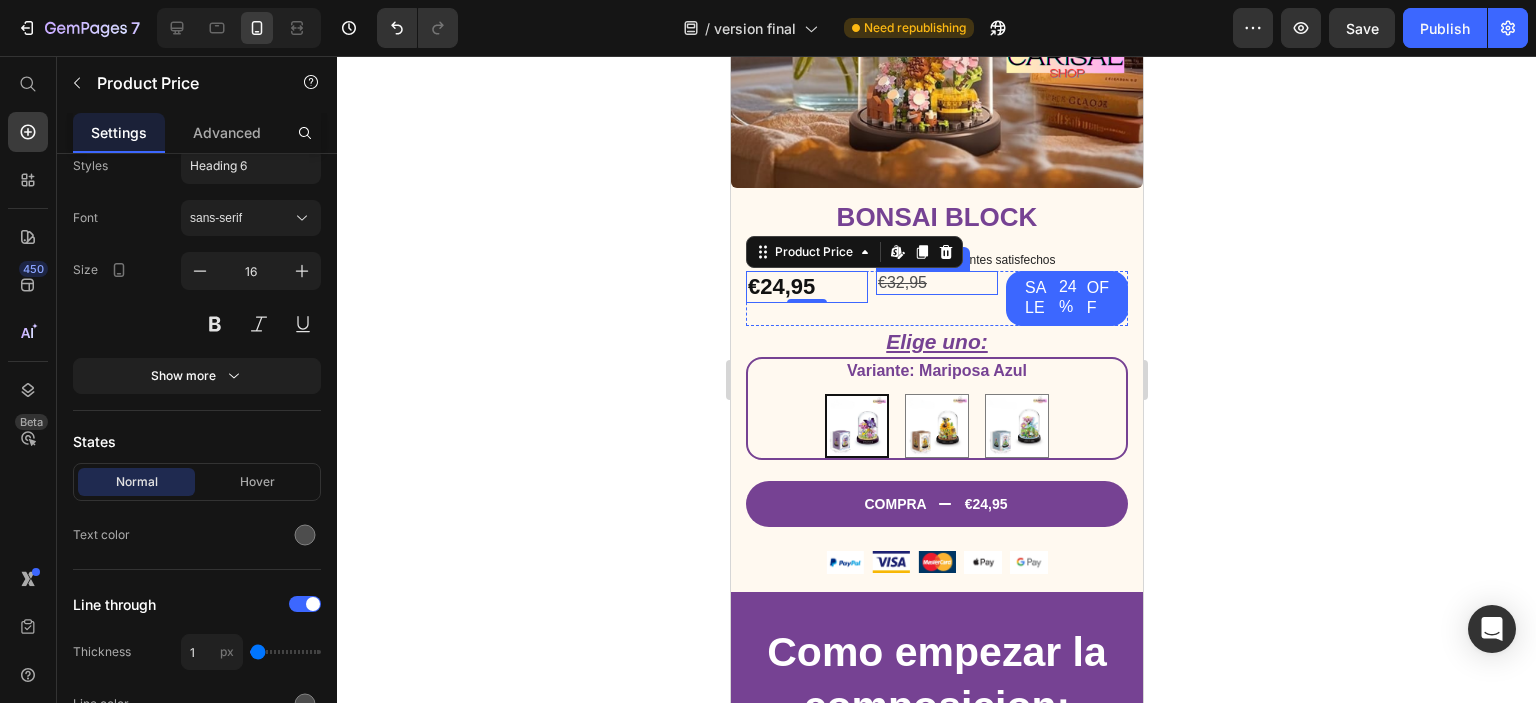 click on "€32,95" at bounding box center (936, 283) 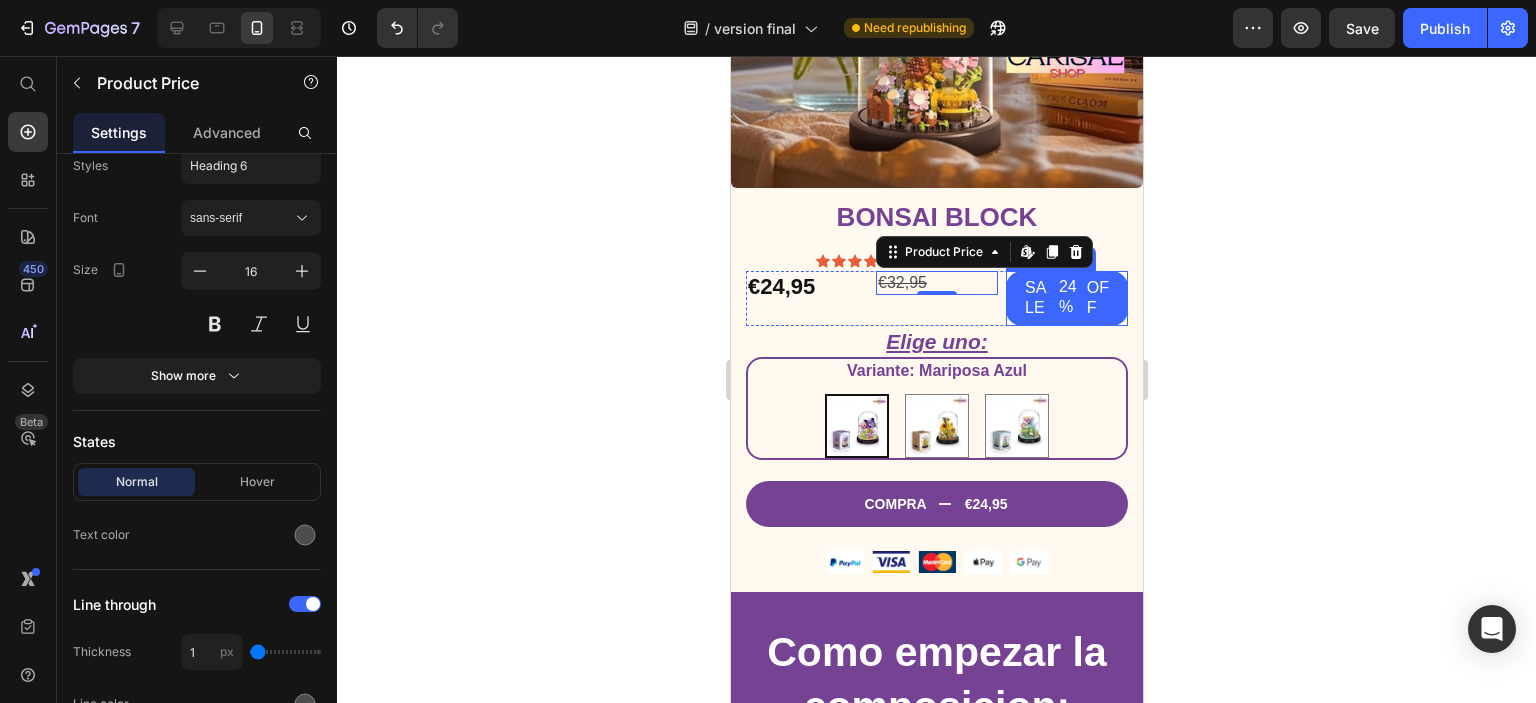 click on "24%" at bounding box center (1069, 298) 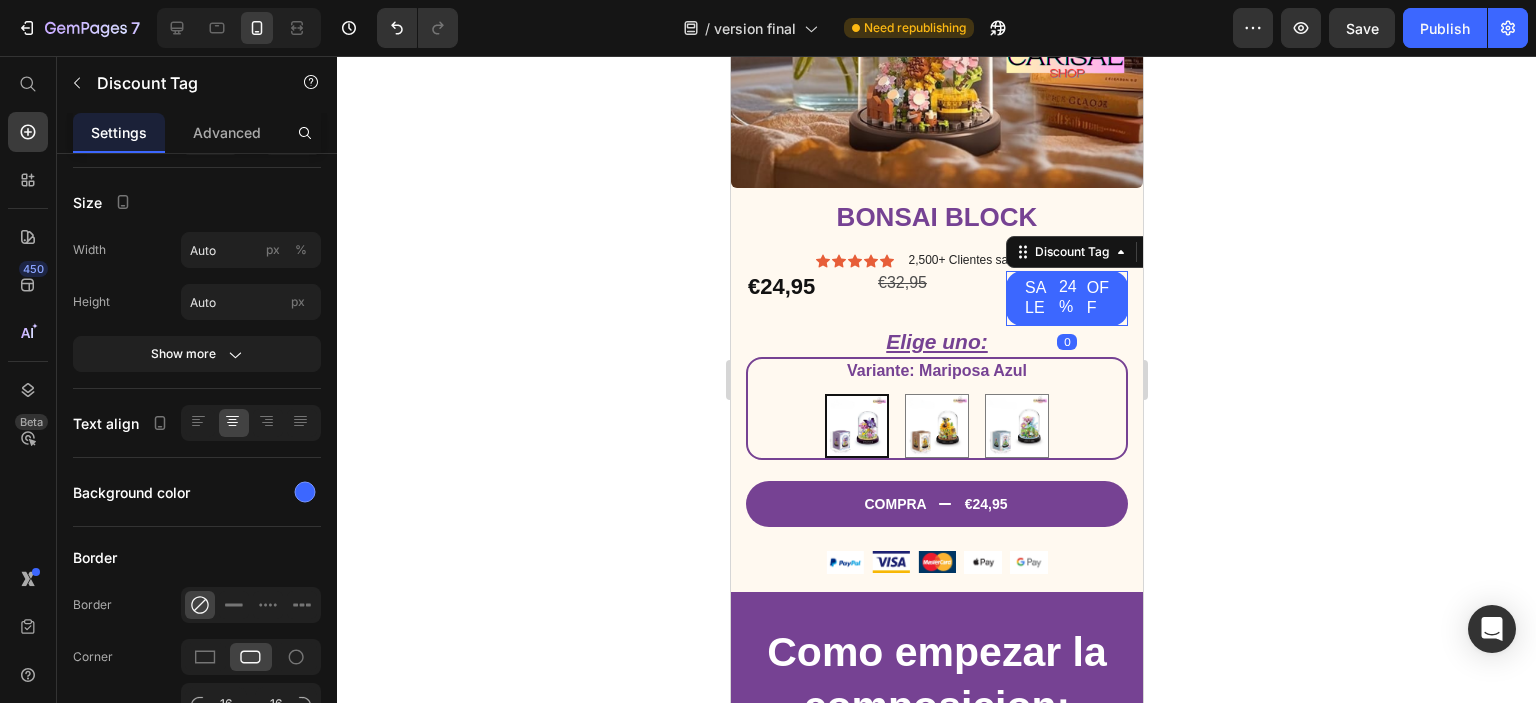scroll, scrollTop: 0, scrollLeft: 0, axis: both 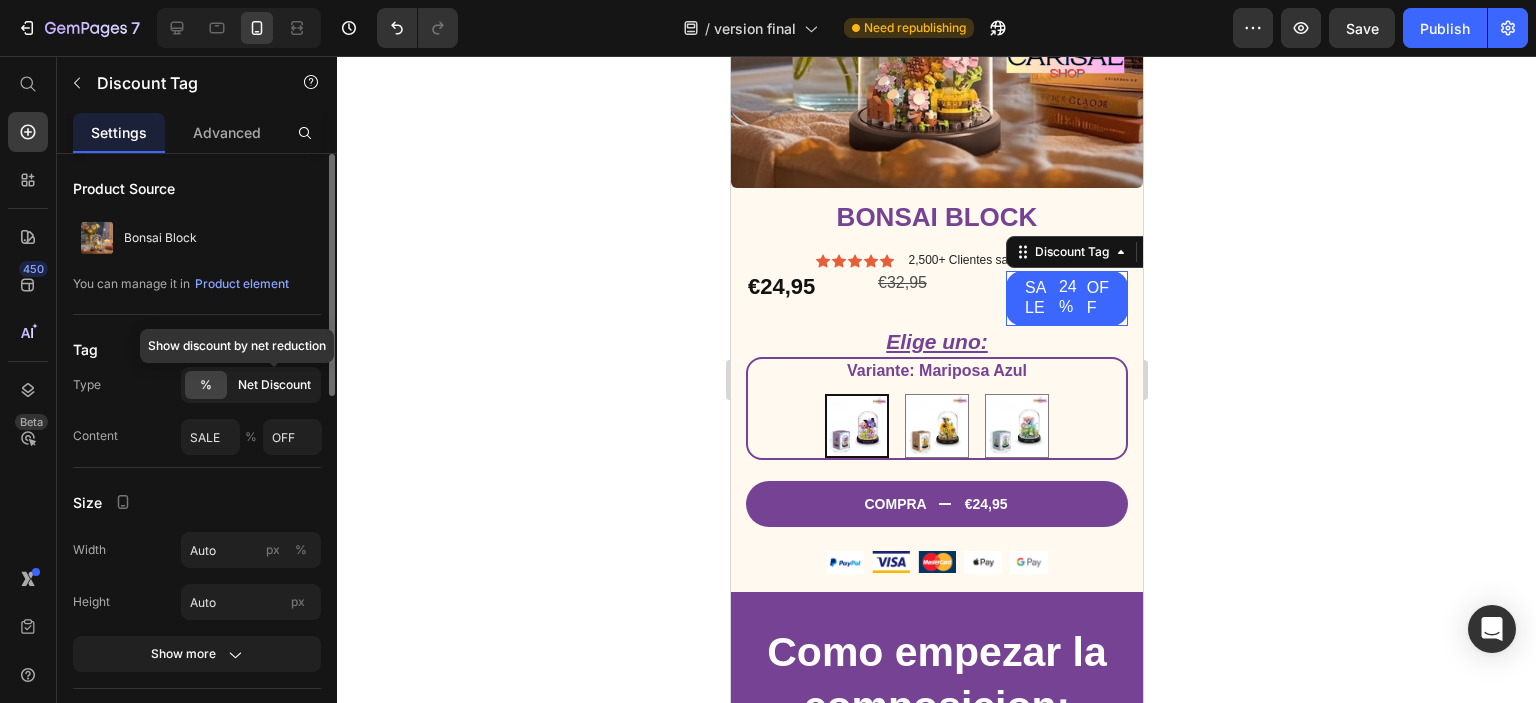 click on "Net Discount" 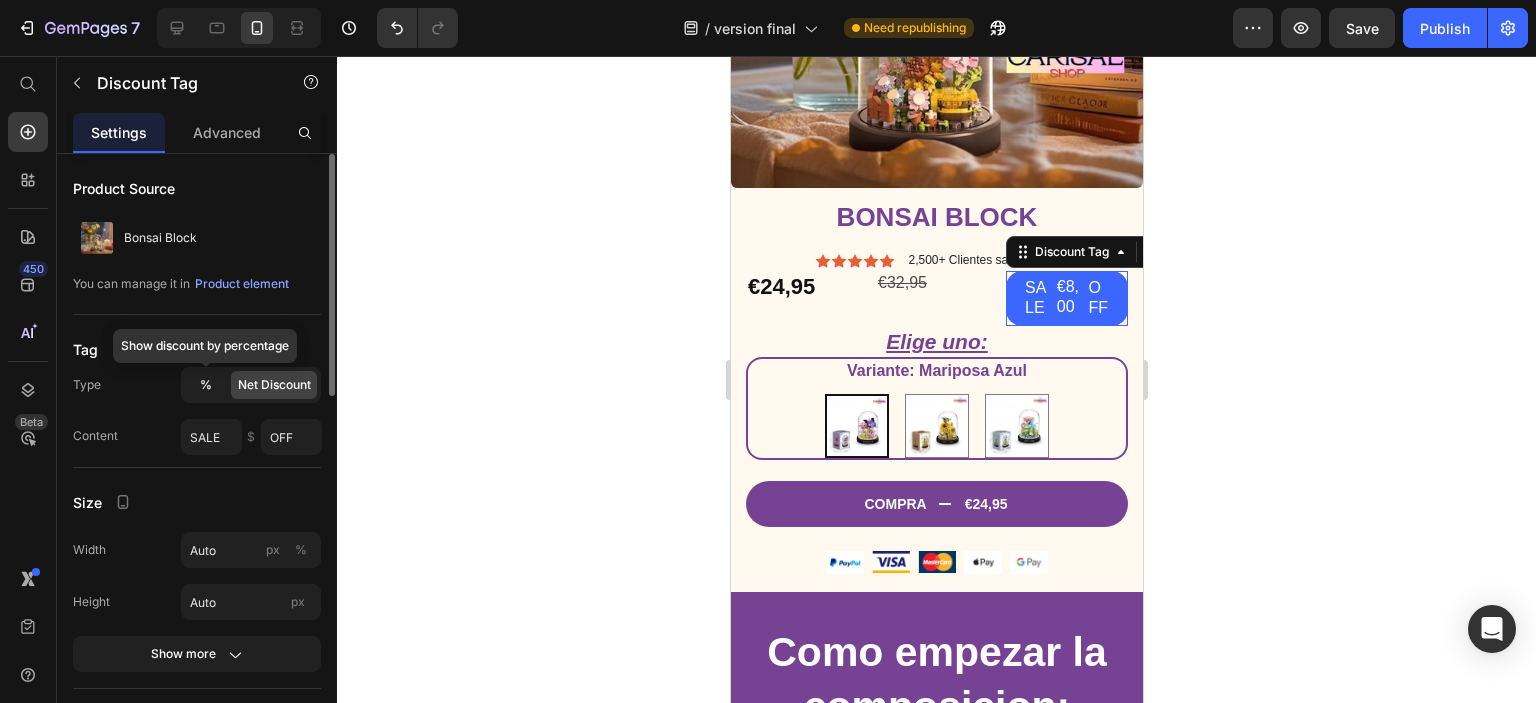 click on "%" 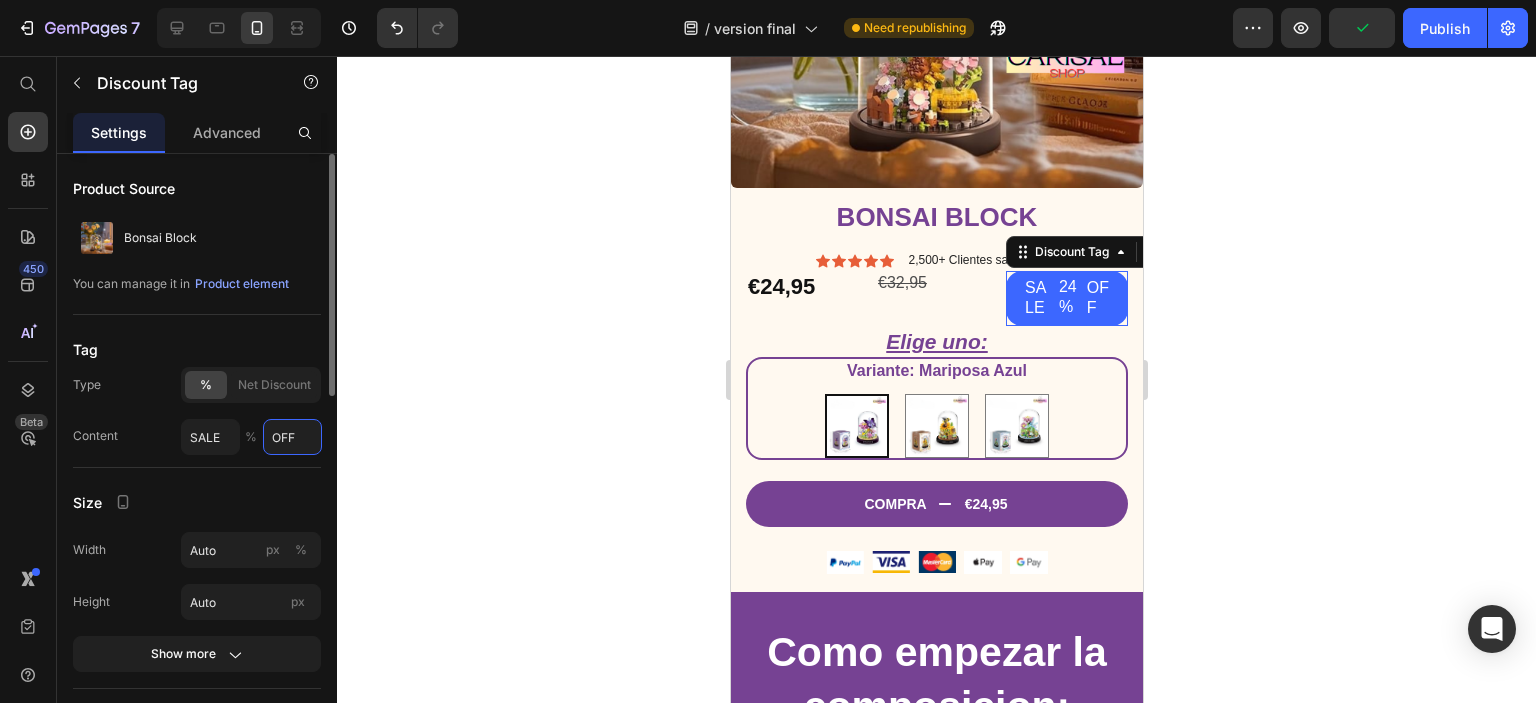 click on "OFF" at bounding box center (292, 437) 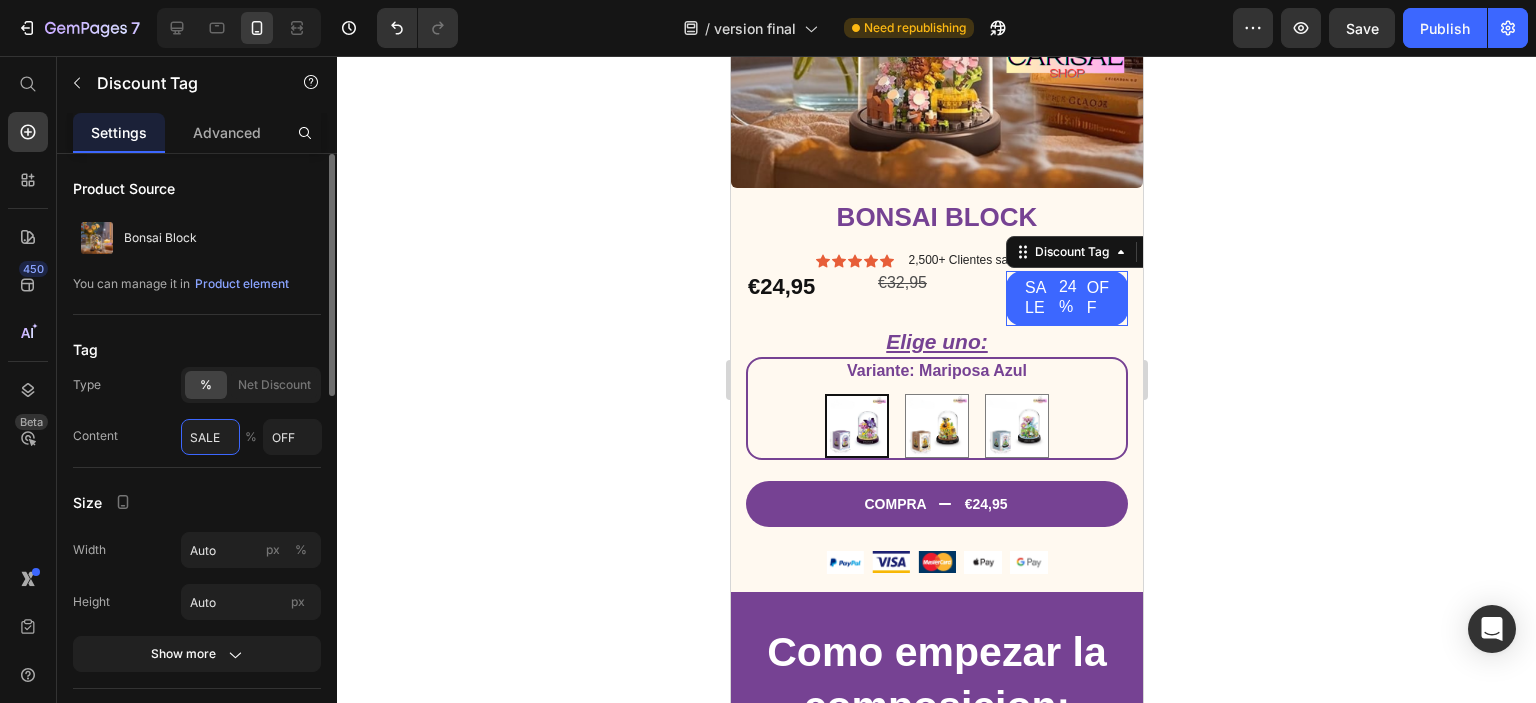 drag, startPoint x: 223, startPoint y: 439, endPoint x: 108, endPoint y: 443, distance: 115.06954 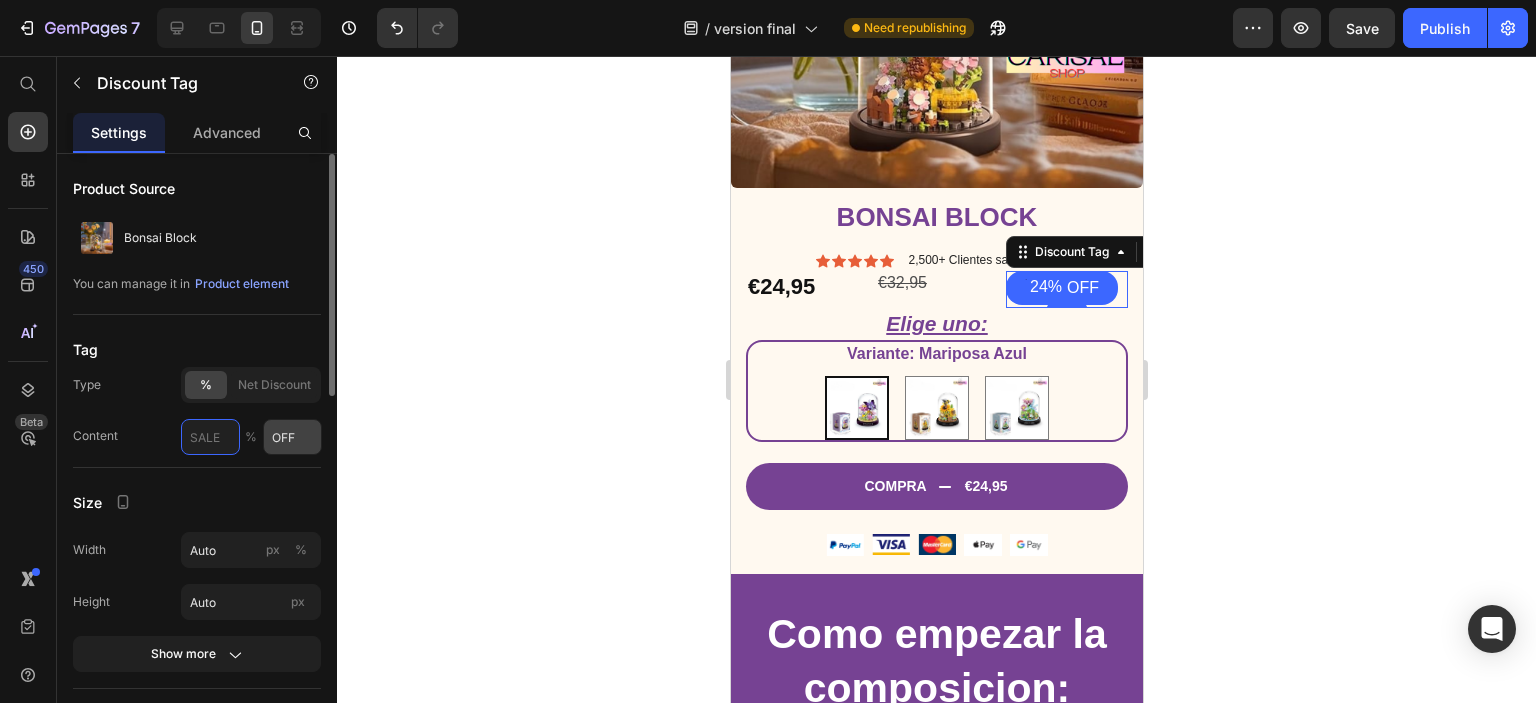 type 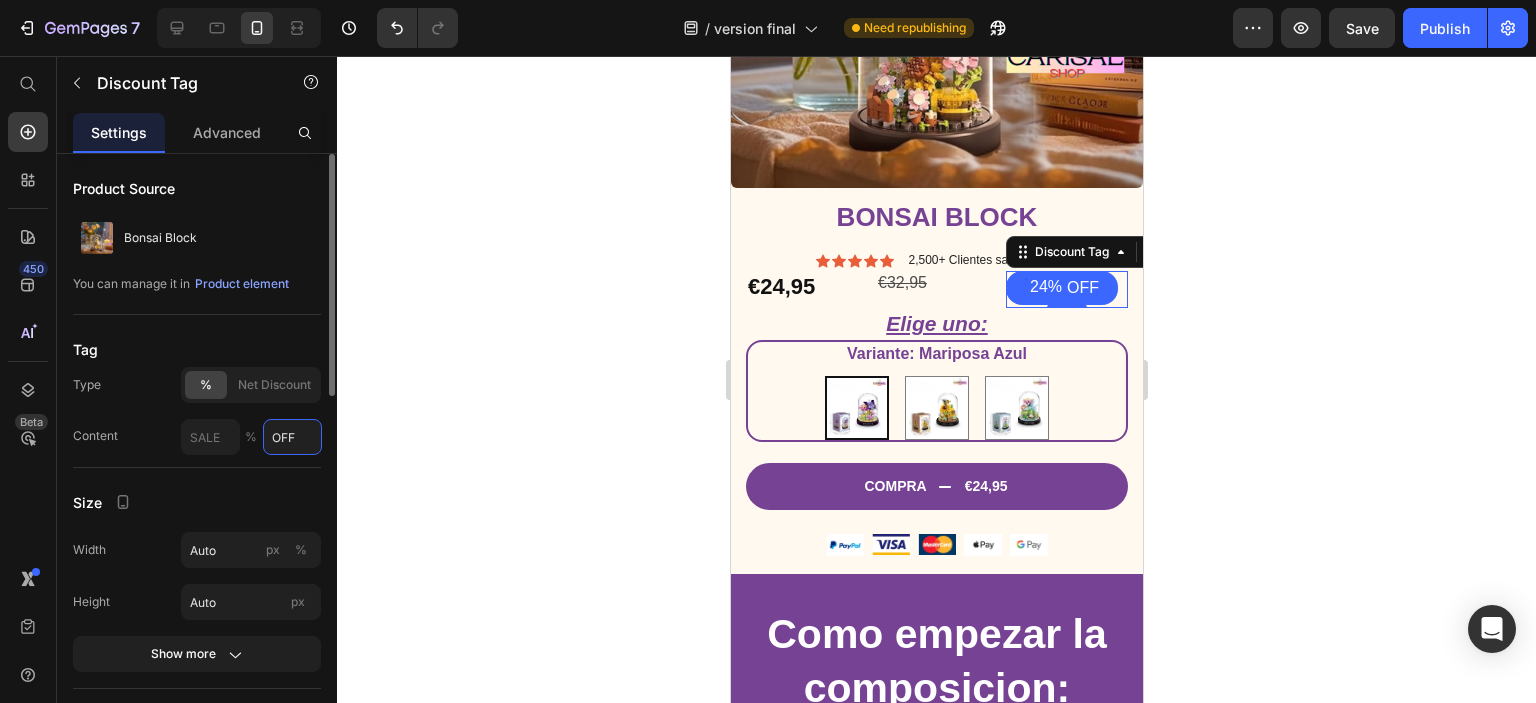 drag, startPoint x: 296, startPoint y: 433, endPoint x: 250, endPoint y: 433, distance: 46 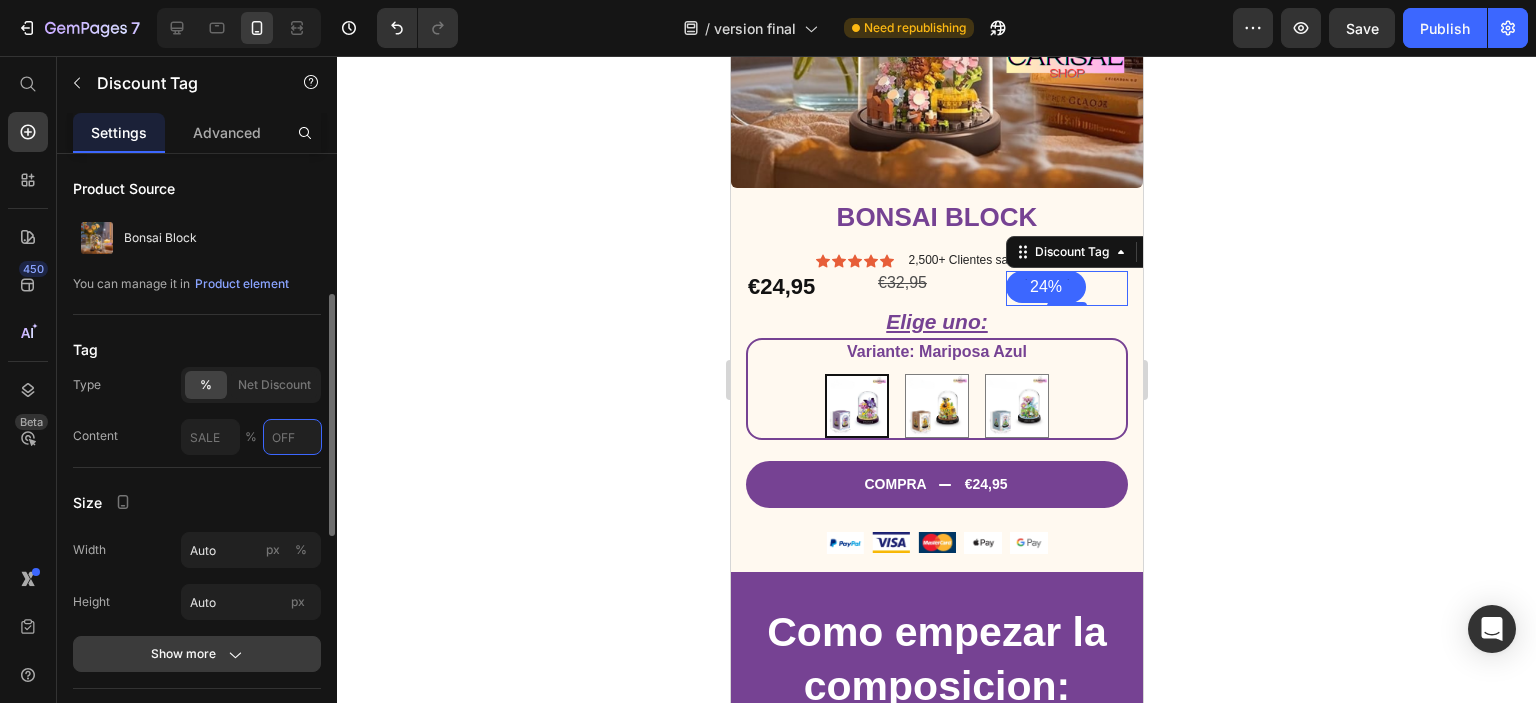 scroll, scrollTop: 200, scrollLeft: 0, axis: vertical 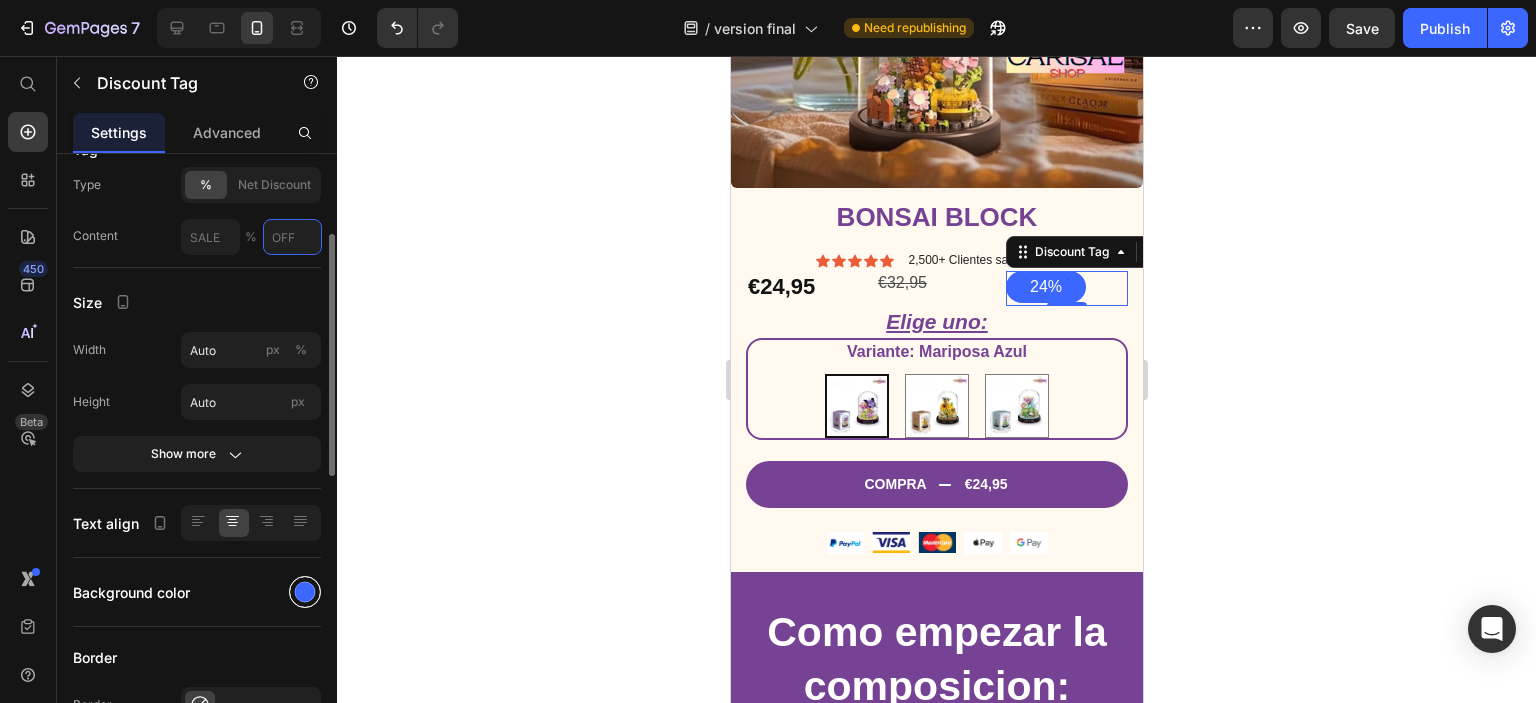 type 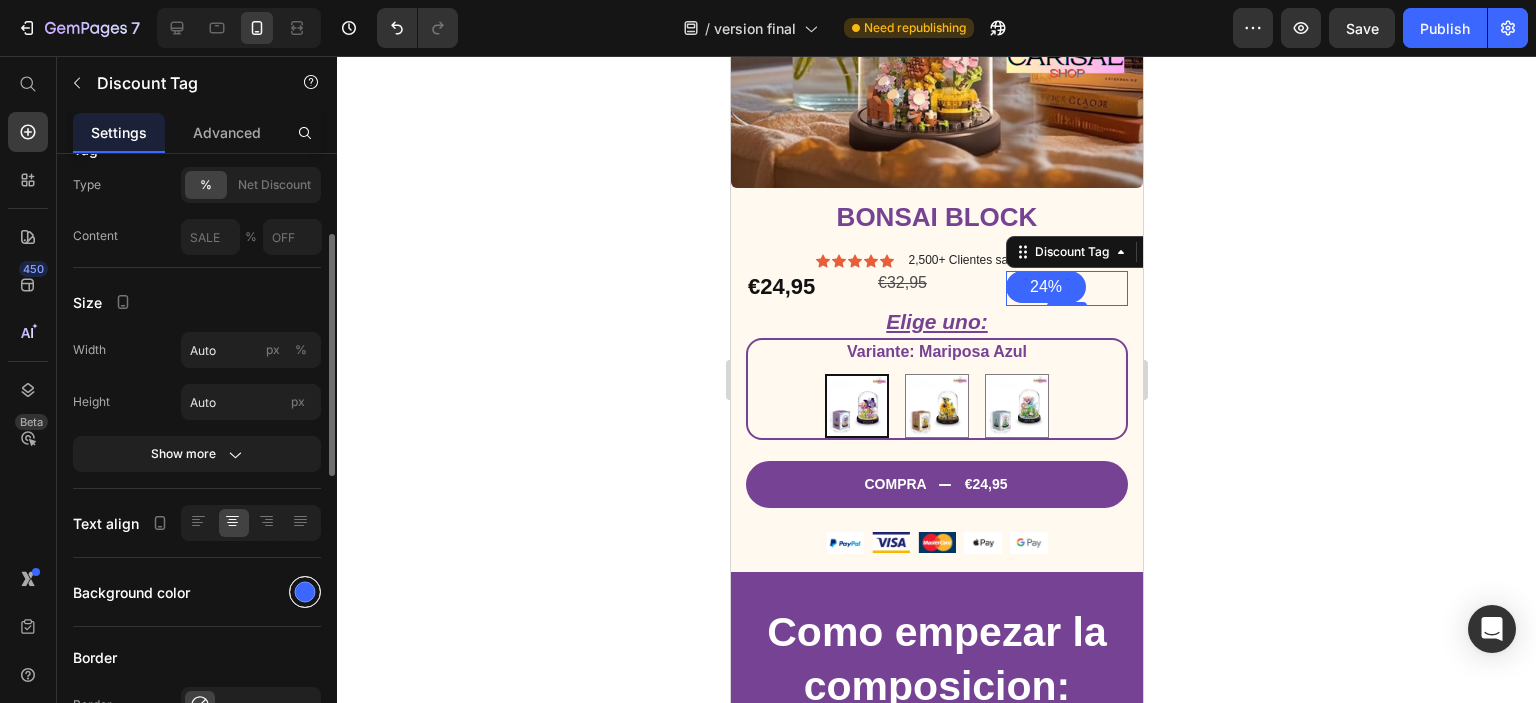 click at bounding box center (305, 592) 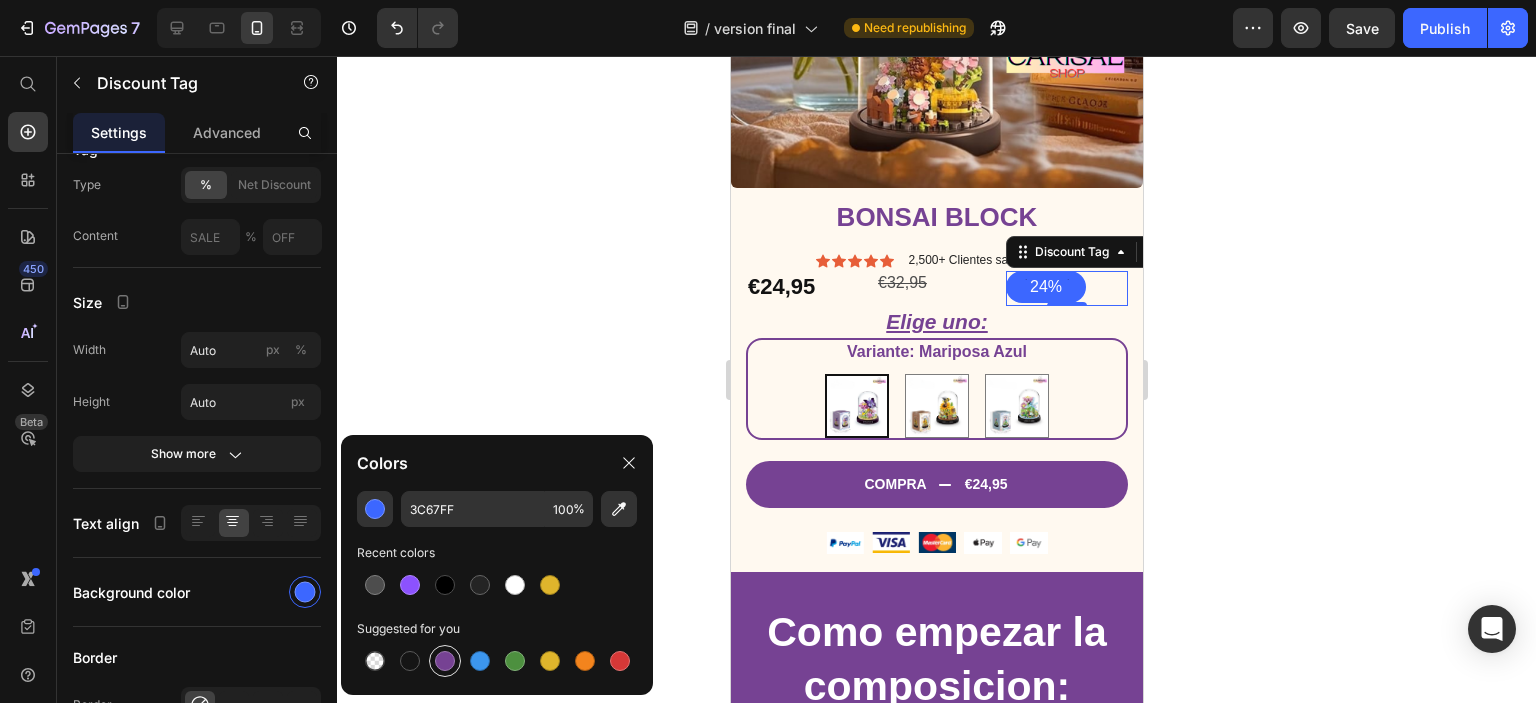 click at bounding box center (445, 661) 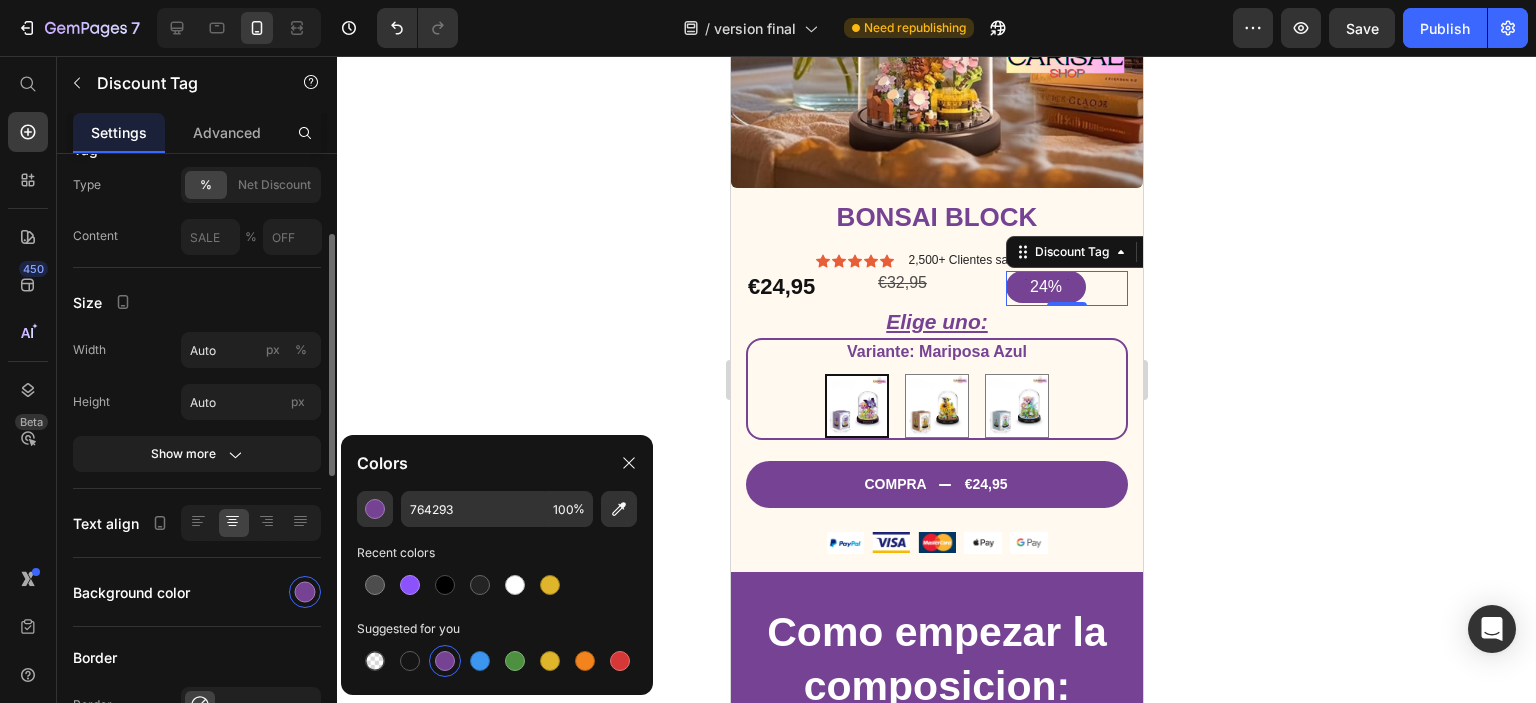 click on "Background color" 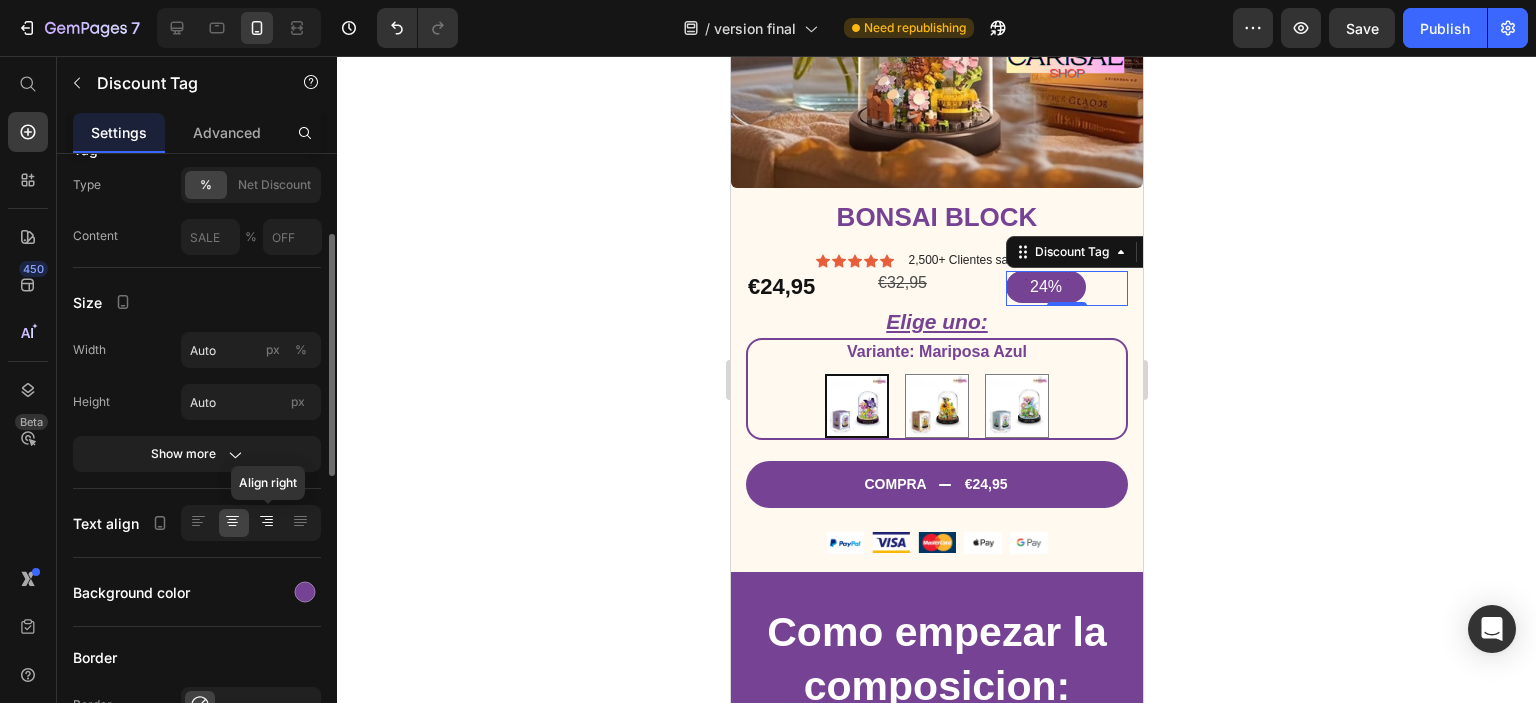 click 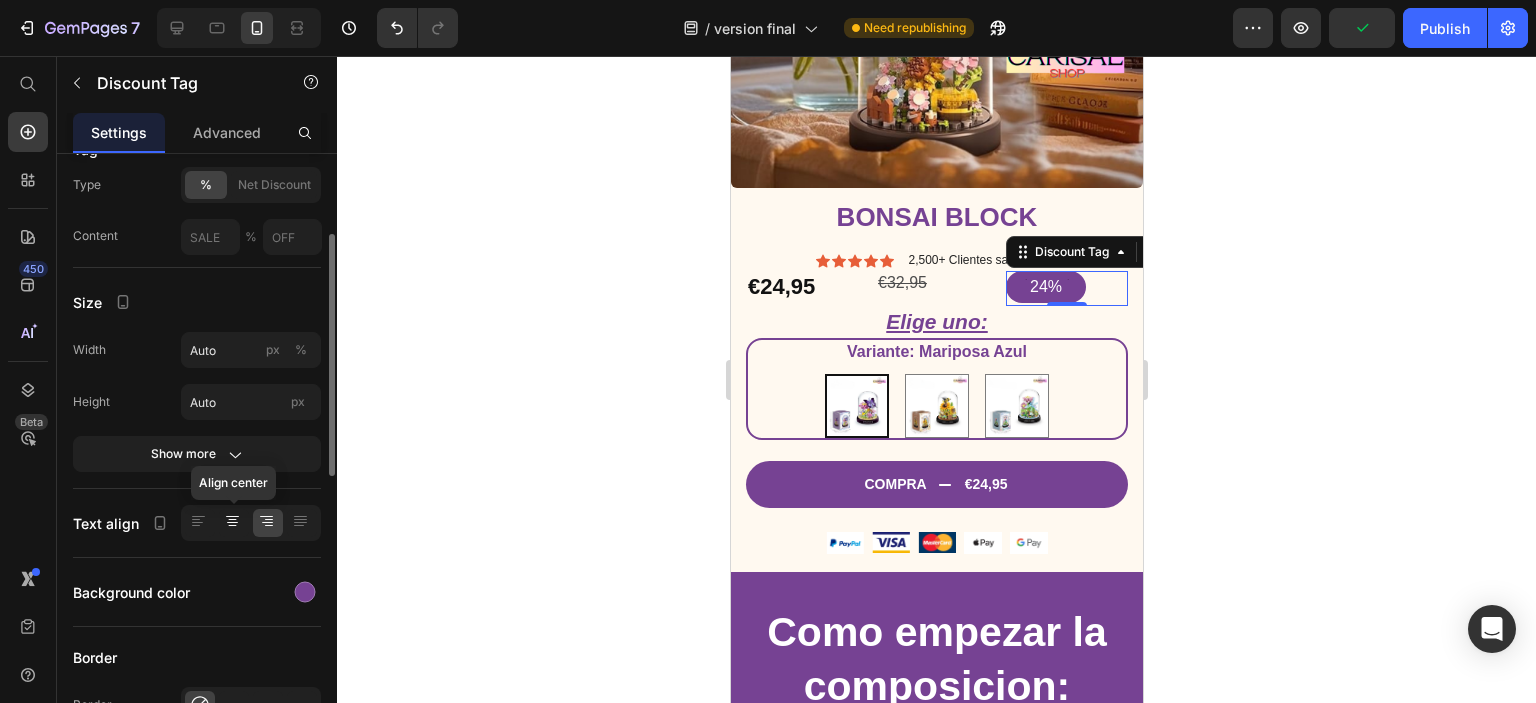 click 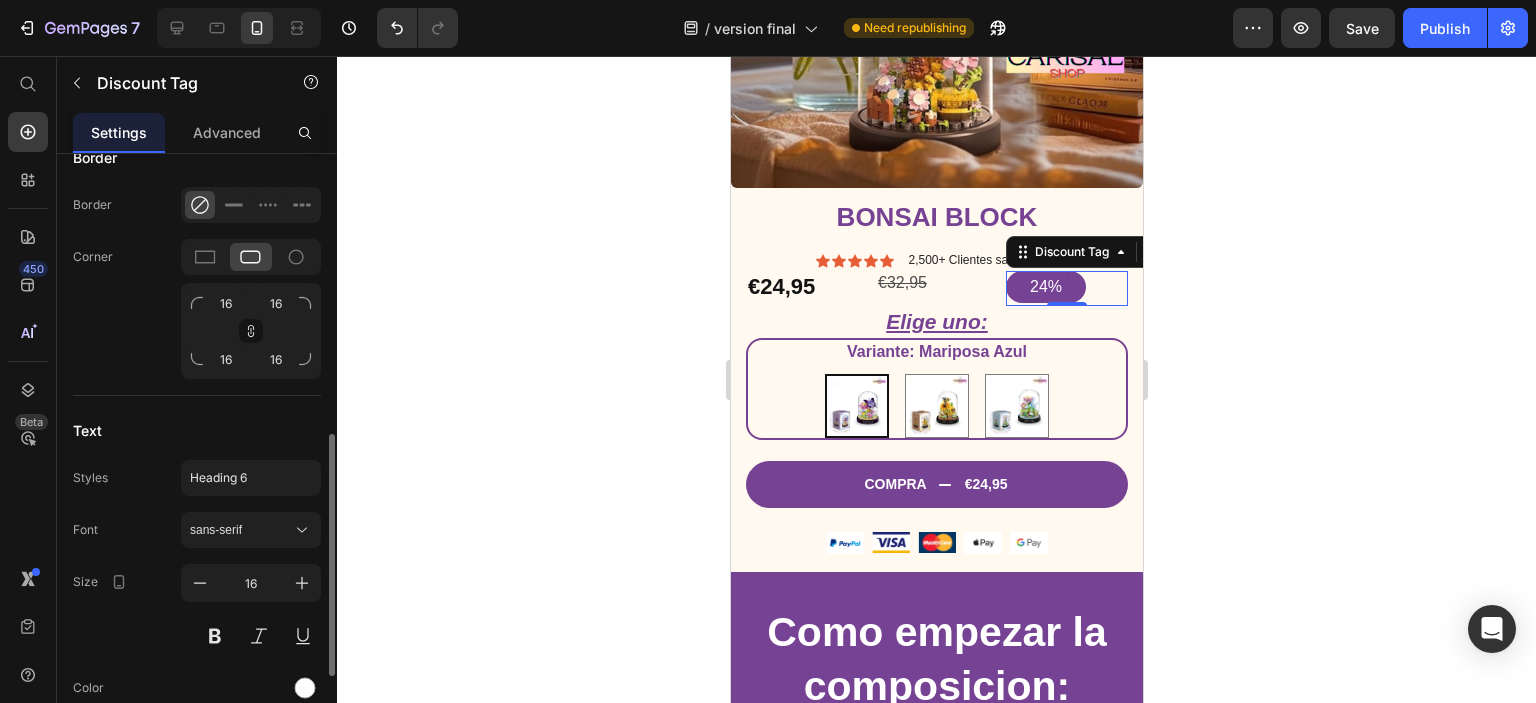 scroll, scrollTop: 800, scrollLeft: 0, axis: vertical 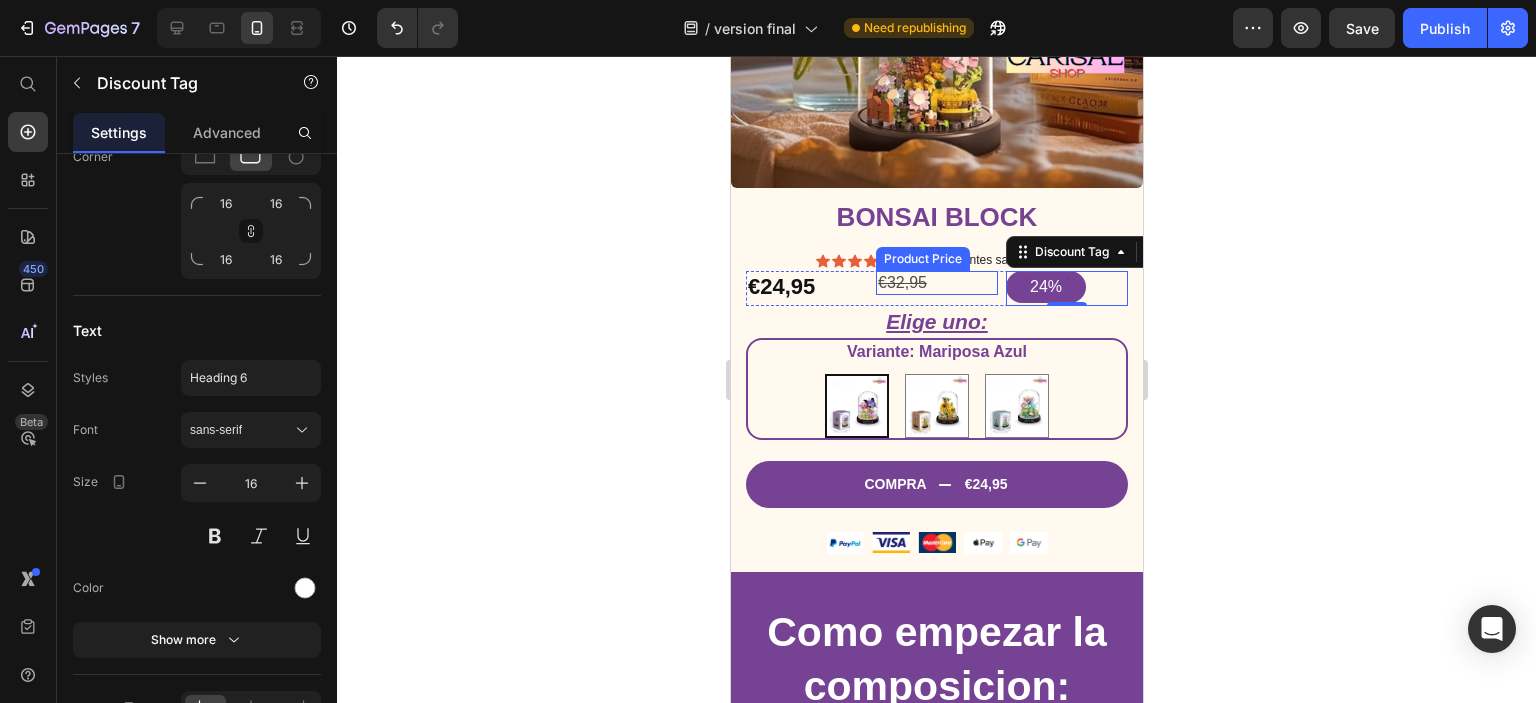 click on "€32,95" at bounding box center [936, 283] 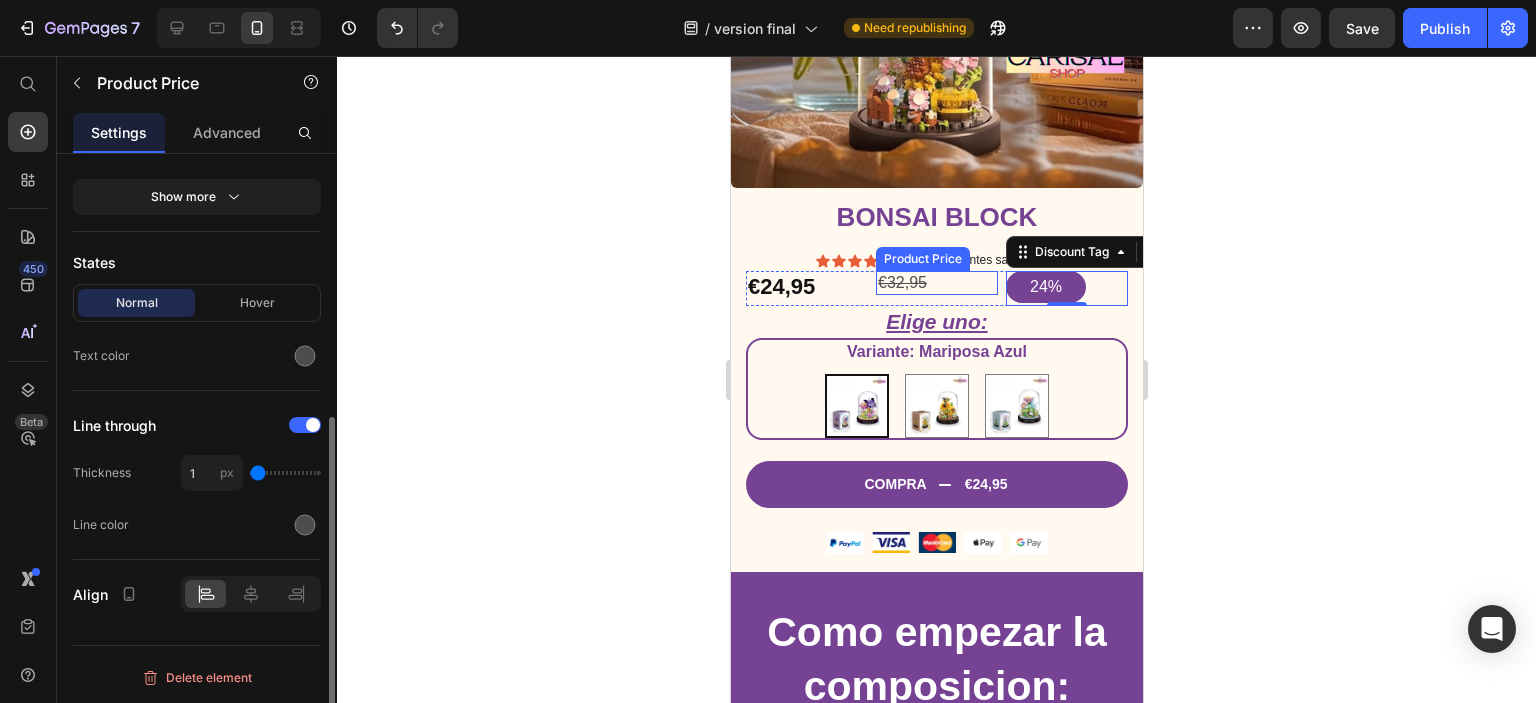 scroll, scrollTop: 0, scrollLeft: 0, axis: both 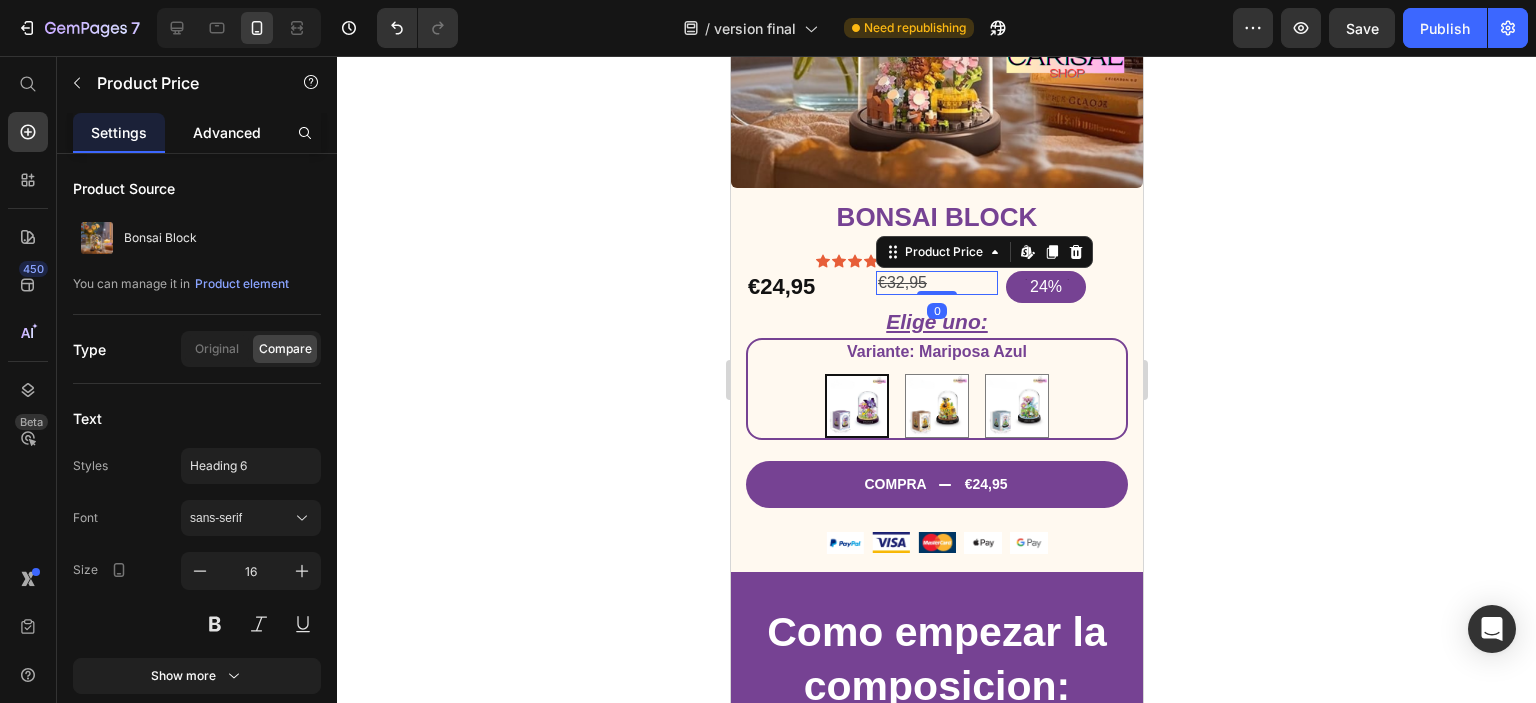 click on "Advanced" at bounding box center (227, 132) 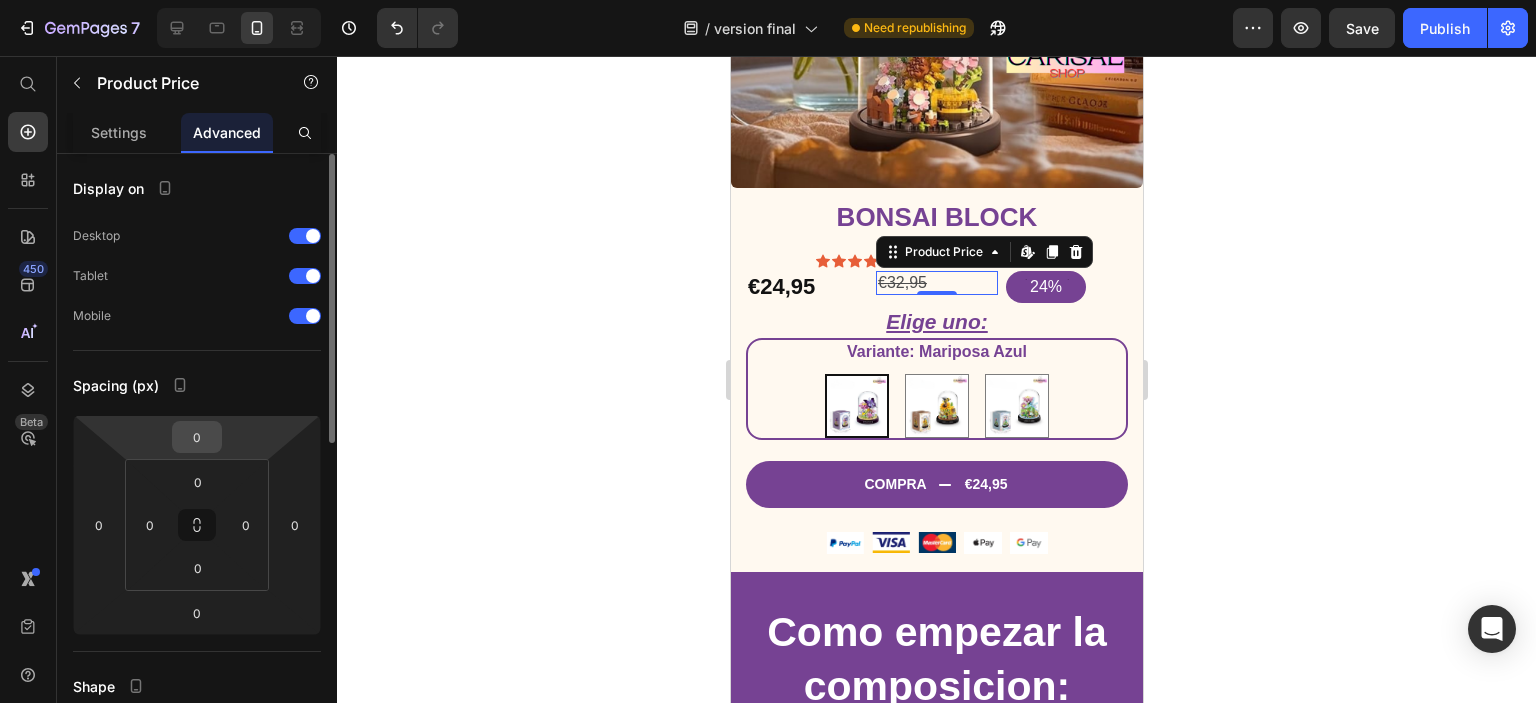 click on "0" at bounding box center (197, 437) 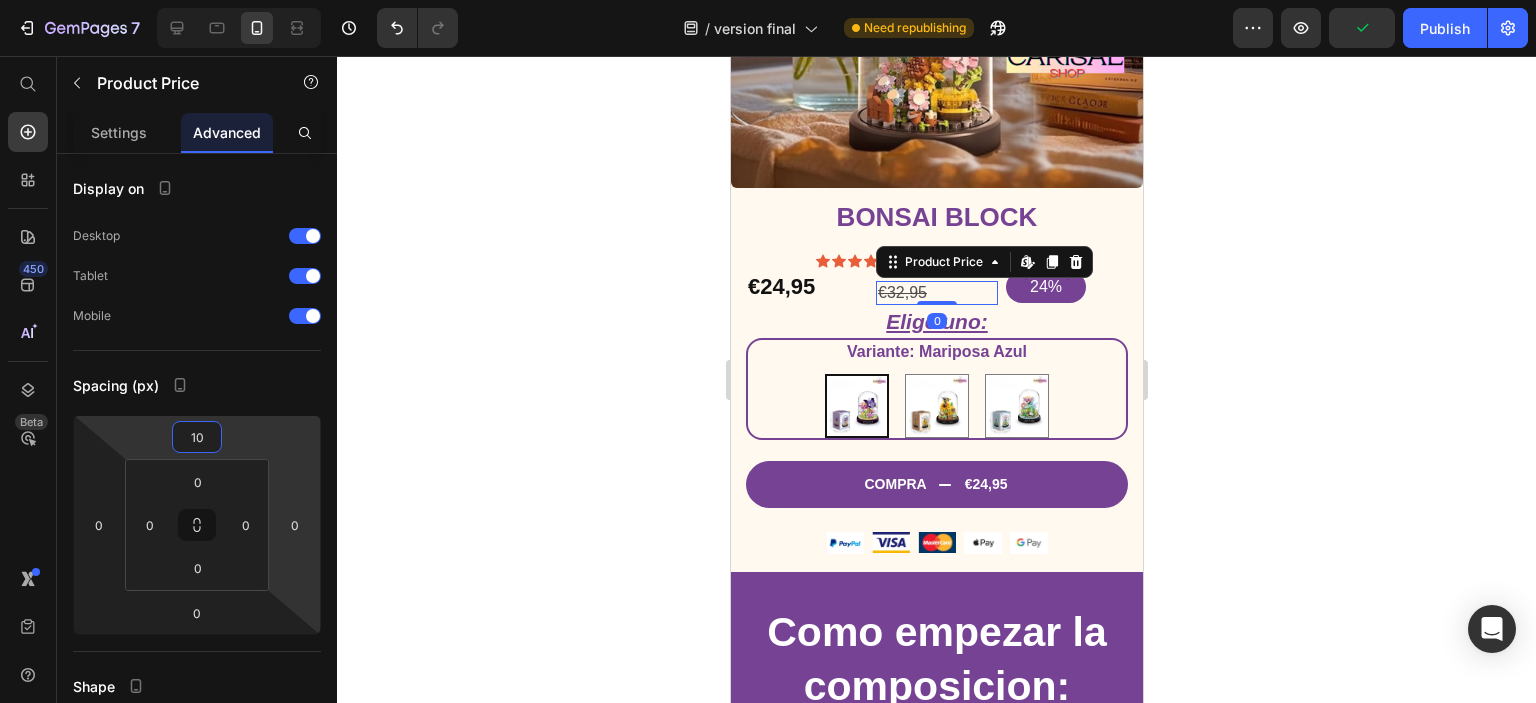 type on "1" 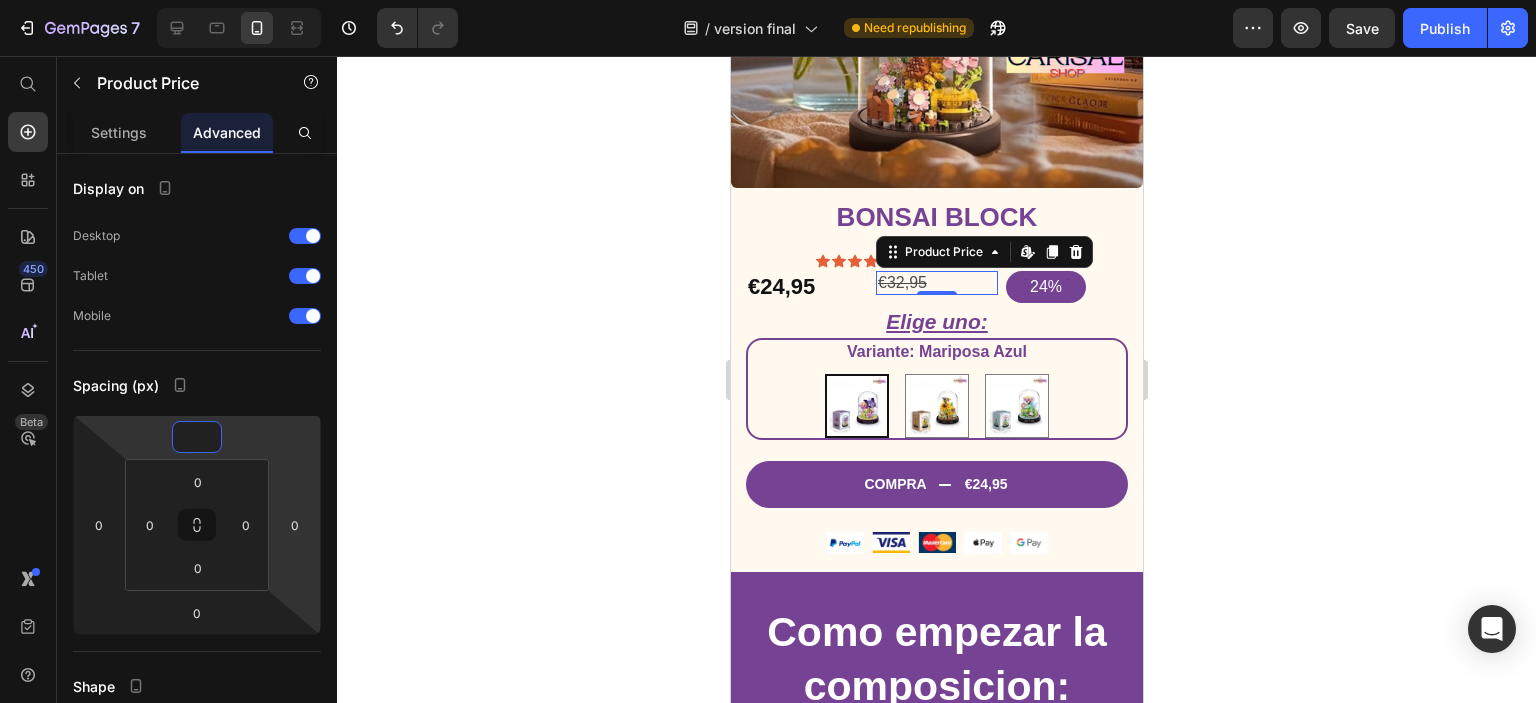 type on "4" 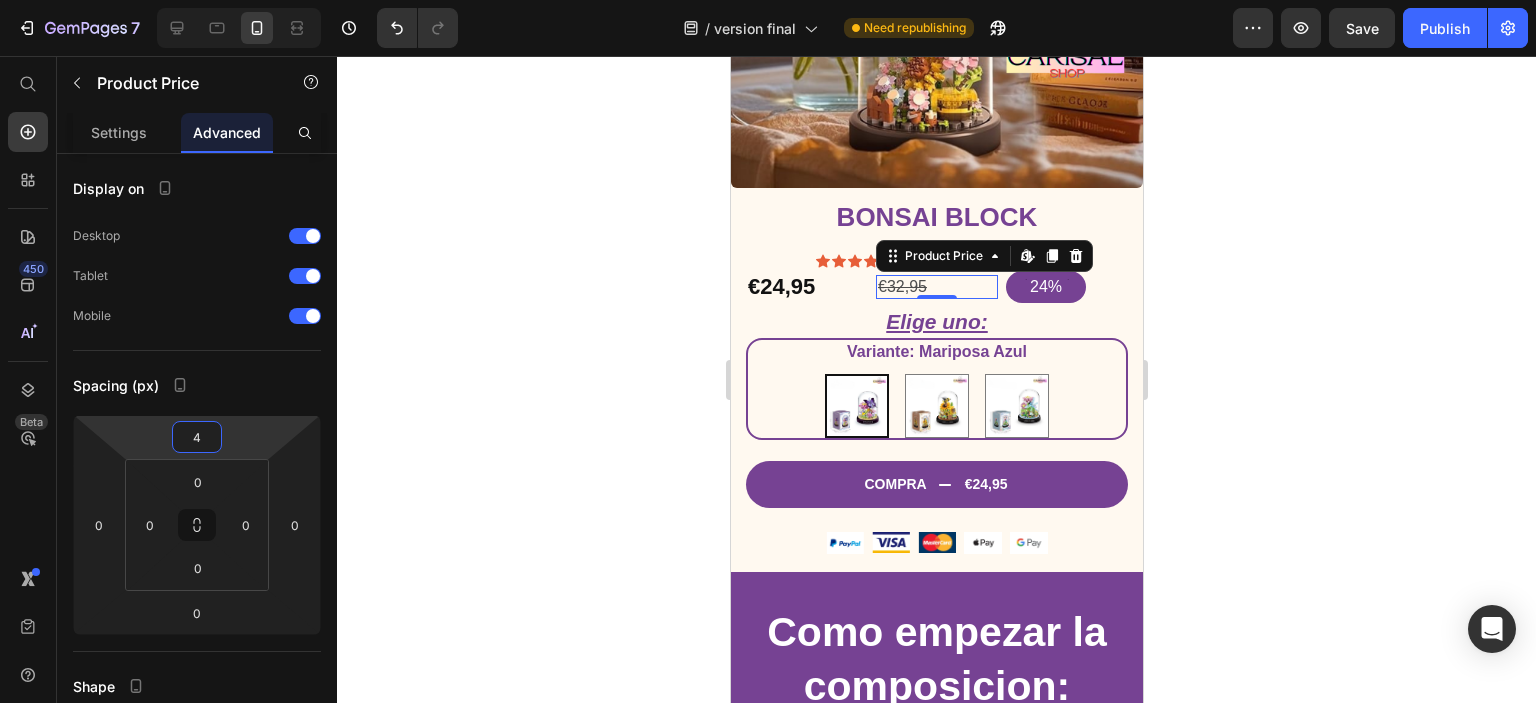 click 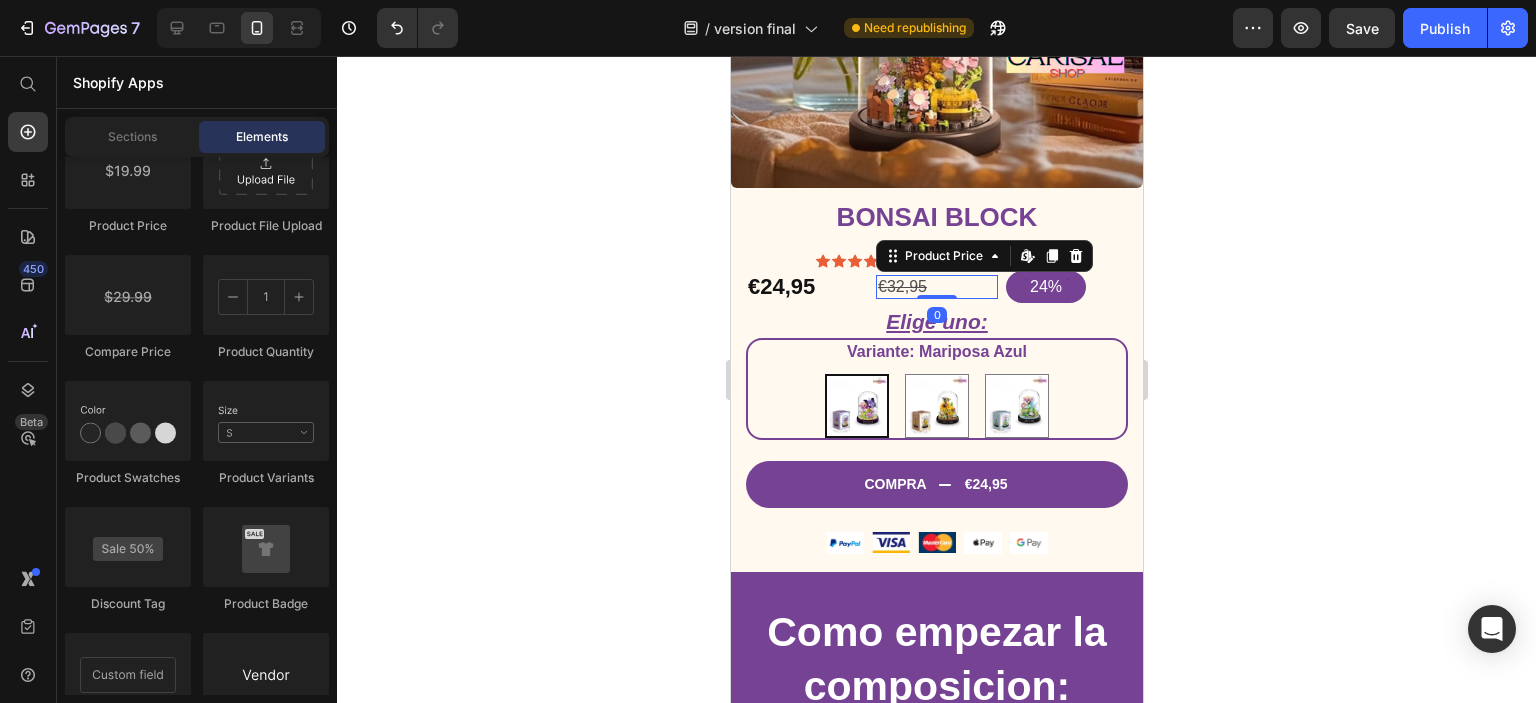 click on "€32,95" at bounding box center (936, 287) 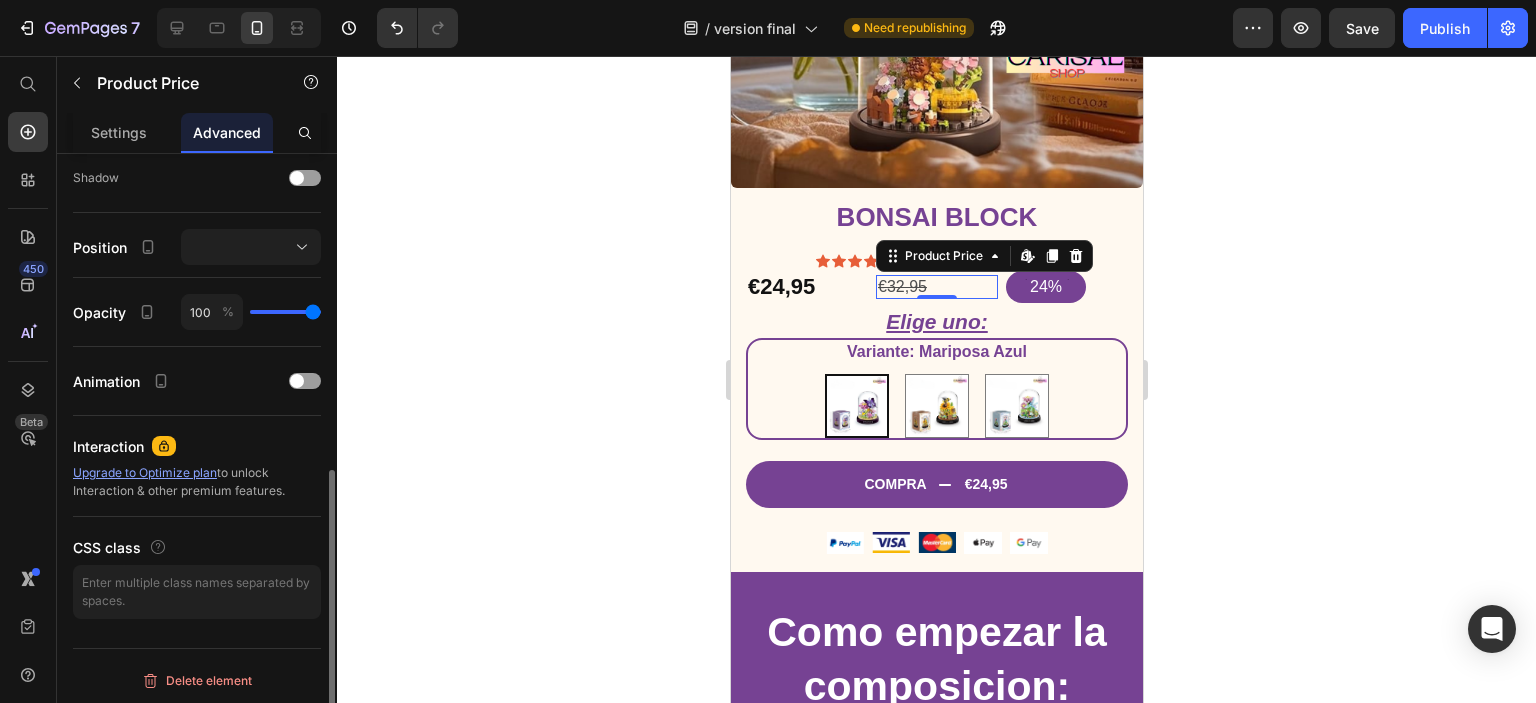 scroll, scrollTop: 460, scrollLeft: 0, axis: vertical 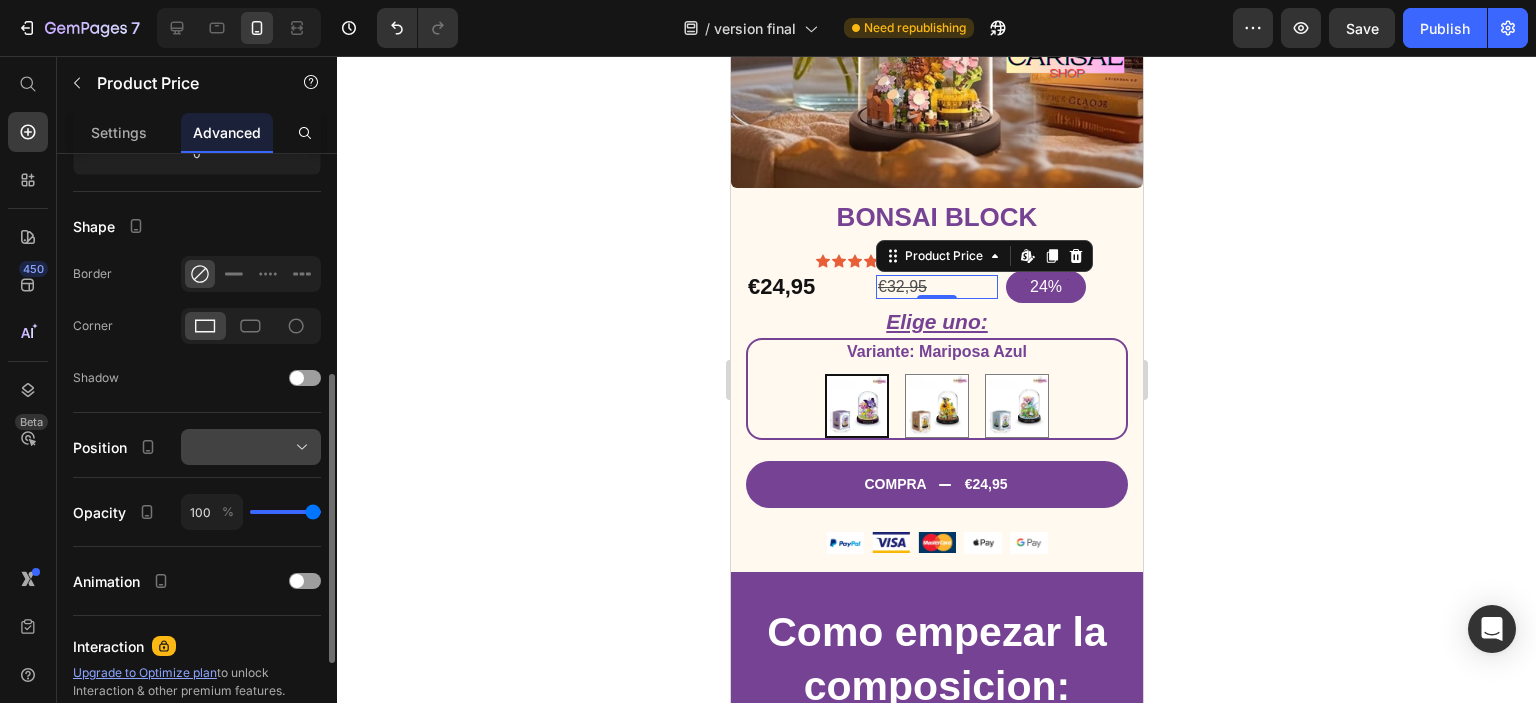 click at bounding box center (251, 447) 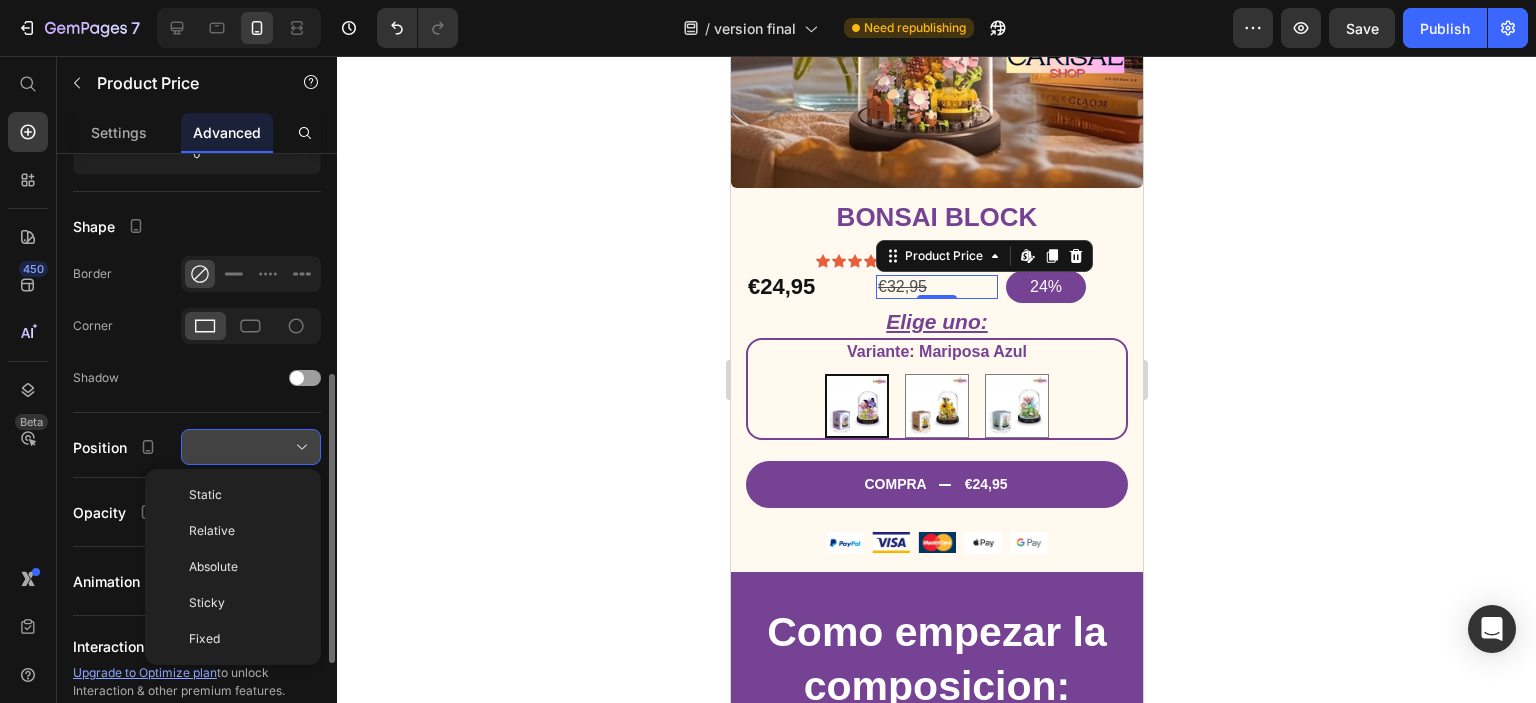 click at bounding box center [251, 447] 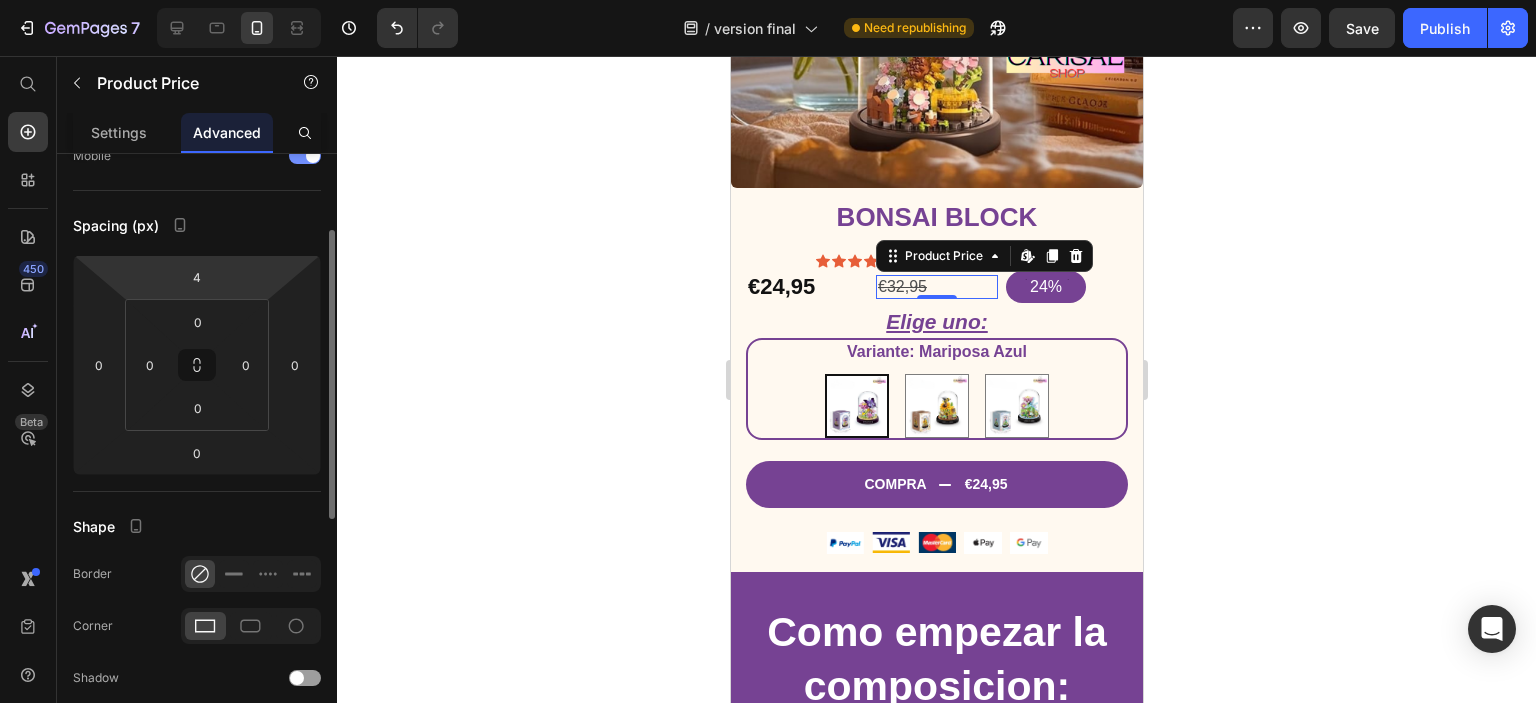 scroll, scrollTop: 0, scrollLeft: 0, axis: both 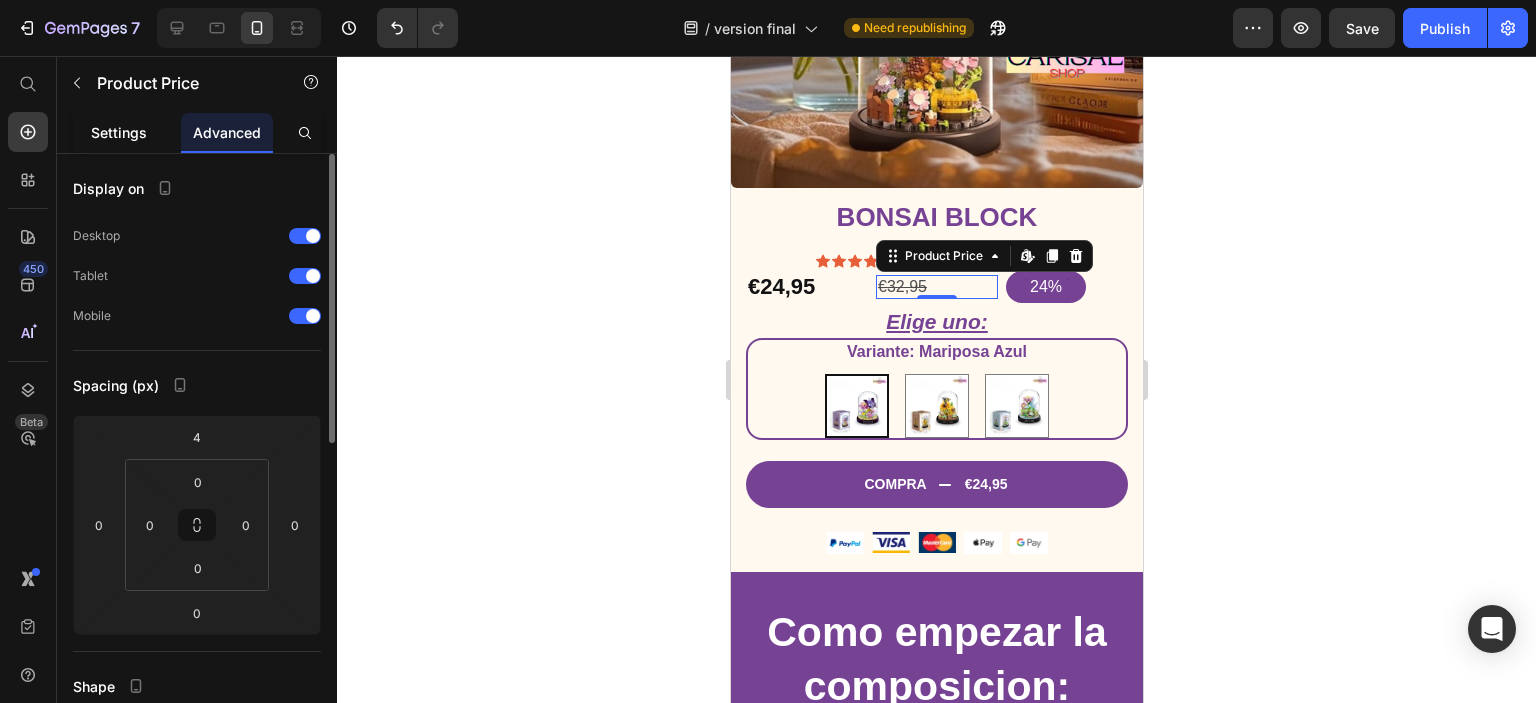 click on "Settings" at bounding box center (119, 132) 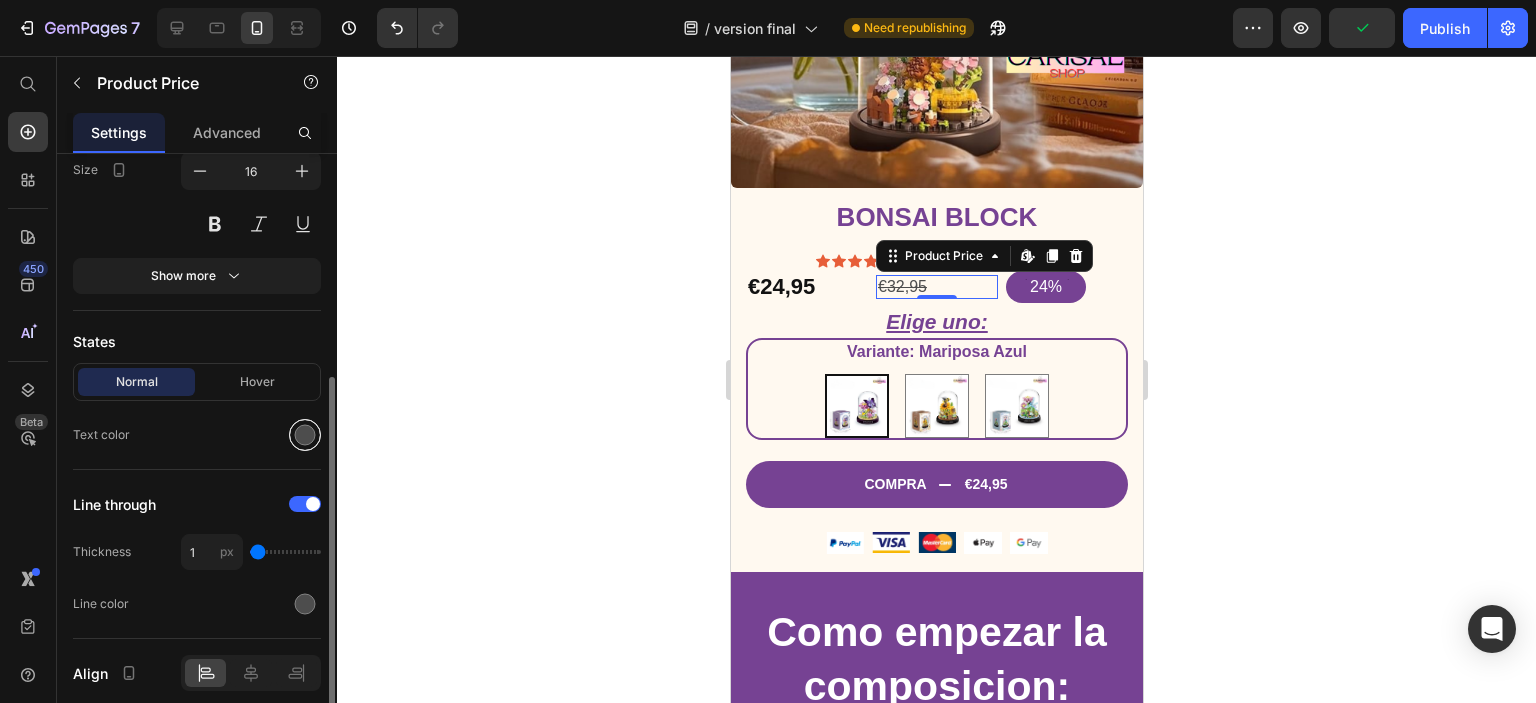scroll, scrollTop: 476, scrollLeft: 0, axis: vertical 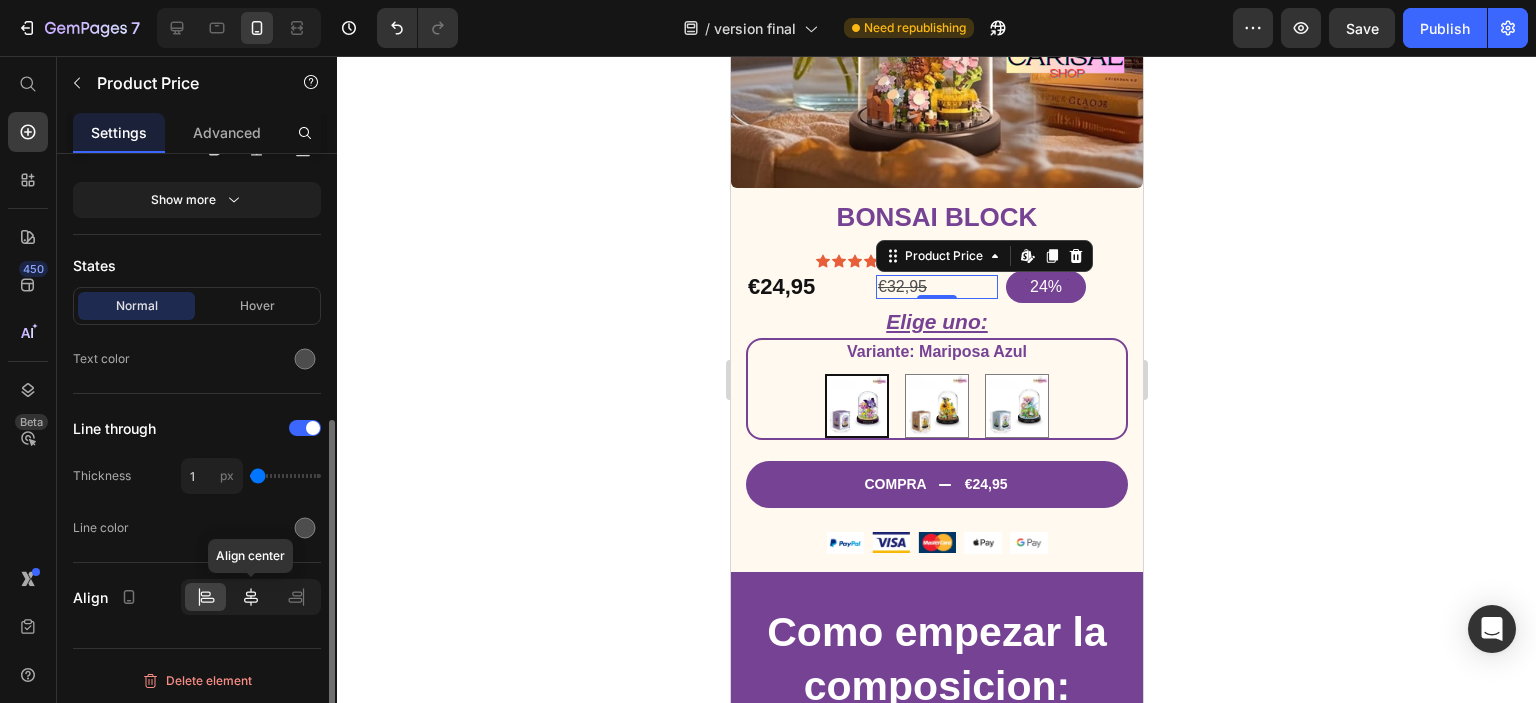 click 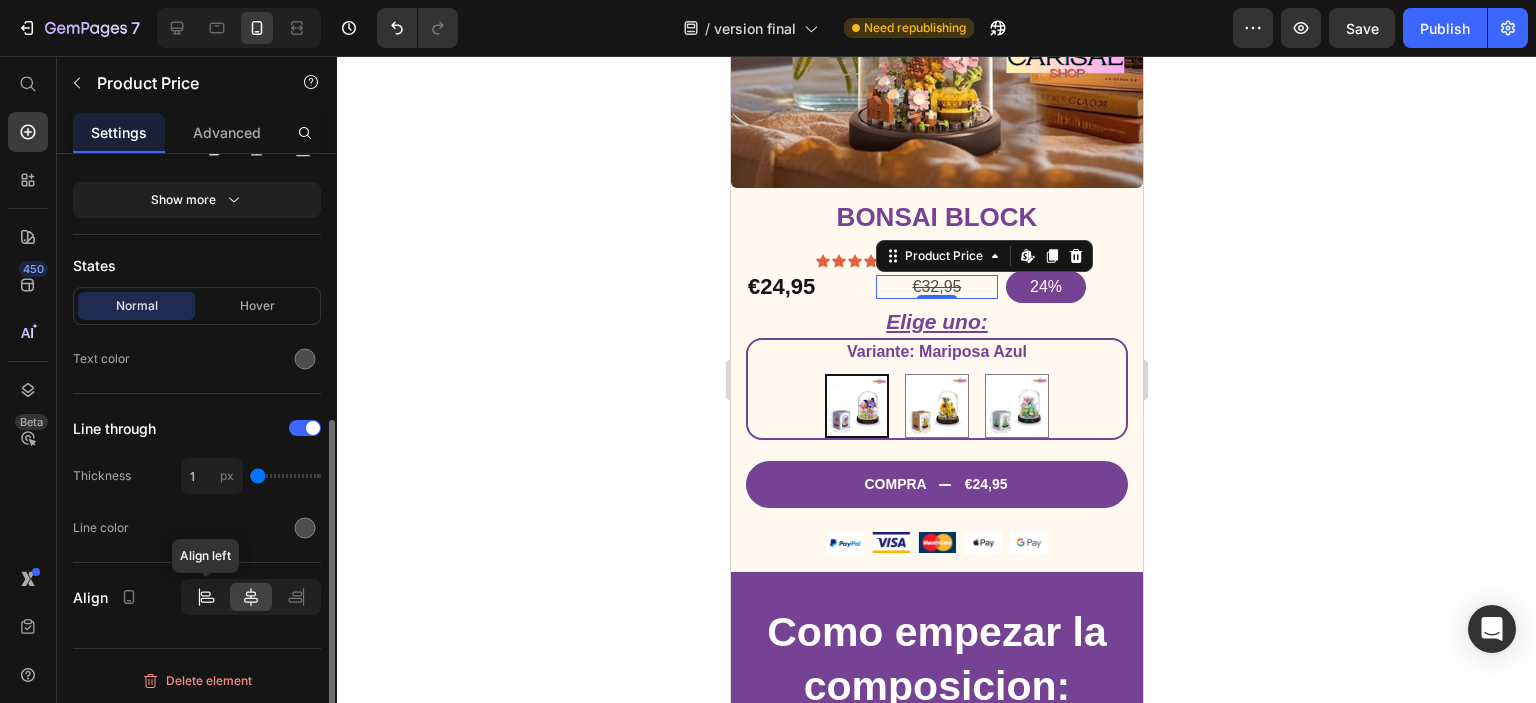 click 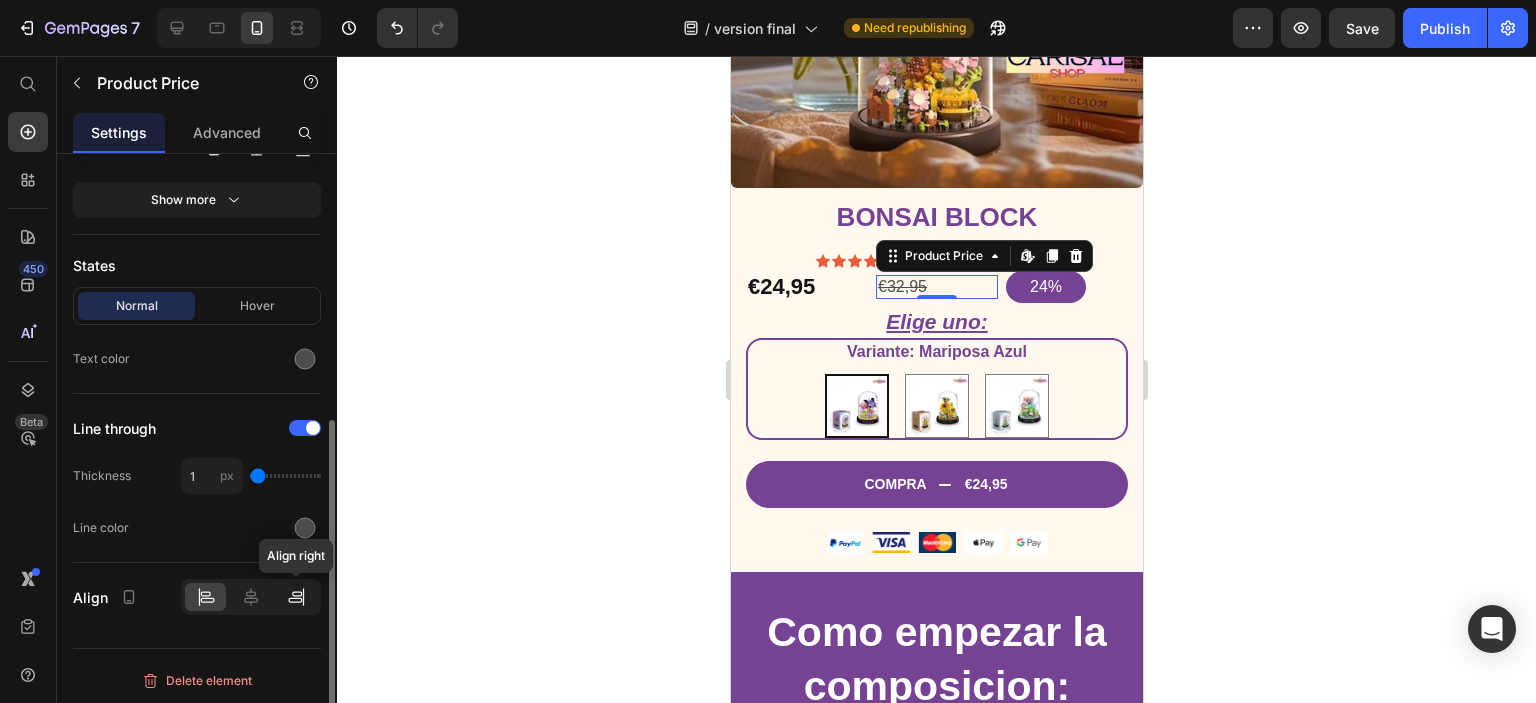 click 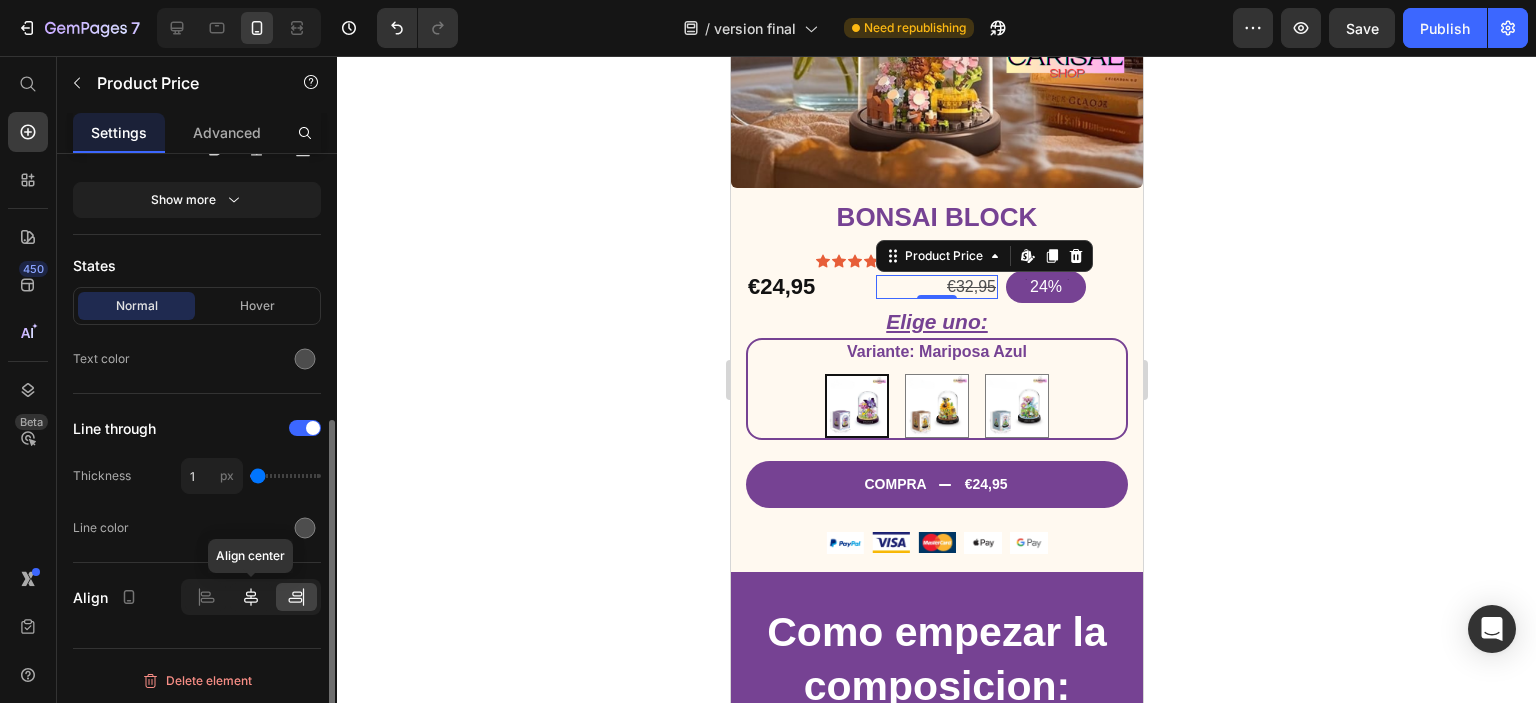 click 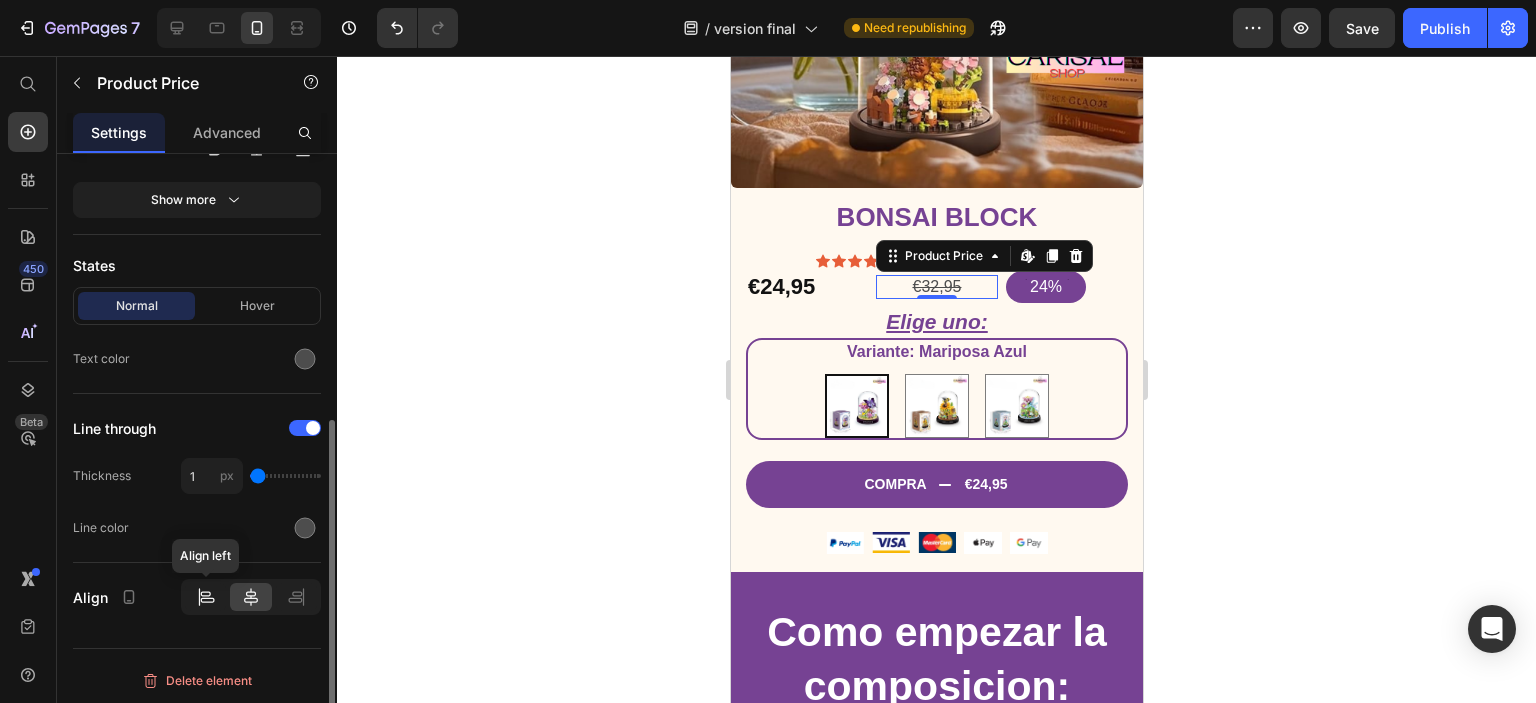 click 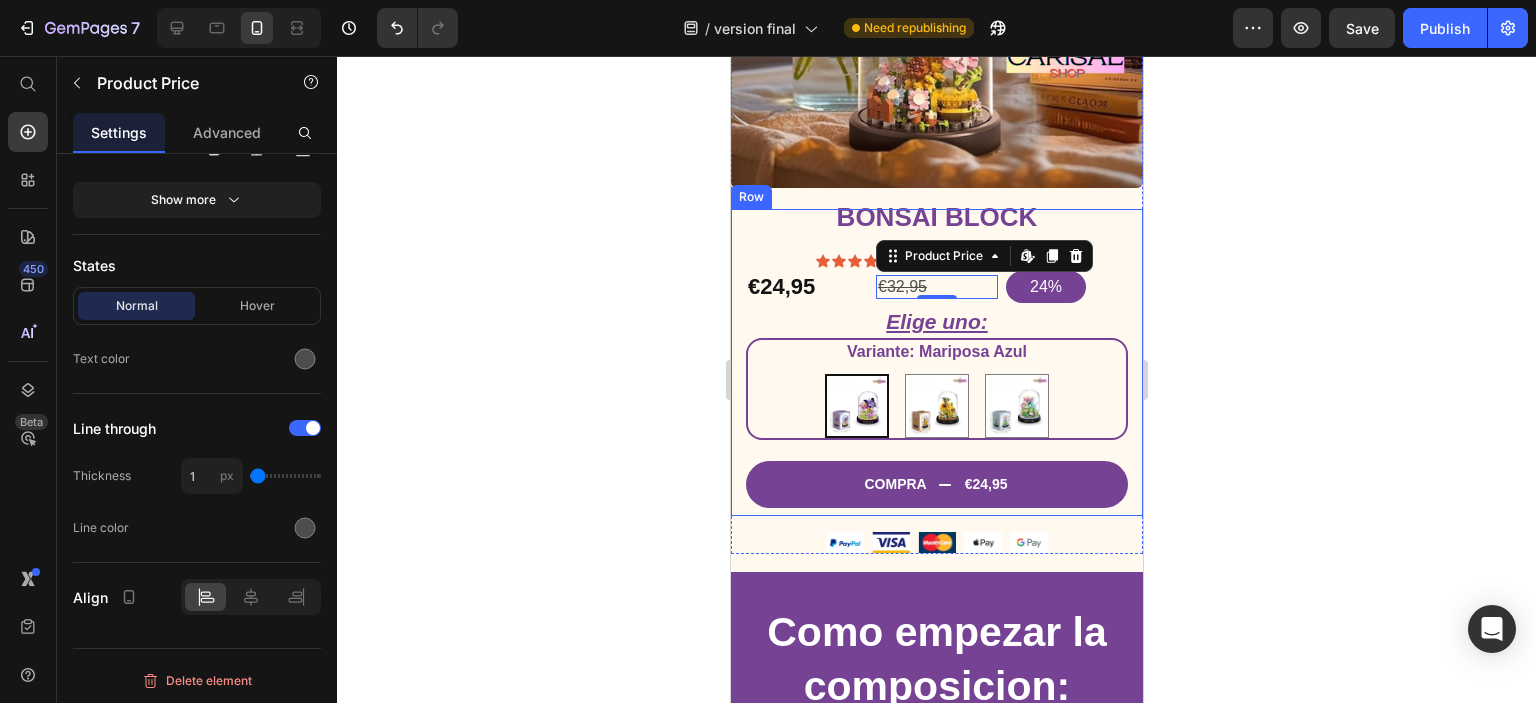click on "Bonsai Block Product Title Icon Icon Icon Icon Icon Icon List 2,500+ Clientes satisfechos Text Block Row Lorem ipsum dolor sit amet, consectetur adipiscing elit, sed do eiusmod tempor incididunt ut labore et dolore magna aliqua. Text Block €24,95 Product Price €32,95 Product Price   Edit content in Shopify 0 24% Discount Tag Row Elige uno: Heading Variante: Mariposa Azul Mariposa Azul Mariposa Azul Abeja Amarilla Abeja Amarilla Flor Rosa Flor Rosa Product Variants & Swatches COMPRA
€24,95 Add to Cart Row" at bounding box center (936, 362) 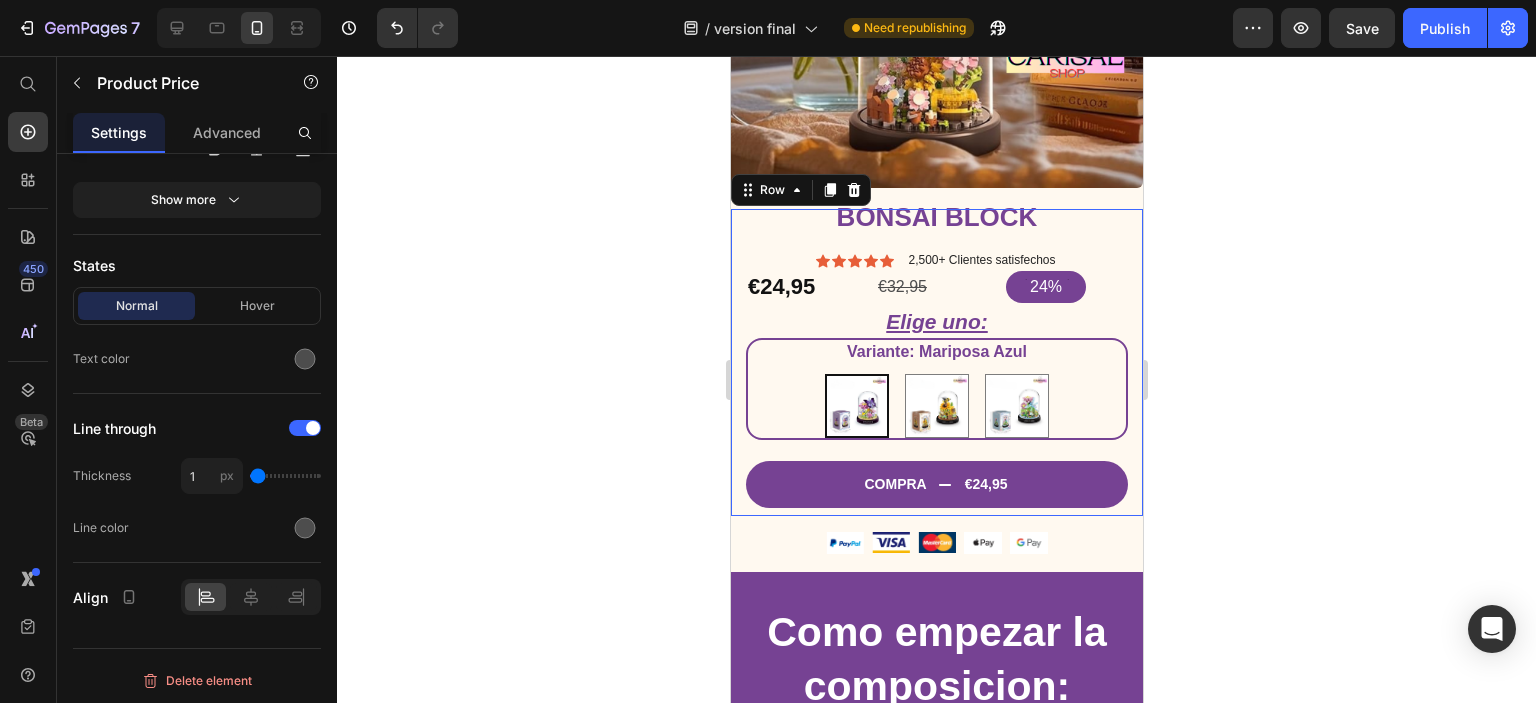 scroll, scrollTop: 0, scrollLeft: 0, axis: both 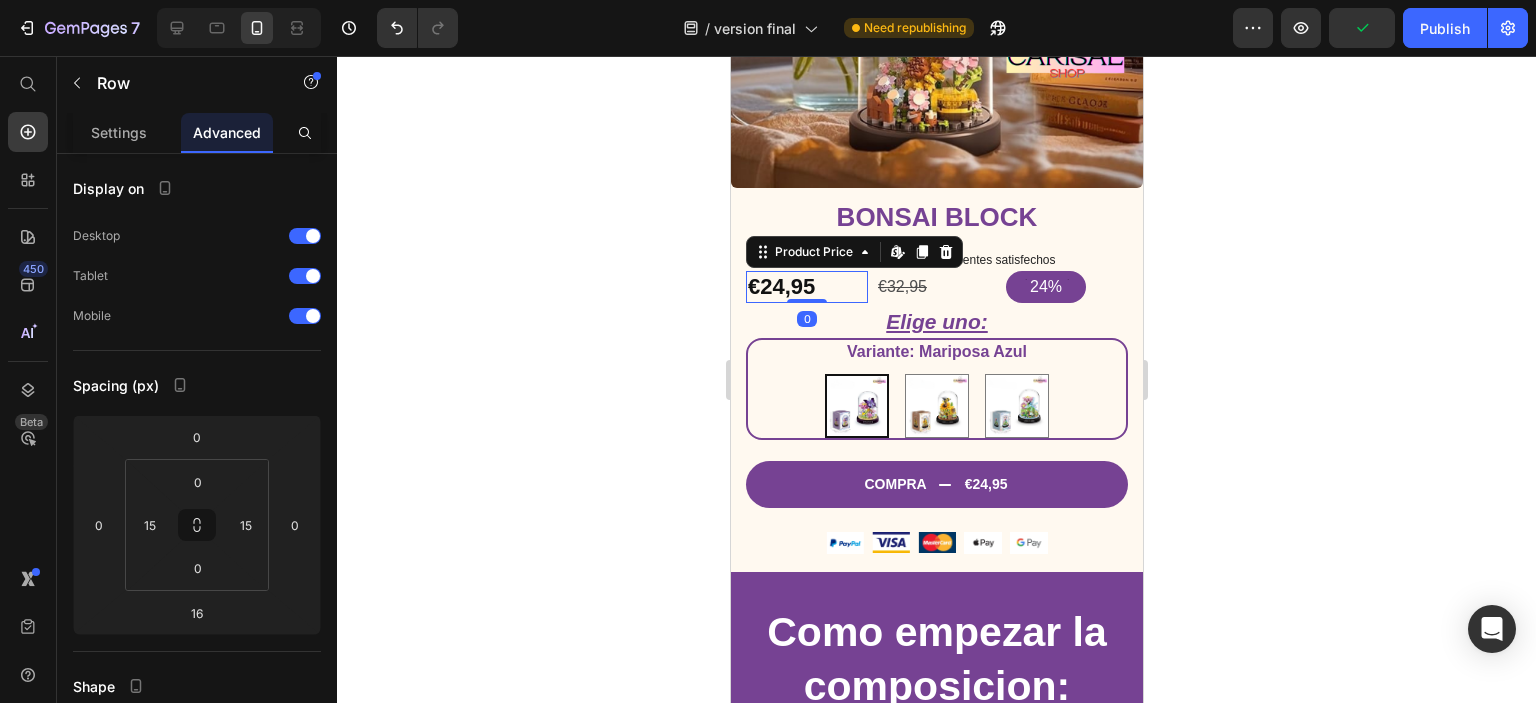 click on "€24,95" at bounding box center [806, 287] 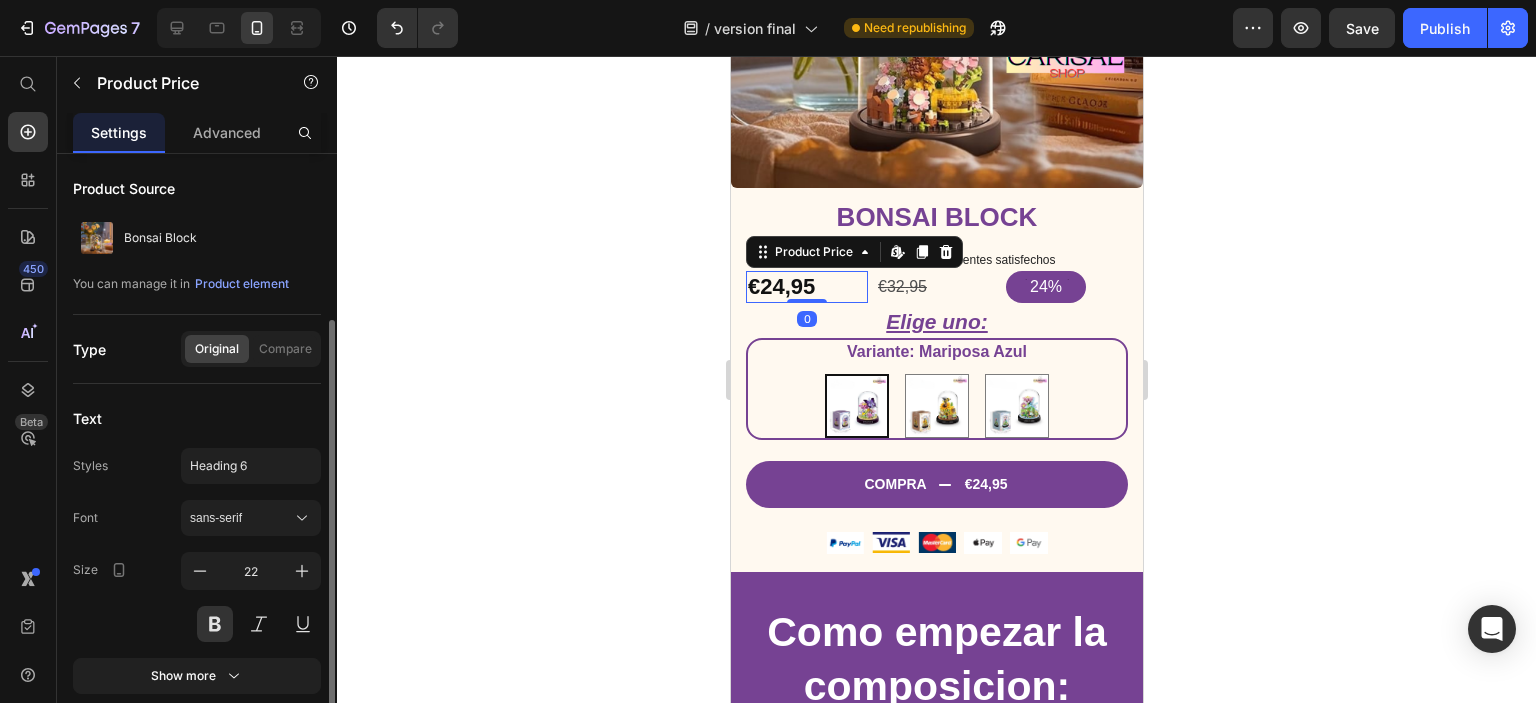 scroll, scrollTop: 308, scrollLeft: 0, axis: vertical 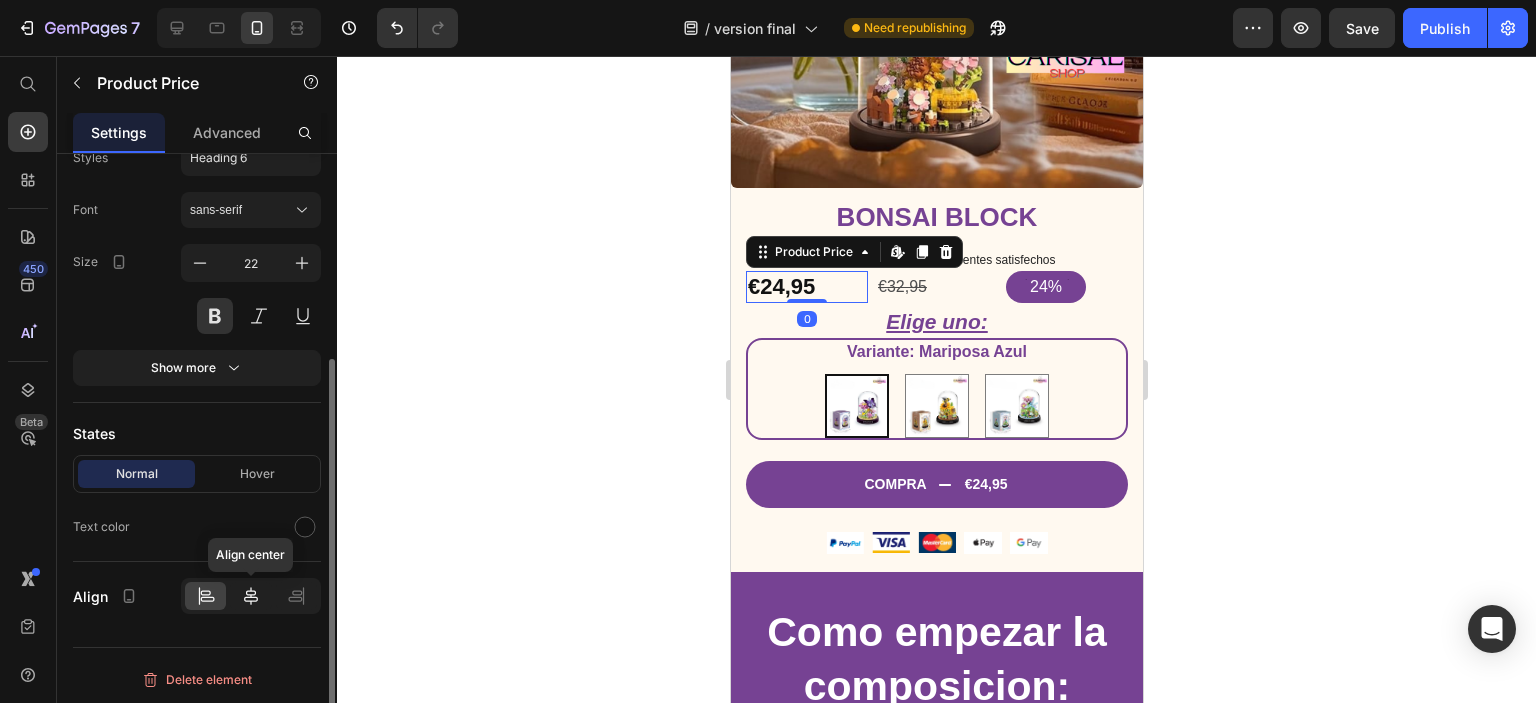 click 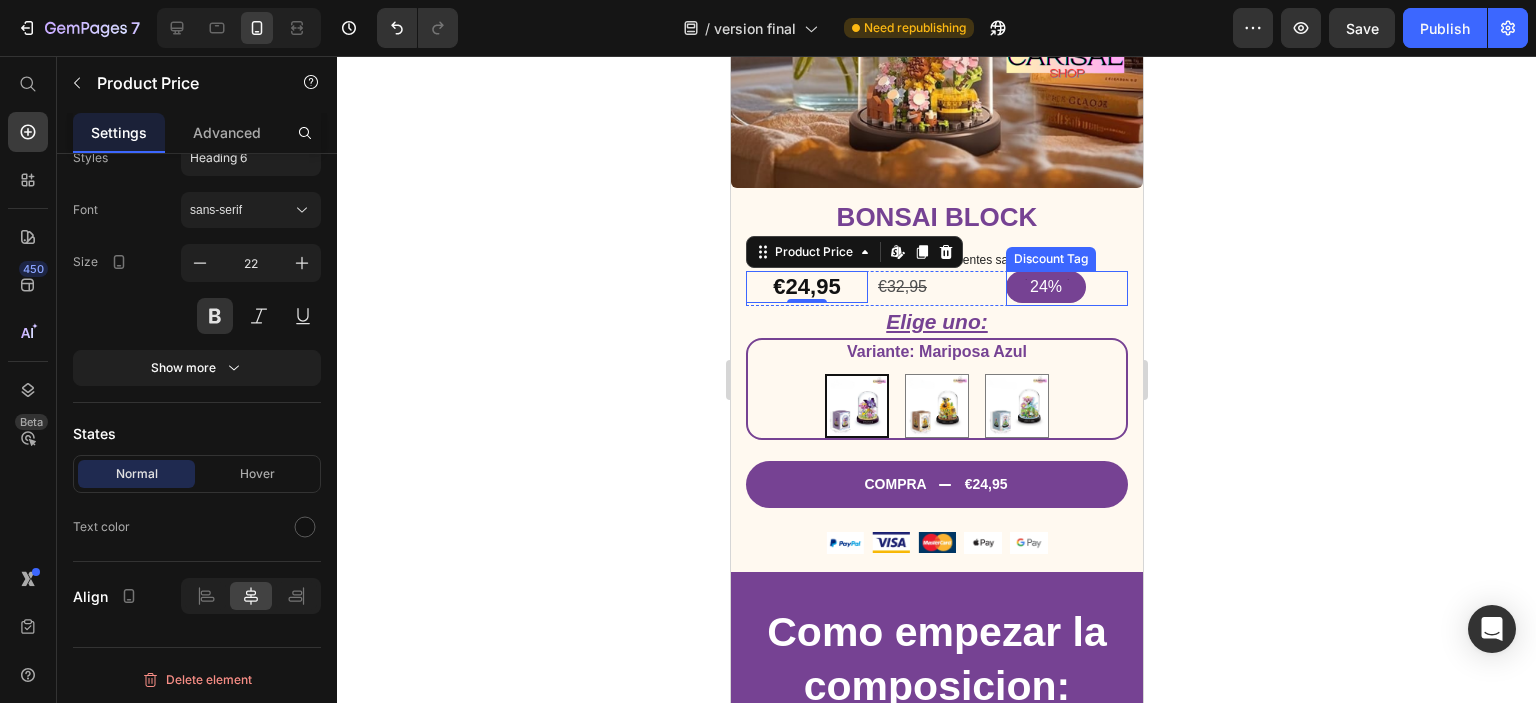 click on "24%" at bounding box center [1045, 287] 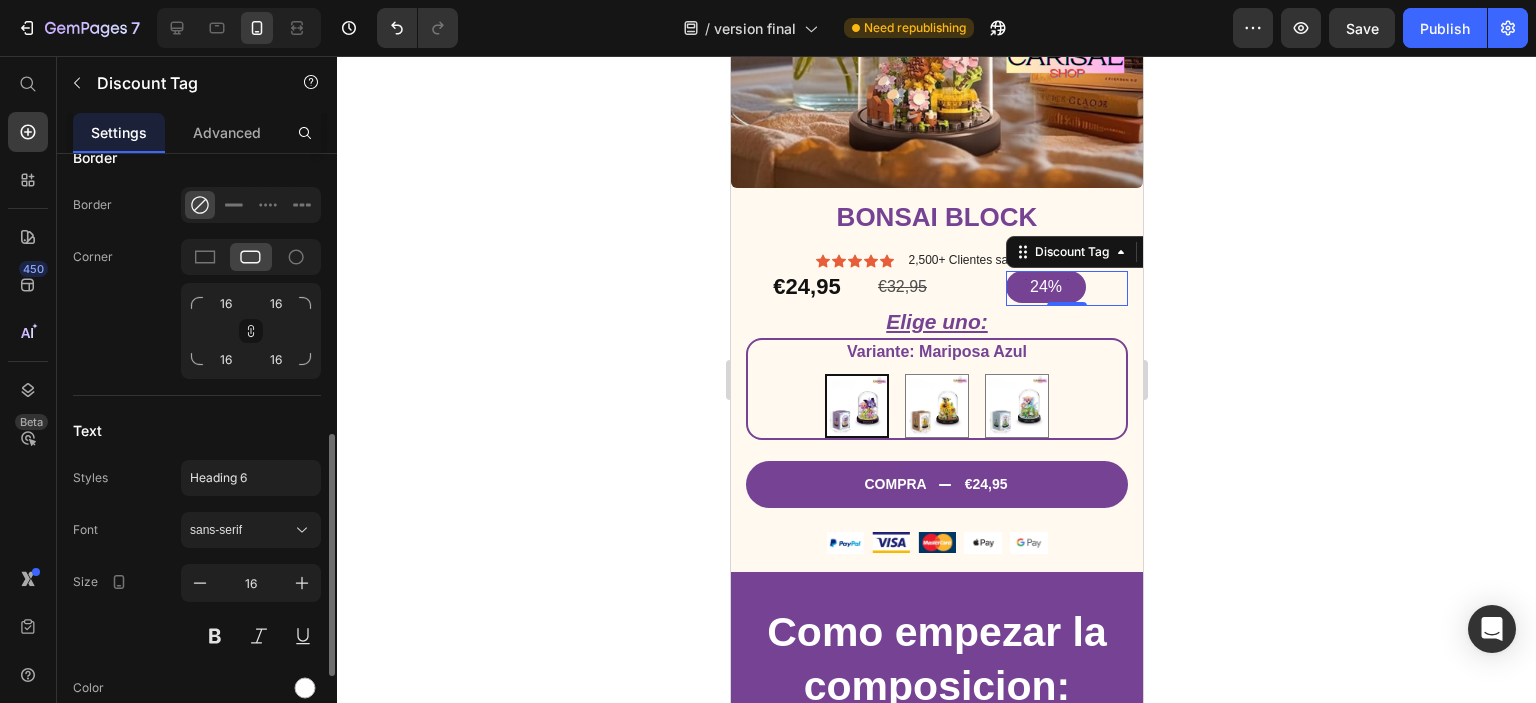 scroll, scrollTop: 900, scrollLeft: 0, axis: vertical 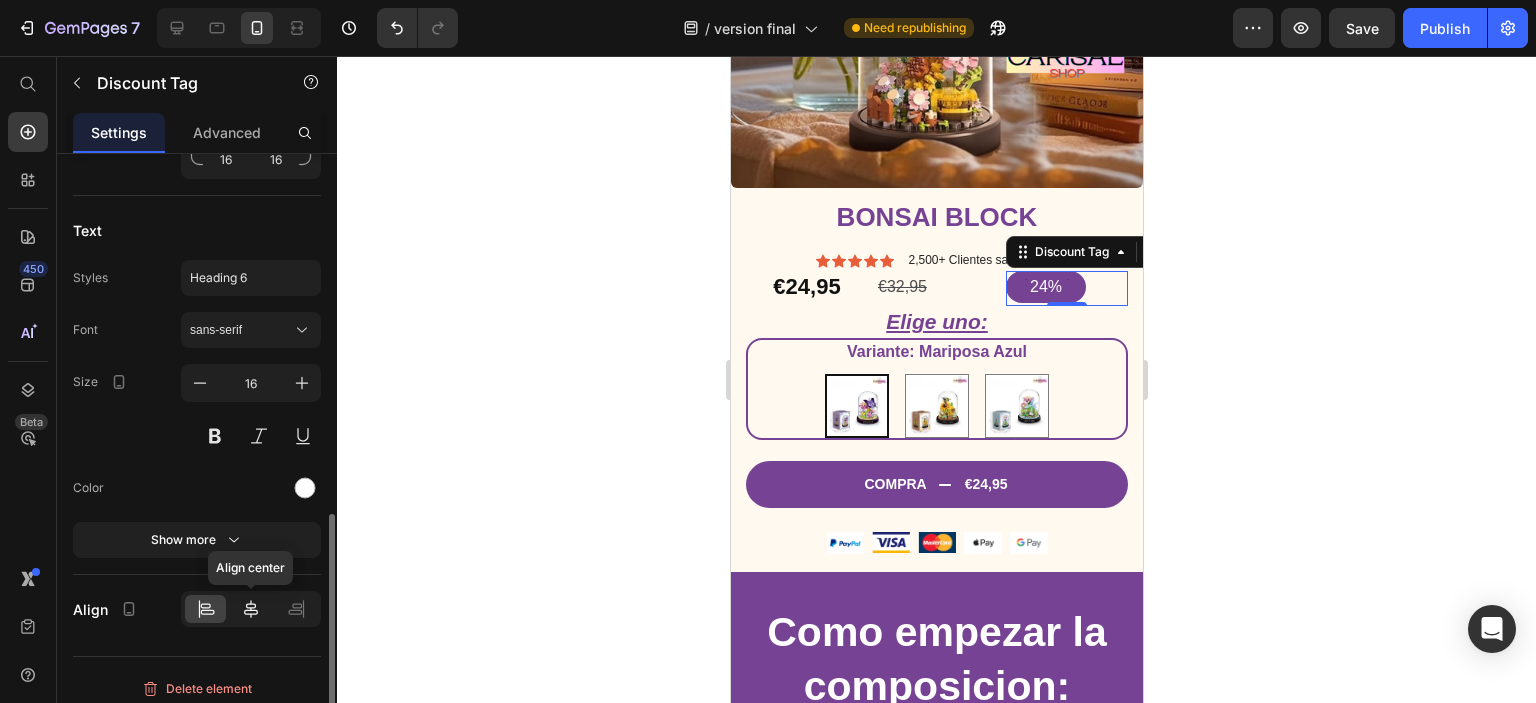 click 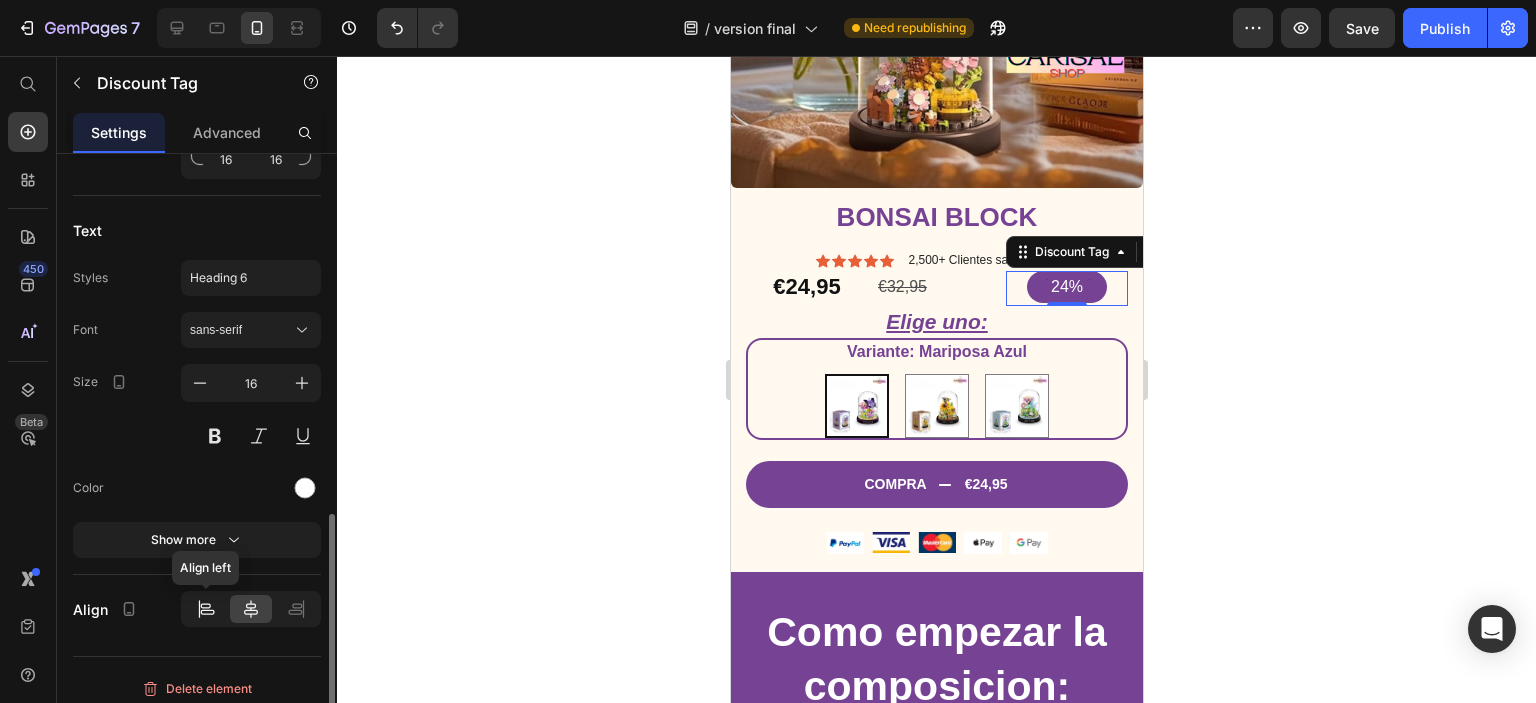 click 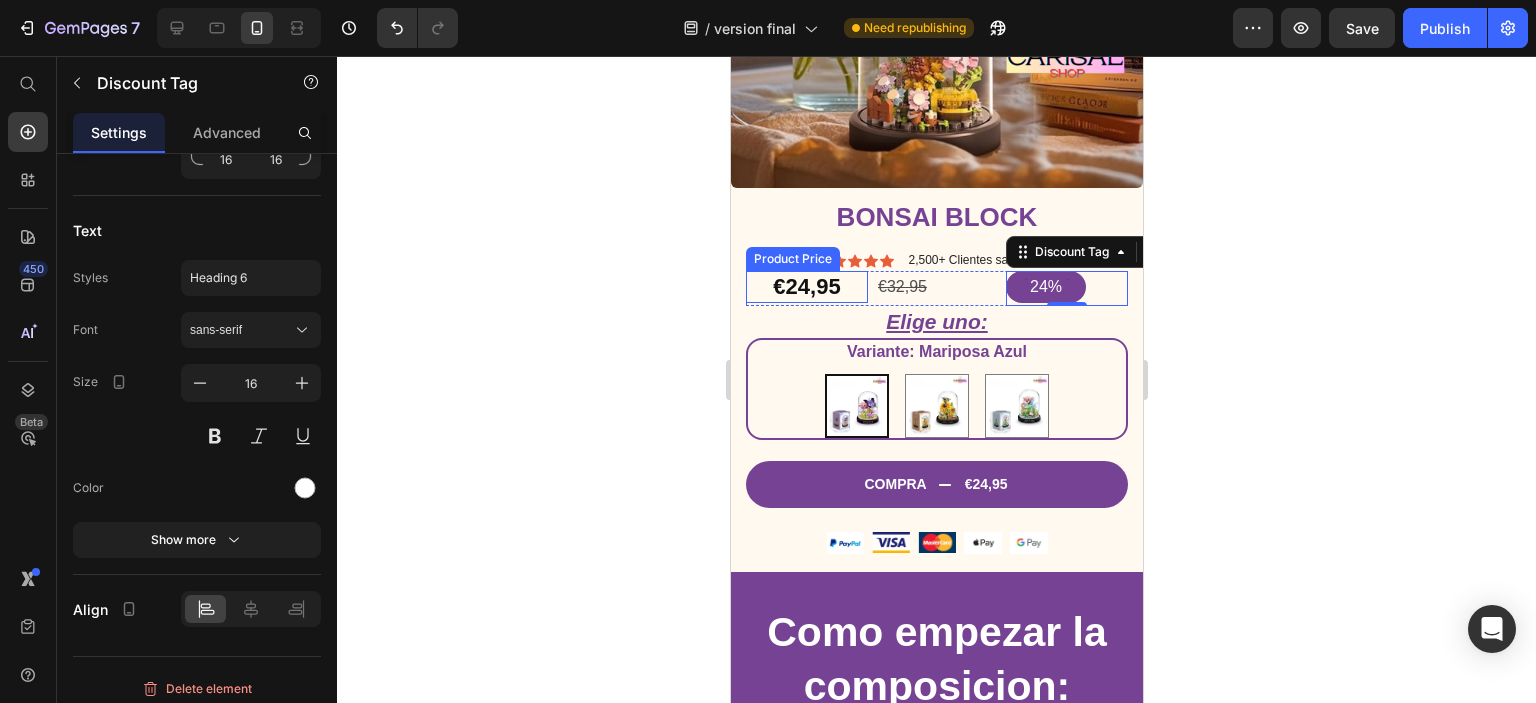 click on "€24,95" at bounding box center (806, 287) 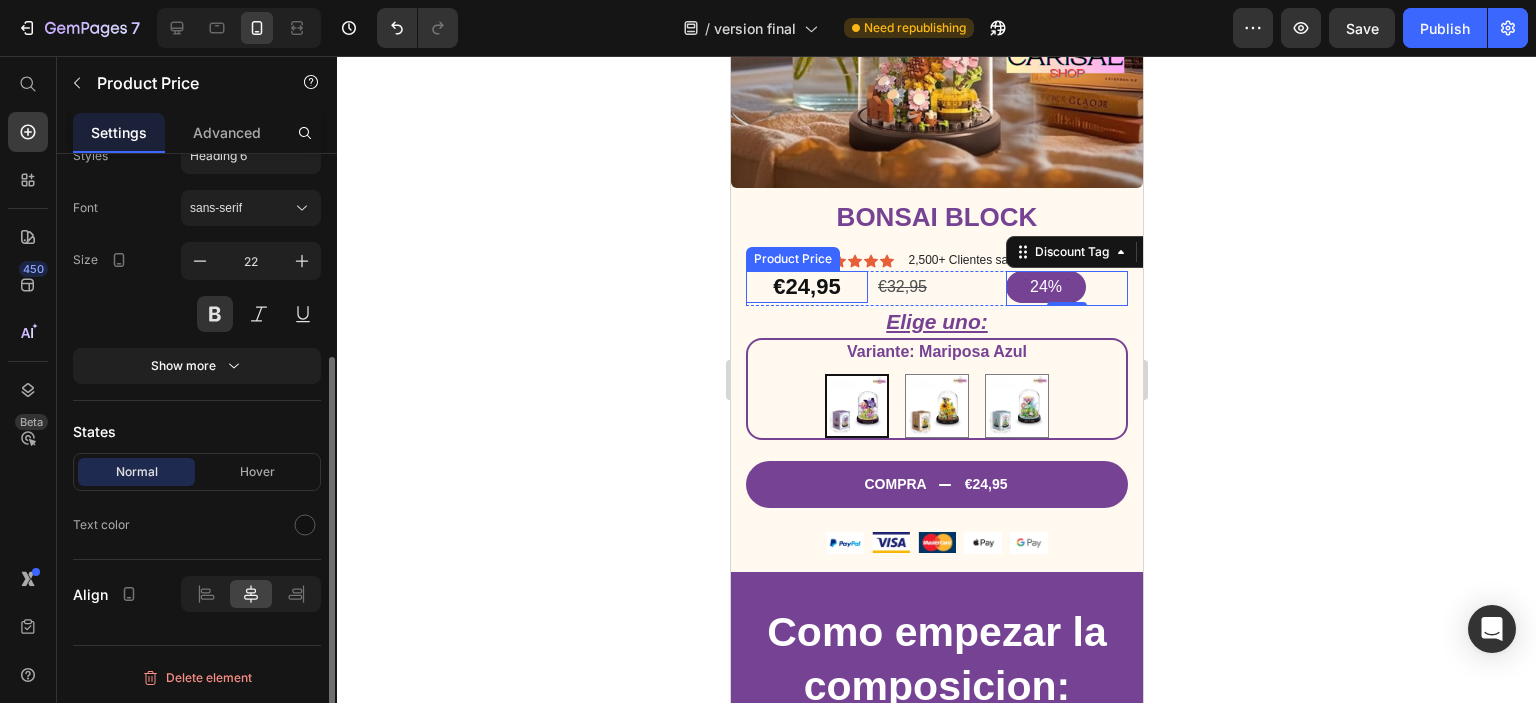 scroll, scrollTop: 0, scrollLeft: 0, axis: both 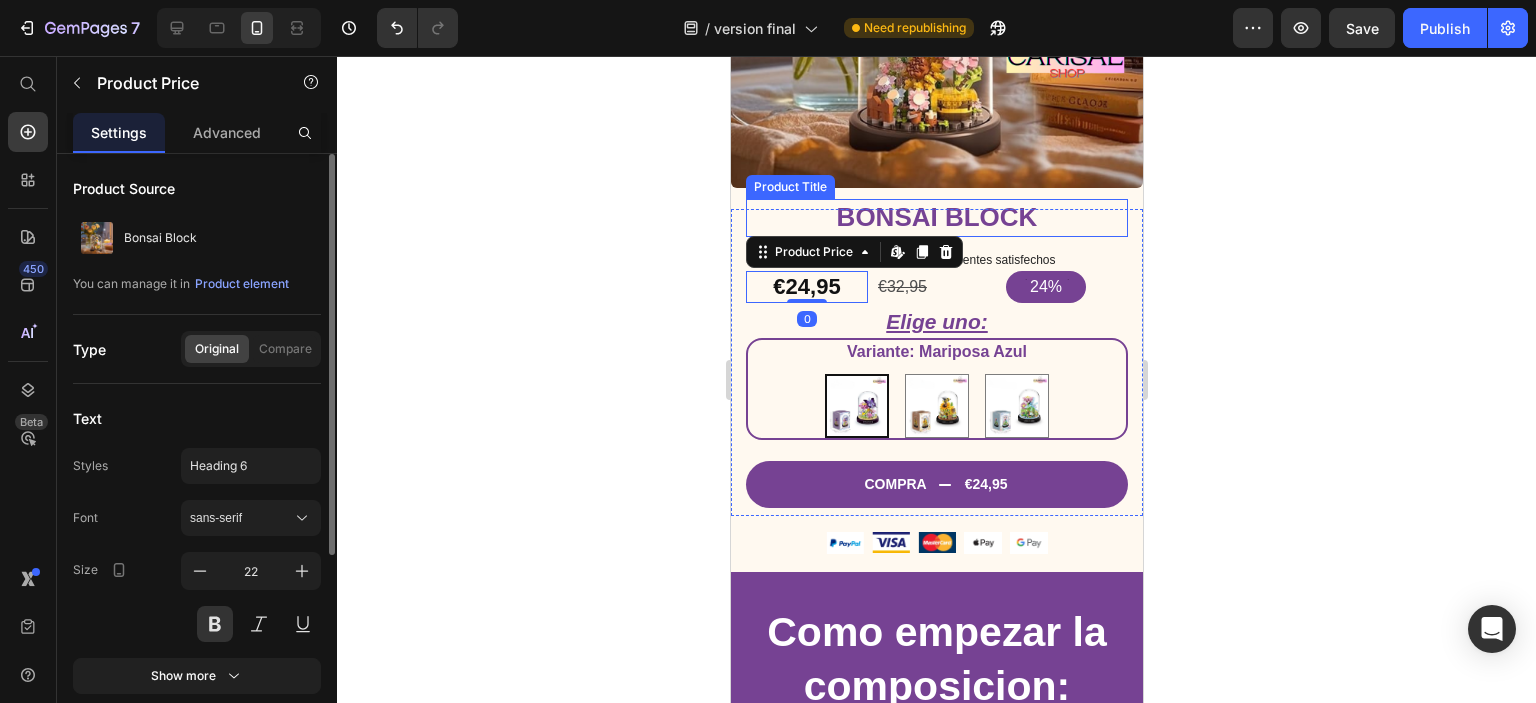 click on "Bonsai Block" at bounding box center (936, 218) 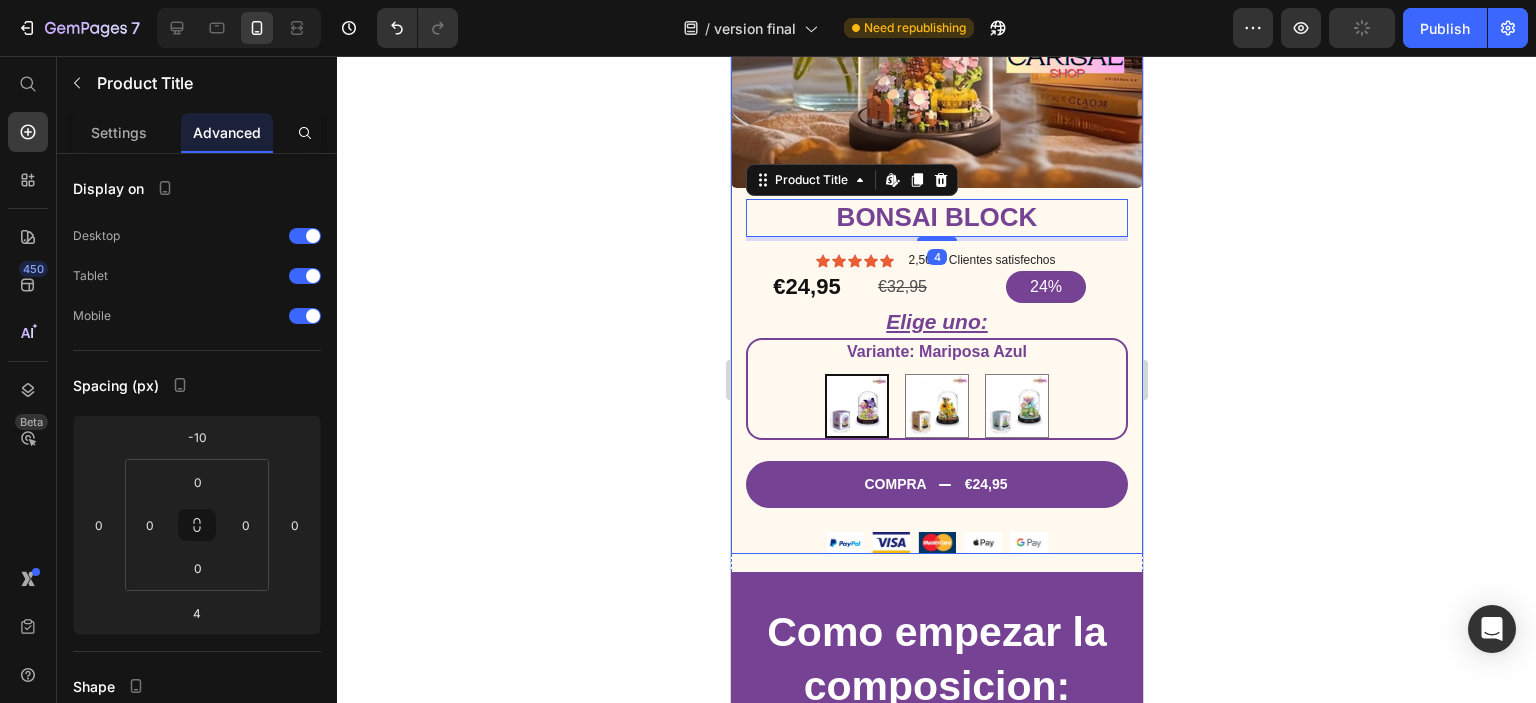 click on "Product Images" at bounding box center (936, -5) 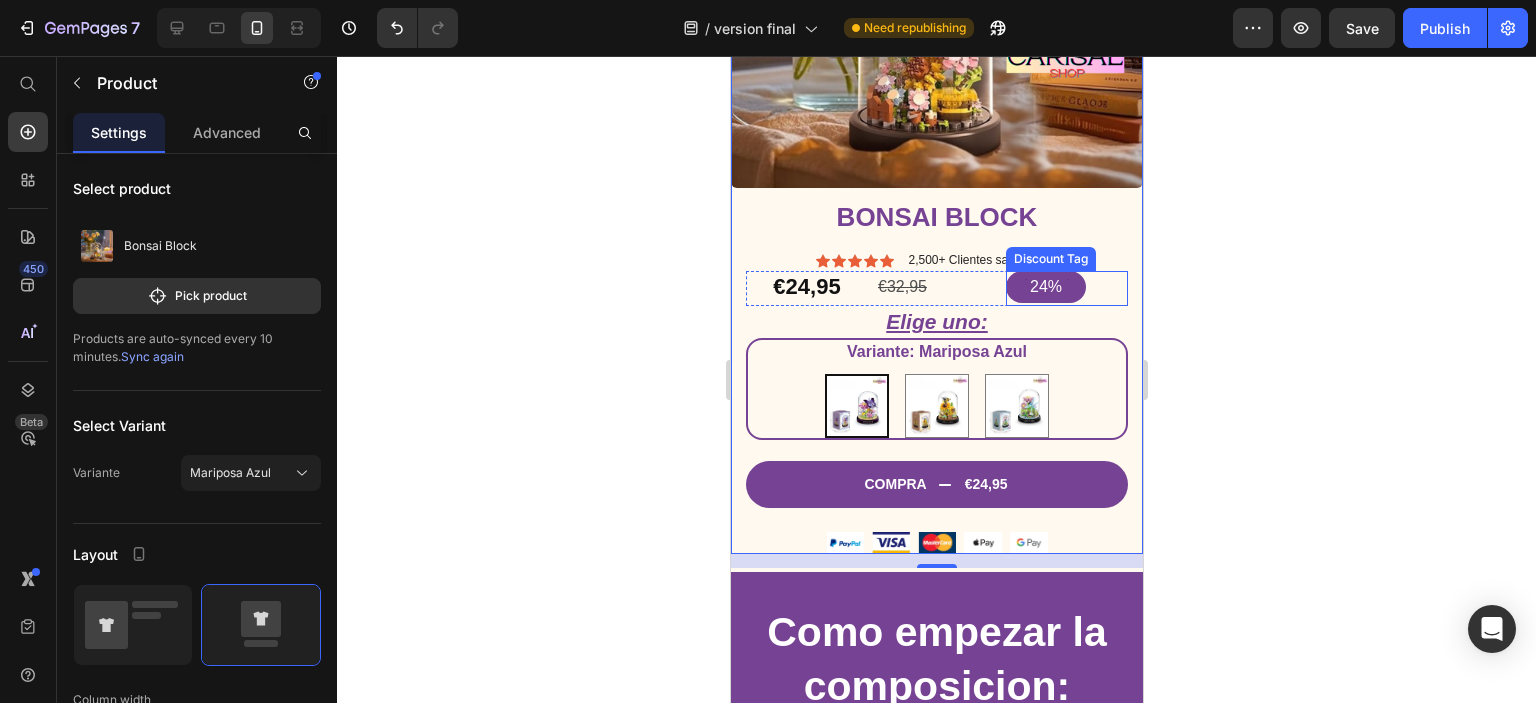 click on "24%" at bounding box center [1045, 287] 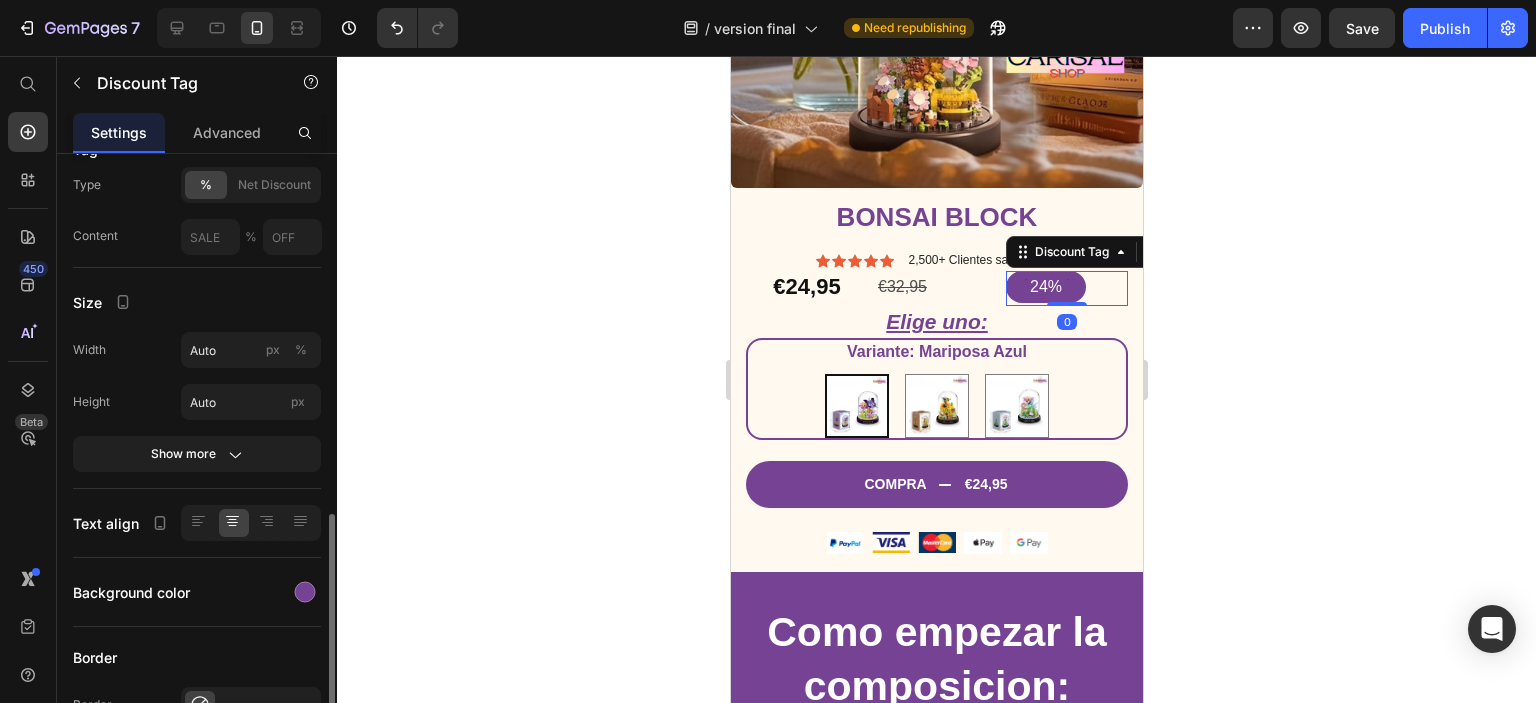 scroll, scrollTop: 400, scrollLeft: 0, axis: vertical 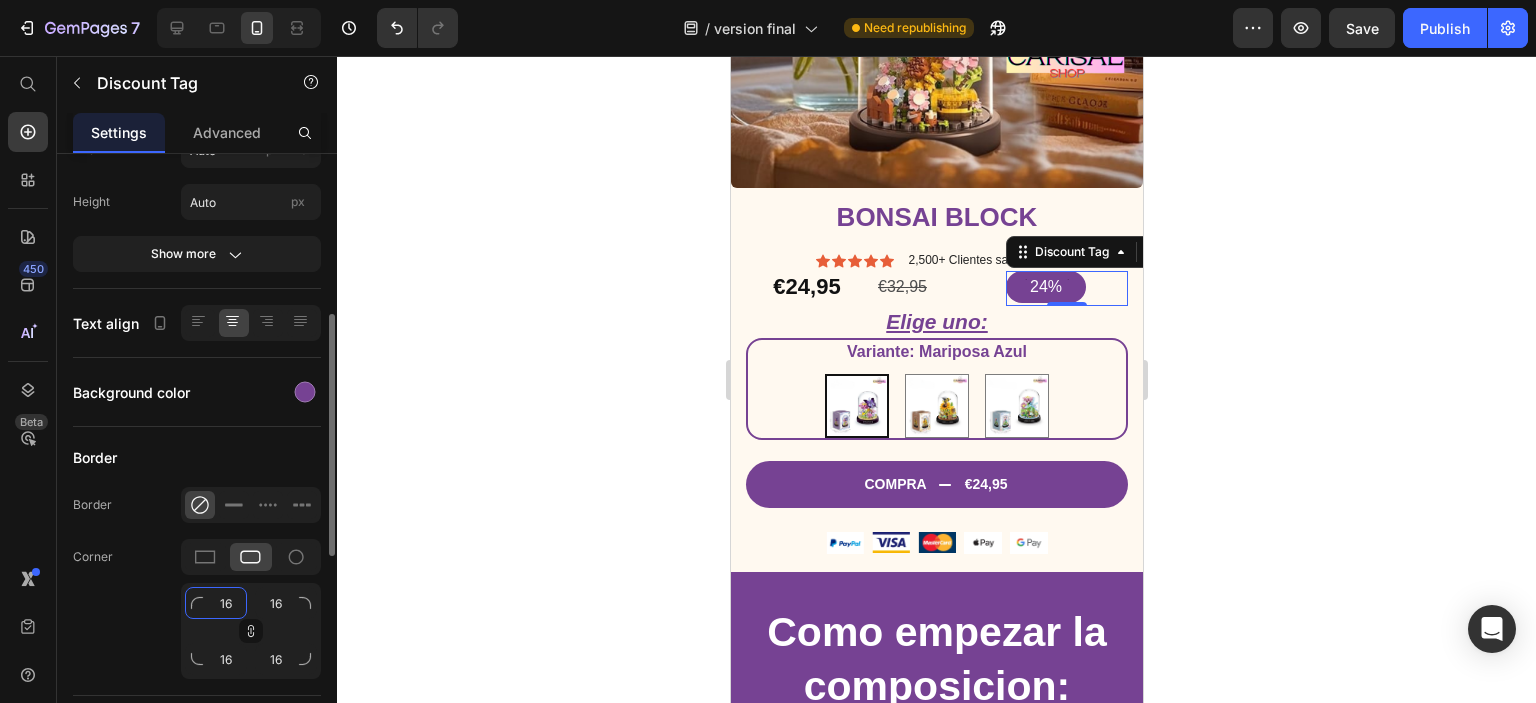 click on "16" 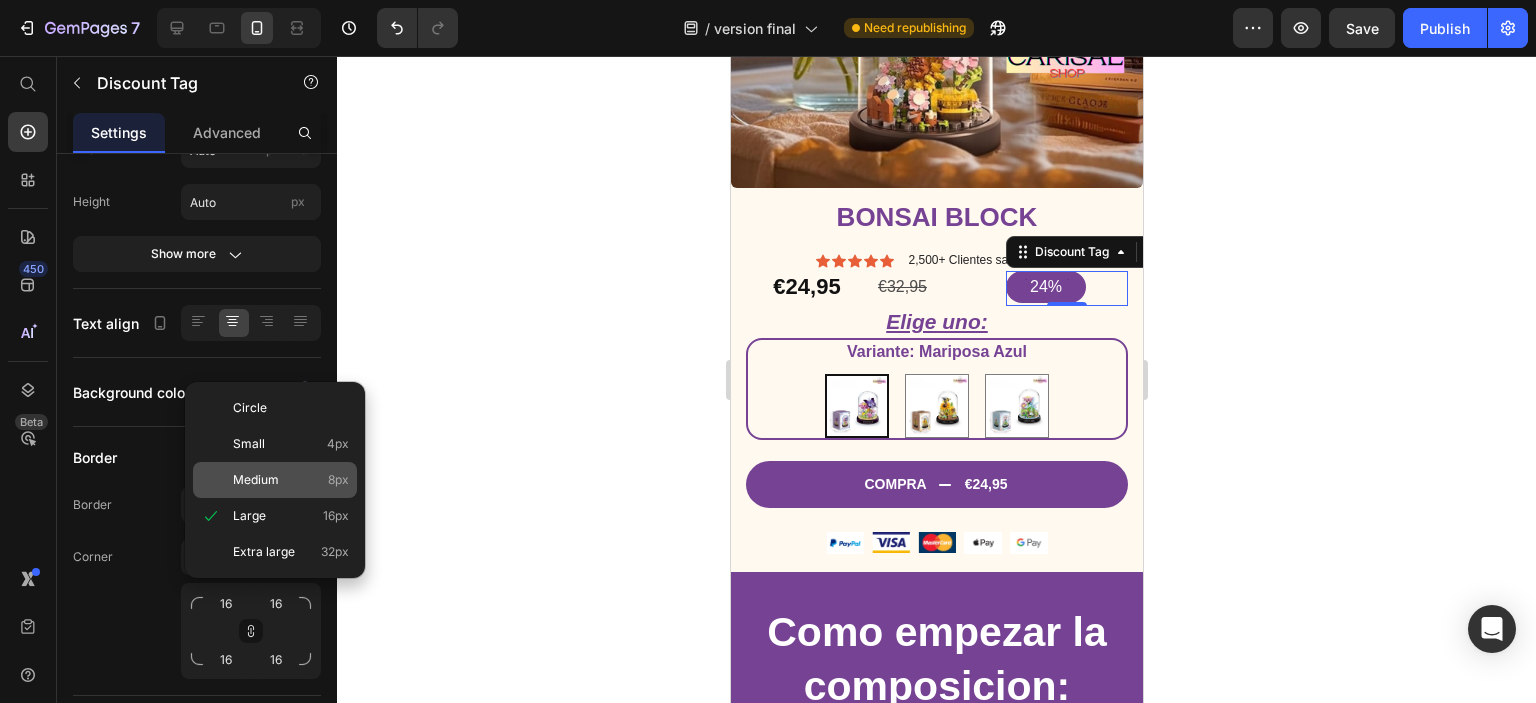 click on "Medium" at bounding box center (256, 480) 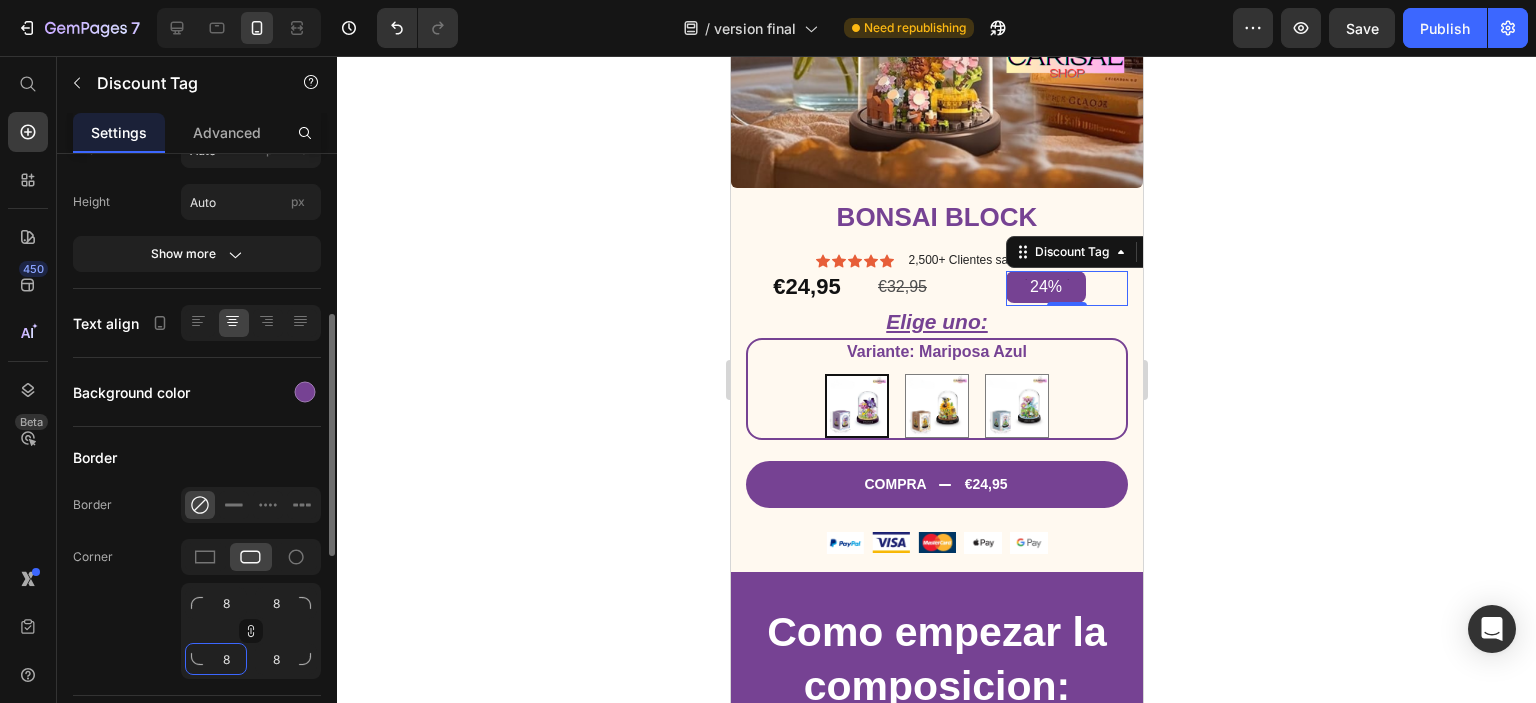 click on "8" 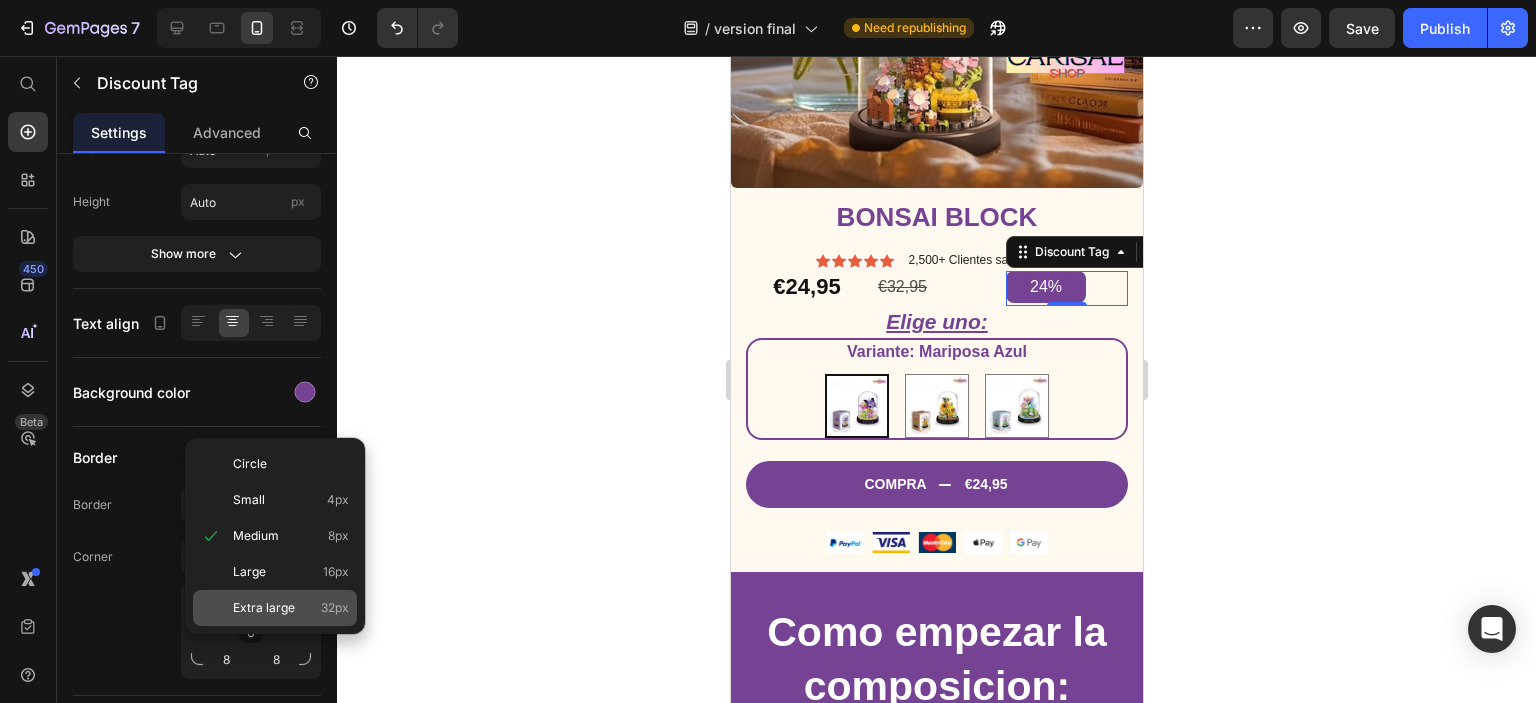 click on "Extra large" at bounding box center (264, 608) 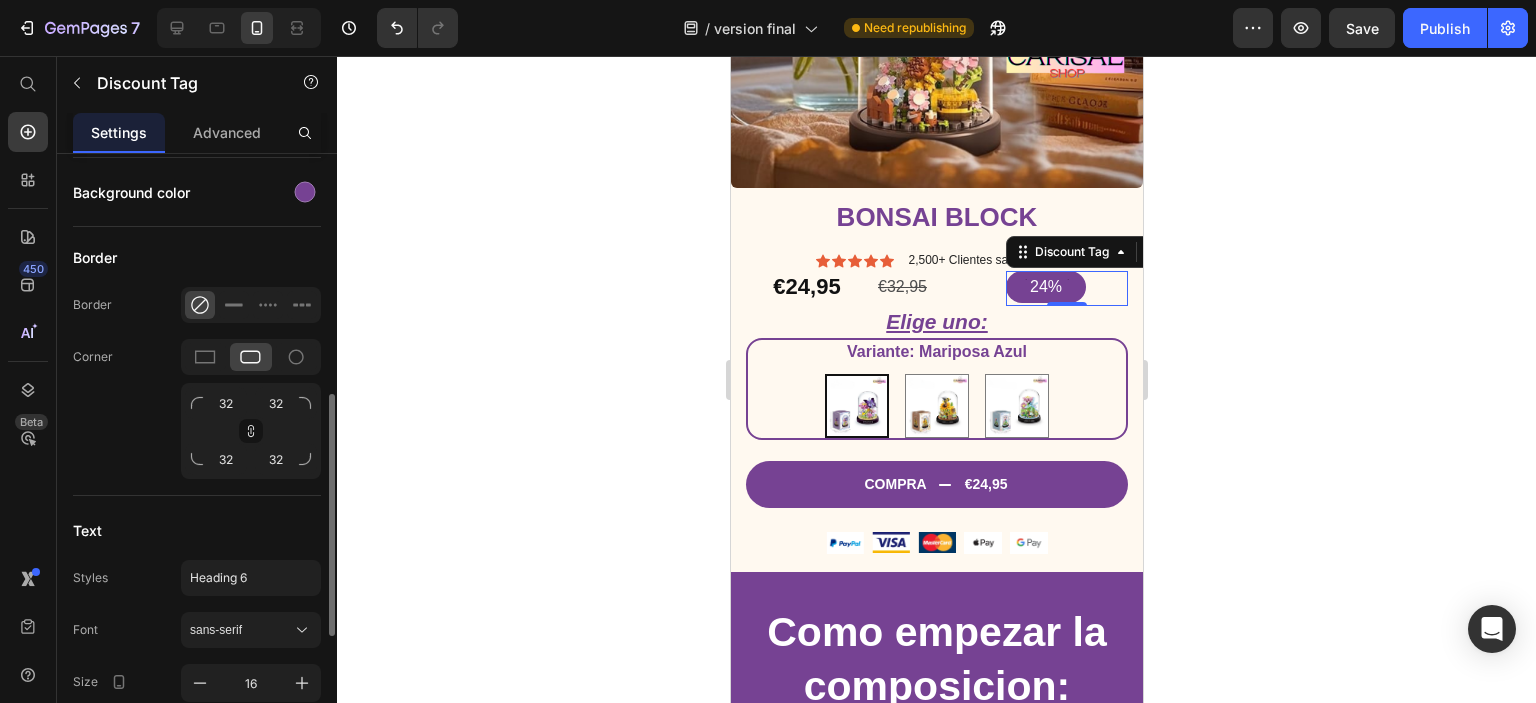 scroll, scrollTop: 800, scrollLeft: 0, axis: vertical 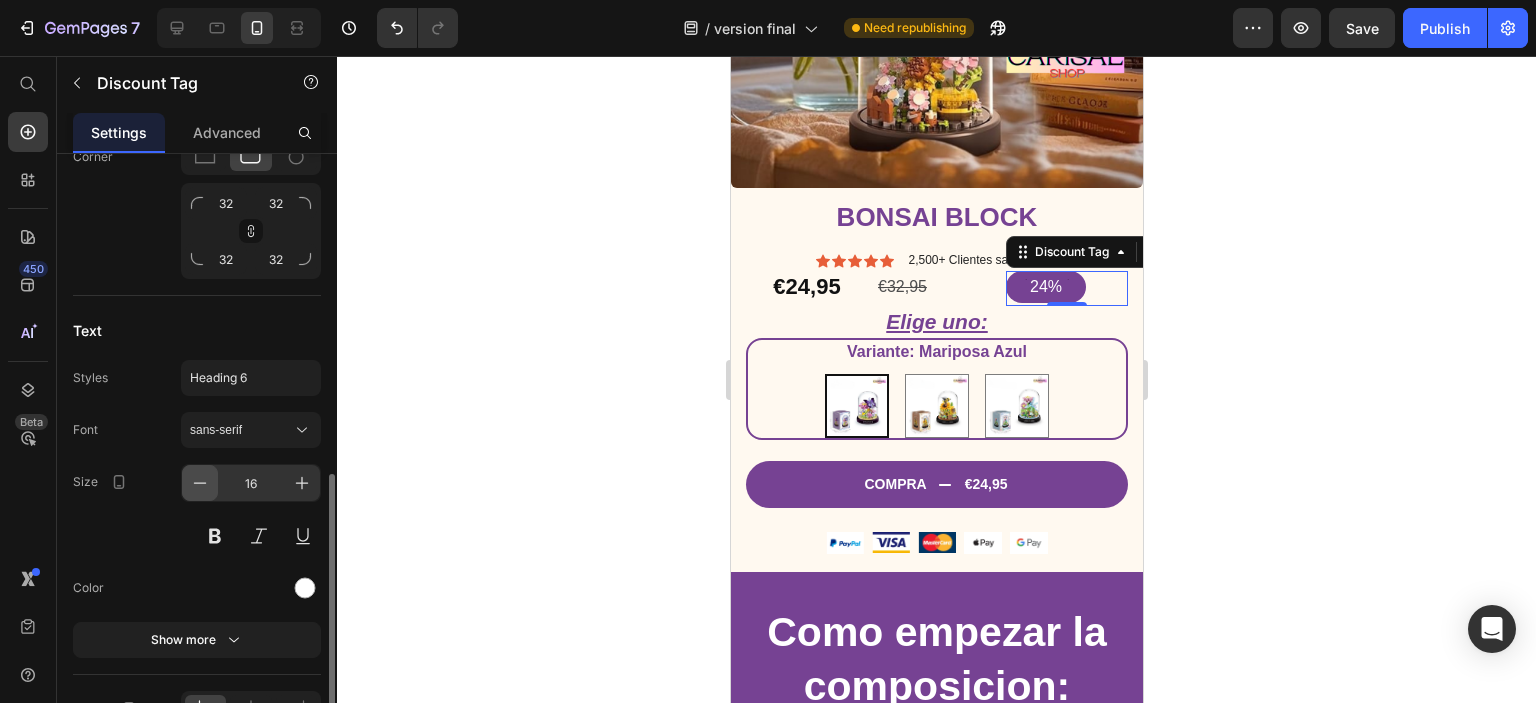 click 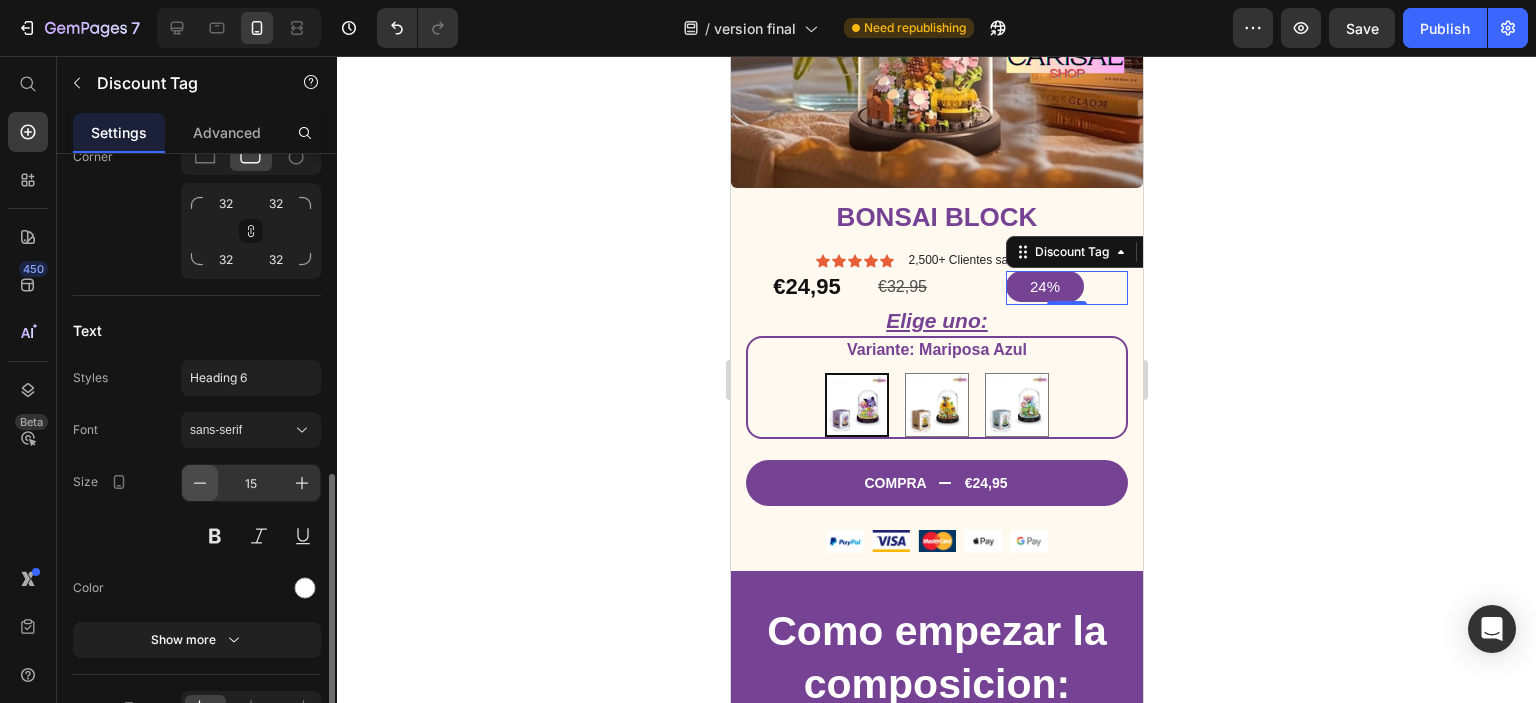 click 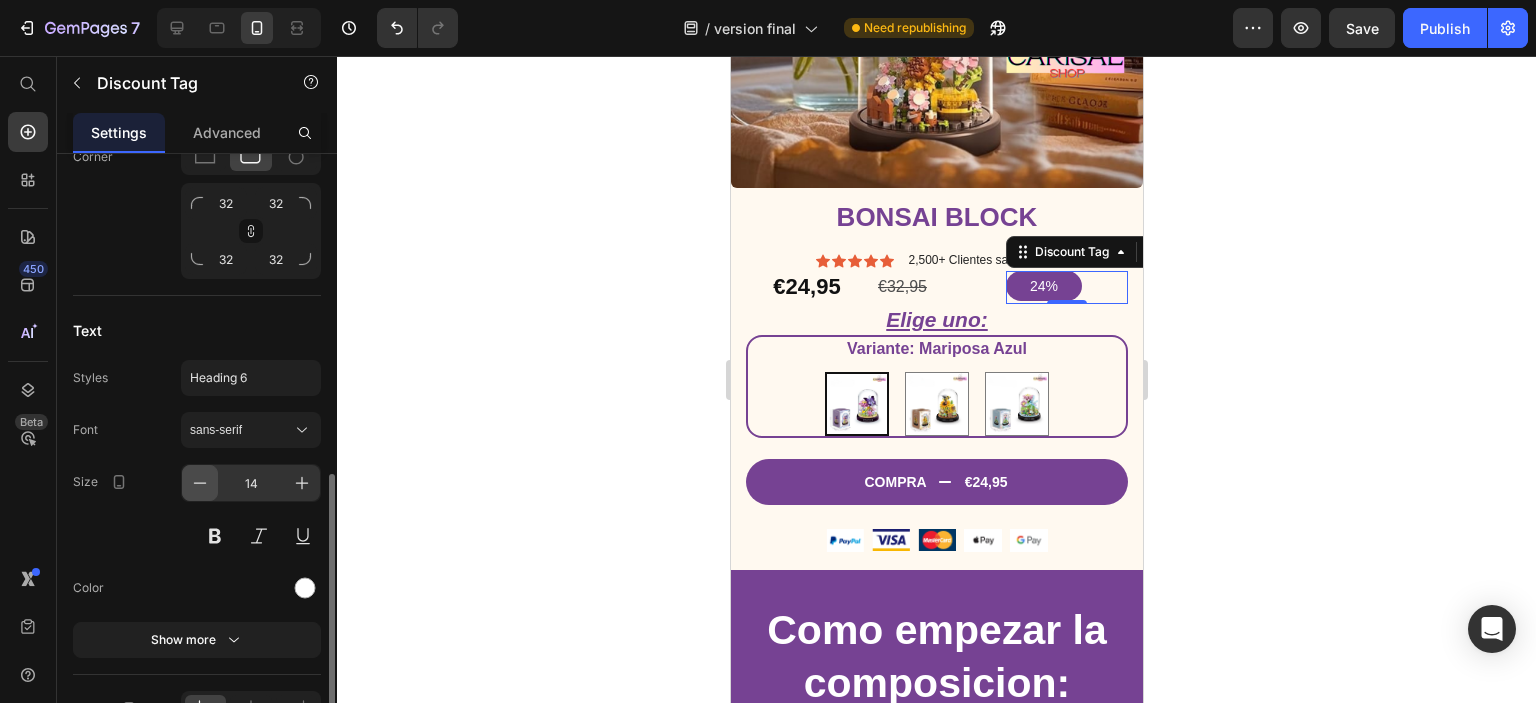 click 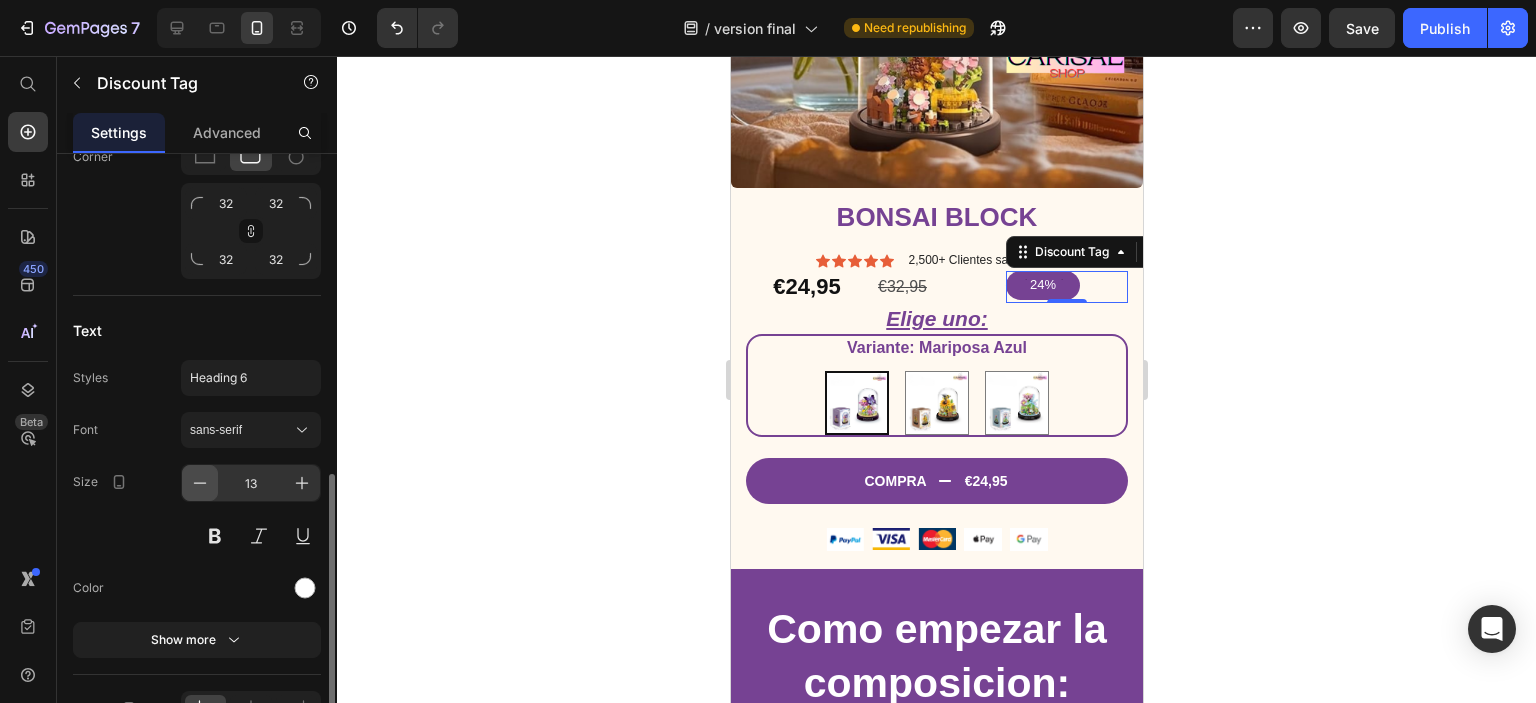 click 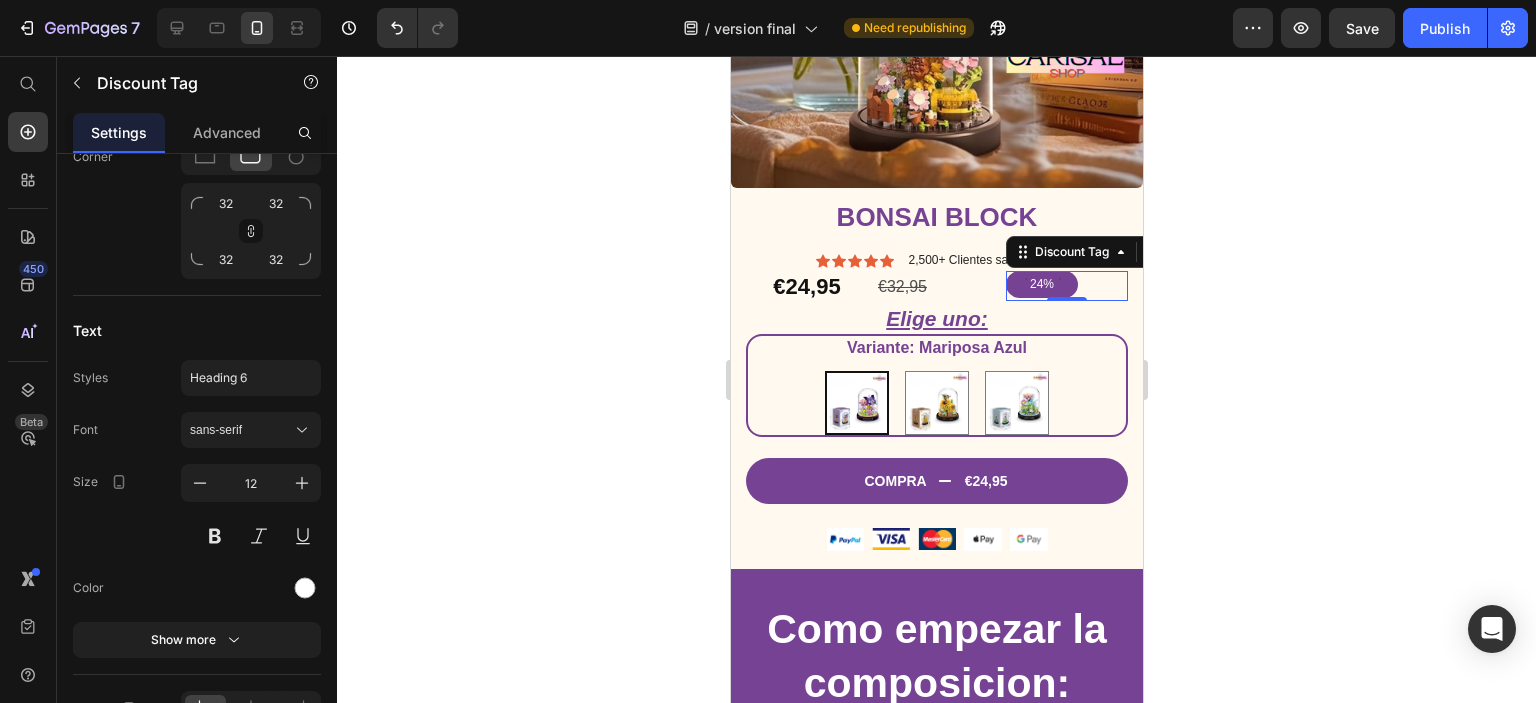 click on "24%" at bounding box center [1041, 285] 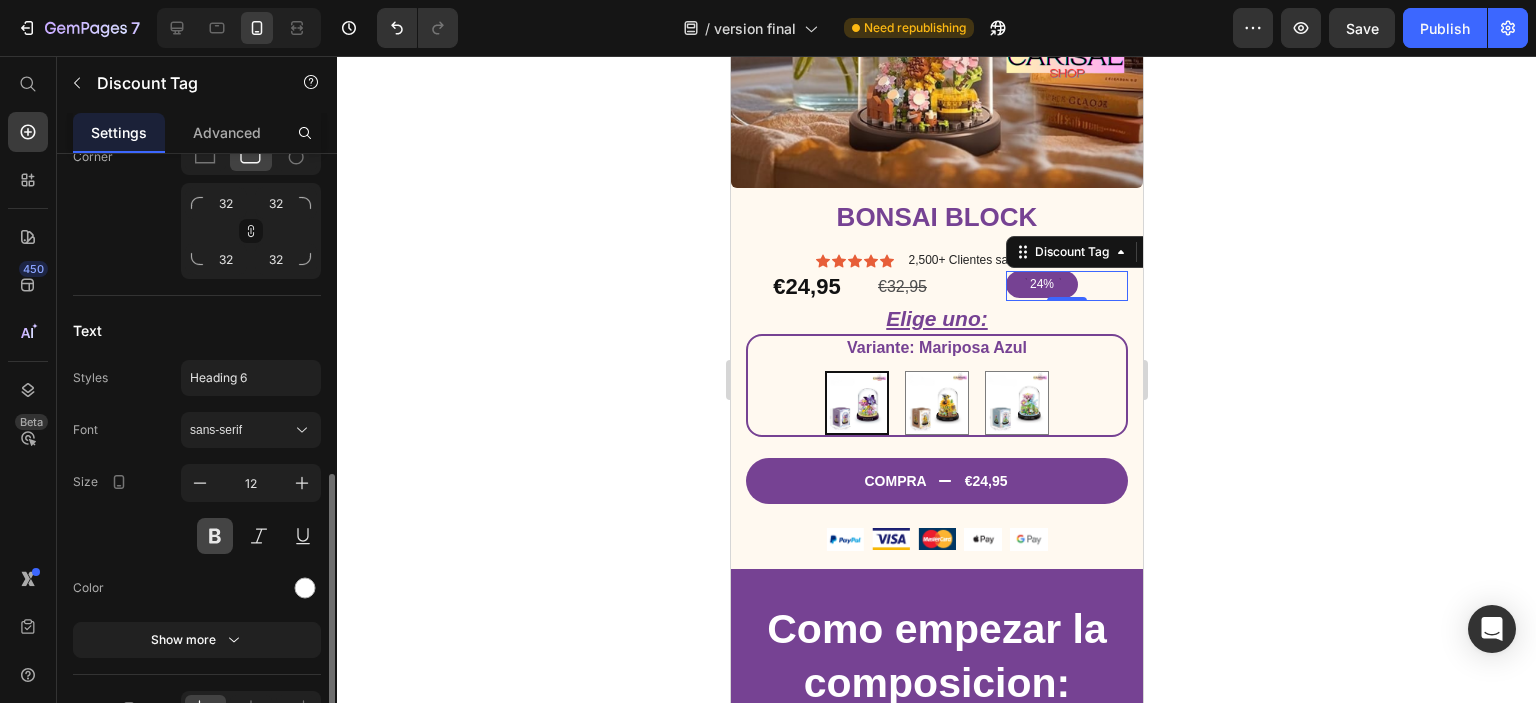 click at bounding box center [215, 536] 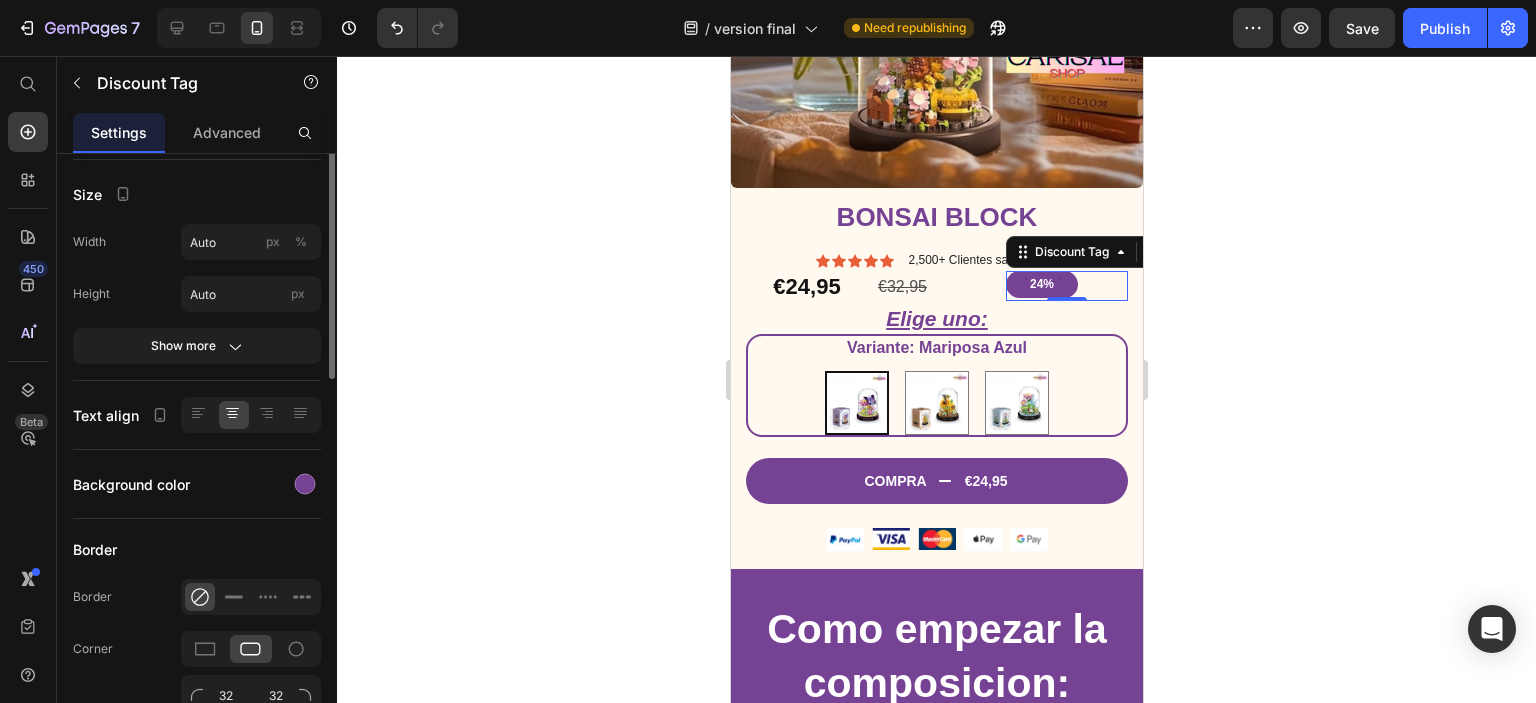 scroll, scrollTop: 108, scrollLeft: 0, axis: vertical 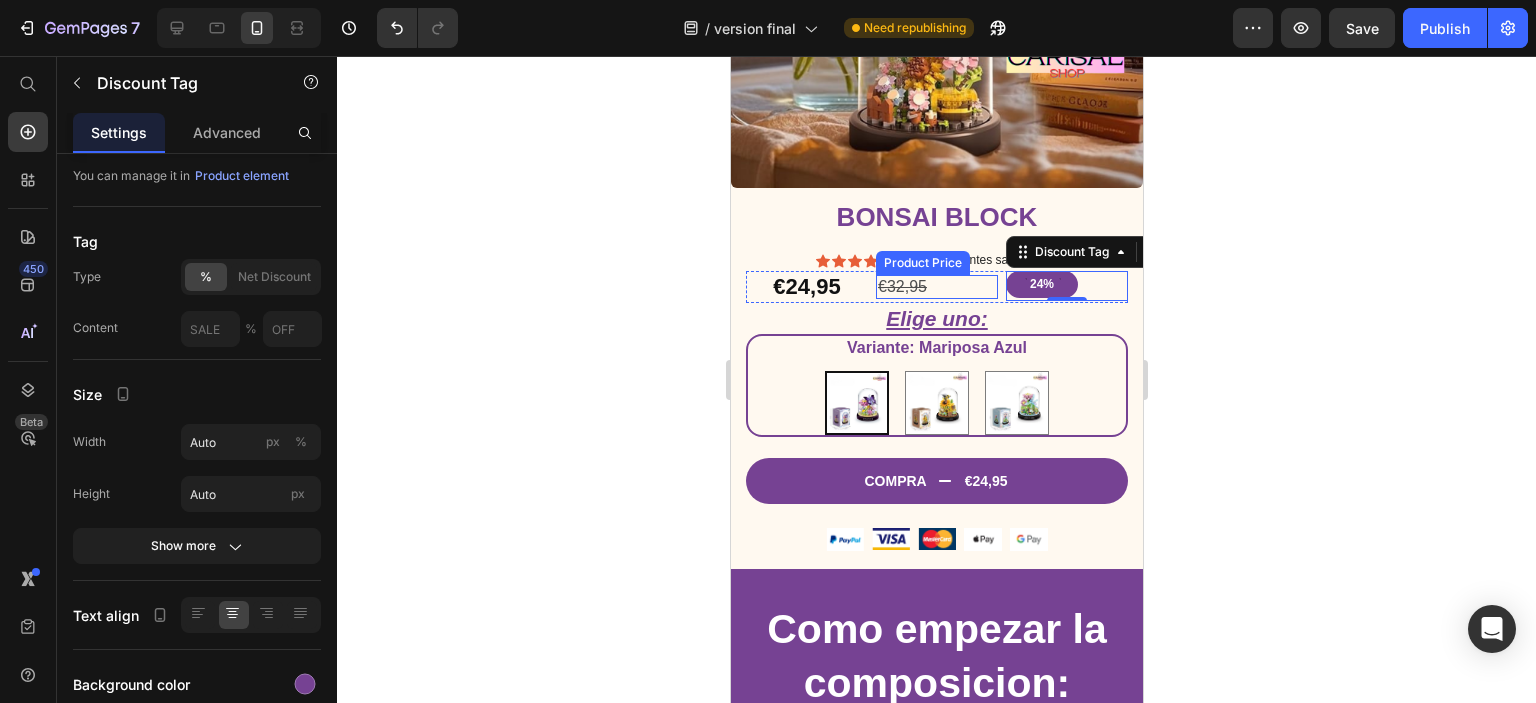 click on "€32,95" at bounding box center (936, 287) 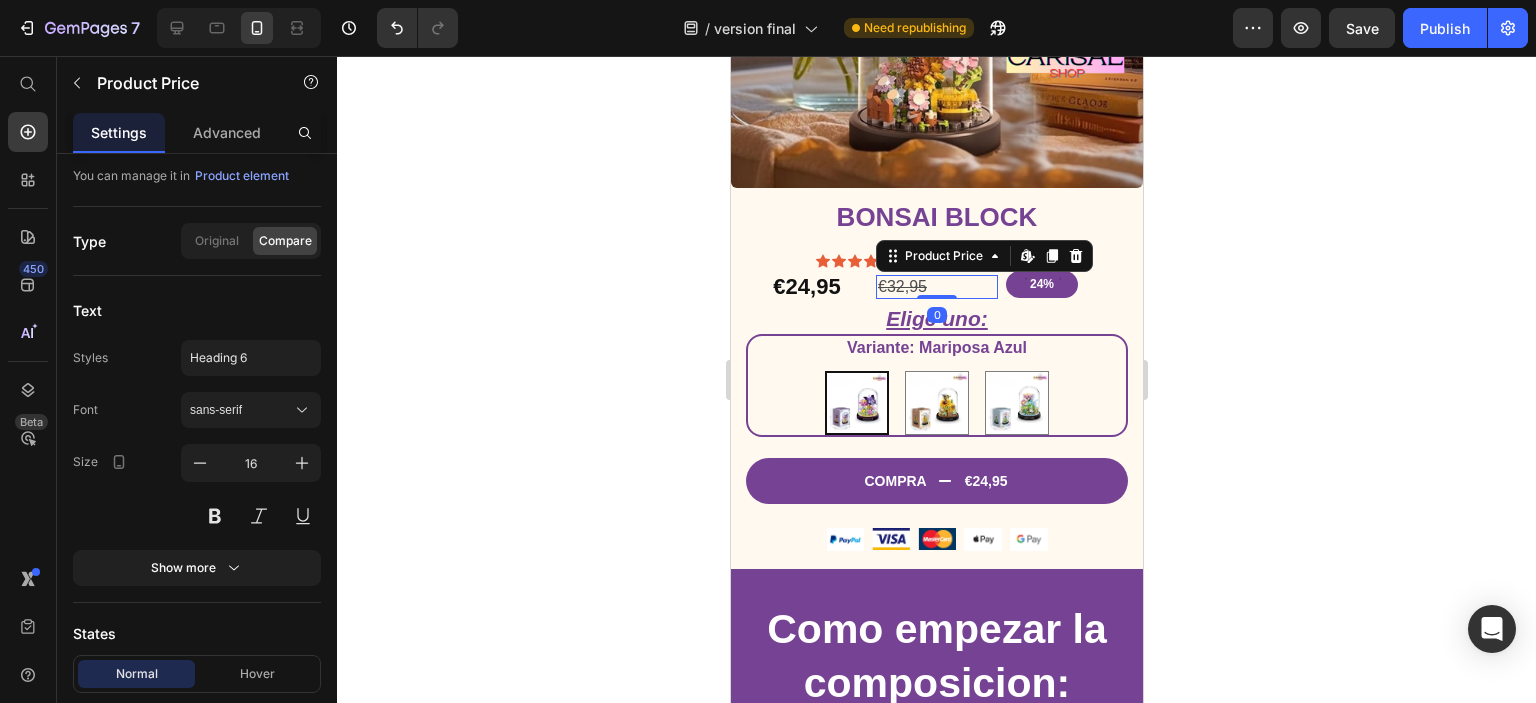 scroll, scrollTop: 0, scrollLeft: 0, axis: both 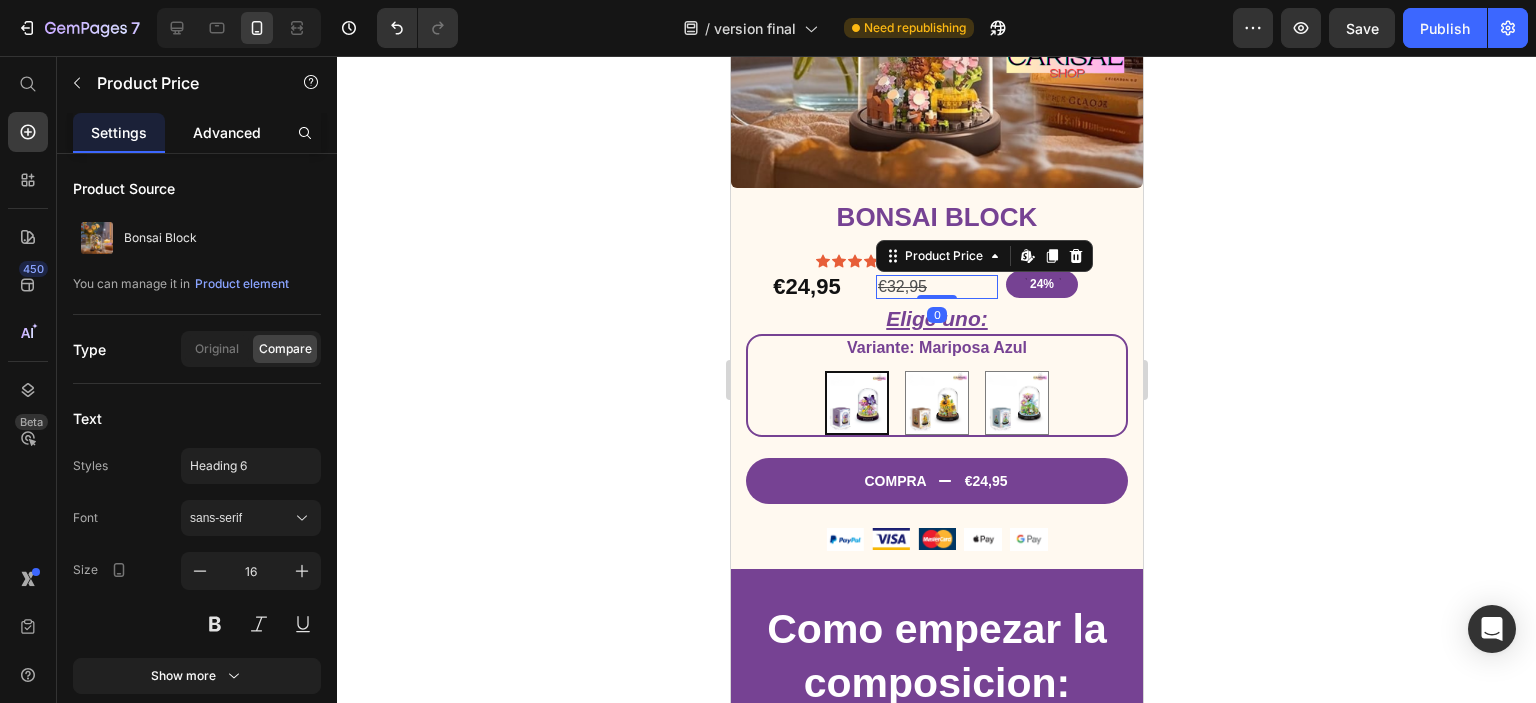 click on "Advanced" at bounding box center [227, 132] 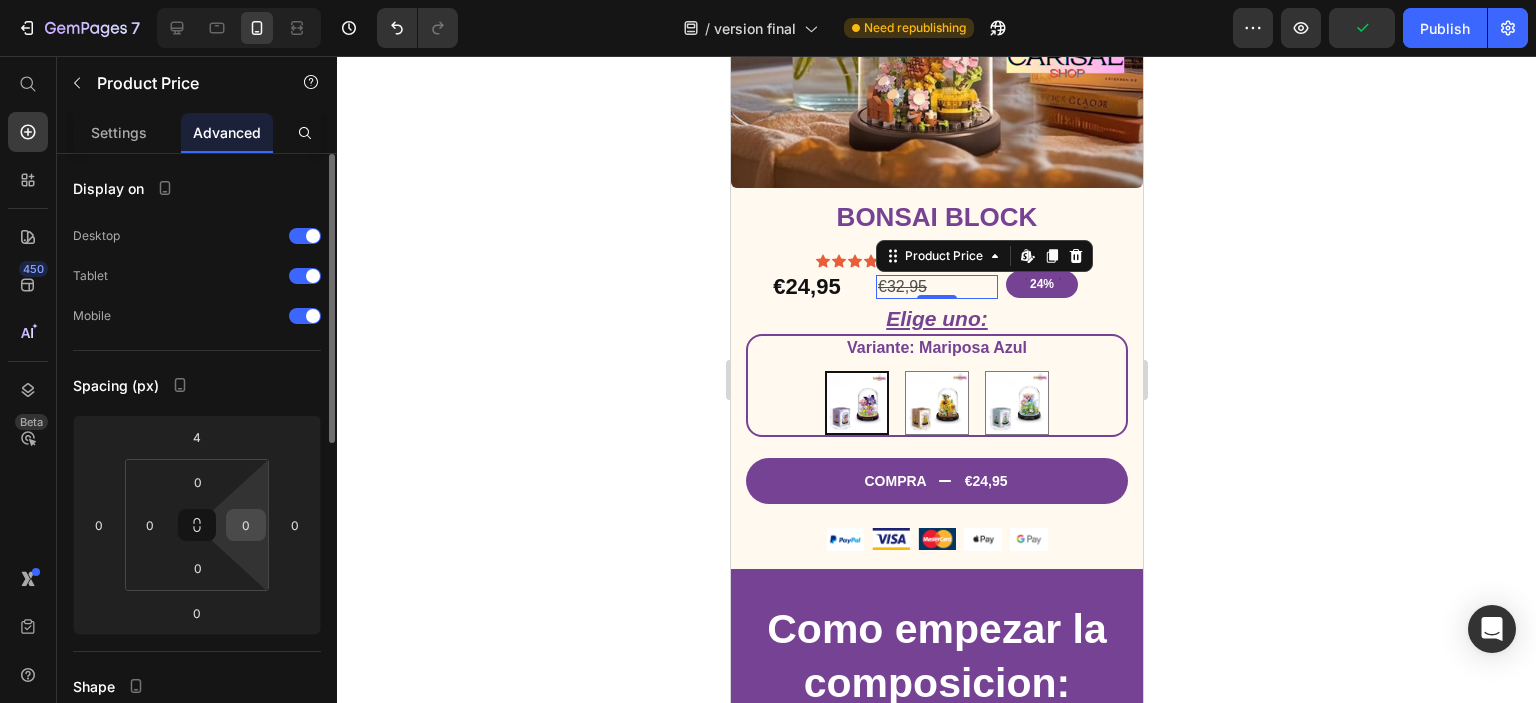 click on "0" at bounding box center (246, 525) 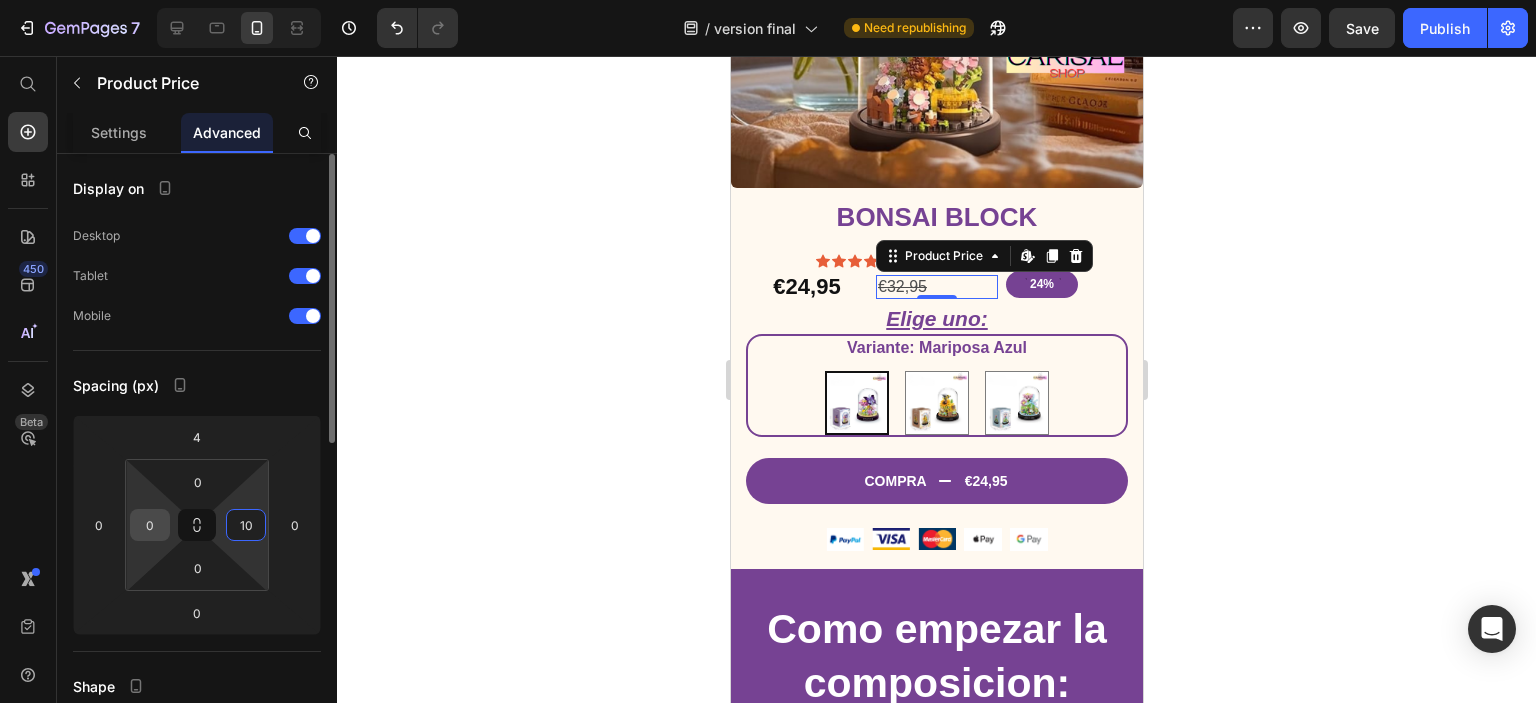 type on "1" 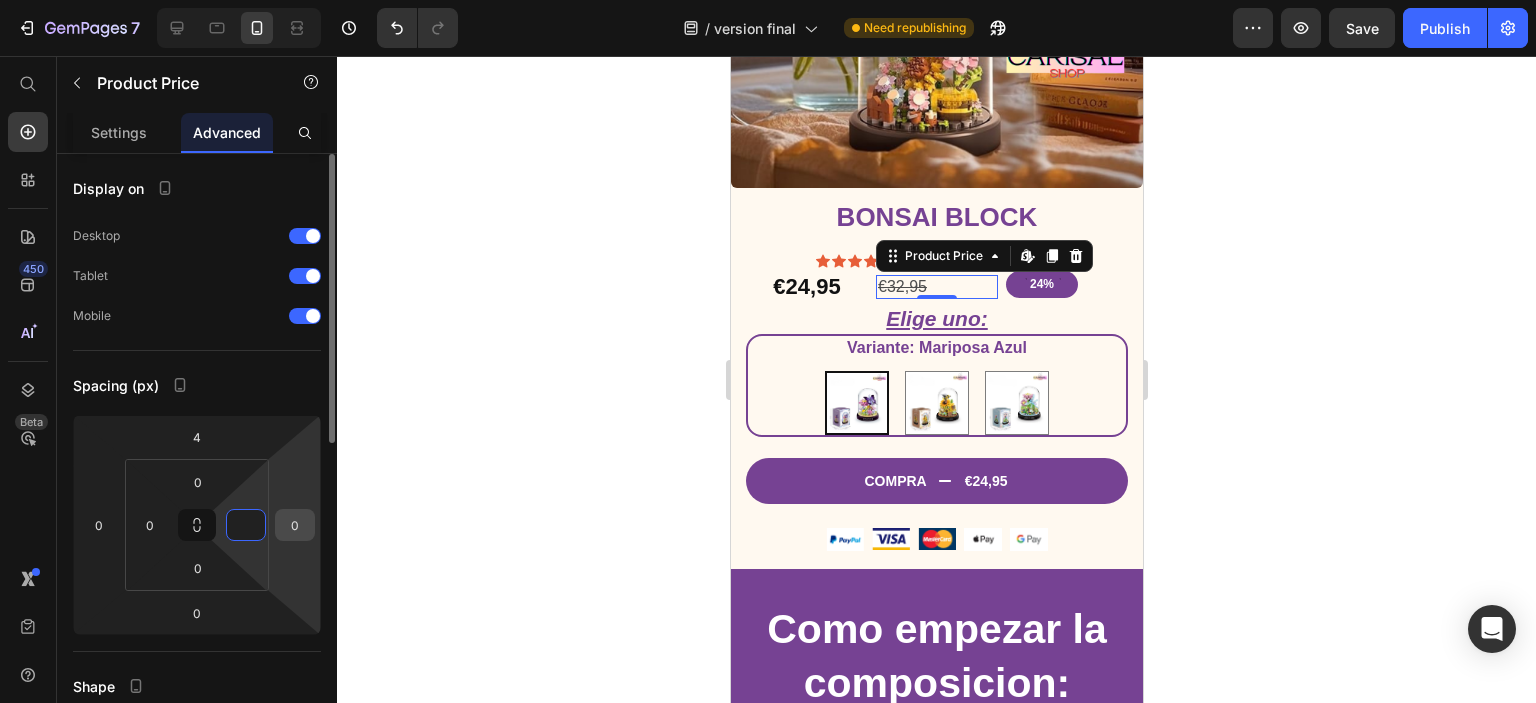 click on "0" at bounding box center (295, 525) 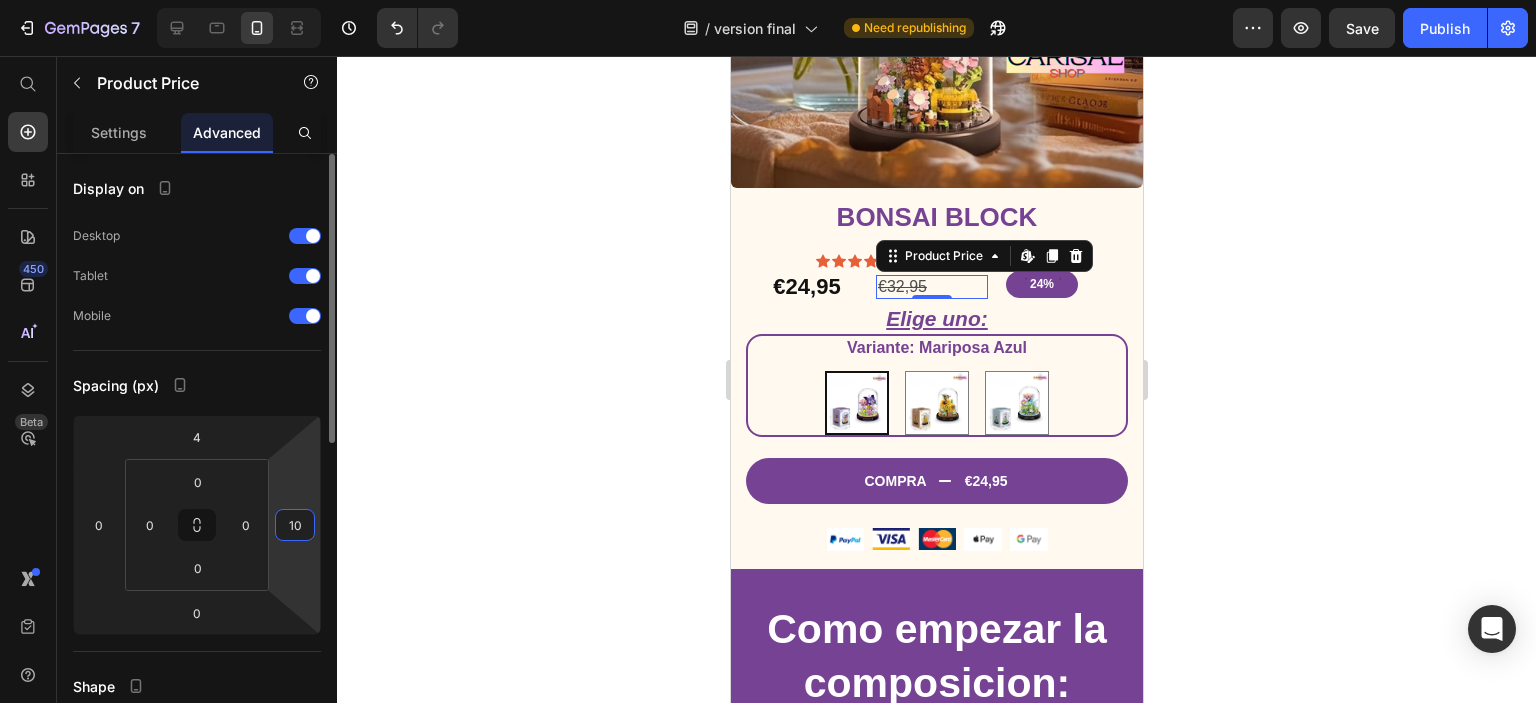 type on "1" 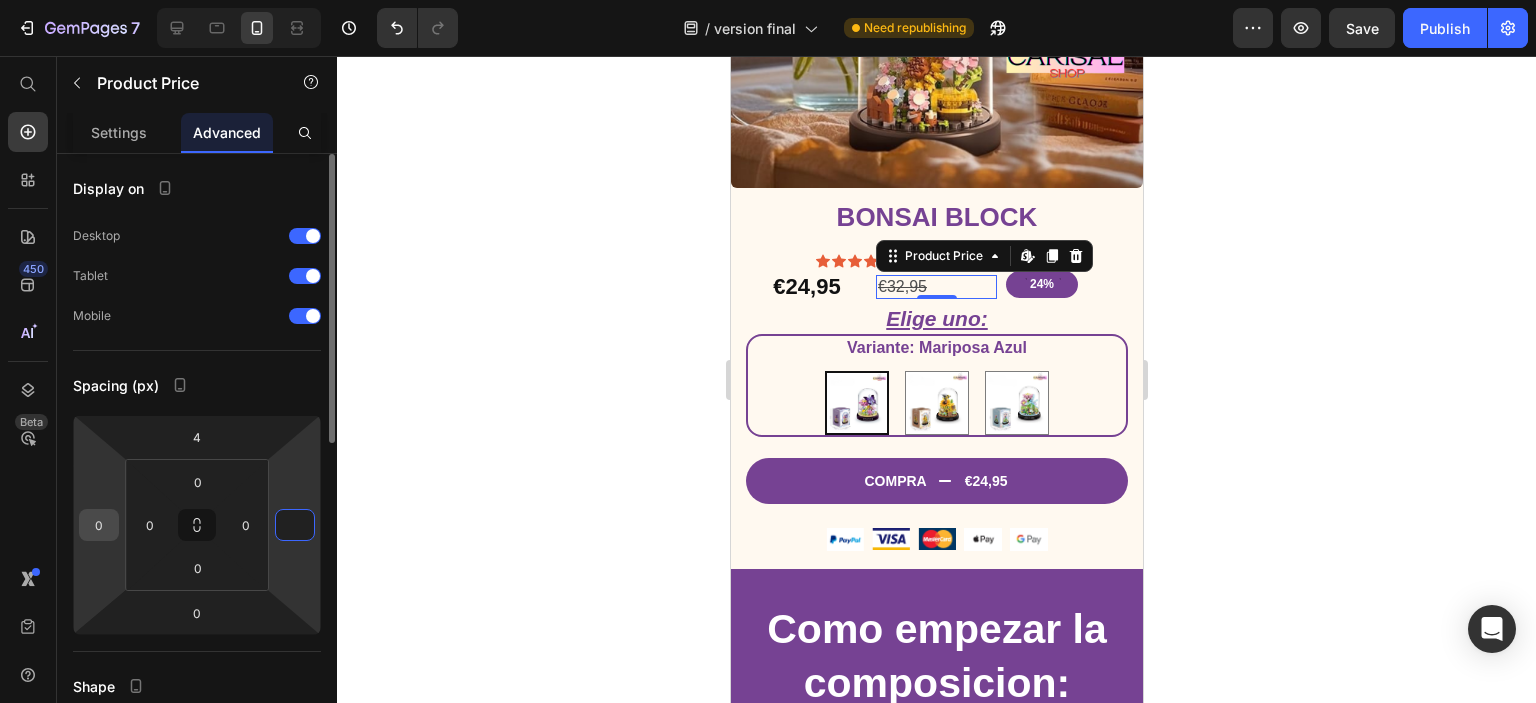 type on "0" 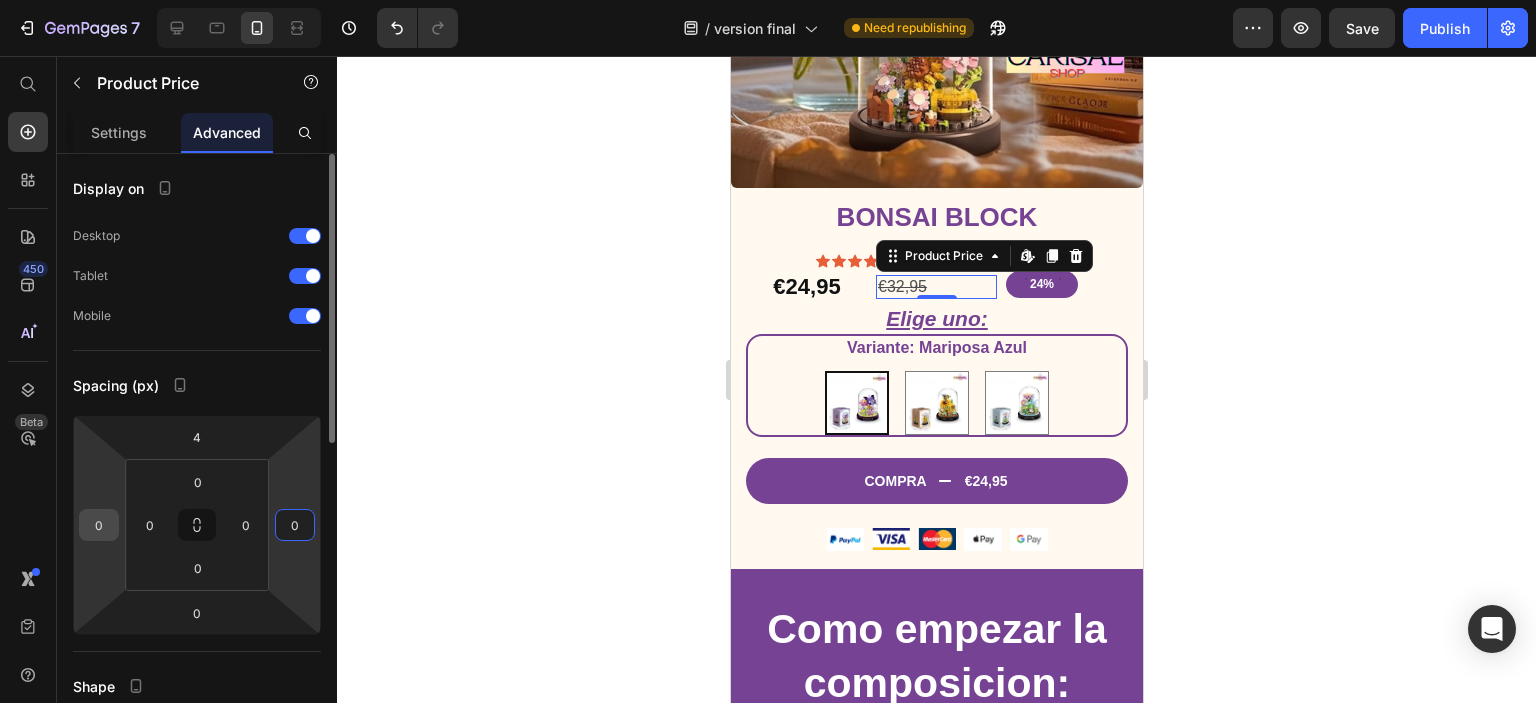 click on "0" at bounding box center [99, 525] 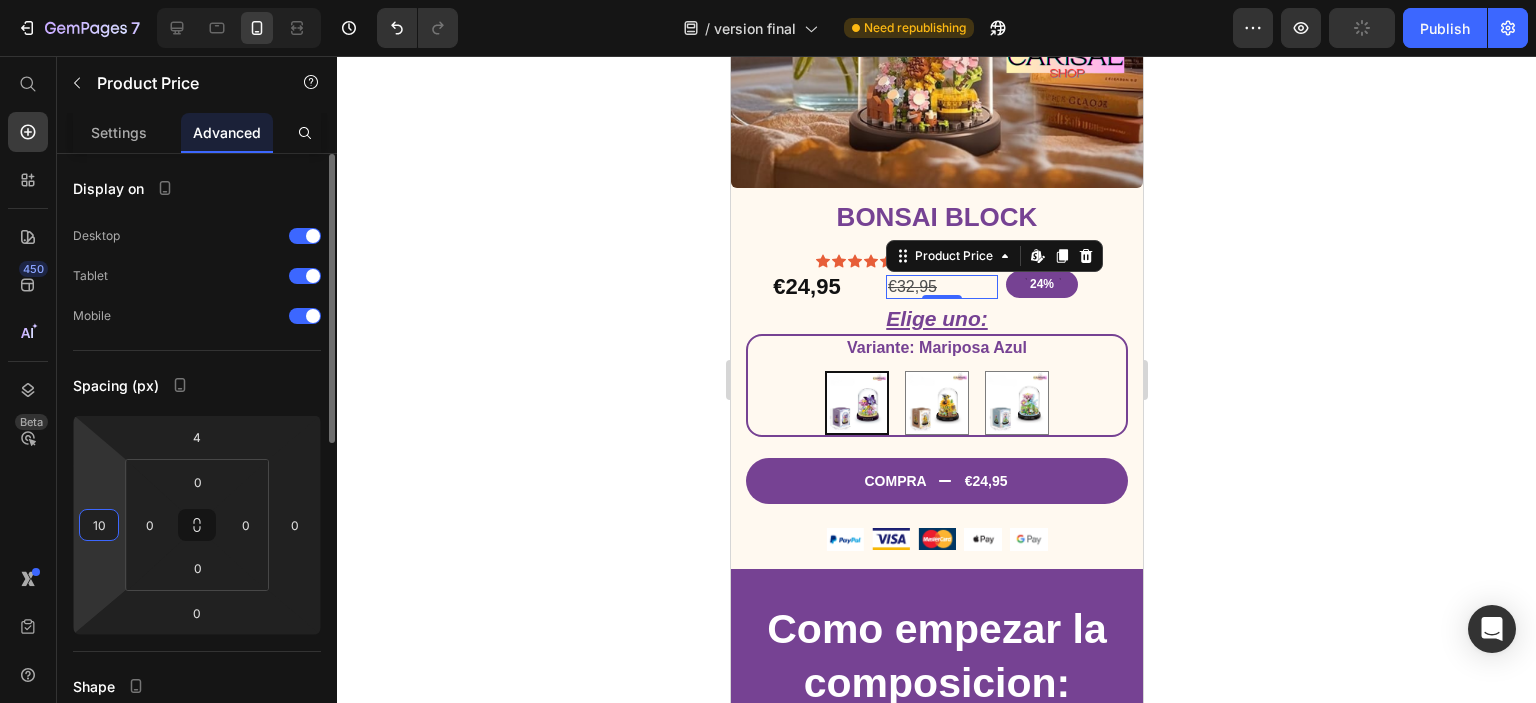 type on "1" 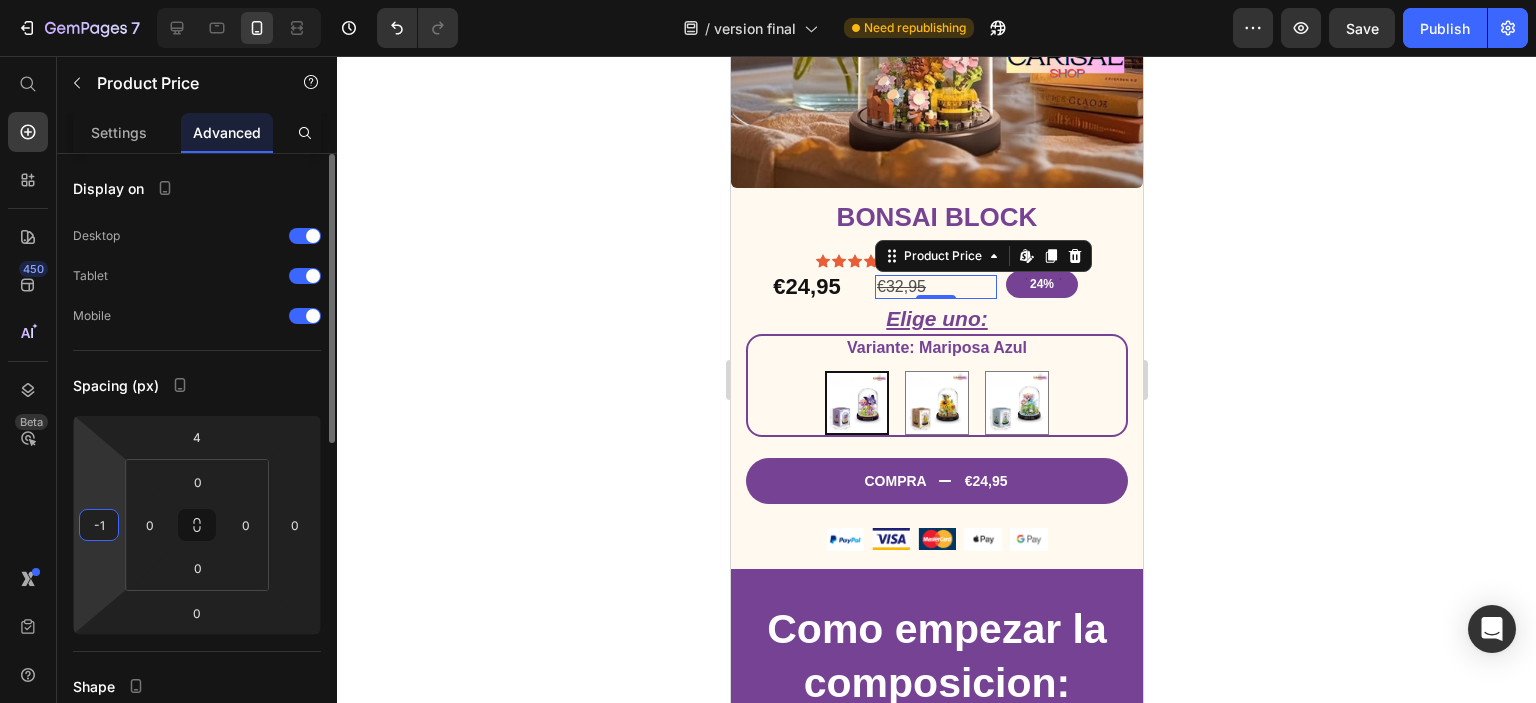 type on "-19" 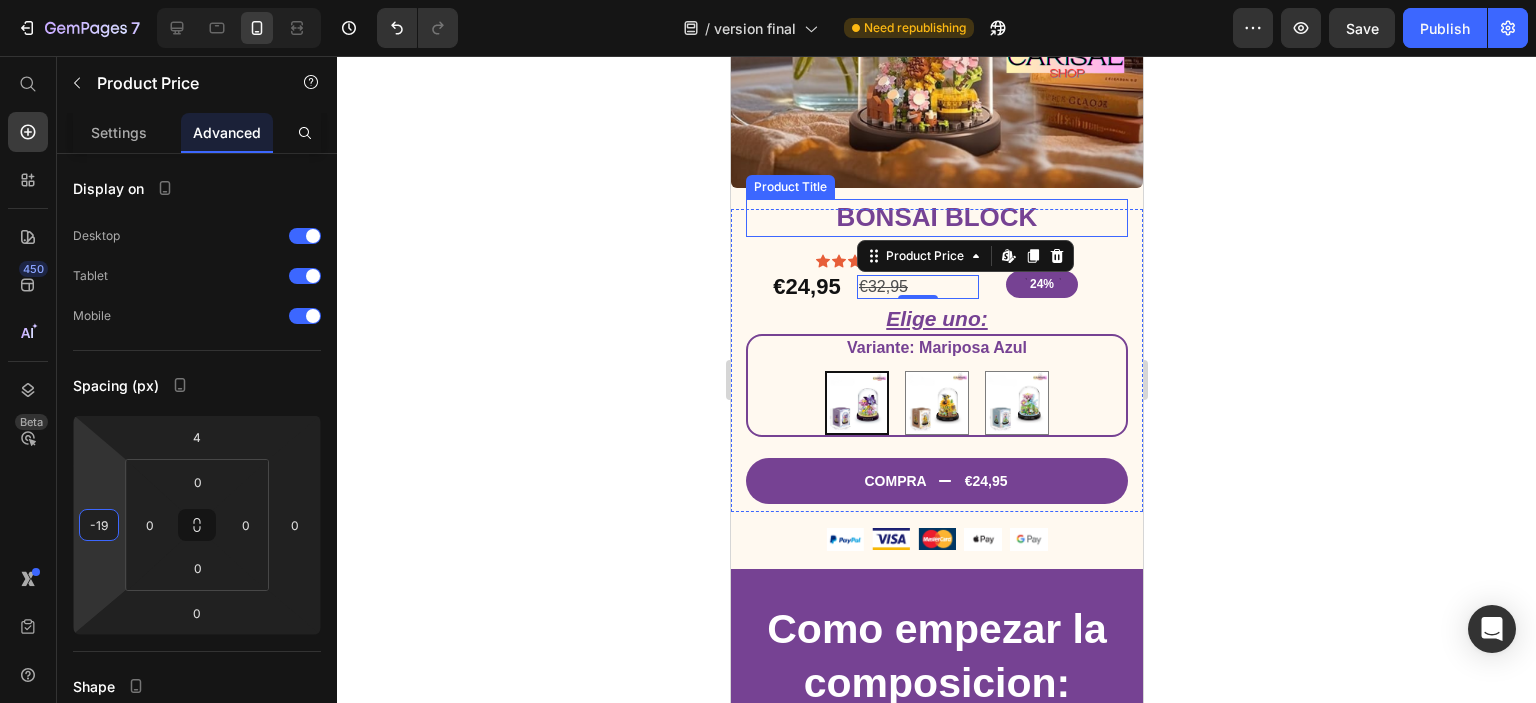 click on "Bonsai Block" at bounding box center (936, 218) 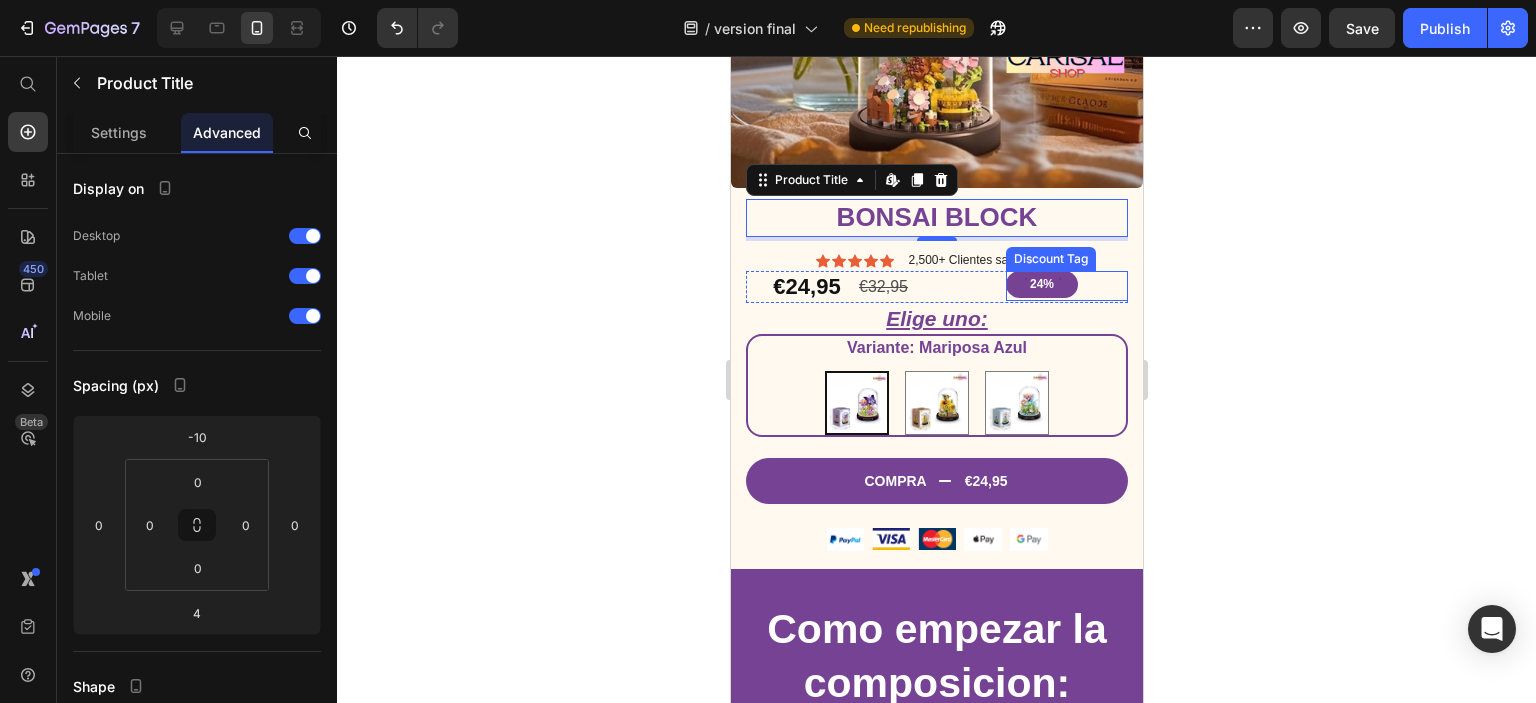 click on "24%" at bounding box center (1041, 285) 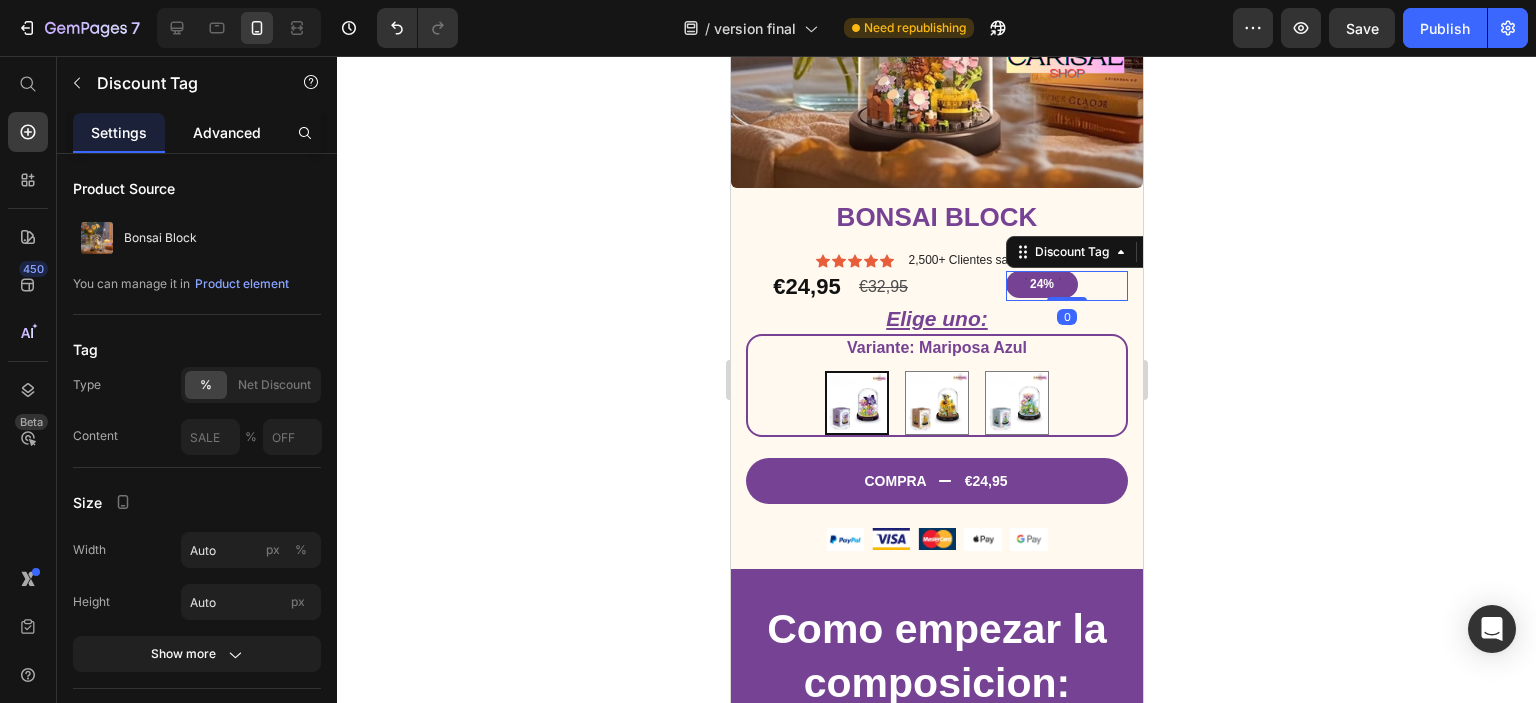 click on "Advanced" at bounding box center (227, 132) 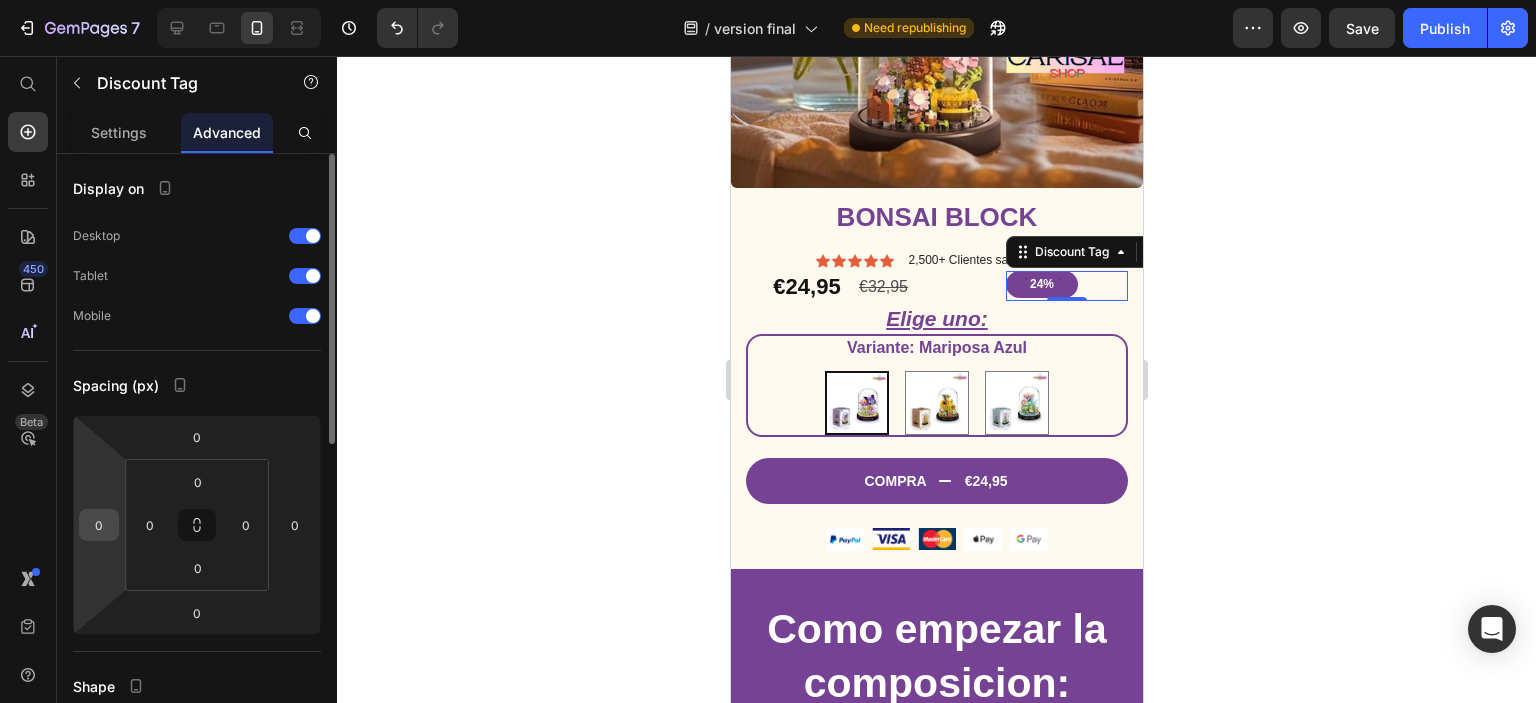 click on "0" at bounding box center (99, 525) 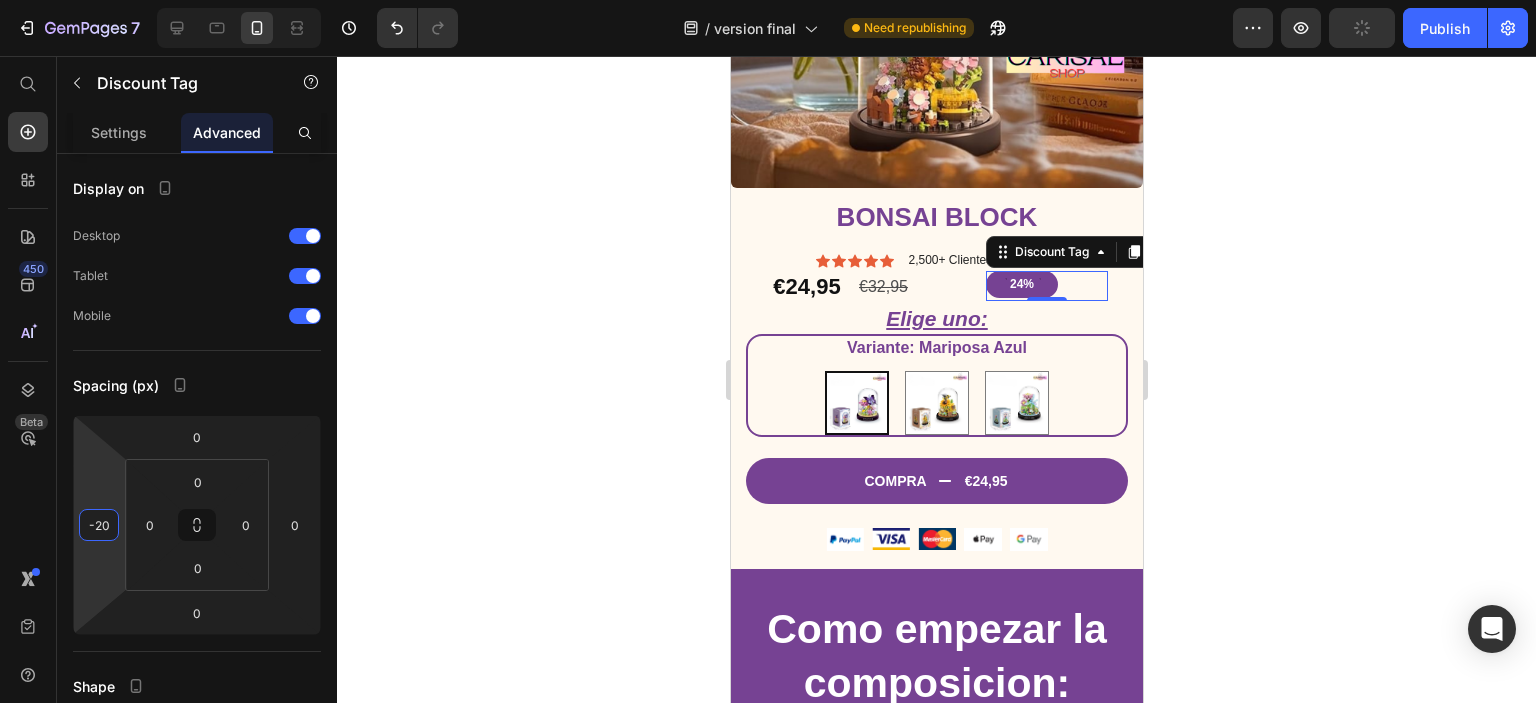 type on "-2" 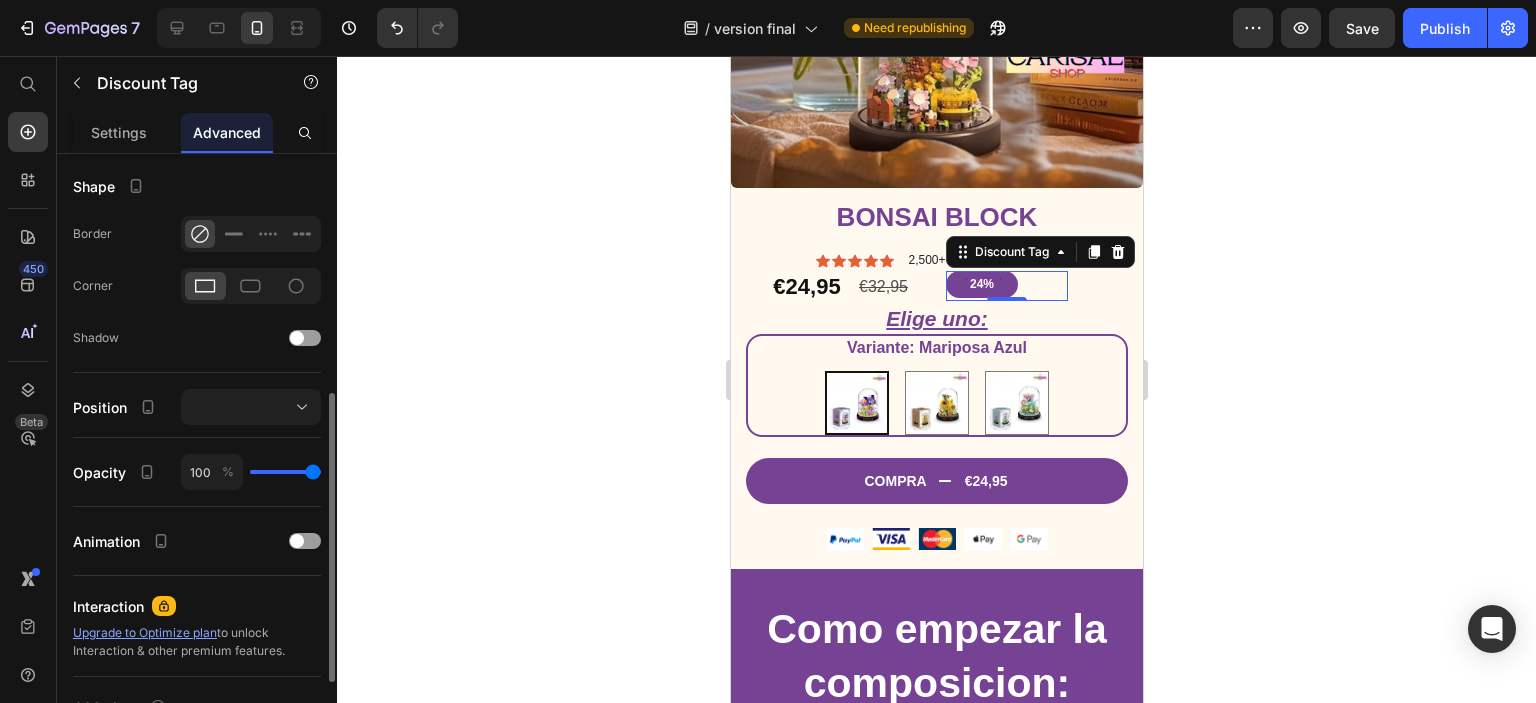 scroll, scrollTop: 600, scrollLeft: 0, axis: vertical 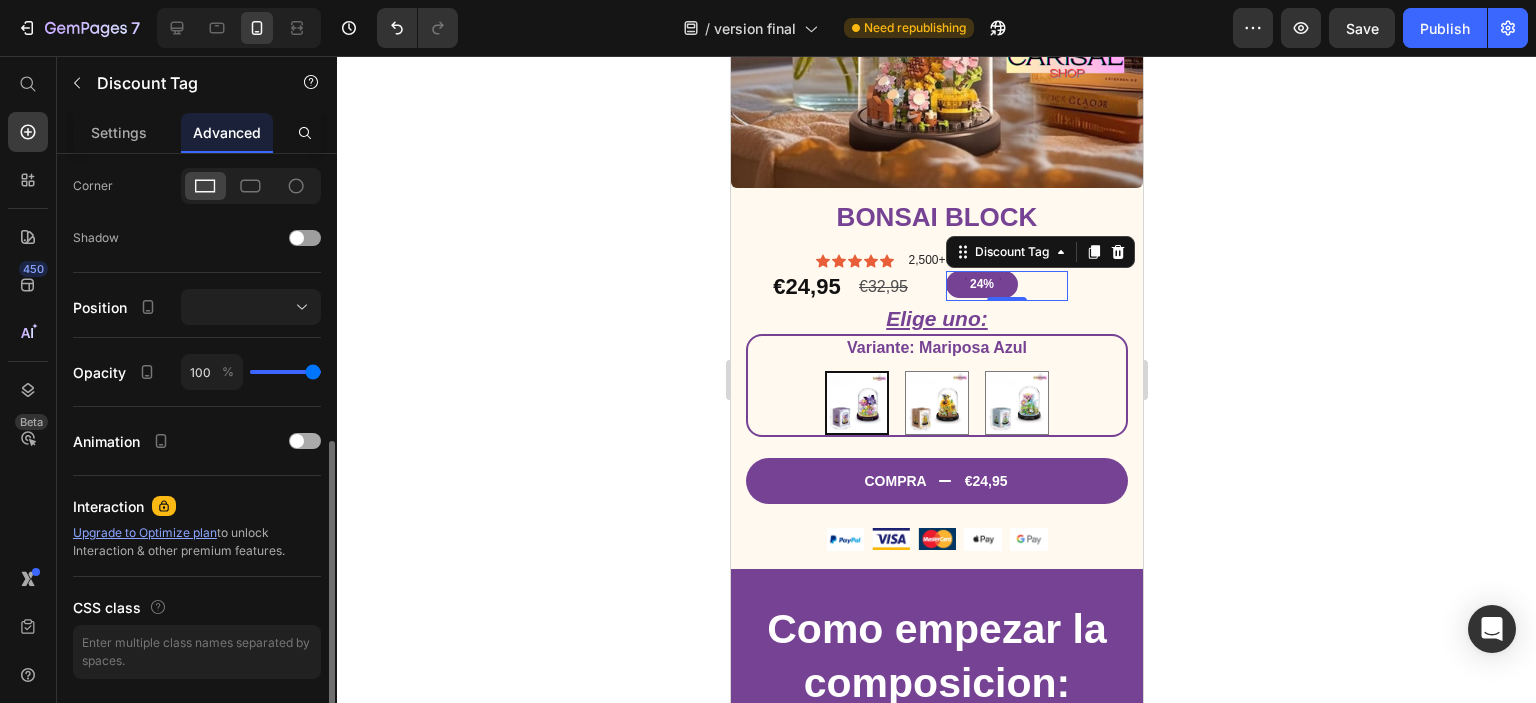 type on "-60" 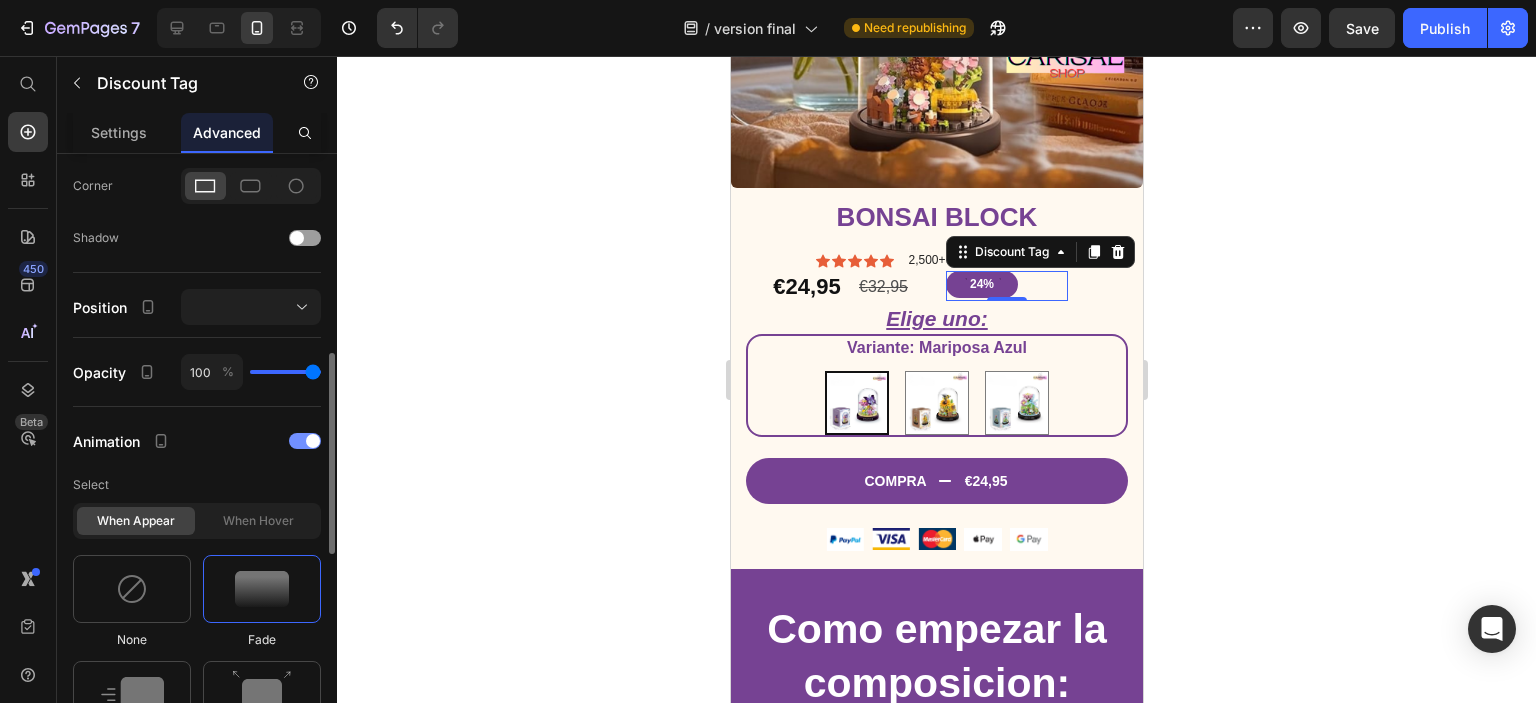 click at bounding box center (305, 441) 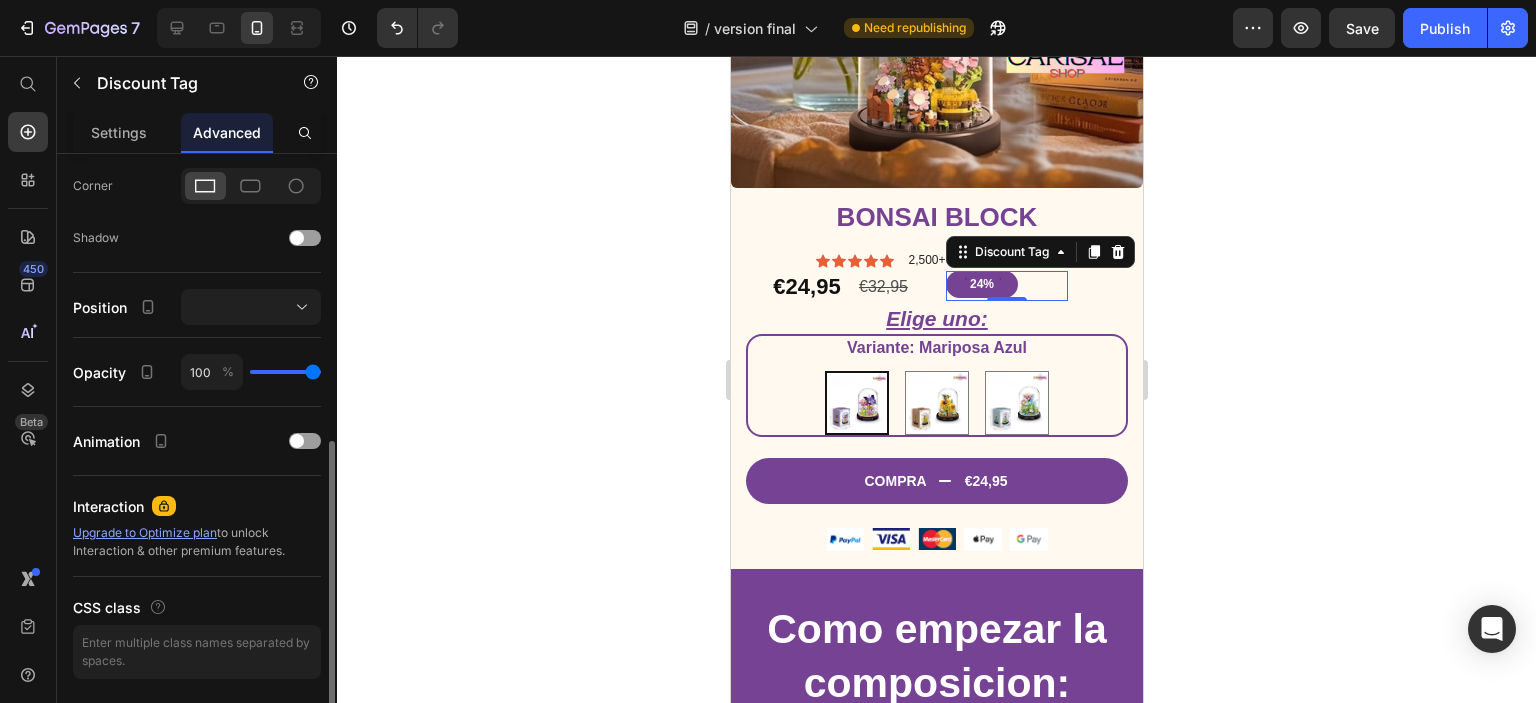 scroll, scrollTop: 200, scrollLeft: 0, axis: vertical 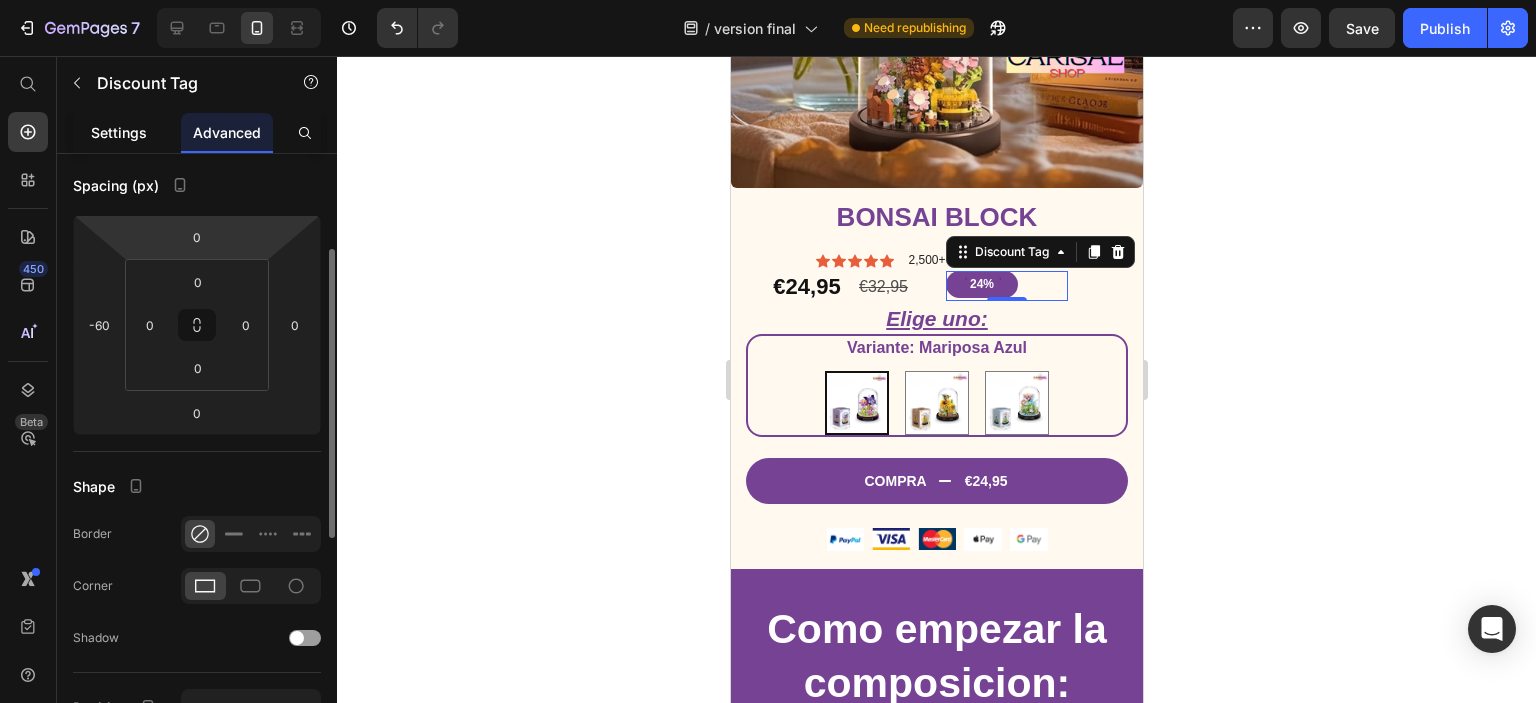 click on "Settings" at bounding box center (119, 132) 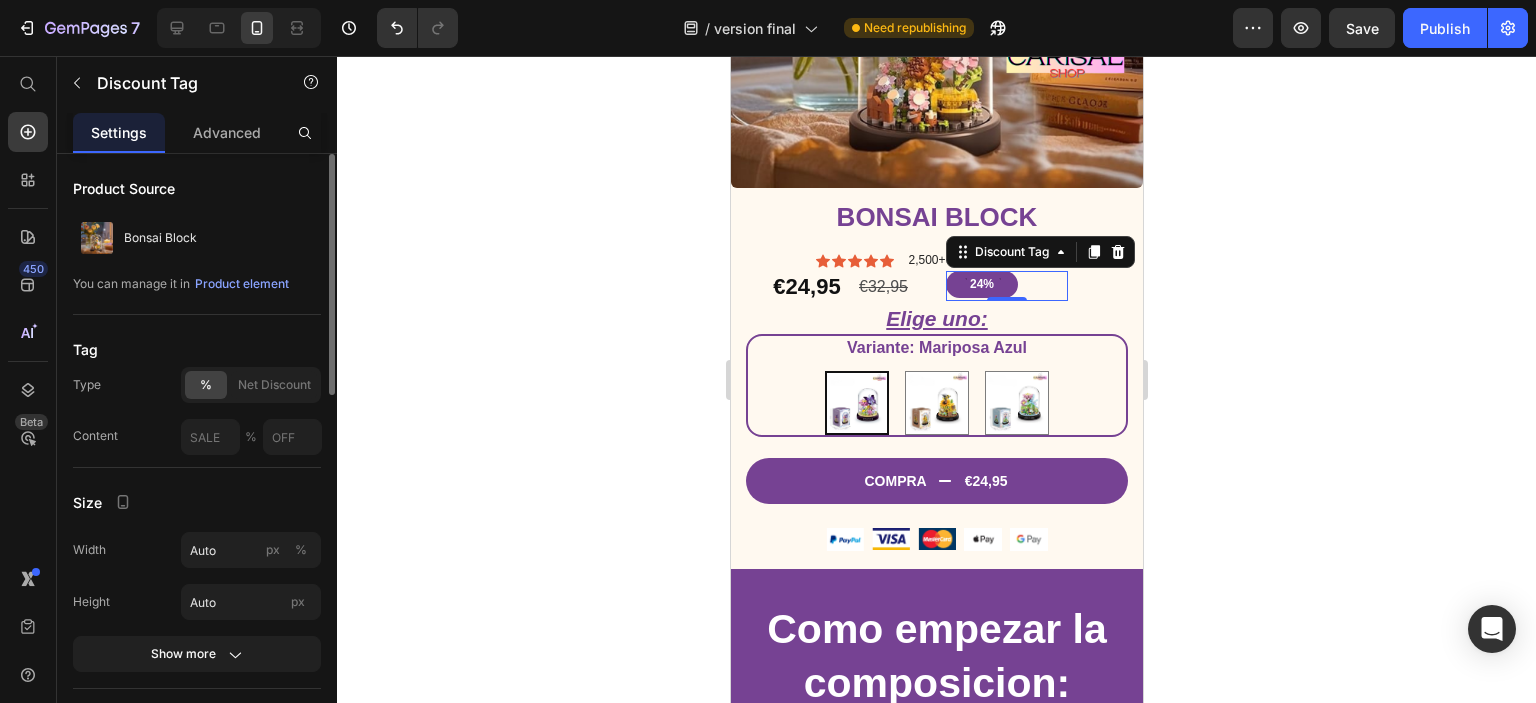 scroll, scrollTop: 100, scrollLeft: 0, axis: vertical 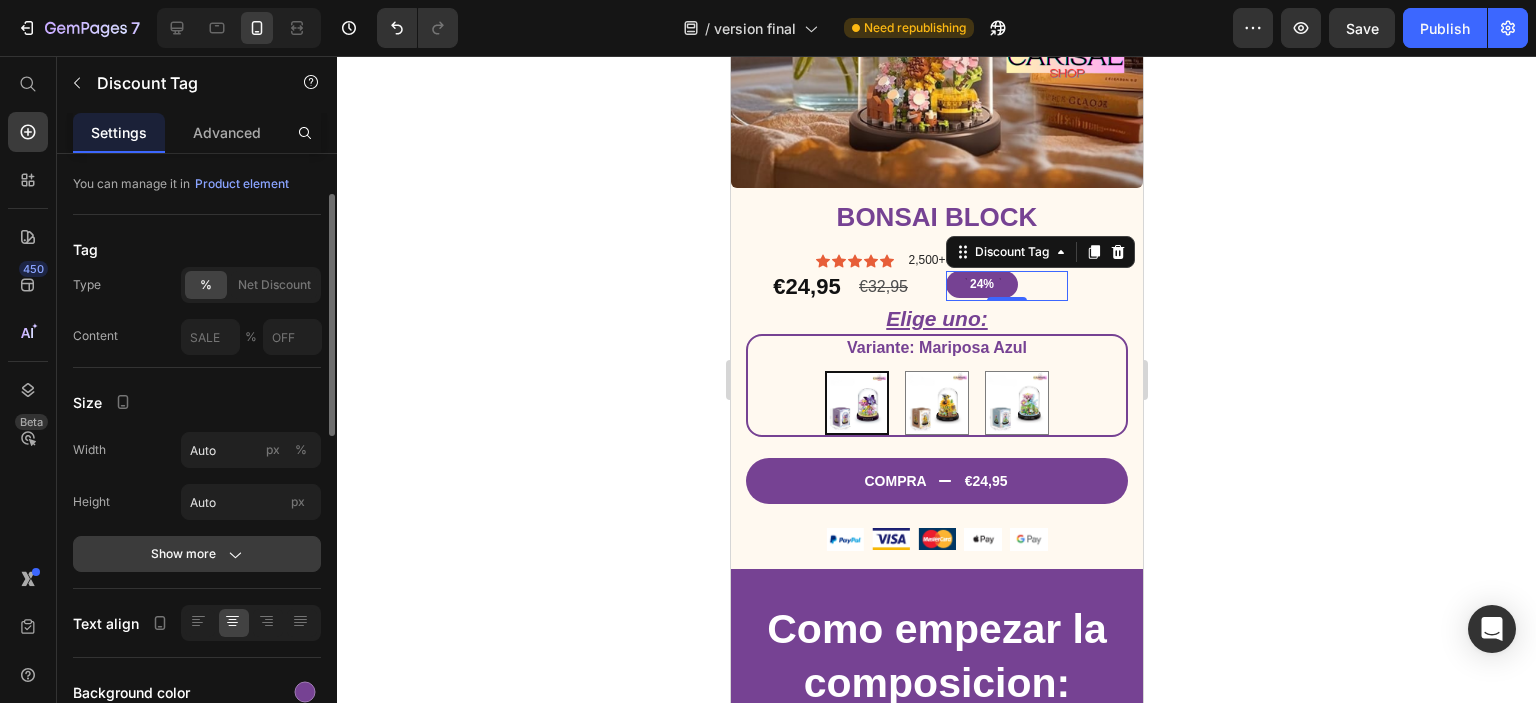 click on "Show more" 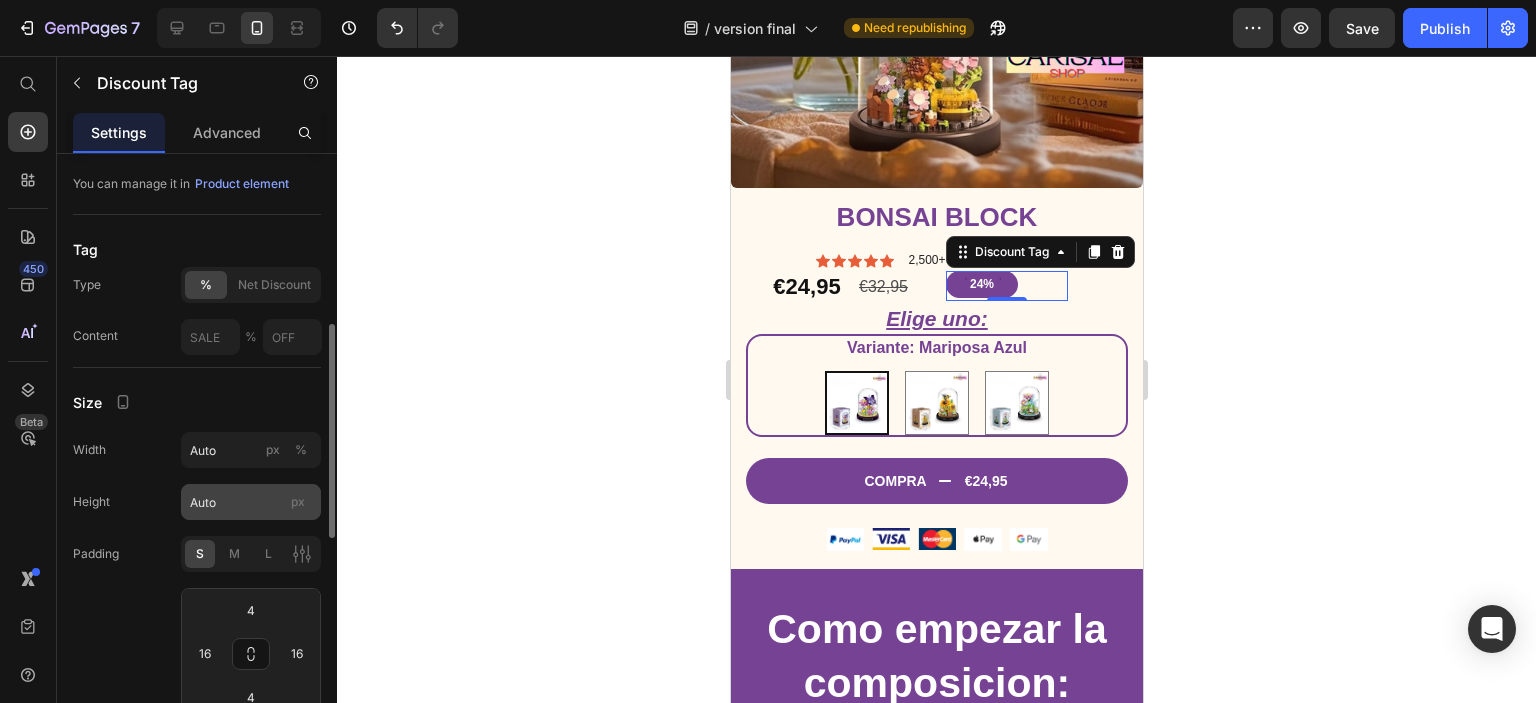 scroll, scrollTop: 200, scrollLeft: 0, axis: vertical 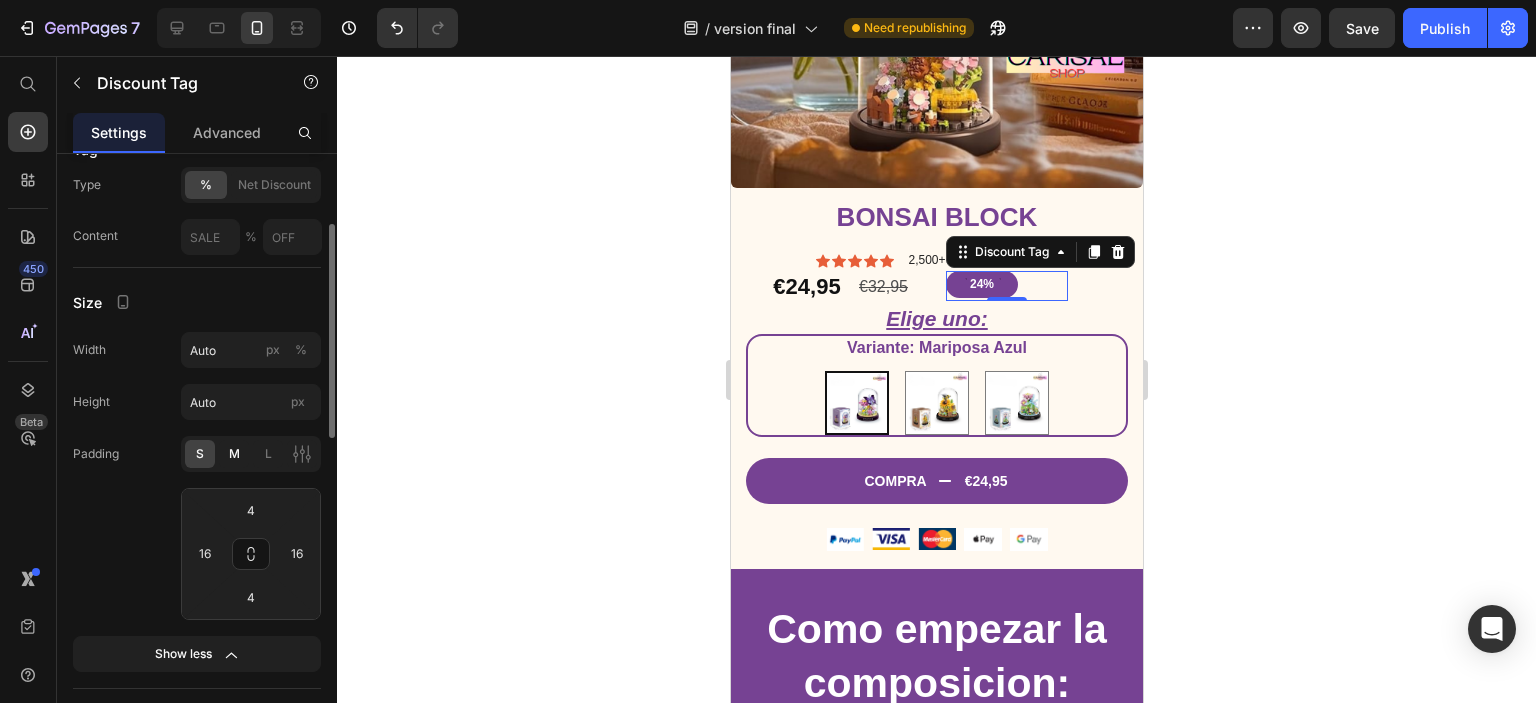 click on "M" 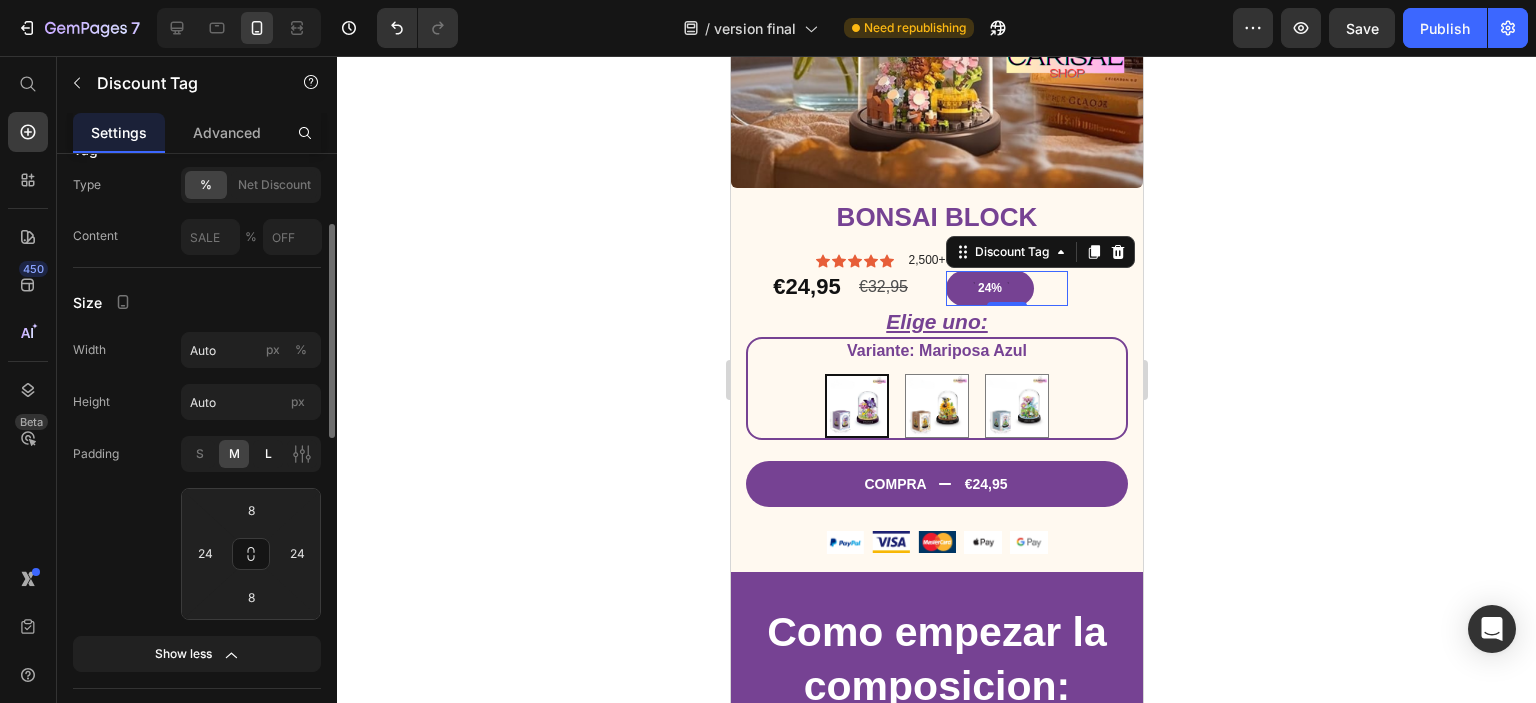 click on "L" 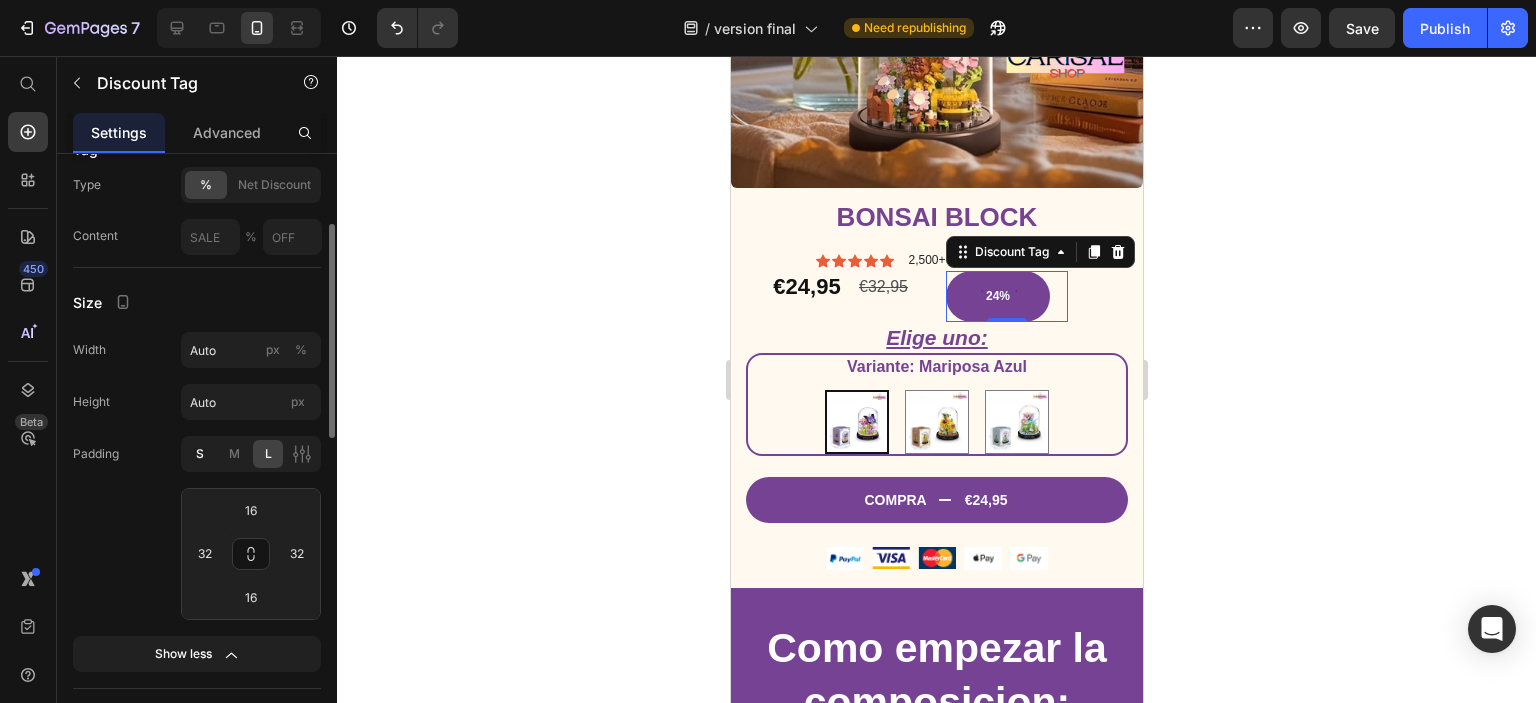 click on "S" 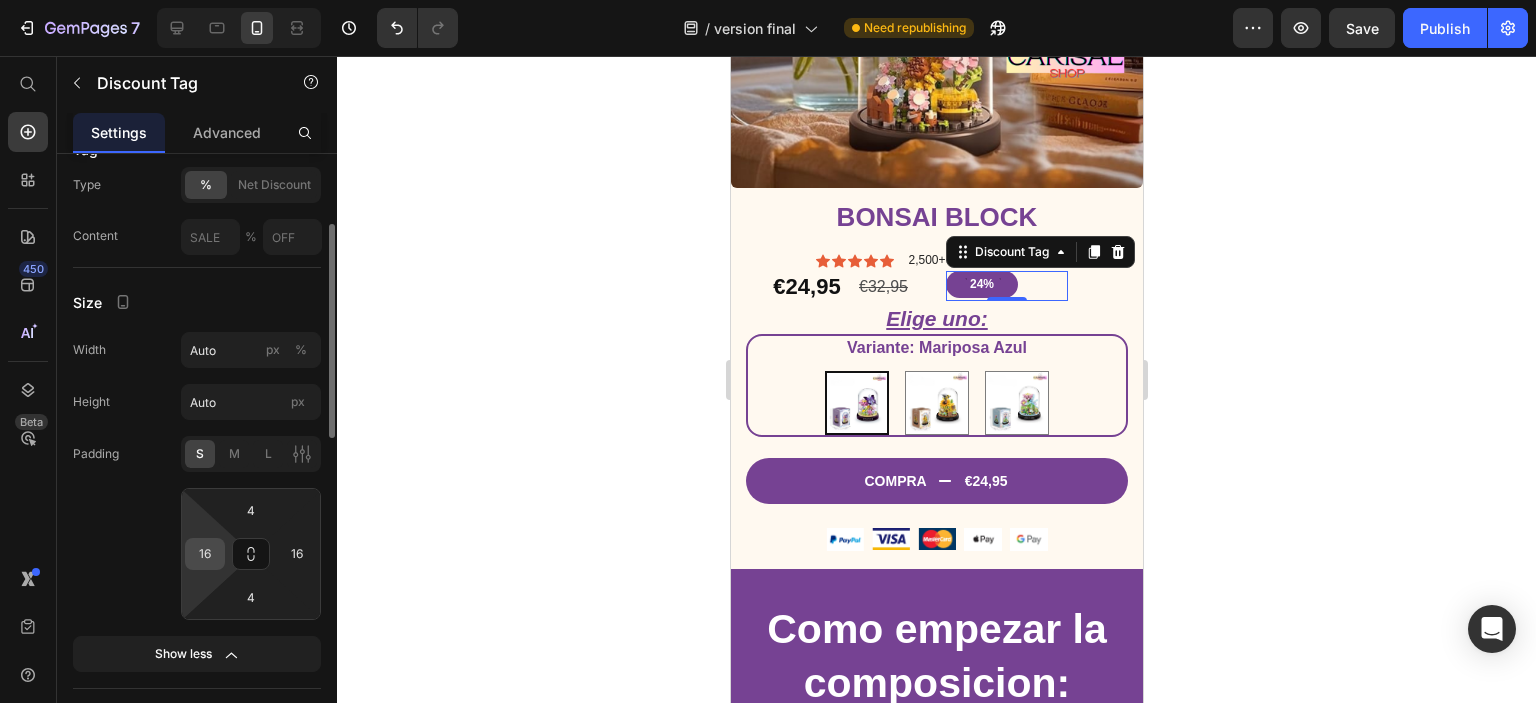 click on "16" at bounding box center [205, 554] 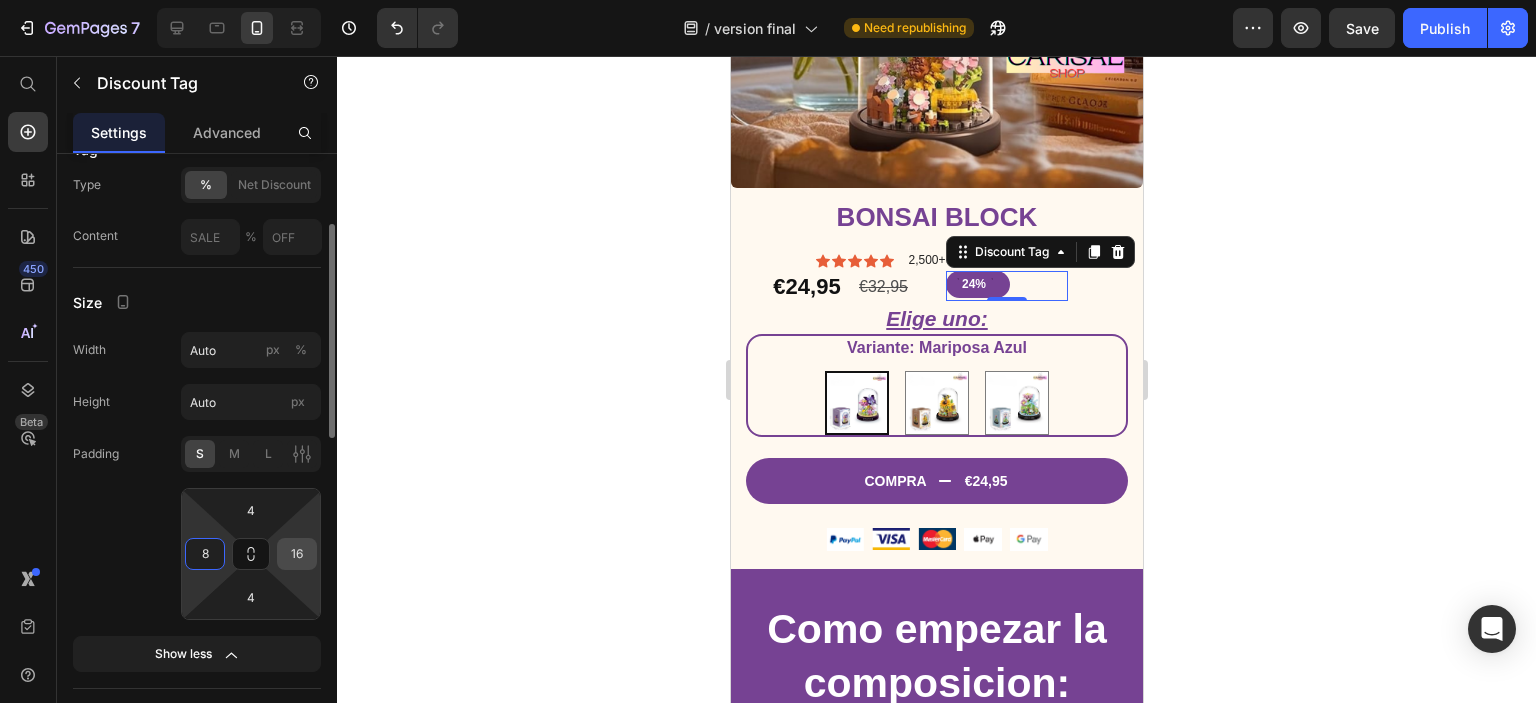type on "8" 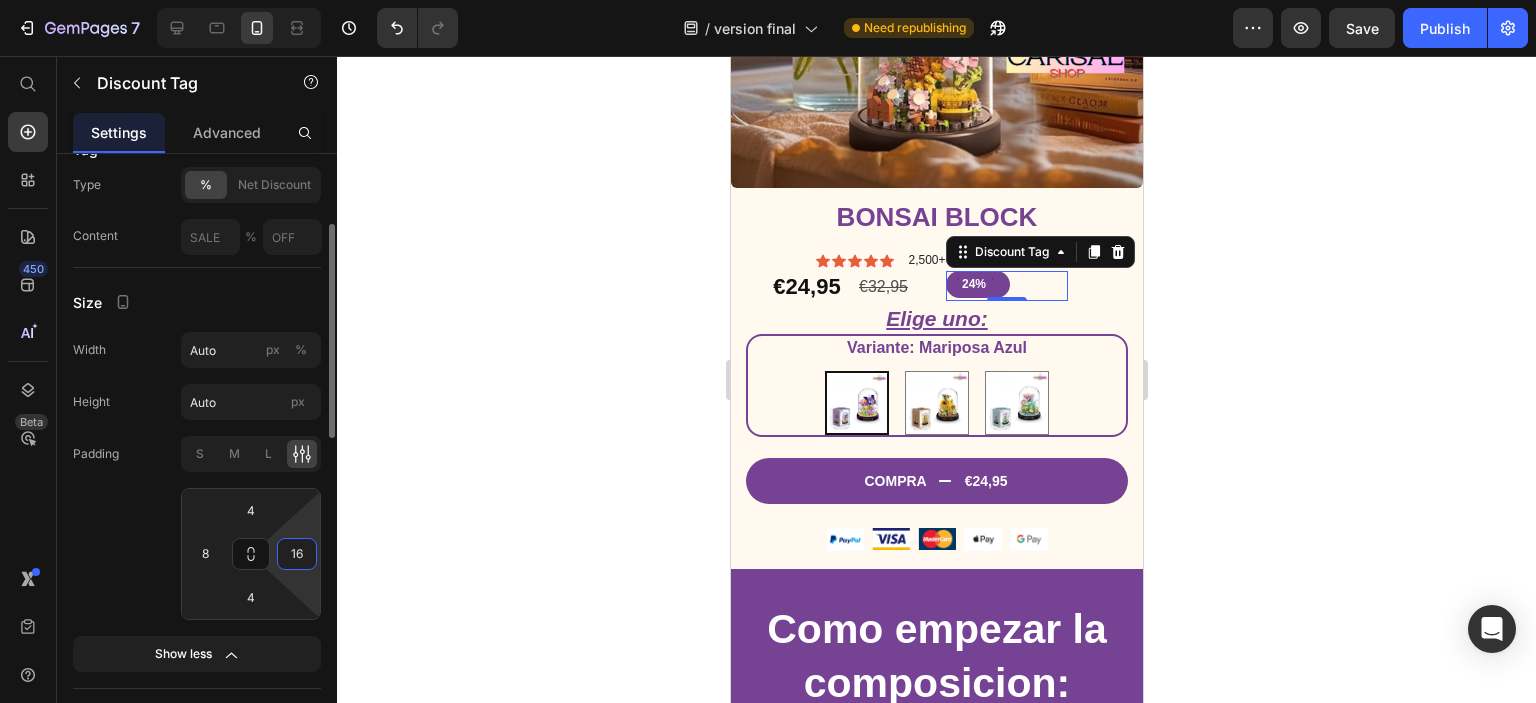 click on "16" at bounding box center (297, 554) 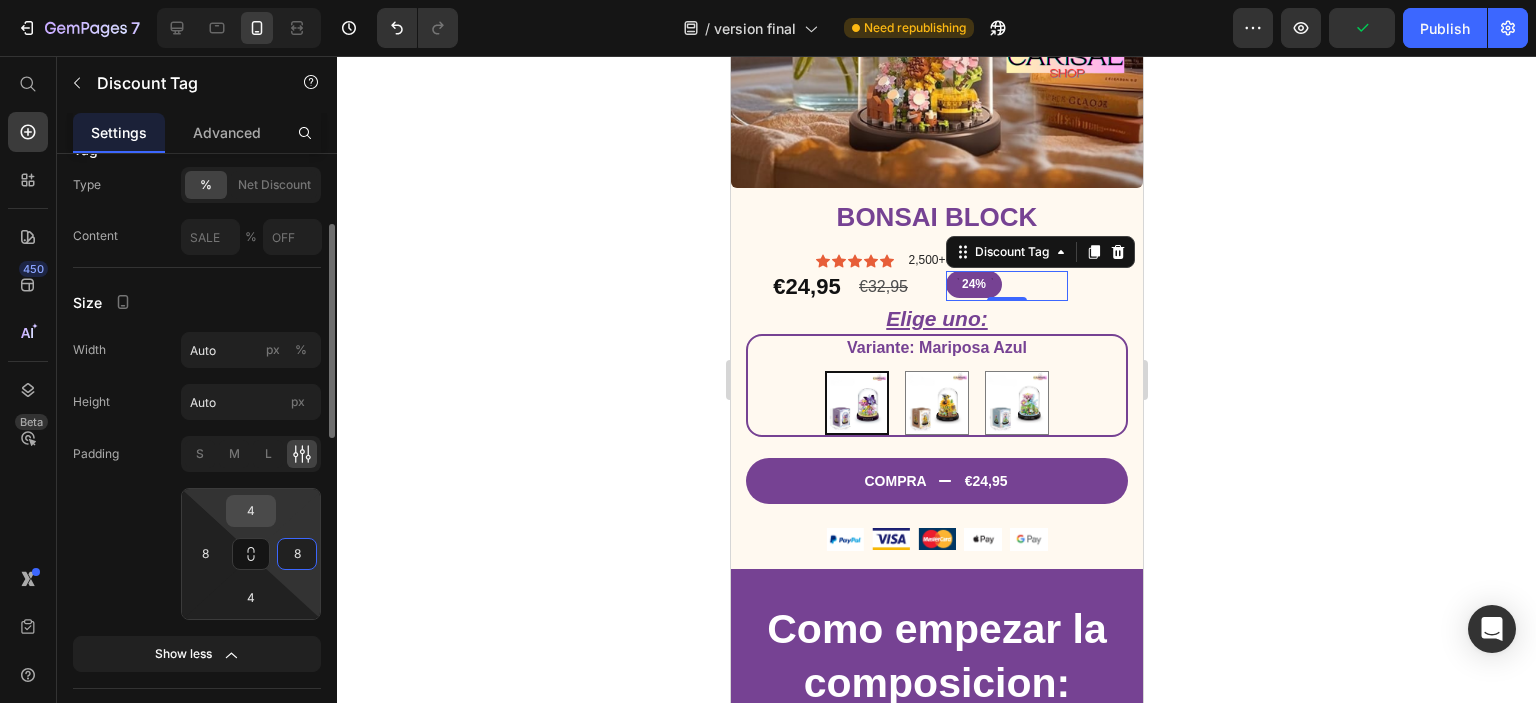 type on "8" 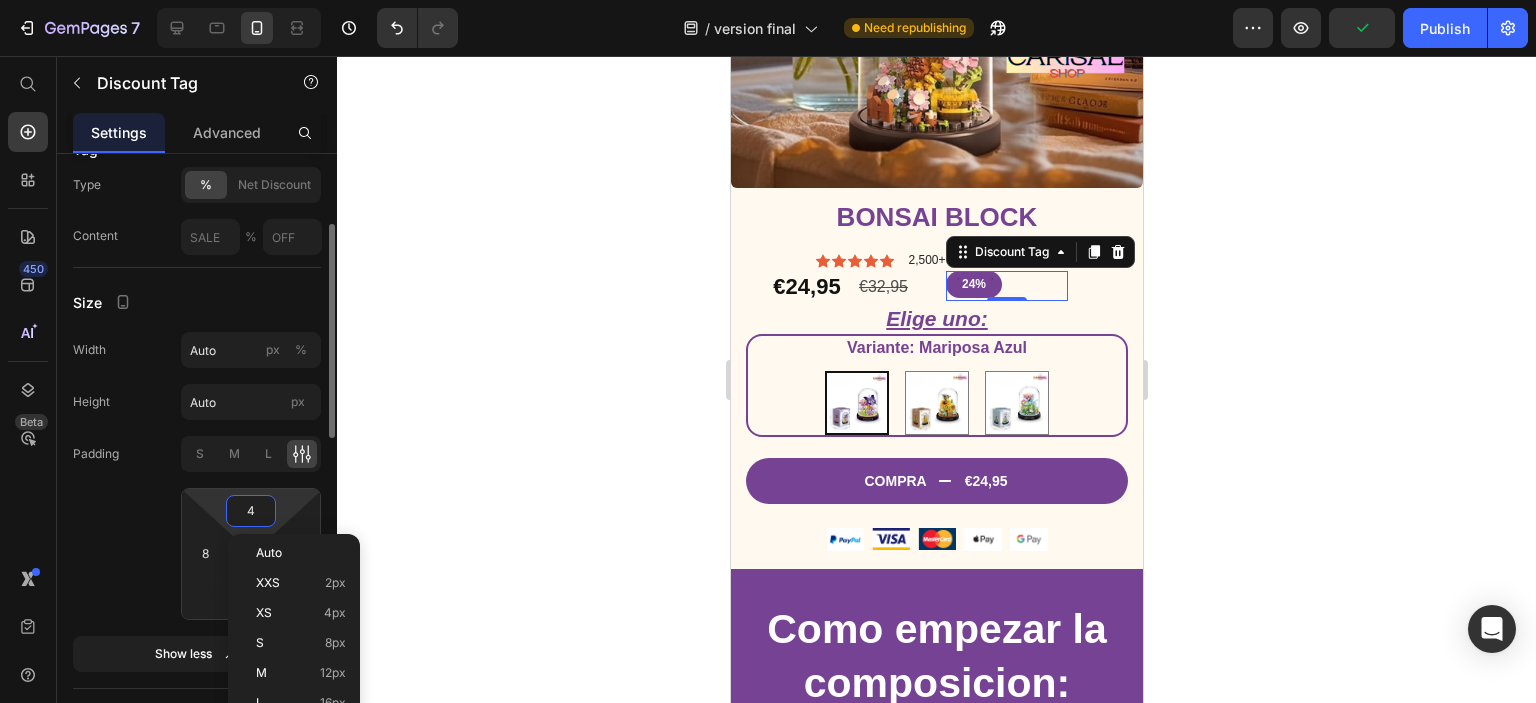 type on "8" 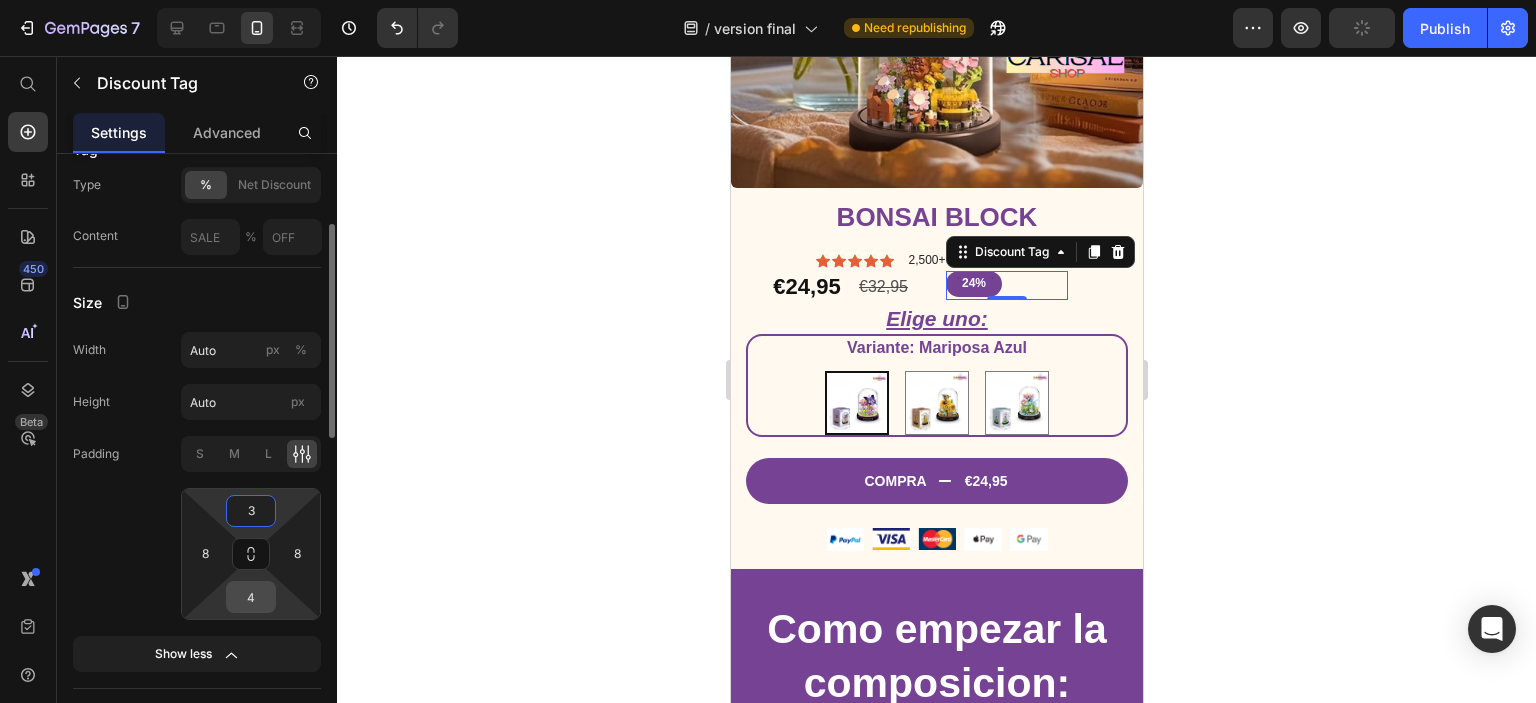 type on "3" 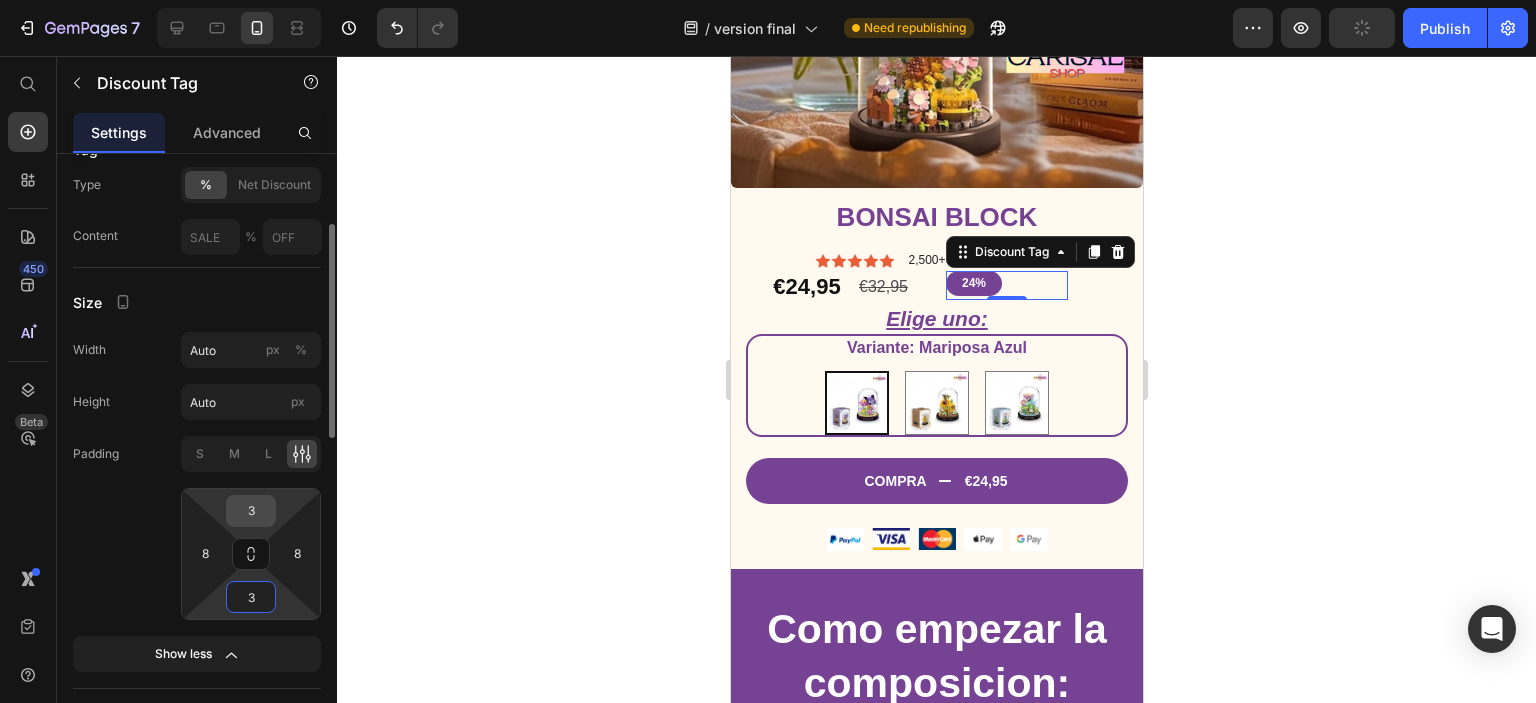 type on "3" 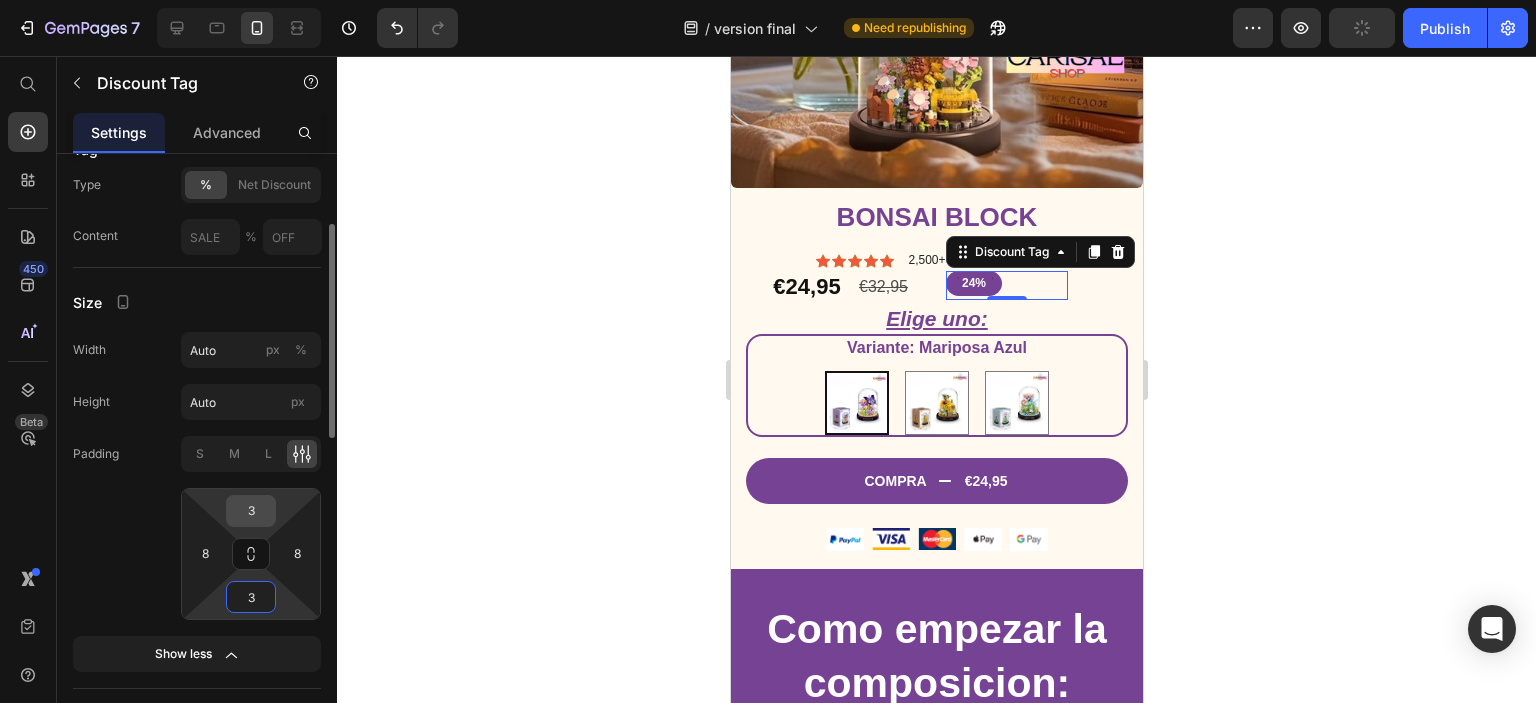 click on "3" at bounding box center (251, 511) 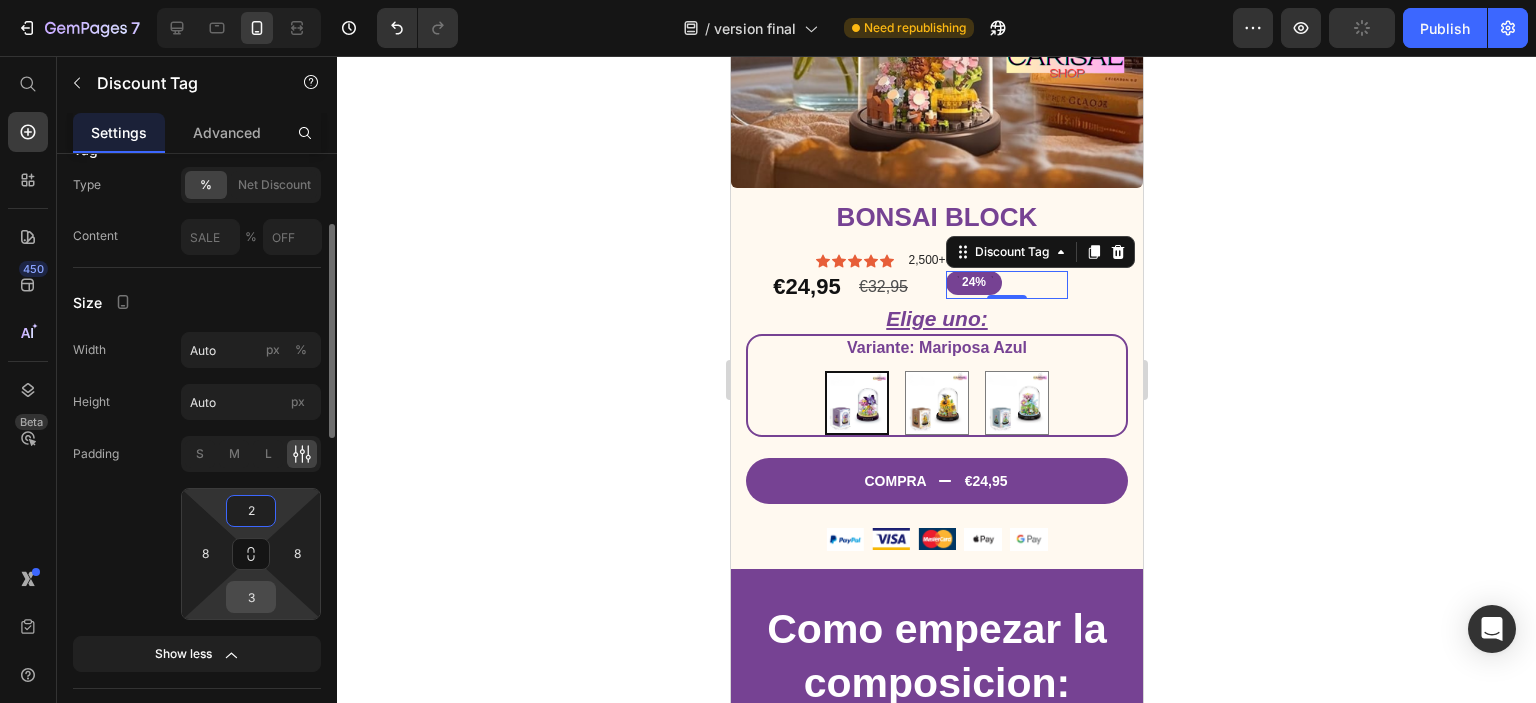type on "2" 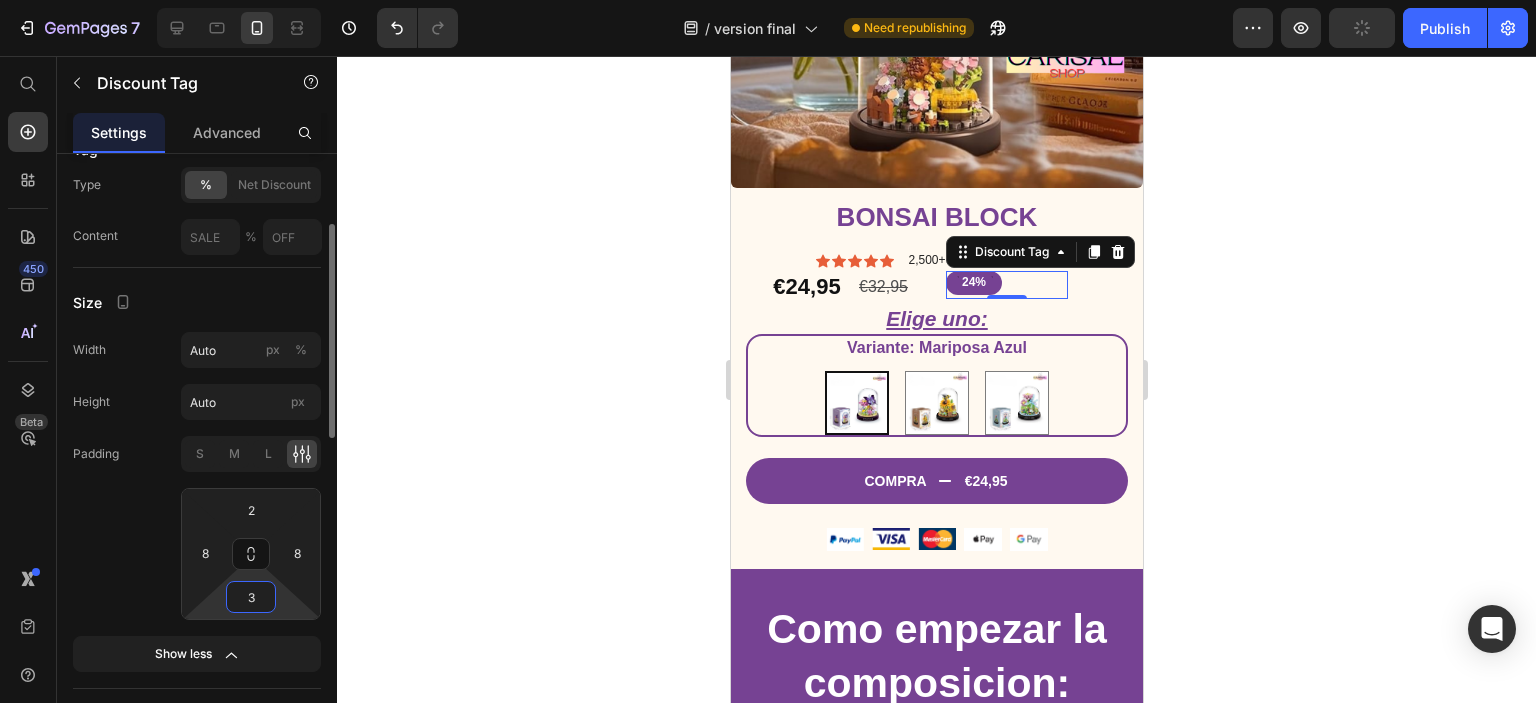 click on "3" at bounding box center (251, 597) 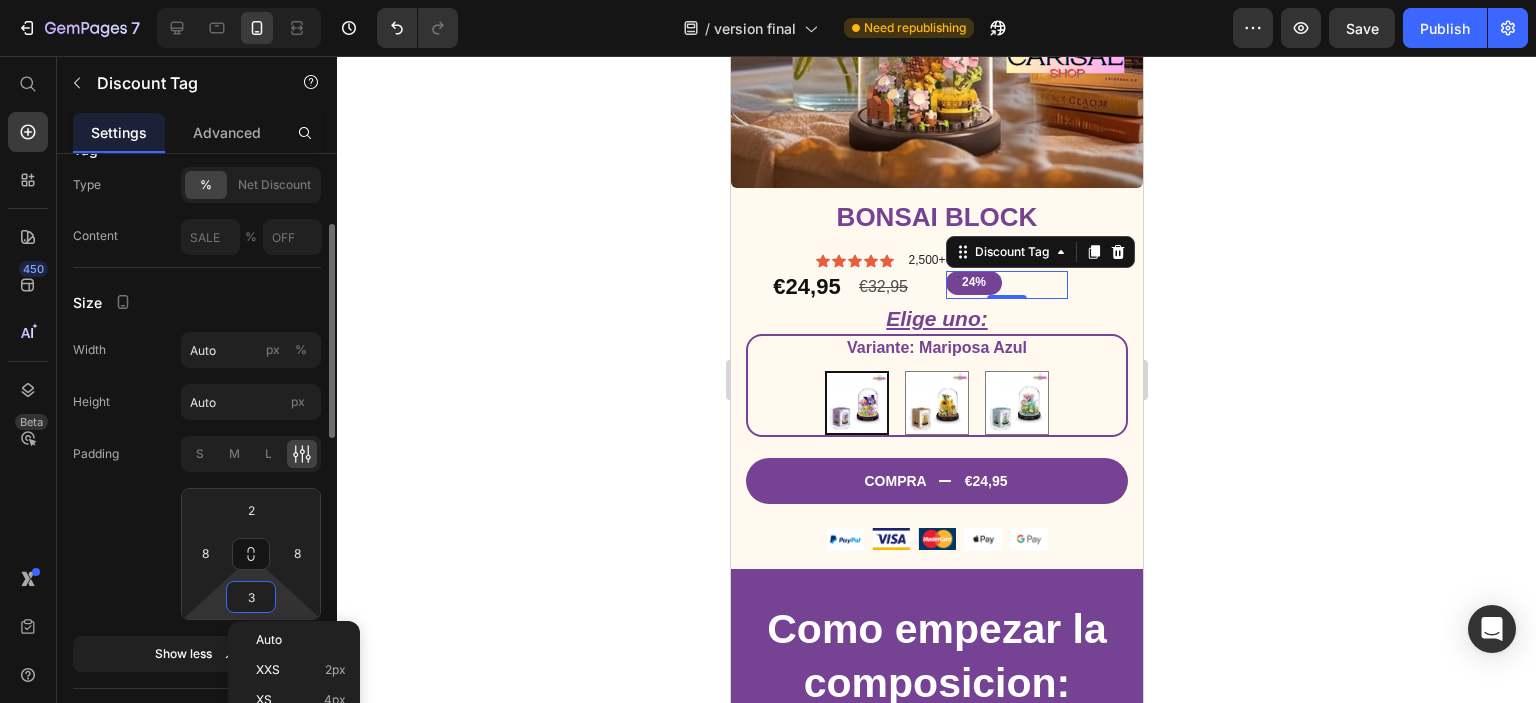 type on "2" 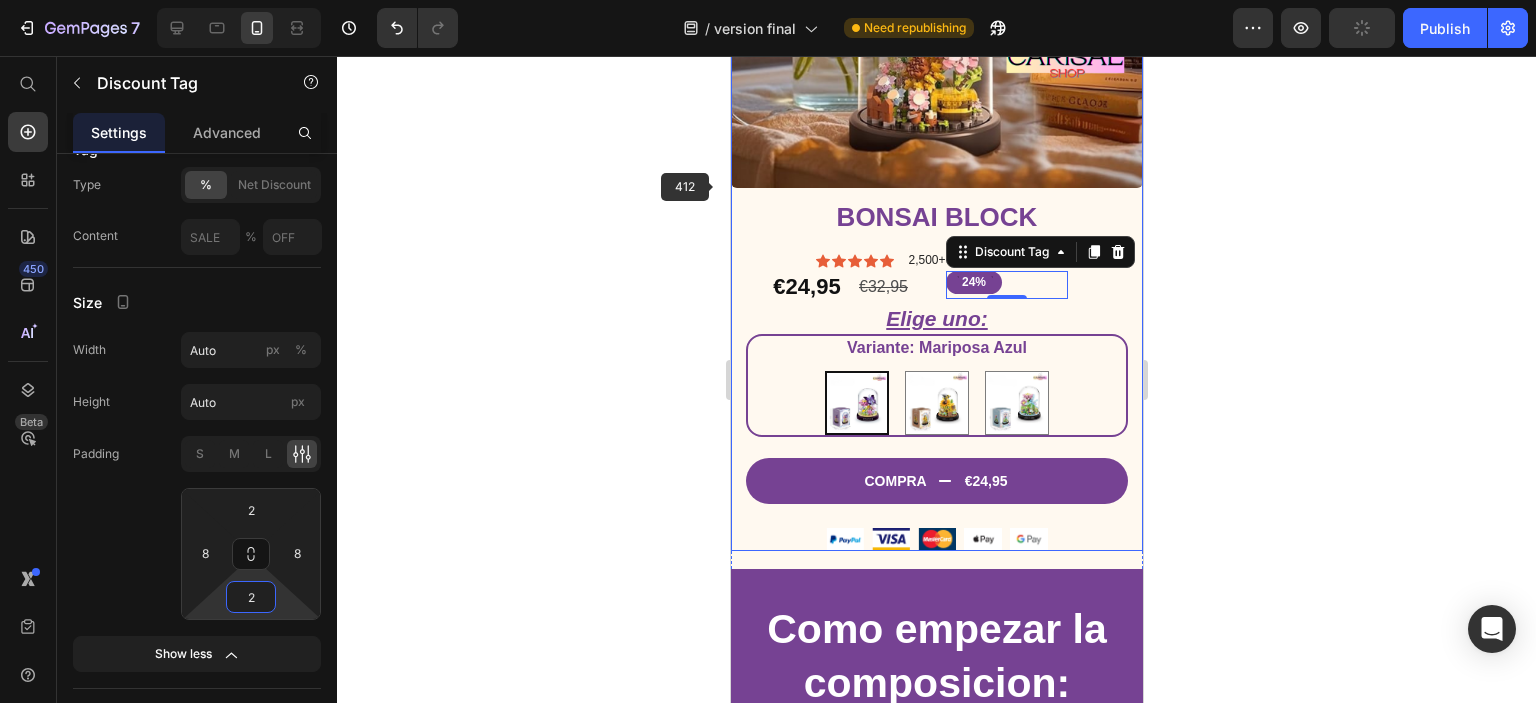 click 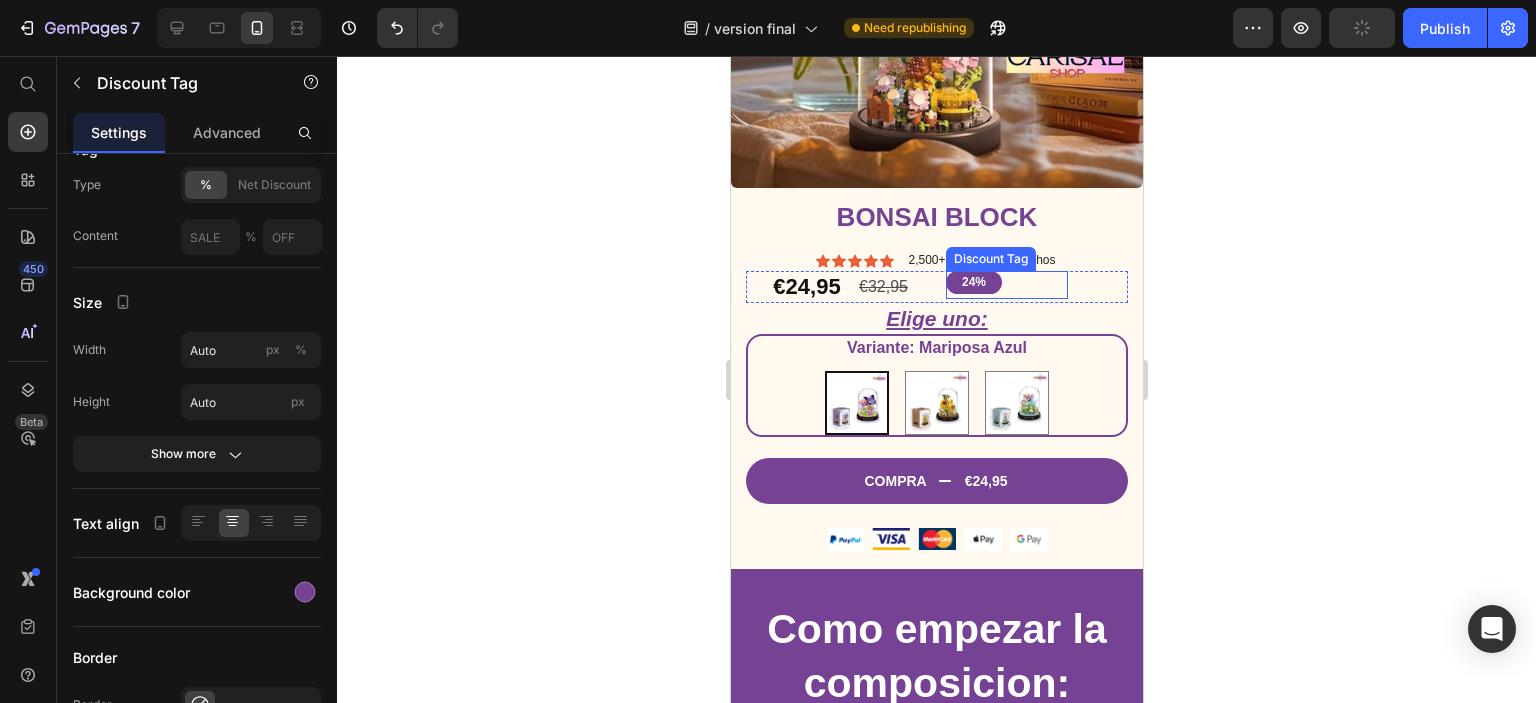 click on "24%" at bounding box center (973, 283) 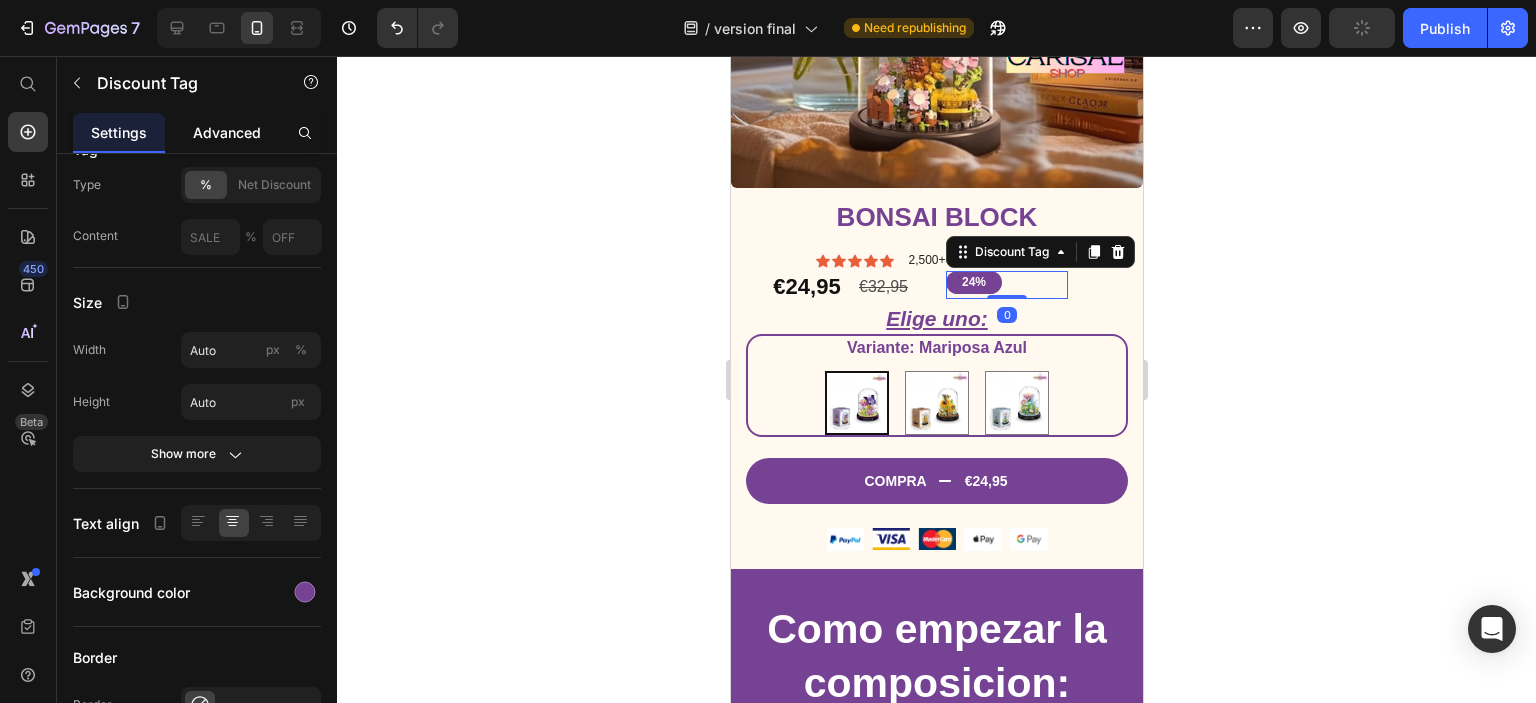 click on "Advanced" at bounding box center (227, 132) 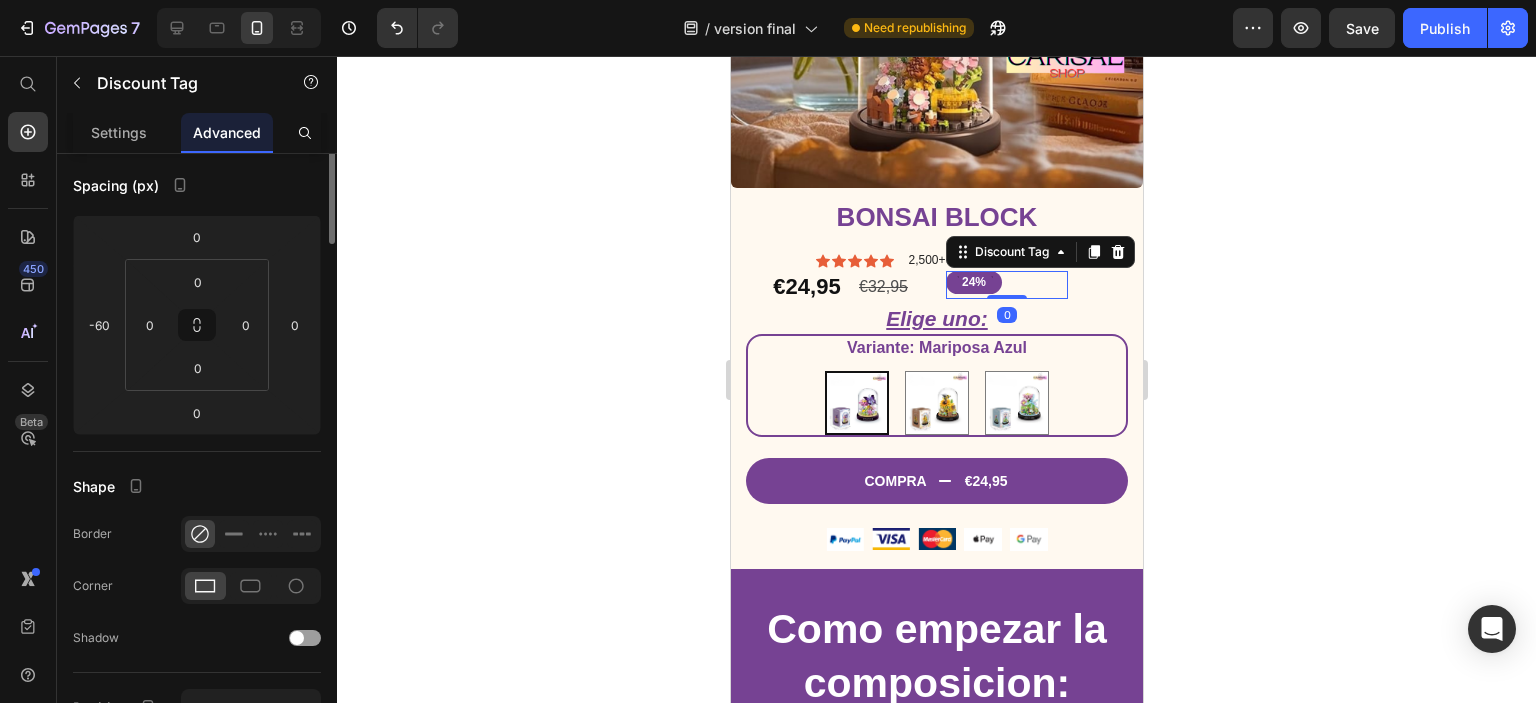 scroll, scrollTop: 0, scrollLeft: 0, axis: both 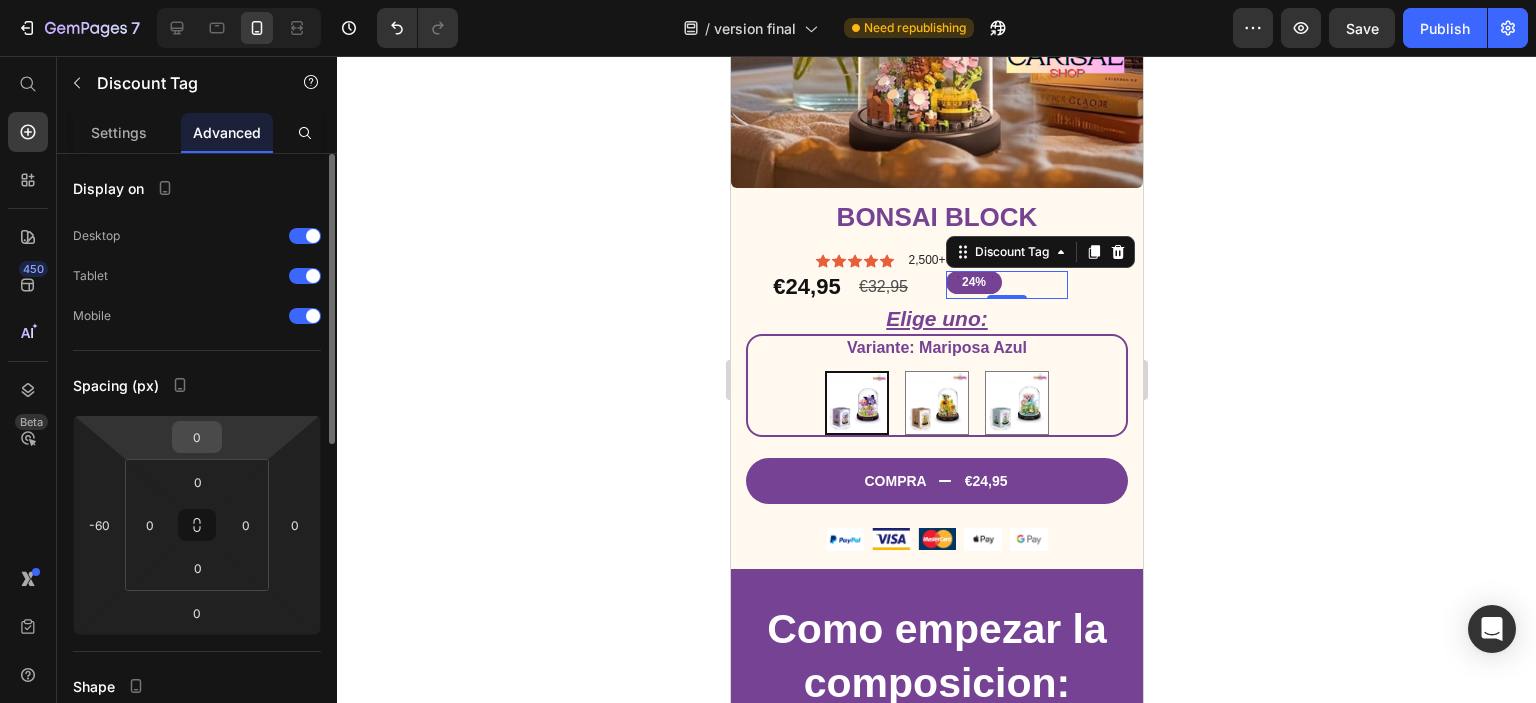 click on "0" at bounding box center (197, 437) 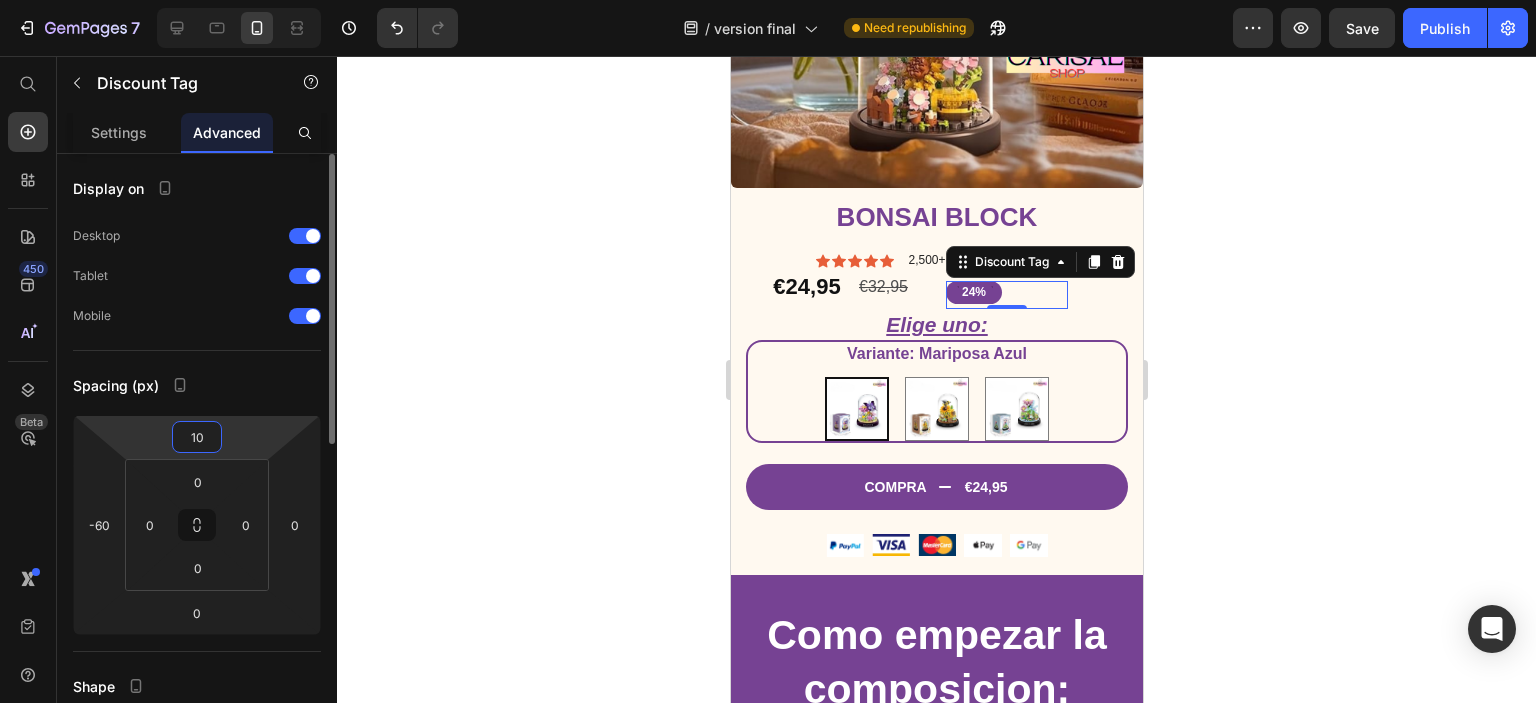 type on "1" 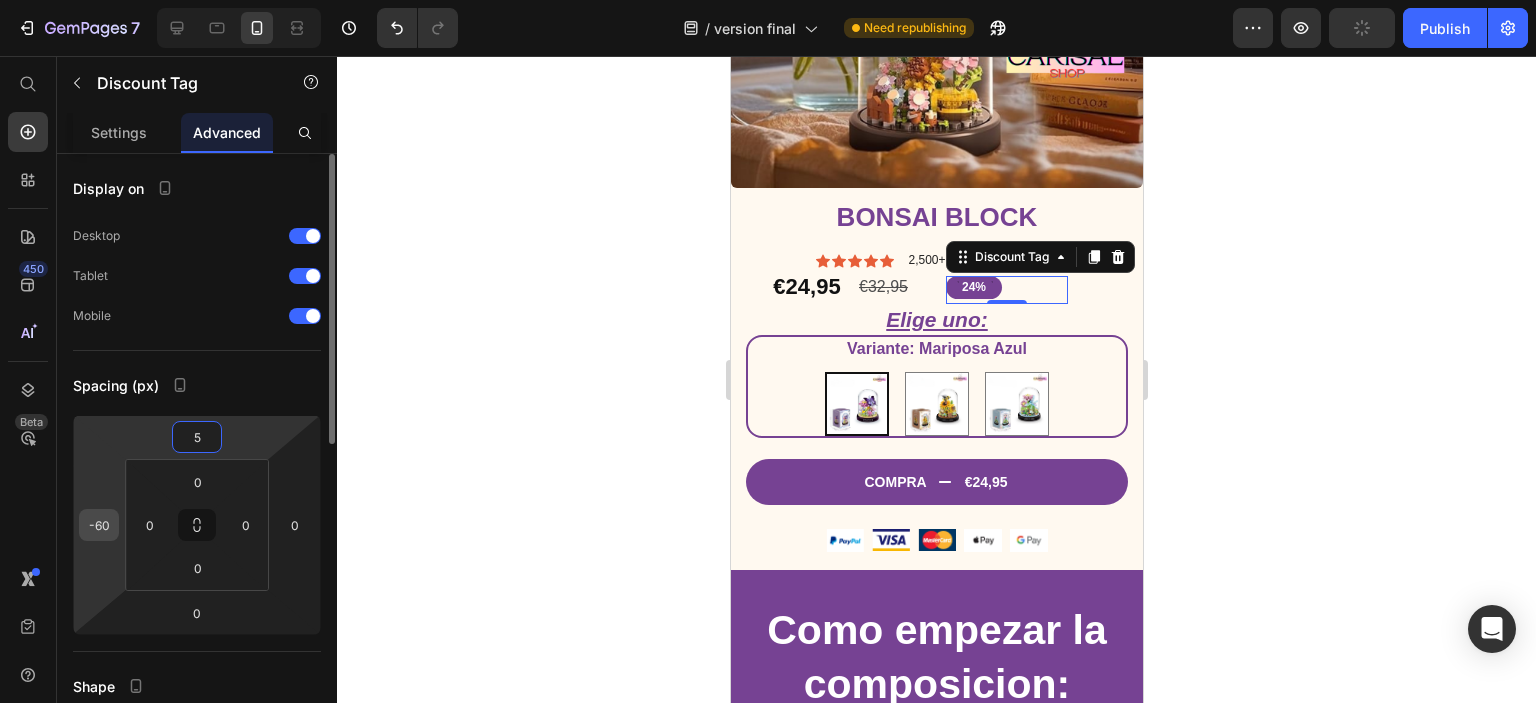 type on "5" 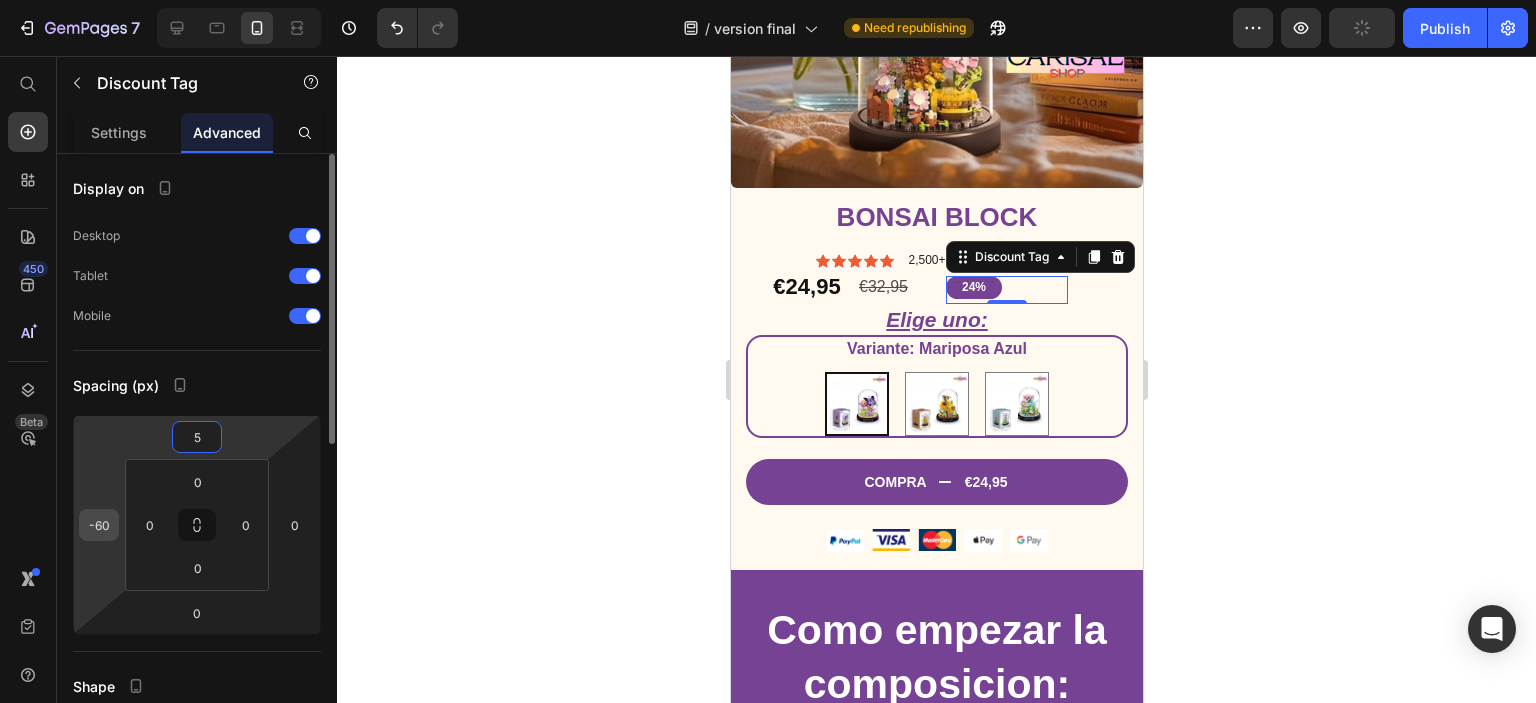 click on "-60" at bounding box center (99, 525) 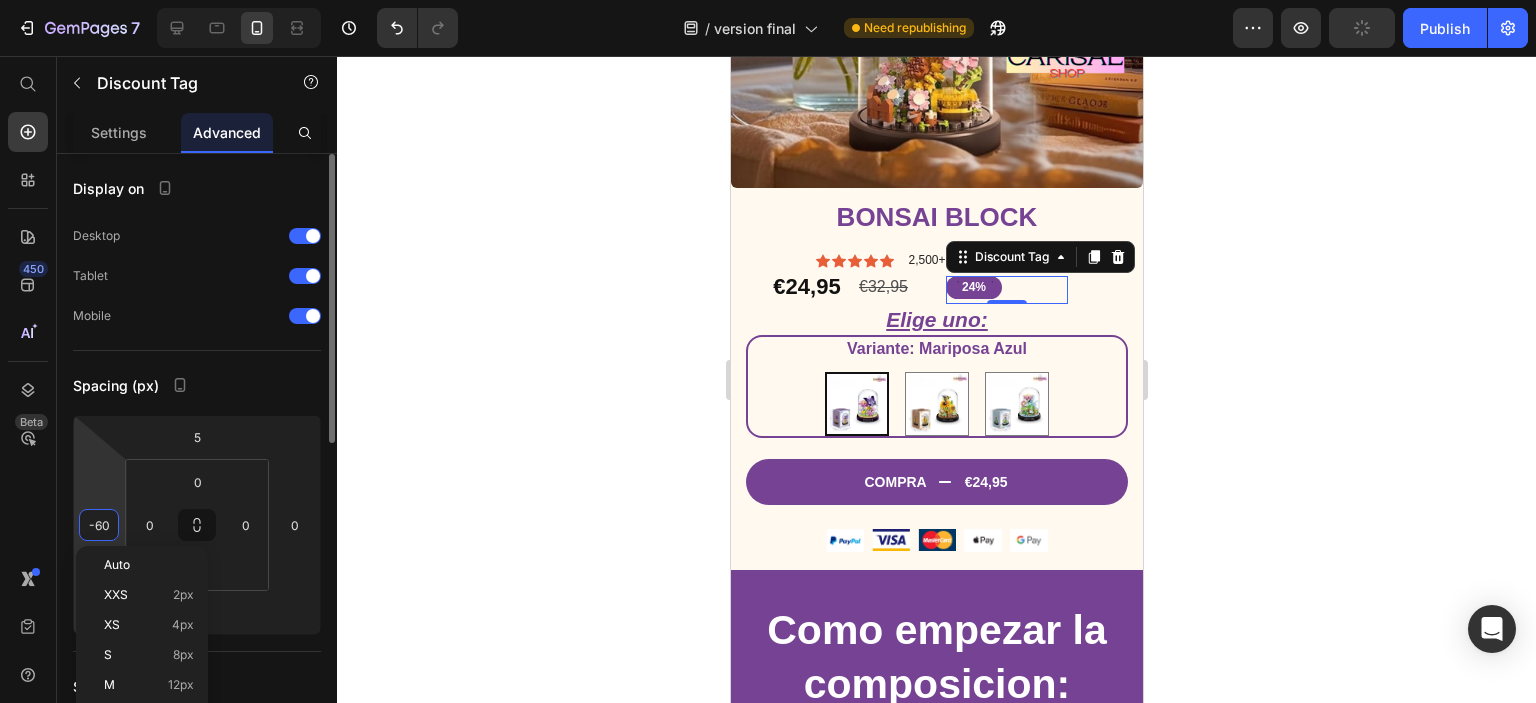 type on "-6" 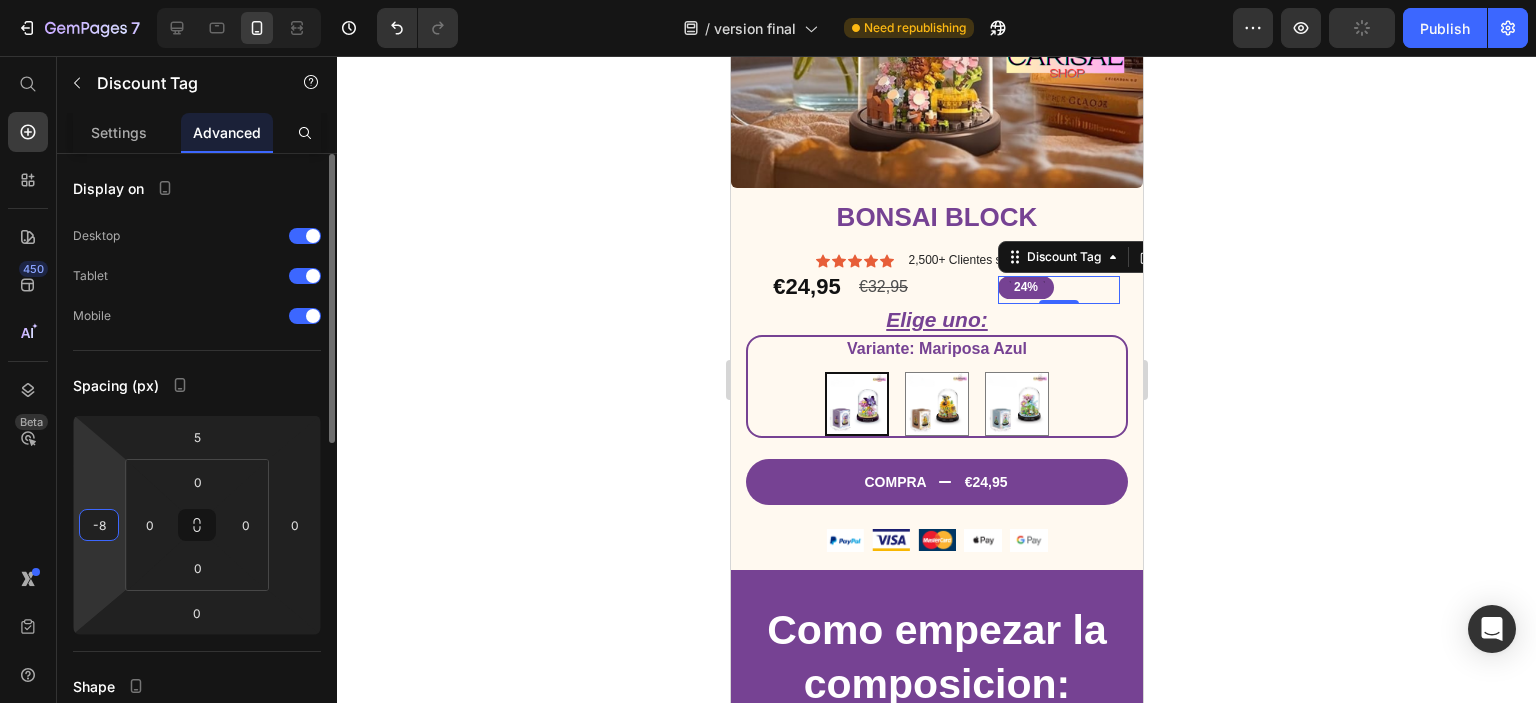 type on "-80" 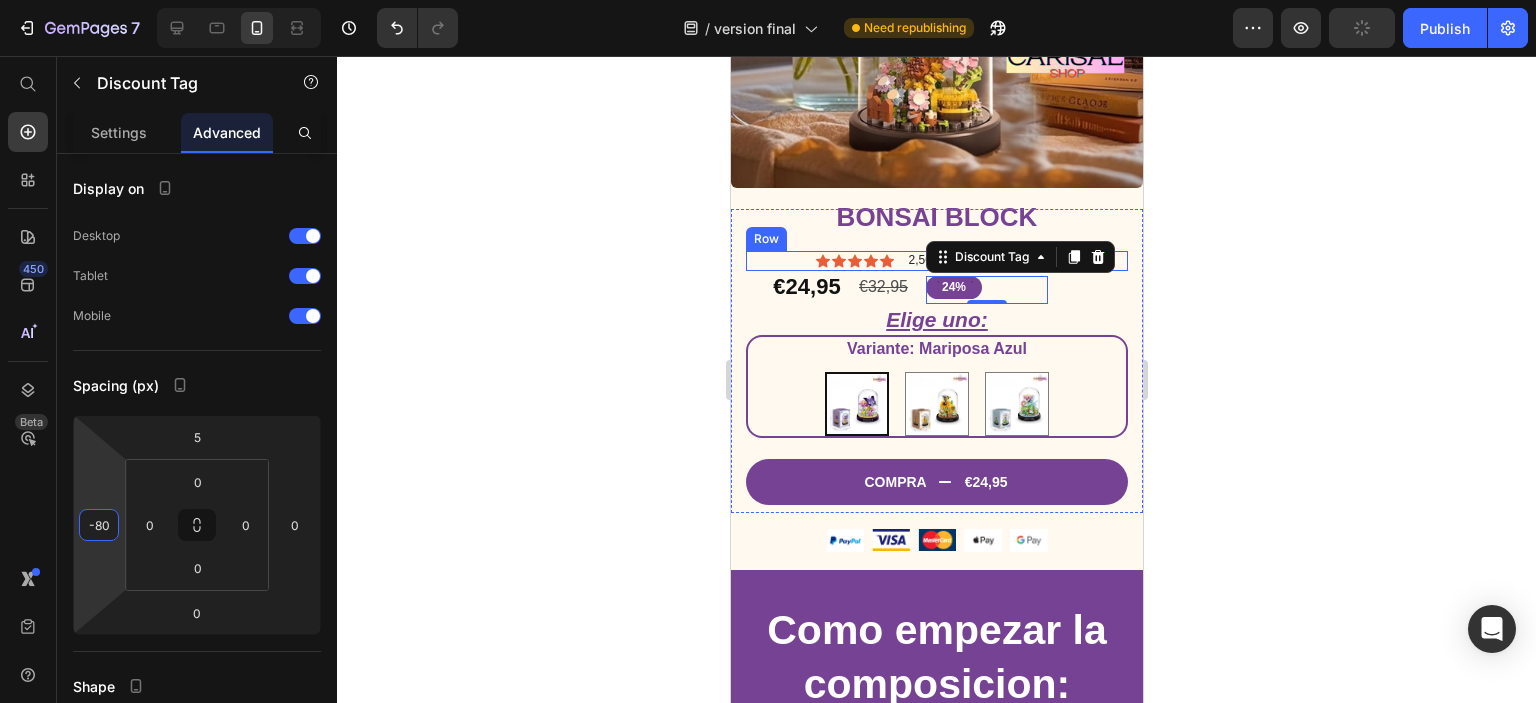 click on "Bonsai Block Product Title Icon Icon Icon Icon Icon Icon List 2,500+ Clientes satisfechos Text Block Row Lorem ipsum dolor sit amet, consectetur adipiscing elit, sed do eiusmod tempor incididunt ut labore et dolore magna aliqua. Text Block €24,95 Product Price €32,95 Product Price 24% Discount Tag   0 Row Elige uno: Heading Variante: Mariposa Azul Mariposa Azul Mariposa Azul Abeja Amarilla Abeja Amarilla Flor Rosa Flor Rosa Product Variants & Swatches COMPRA
€24,95 Add to Cart Row" at bounding box center [936, 361] 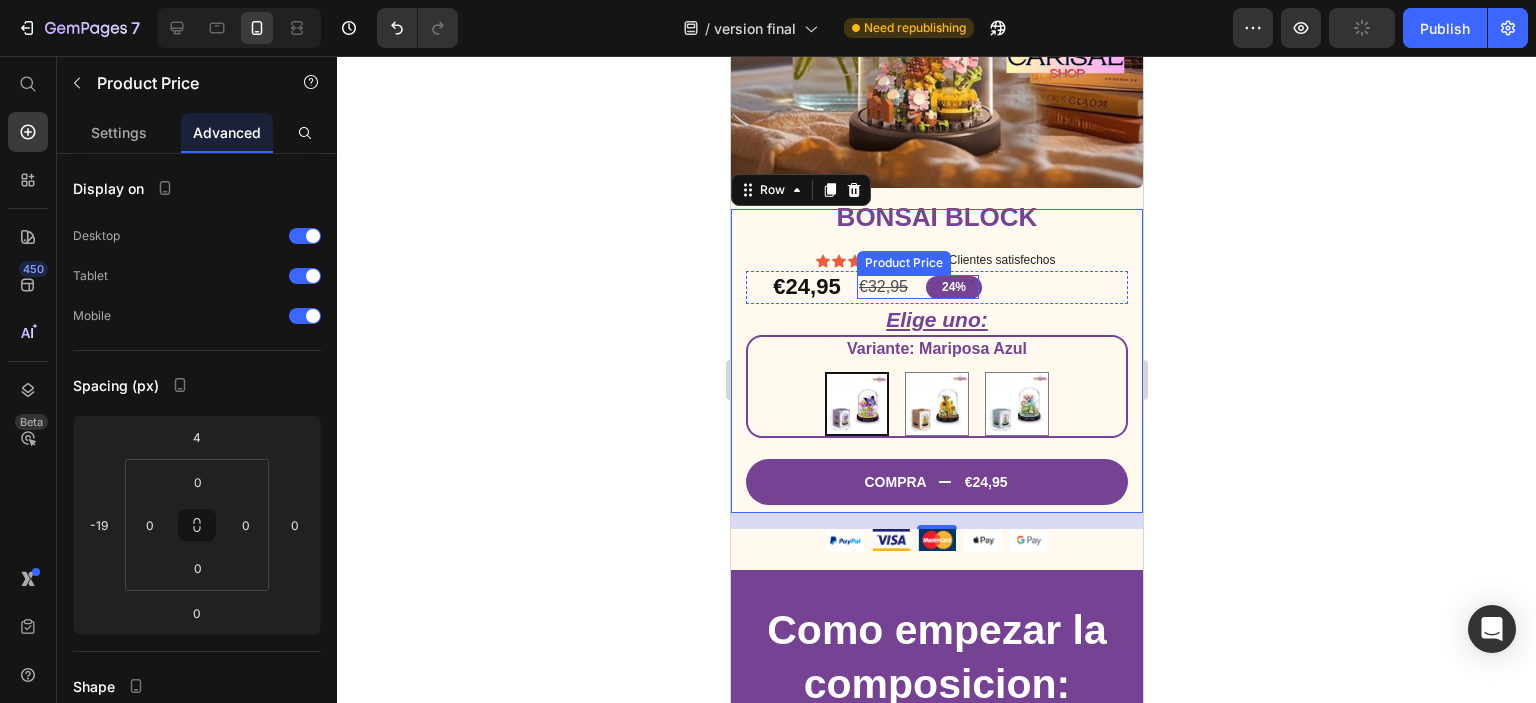 click on "€32,95" at bounding box center (917, 287) 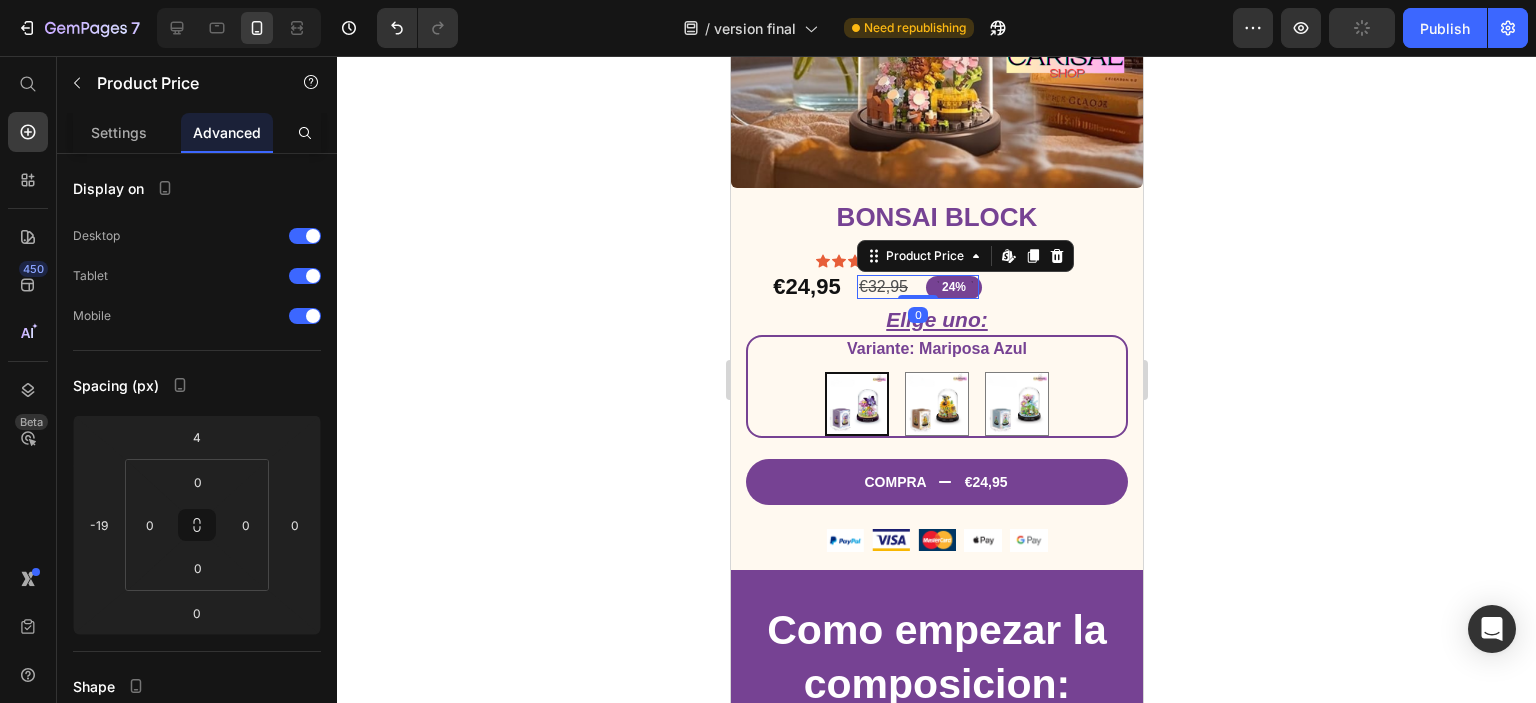 click on "€32,95" at bounding box center [917, 287] 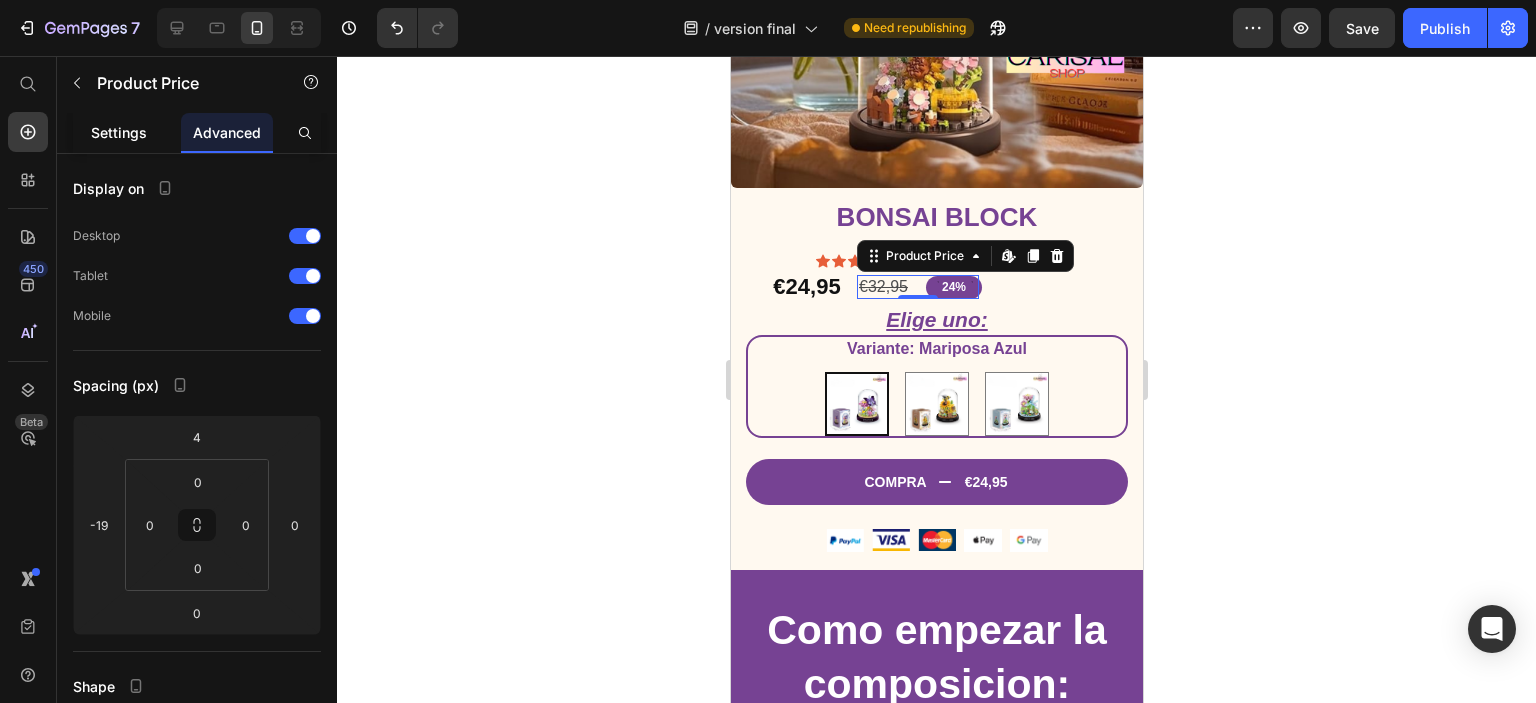 click on "Settings" at bounding box center [119, 132] 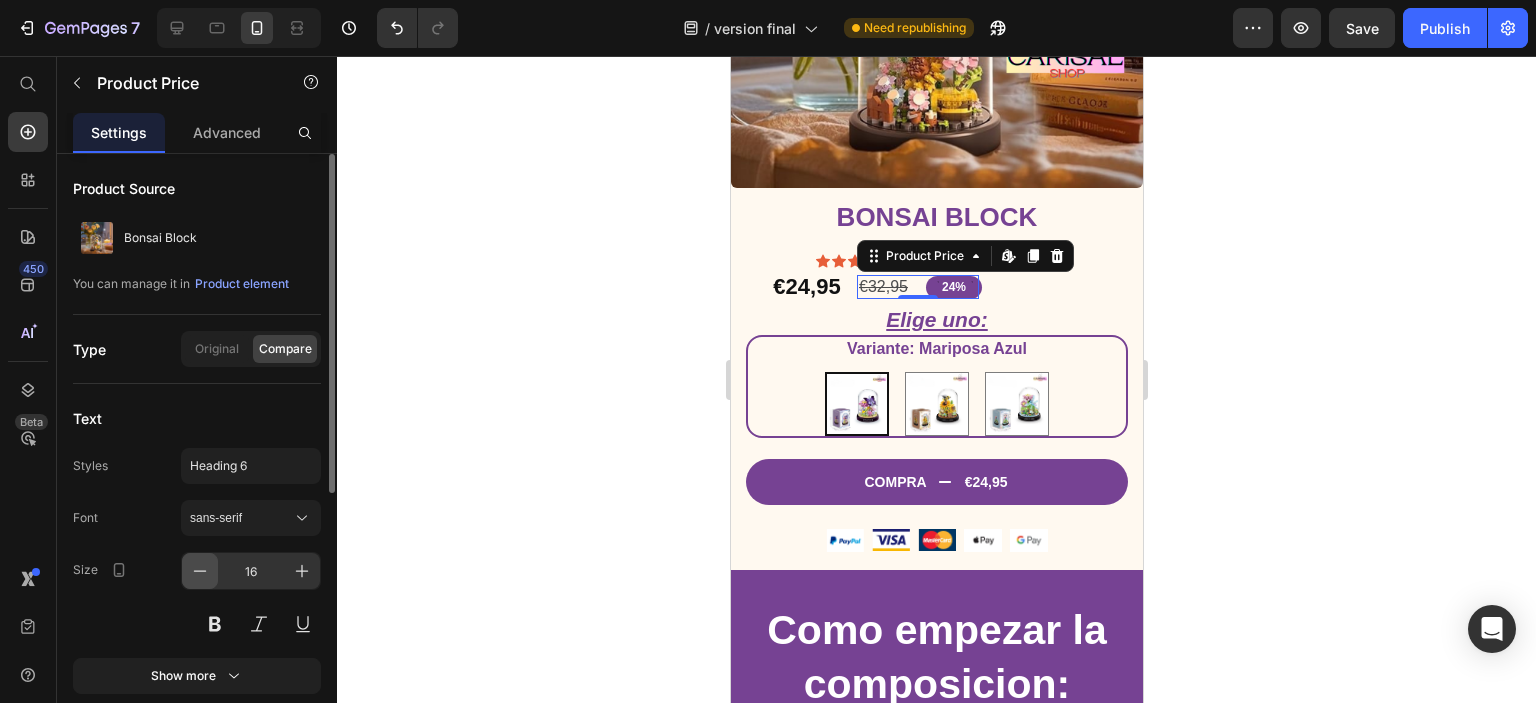 click 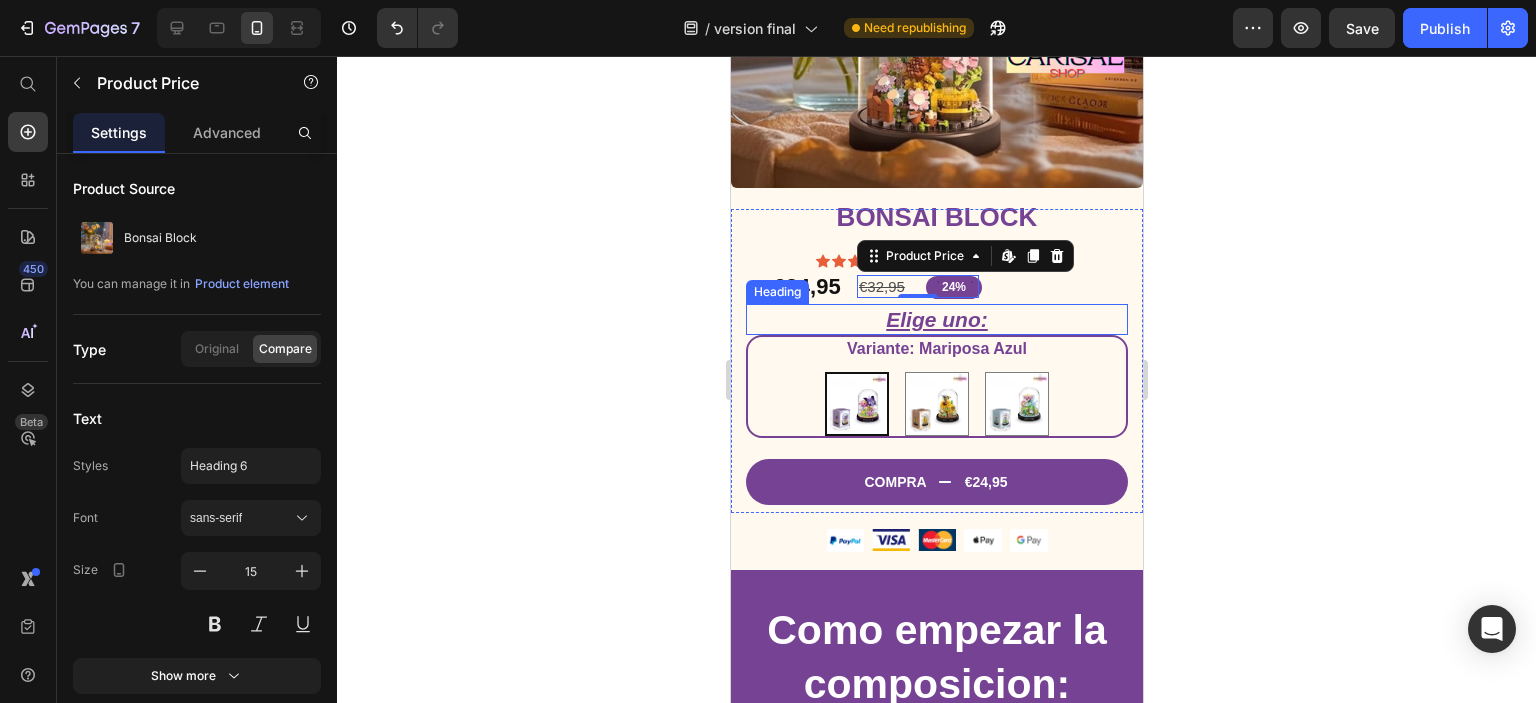 click on "Heading" at bounding box center (776, 292) 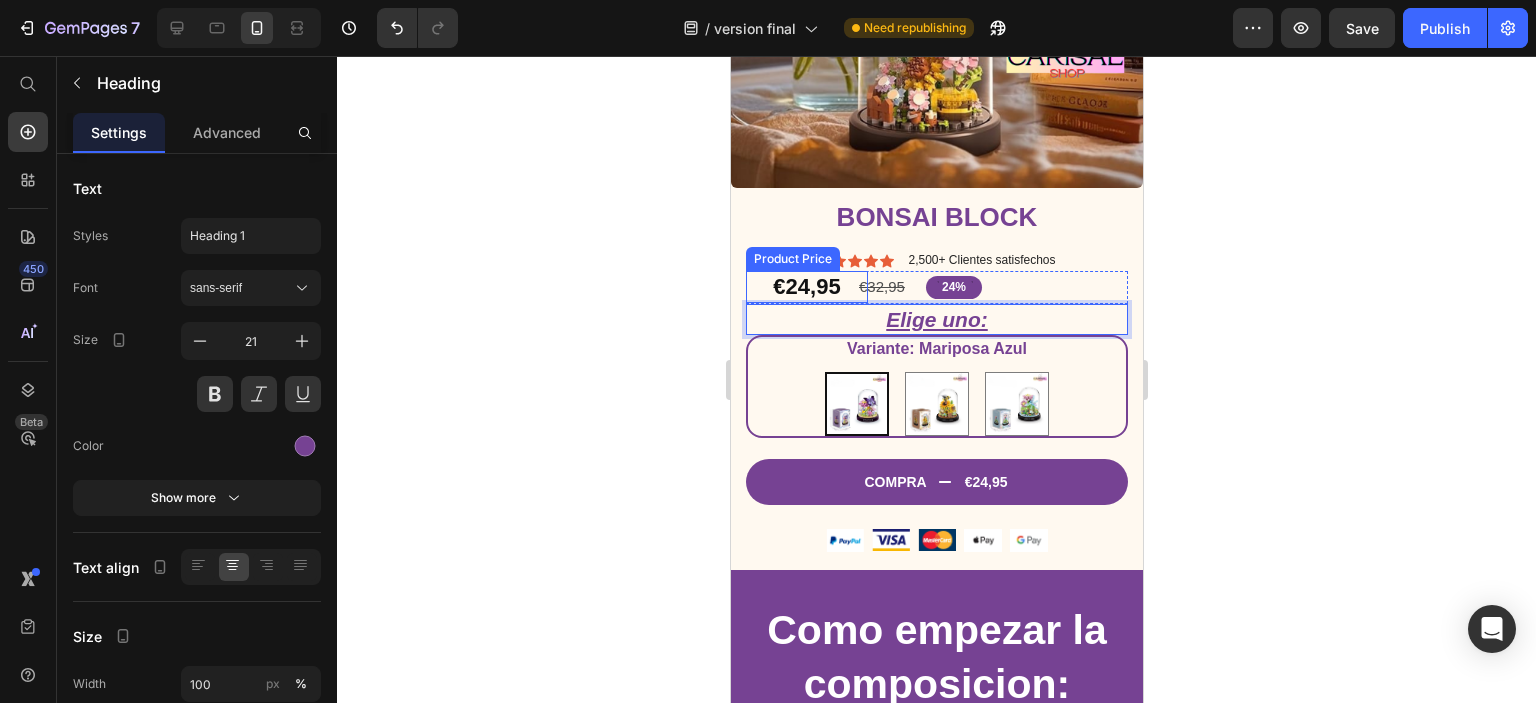 click on "€24,95" at bounding box center [806, 287] 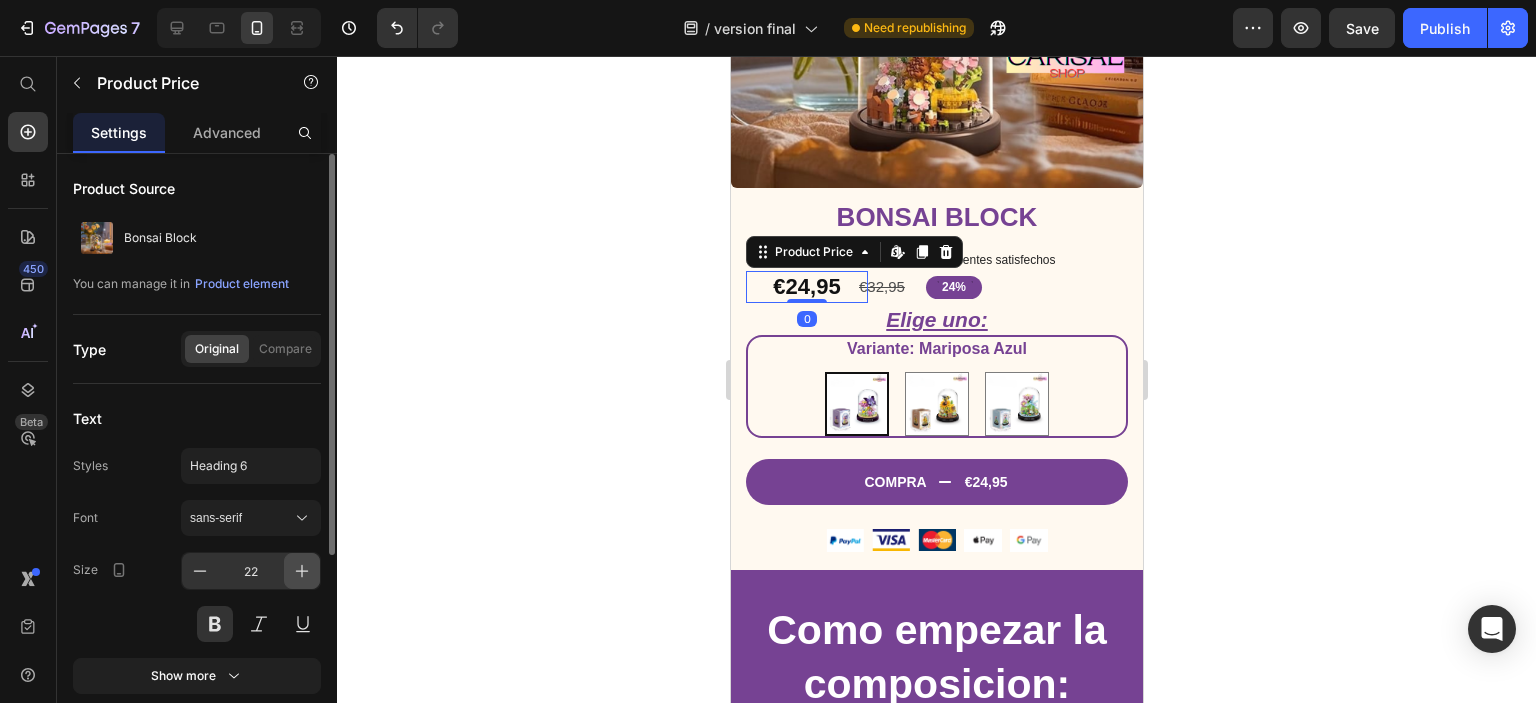click 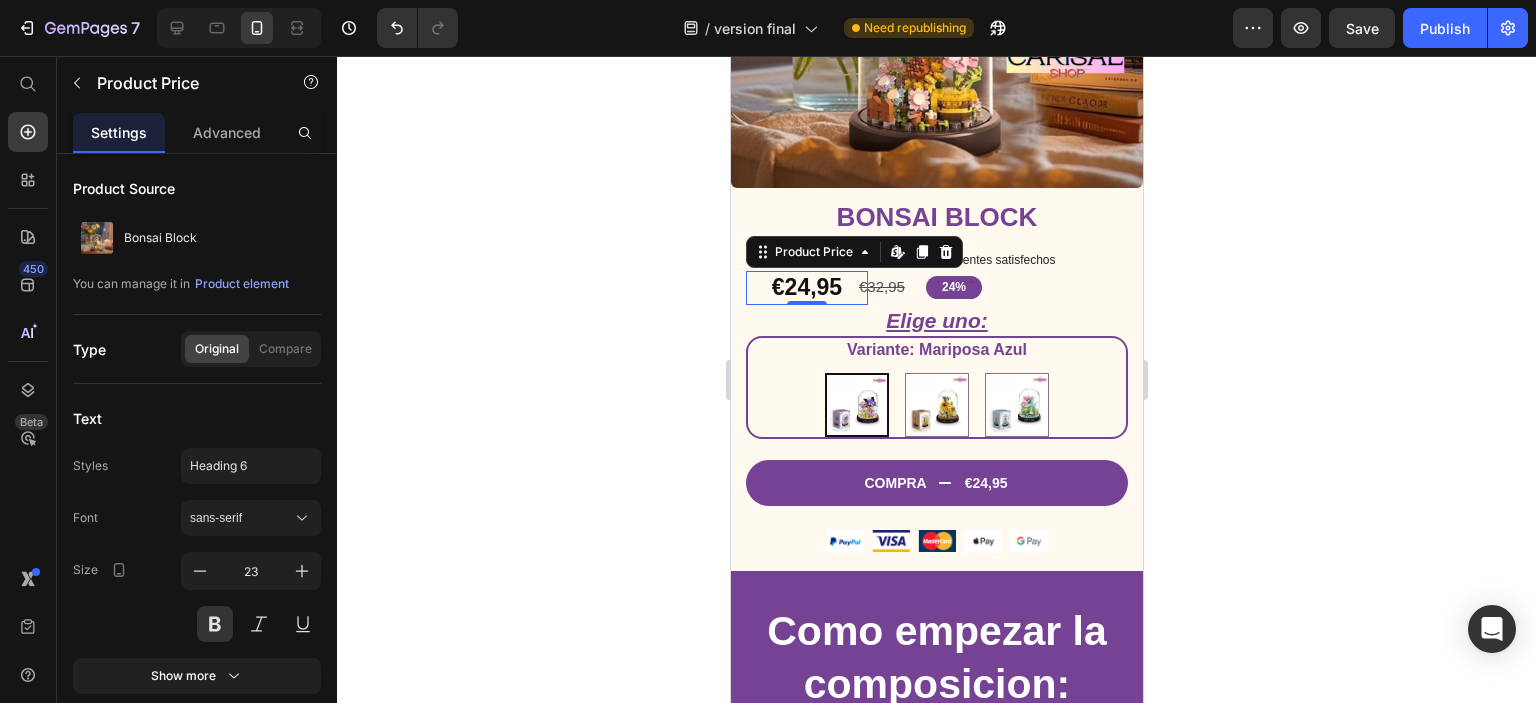 click 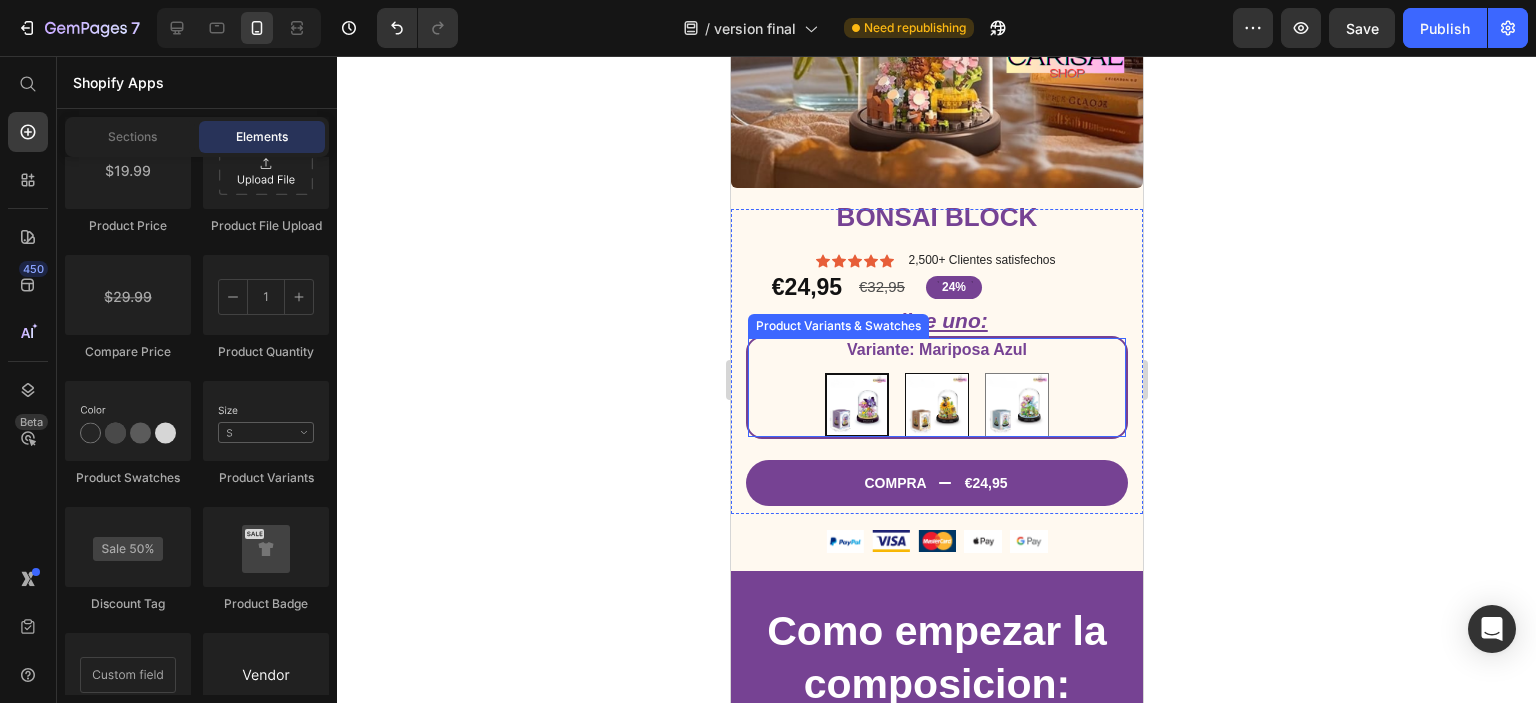 click at bounding box center [936, 405] 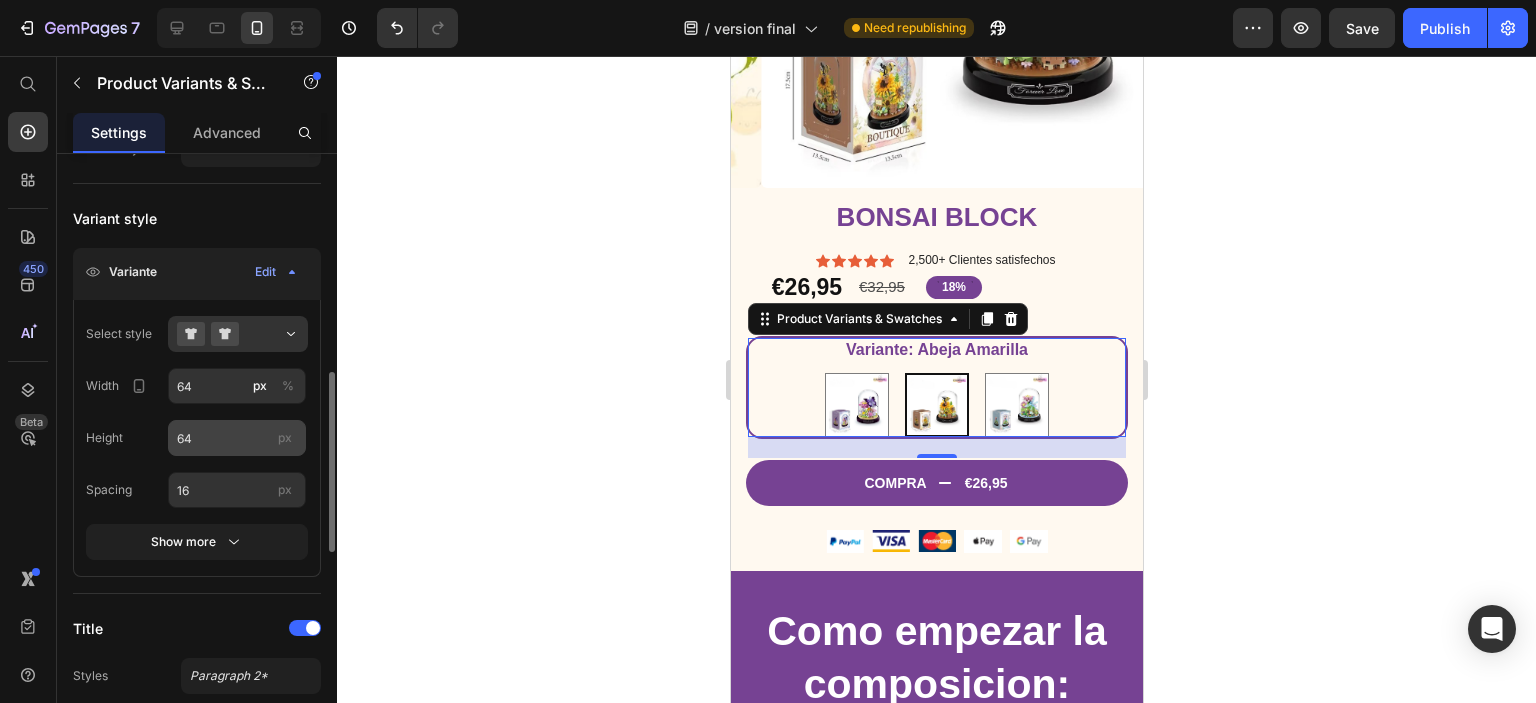 scroll, scrollTop: 400, scrollLeft: 0, axis: vertical 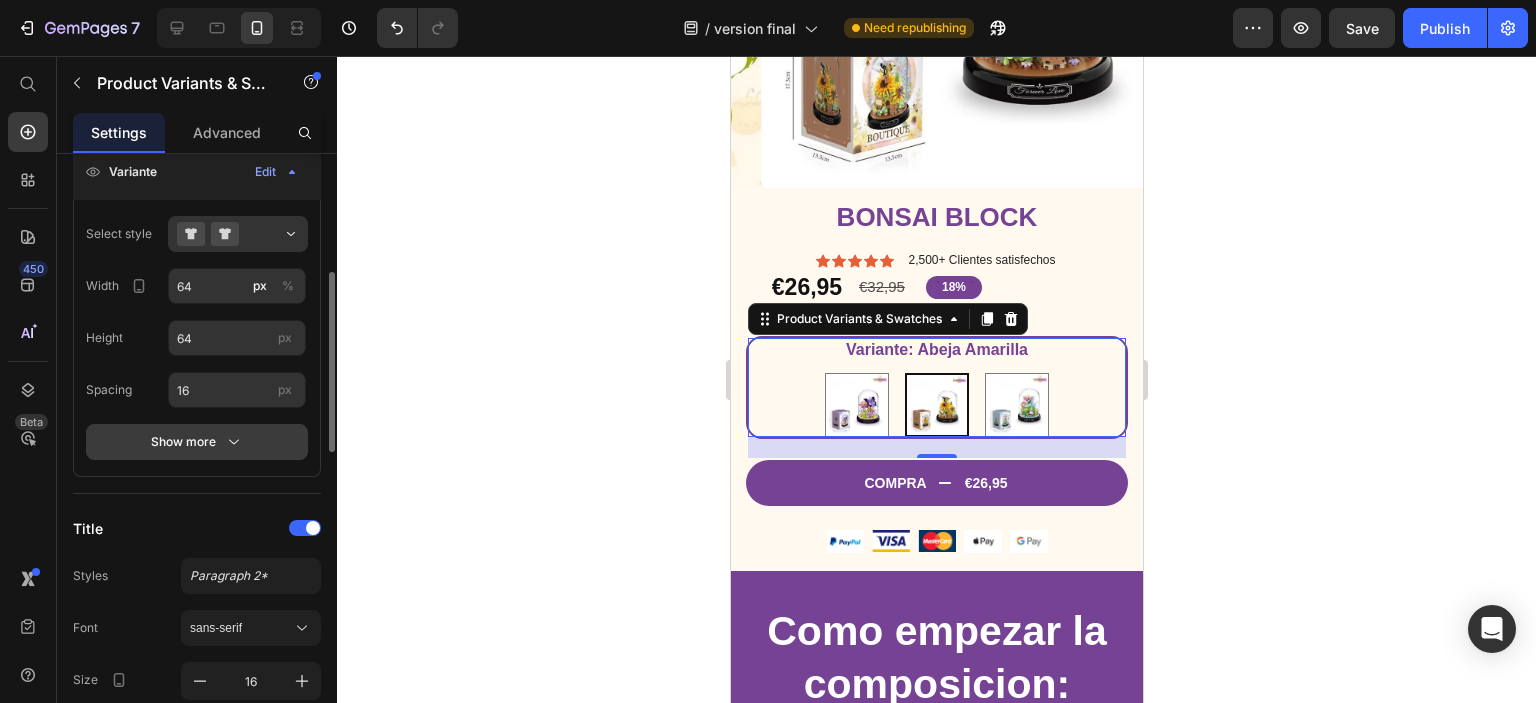 click 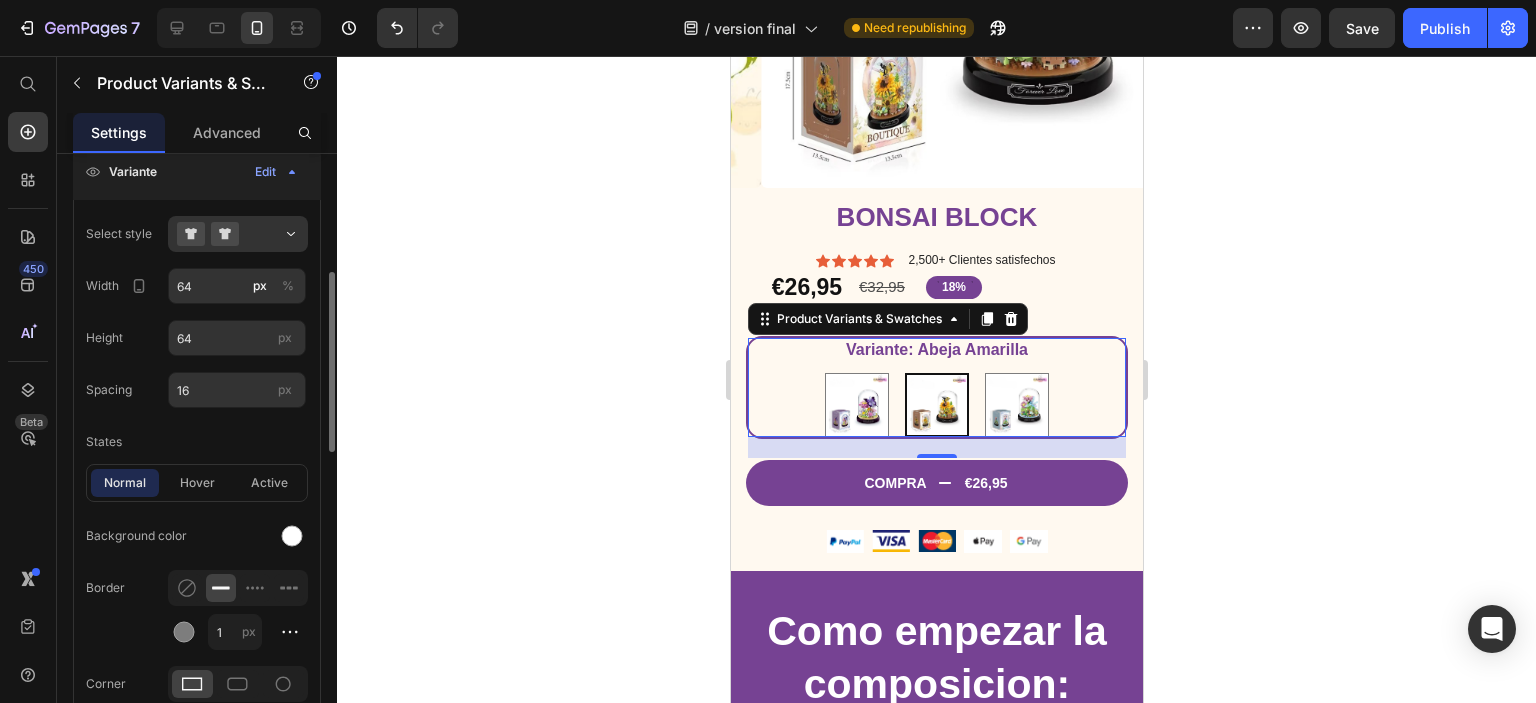 scroll, scrollTop: 500, scrollLeft: 0, axis: vertical 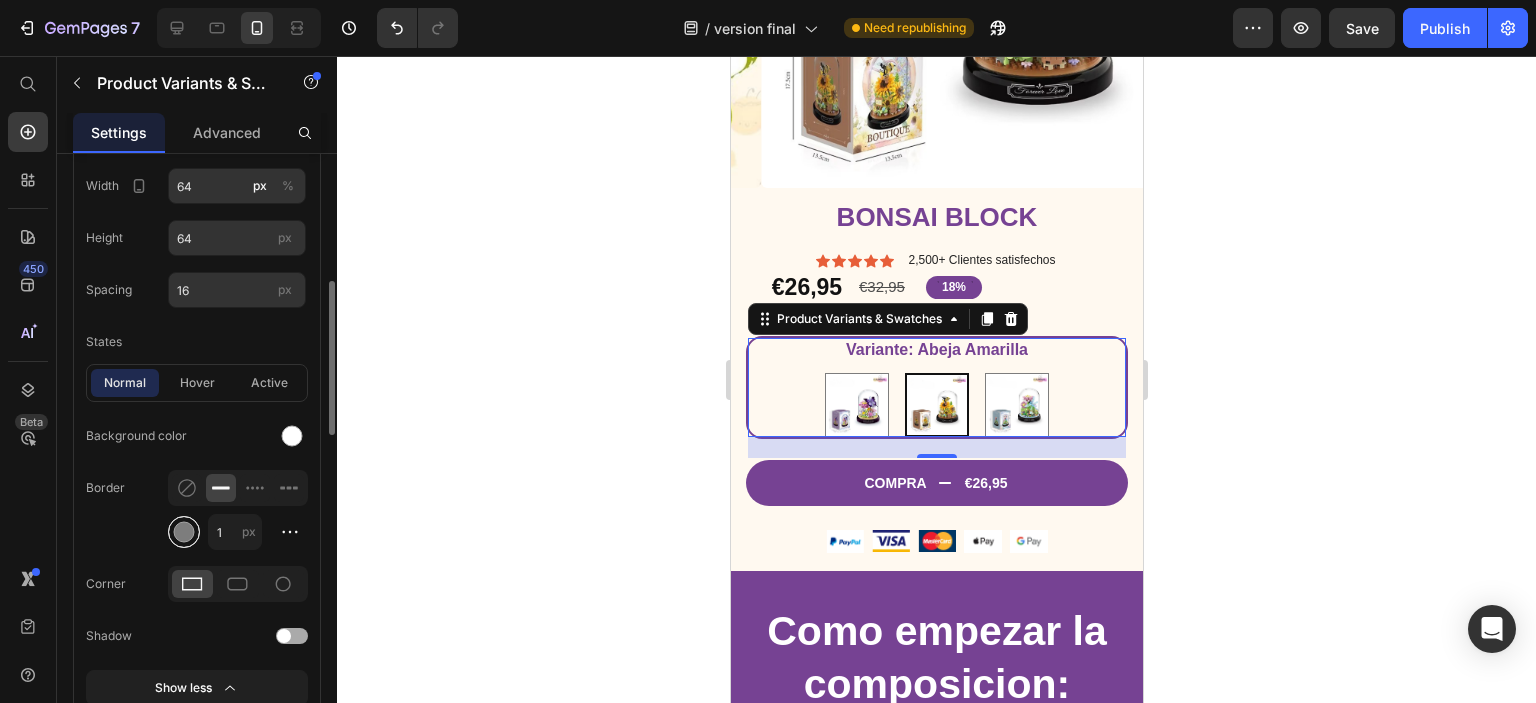 click at bounding box center (184, 532) 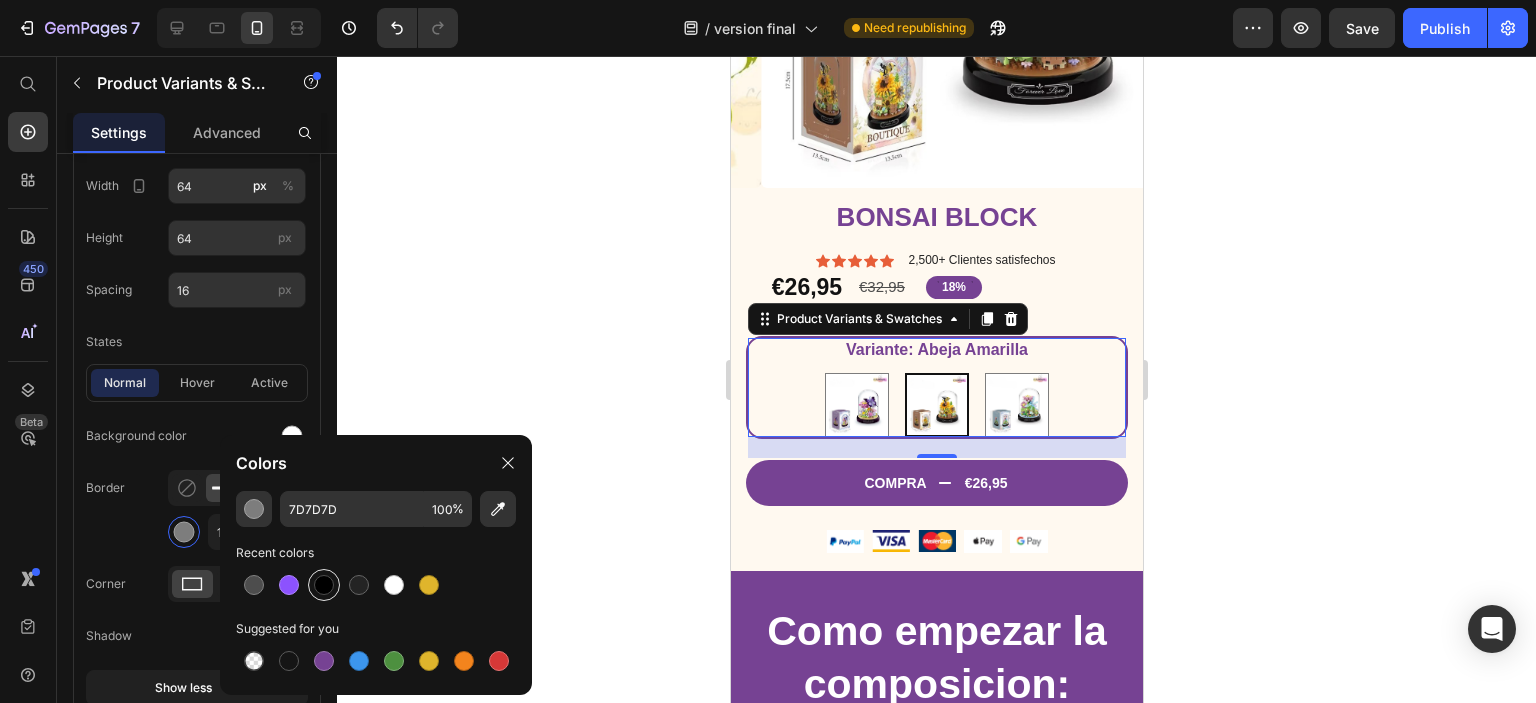 click at bounding box center (324, 585) 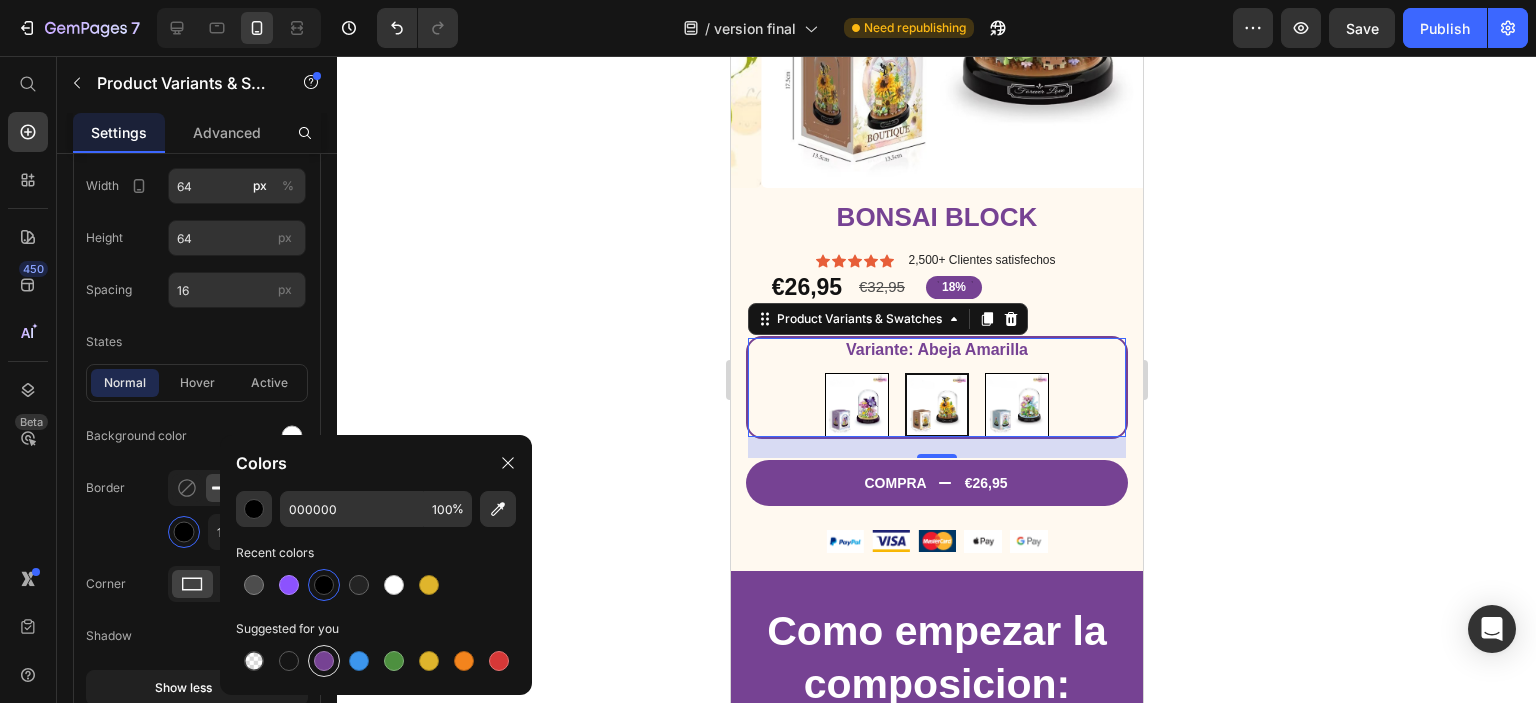 click at bounding box center [324, 661] 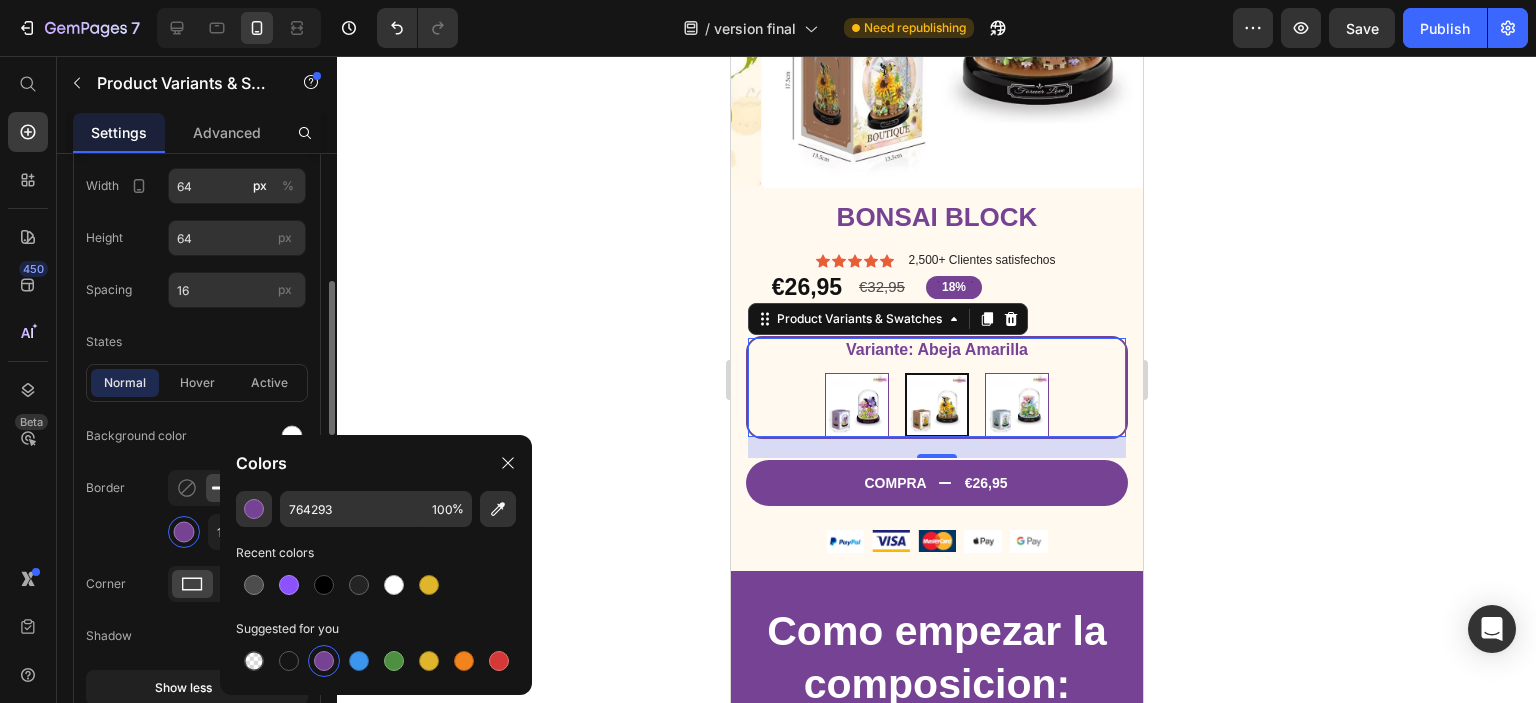 click on "Border 1 px" at bounding box center (197, 510) 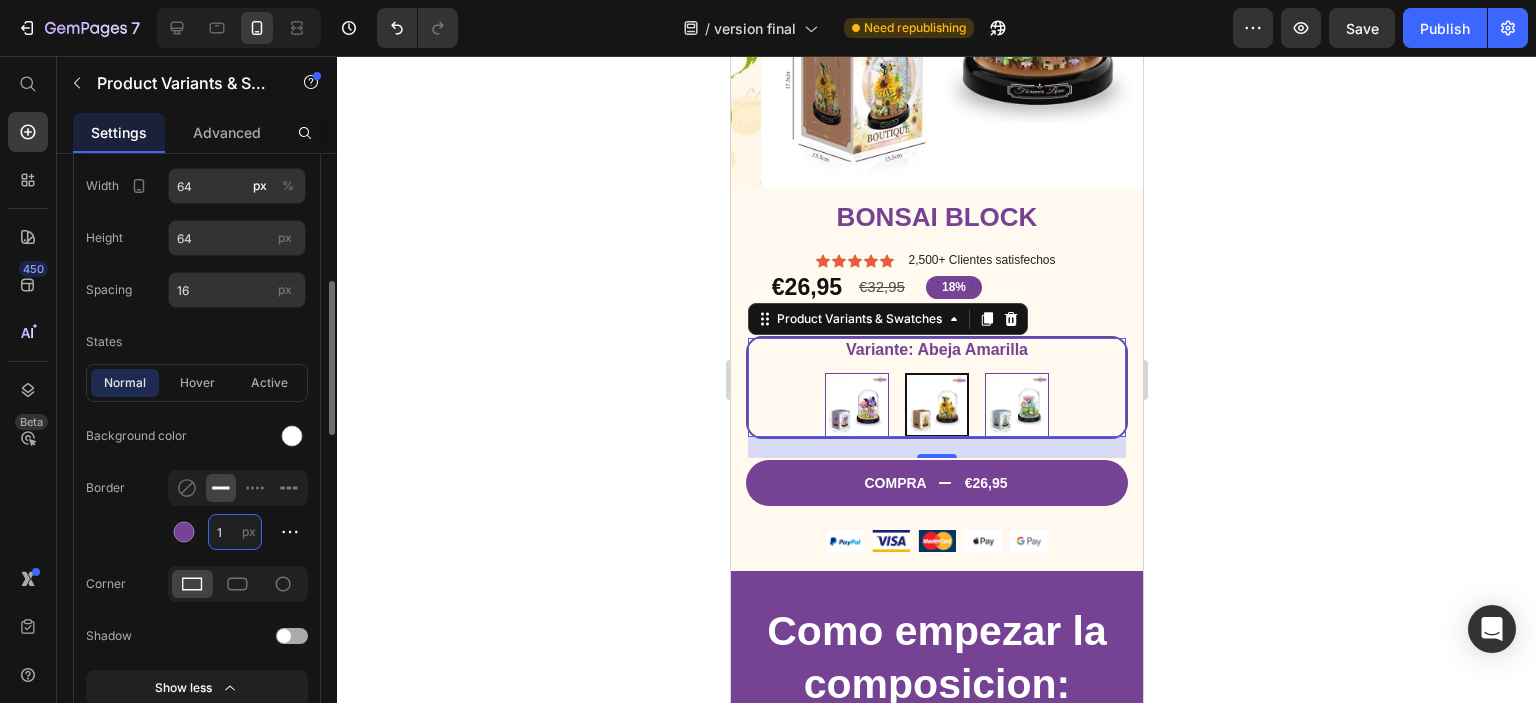 click on "1" at bounding box center [235, 532] 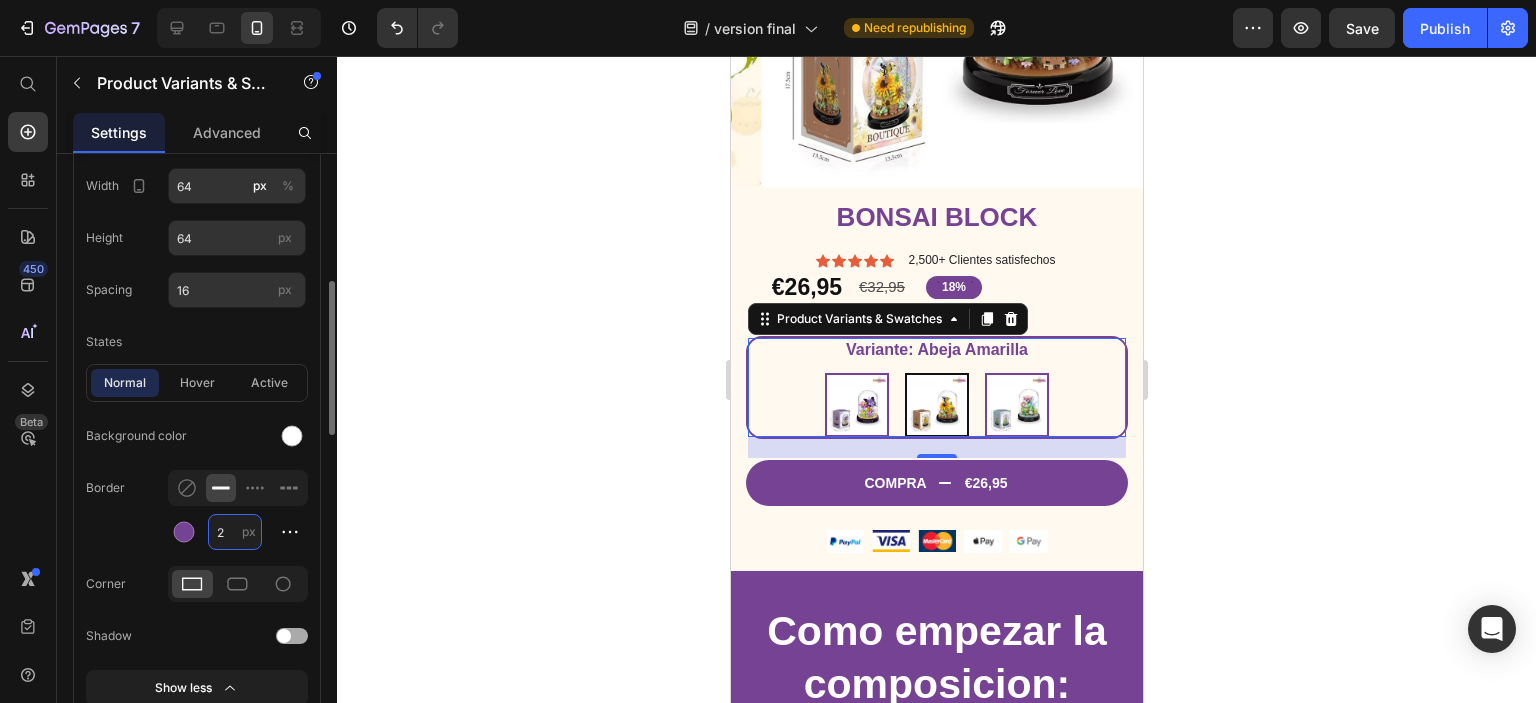 scroll, scrollTop: 600, scrollLeft: 0, axis: vertical 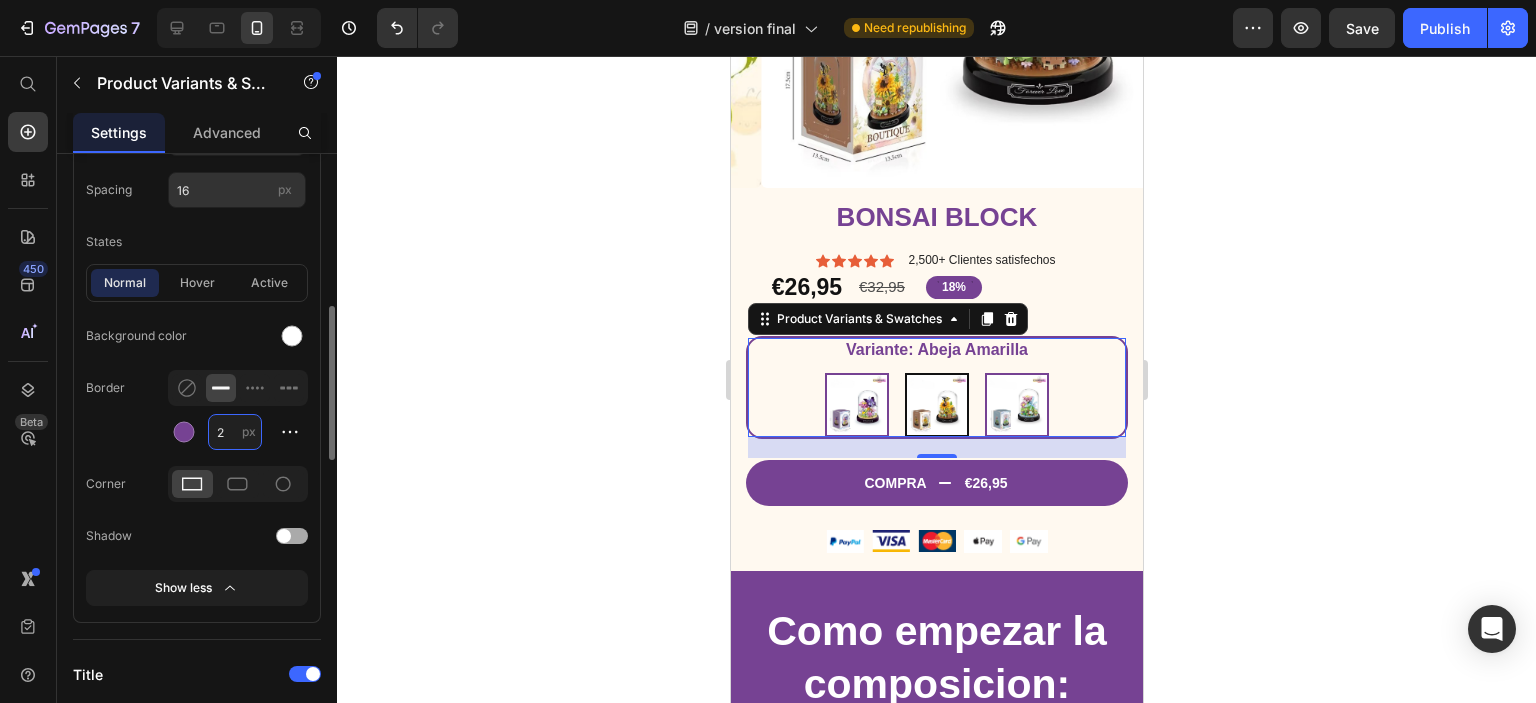 type on "2" 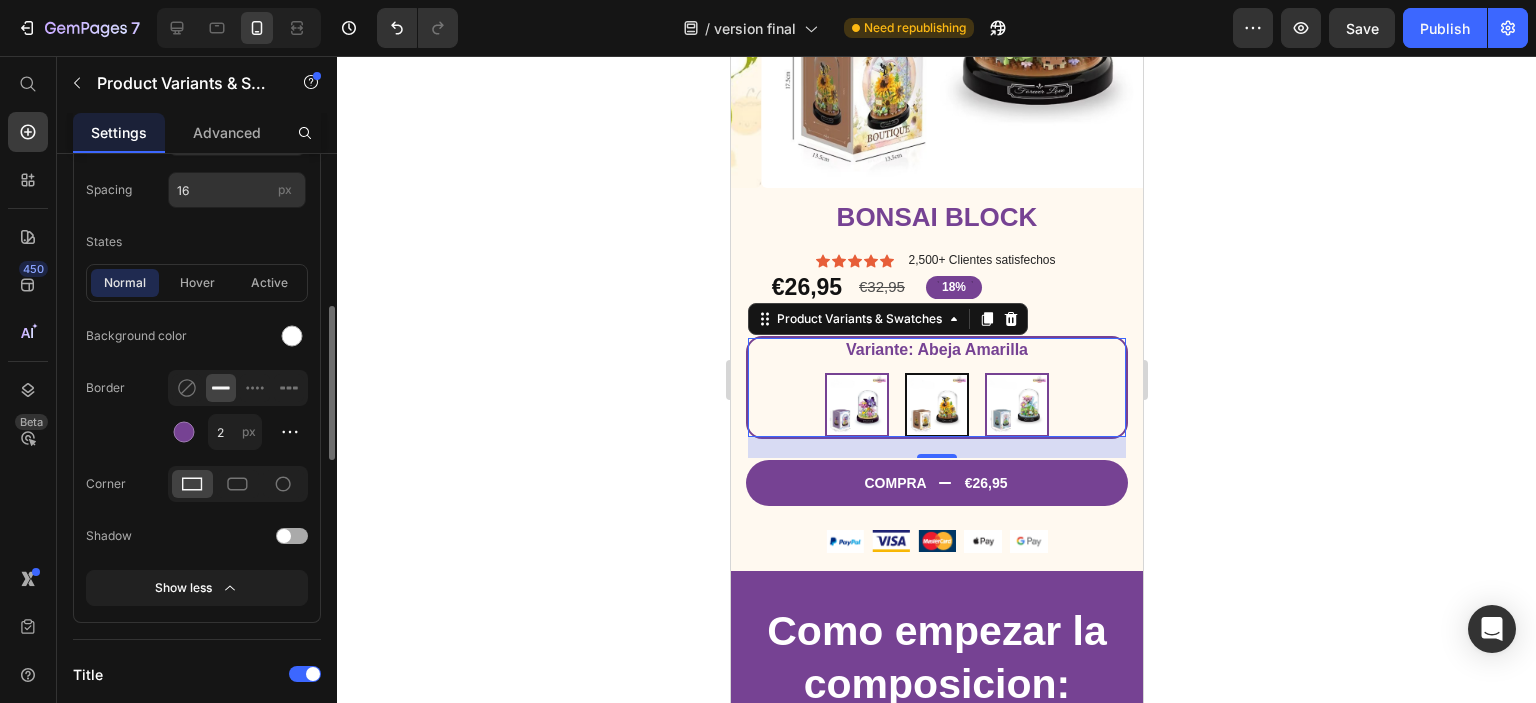 click at bounding box center [292, 536] 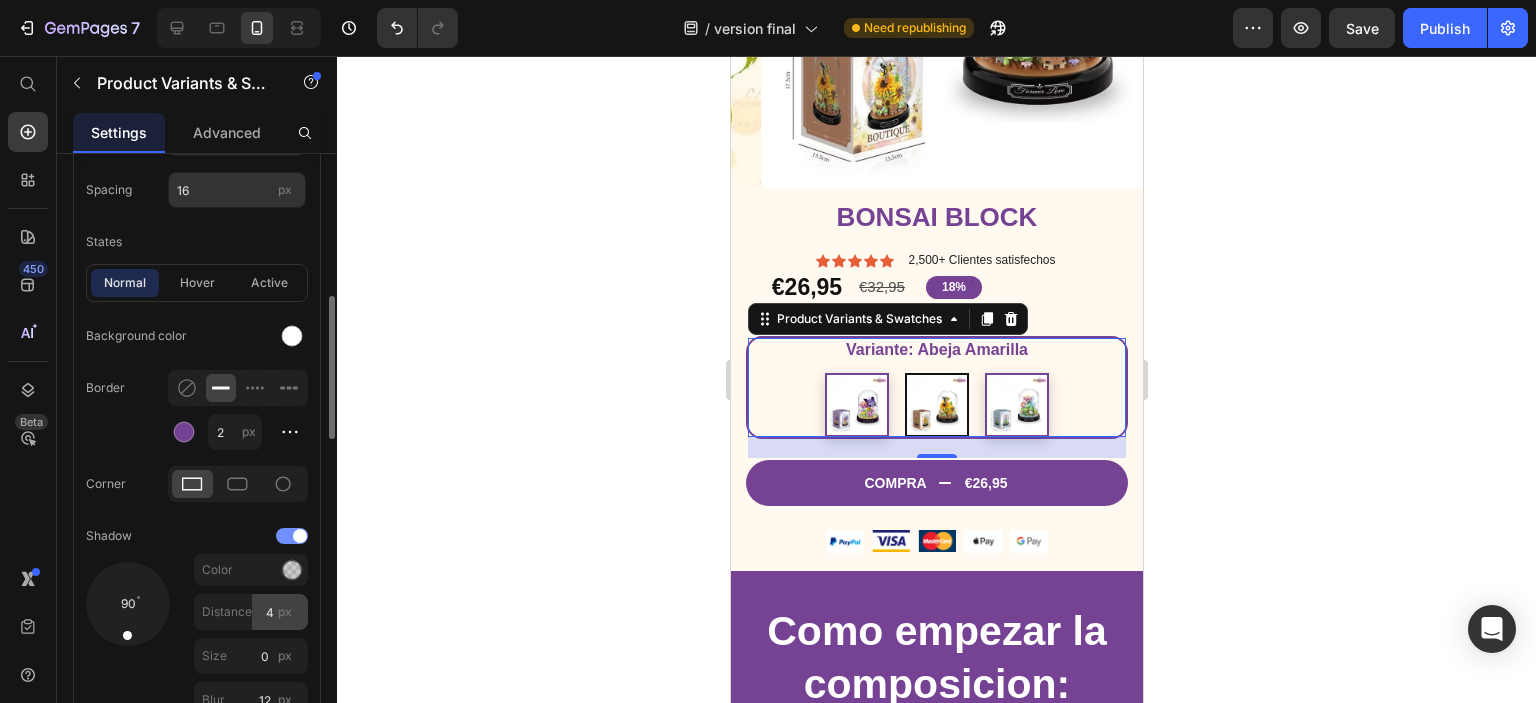 scroll, scrollTop: 800, scrollLeft: 0, axis: vertical 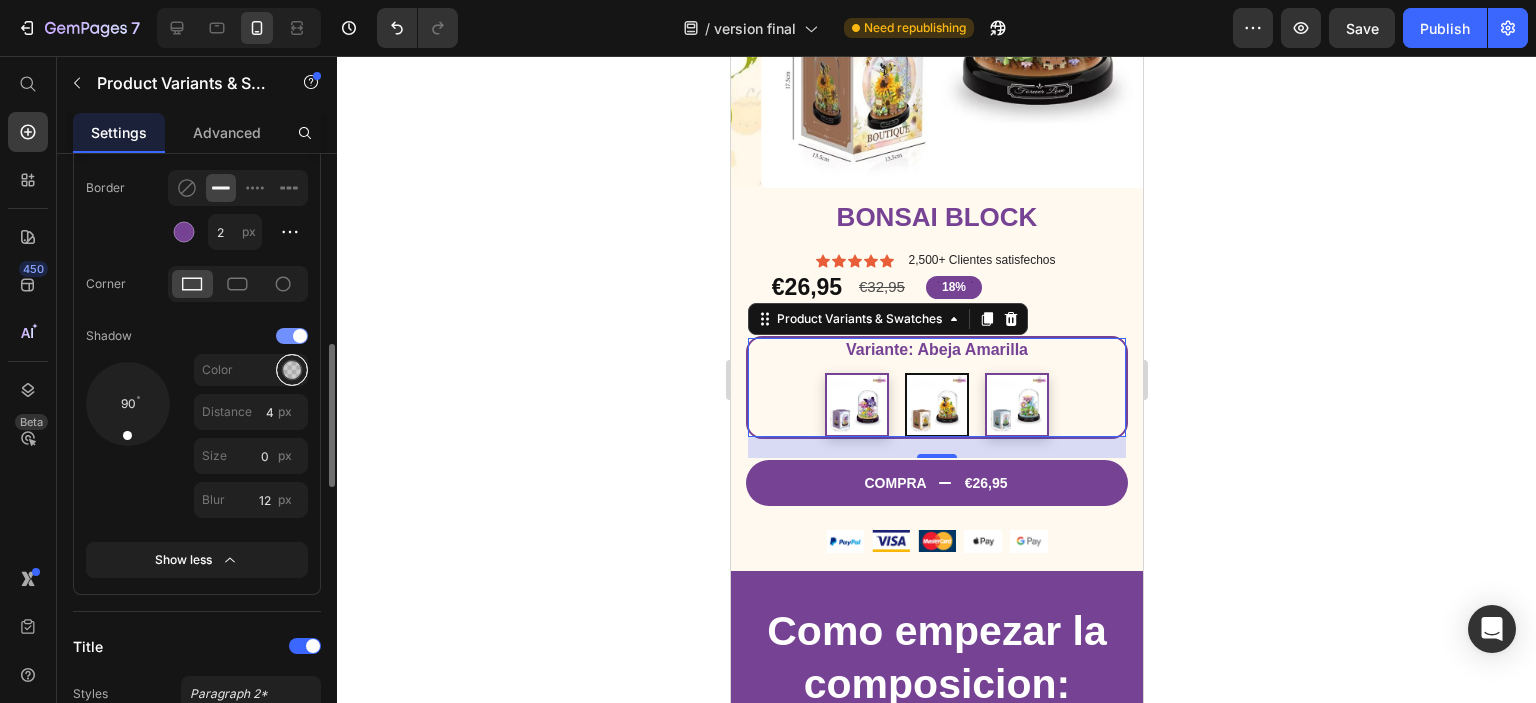 click at bounding box center [292, 370] 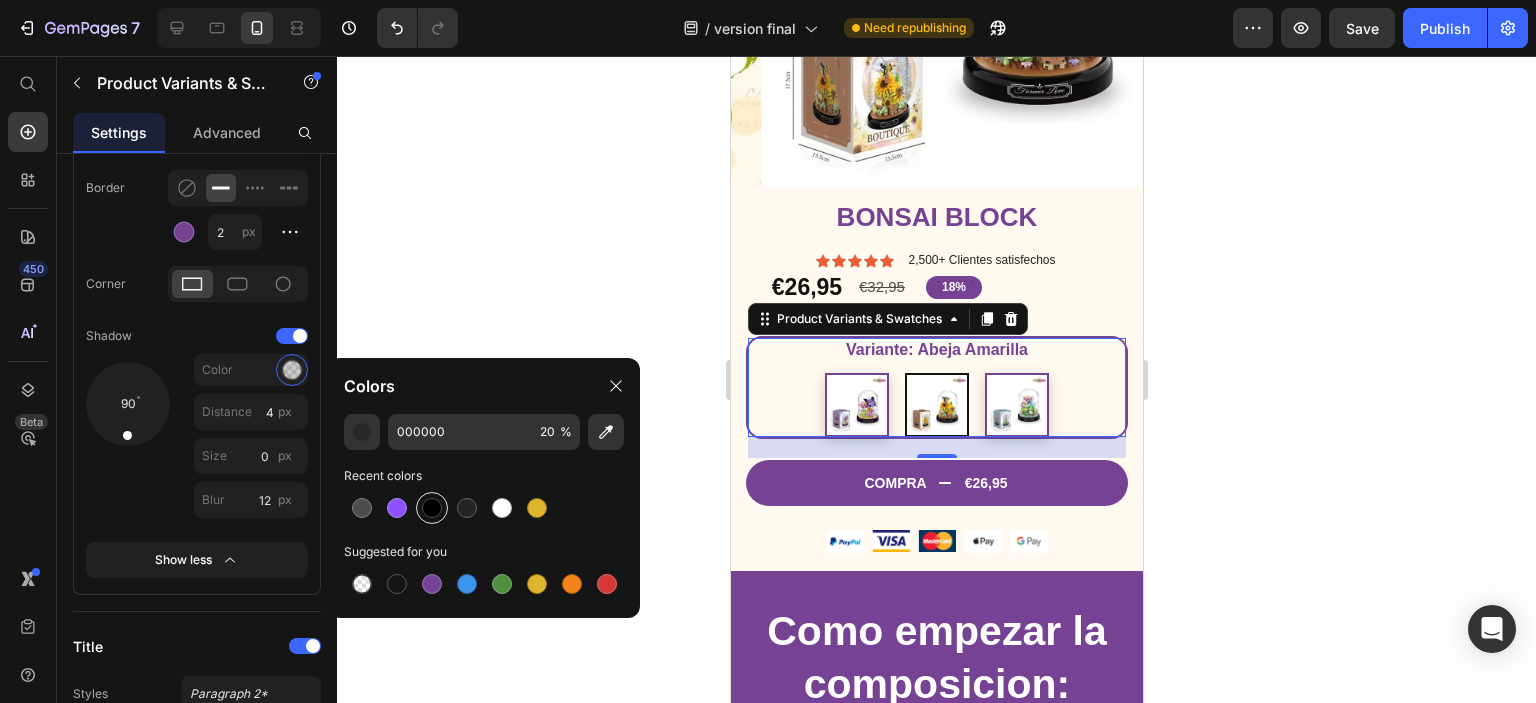 click at bounding box center (432, 508) 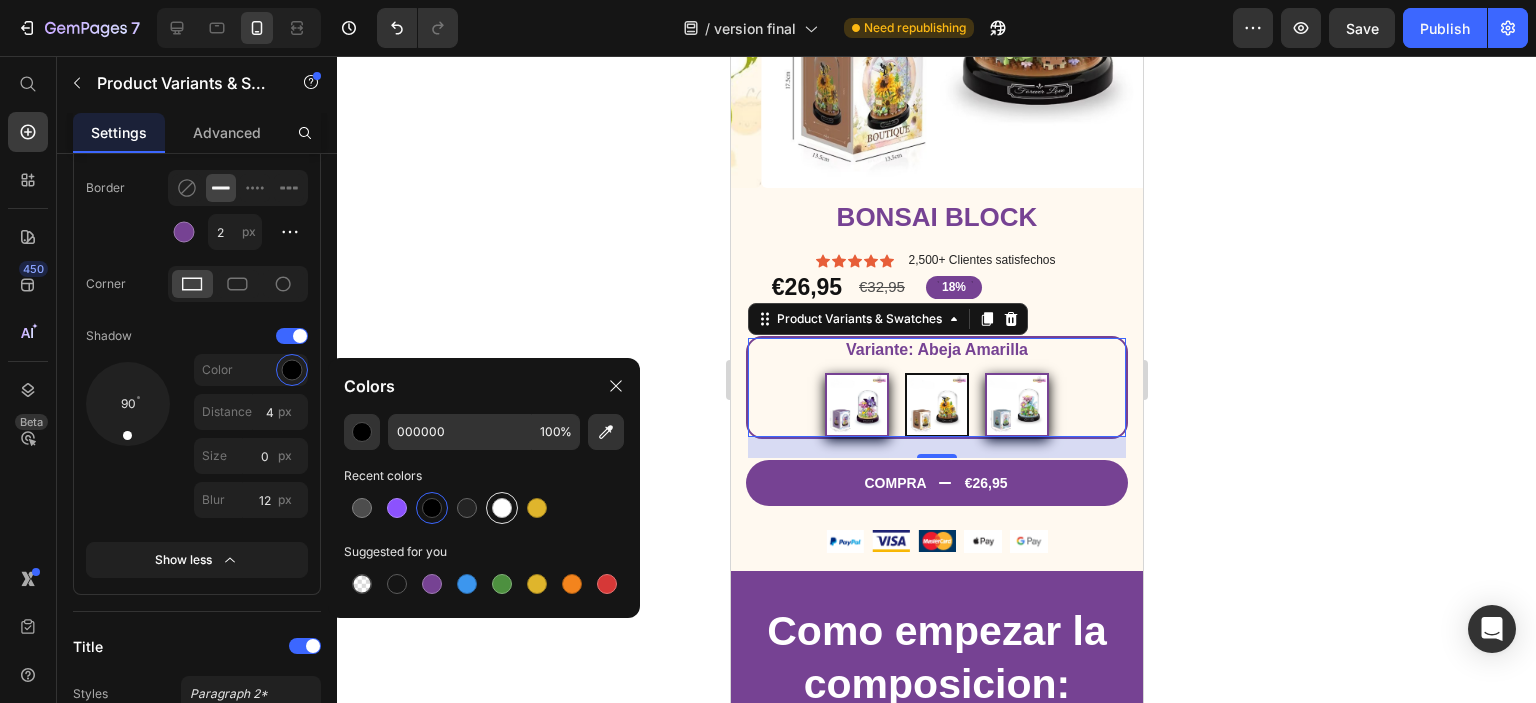 click at bounding box center (502, 508) 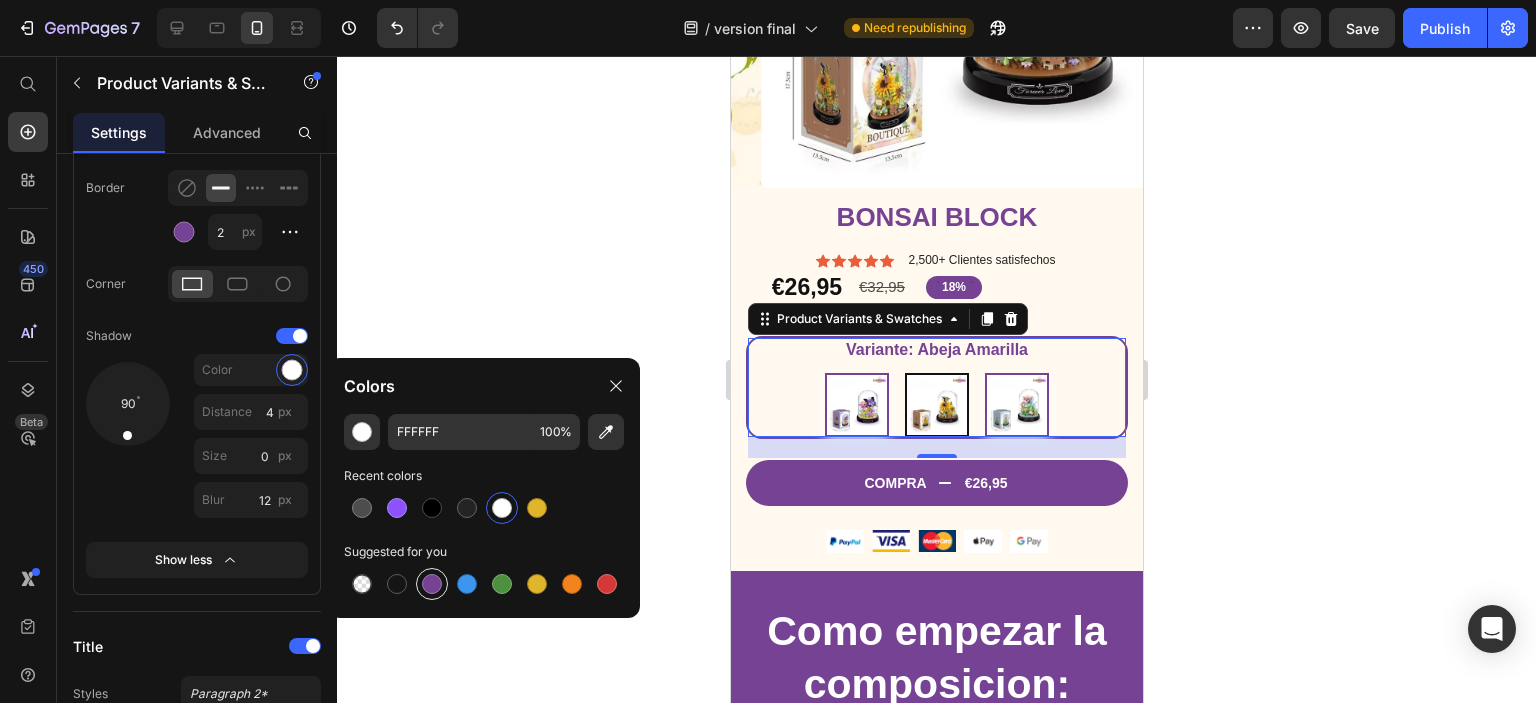 click at bounding box center (432, 584) 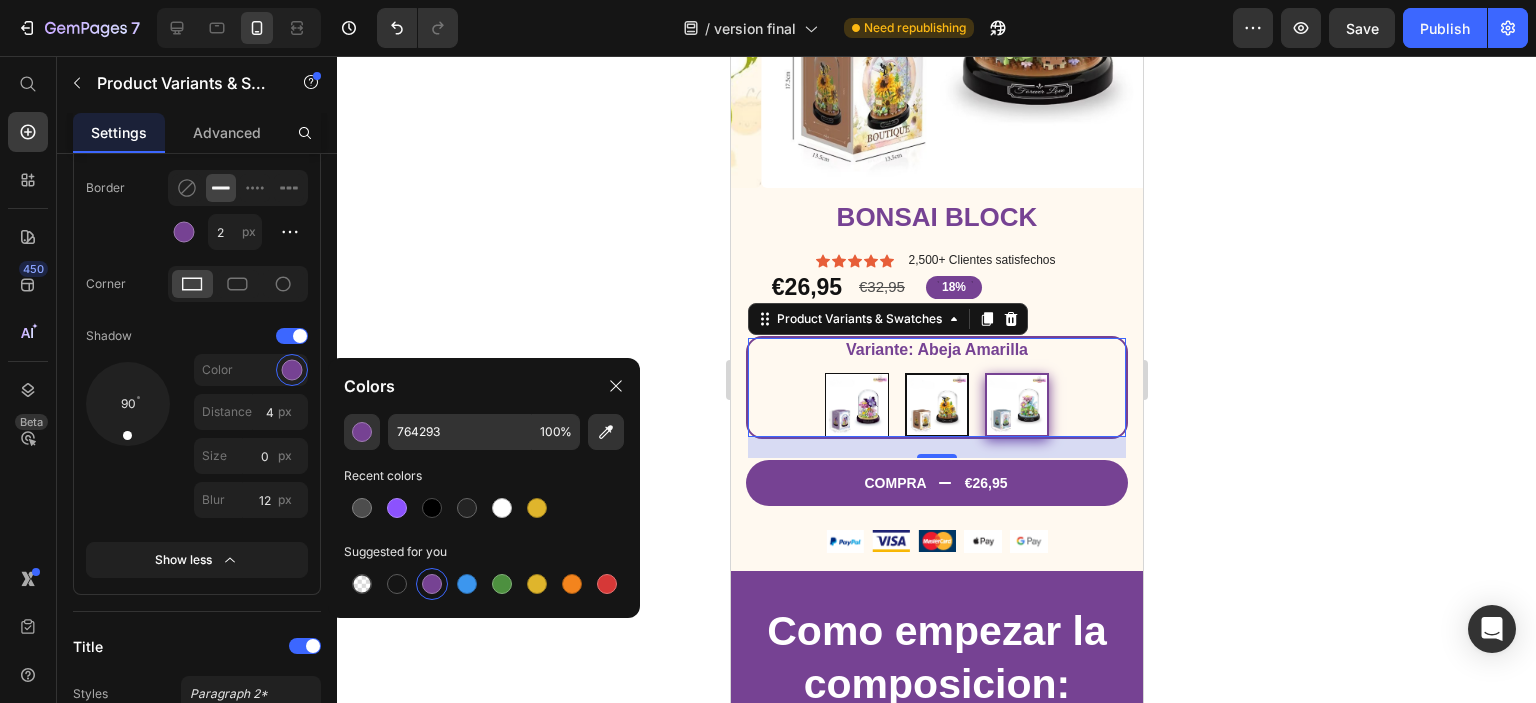 click at bounding box center (856, 405) 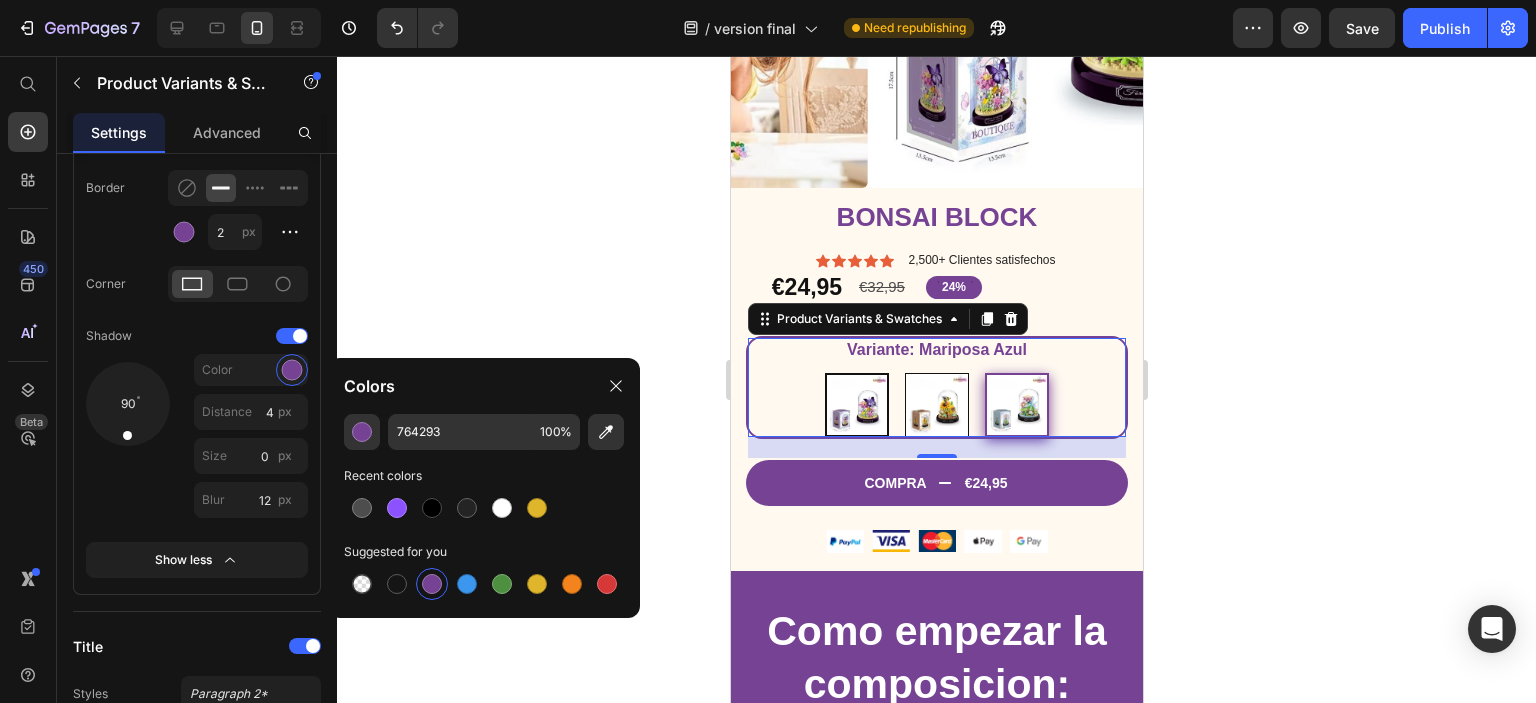 click at bounding box center [936, 405] 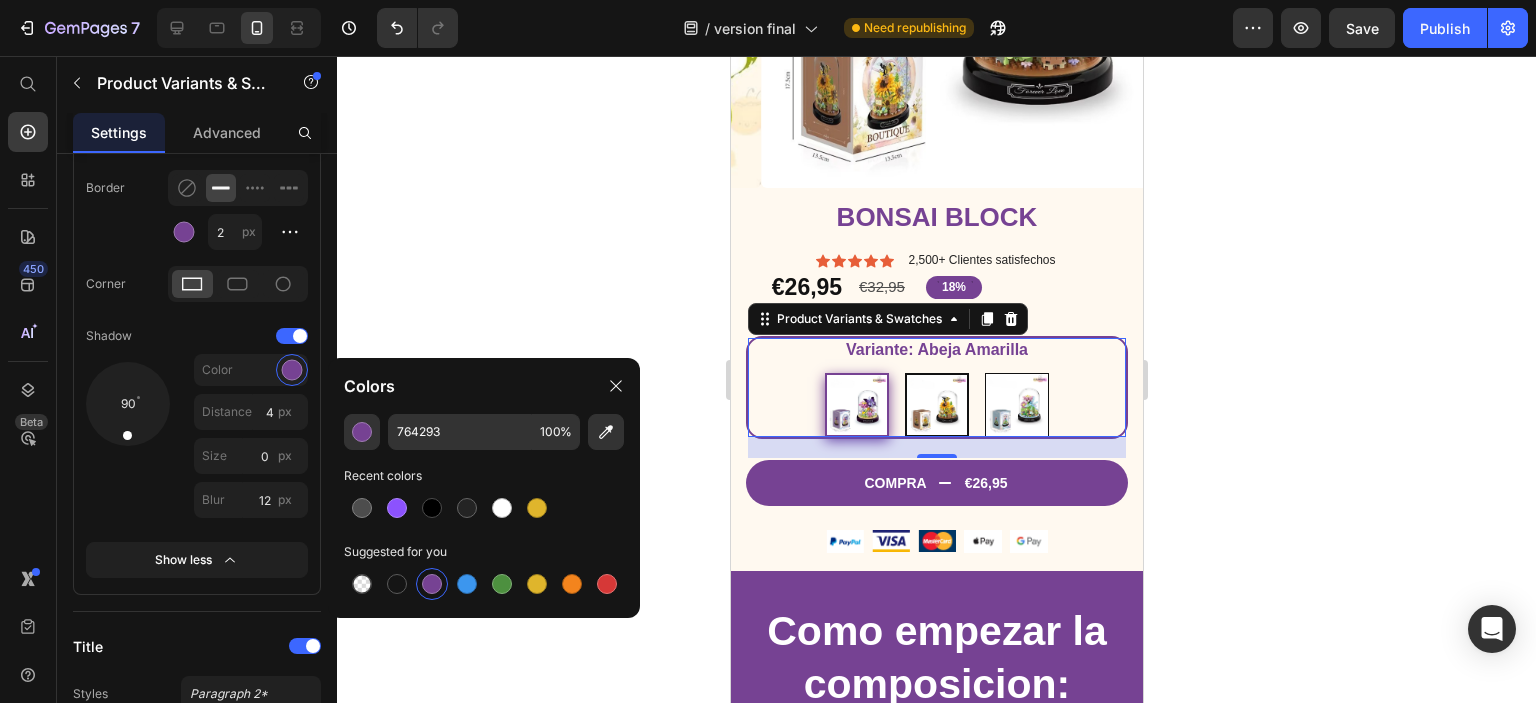 click at bounding box center (1016, 405) 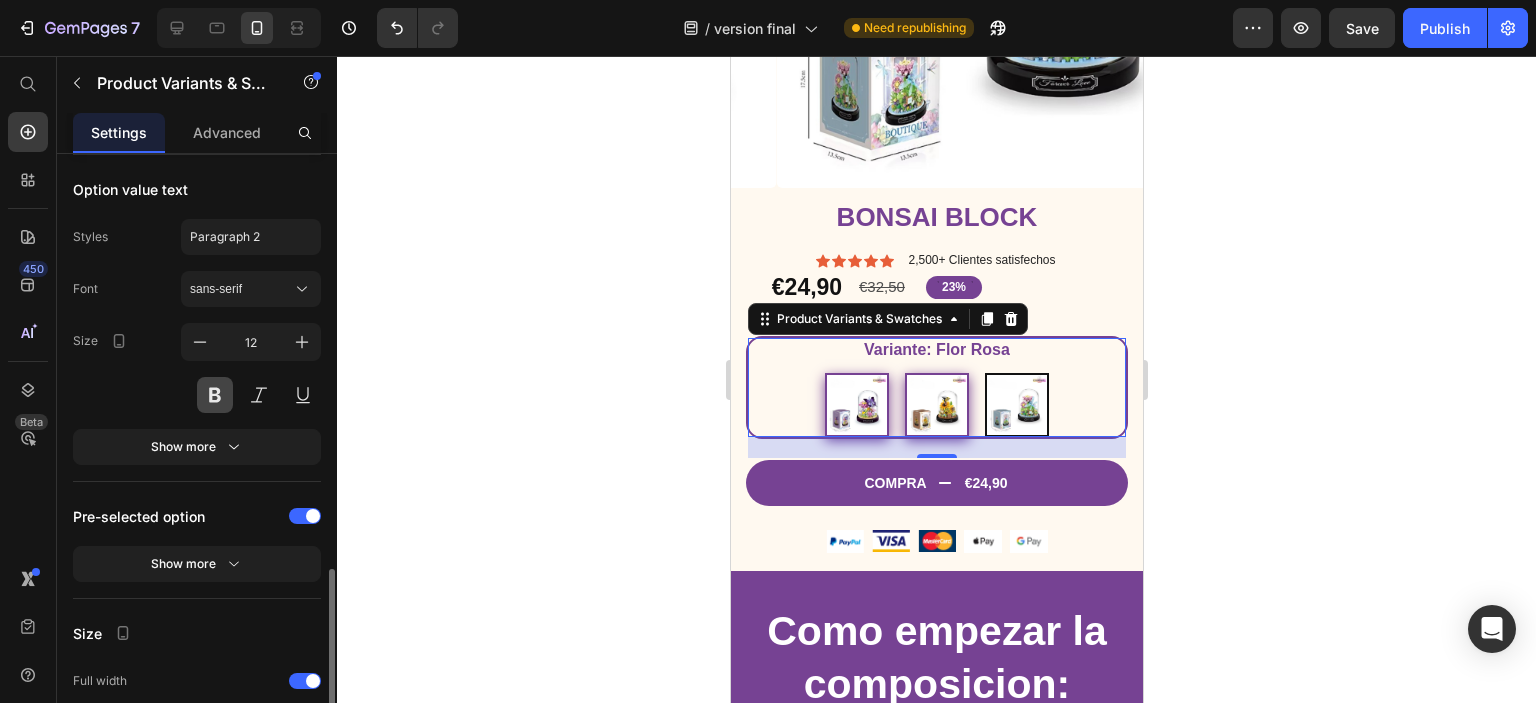 scroll, scrollTop: 1648, scrollLeft: 0, axis: vertical 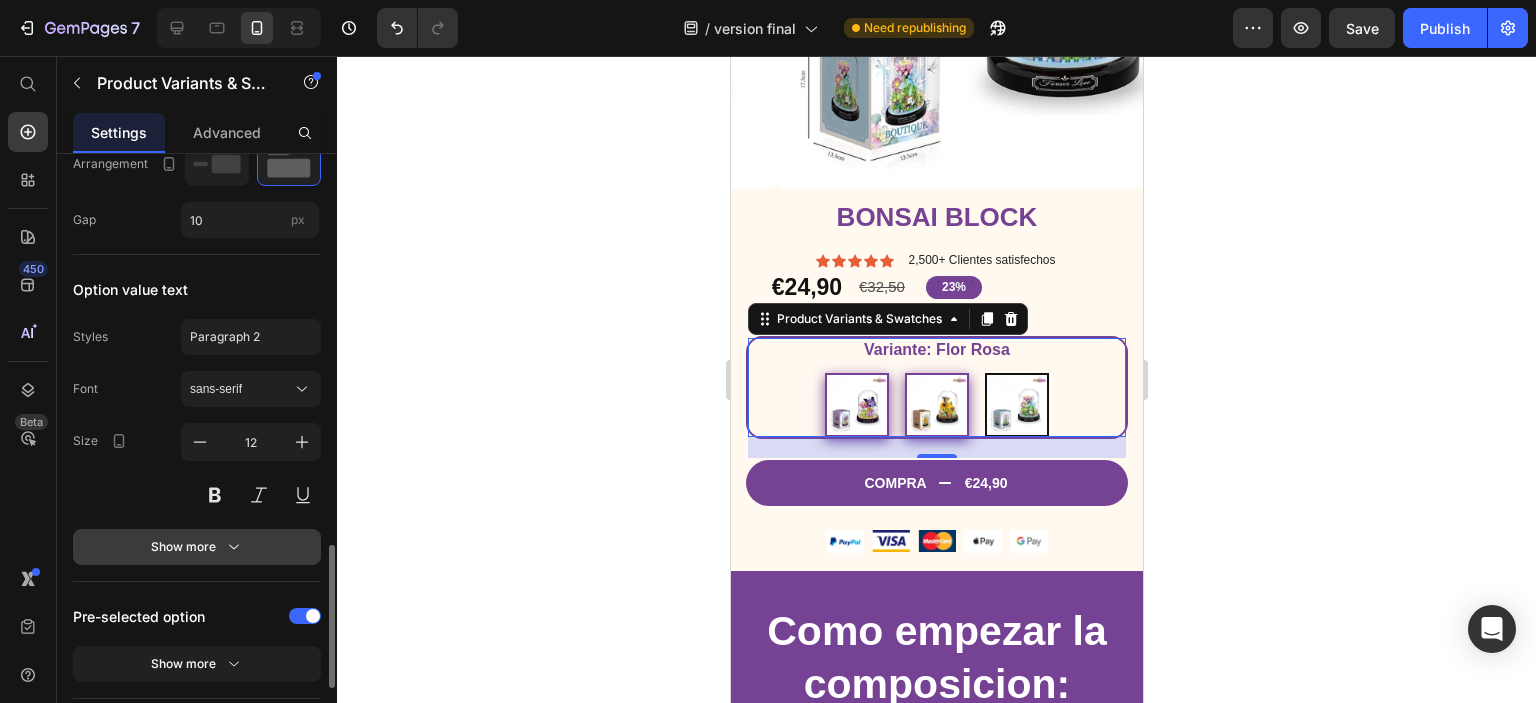 click on "Show more" at bounding box center [197, 547] 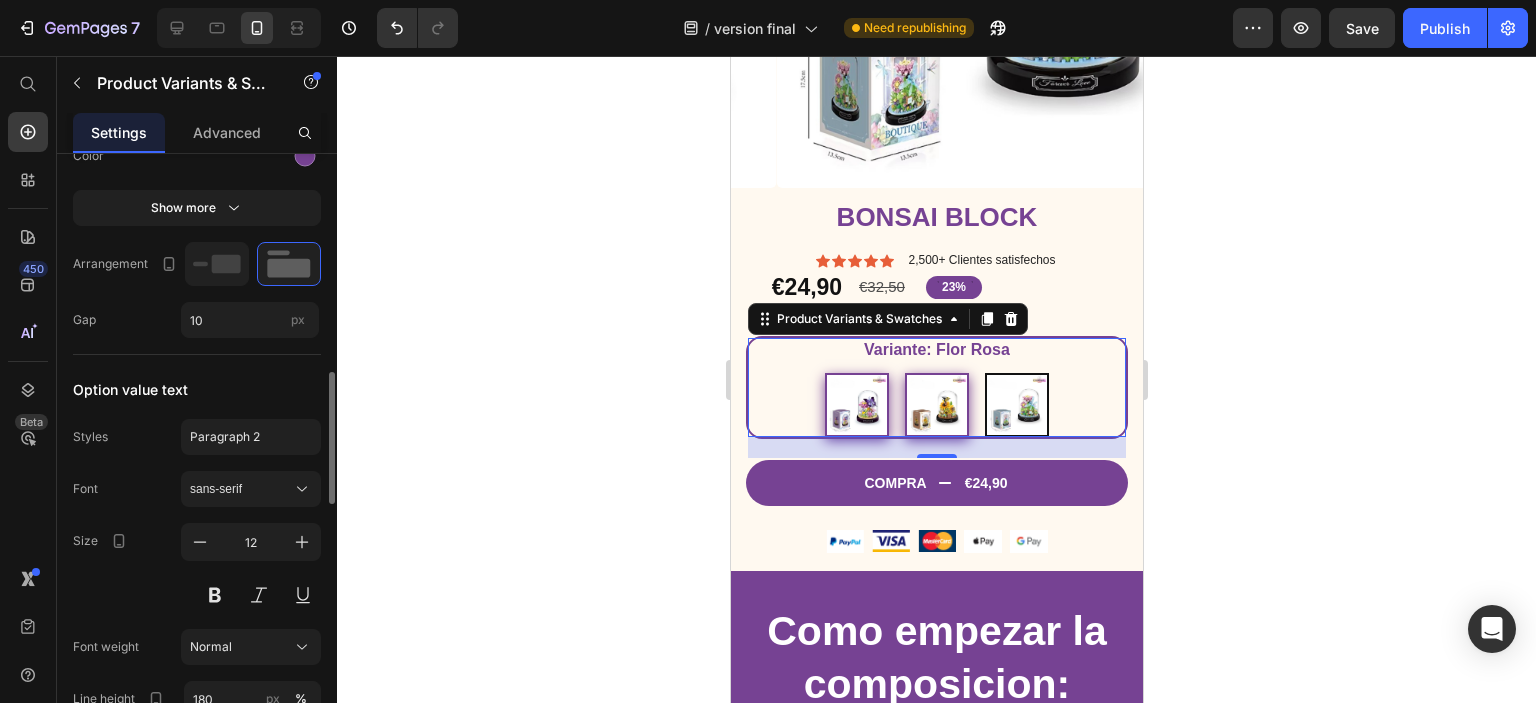 scroll, scrollTop: 1348, scrollLeft: 0, axis: vertical 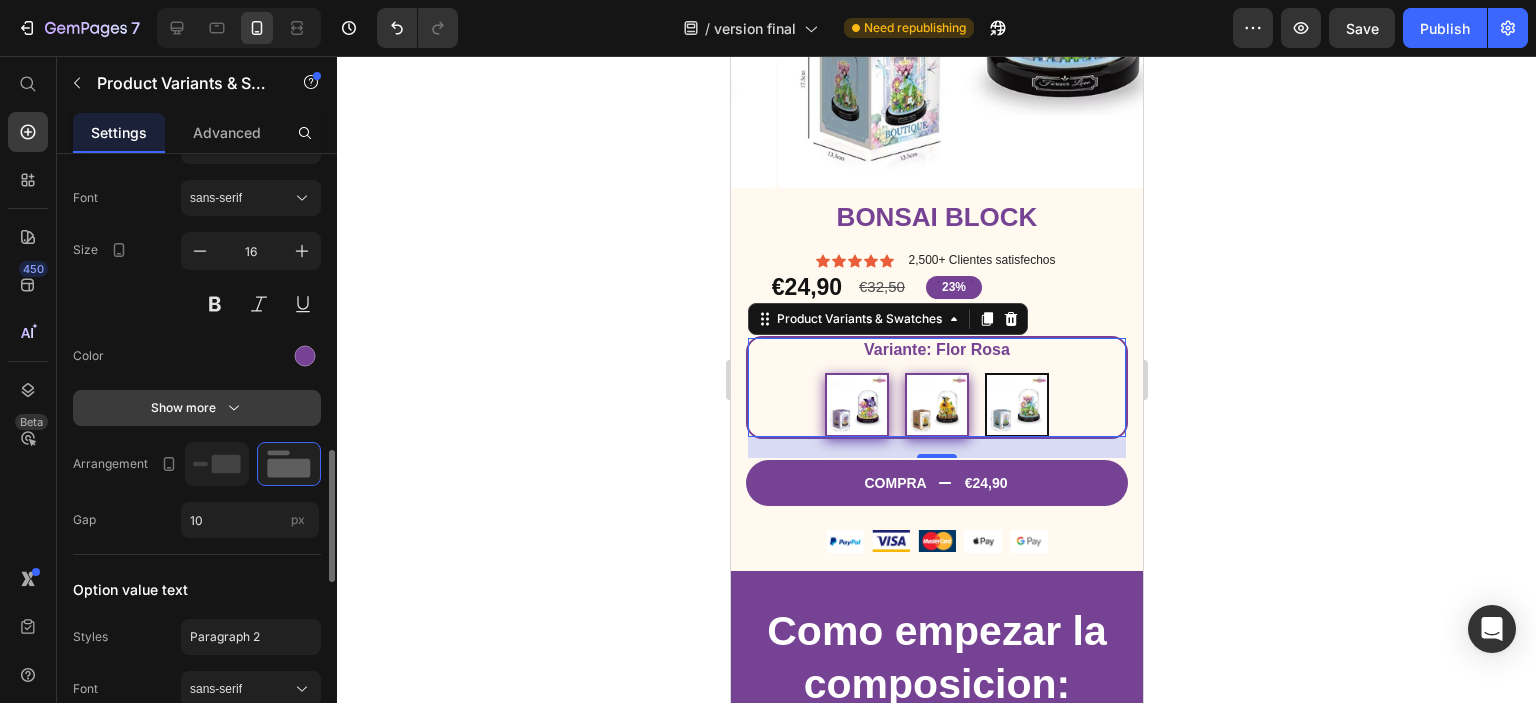click on "Show more" at bounding box center [197, 408] 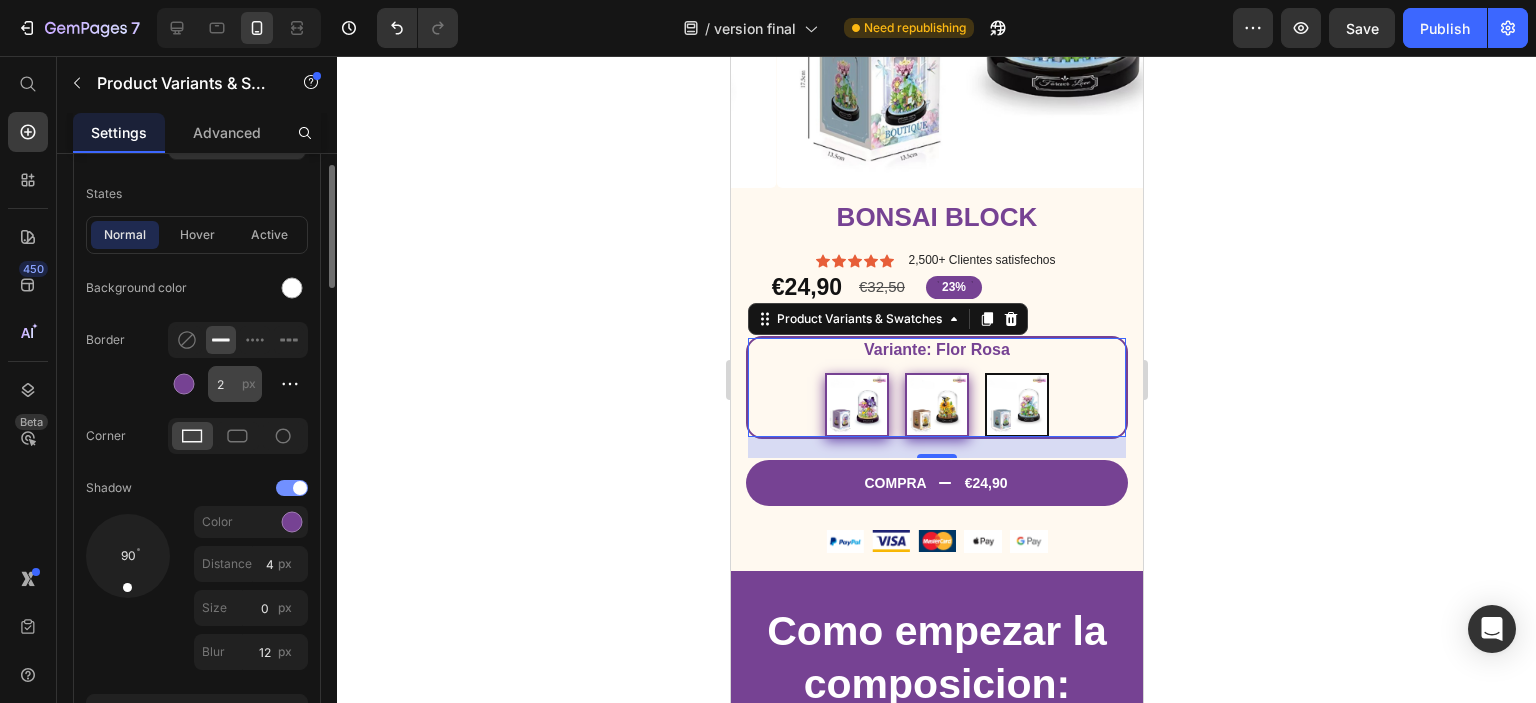 scroll, scrollTop: 548, scrollLeft: 0, axis: vertical 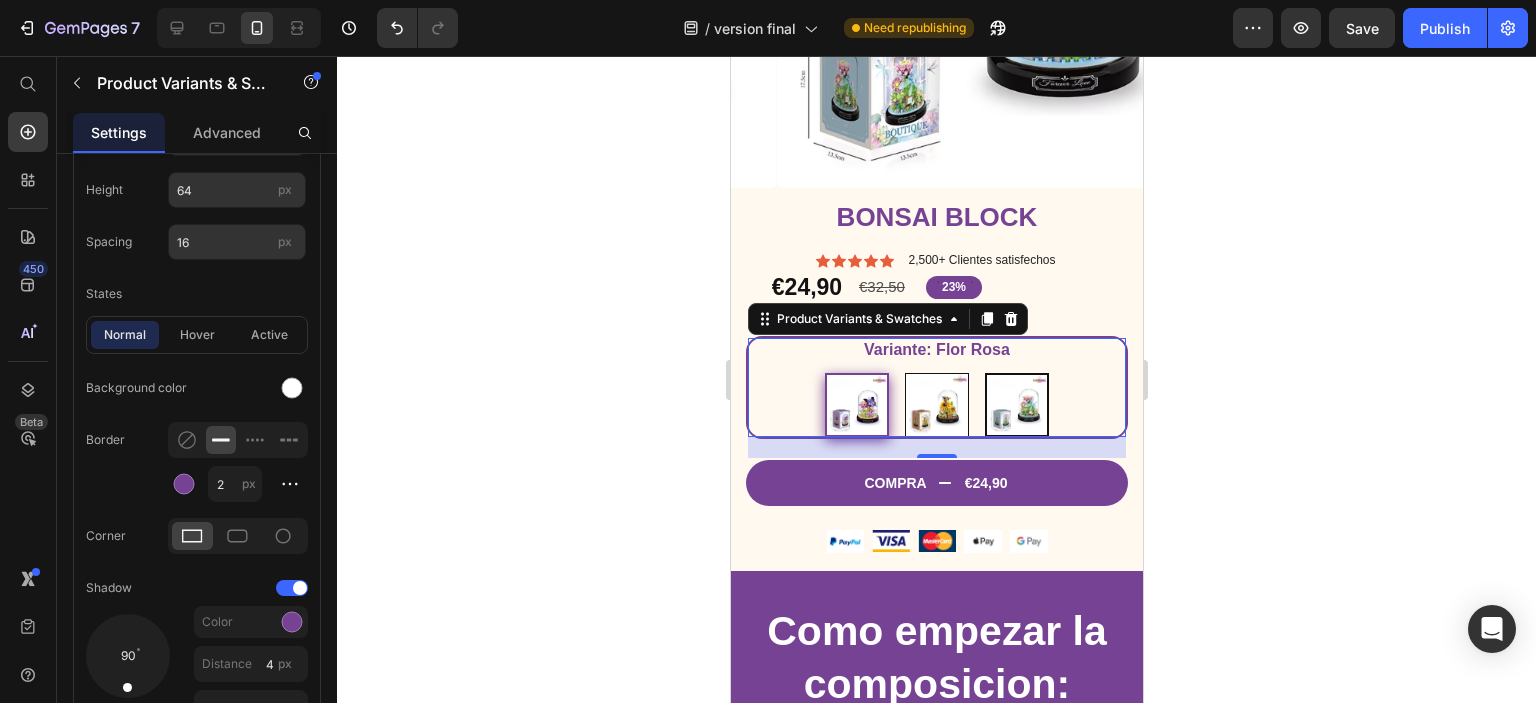 click at bounding box center [936, 405] 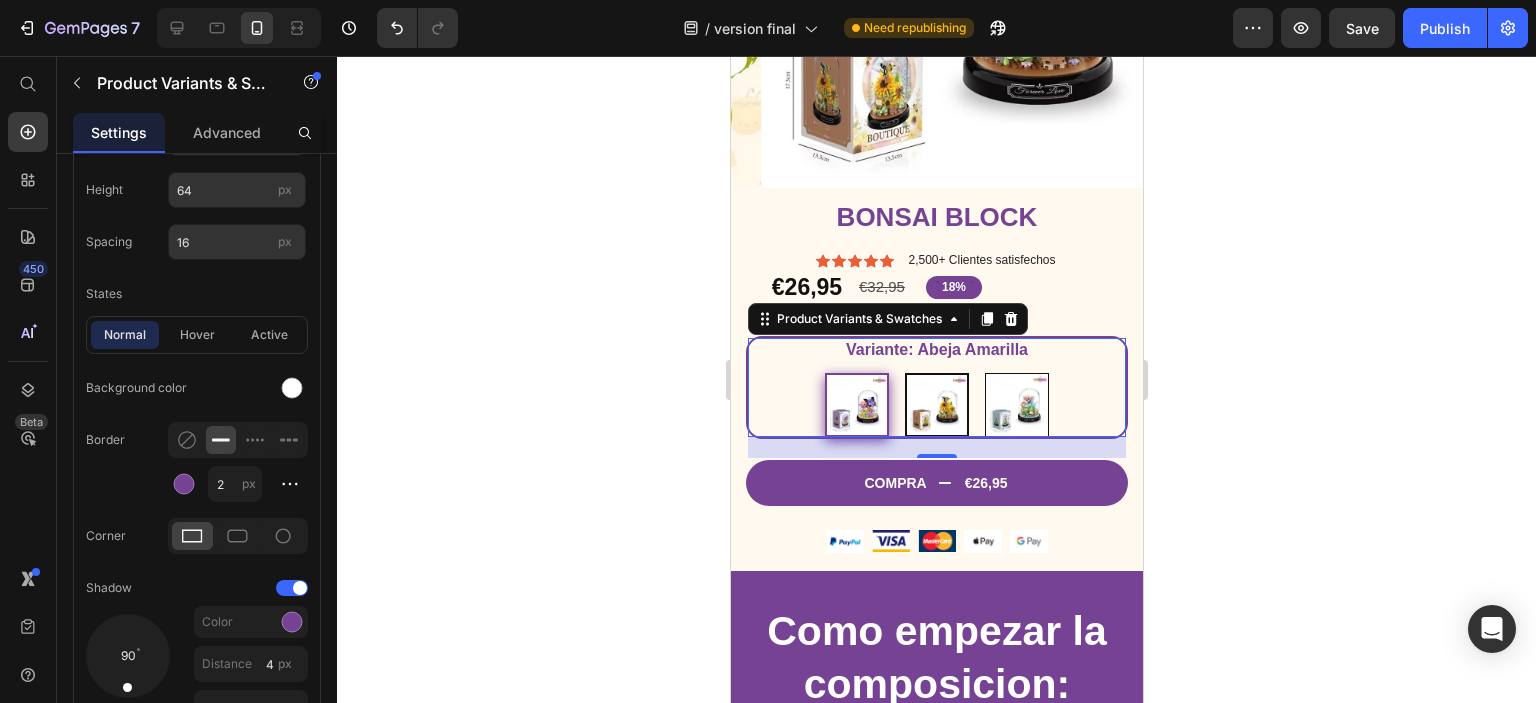 click at bounding box center [1016, 405] 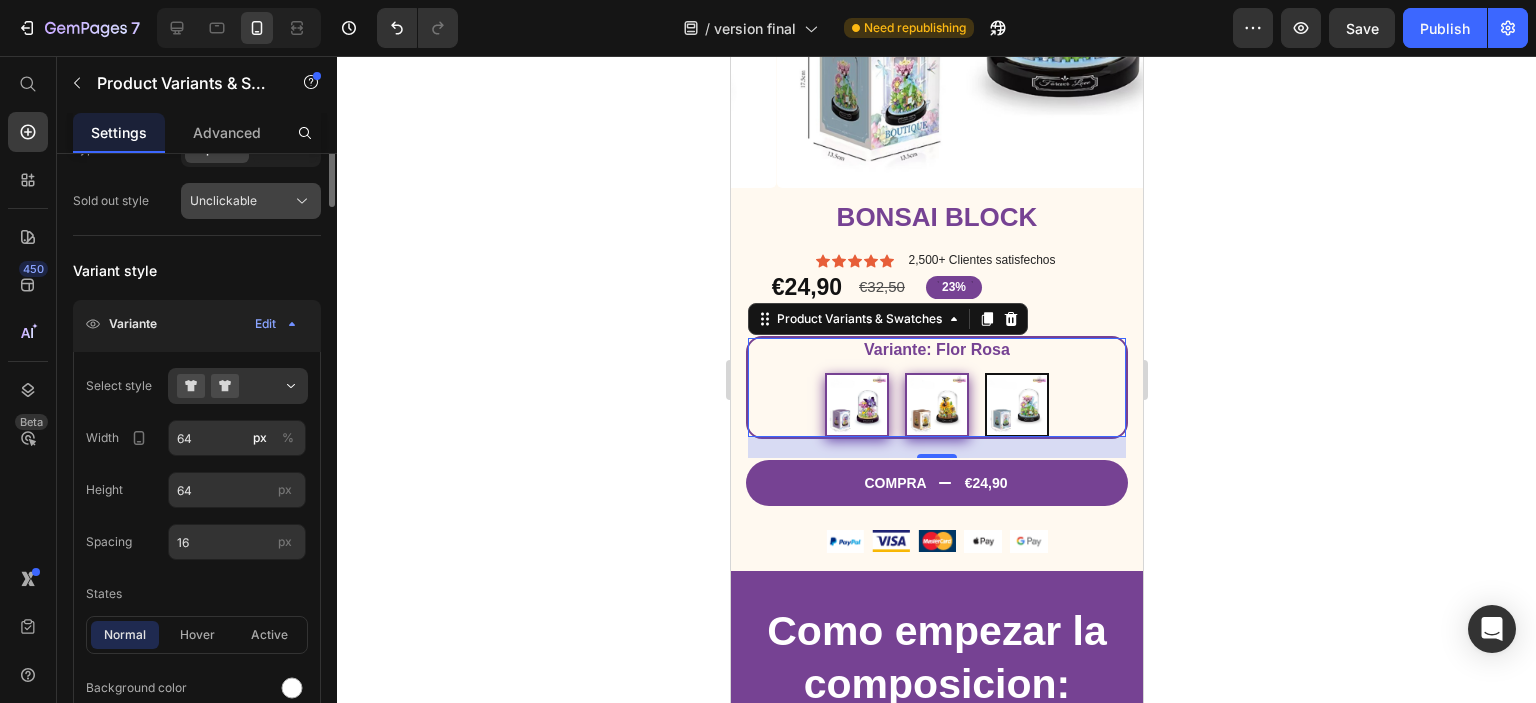 scroll, scrollTop: 48, scrollLeft: 0, axis: vertical 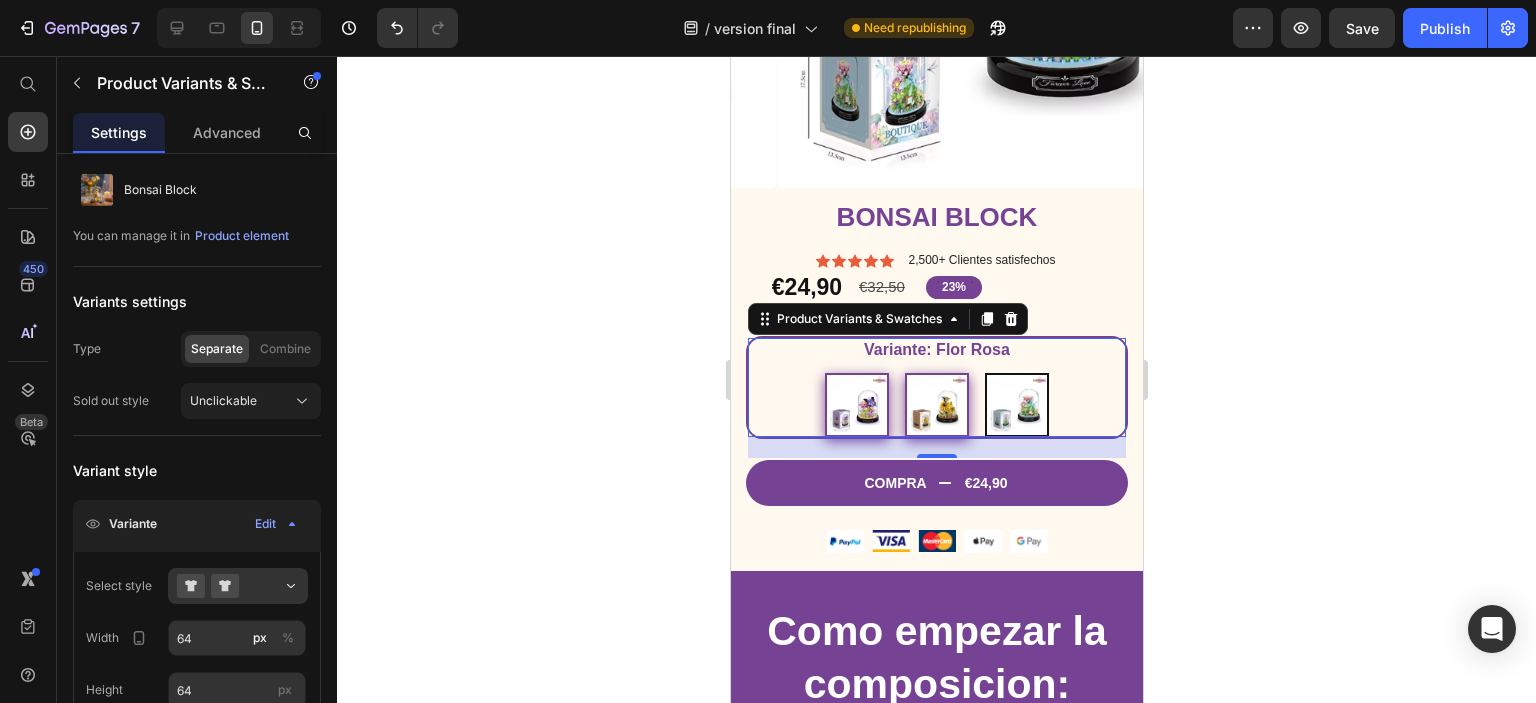 click 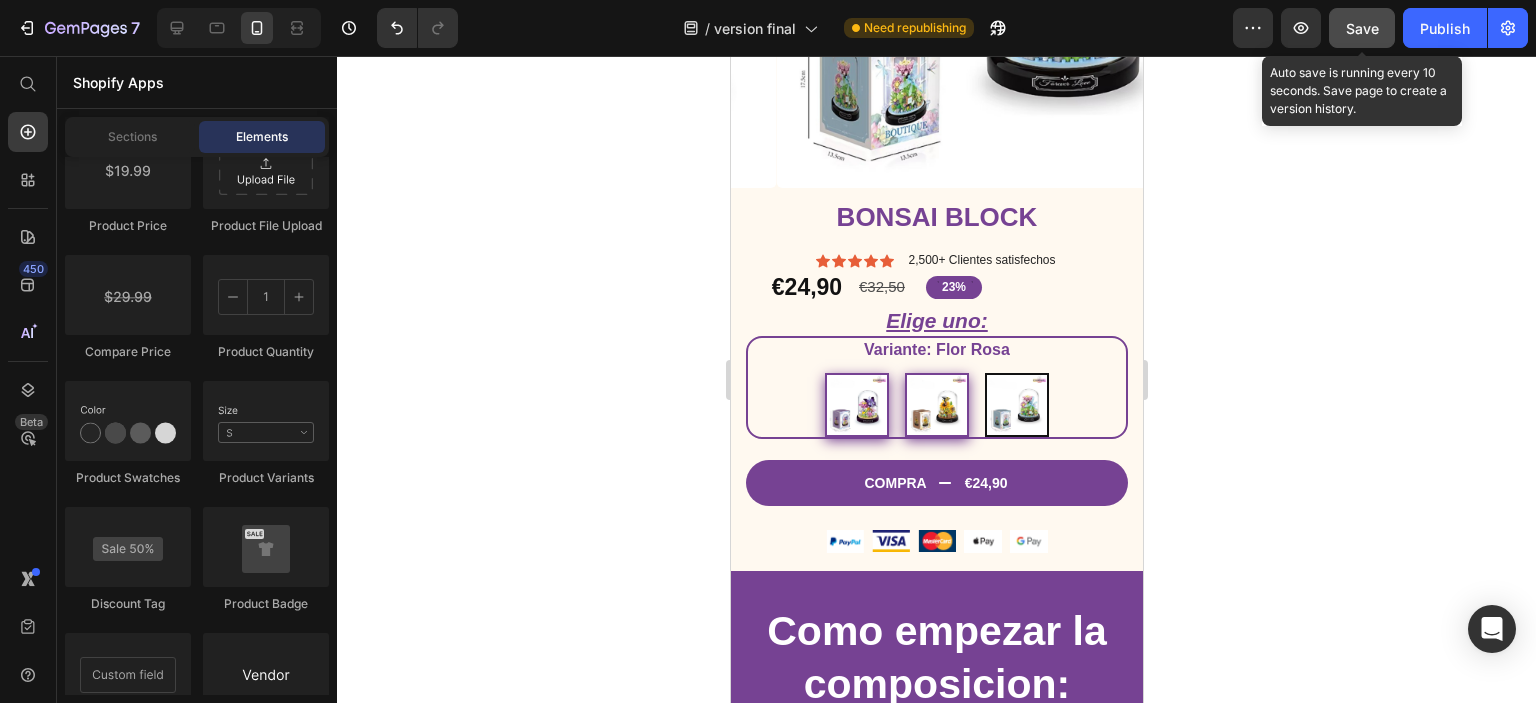 click on "Save" at bounding box center [1362, 28] 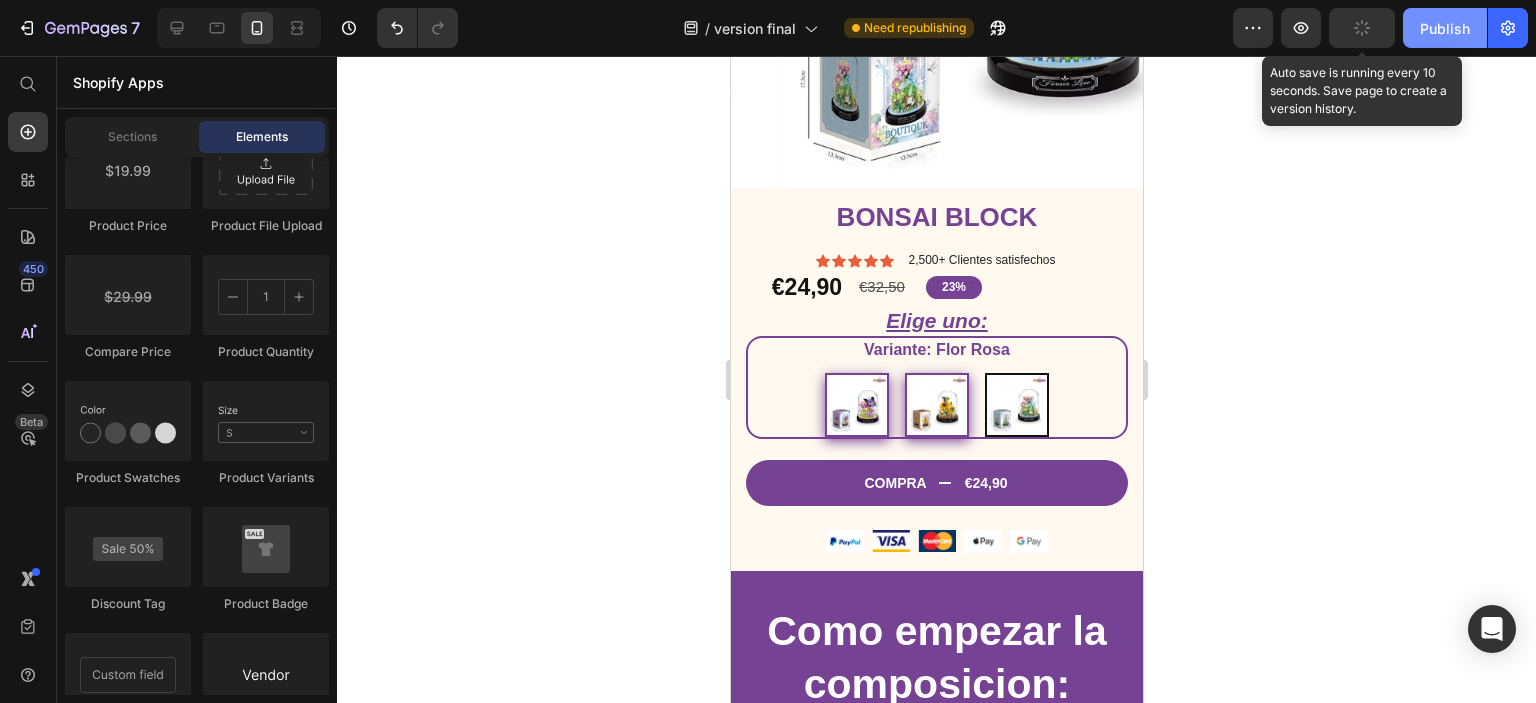 click on "Publish" at bounding box center (1445, 28) 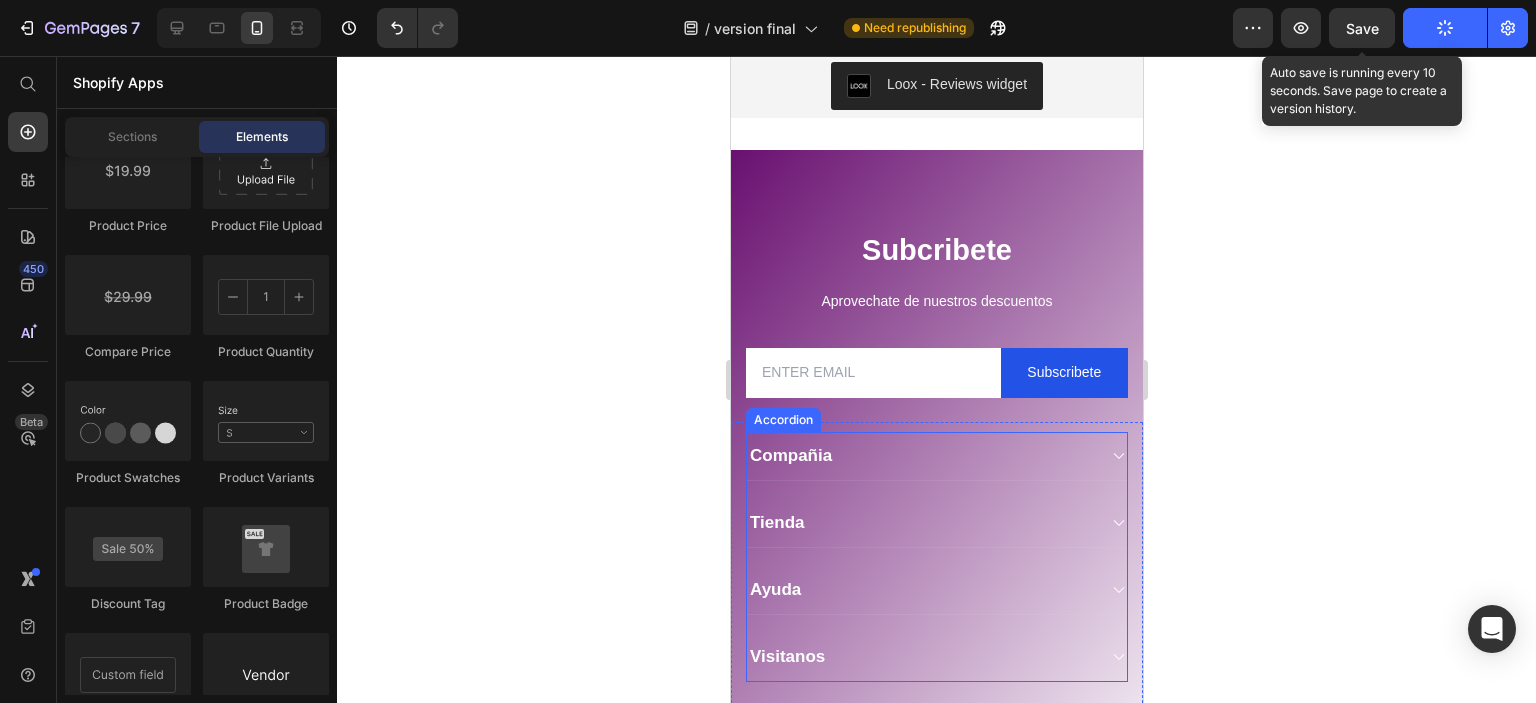 scroll, scrollTop: 4004, scrollLeft: 0, axis: vertical 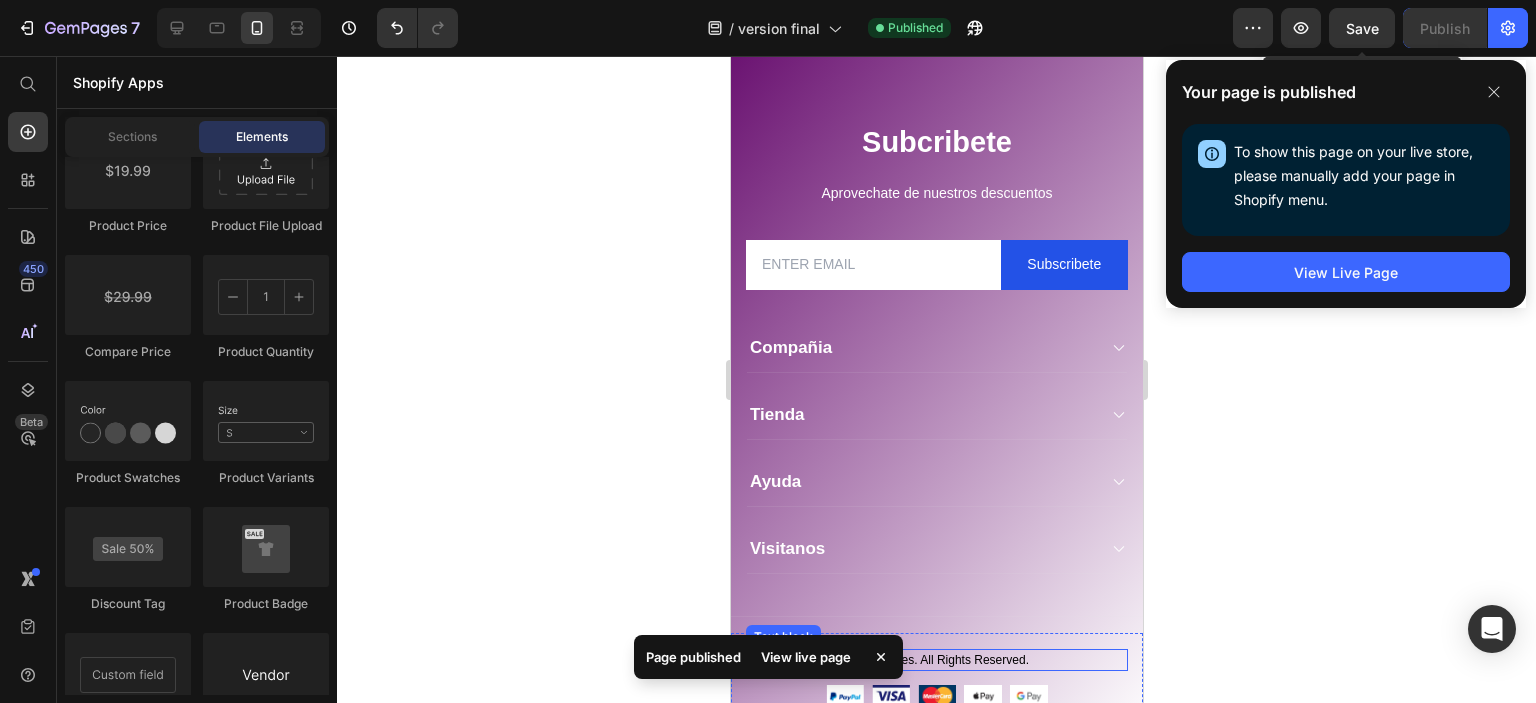 click on "Copyright © 2022 GemThemes. All Rights Reserved." at bounding box center (936, 660) 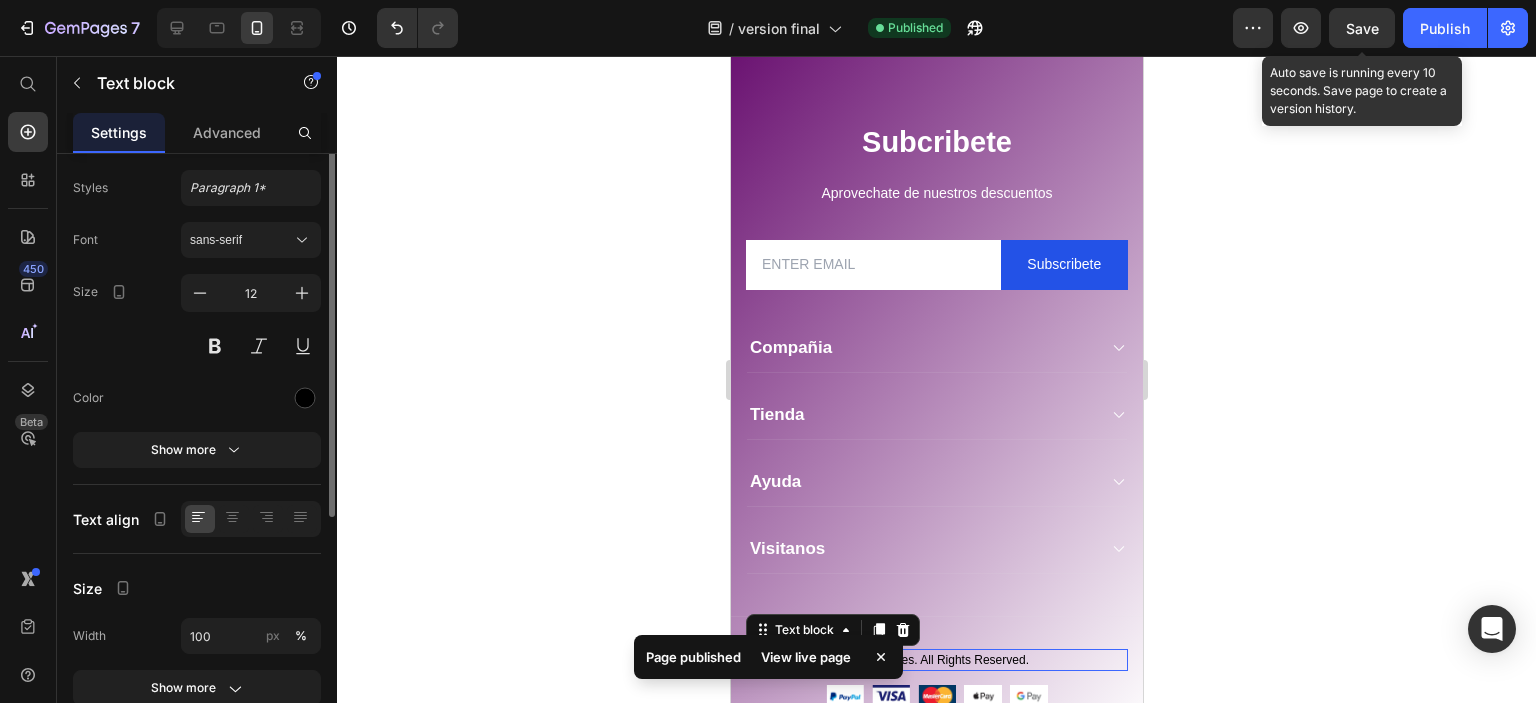 scroll, scrollTop: 0, scrollLeft: 0, axis: both 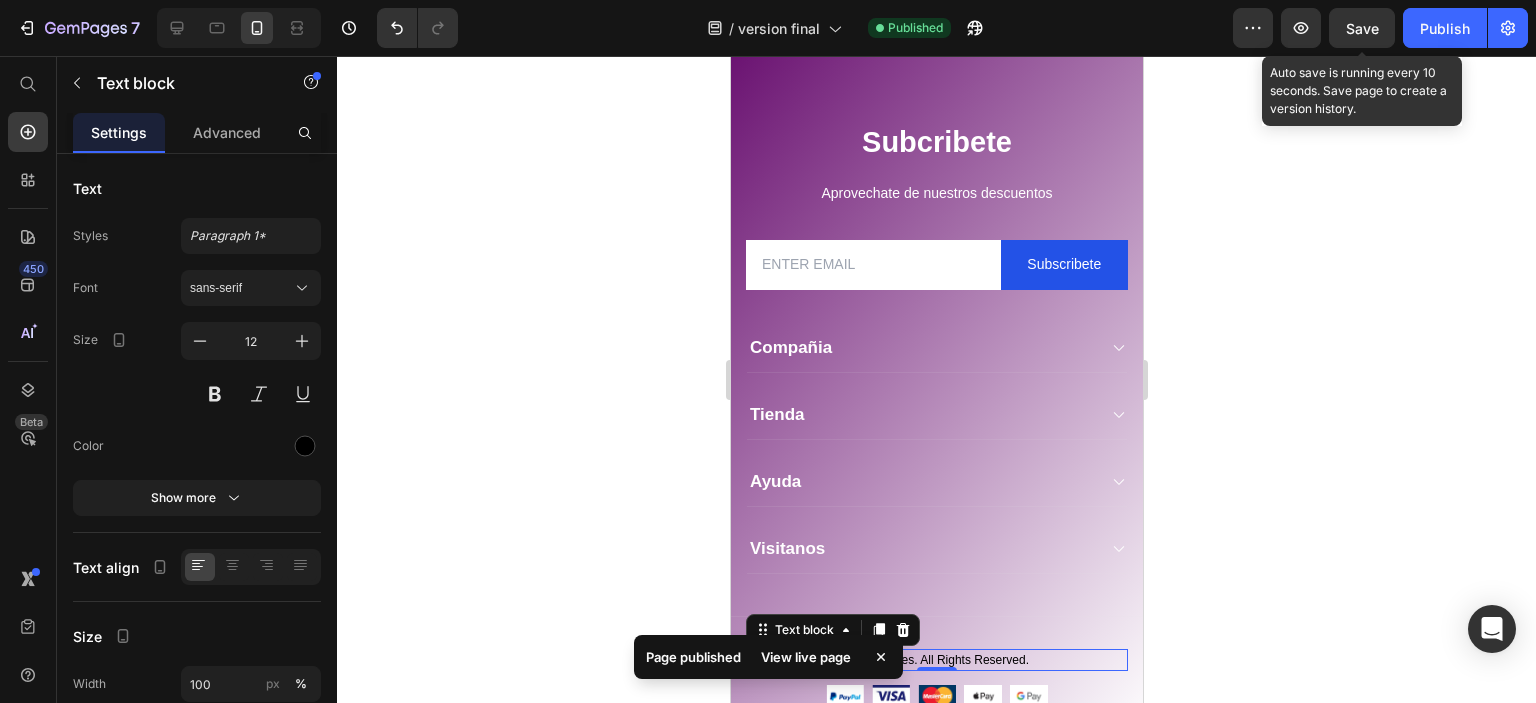 click on "Page published View live page" 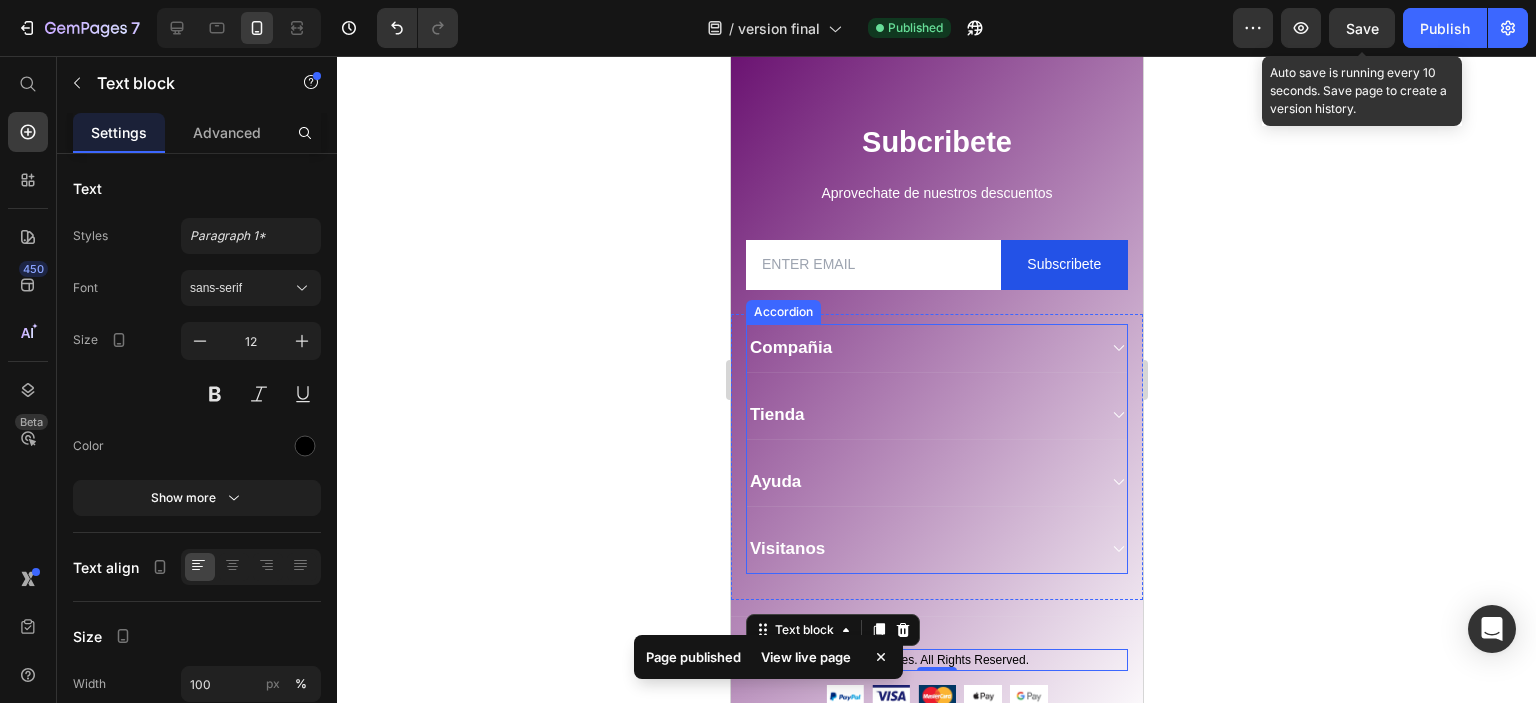 click 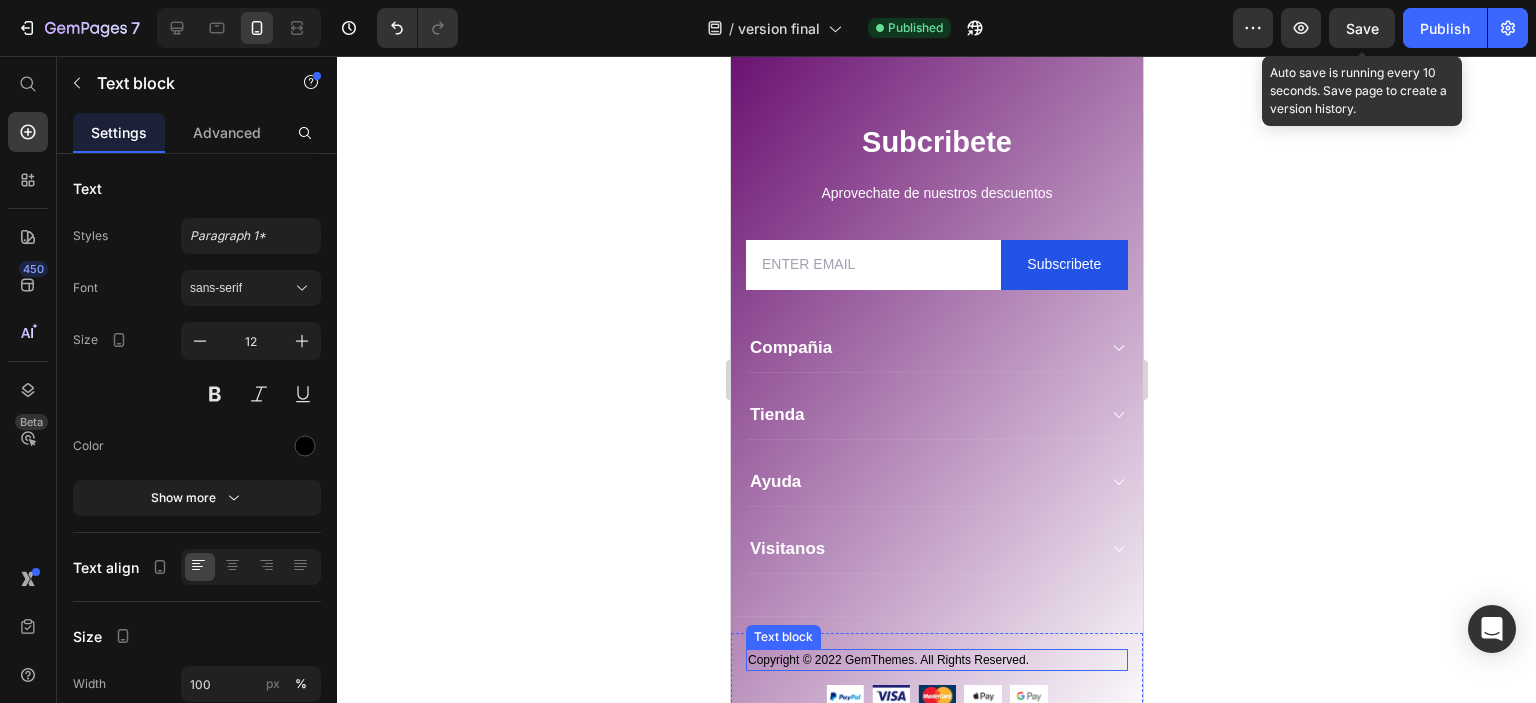 click on "Copyright © 2022 GemThemes. All Rights Reserved." at bounding box center (936, 660) 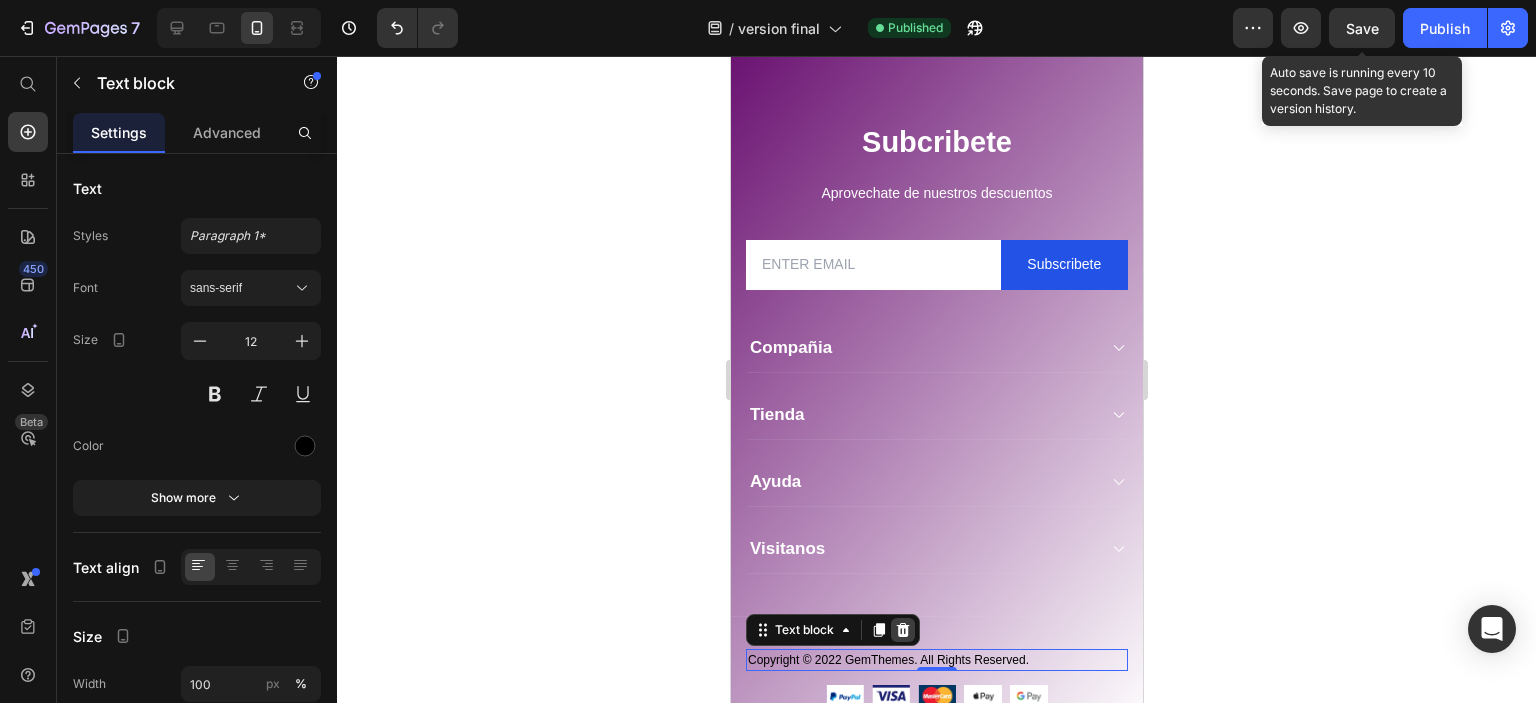 click 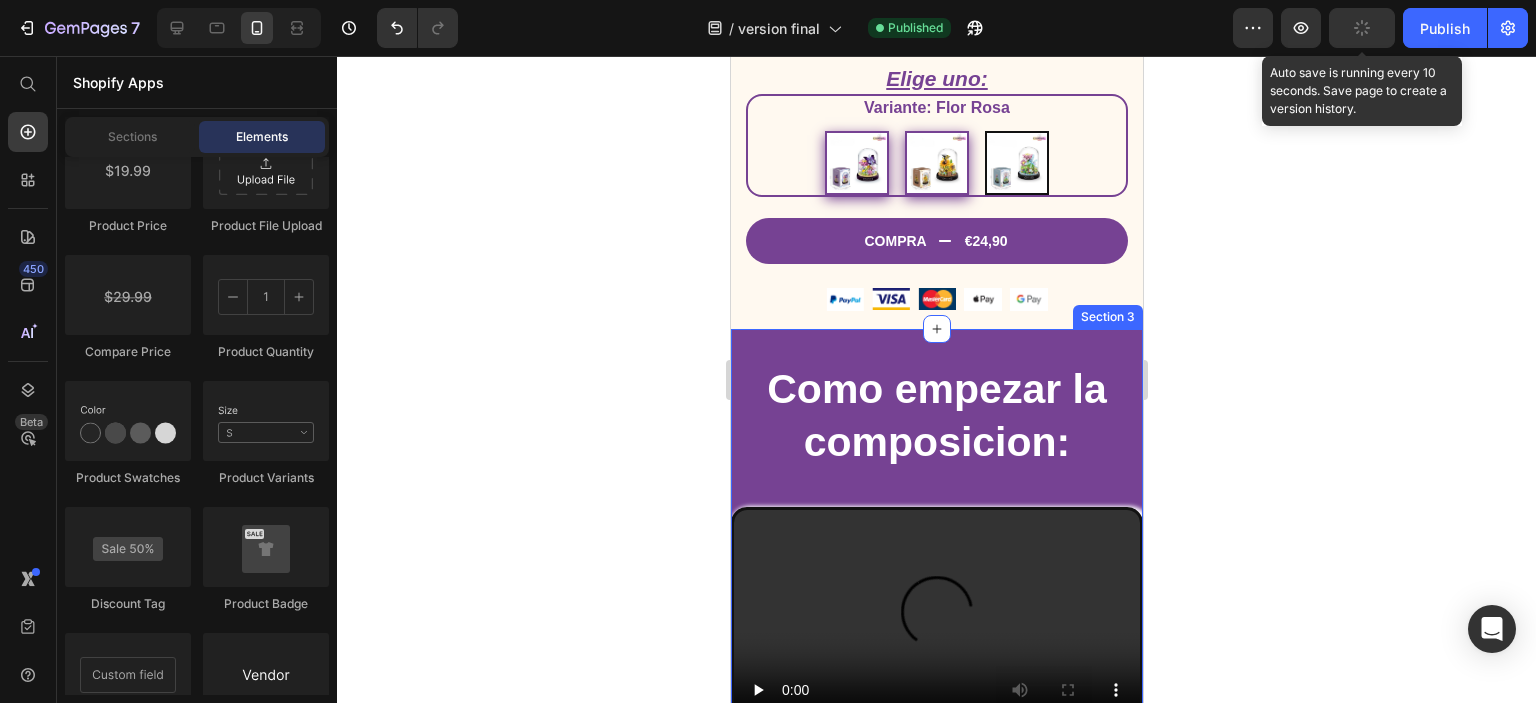 scroll, scrollTop: 400, scrollLeft: 0, axis: vertical 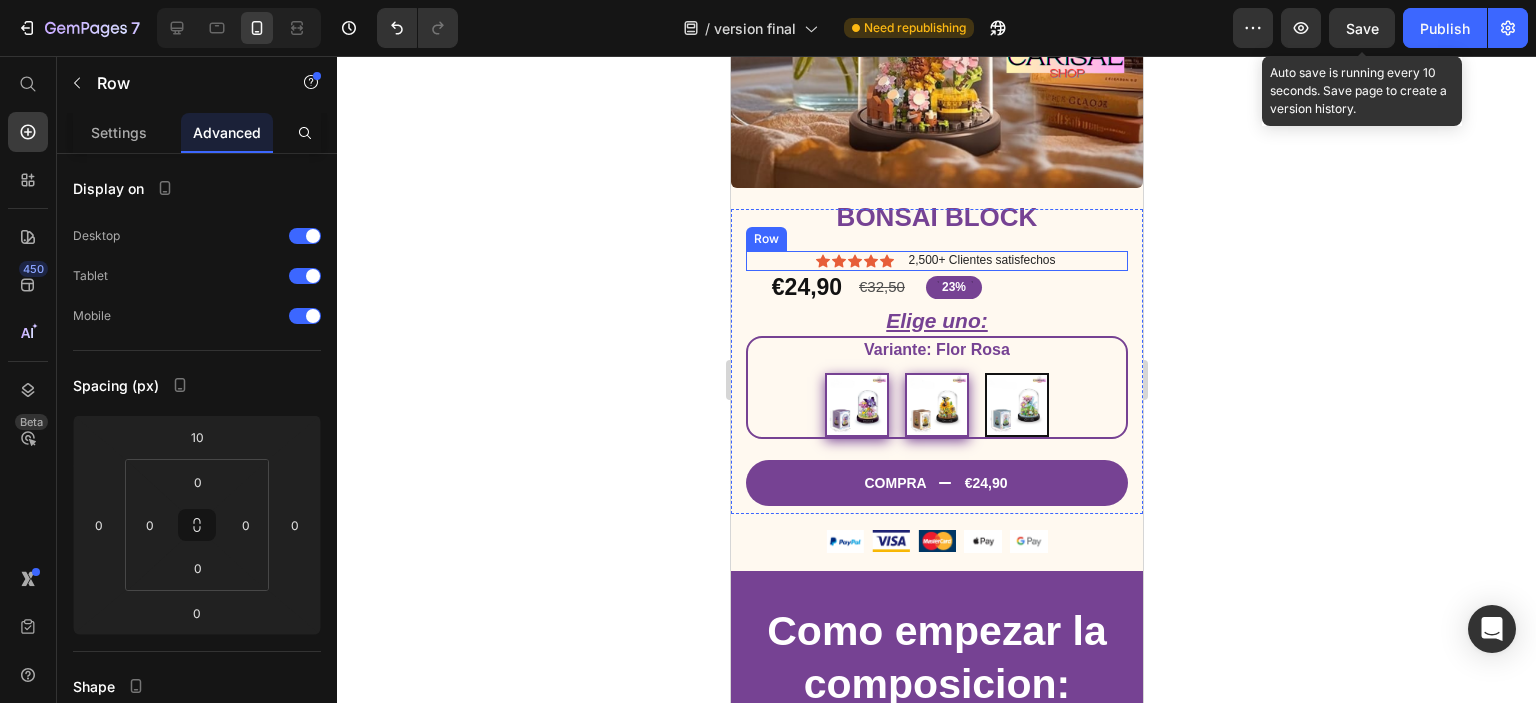 click on "Icon Icon Icon Icon Icon Icon List 2,500+ Clientes satisfechos Text Block Row" at bounding box center (936, 261) 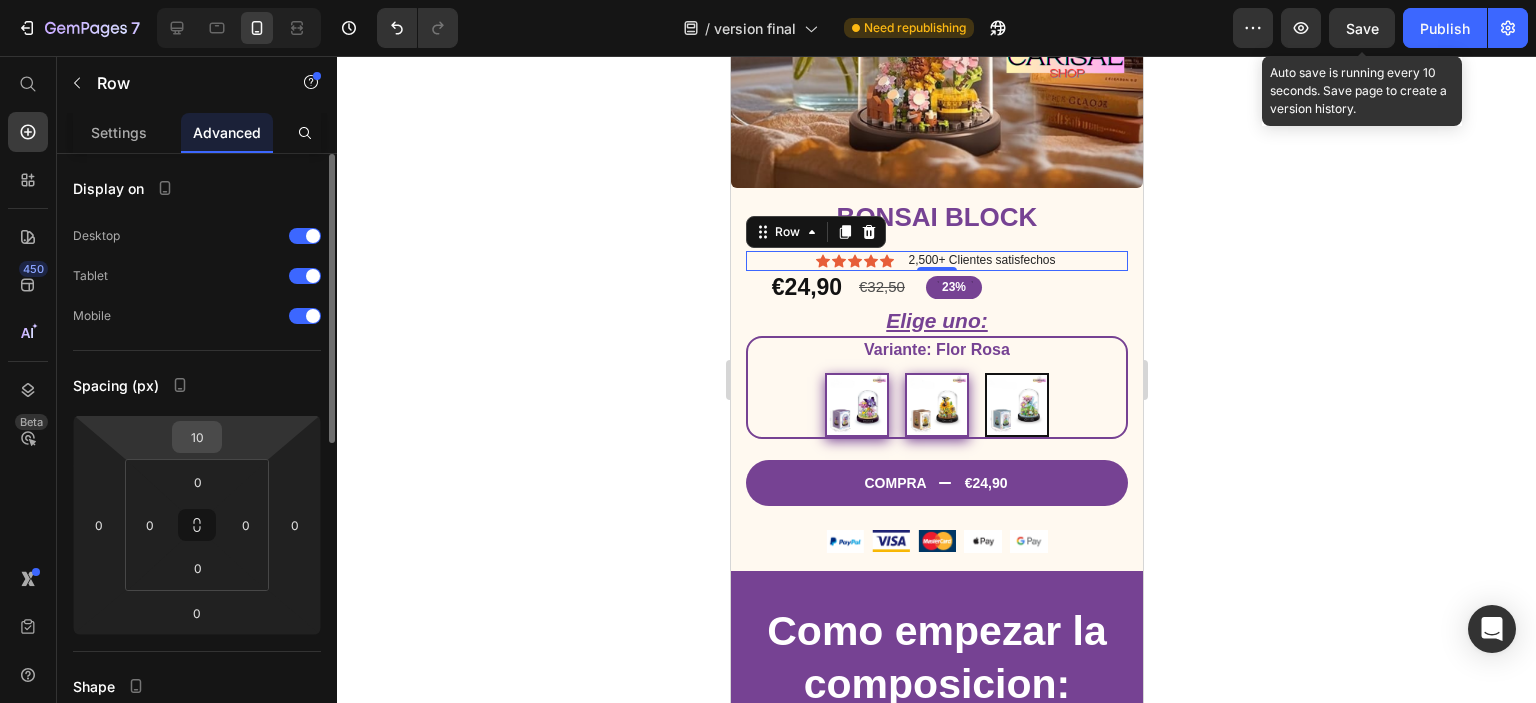 click on "10" at bounding box center (197, 437) 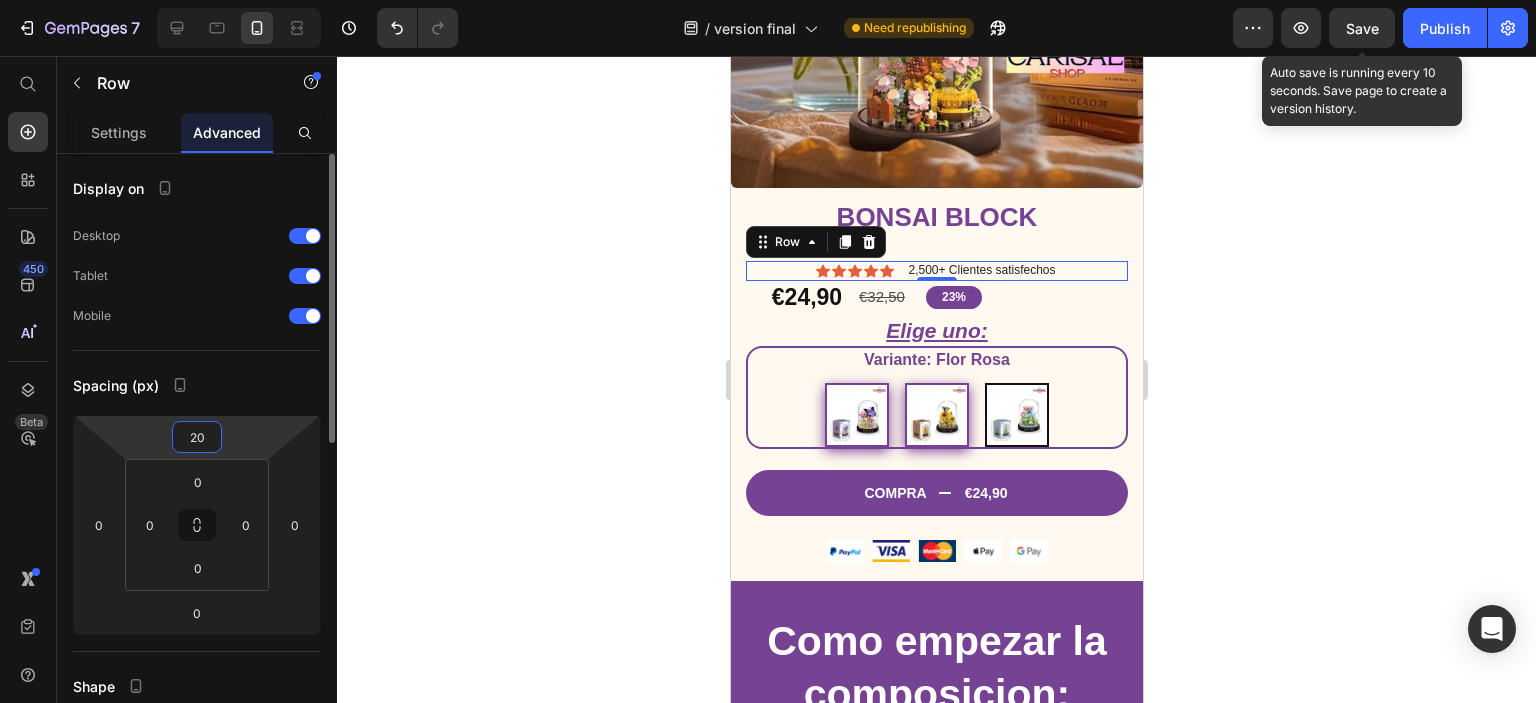 type on "2" 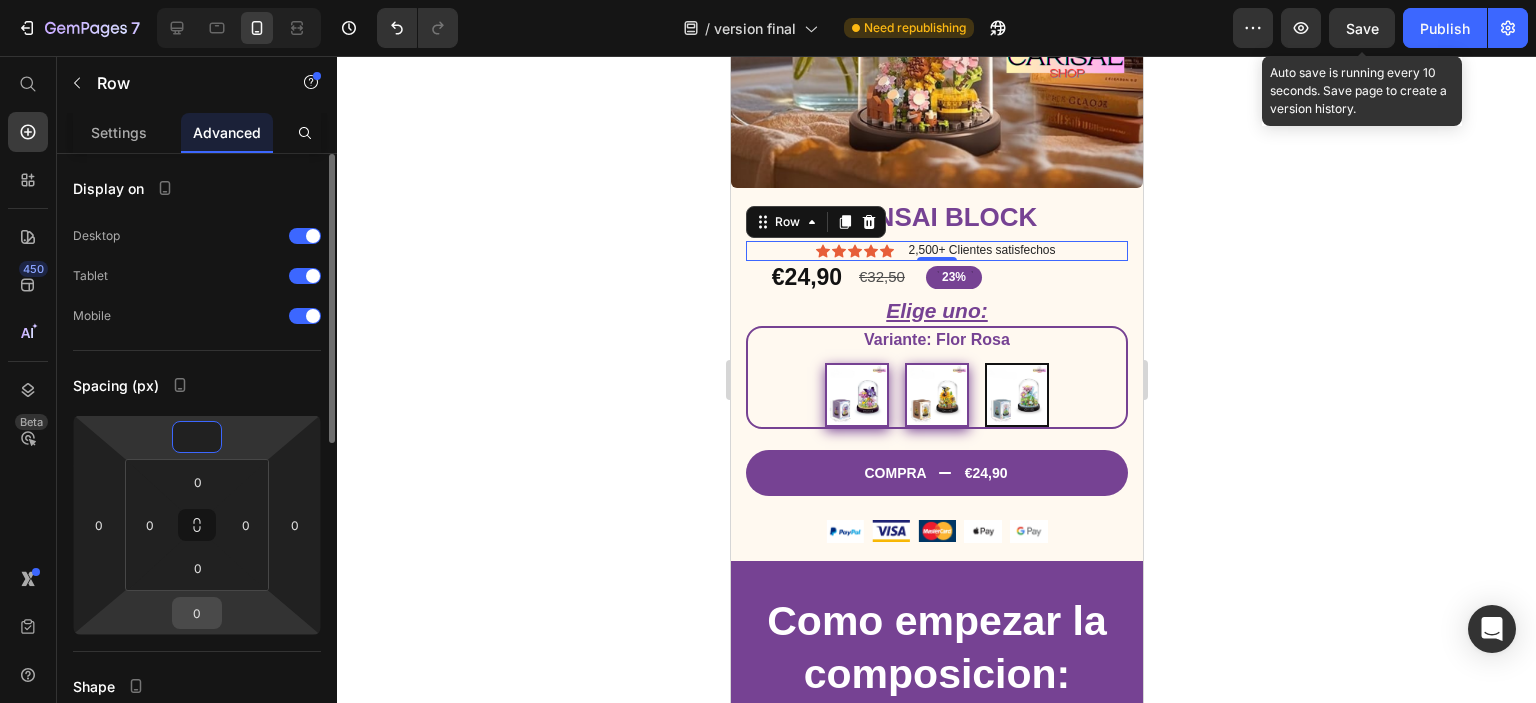 type on "0" 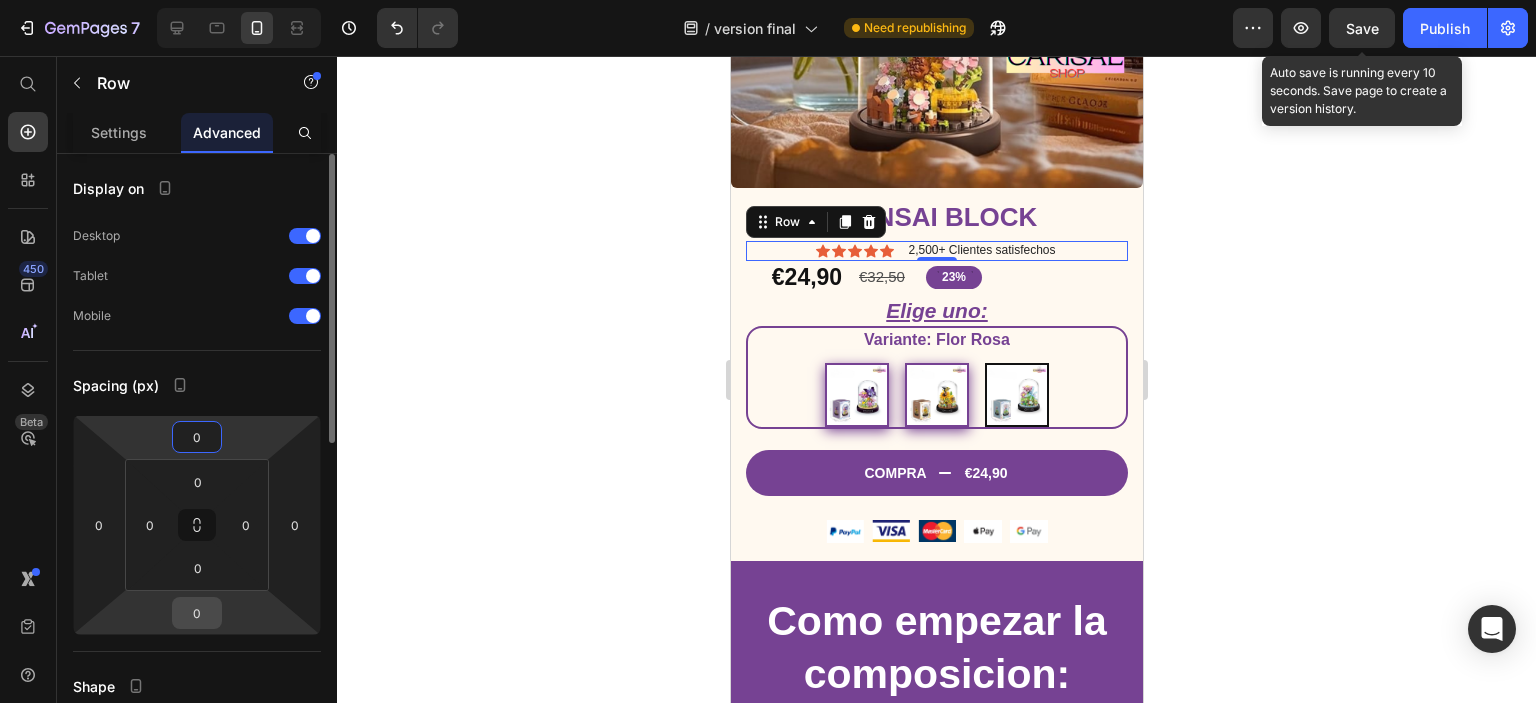 click on "0" at bounding box center [197, 613] 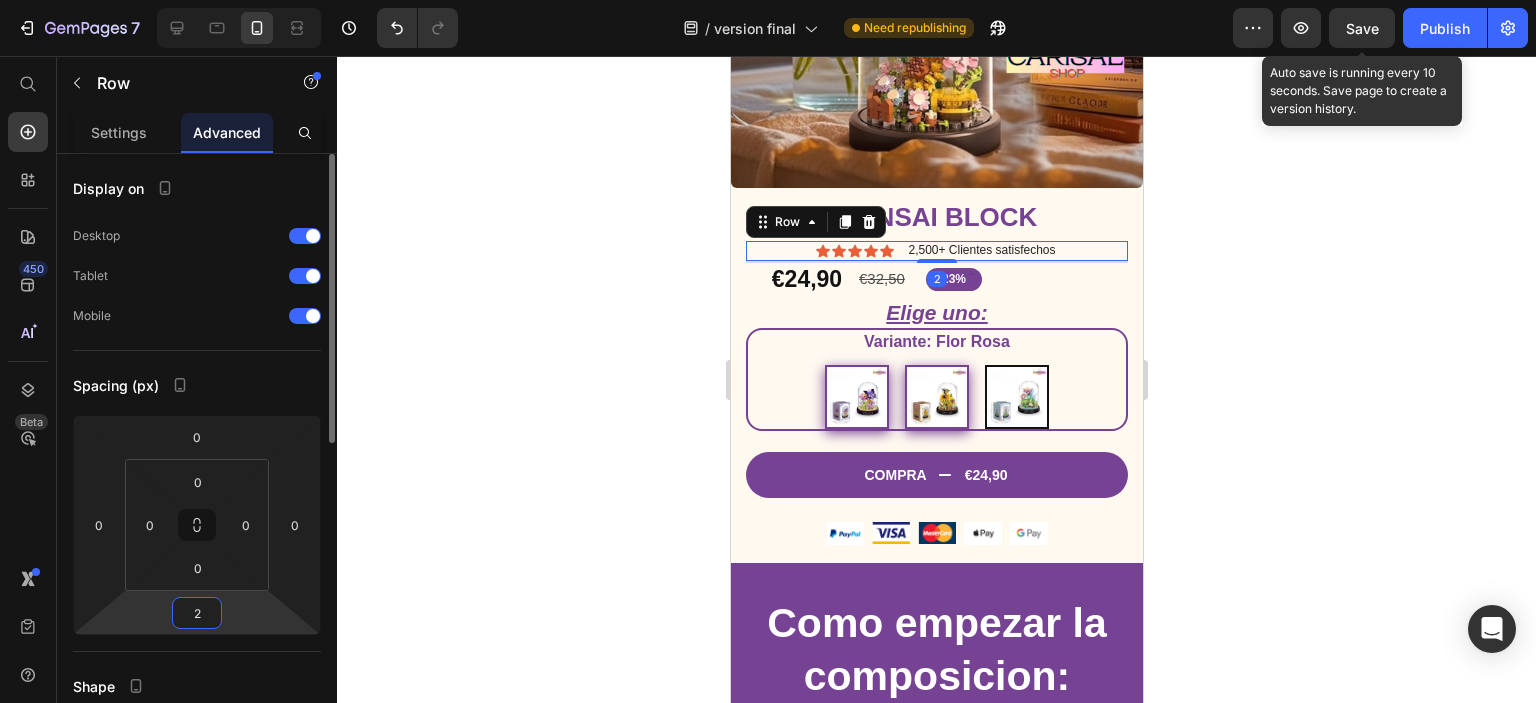 type on "20" 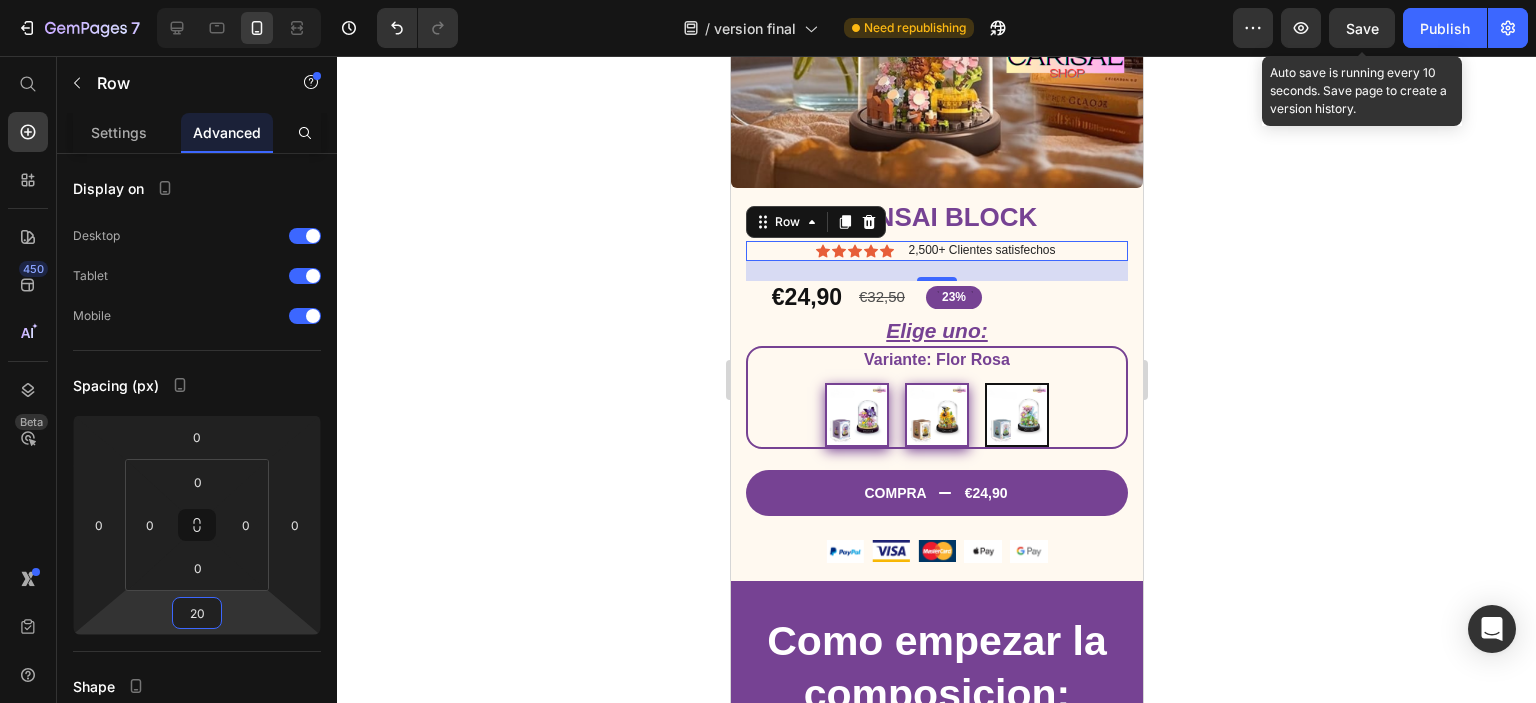 click 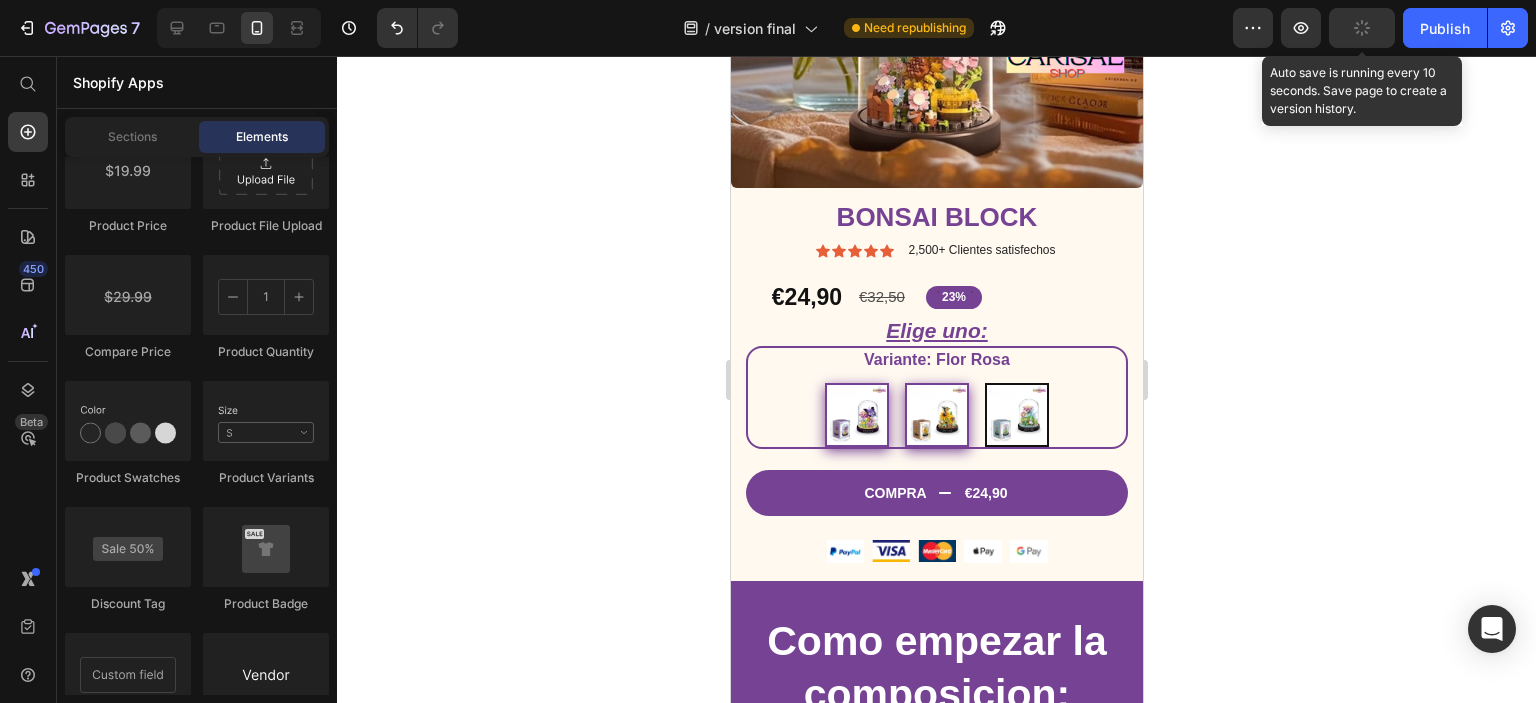 click 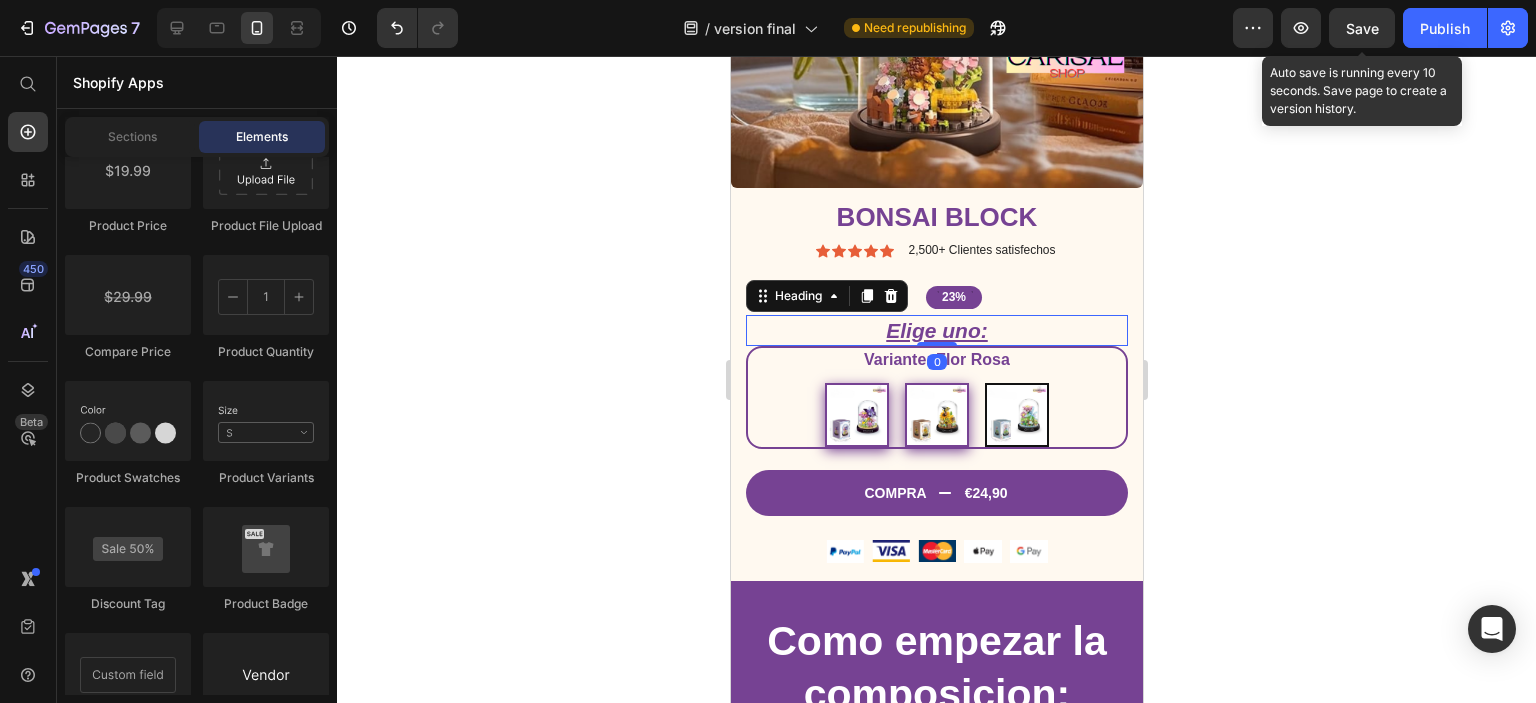 click on "Elige uno:" at bounding box center (936, 330) 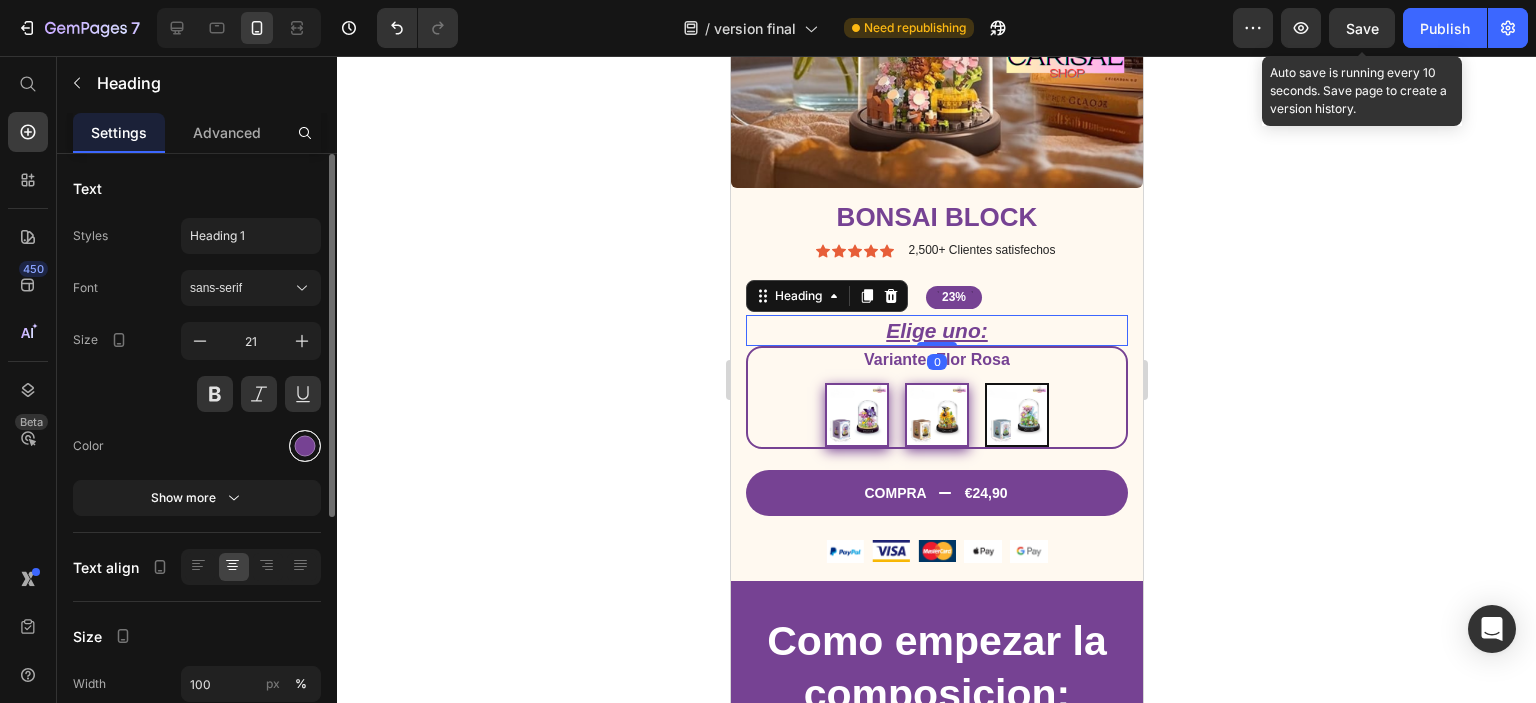 click at bounding box center (305, 446) 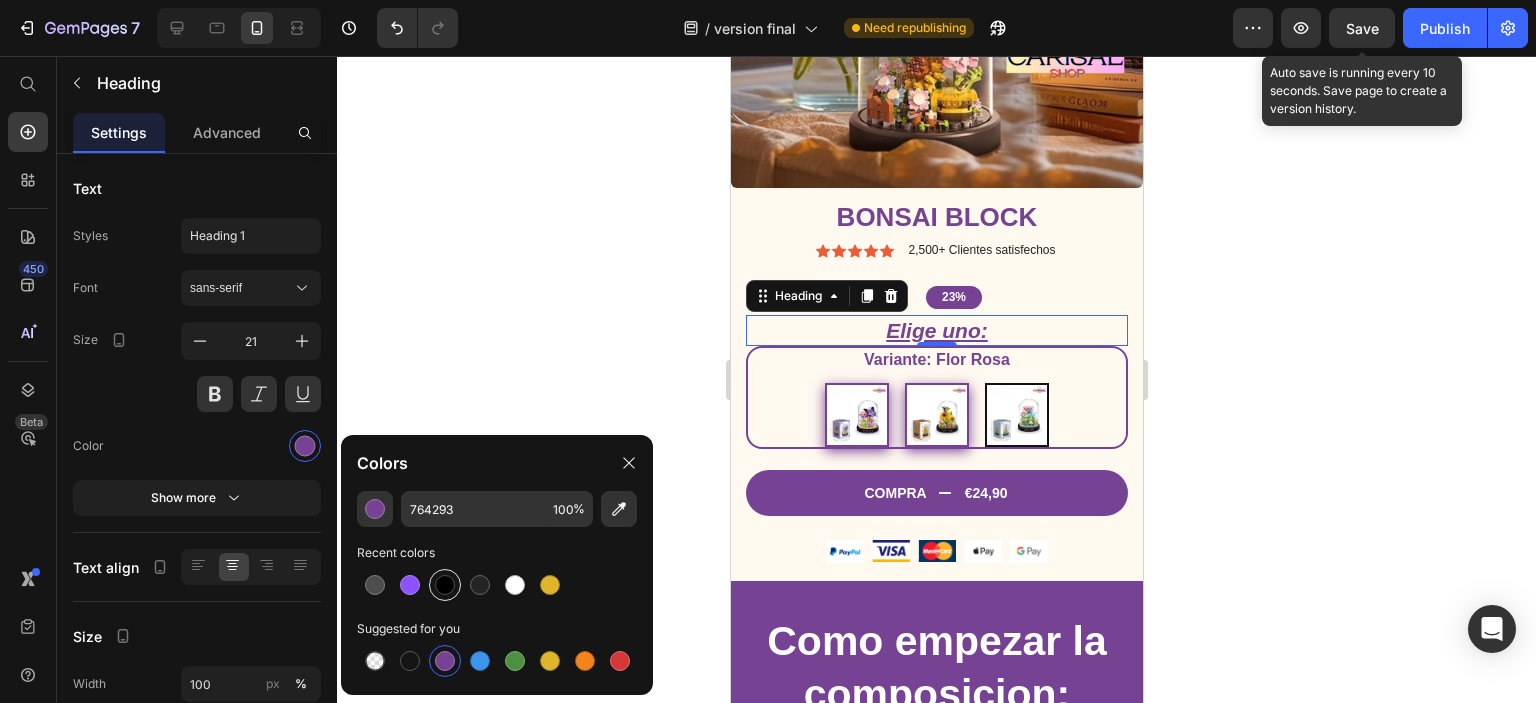 click at bounding box center [445, 585] 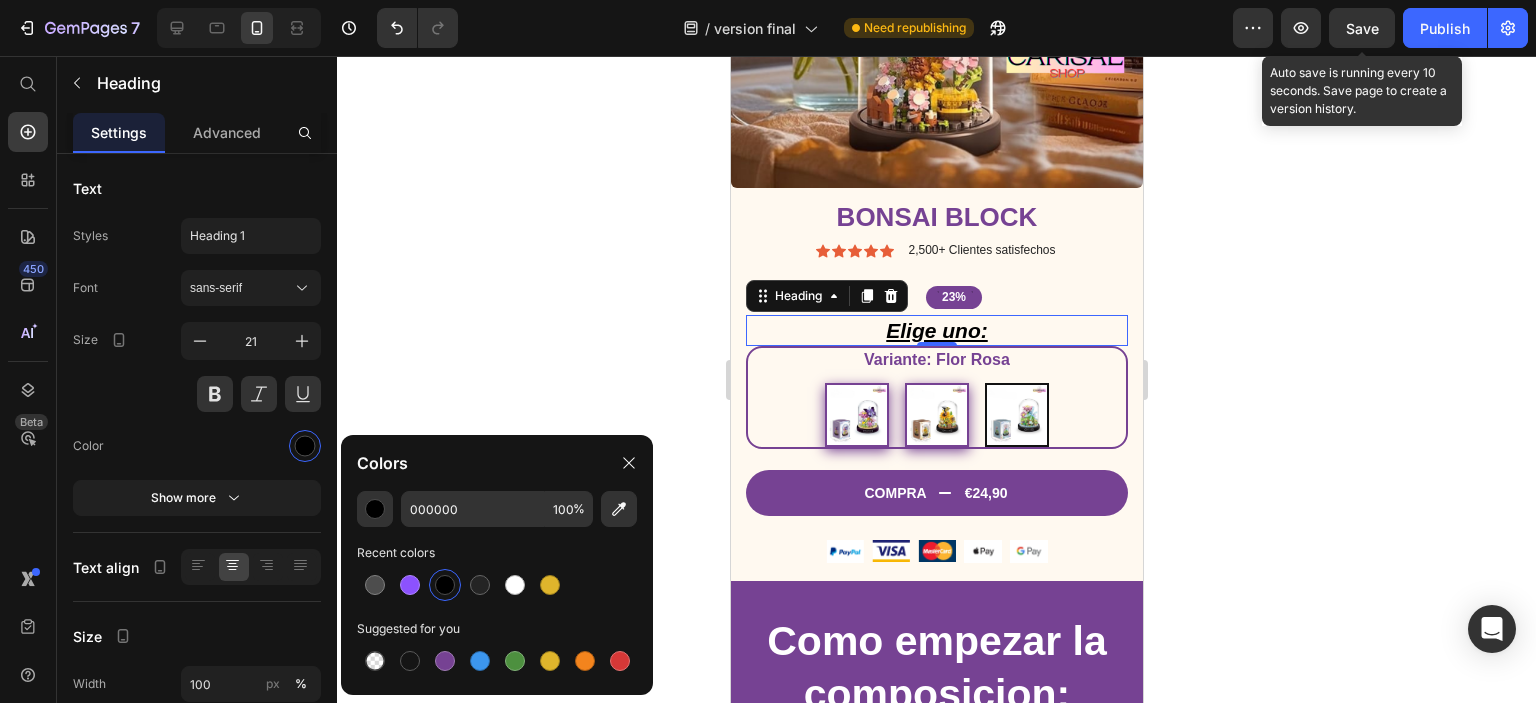 click 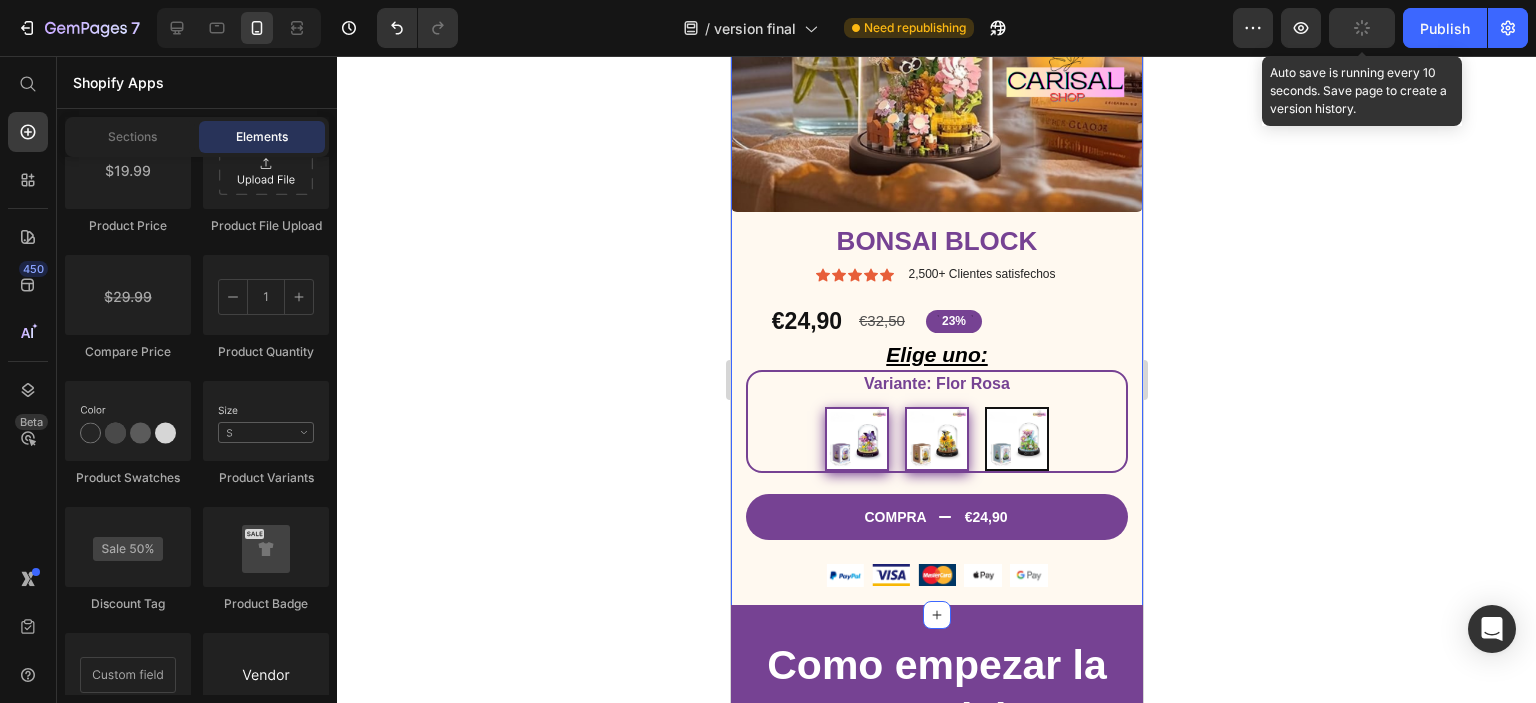 scroll, scrollTop: 300, scrollLeft: 0, axis: vertical 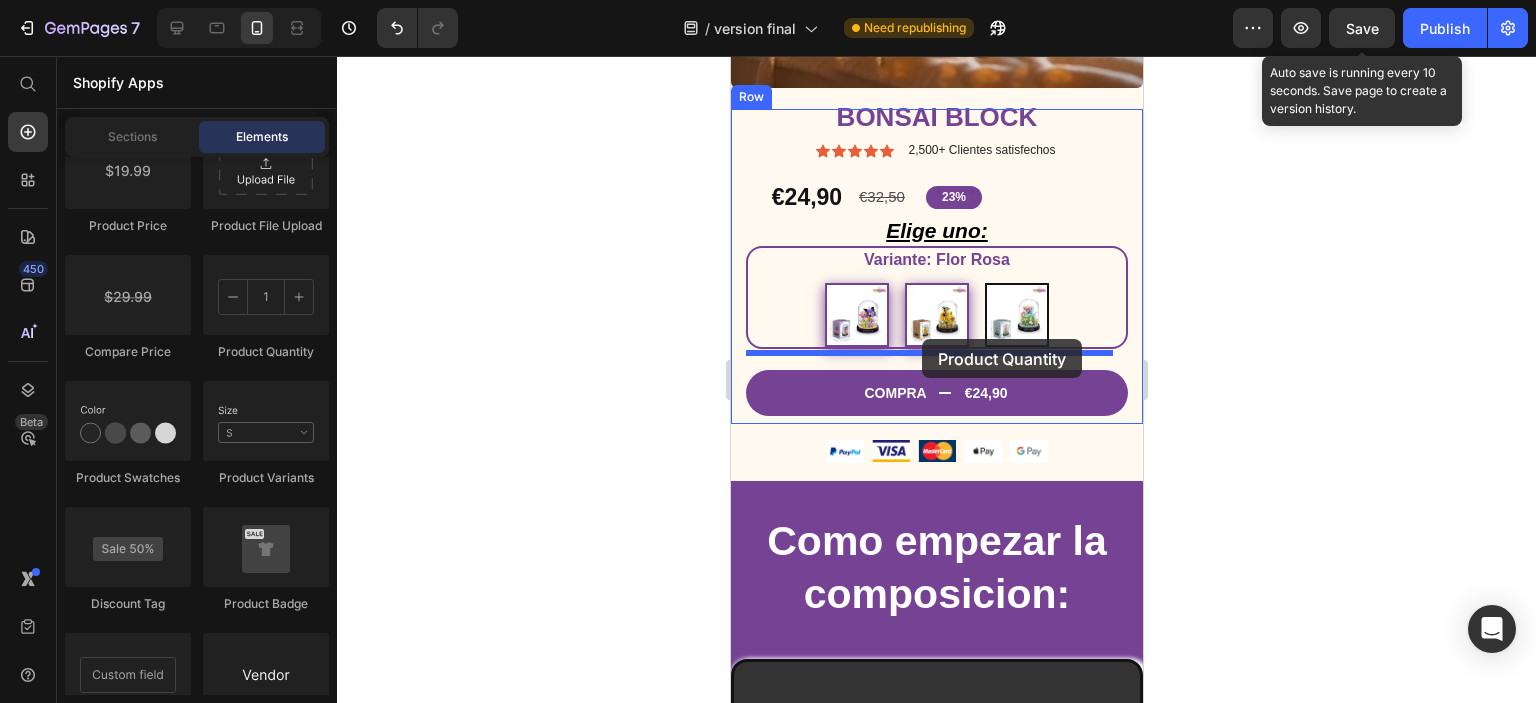 drag, startPoint x: 1000, startPoint y: 327, endPoint x: 921, endPoint y: 339, distance: 79.9062 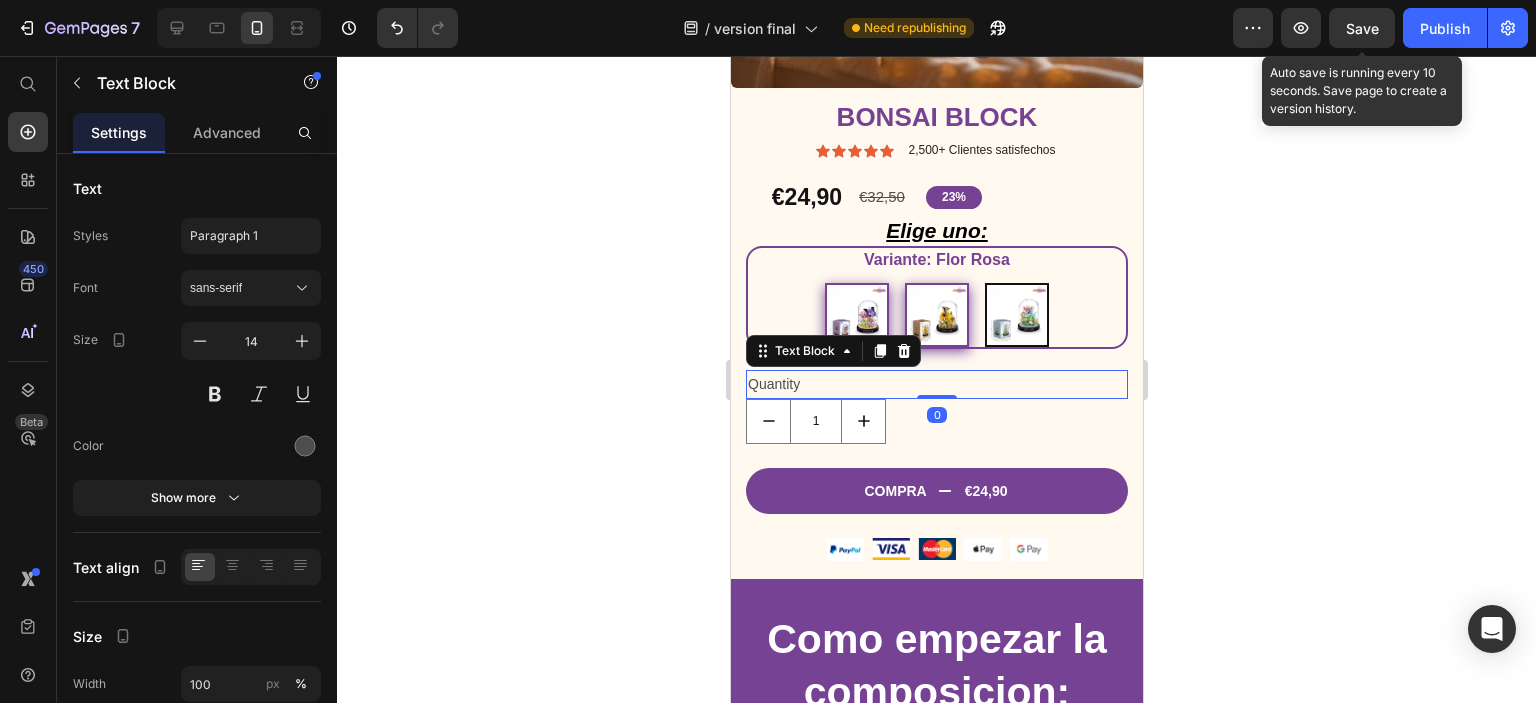 drag, startPoint x: 927, startPoint y: 404, endPoint x: 927, endPoint y: 368, distance: 36 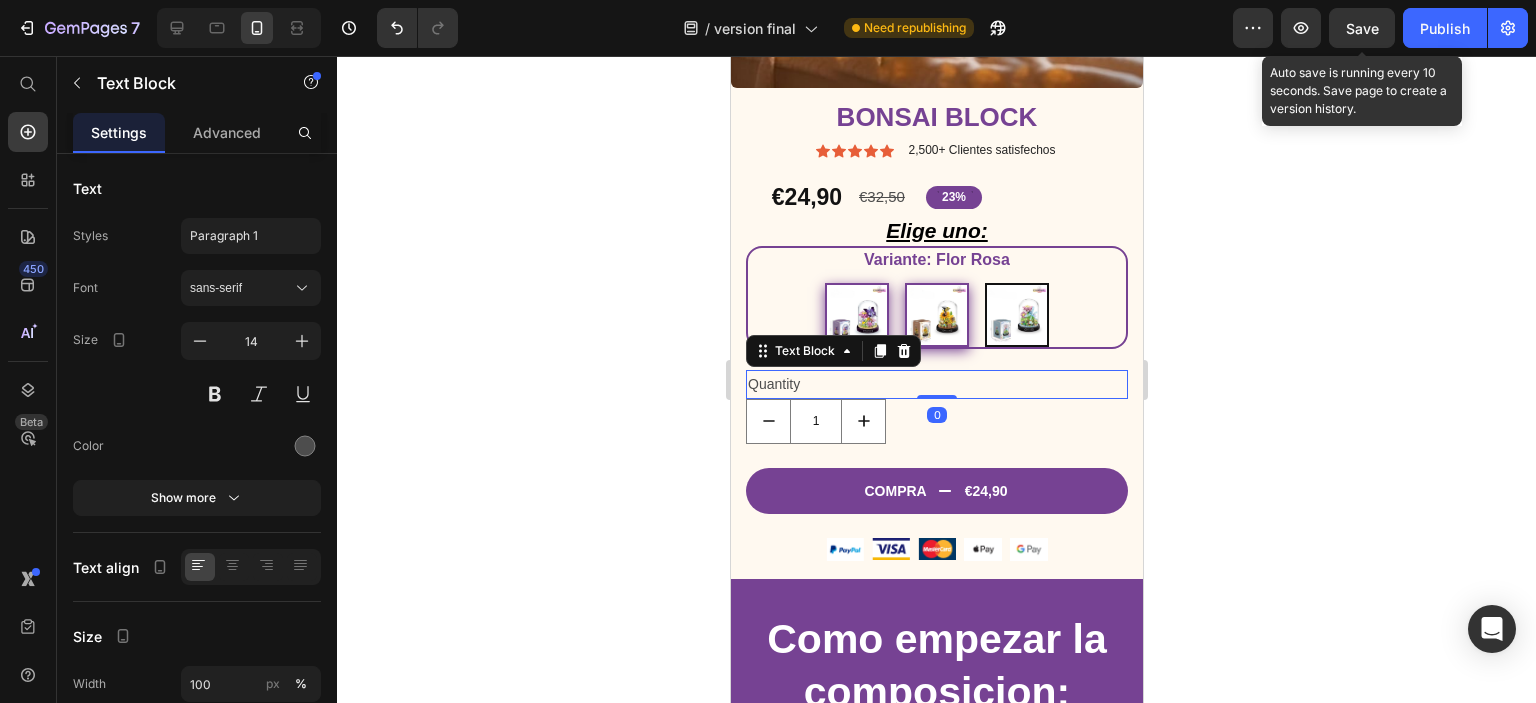 click on "Quantity" at bounding box center [936, 384] 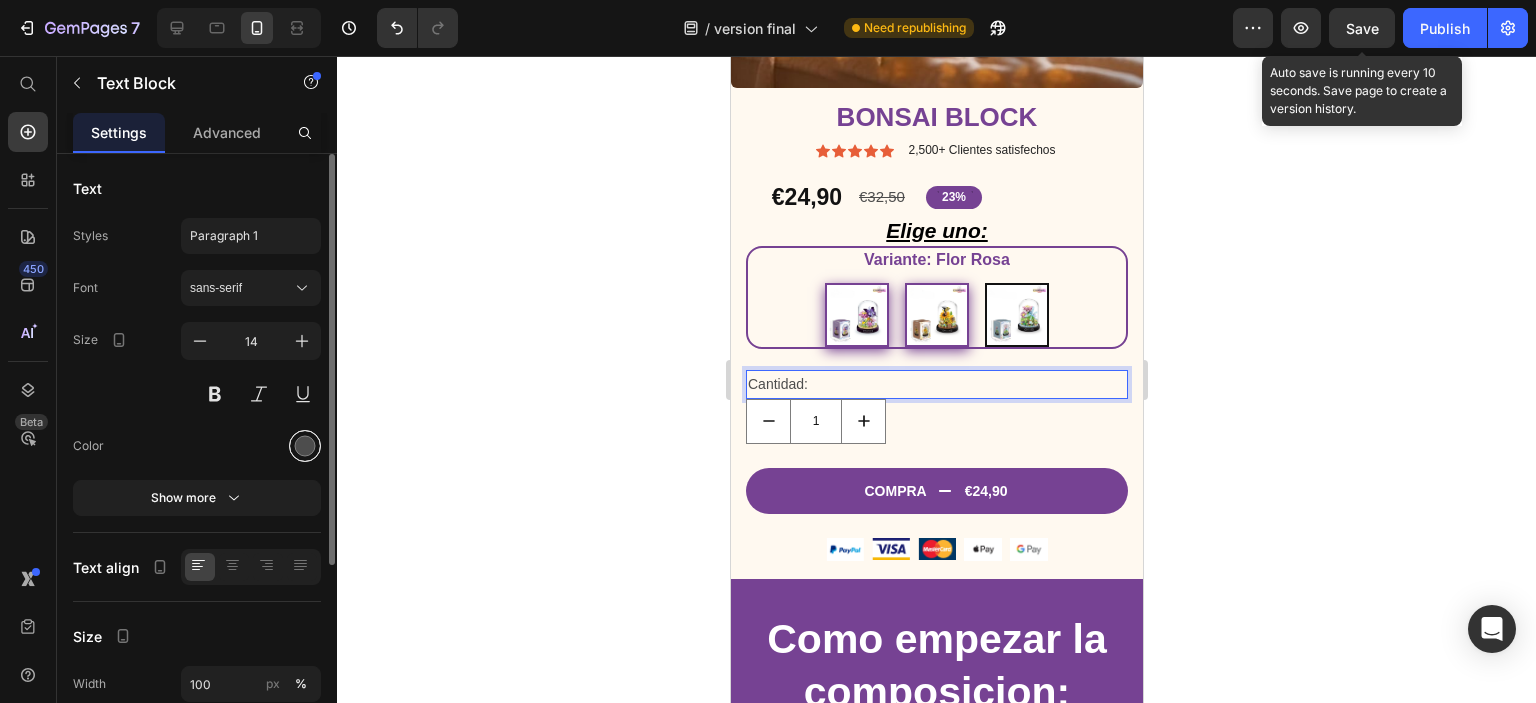 click at bounding box center [305, 446] 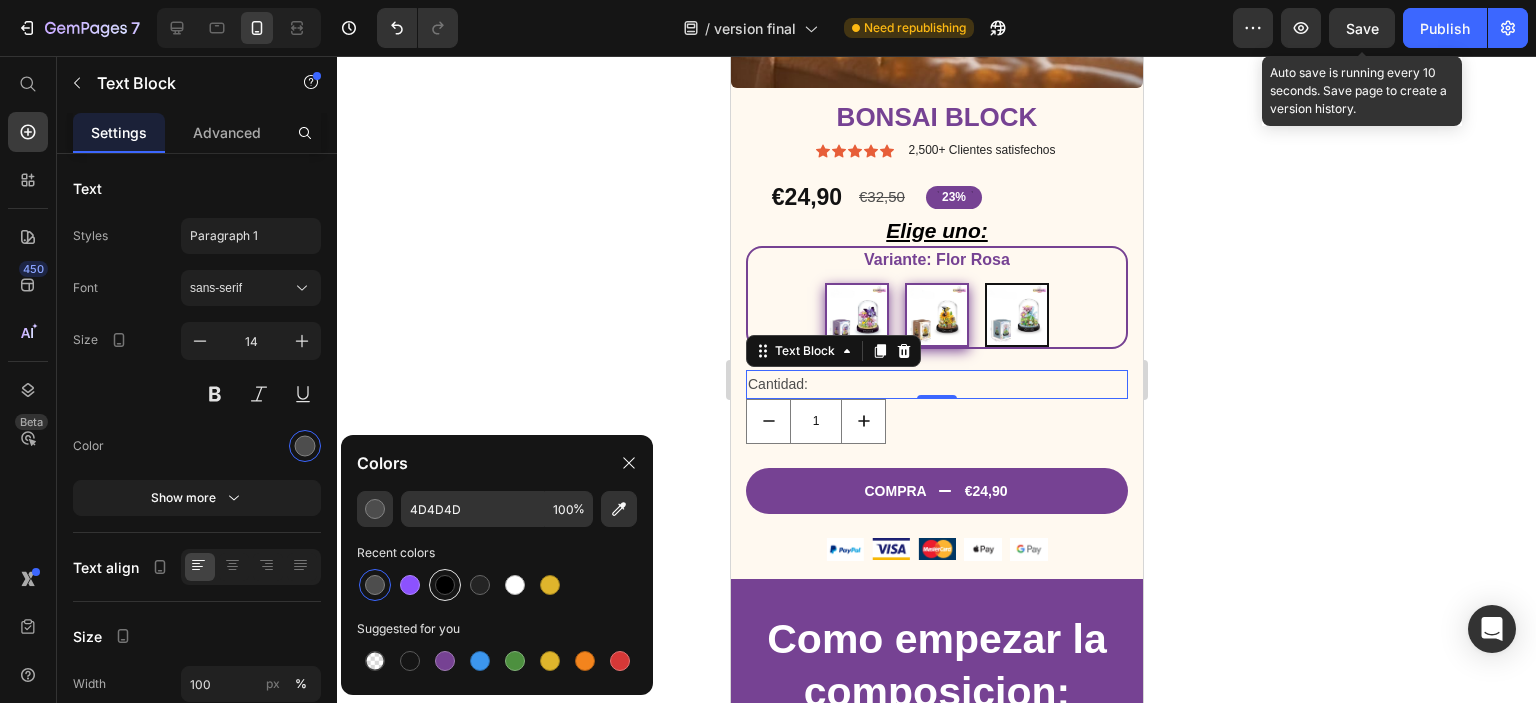 click at bounding box center [445, 585] 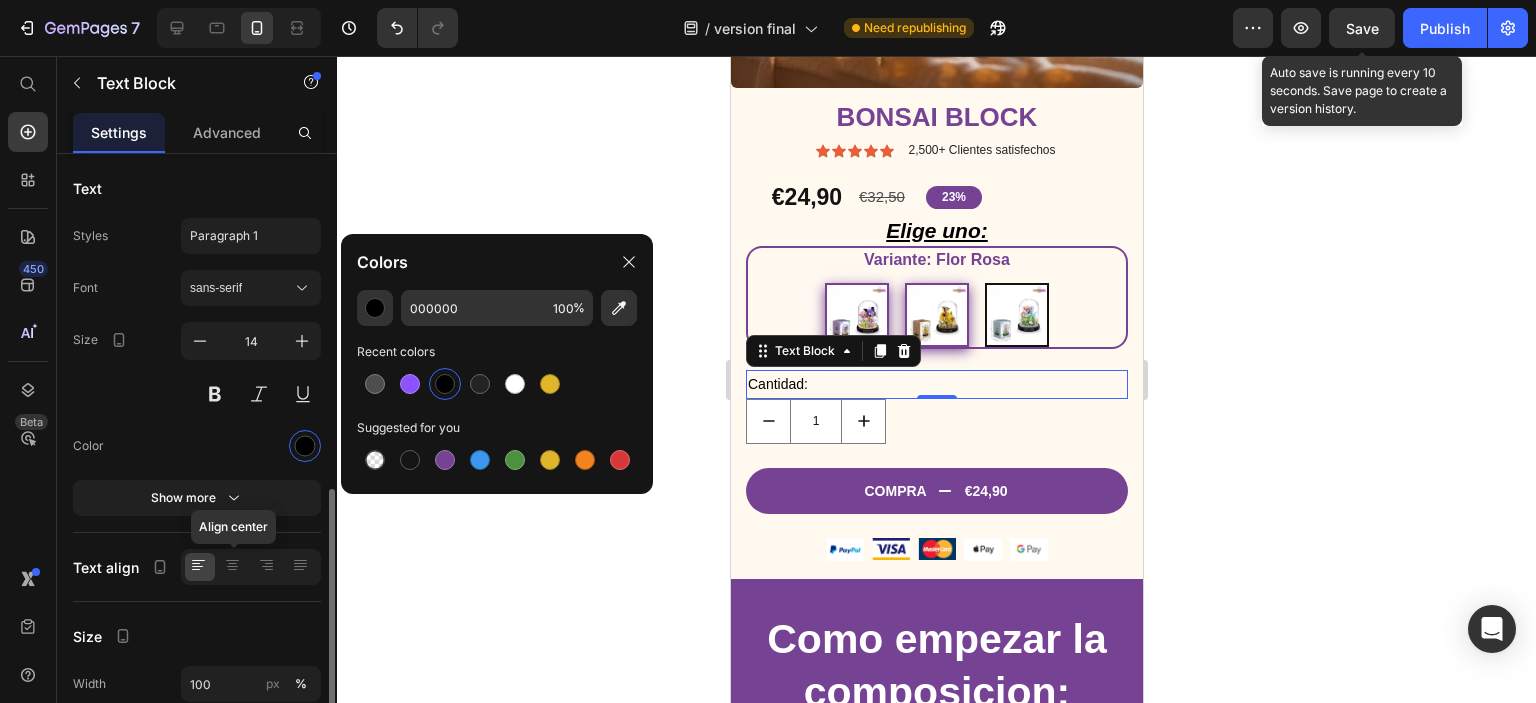 scroll, scrollTop: 200, scrollLeft: 0, axis: vertical 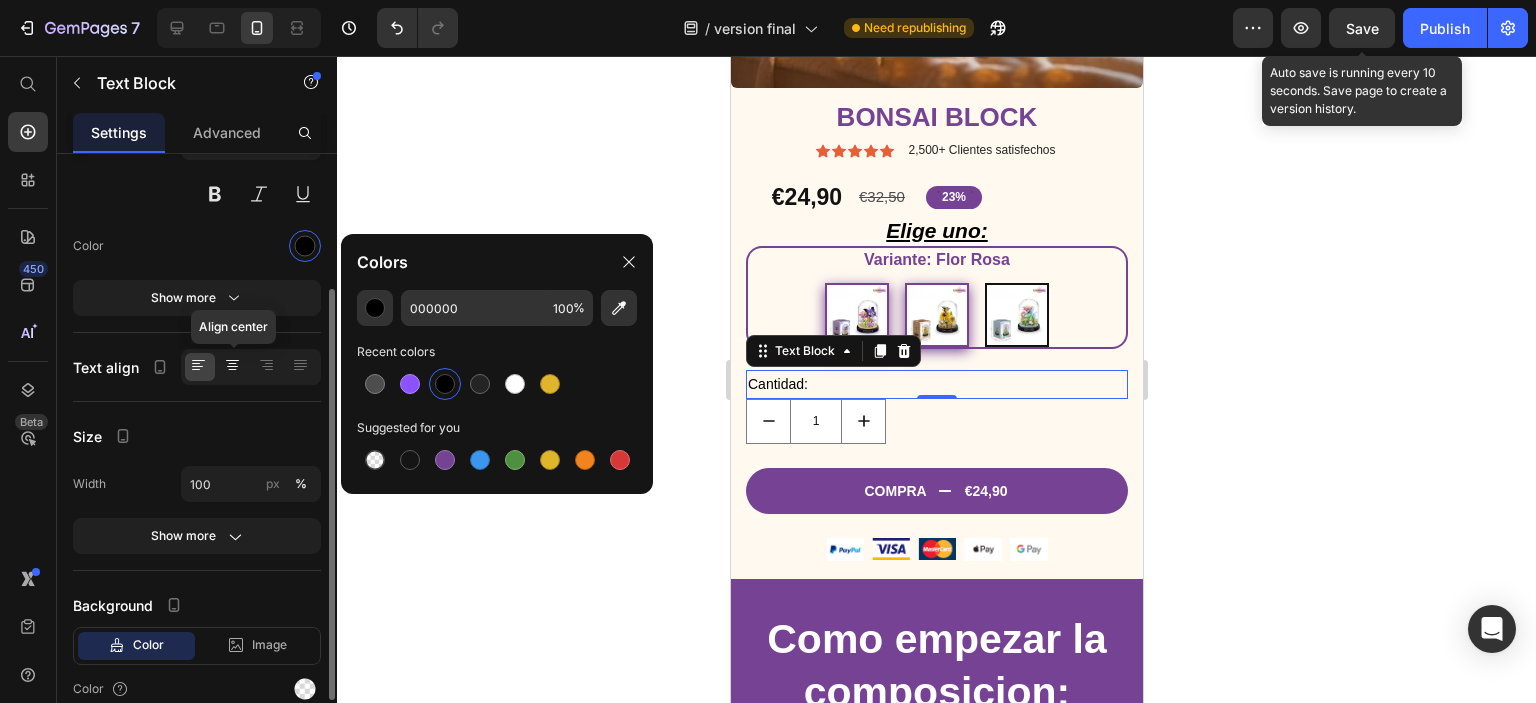 click 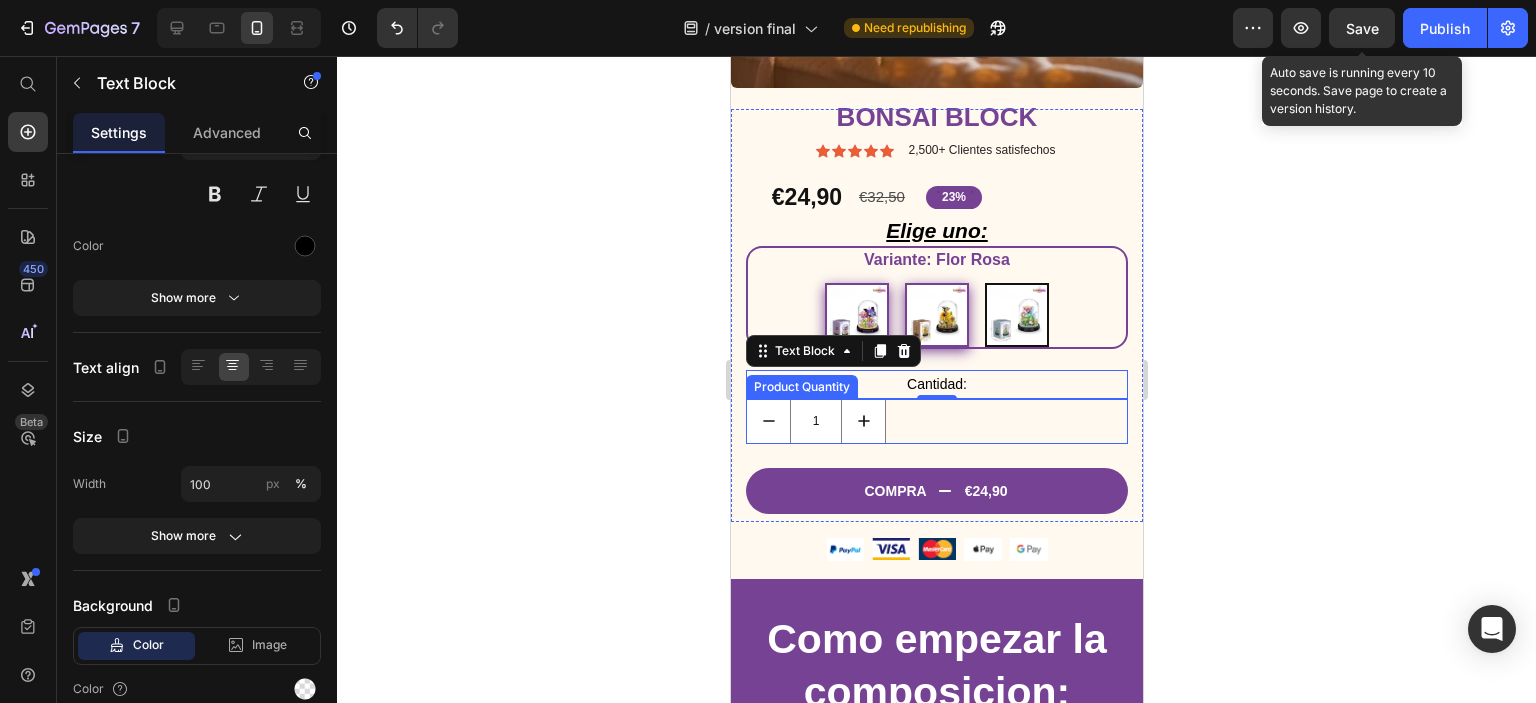 click on "1" at bounding box center [936, 421] 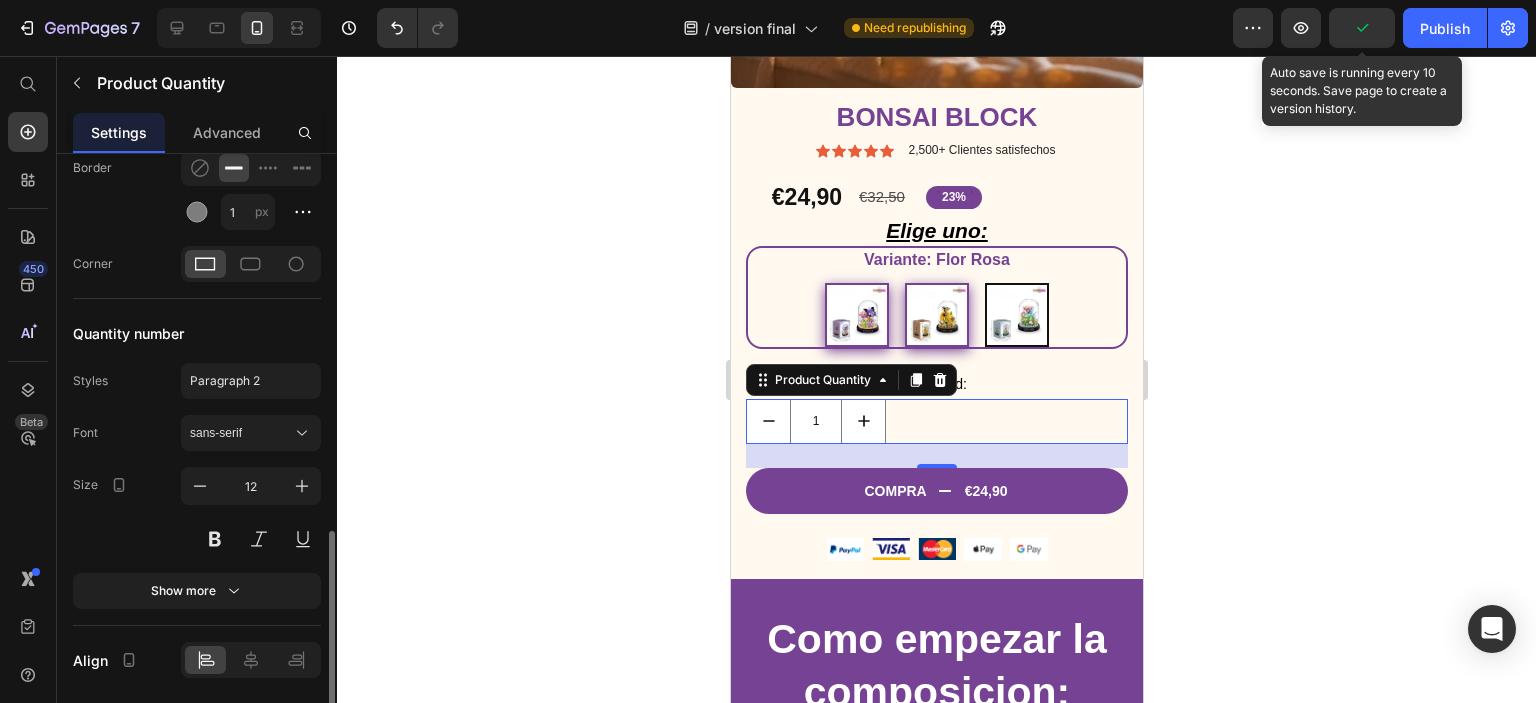 scroll, scrollTop: 1163, scrollLeft: 0, axis: vertical 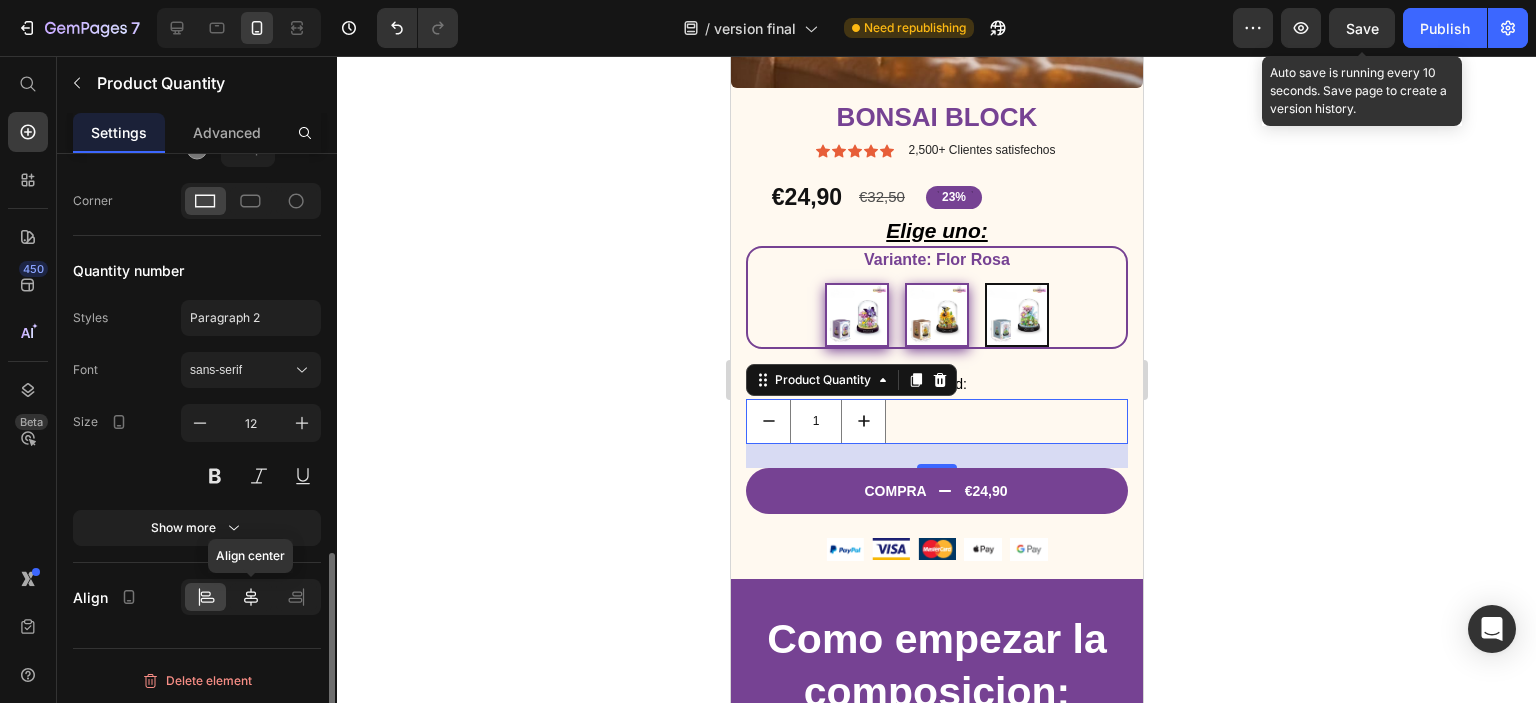 click 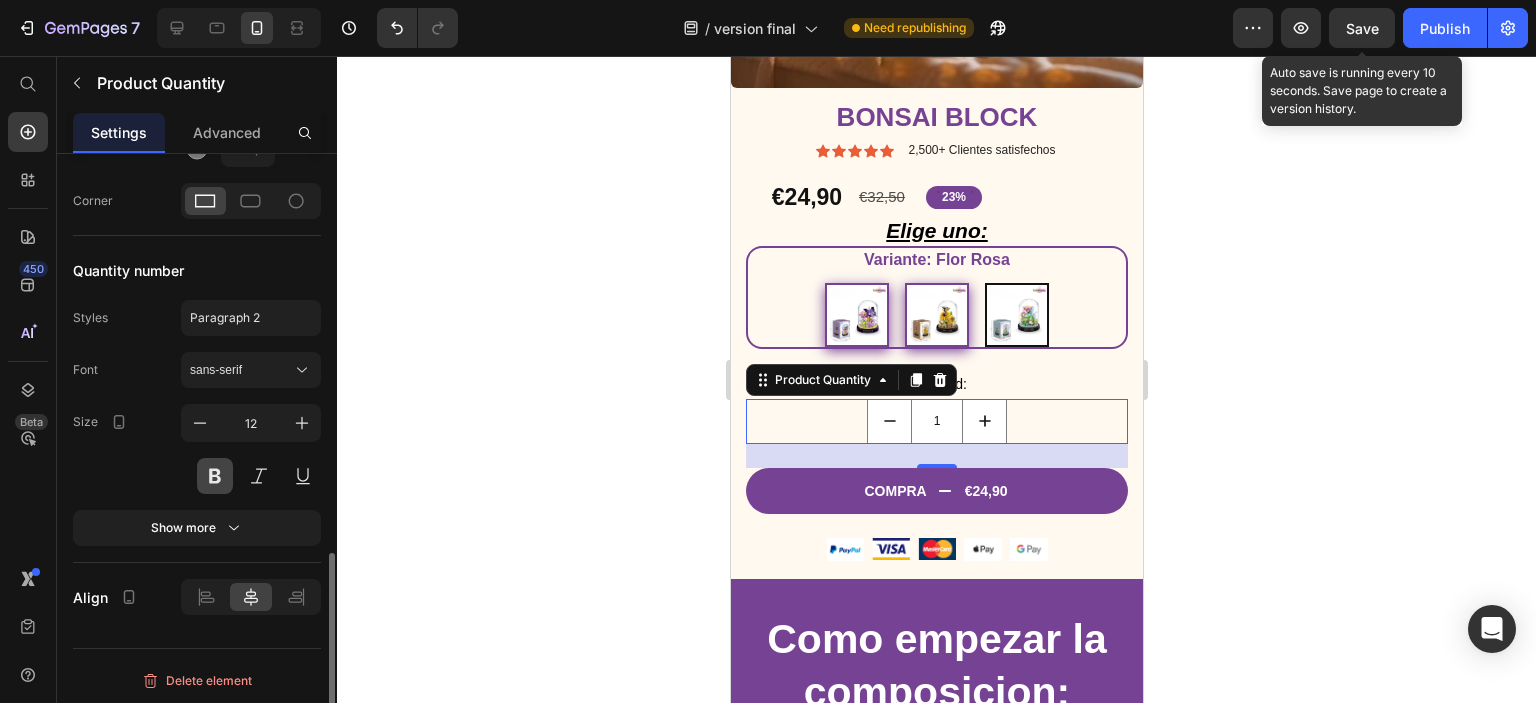 click at bounding box center [215, 476] 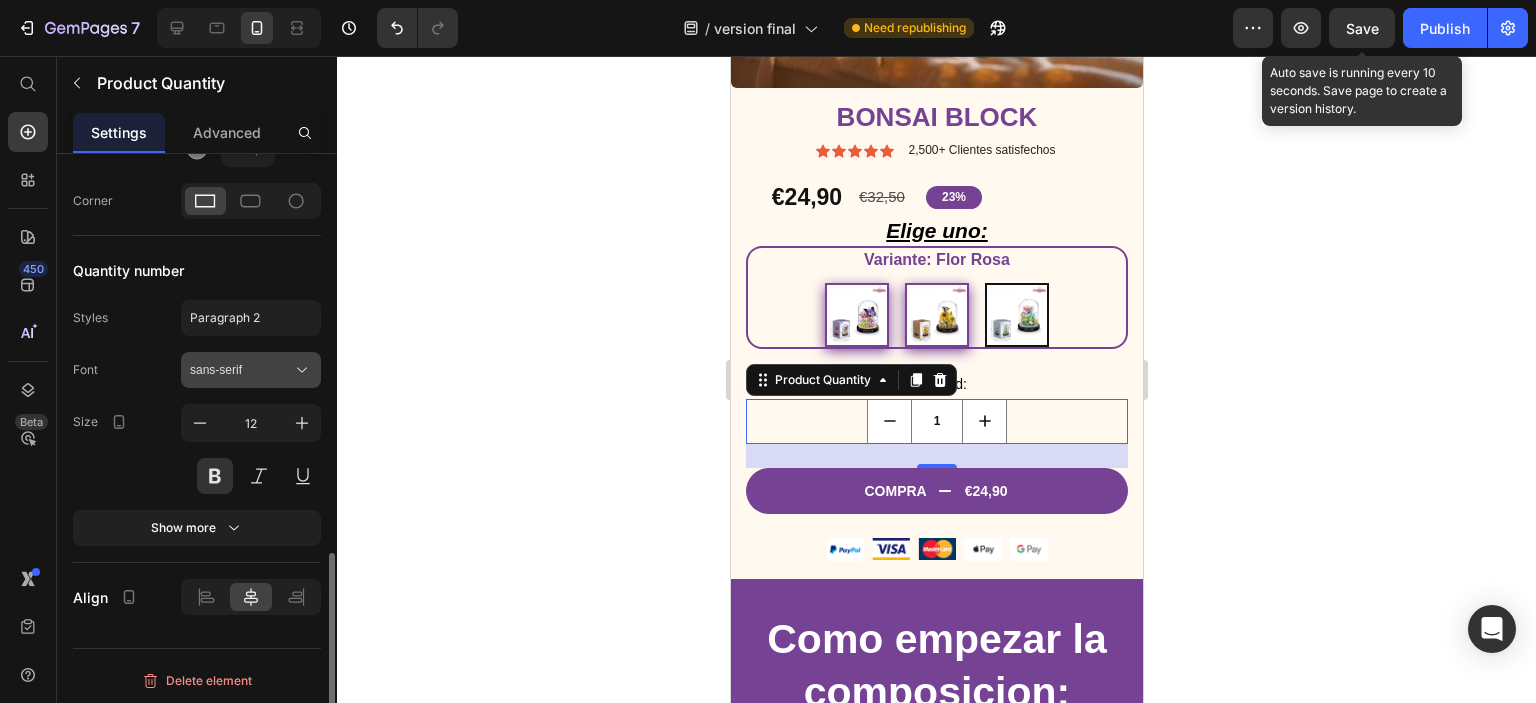 scroll, scrollTop: 963, scrollLeft: 0, axis: vertical 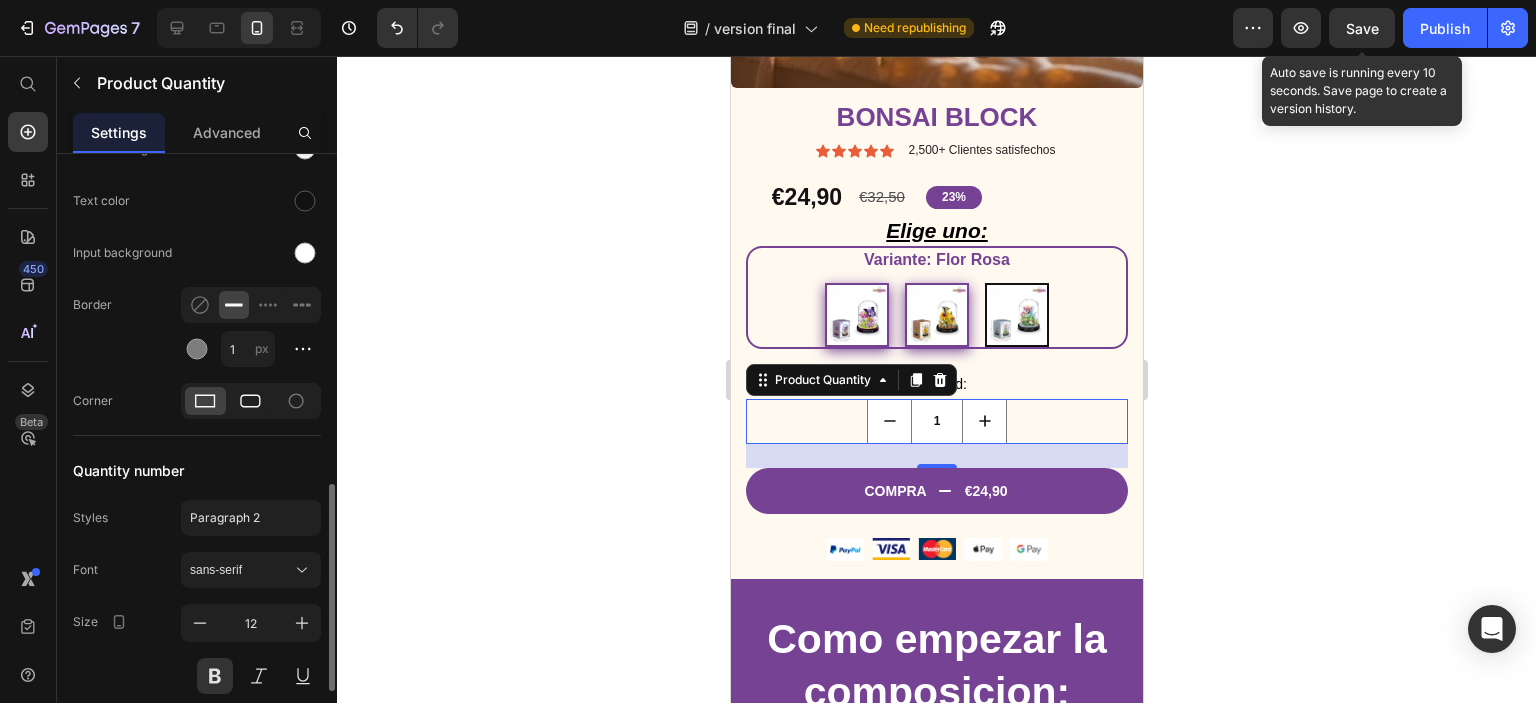 click 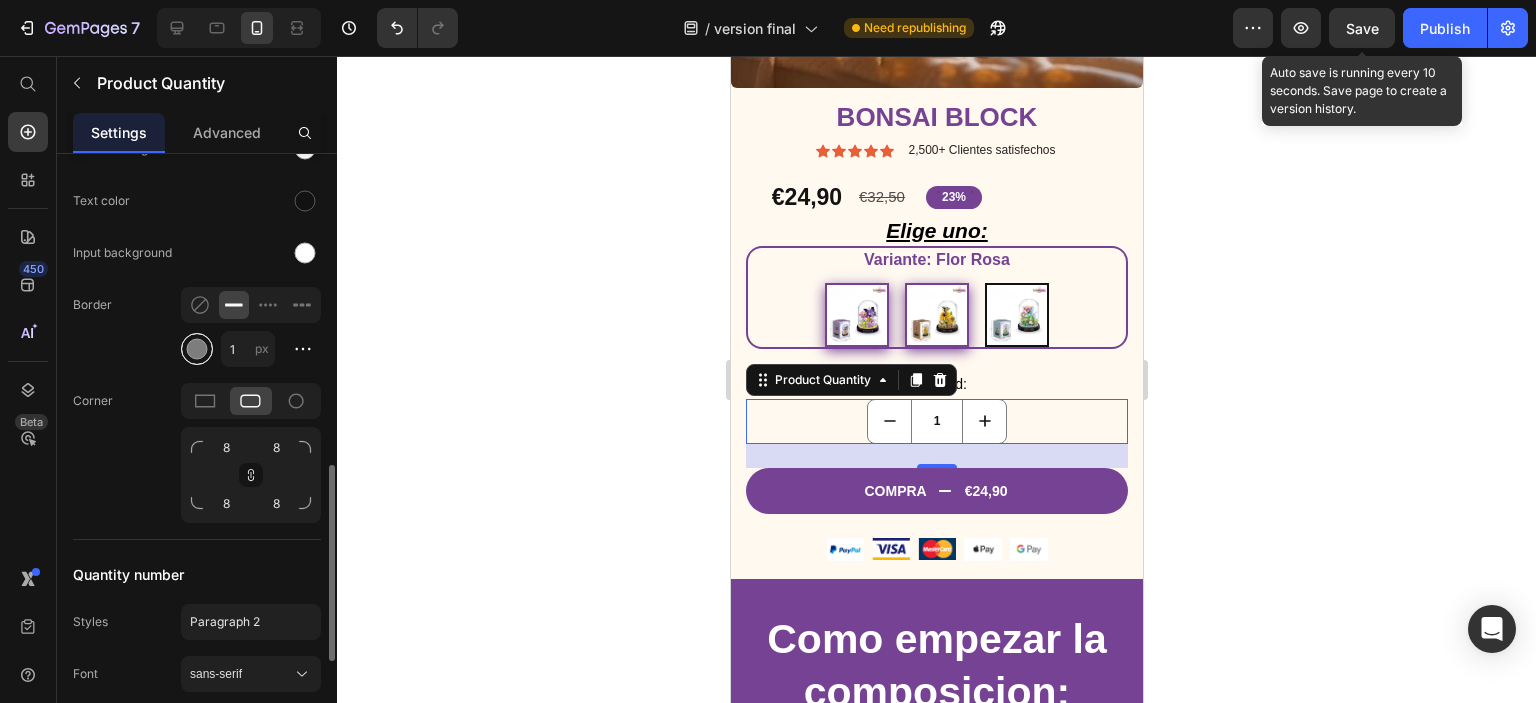 click at bounding box center [197, 349] 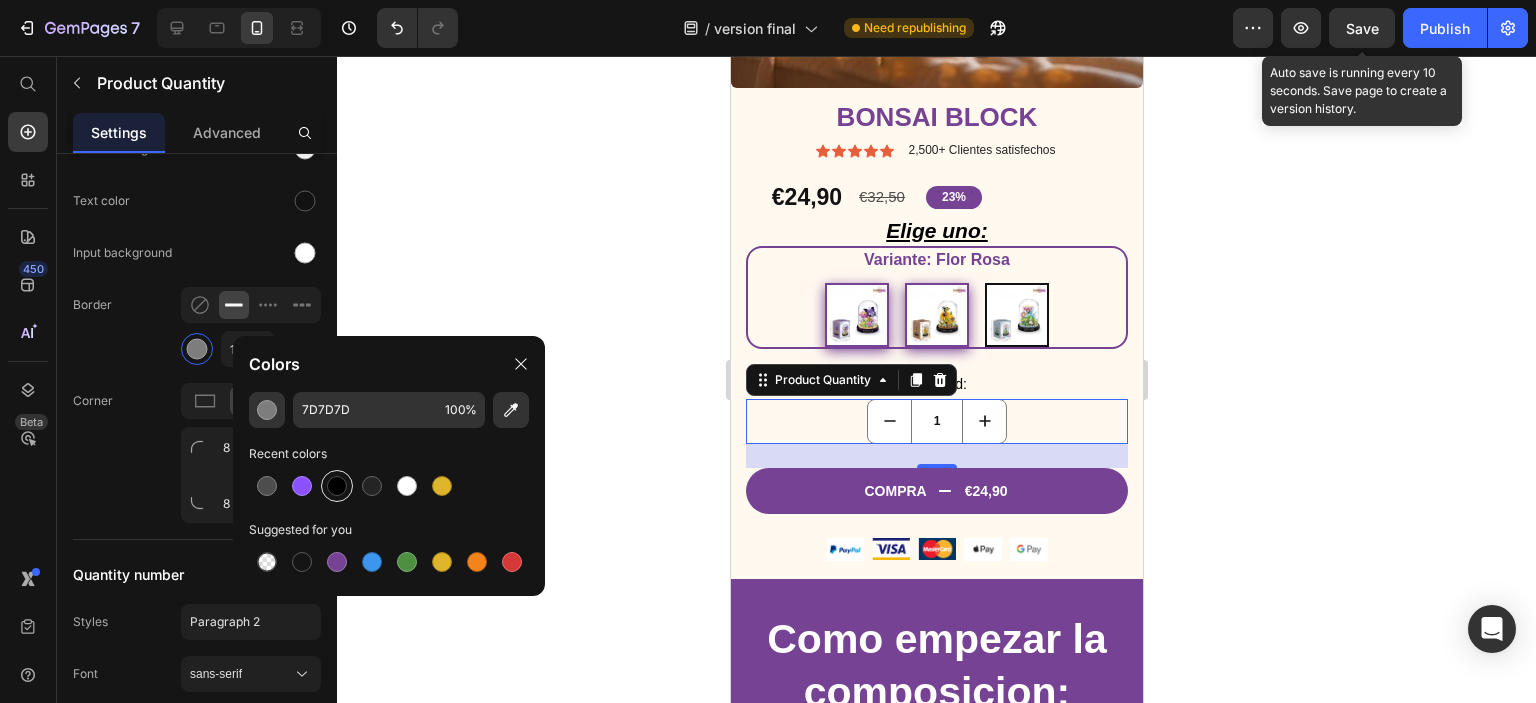 click at bounding box center [337, 486] 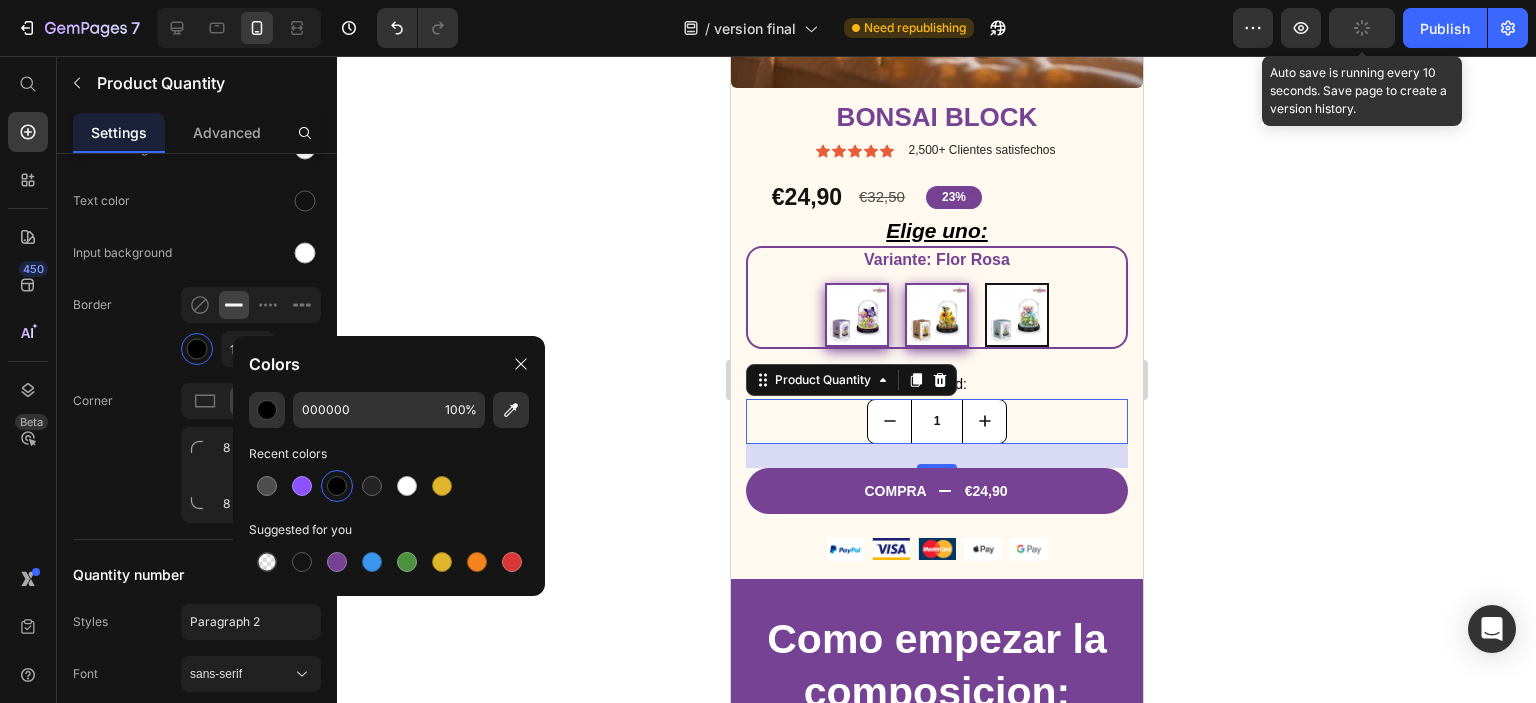 click 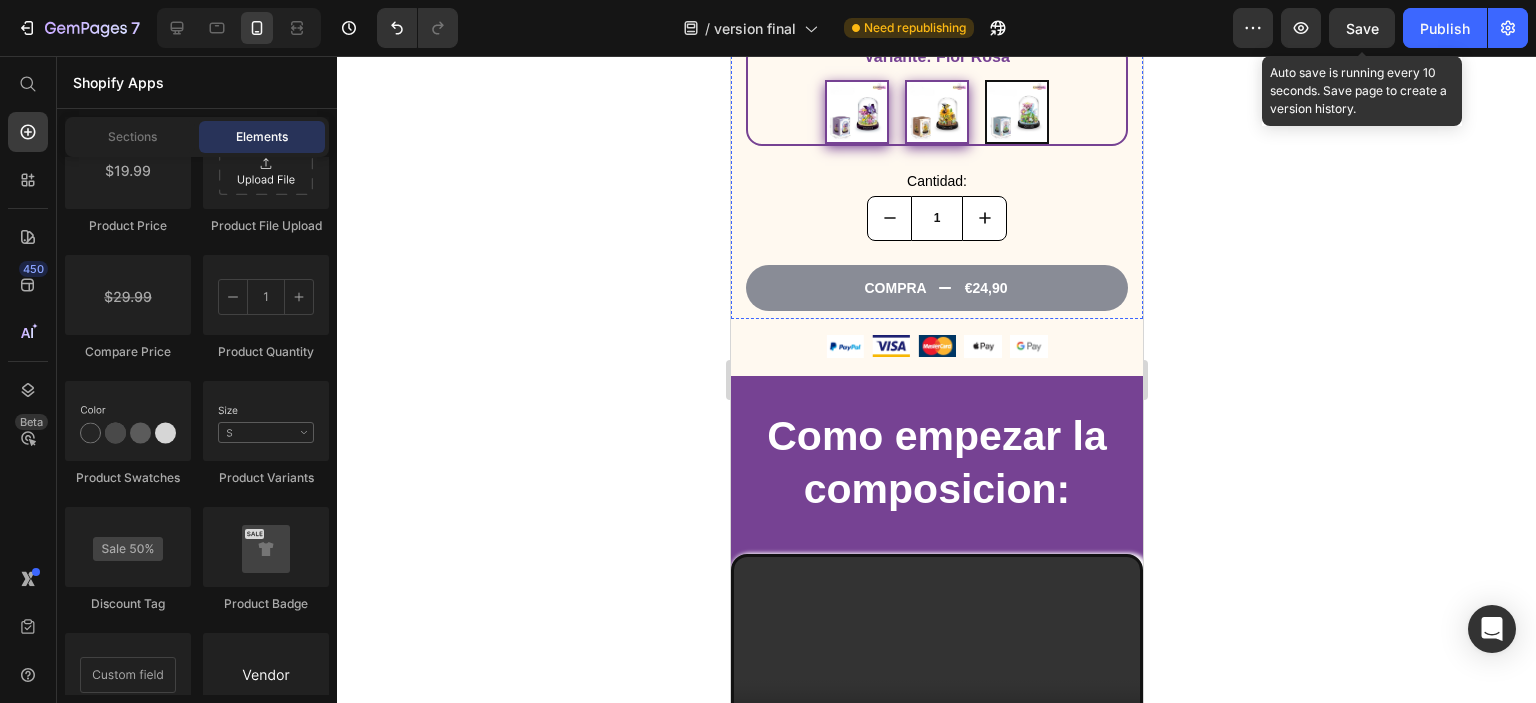 scroll, scrollTop: 800, scrollLeft: 0, axis: vertical 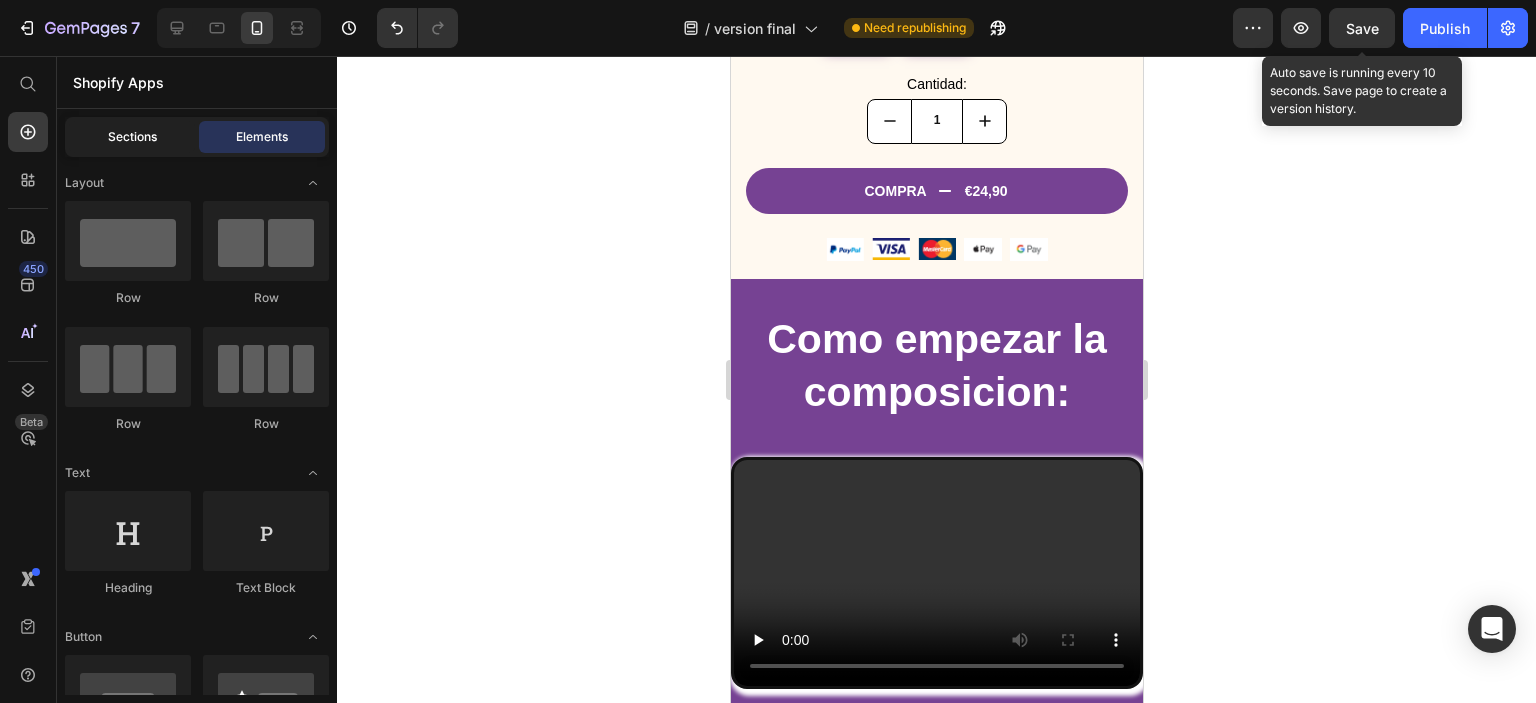 click on "Sections" at bounding box center (132, 137) 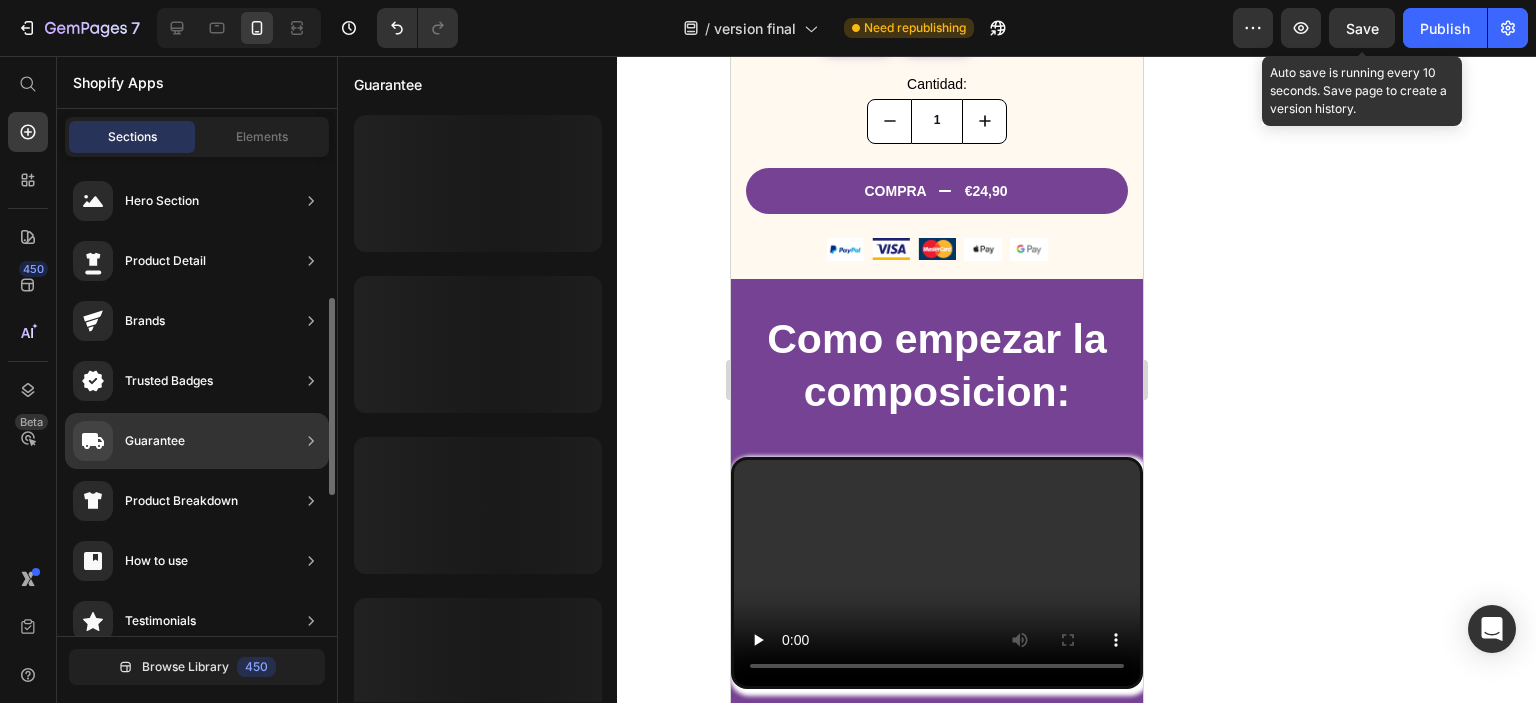scroll, scrollTop: 200, scrollLeft: 0, axis: vertical 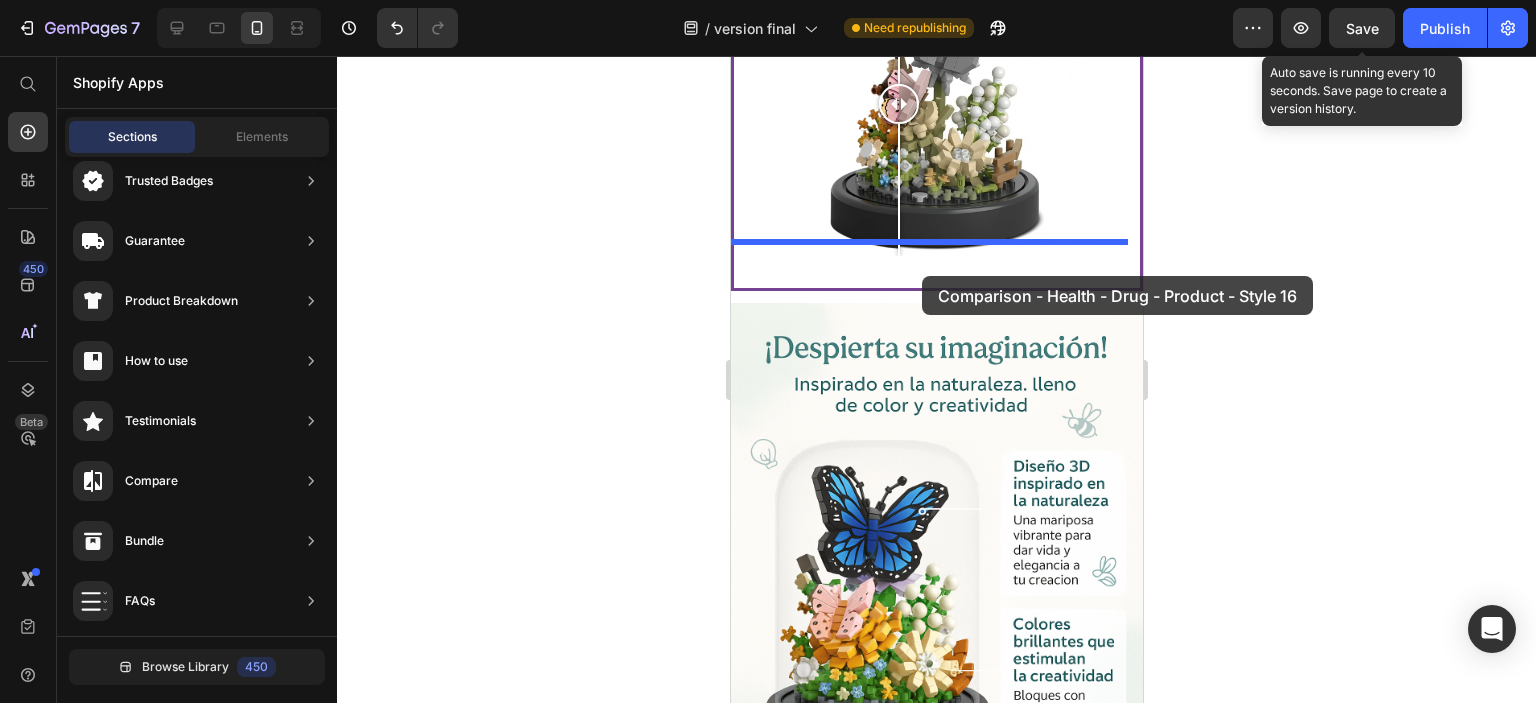 drag, startPoint x: 1215, startPoint y: 553, endPoint x: 921, endPoint y: 276, distance: 403.9369 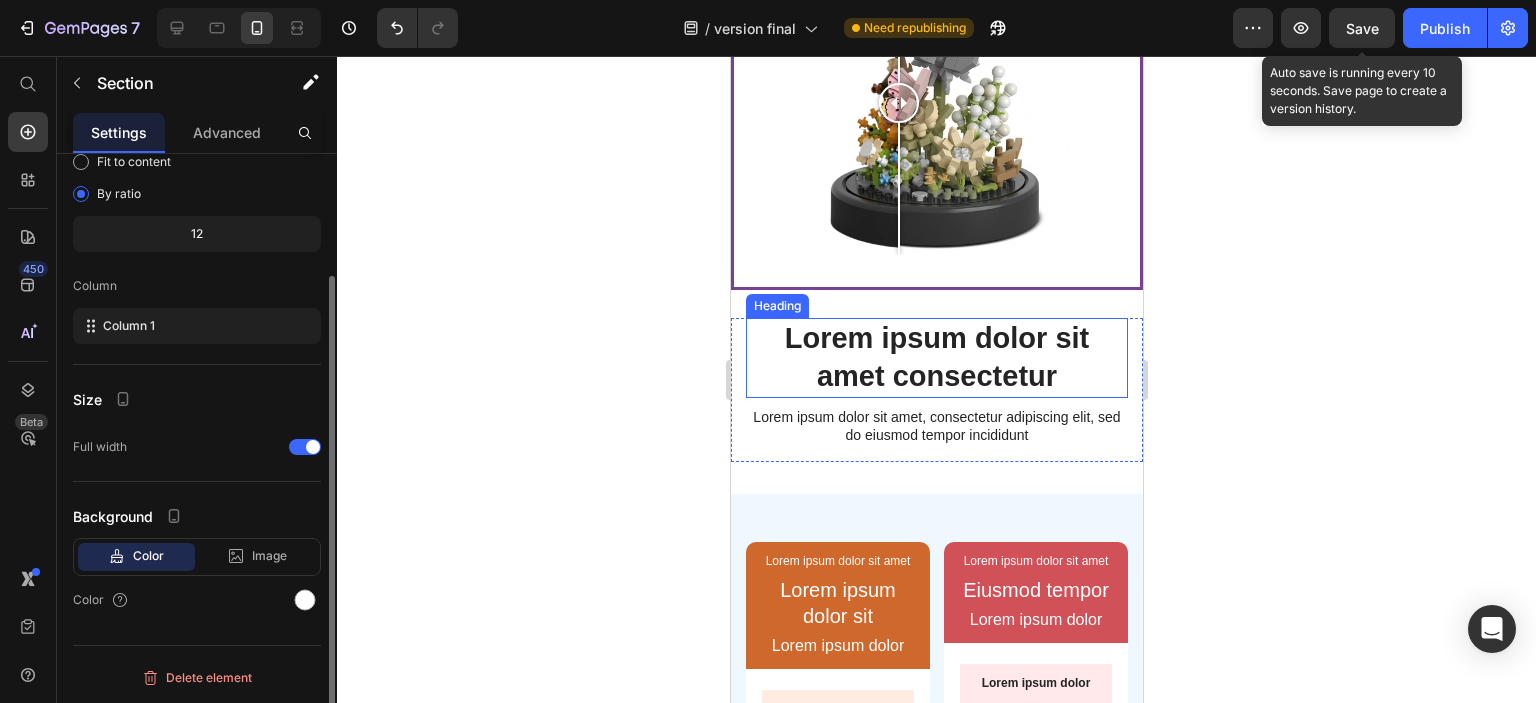 scroll, scrollTop: 0, scrollLeft: 0, axis: both 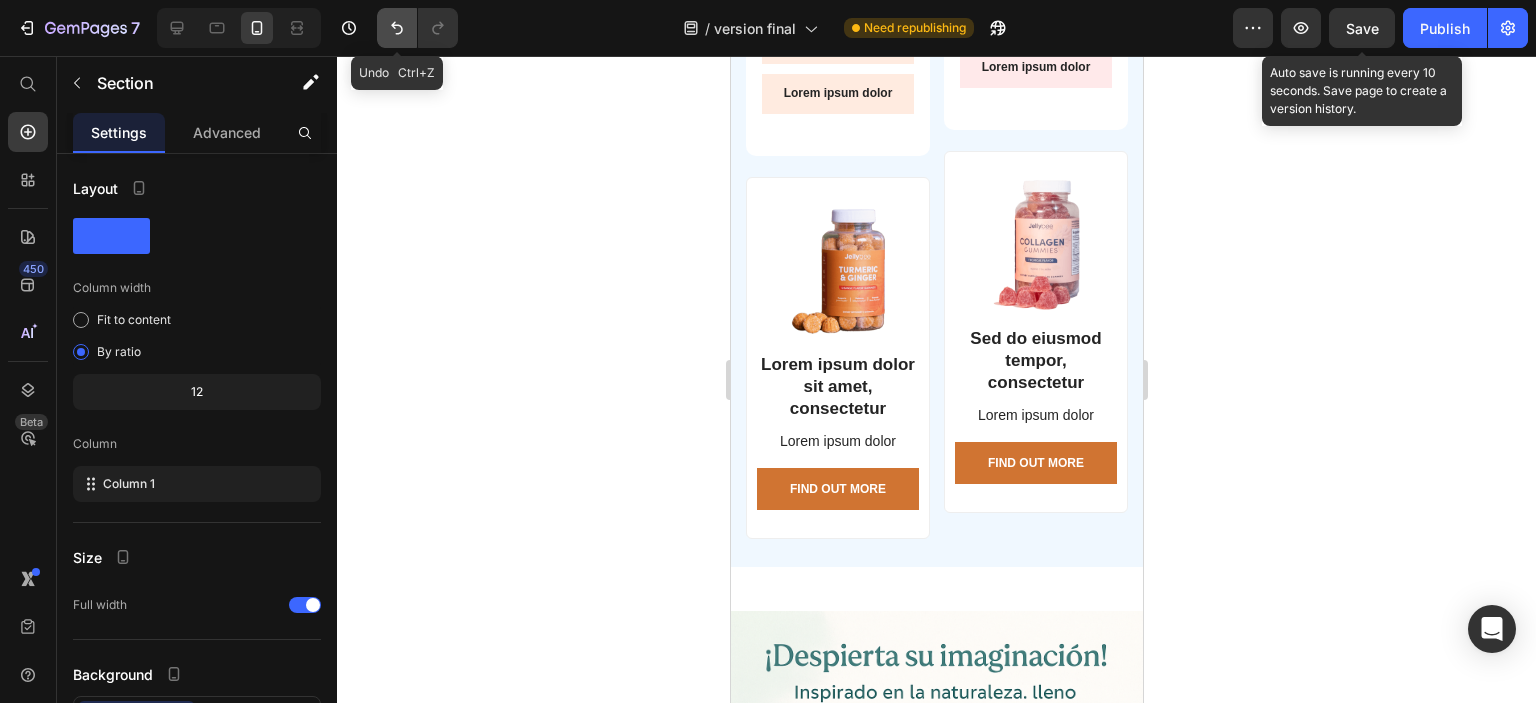 click 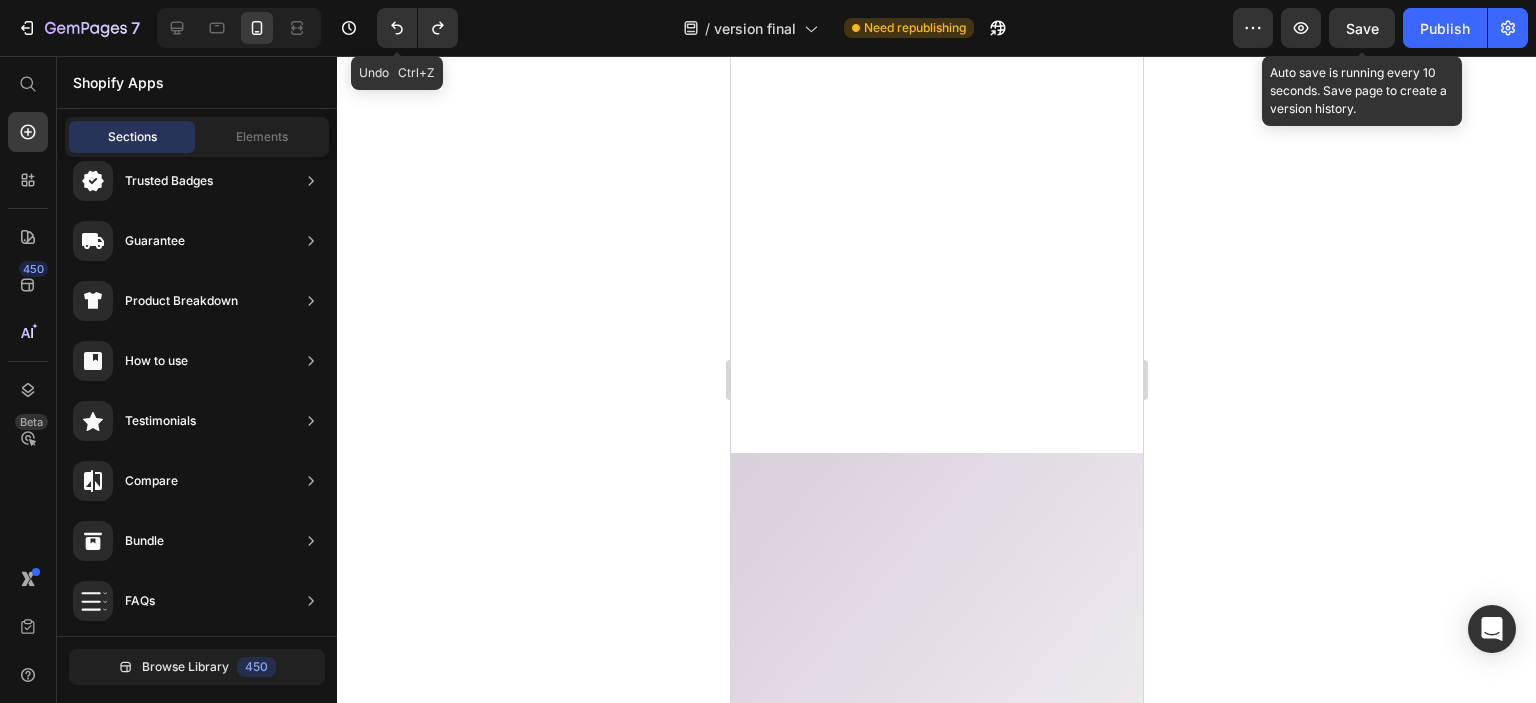 scroll, scrollTop: 1565, scrollLeft: 0, axis: vertical 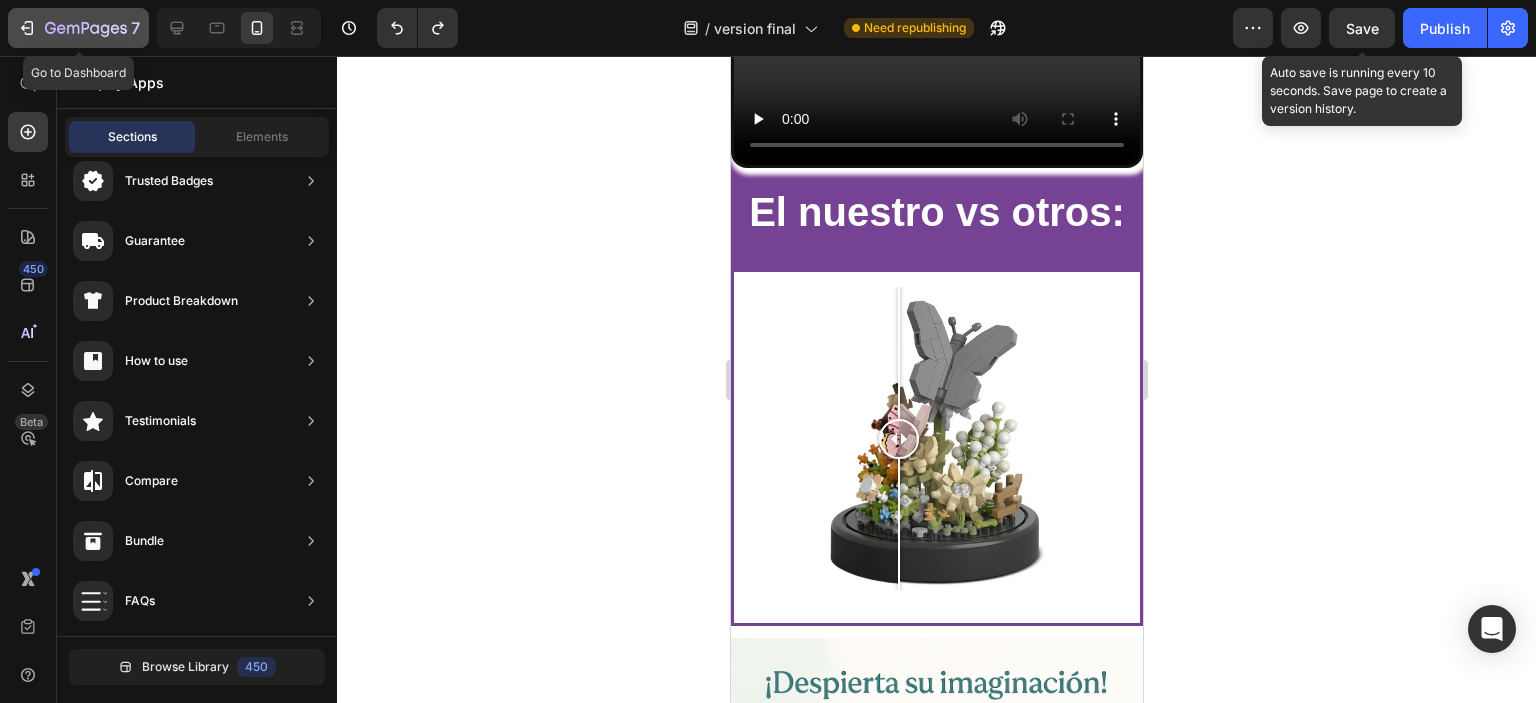 click 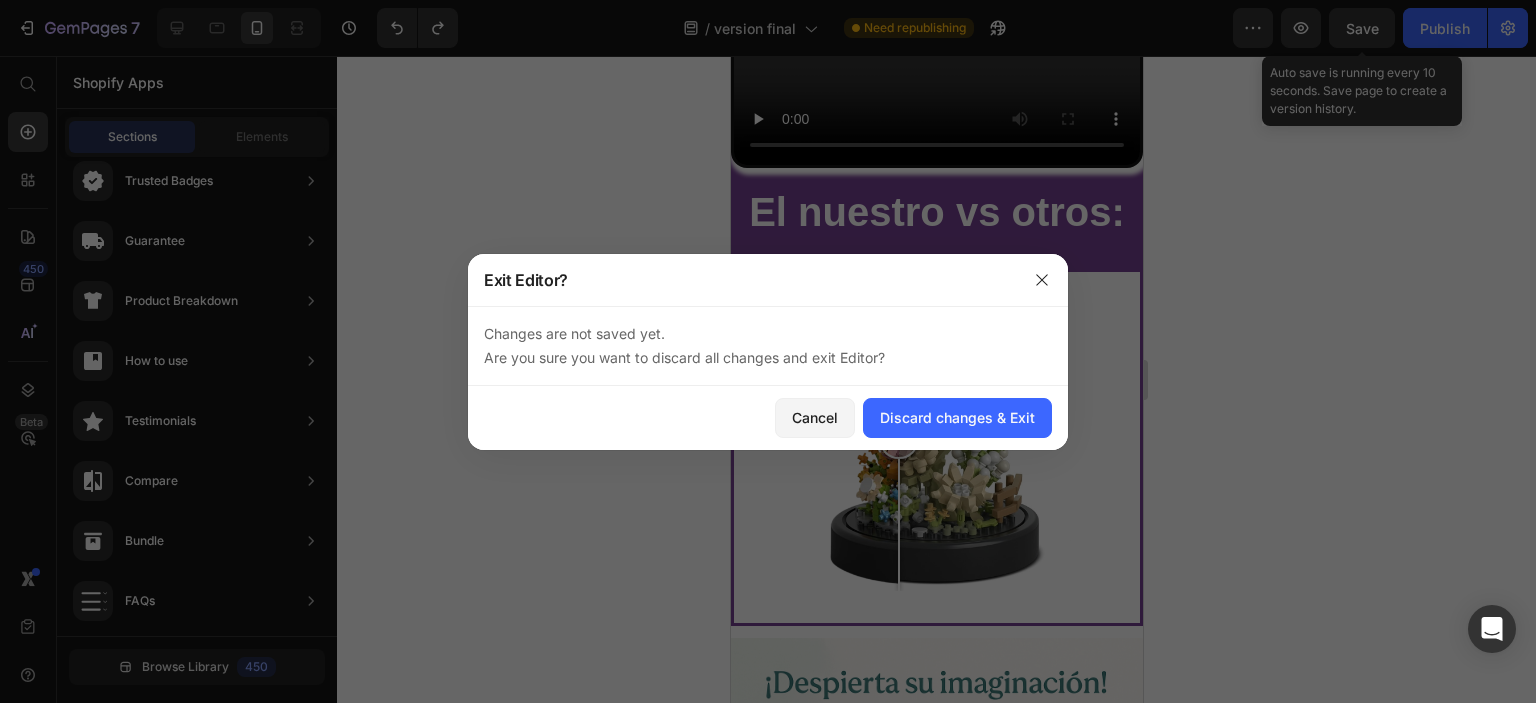 click at bounding box center [768, 351] 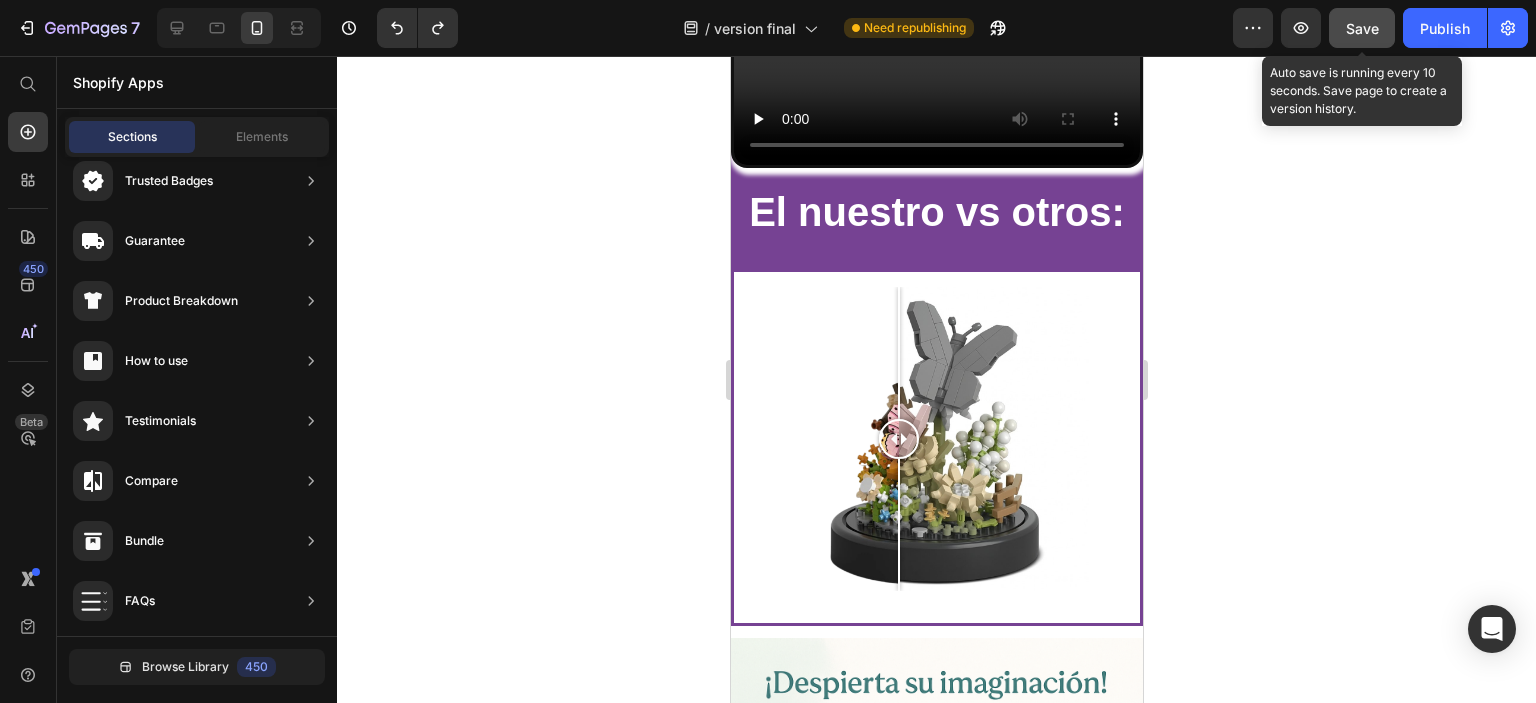 drag, startPoint x: 1376, startPoint y: 31, endPoint x: 1437, endPoint y: 36, distance: 61.204575 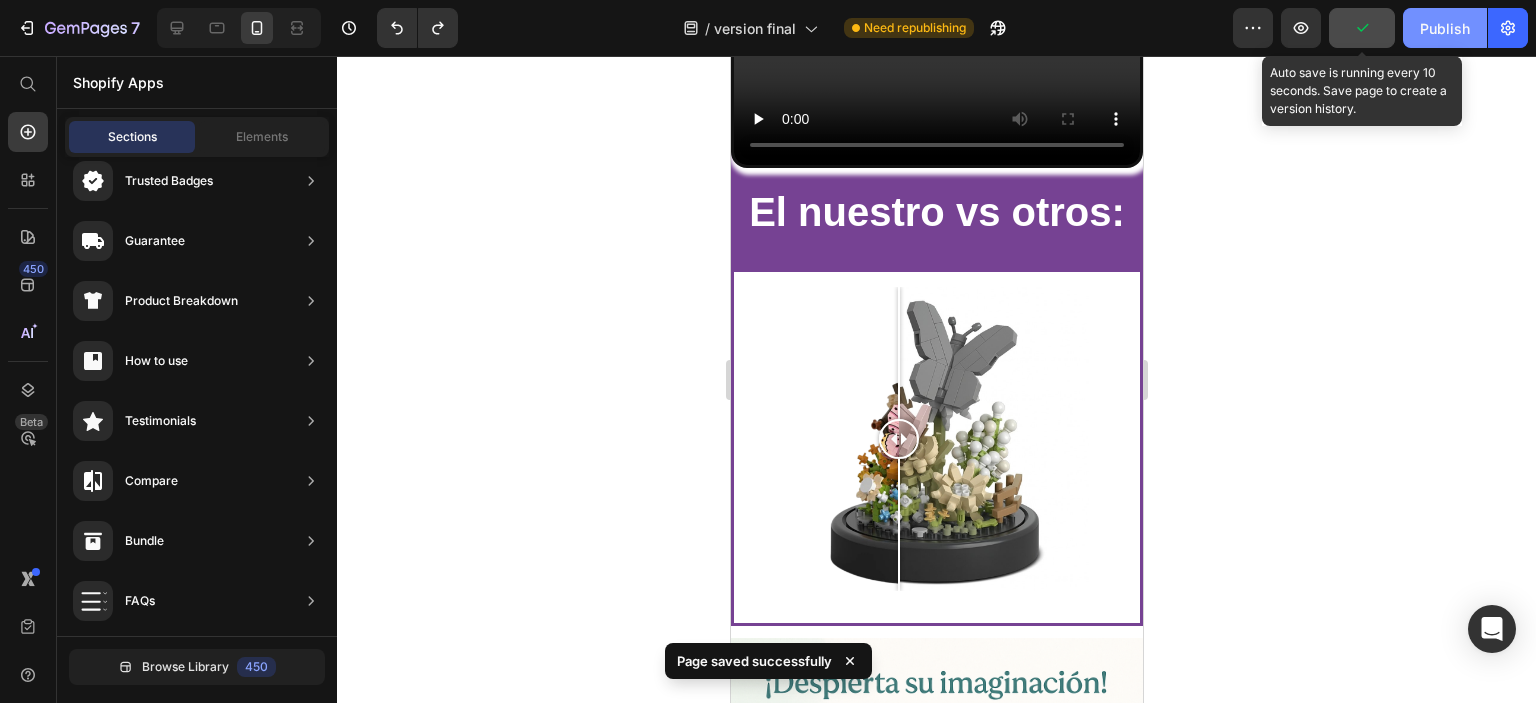 click on "Publish" at bounding box center (1445, 28) 